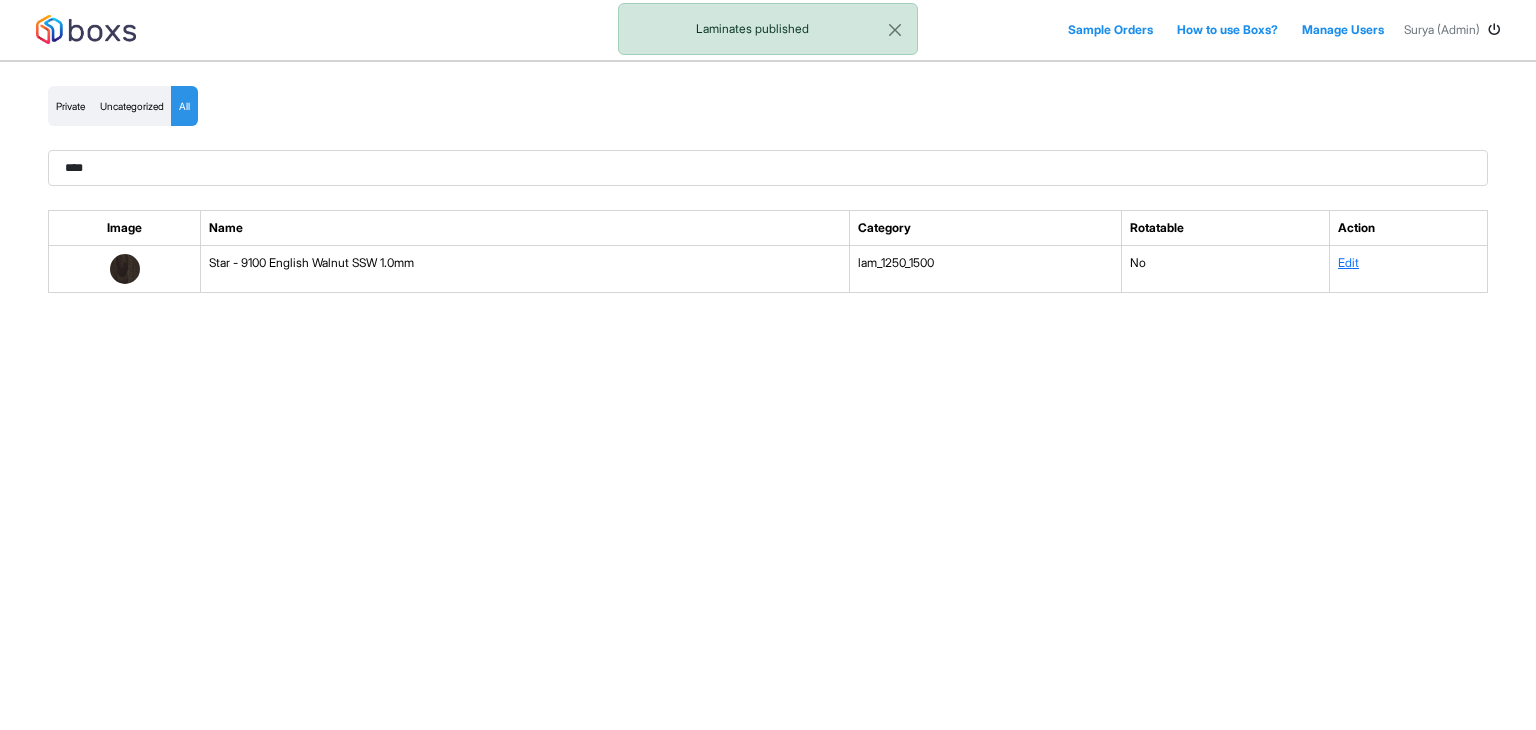 scroll, scrollTop: 0, scrollLeft: 0, axis: both 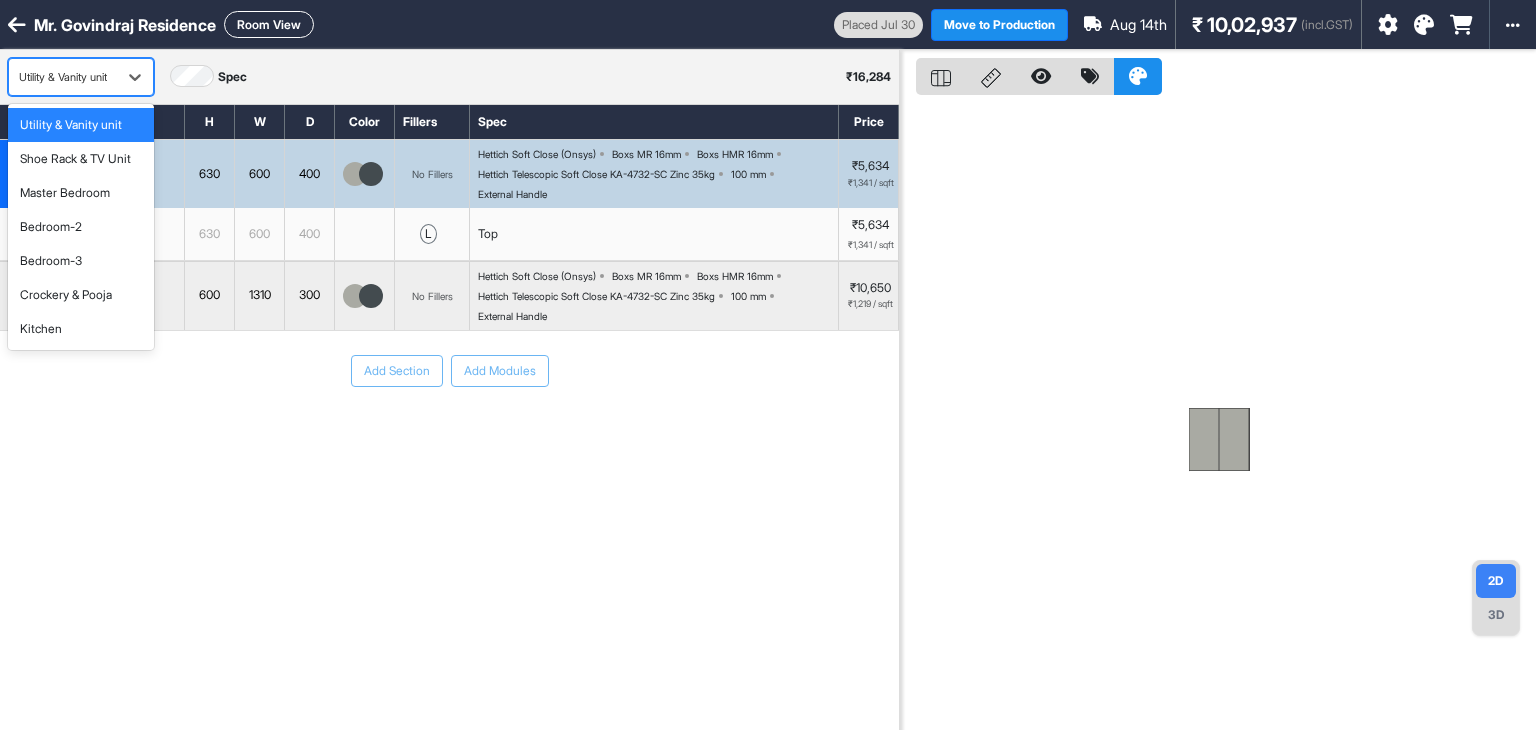 click on "Utility & Vanity unit" at bounding box center (63, 77) 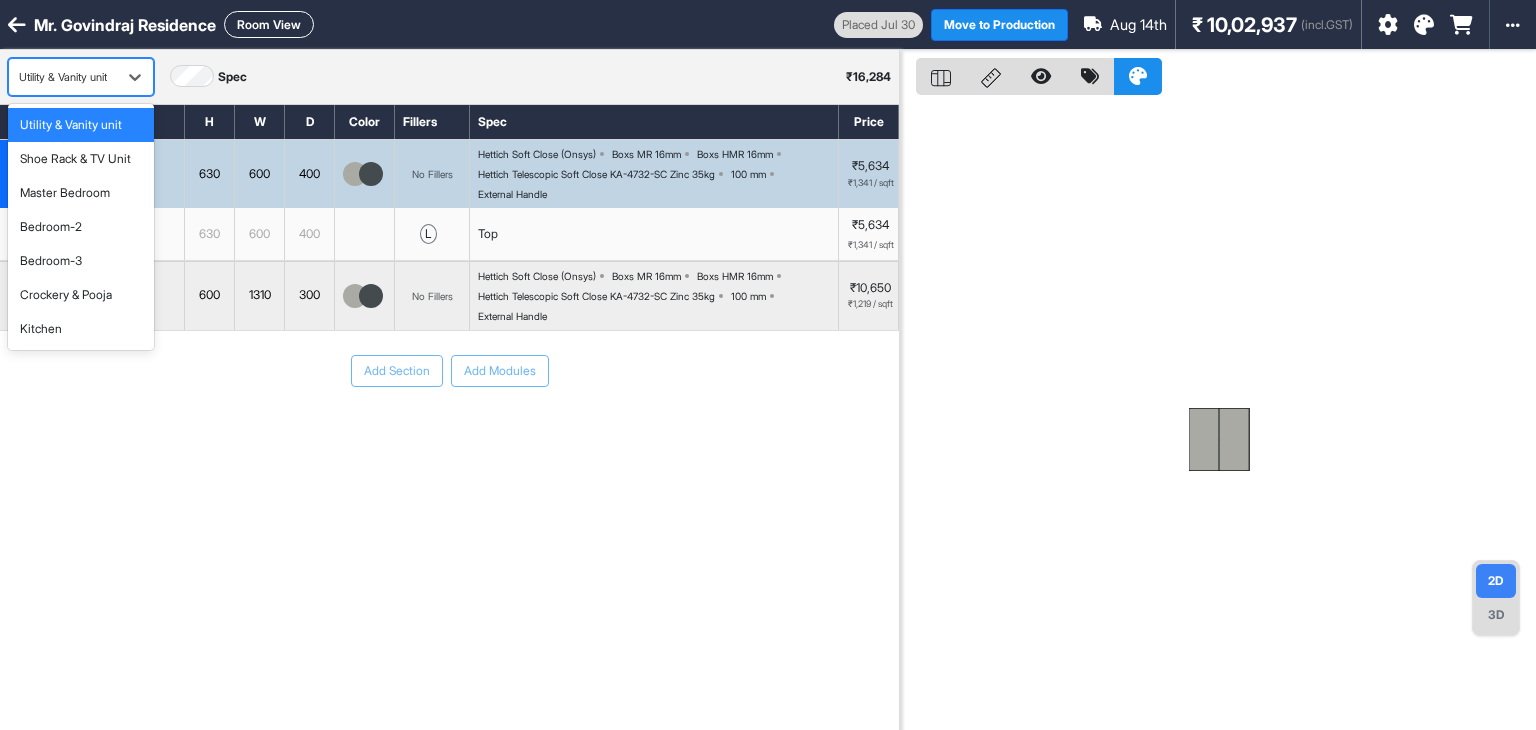 click on "Utility & Vanity unit" at bounding box center [63, 77] 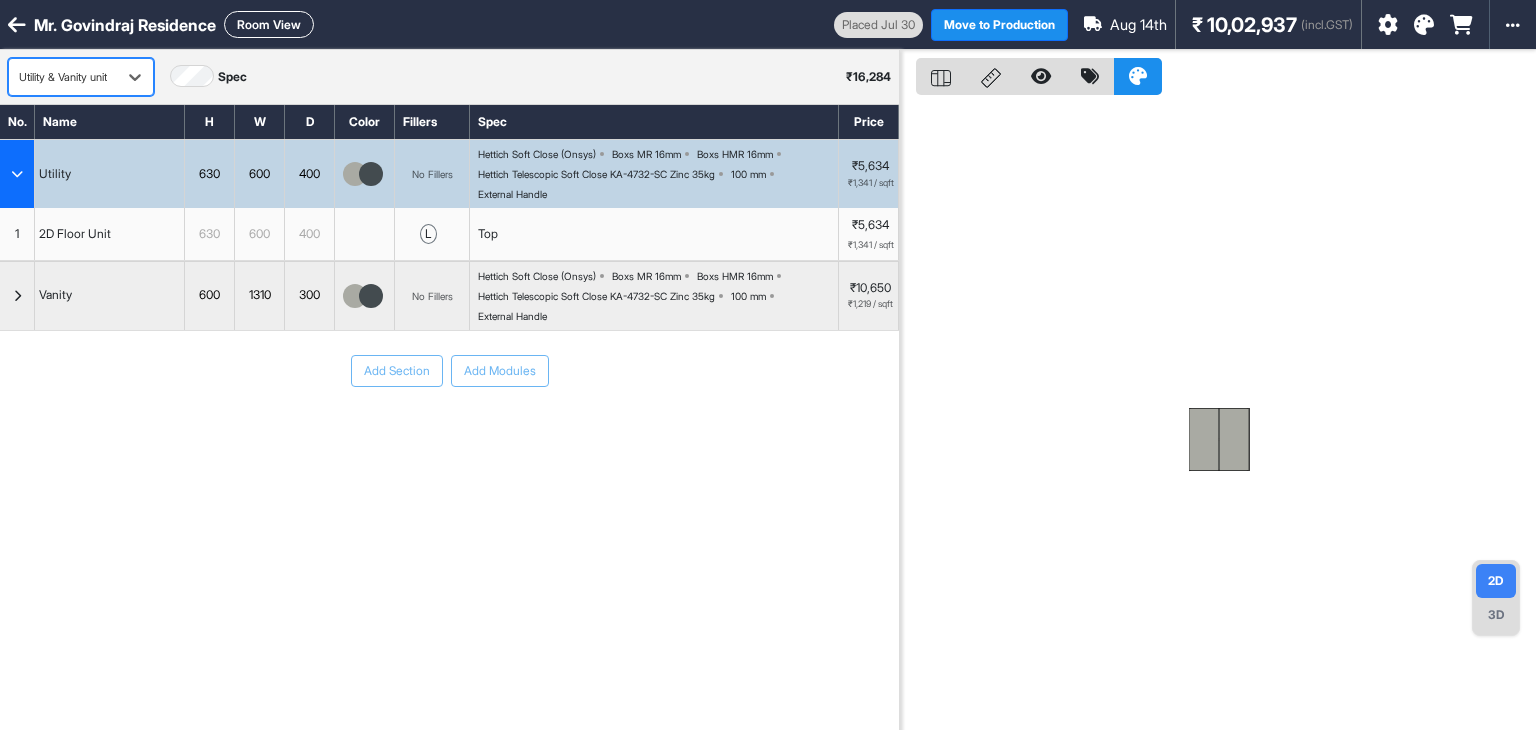 click at bounding box center (63, 77) 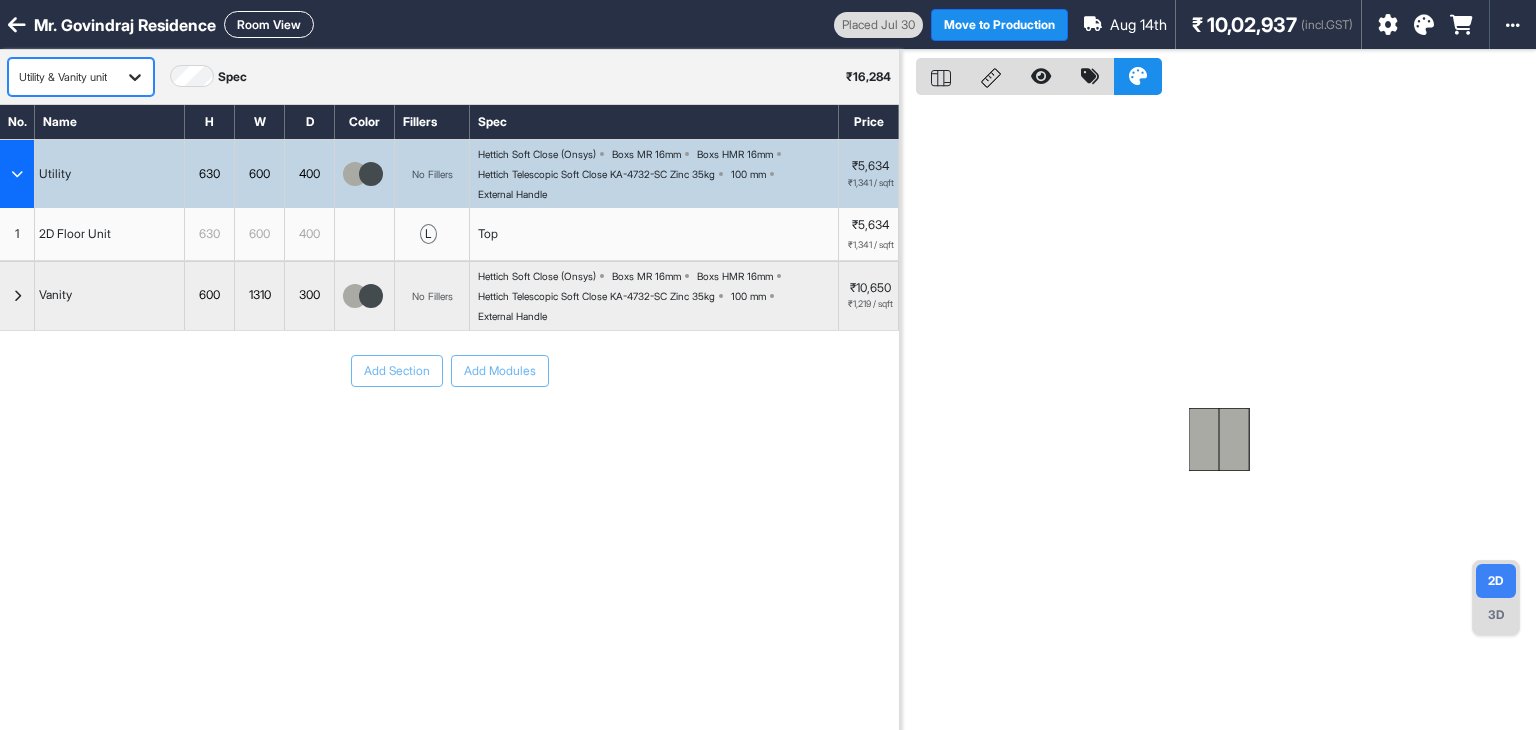 click 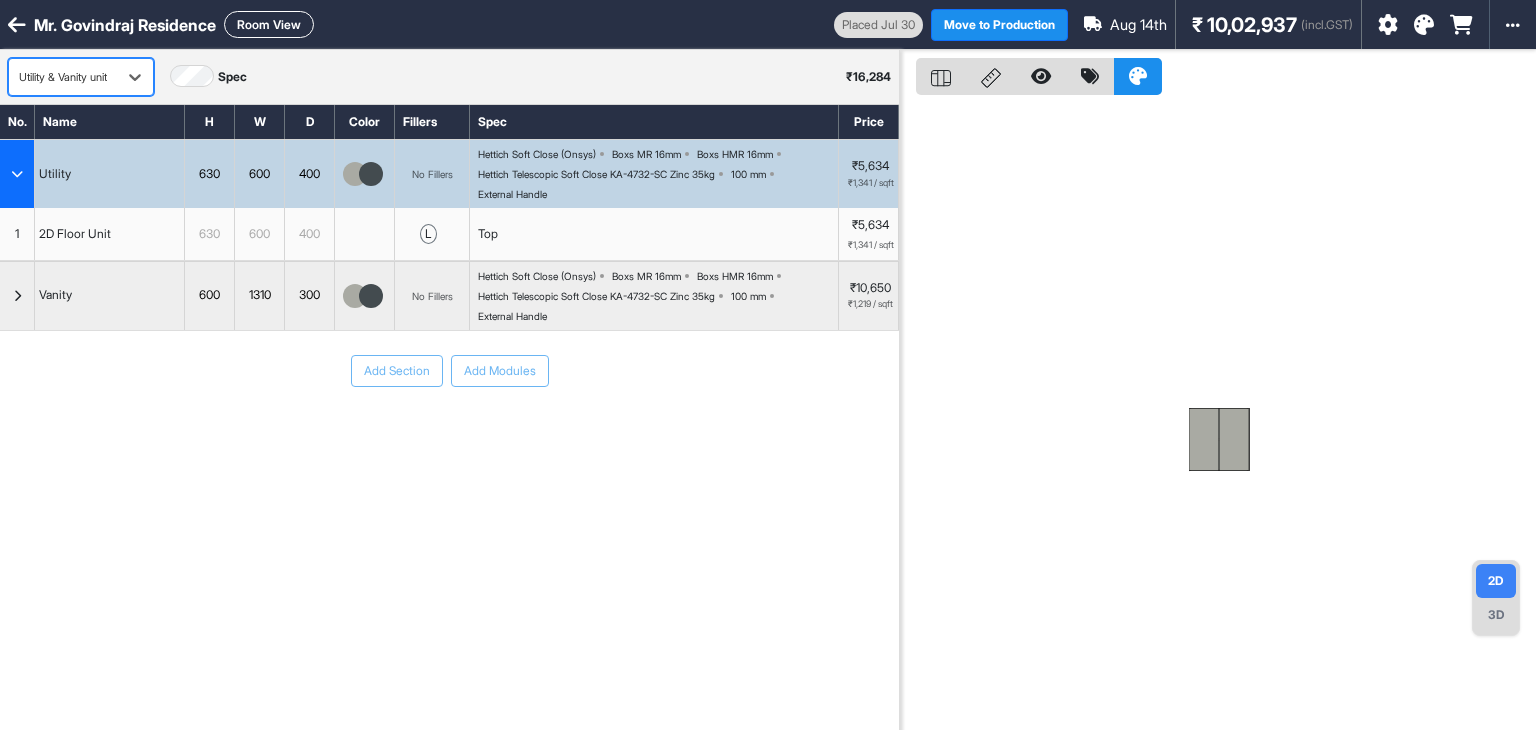 click on "Utility & Vanity unit" at bounding box center (63, 77) 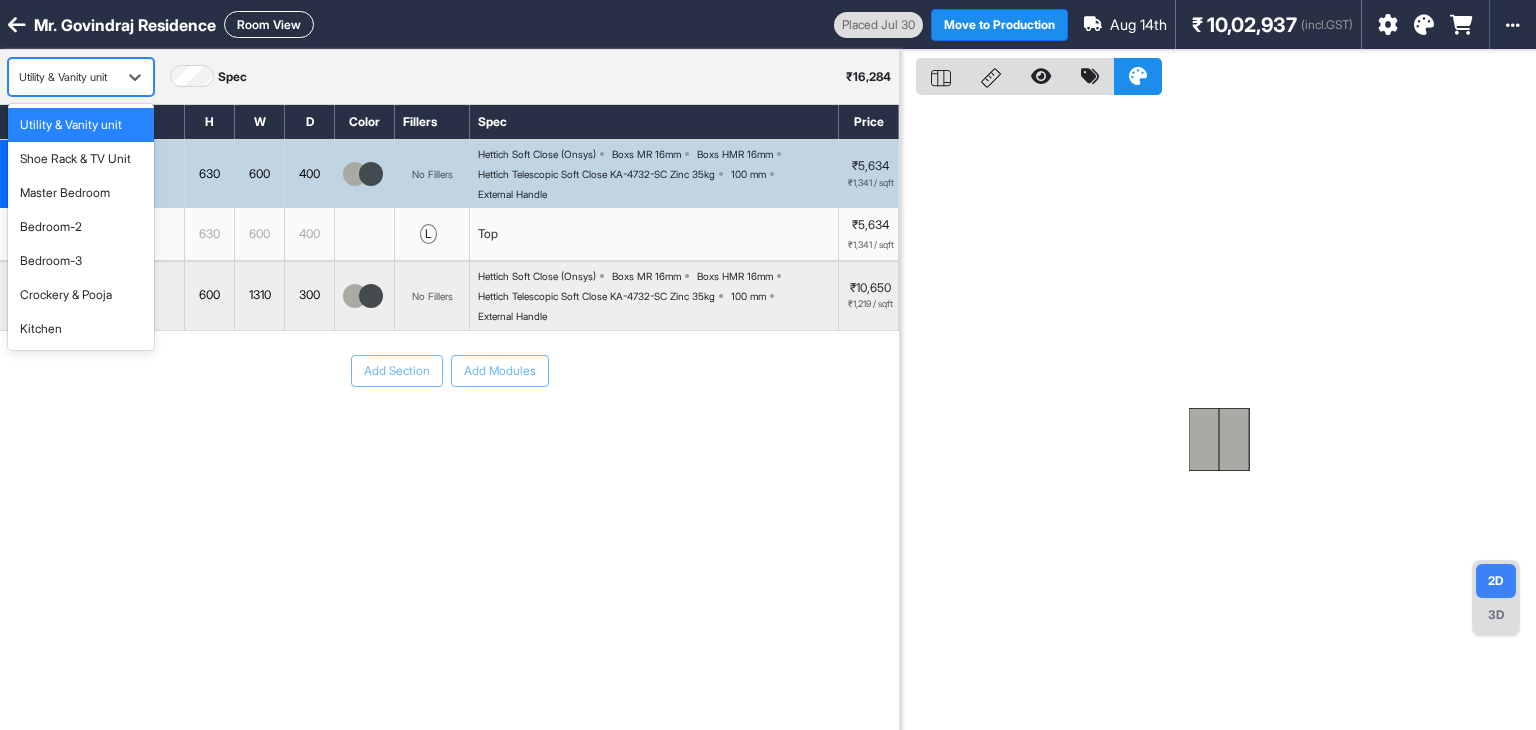 click on "Utility & Vanity unit" at bounding box center (63, 77) 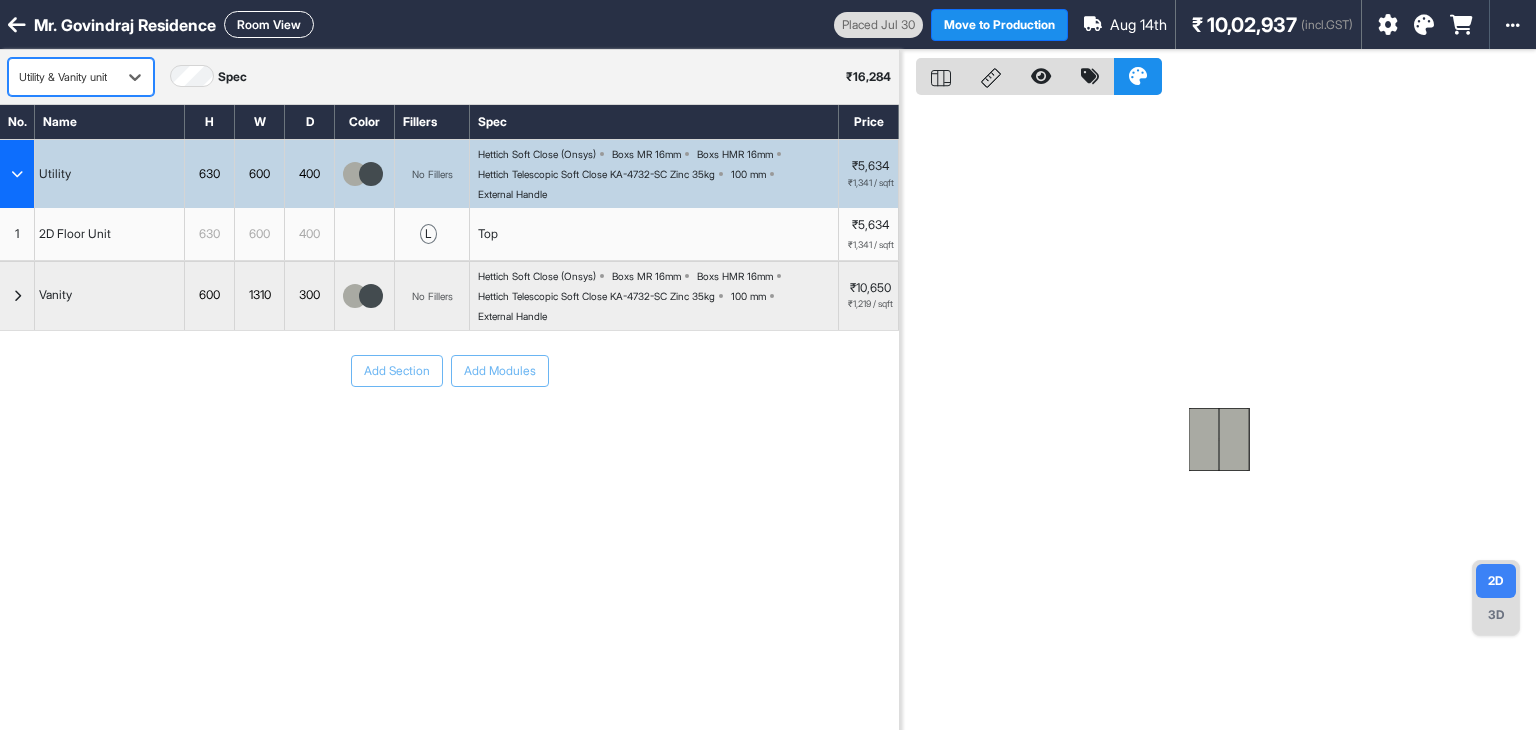 click on "Room View" at bounding box center (269, 24) 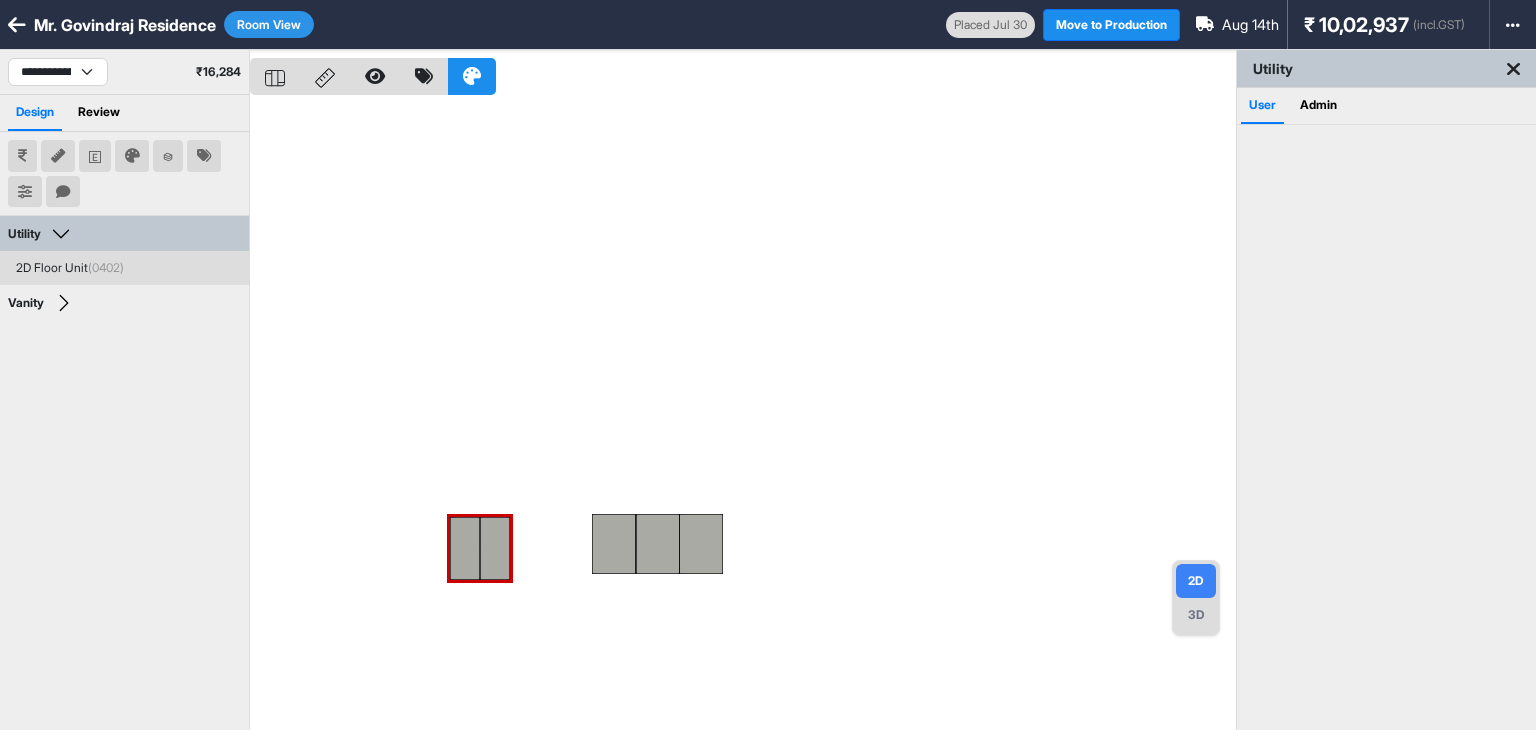 click on "2D Floor Unit  (0402)" at bounding box center [128, 268] 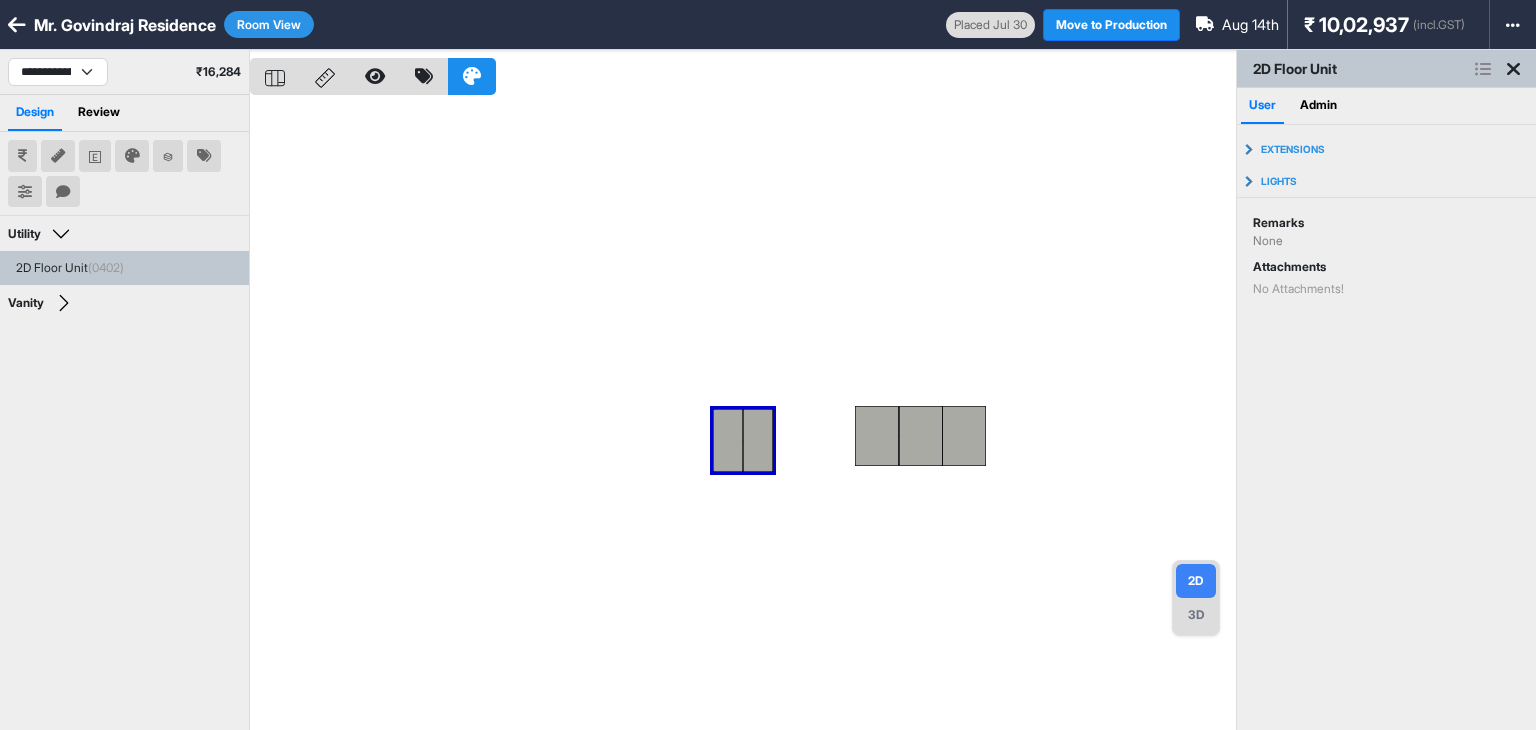 click at bounding box center [743, 415] 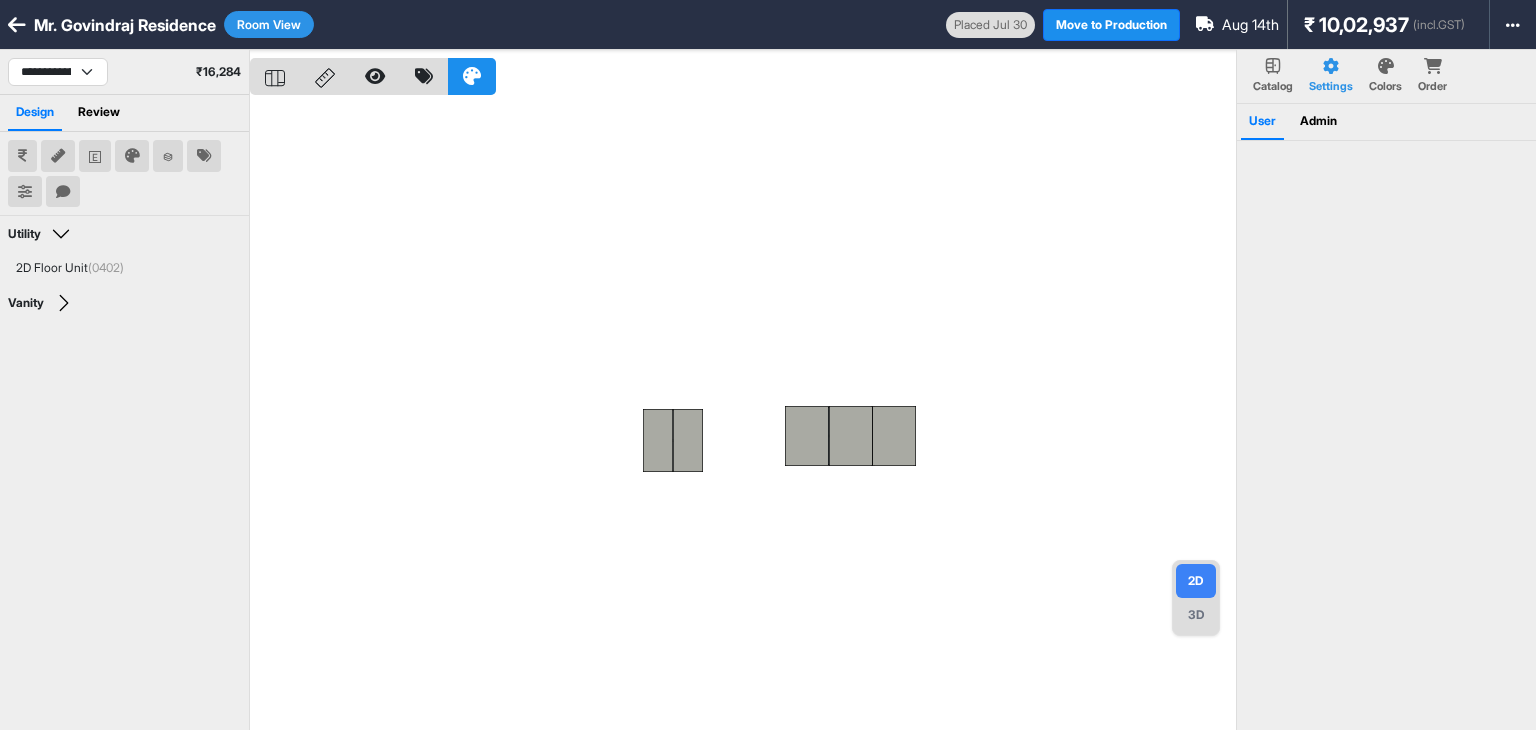 click at bounding box center [743, 415] 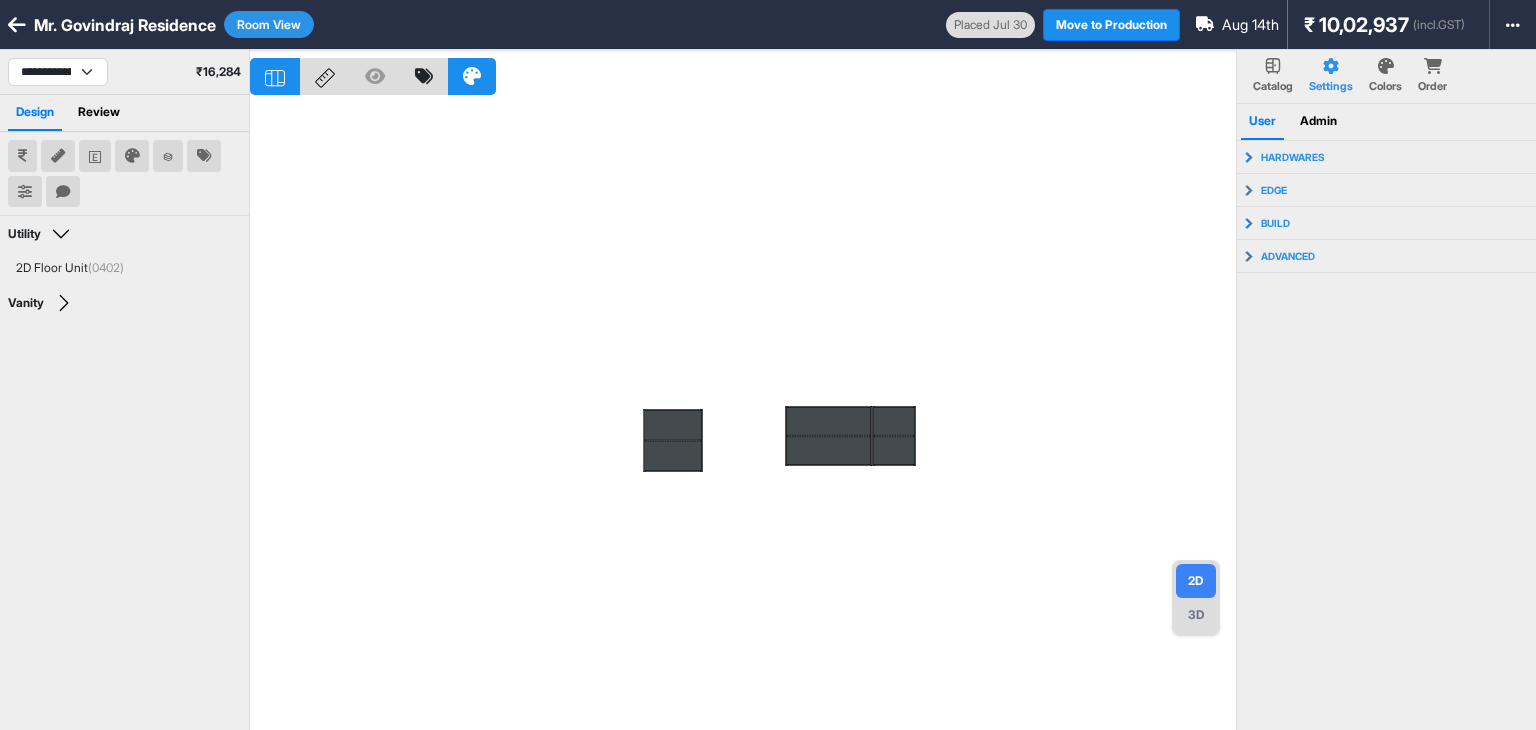 click at bounding box center (743, 415) 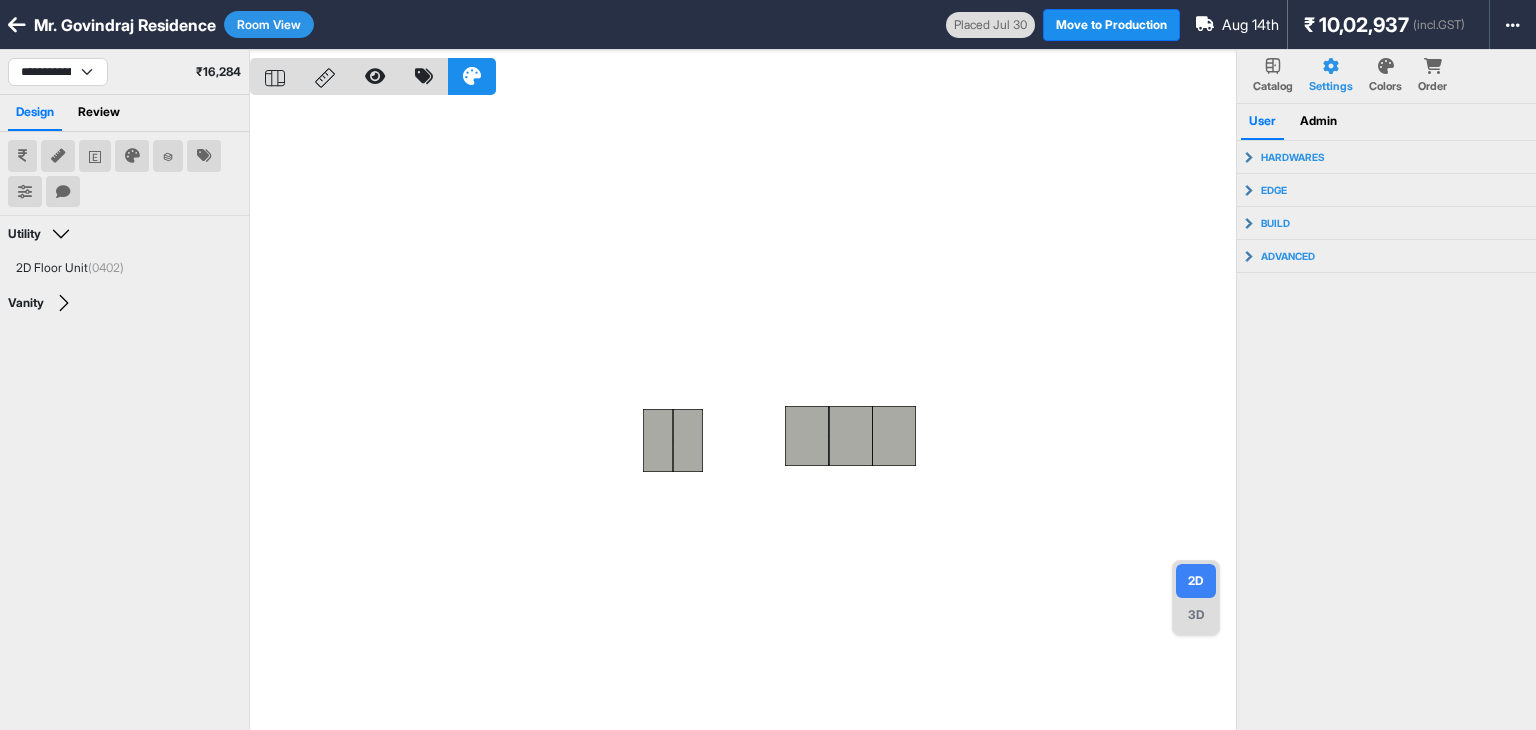 click at bounding box center [743, 415] 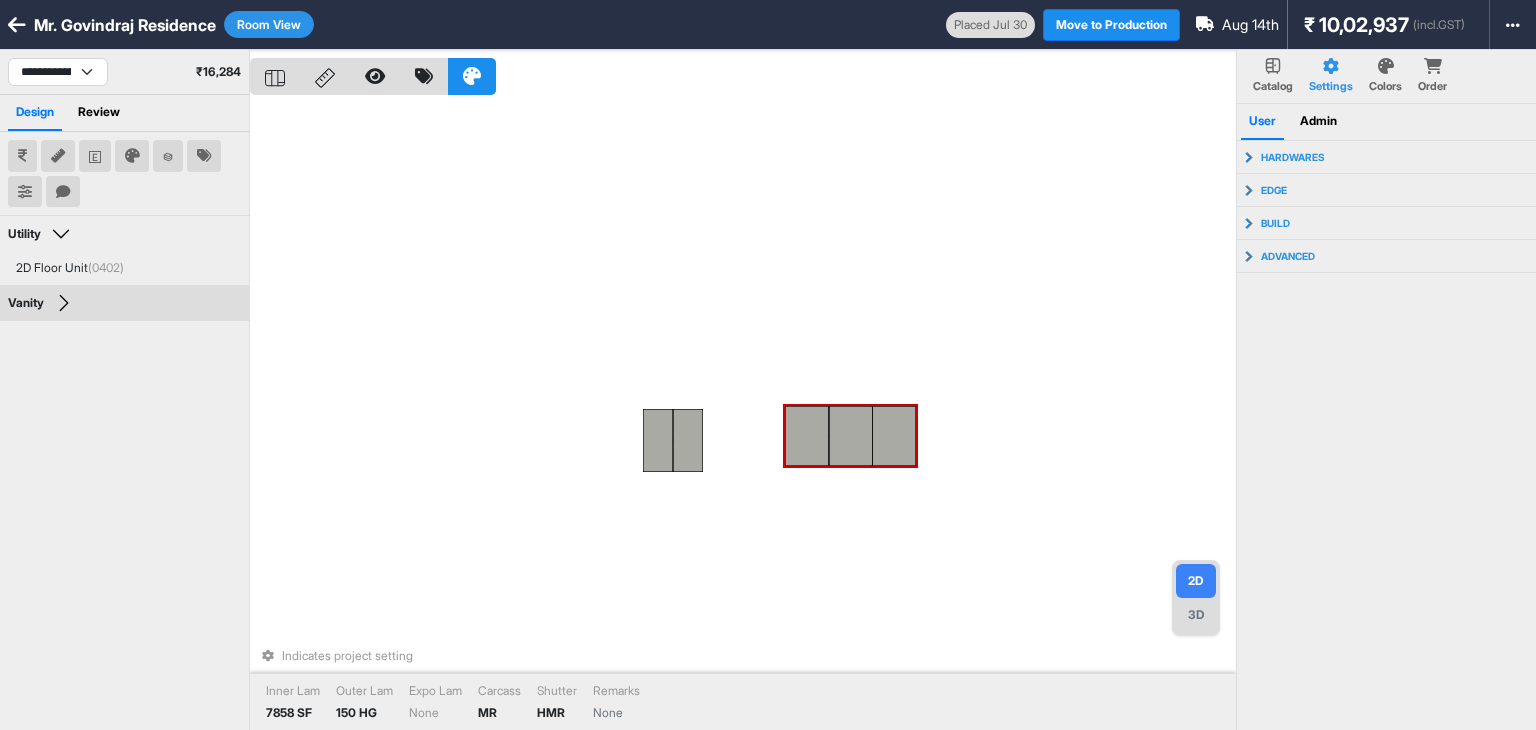 click at bounding box center (807, 436) 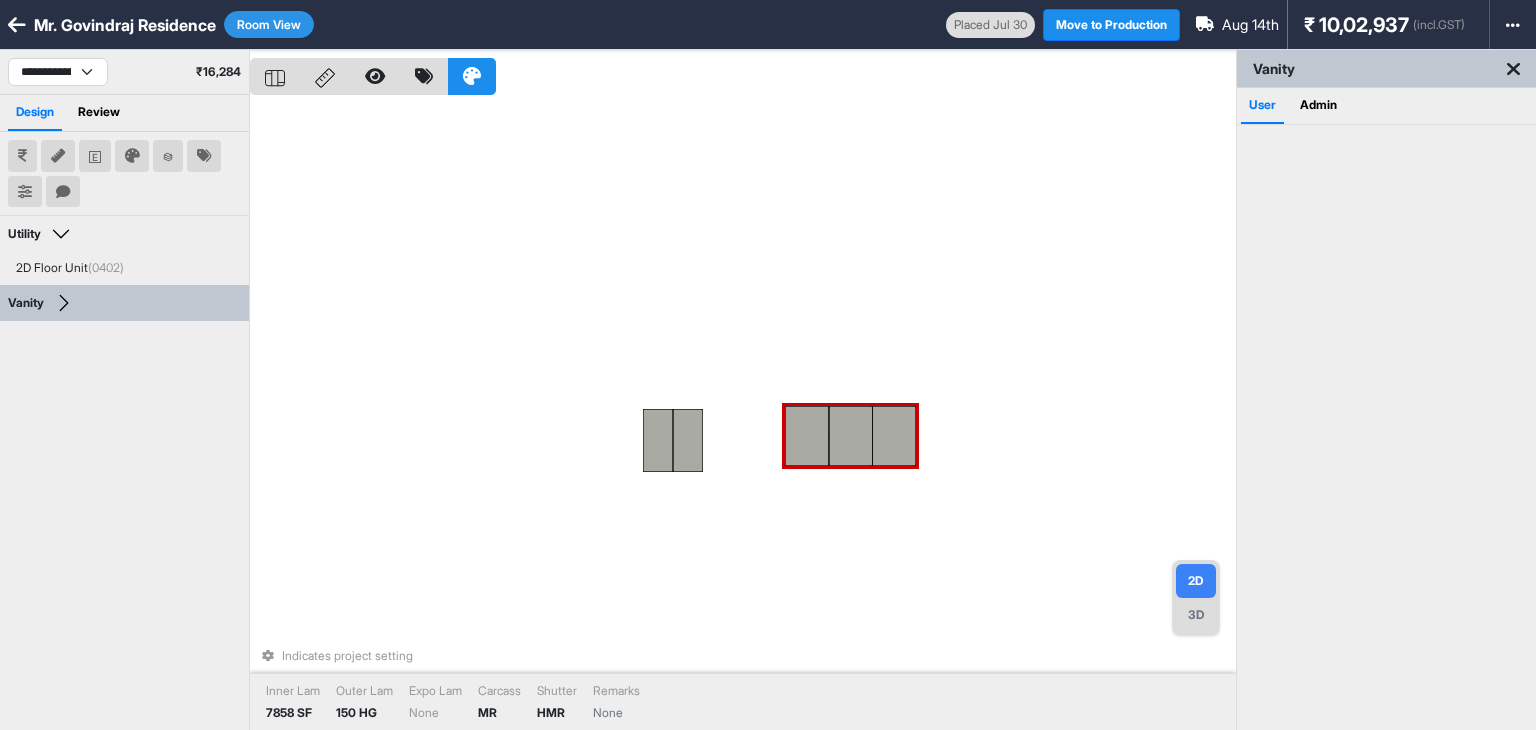 click at bounding box center (851, 436) 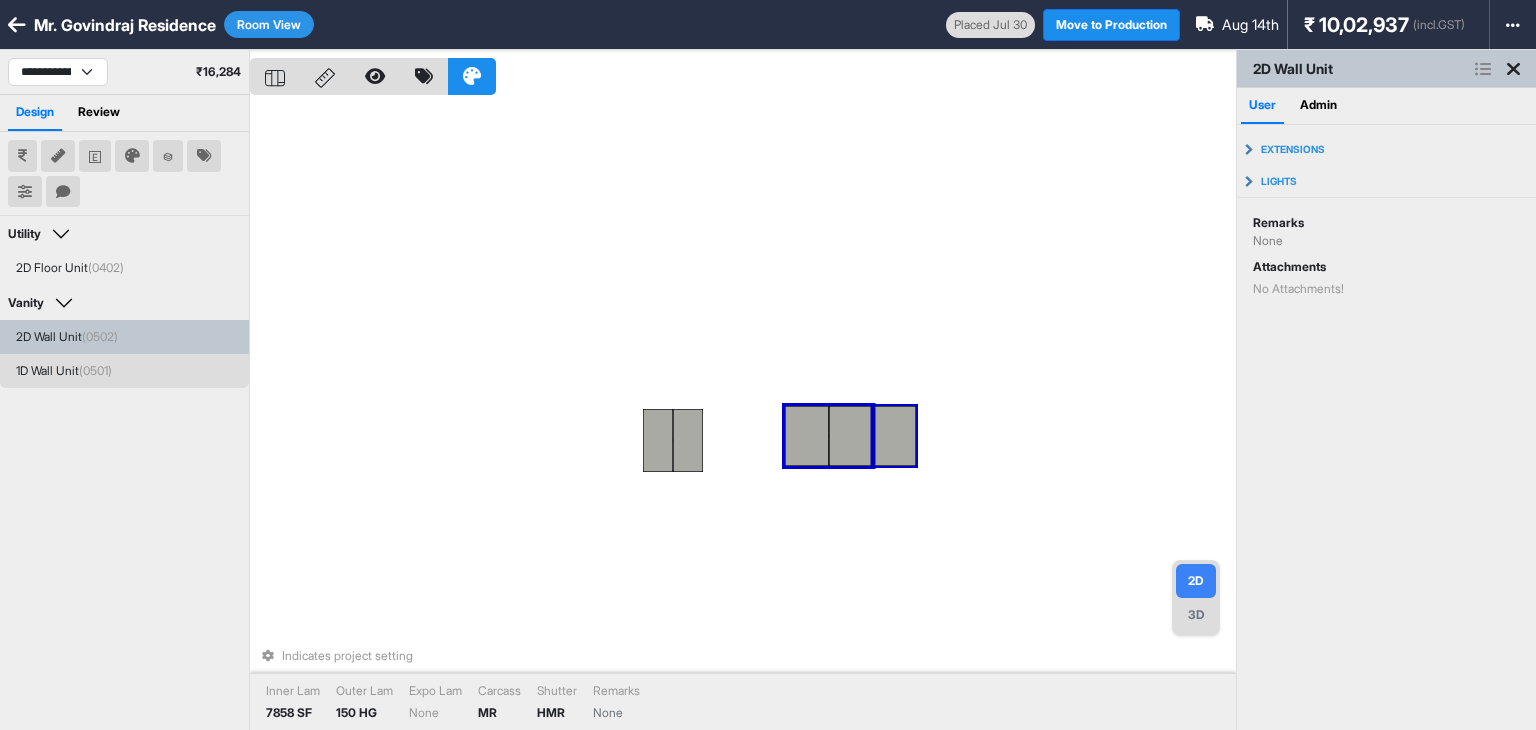 drag, startPoint x: 901, startPoint y: 436, endPoint x: 923, endPoint y: 343, distance: 95.566734 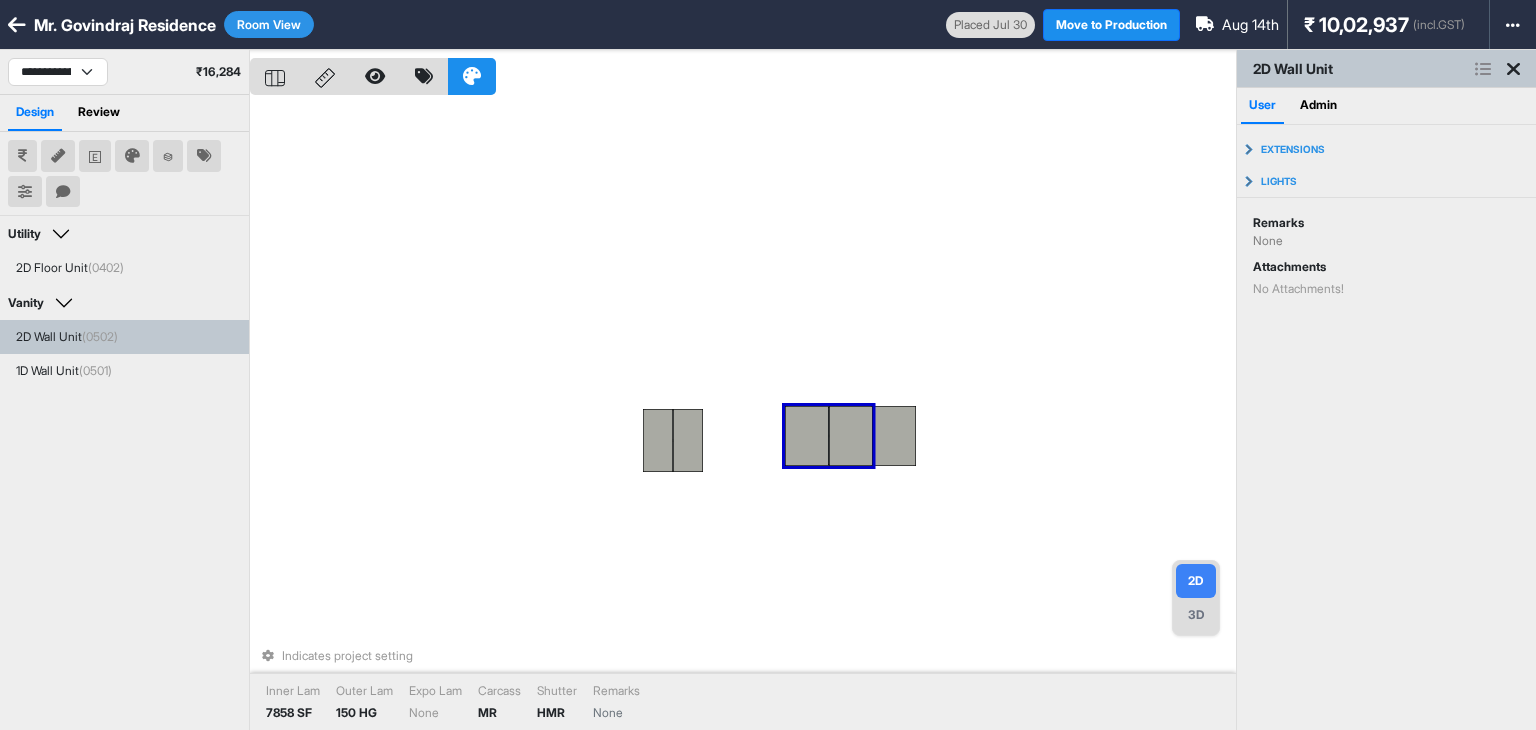 click on "Indicates project setting Inner Lam 7858 SF Outer Lam 150 HG Expo Lam None Carcass MR Shutter HMR Remarks None" at bounding box center (743, 415) 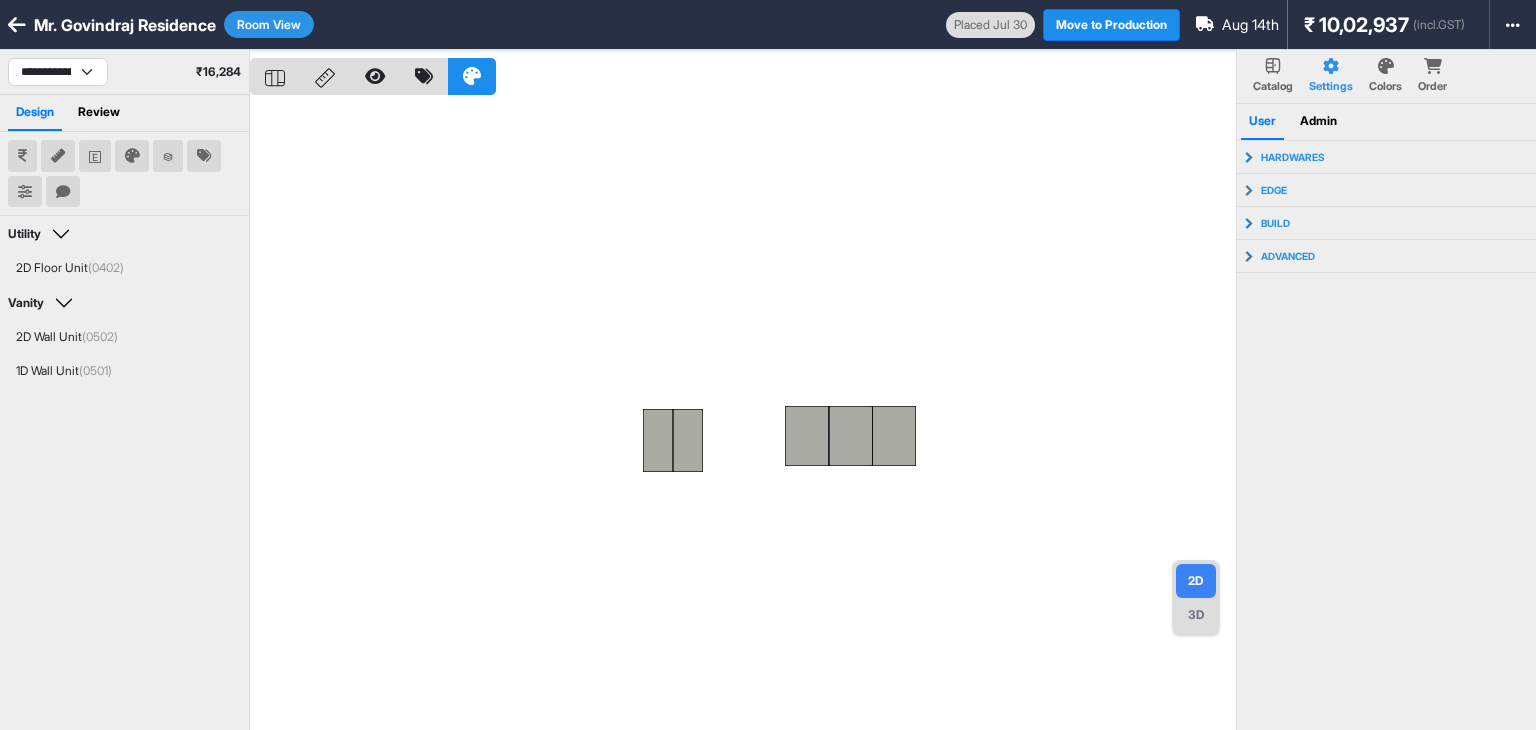 click at bounding box center (743, 415) 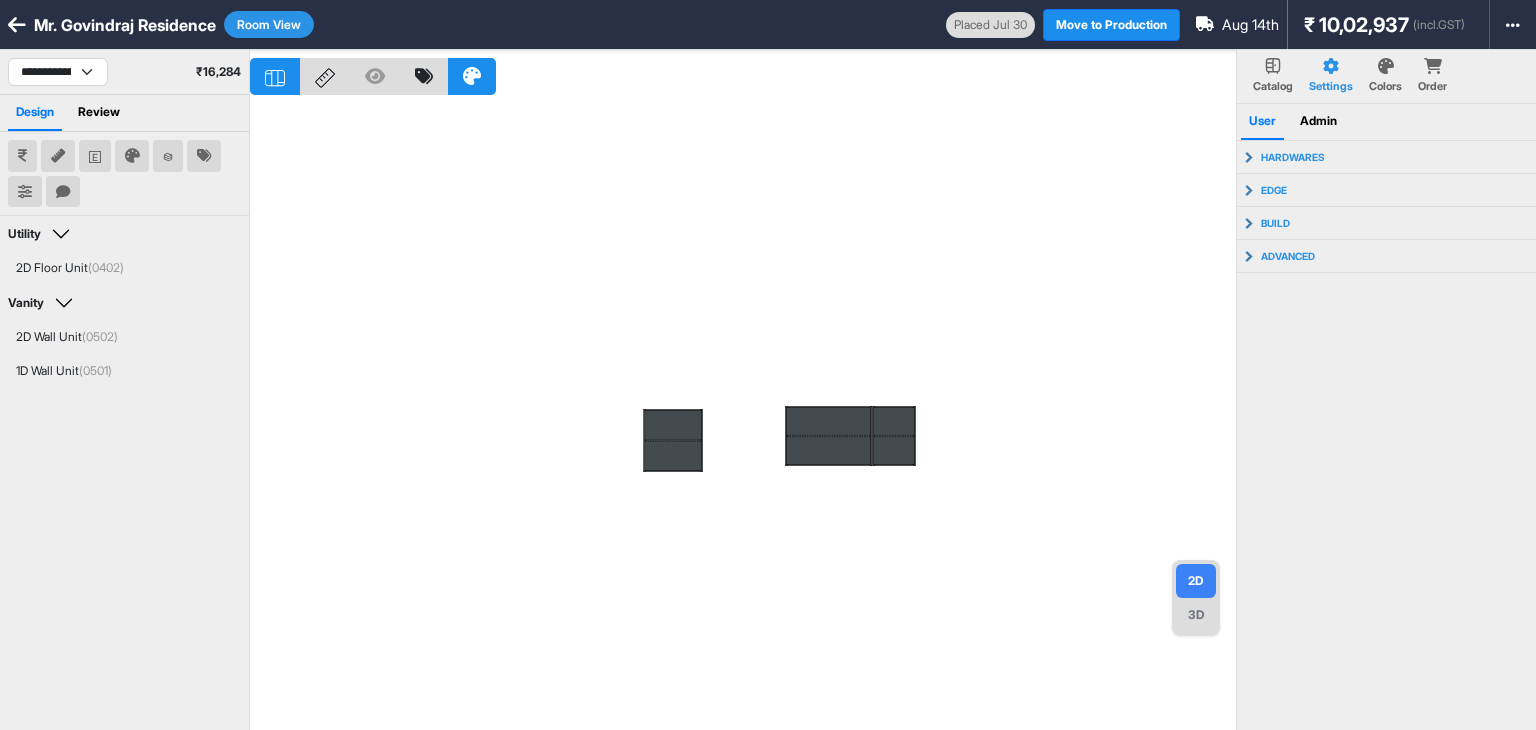 click at bounding box center [743, 415] 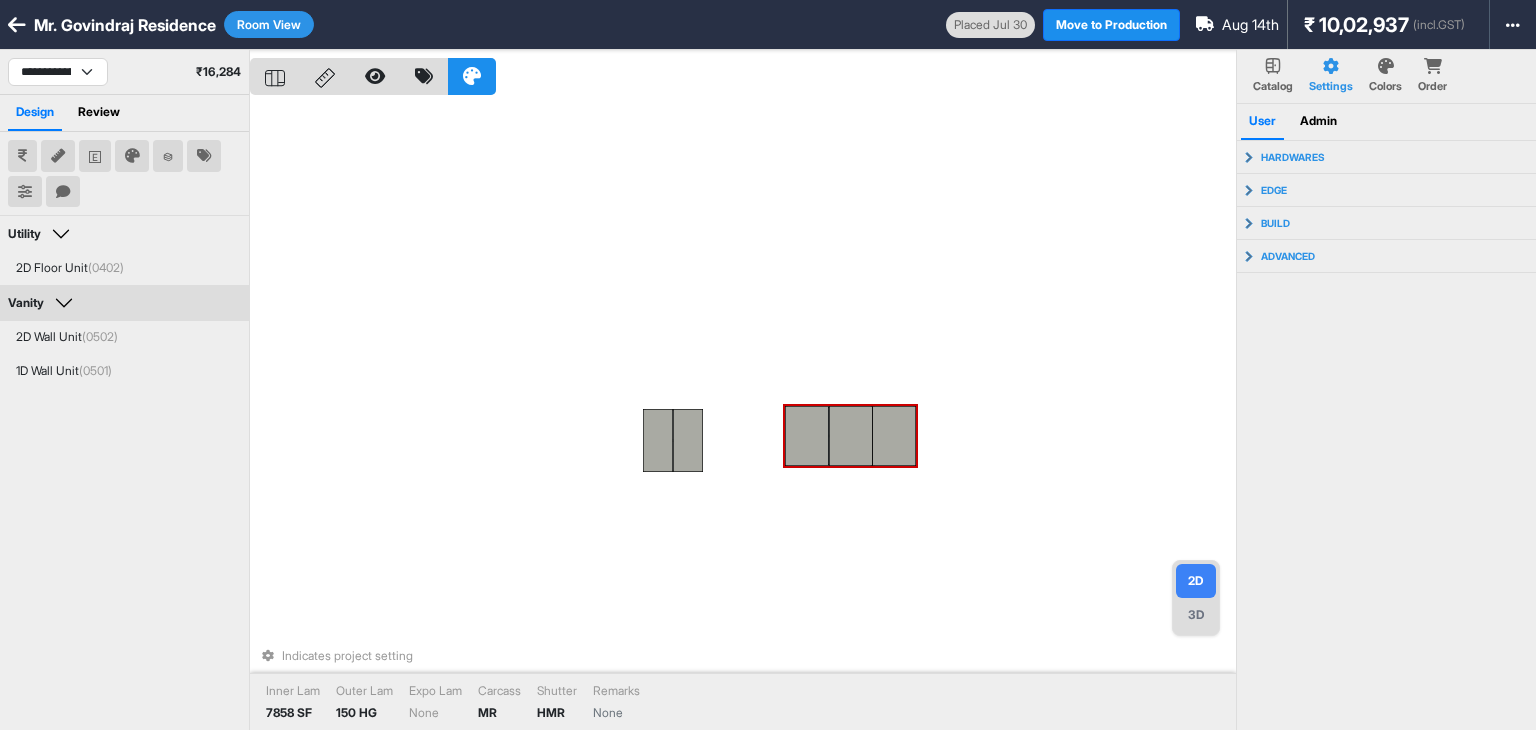 click on "Indicates project setting Inner Lam 7858 SF Outer Lam 150 HG Expo Lam None Carcass MR Shutter HMR Remarks None" at bounding box center (743, 415) 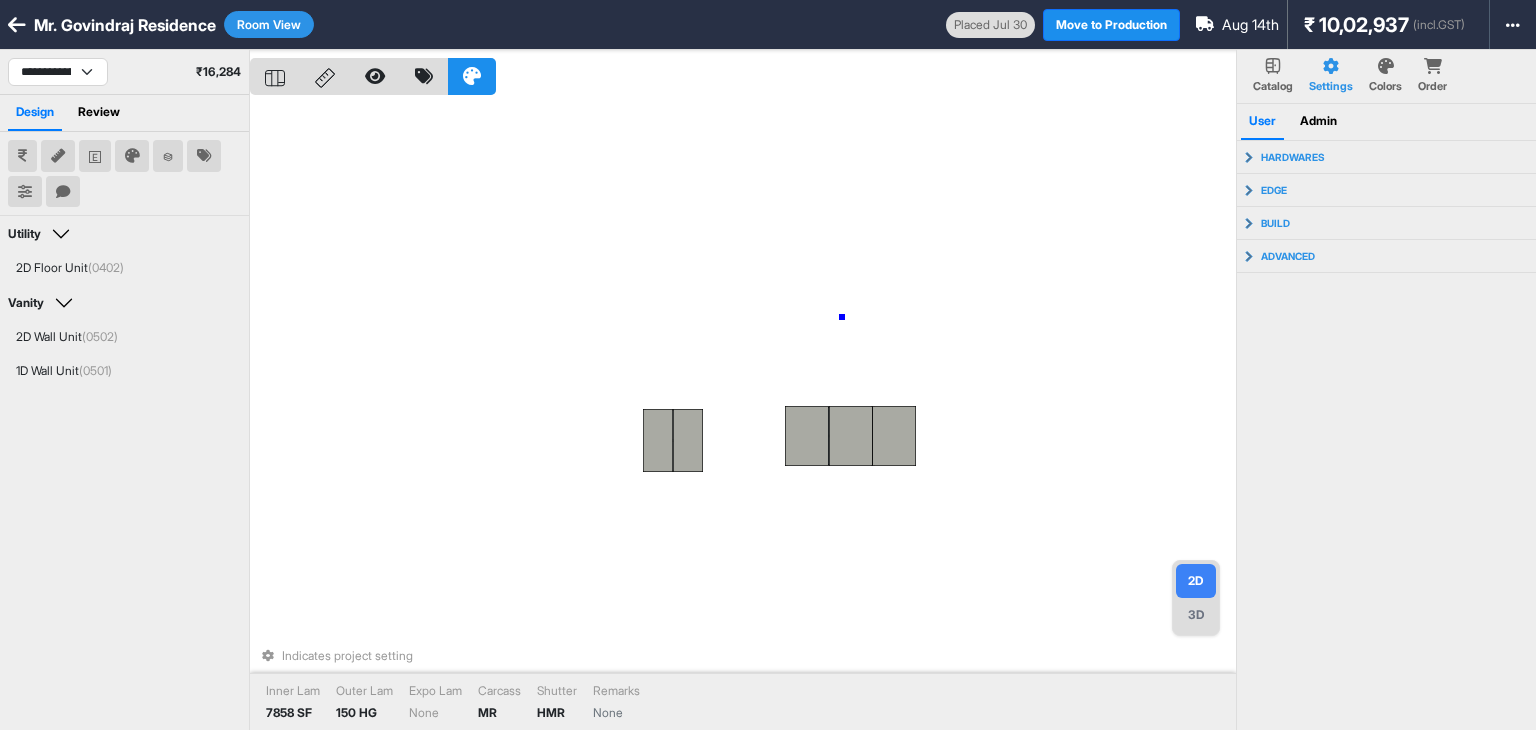 click on "Indicates project setting Inner Lam 7858 SF Outer Lam 150 HG Expo Lam None Carcass MR Shutter HMR Remarks None" at bounding box center (743, 415) 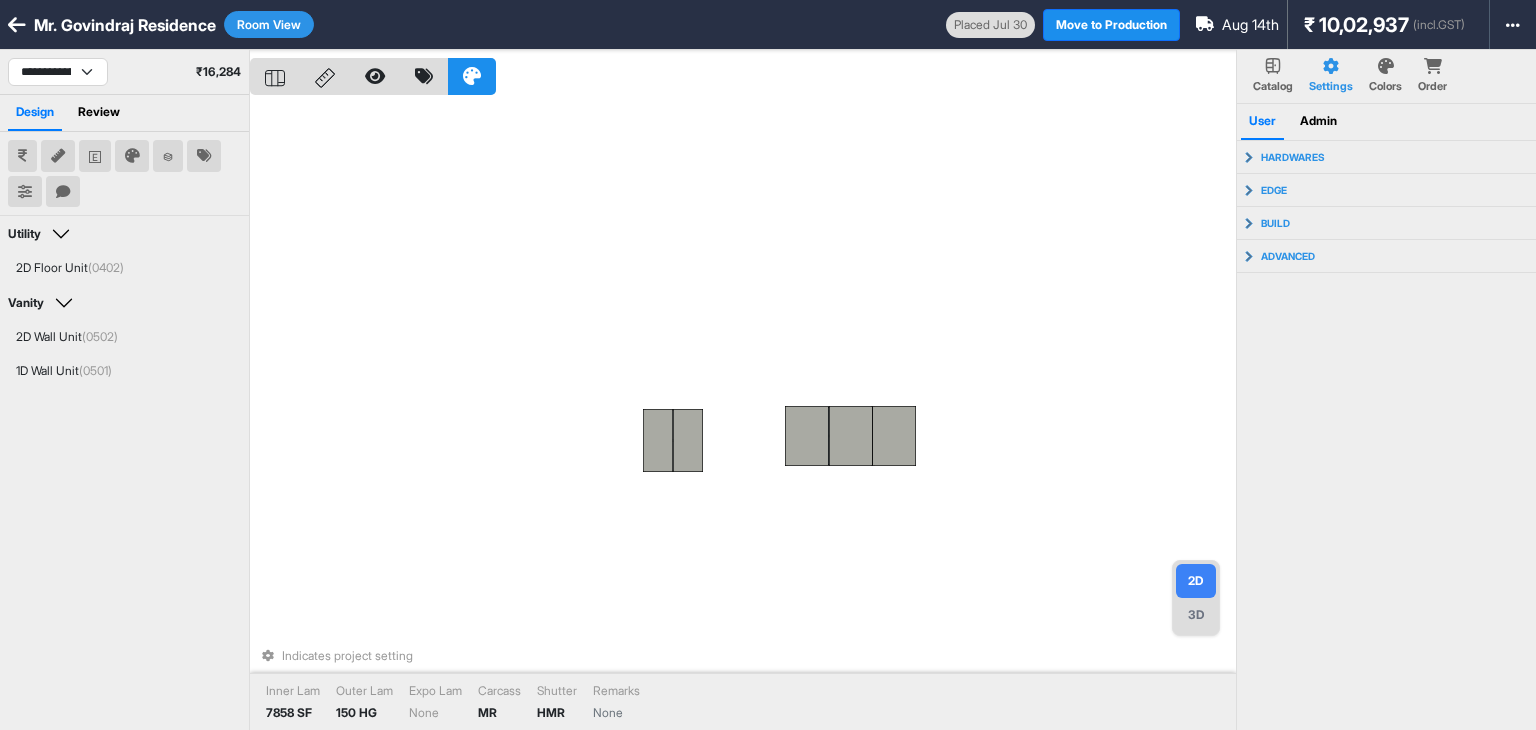 click on "Room View" at bounding box center (269, 24) 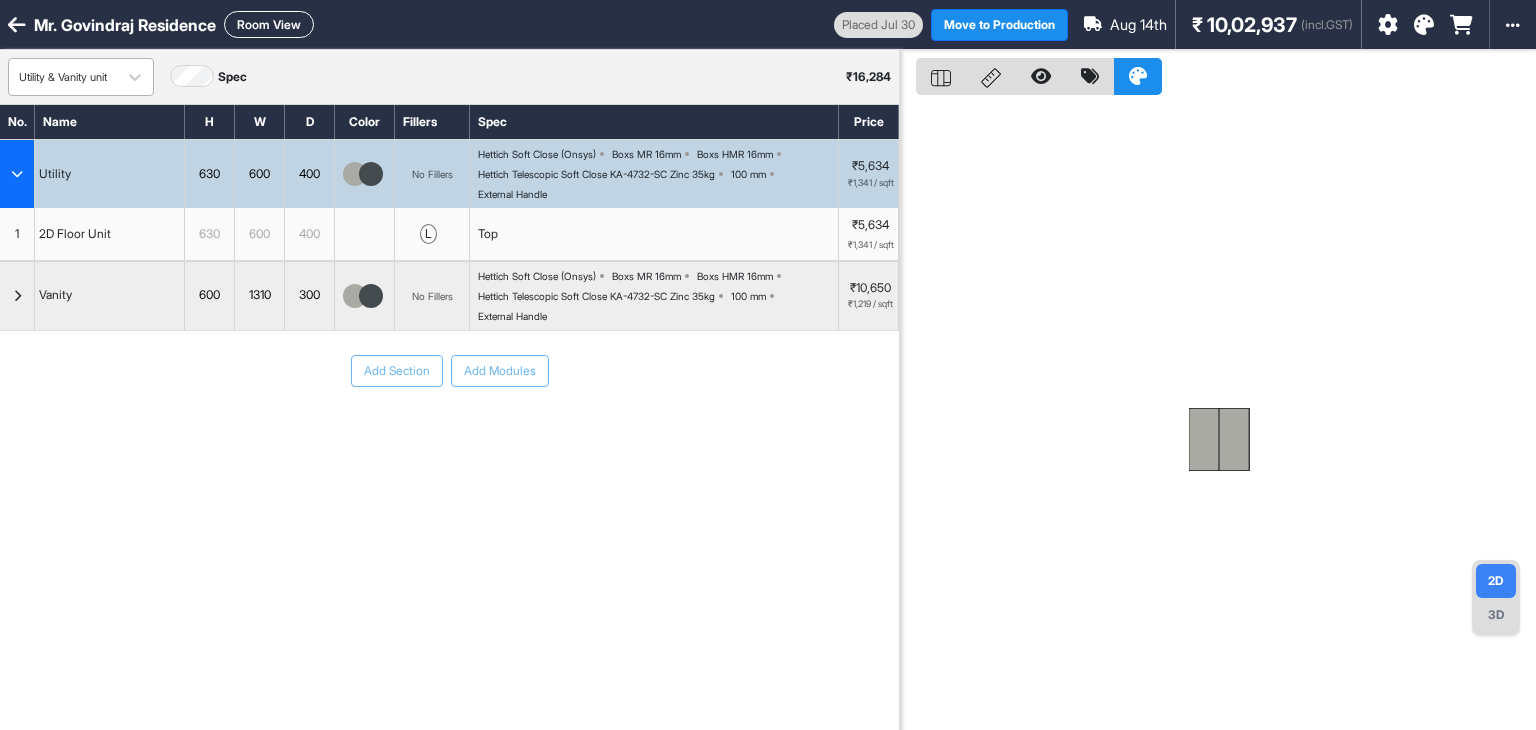 click on "Utility & Vanity unit" at bounding box center (63, 77) 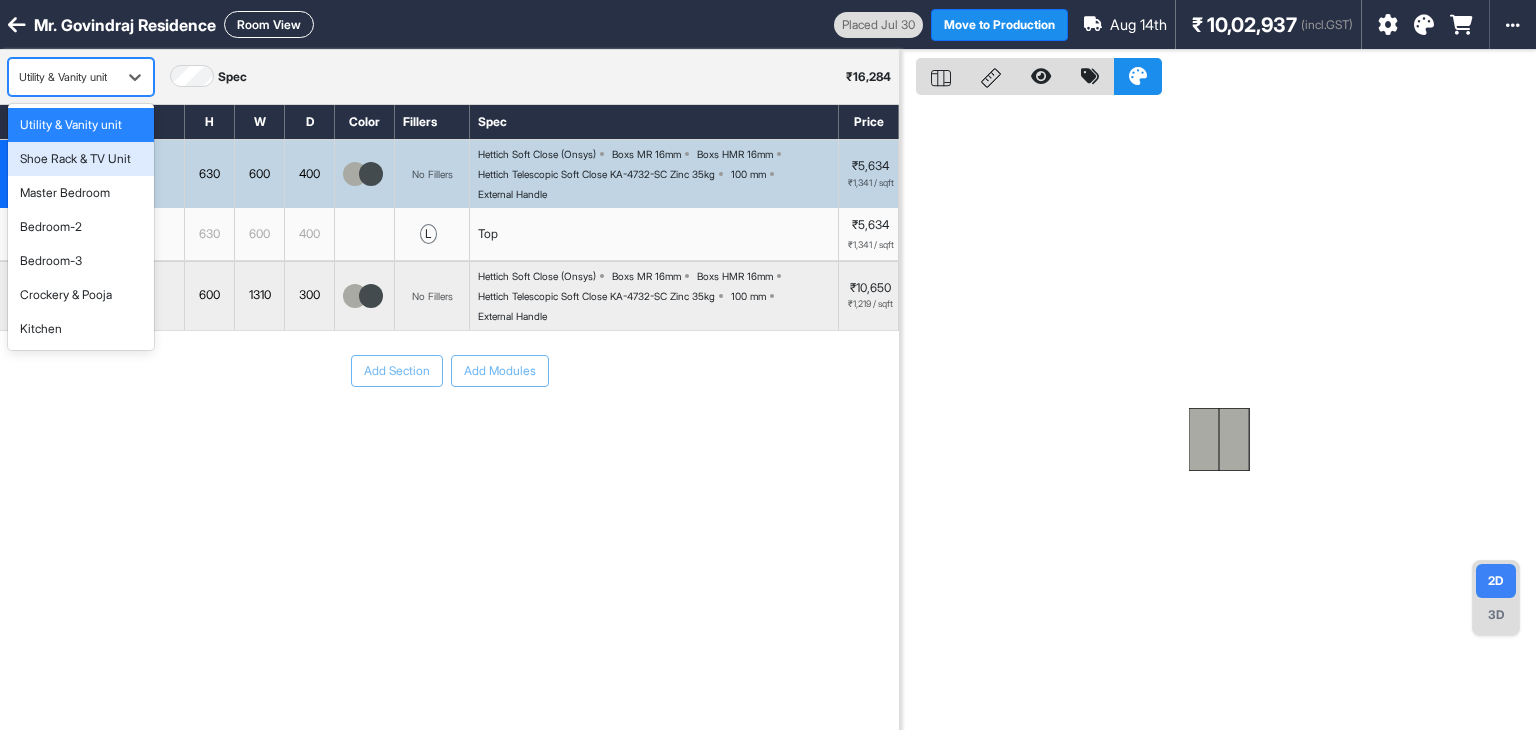 click on "Shoe Rack & TV Unit" at bounding box center [75, 159] 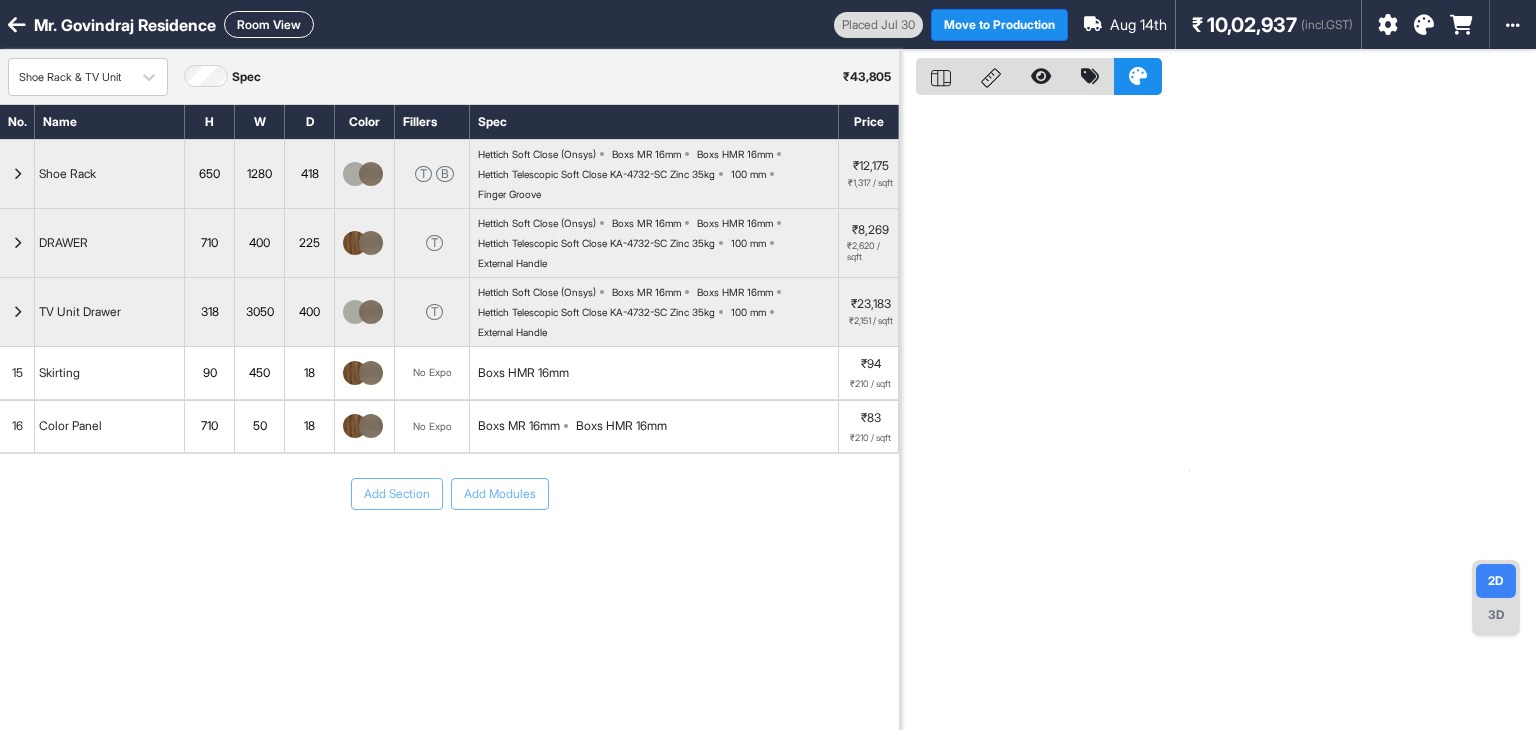 click on "Room View" at bounding box center (269, 24) 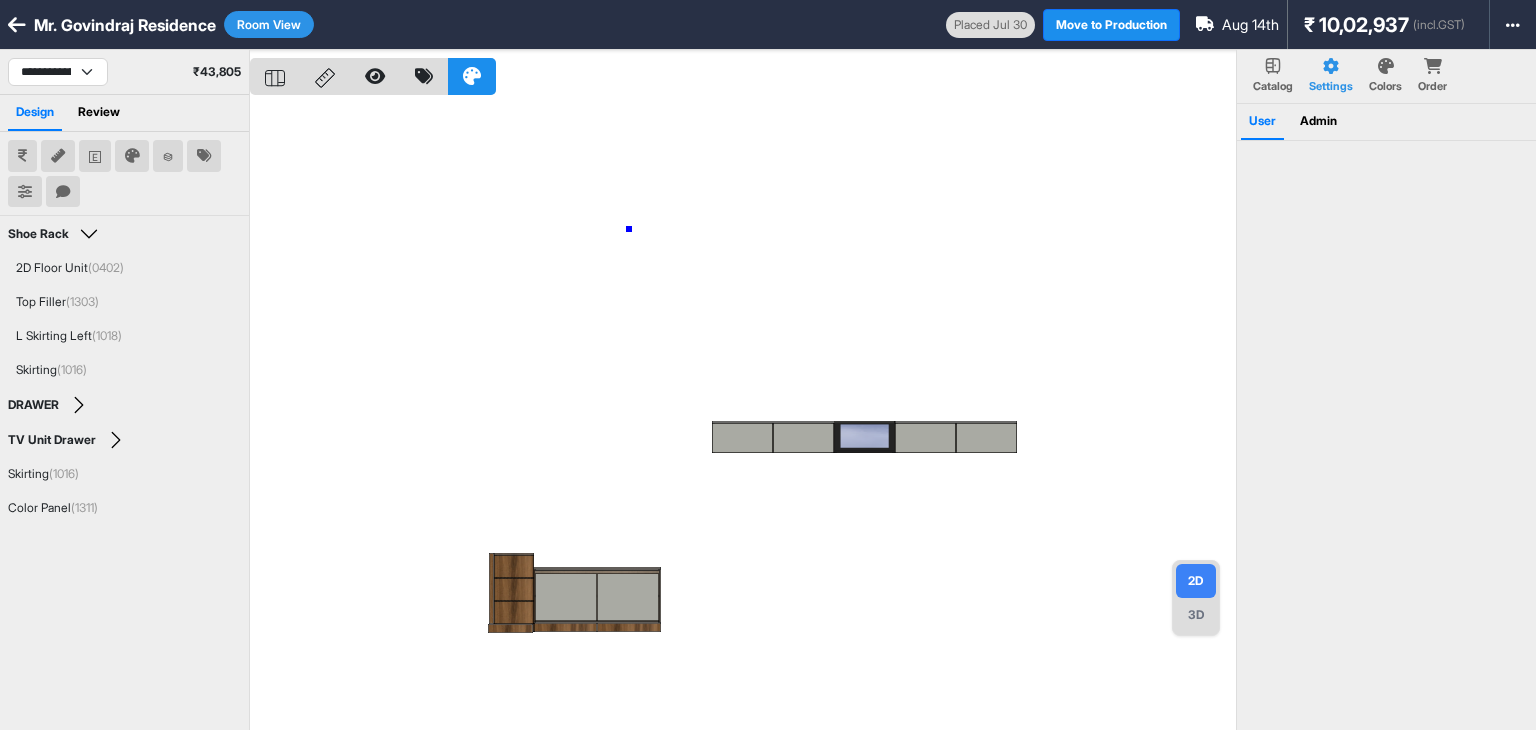 click at bounding box center (743, 415) 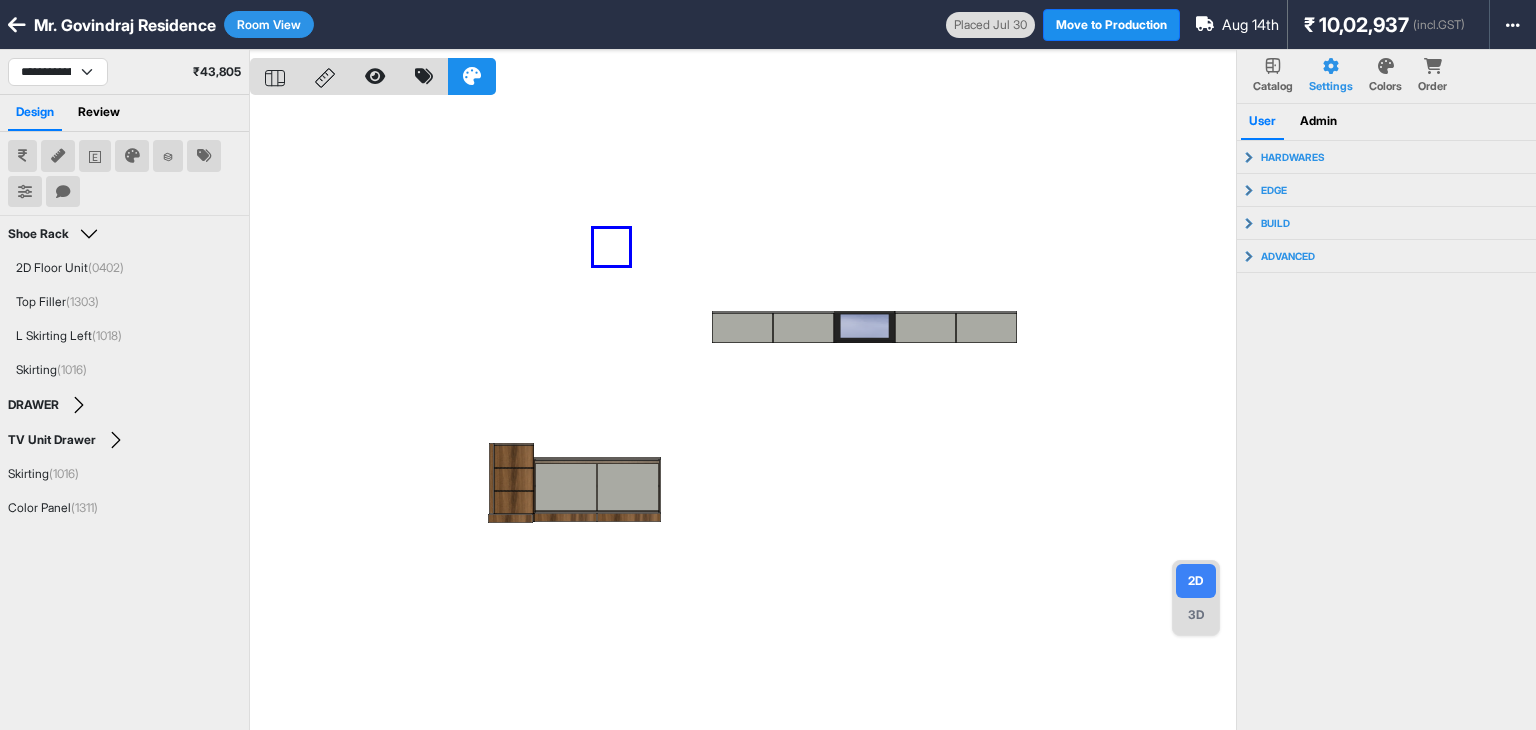 click at bounding box center [743, 415] 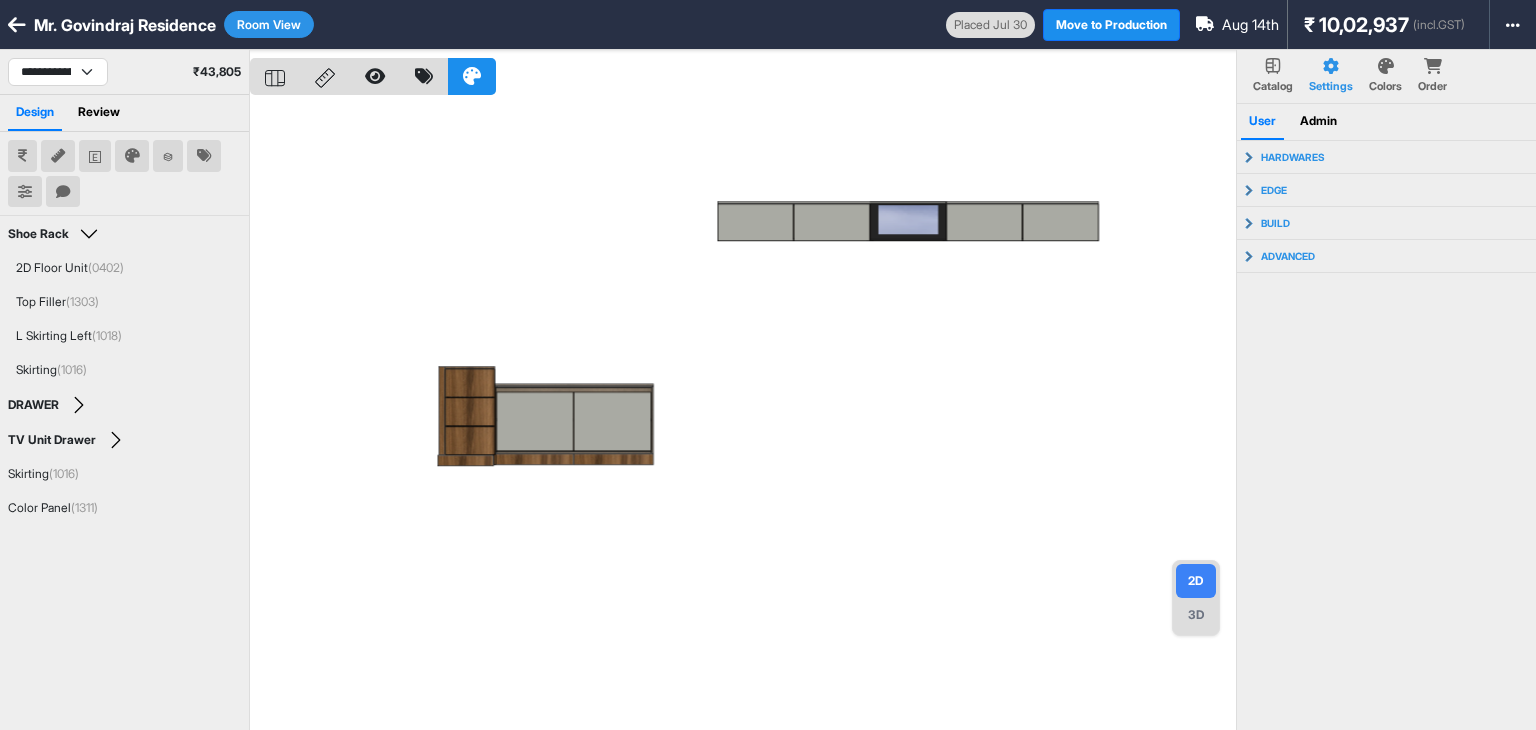 click at bounding box center [743, 415] 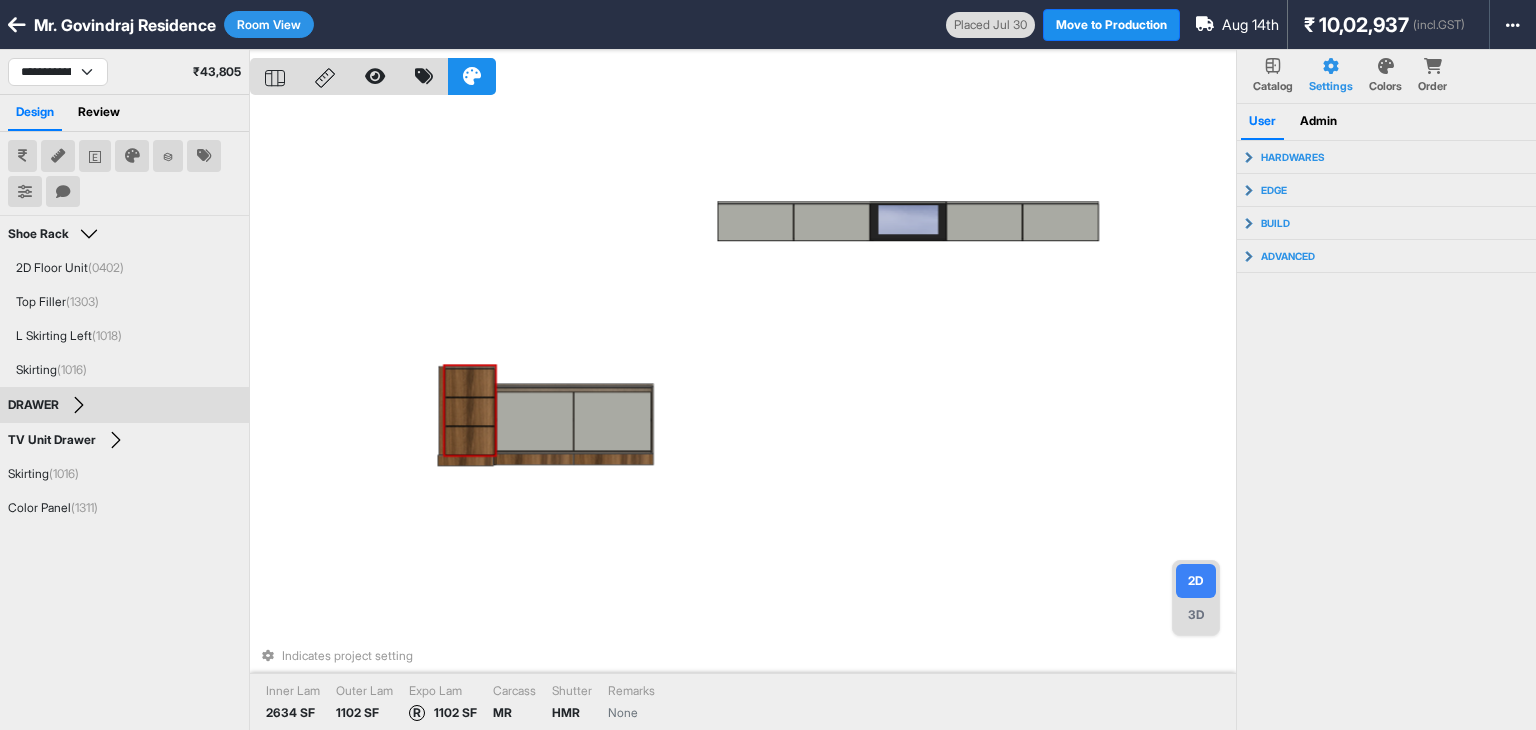 click at bounding box center [470, 383] 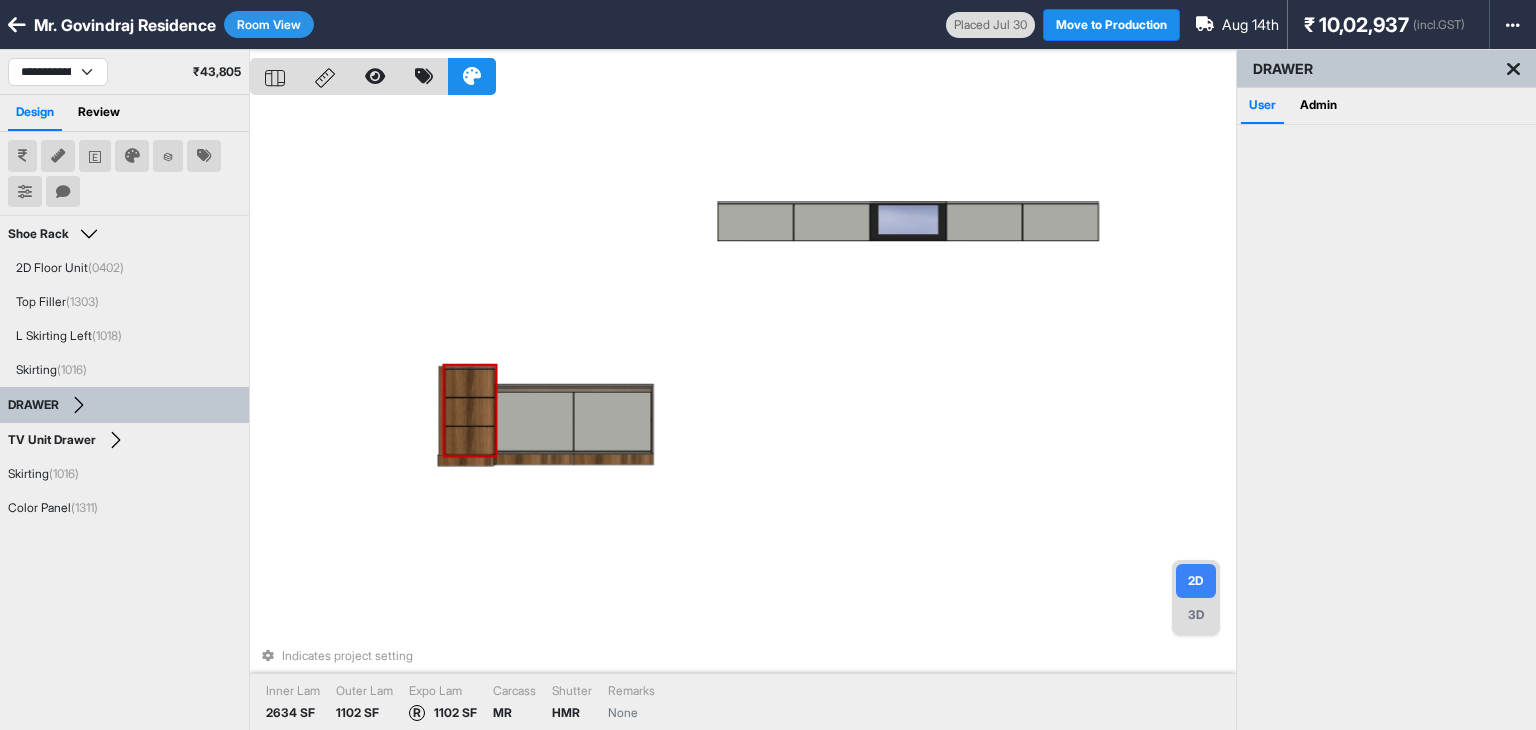 click at bounding box center (470, 383) 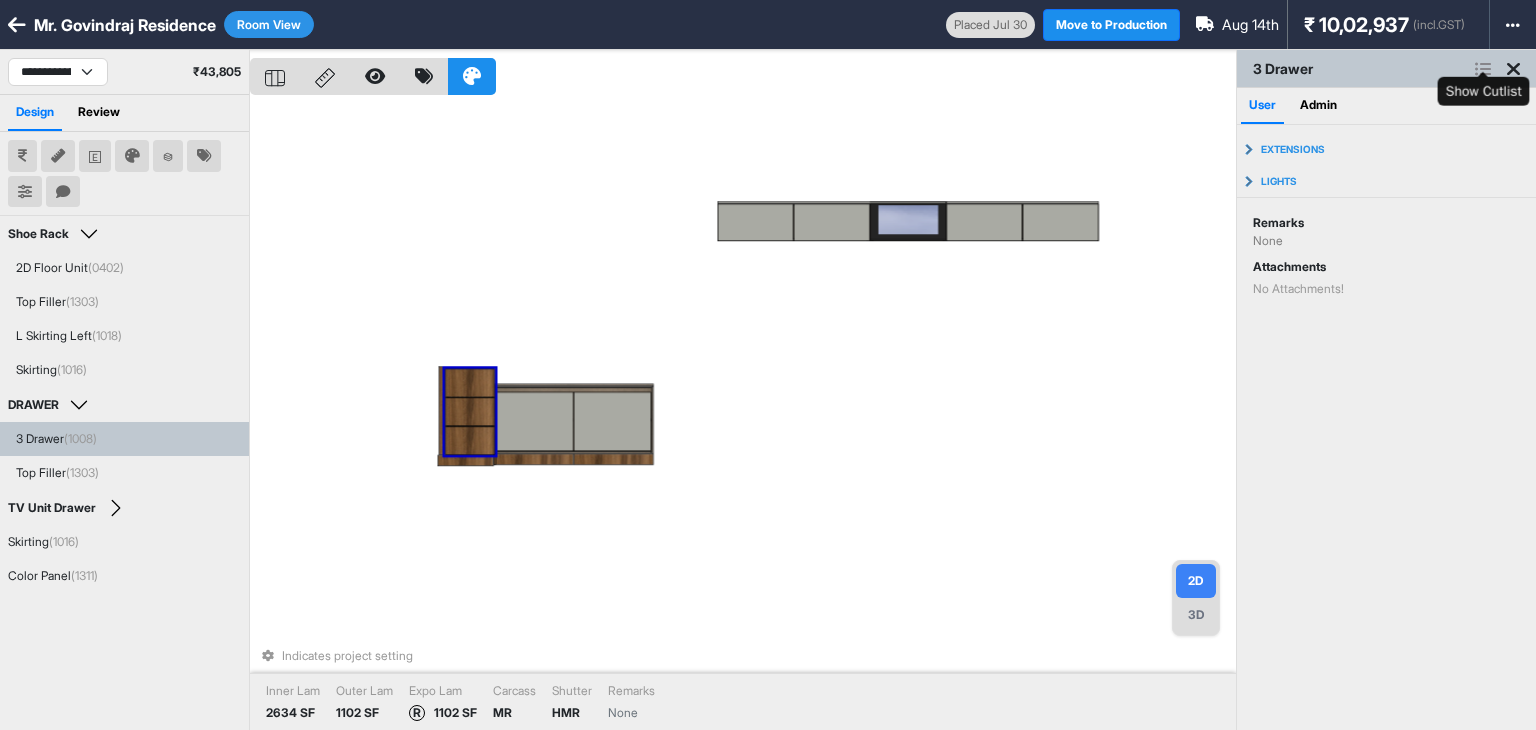 click at bounding box center (1483, 69) 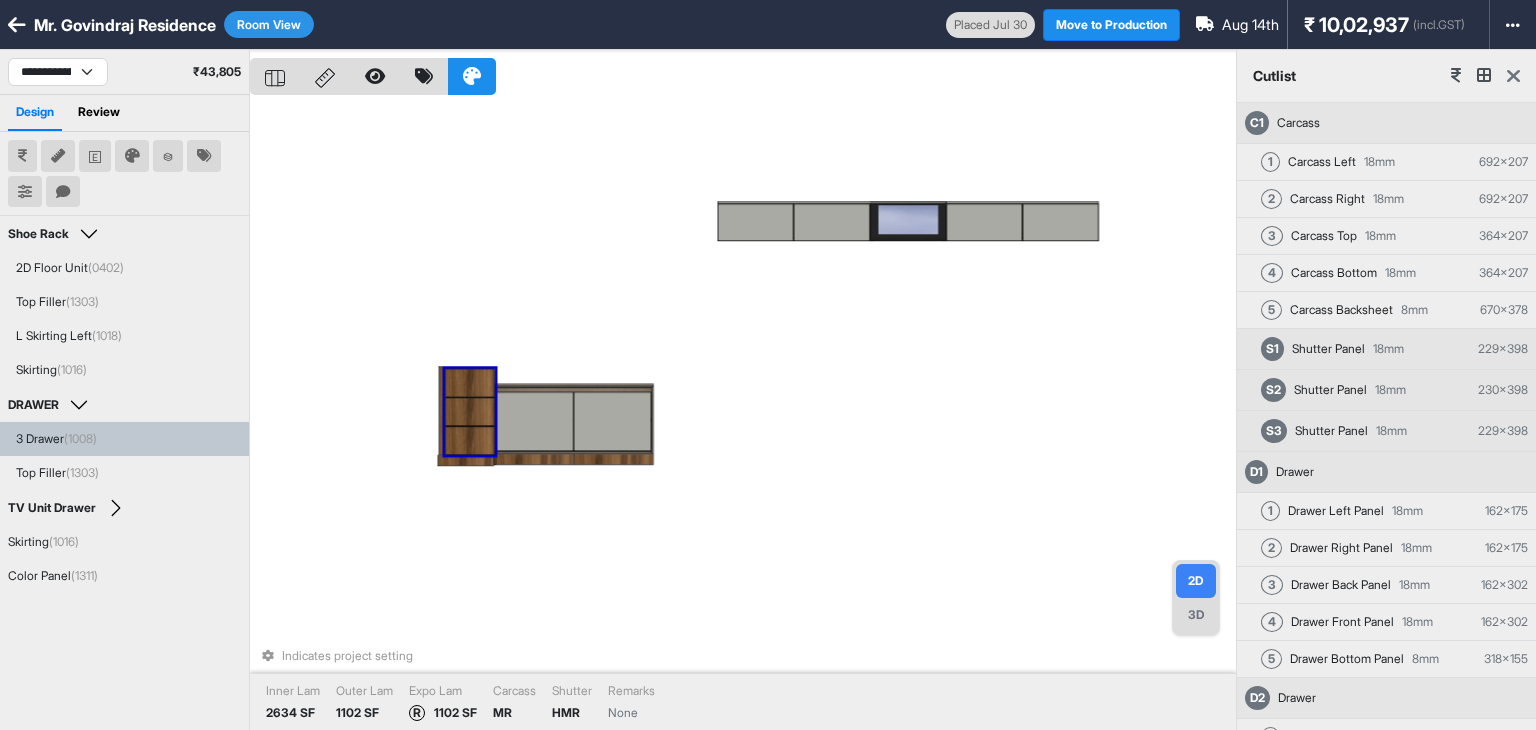 click at bounding box center [1513, 76] 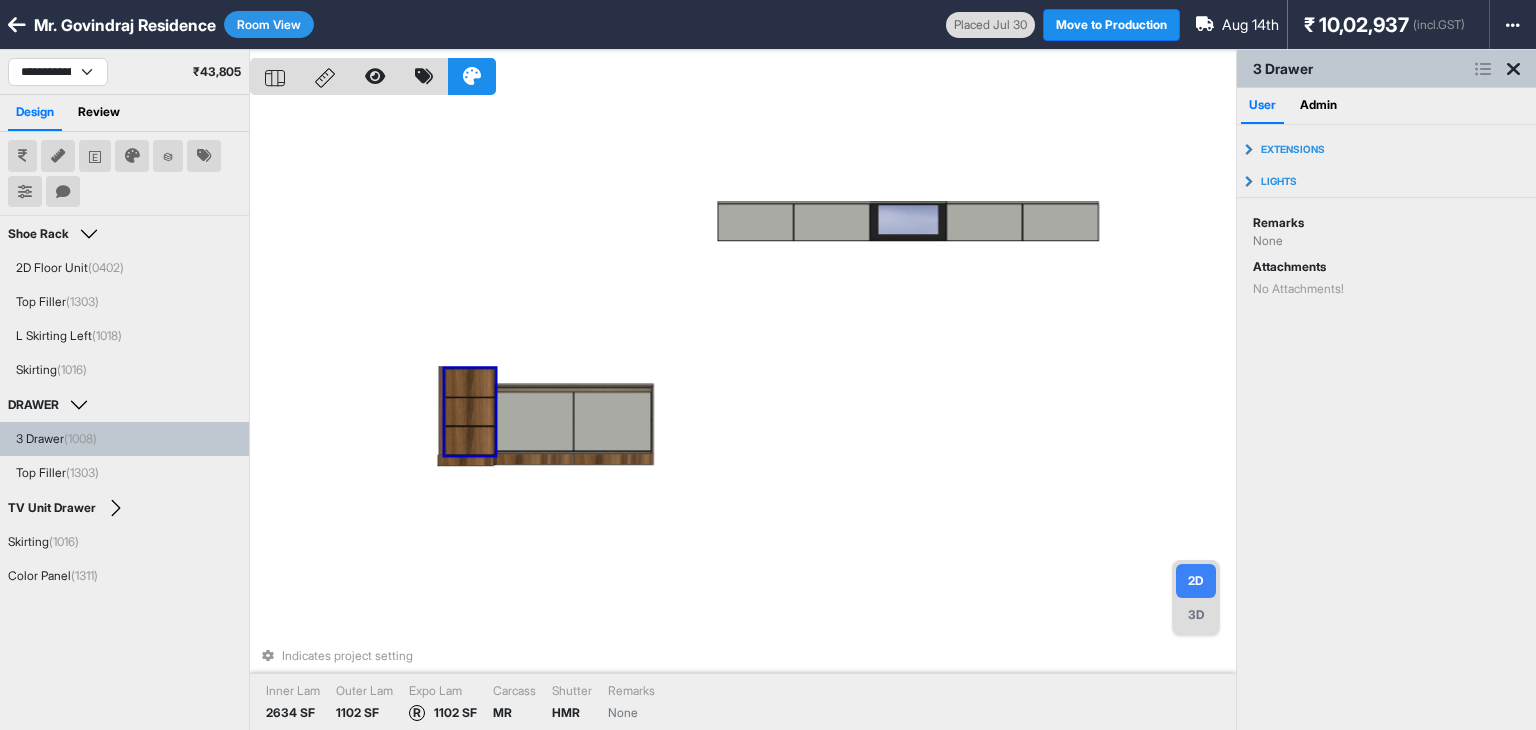 click on "Indicates project setting Inner Lam 2634 SF Outer Lam 1102 SF Expo Lam R 1102 SF Carcass MR Shutter HMR Remarks None" at bounding box center [743, 415] 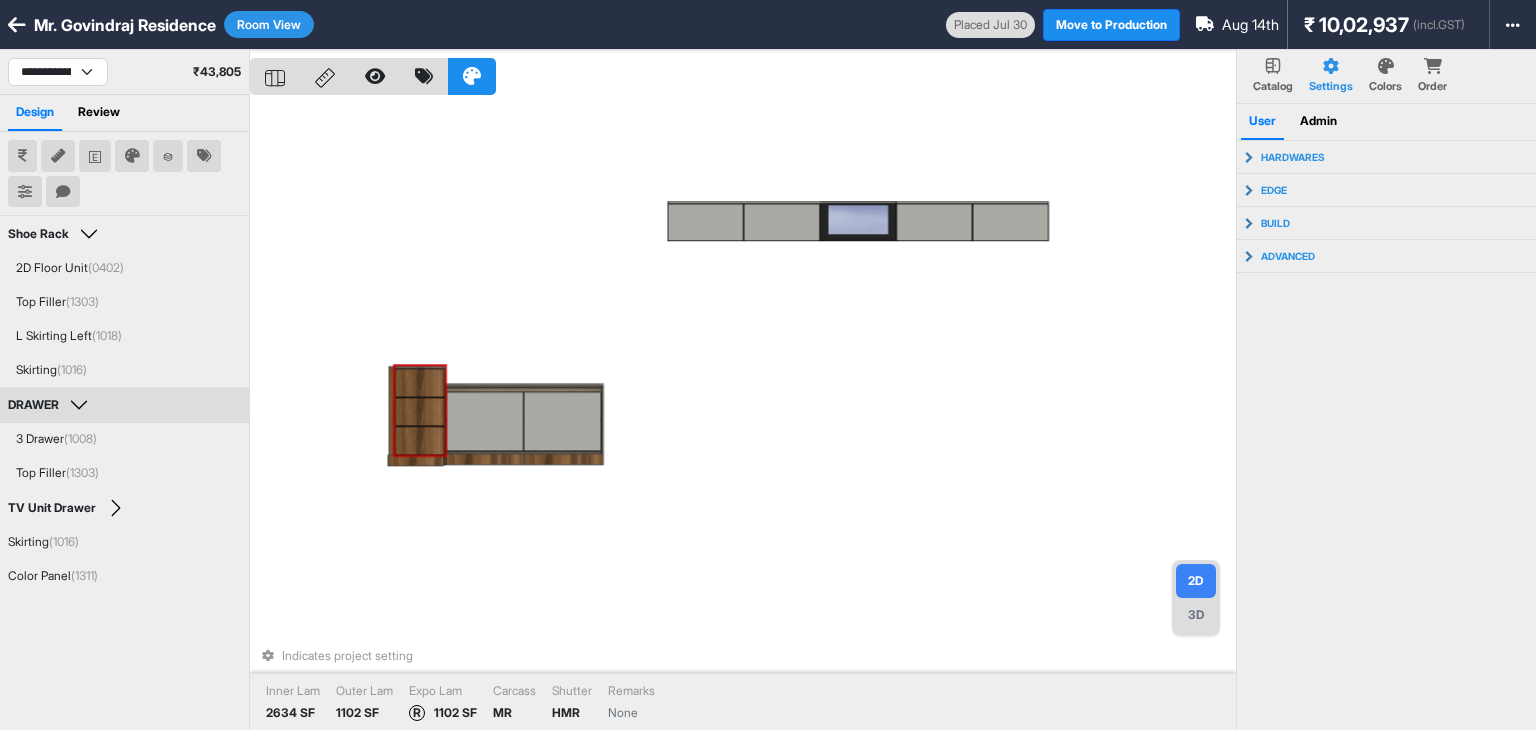 click at bounding box center (420, 440) 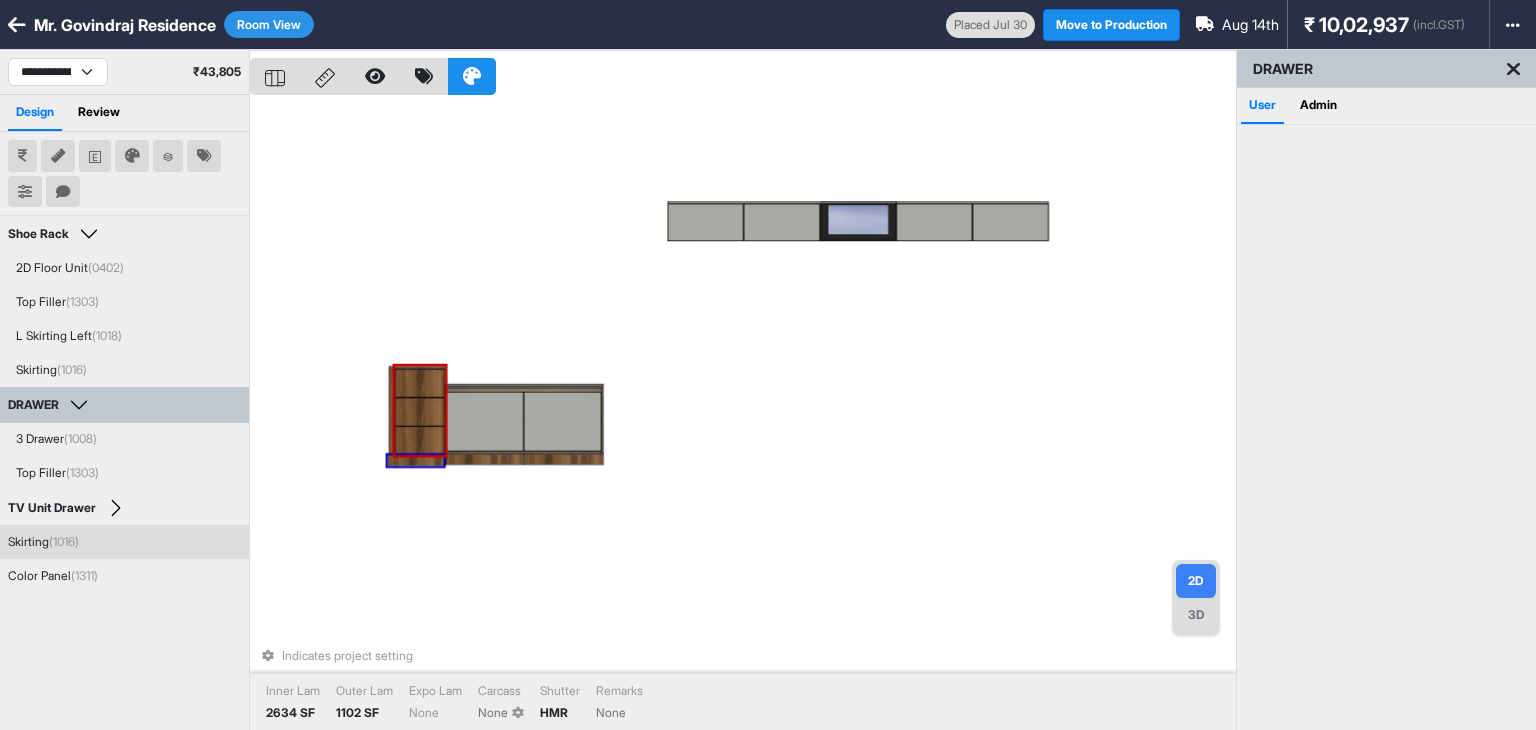 click on "Indicates project setting Inner Lam 2634 SF Outer Lam 1102 SF Expo Lam None Carcass None Shutter HMR Remarks None" at bounding box center [743, 415] 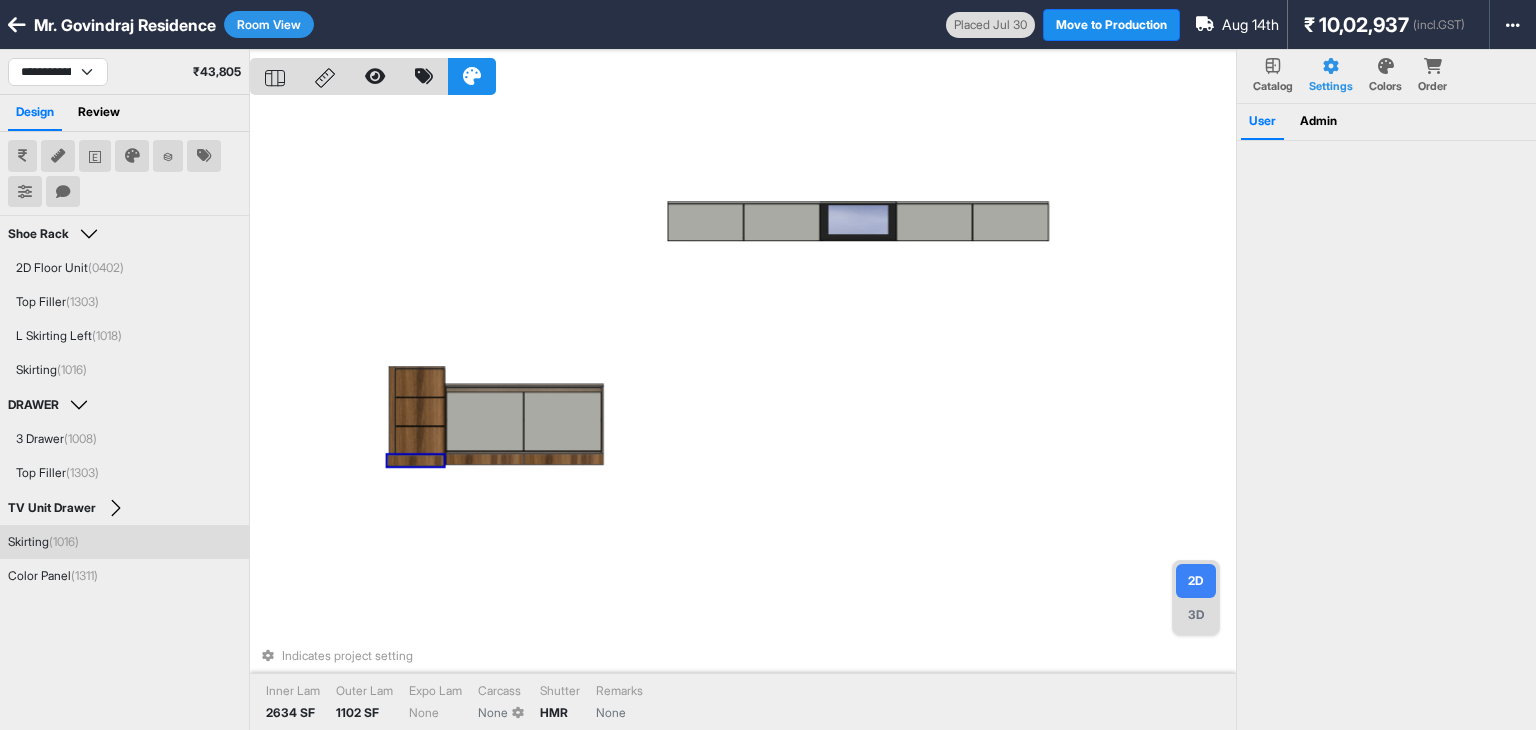 click at bounding box center (416, 460) 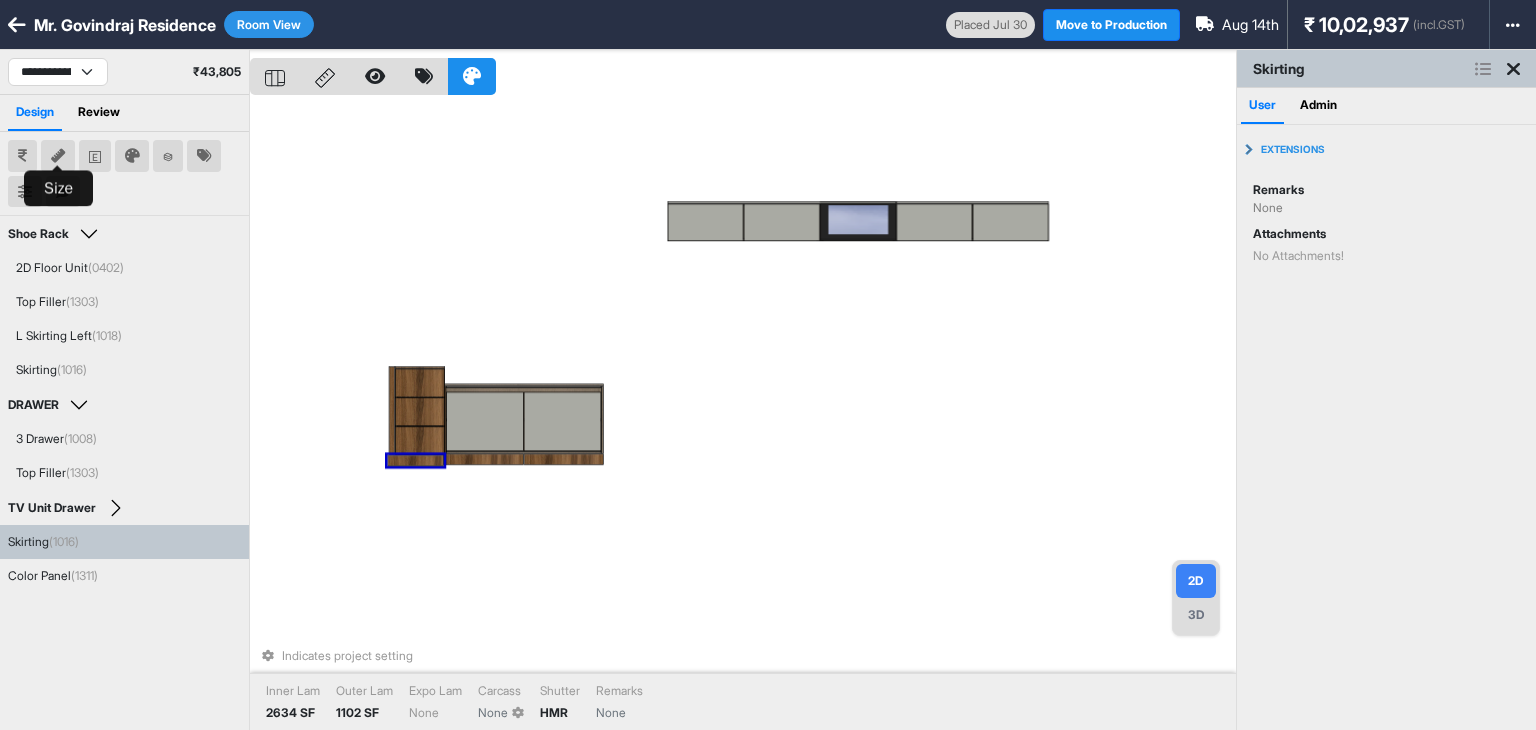 click at bounding box center (58, 156) 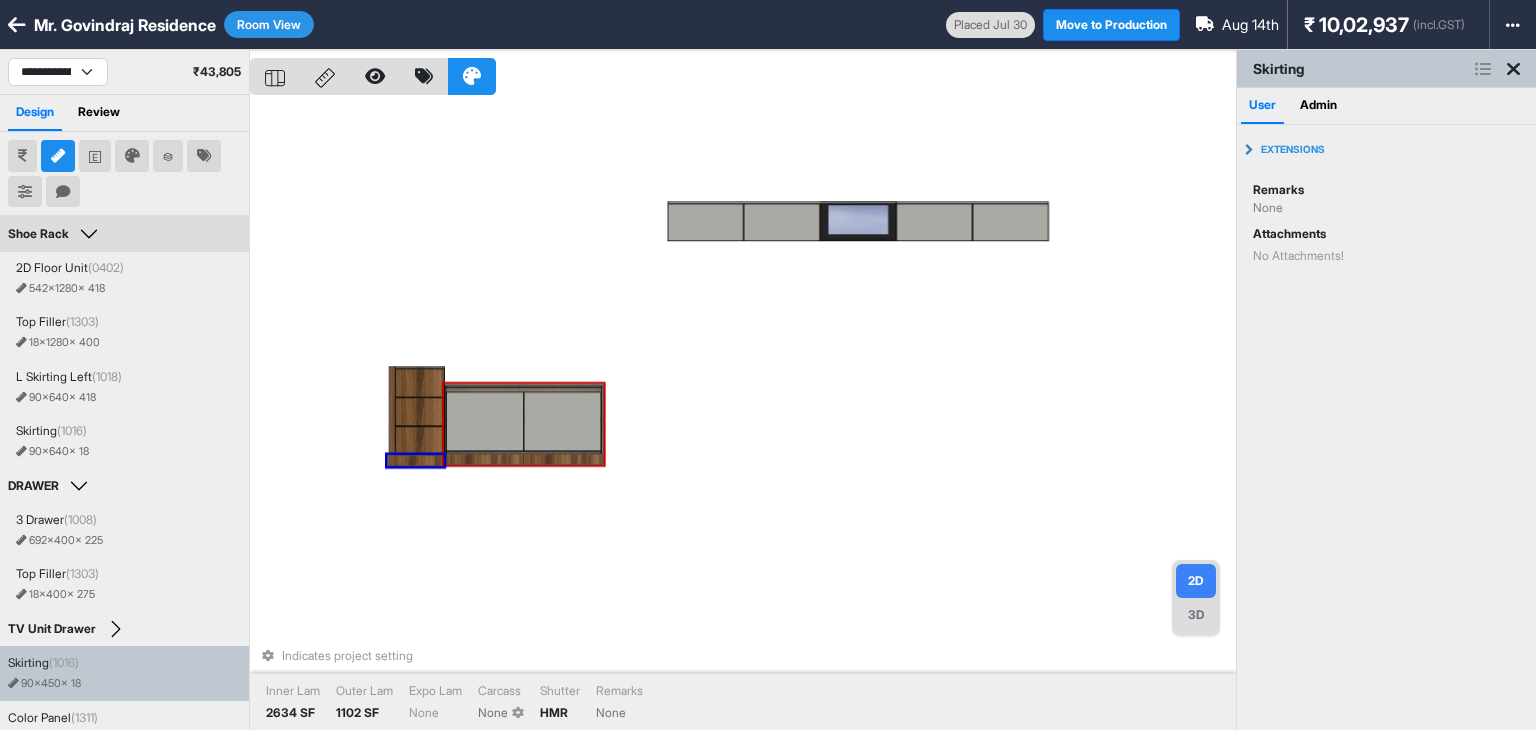click at bounding box center [484, 459] 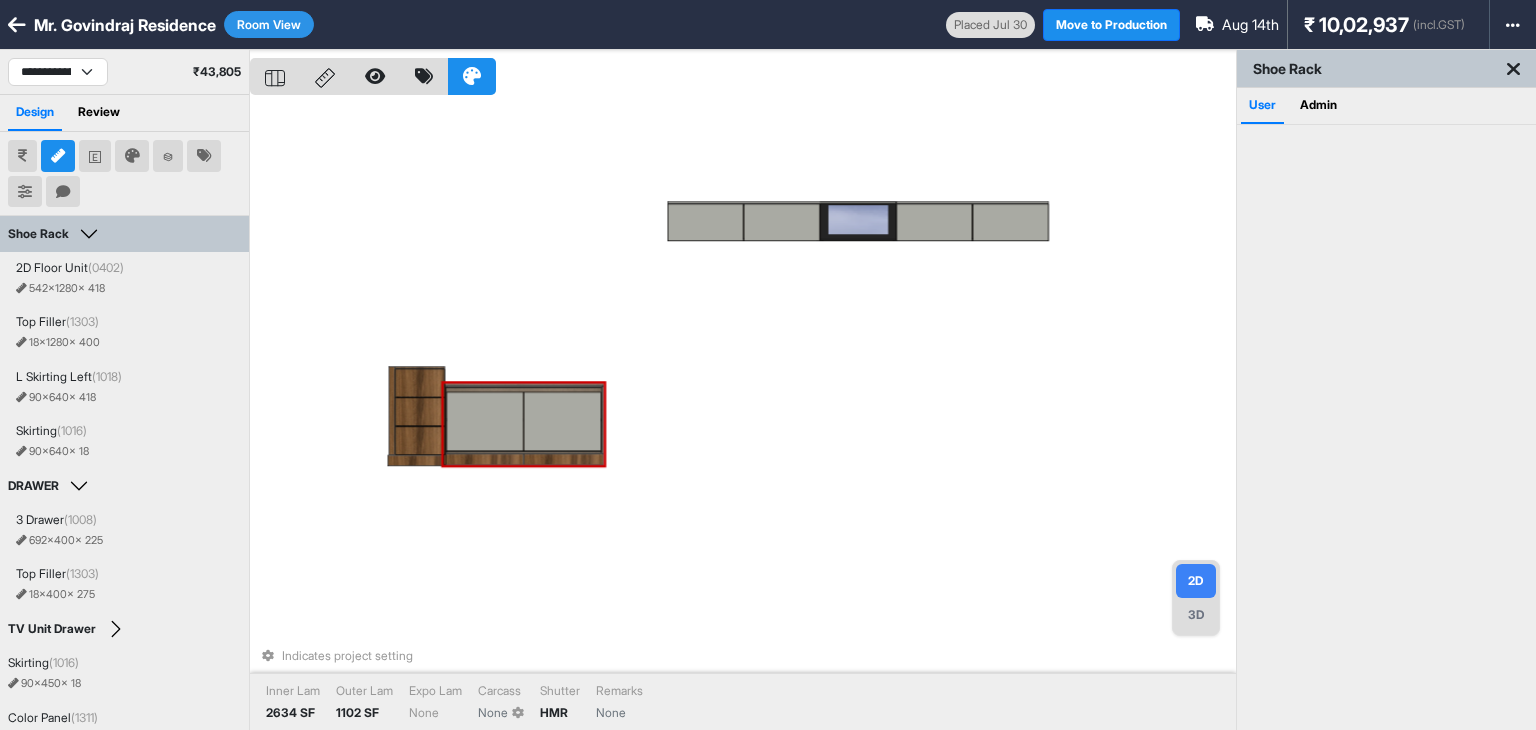 click at bounding box center [484, 459] 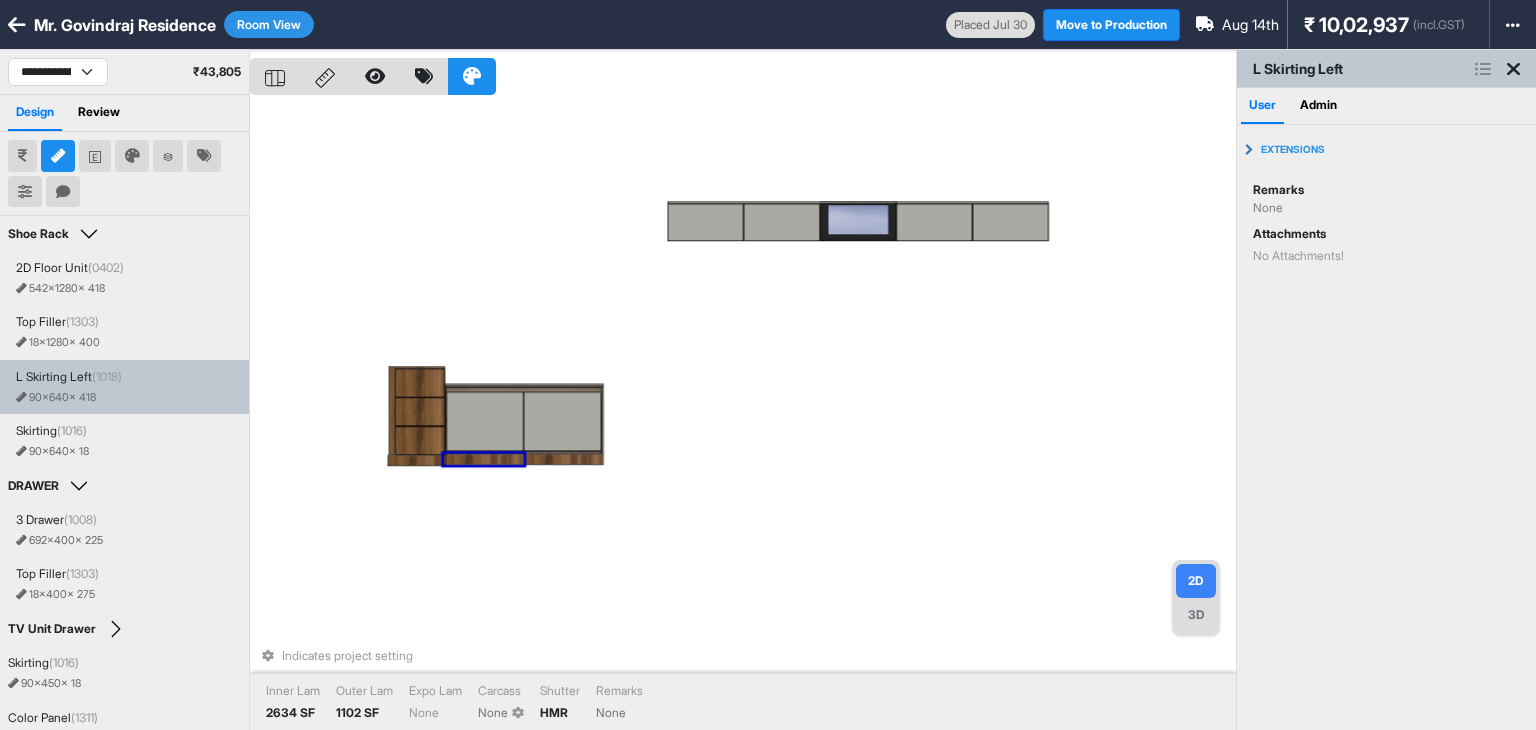 click on "Indicates project setting Inner Lam 2634 SF Outer Lam 1102 SF Expo Lam None Carcass None Shutter HMR Remarks None" at bounding box center [743, 415] 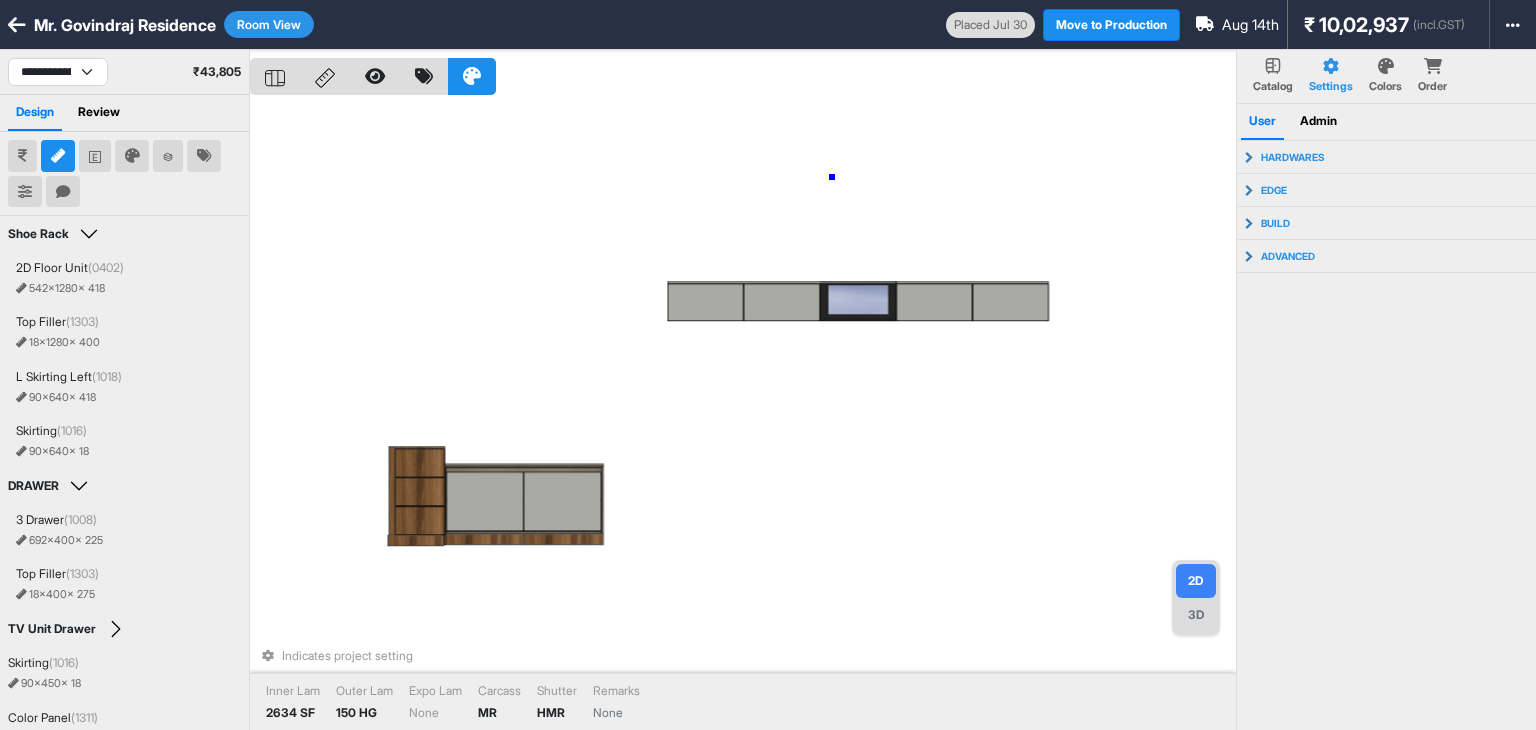 click on "Indicates project setting Inner Lam 2634 SF Outer Lam 150 HG Expo Lam None Carcass MR Shutter HMR Remarks None" at bounding box center [743, 415] 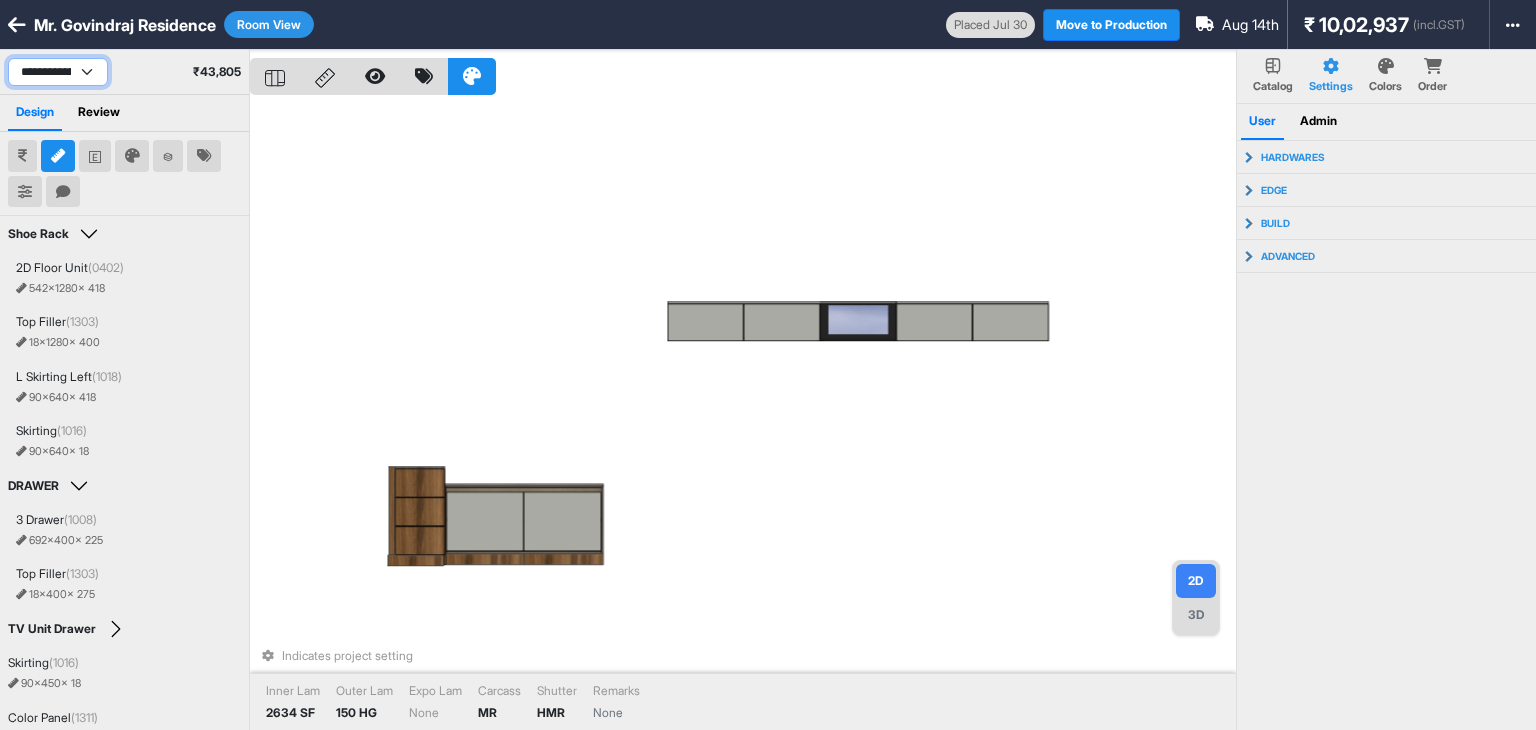 click on "**********" at bounding box center (58, 72) 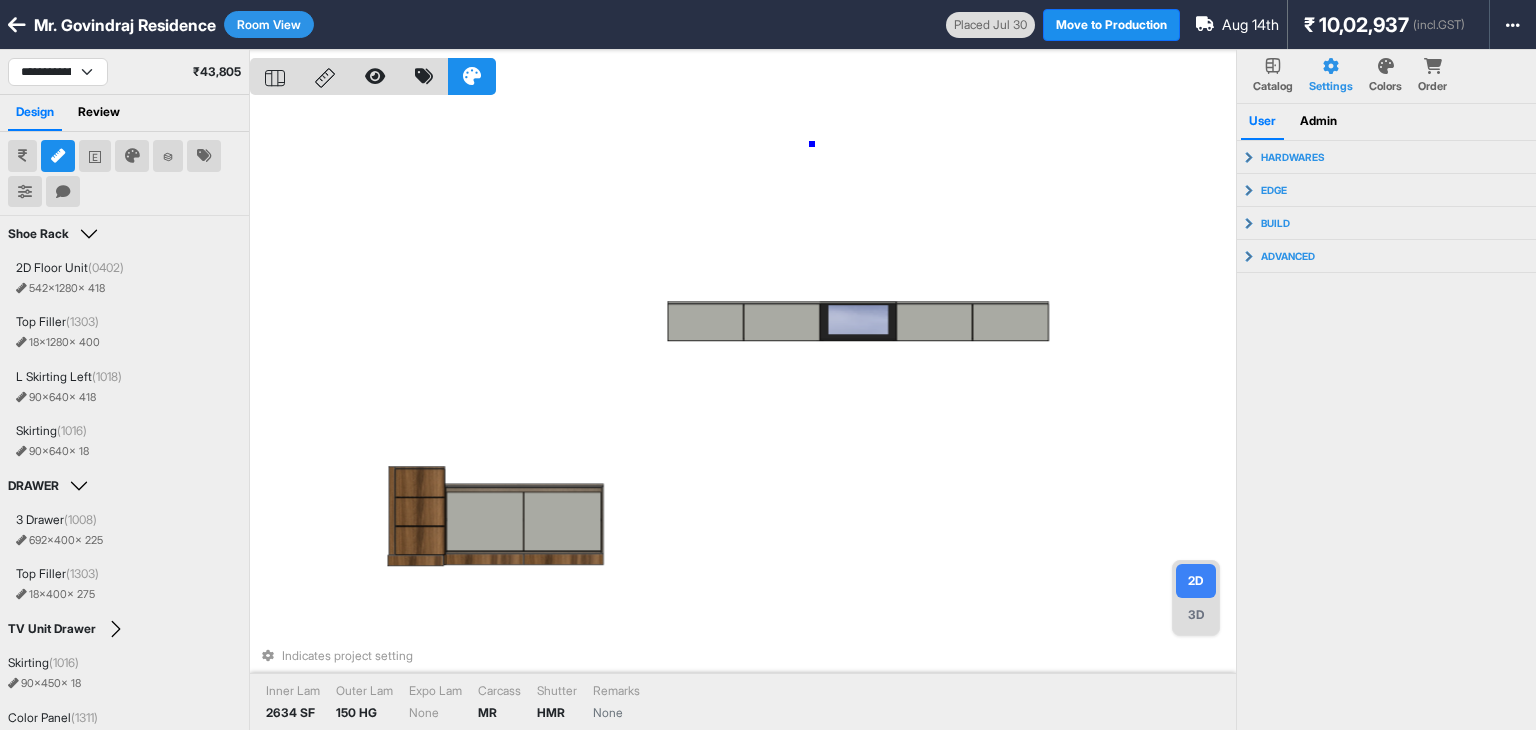click on "Indicates project setting Inner Lam 2634 SF Outer Lam 150 HG Expo Lam None Carcass MR Shutter HMR Remarks None" at bounding box center [743, 415] 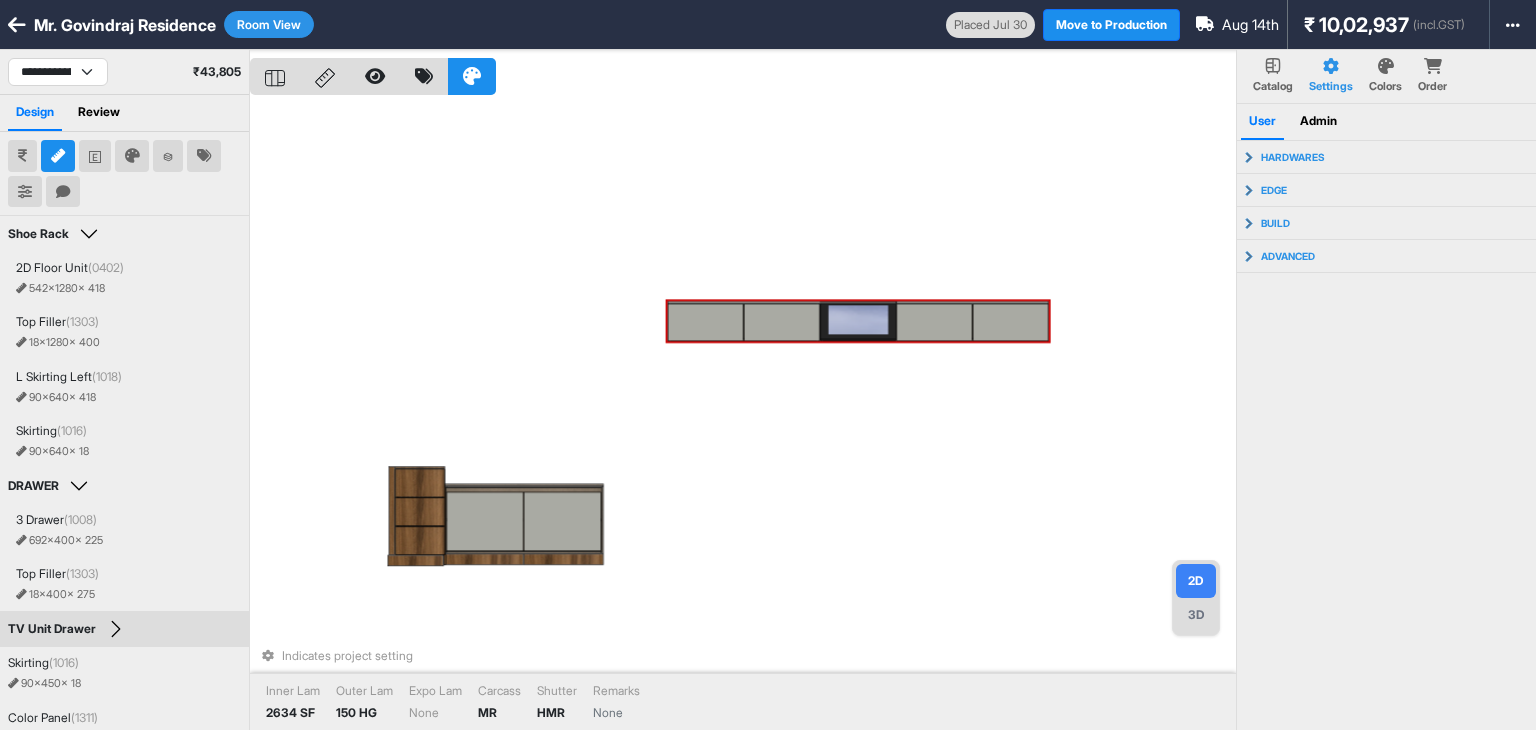 click at bounding box center (858, 321) 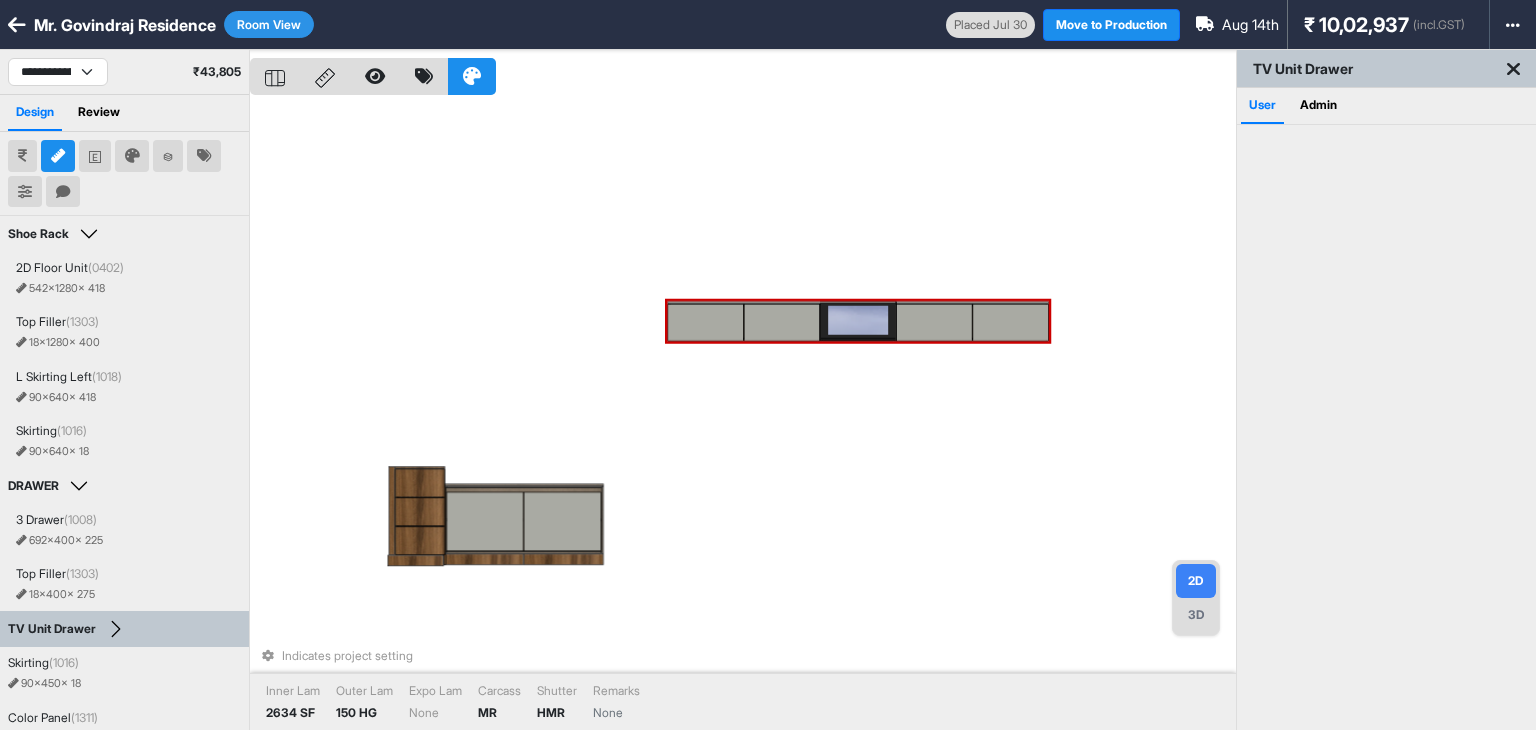 click at bounding box center [858, 321] 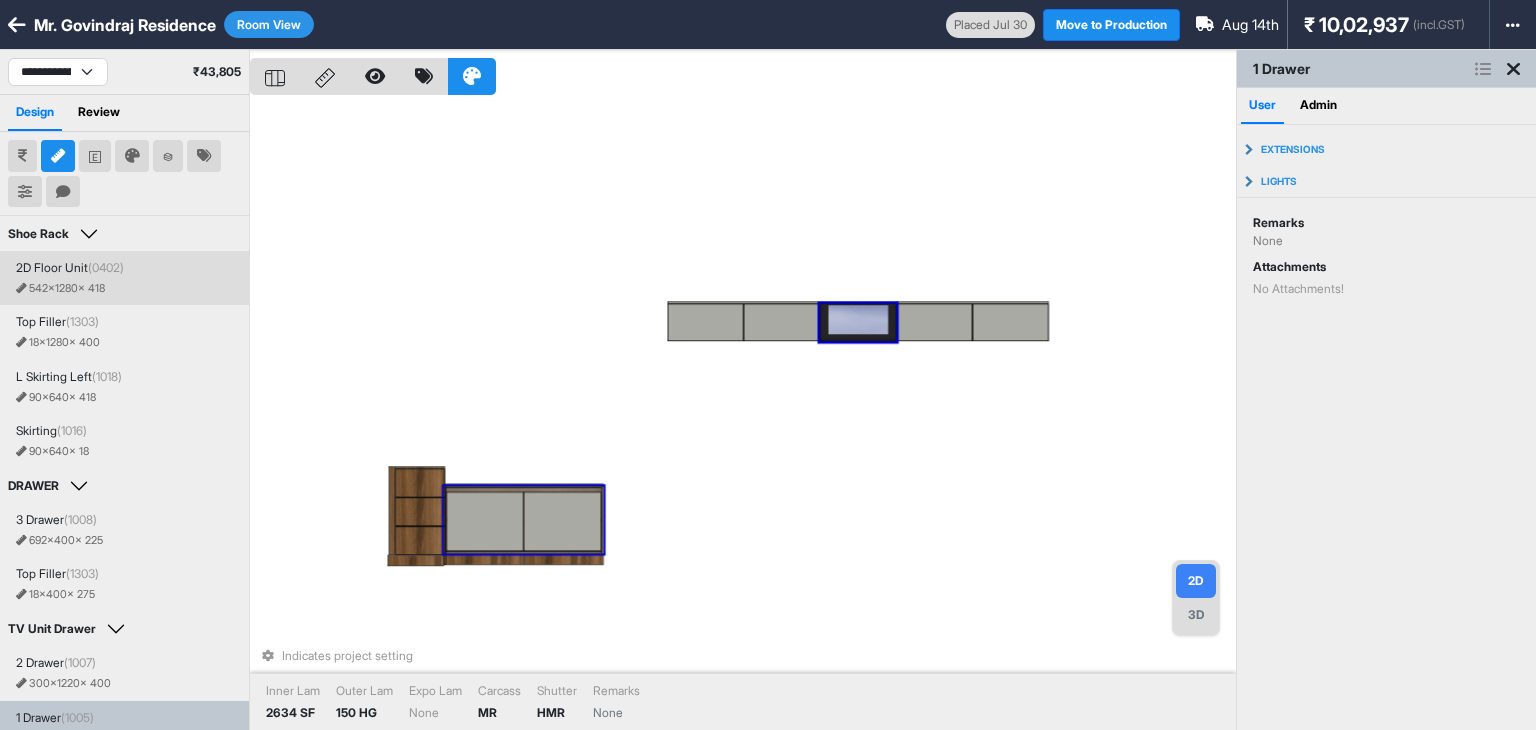 click on "Room View" at bounding box center [269, 24] 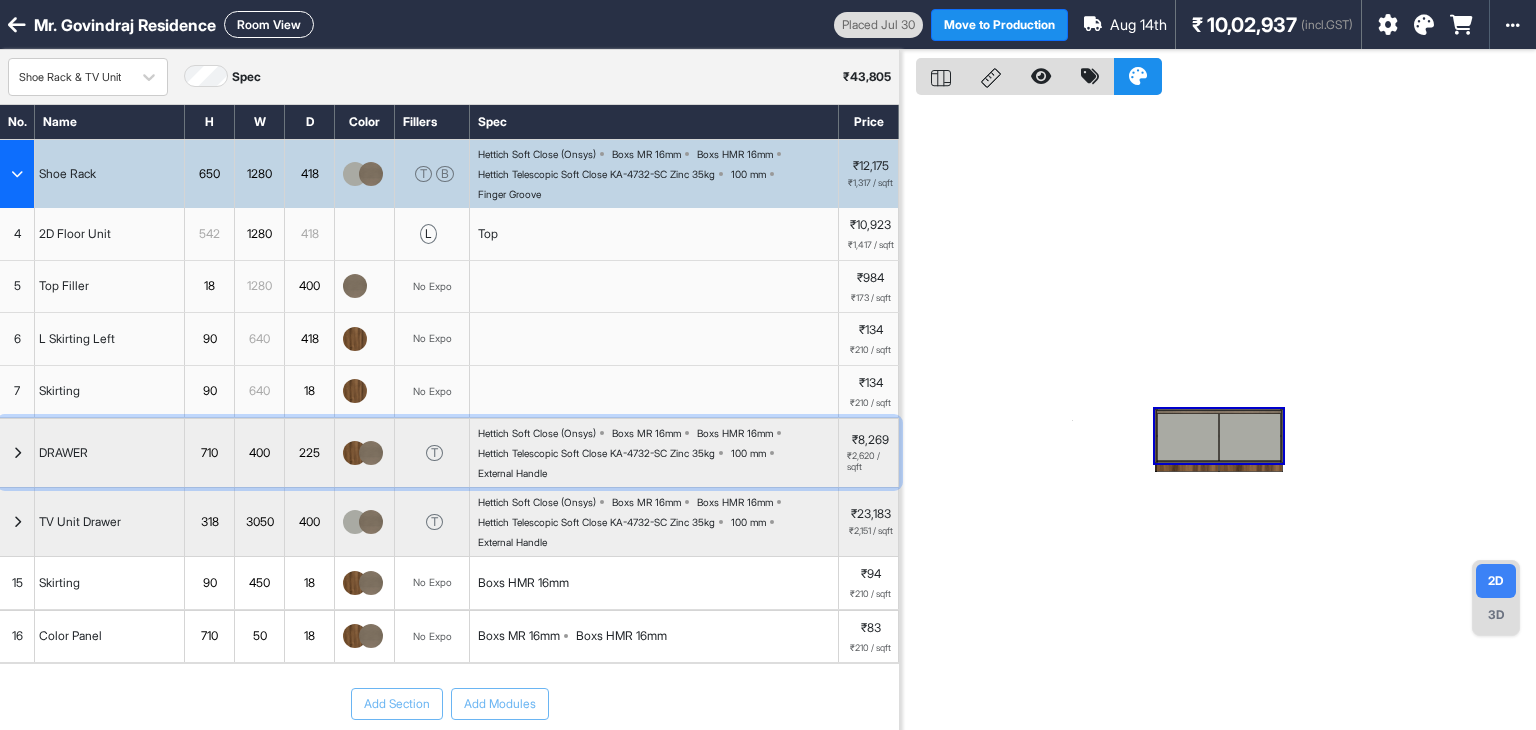 click at bounding box center (17, 453) 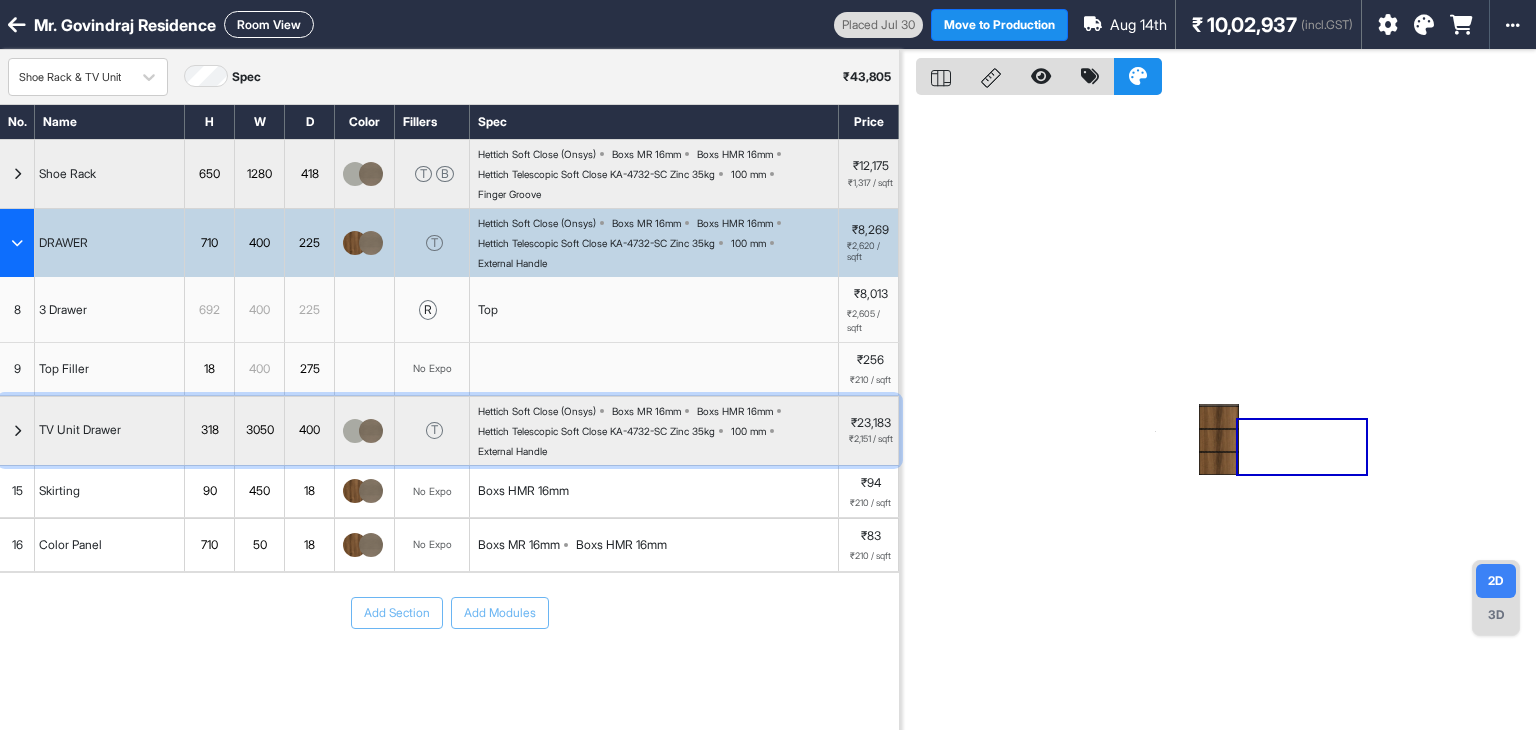 click at bounding box center [17, 431] 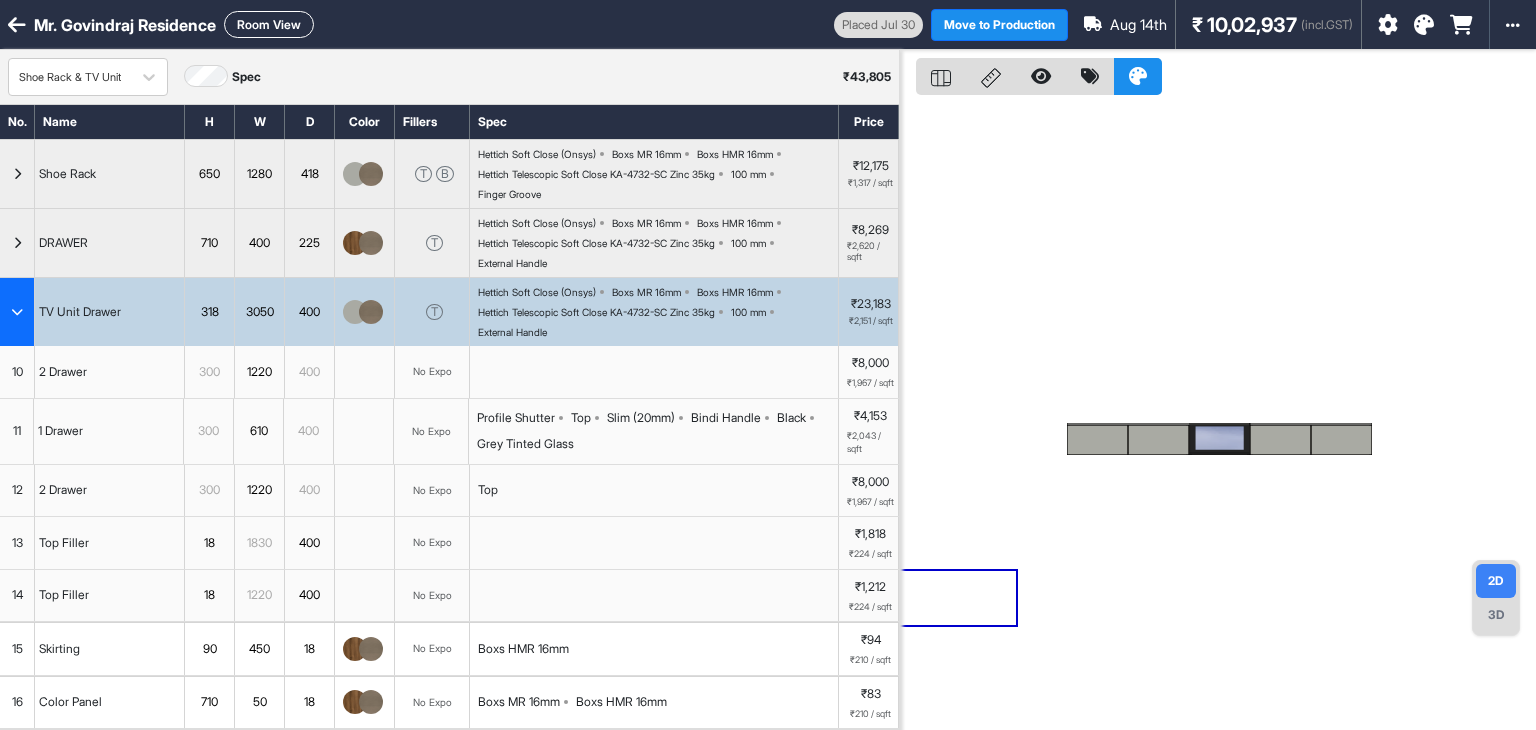 click on "Room View" at bounding box center [269, 24] 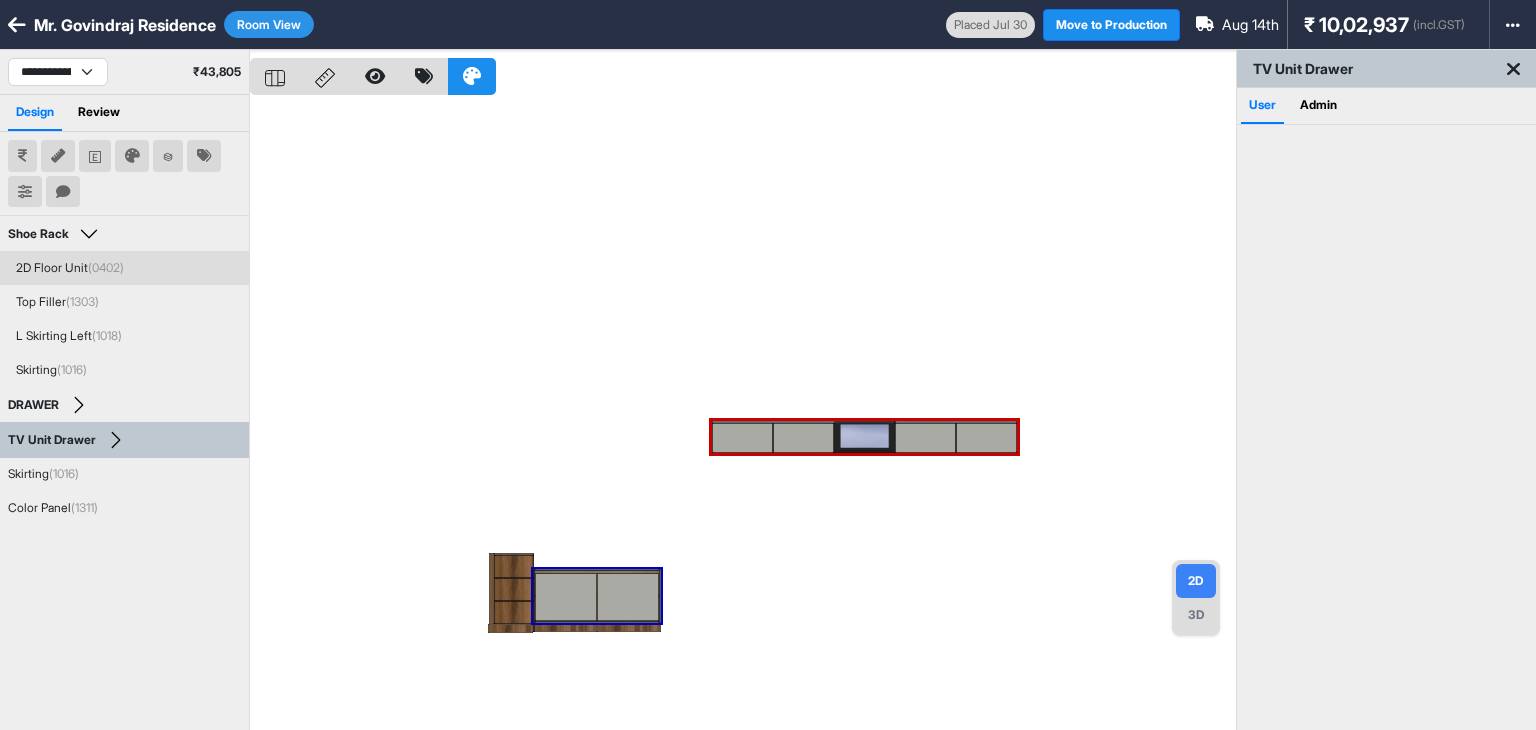 click at bounding box center (743, 415) 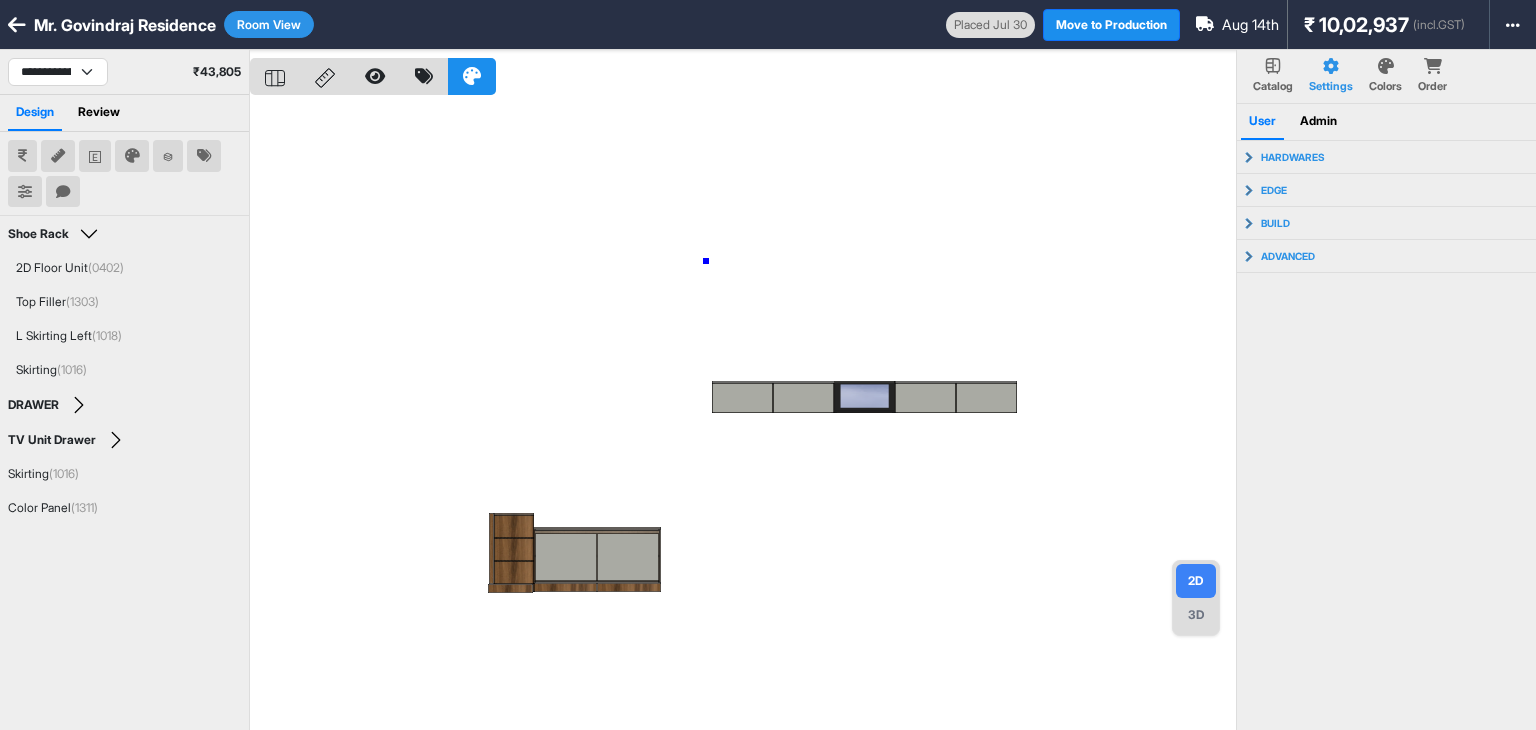 click at bounding box center (743, 415) 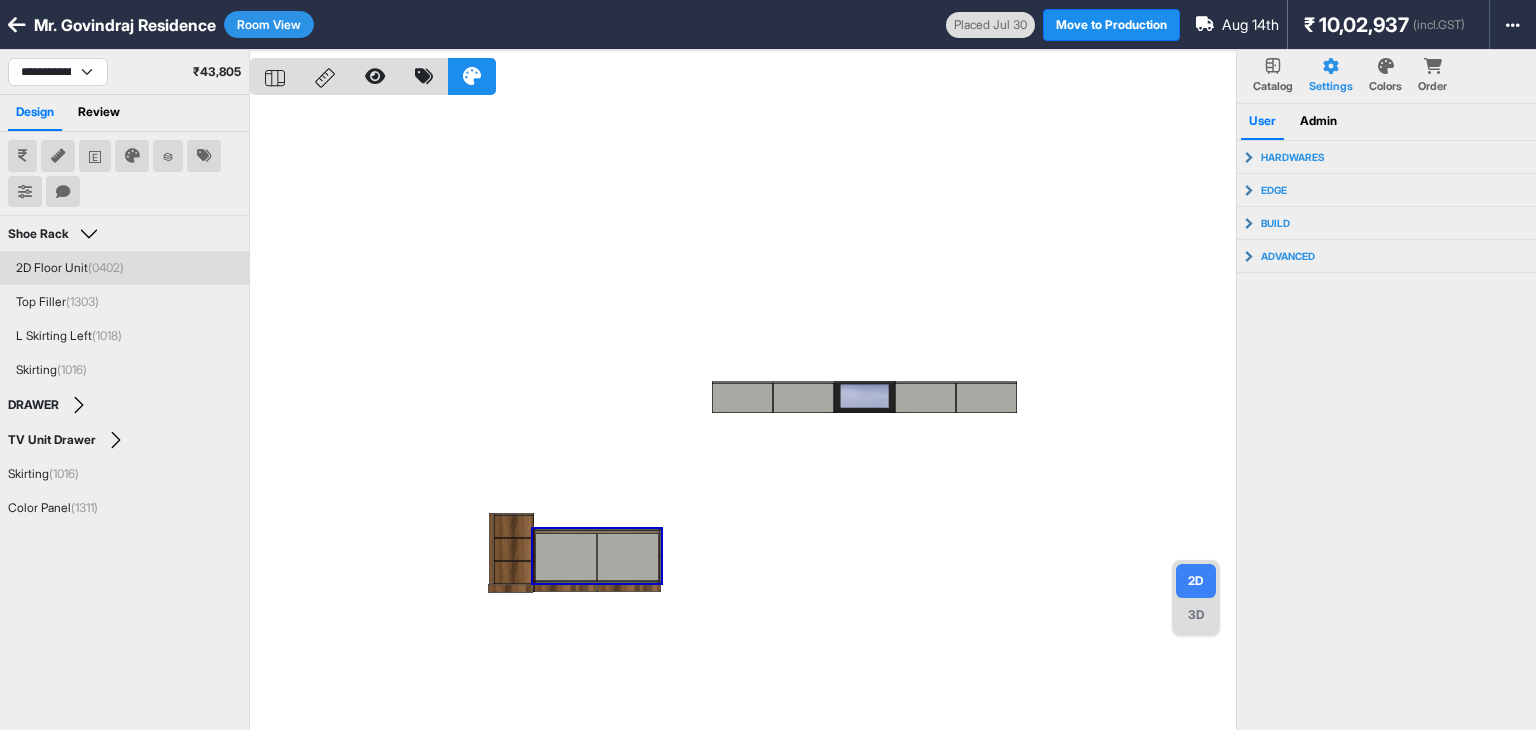 click at bounding box center (743, 415) 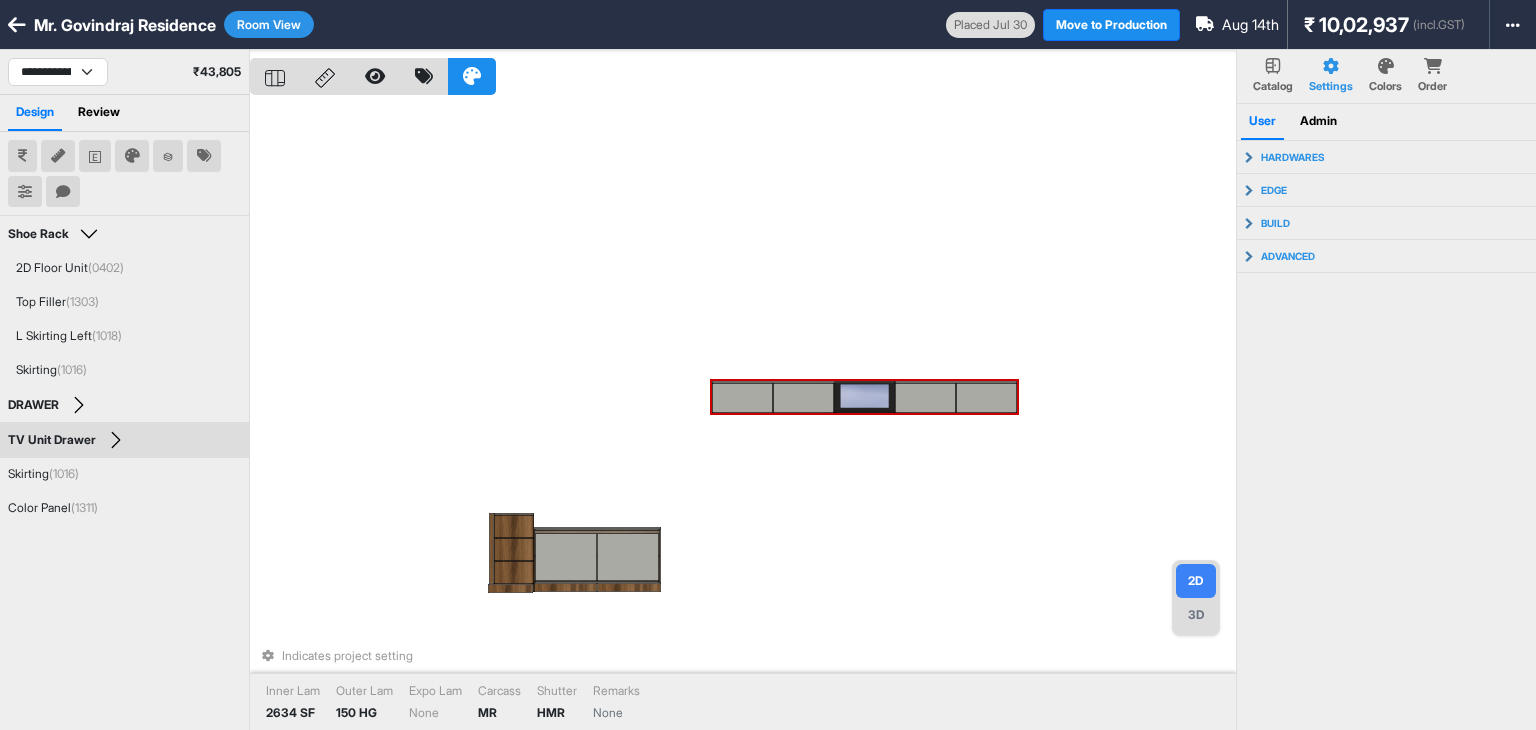 click on "Indicates project setting Inner Lam 2634 SF Outer Lam 150 HG Expo Lam None Carcass MR Shutter HMR Remarks None" at bounding box center (743, 415) 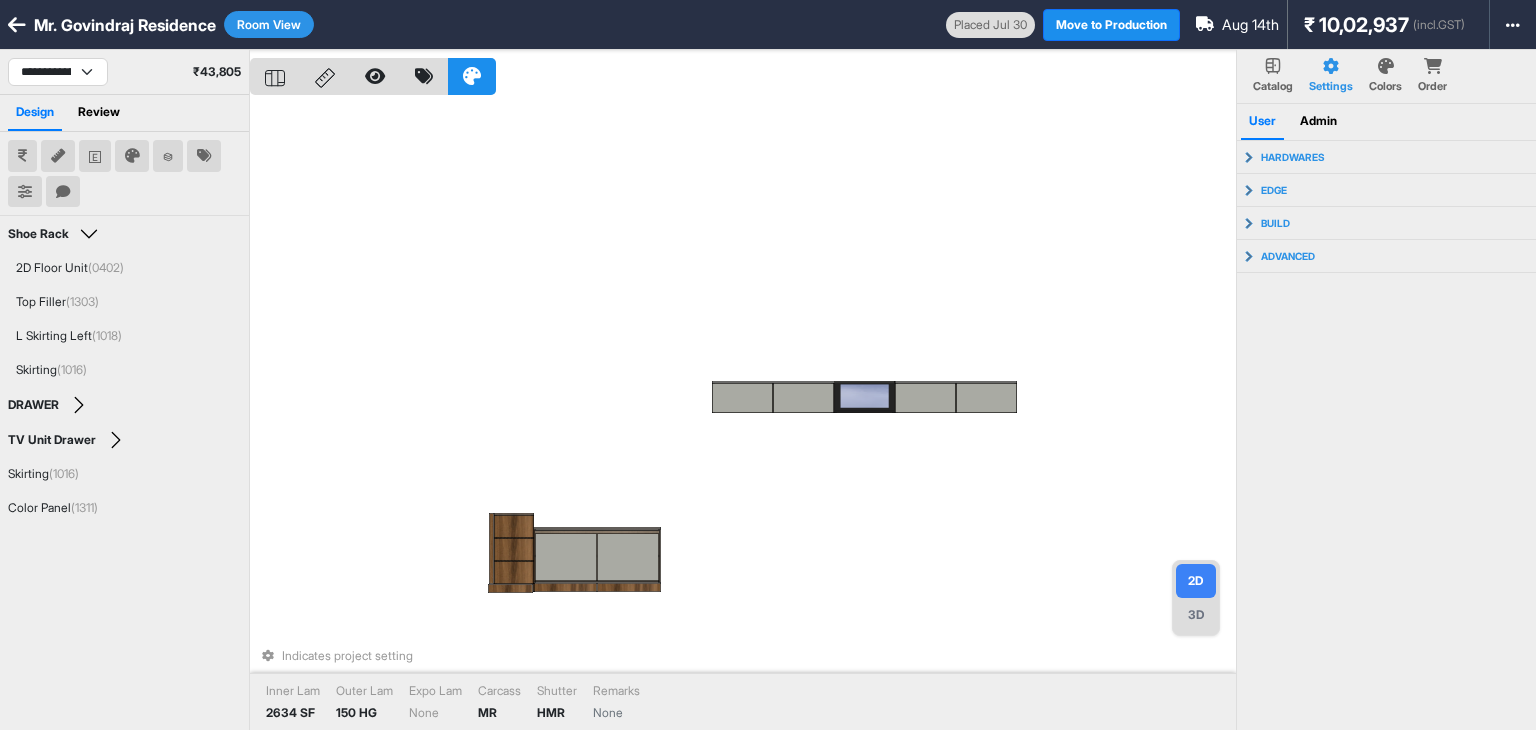 click on "Room View" at bounding box center (269, 24) 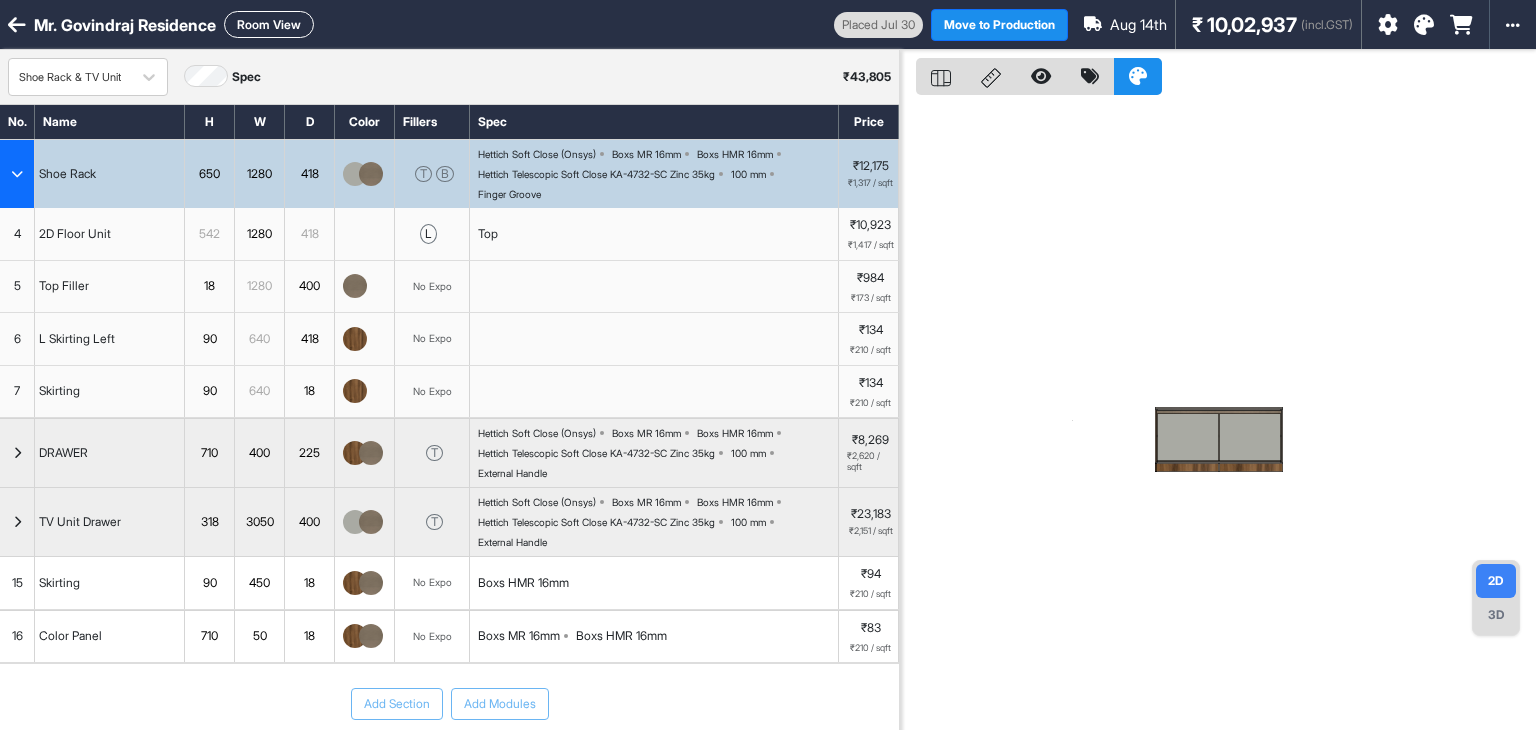 click at bounding box center (17, 174) 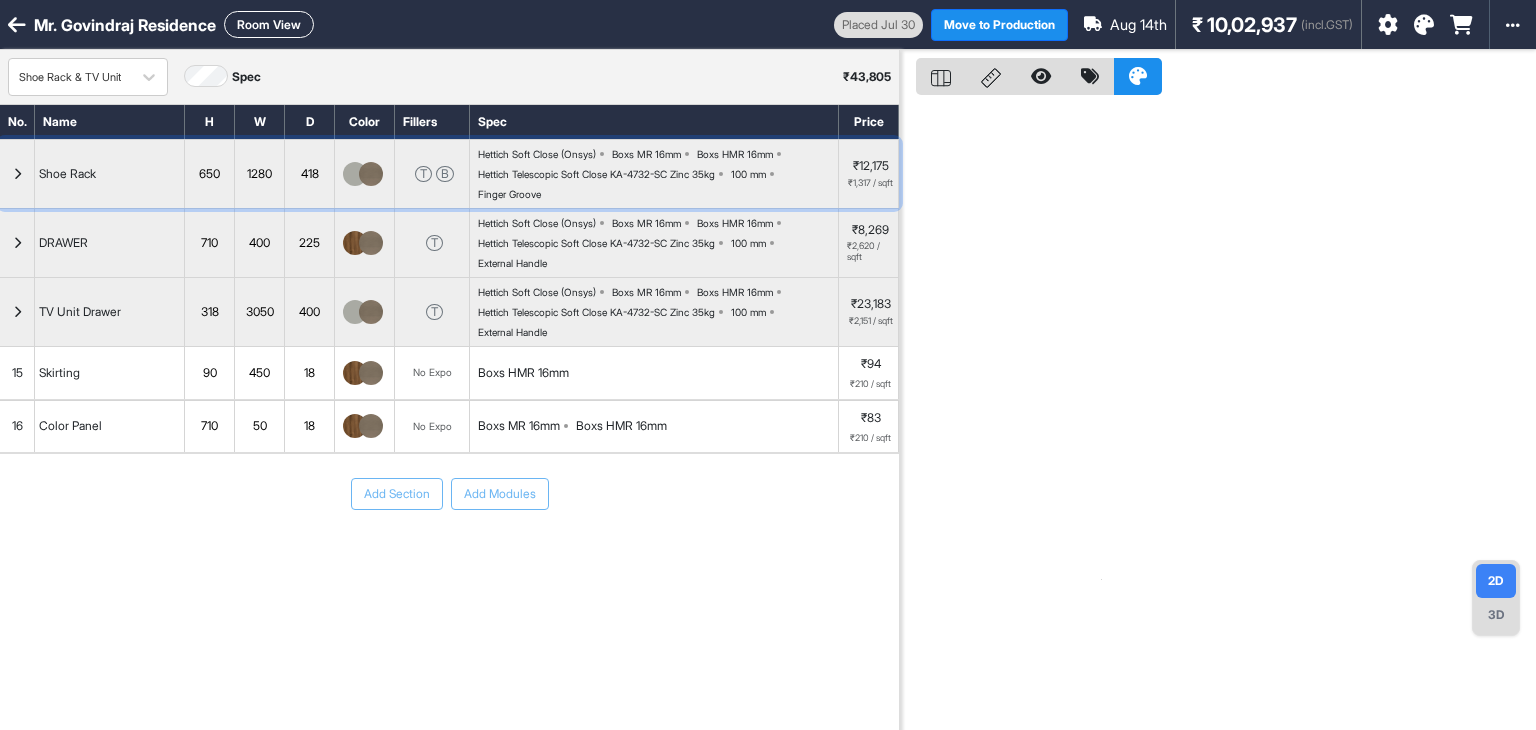 click at bounding box center (17, 174) 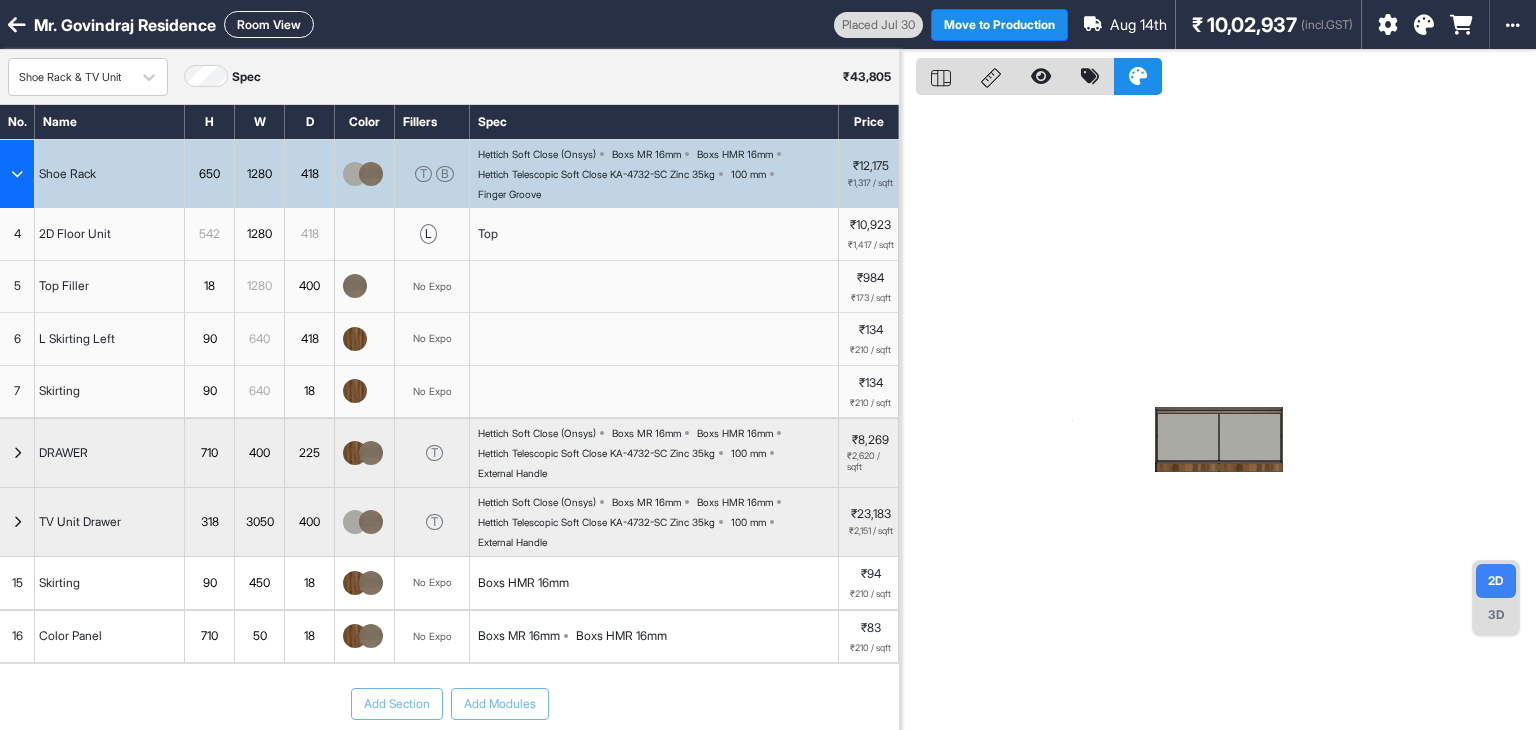 click at bounding box center (17, 174) 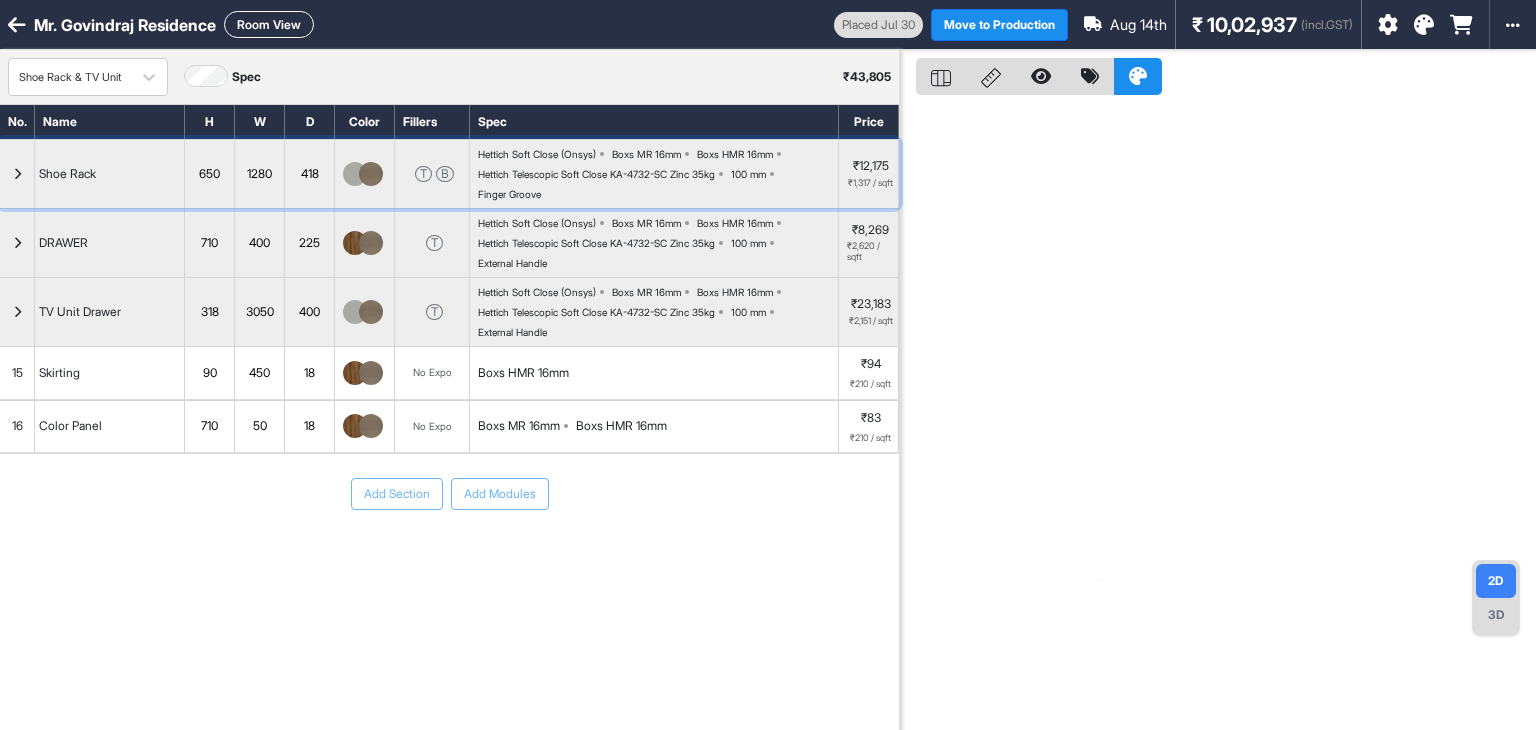 click at bounding box center (17, 174) 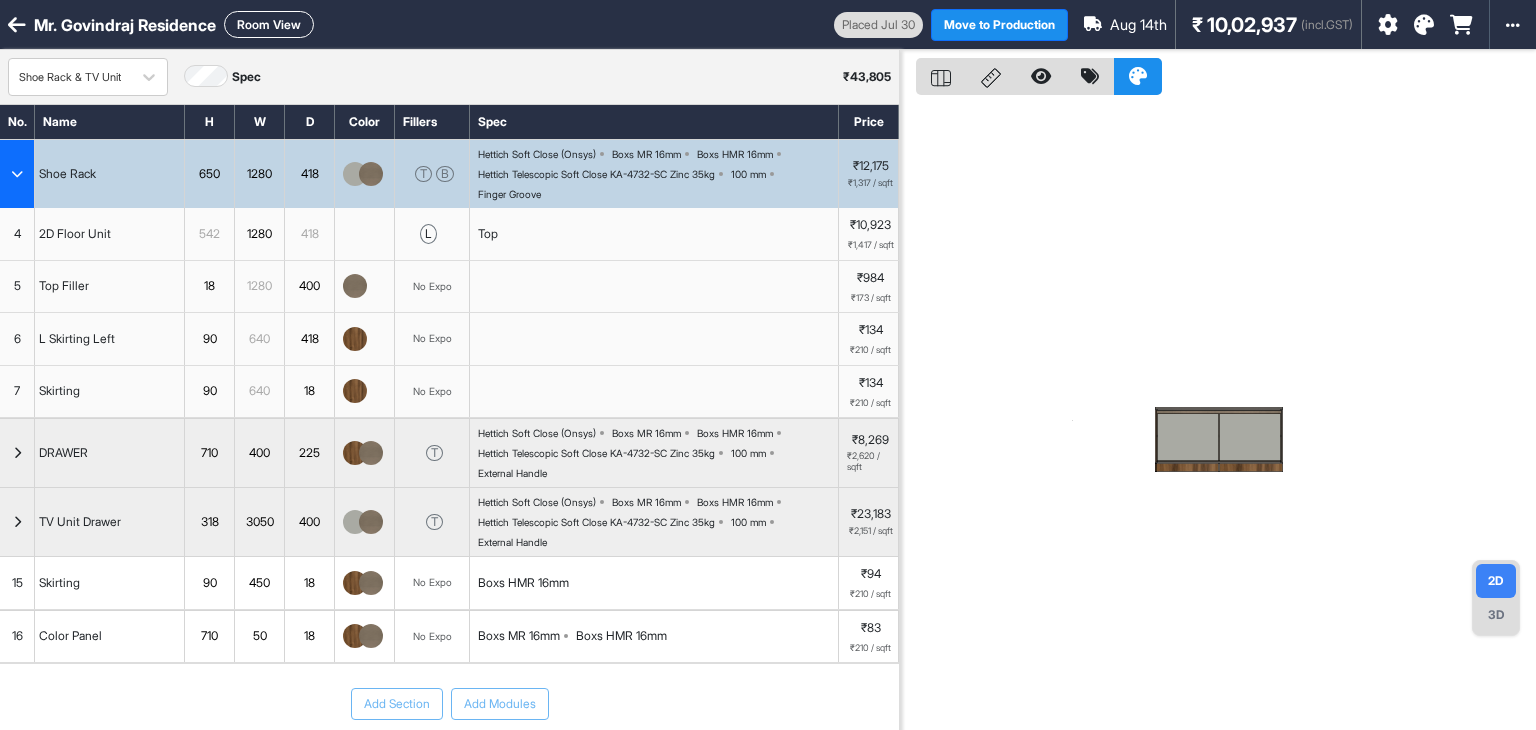 click at bounding box center [17, 174] 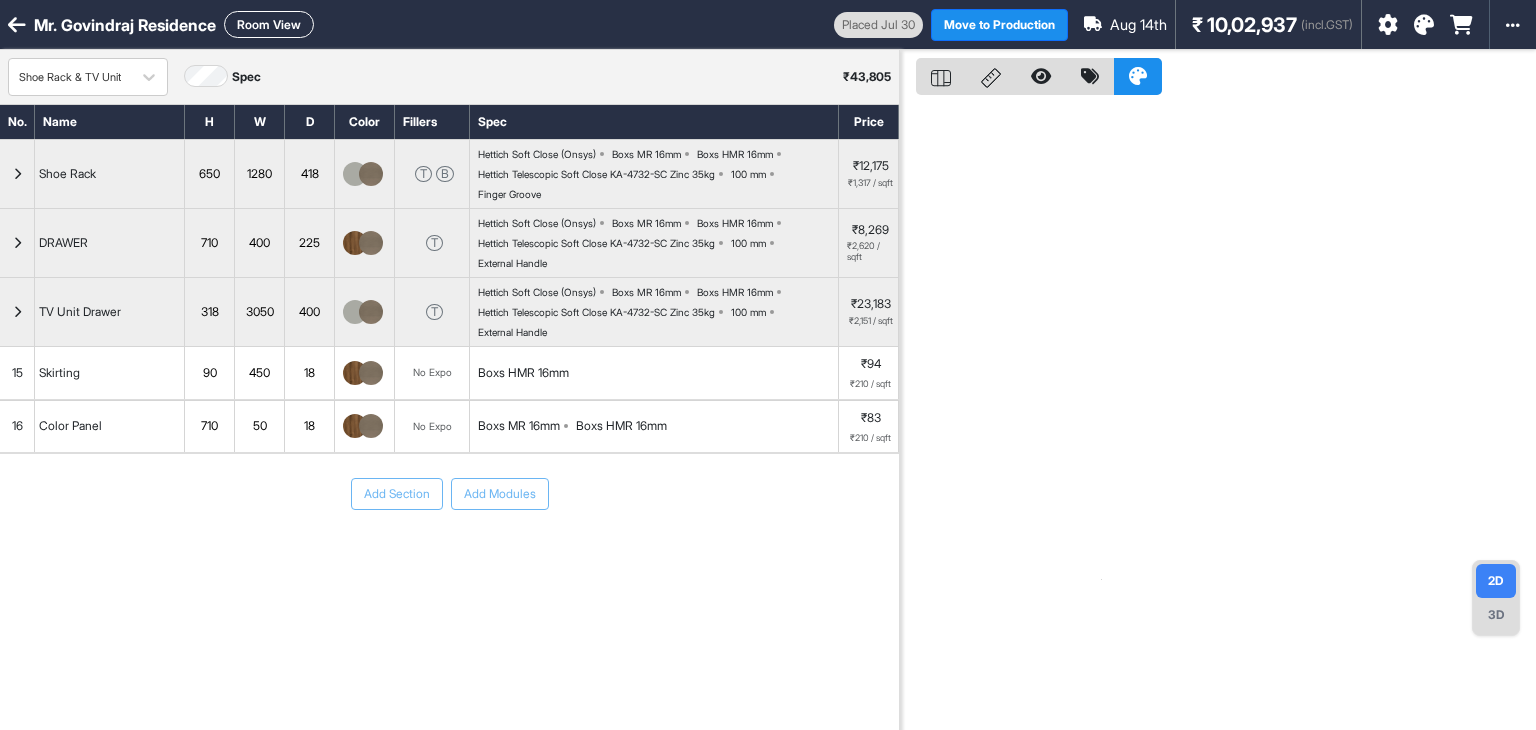 click on "Room View" at bounding box center (269, 24) 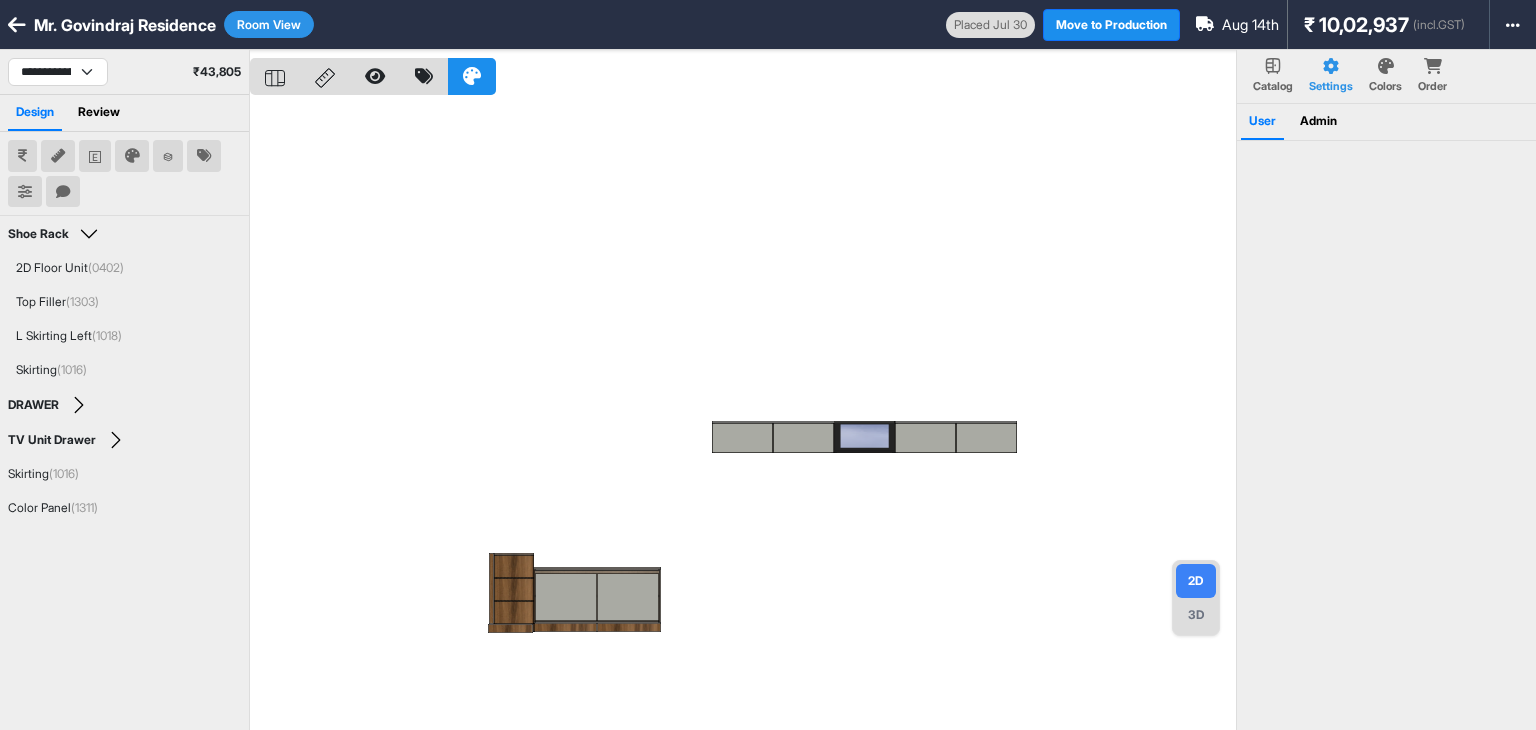 click at bounding box center [743, 415] 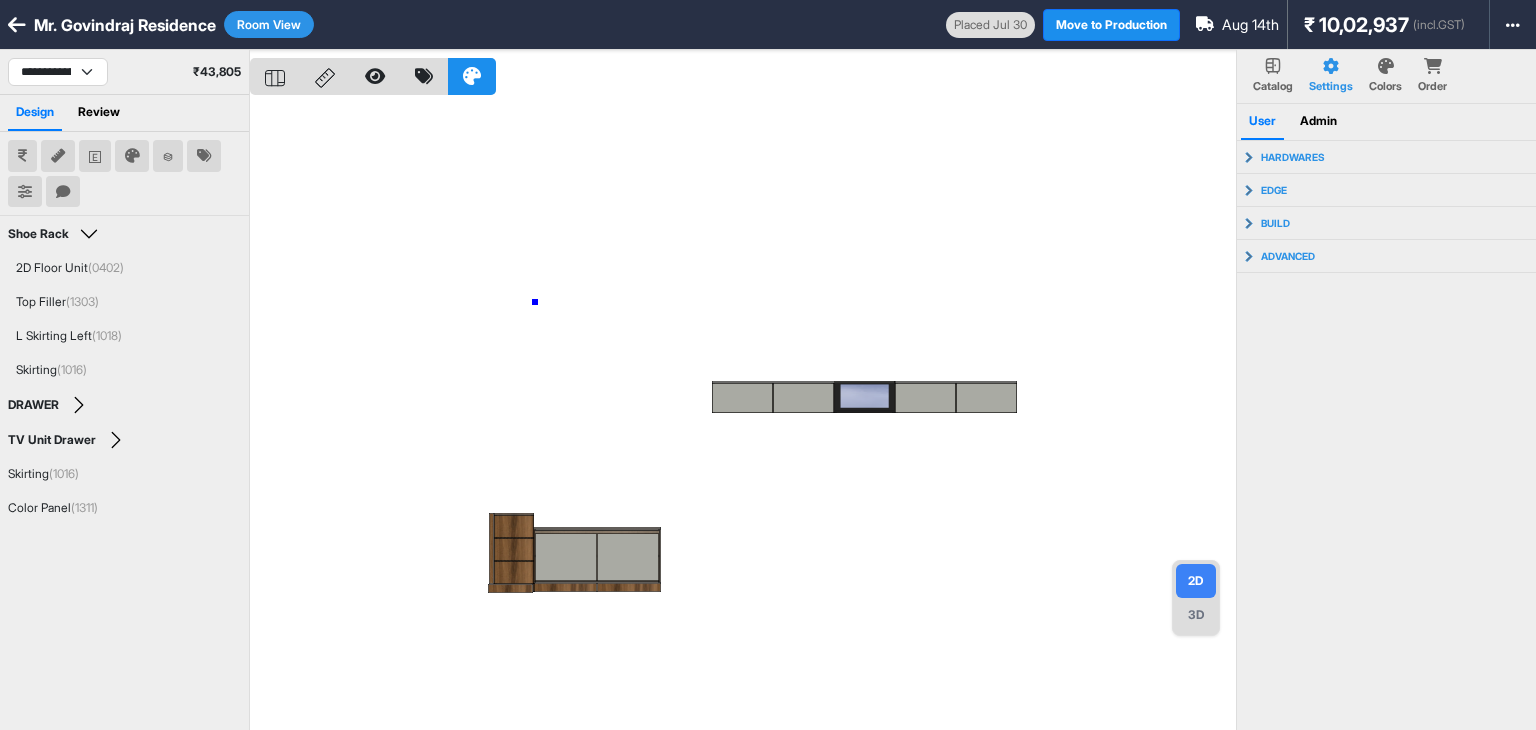 click at bounding box center [743, 415] 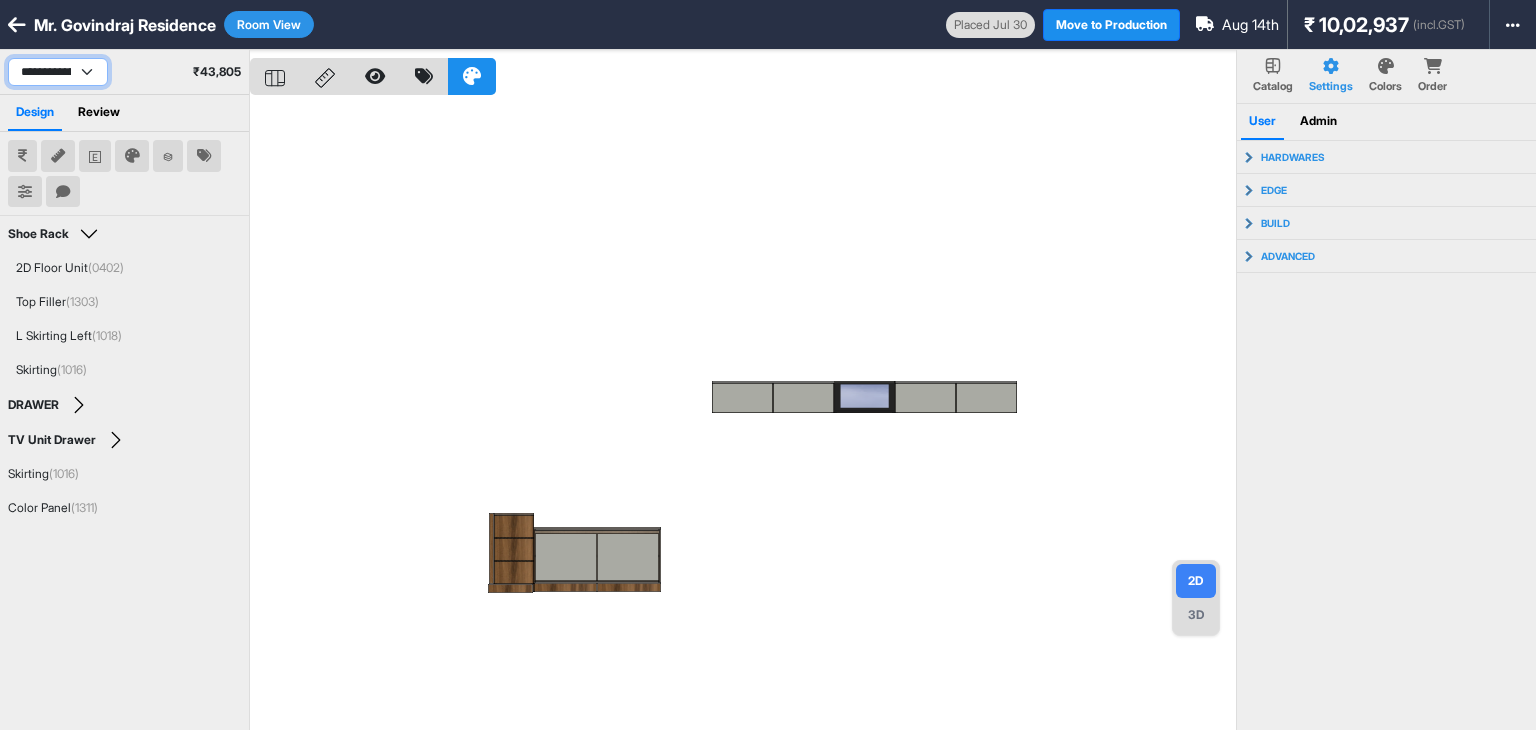 click on "**********" at bounding box center [58, 72] 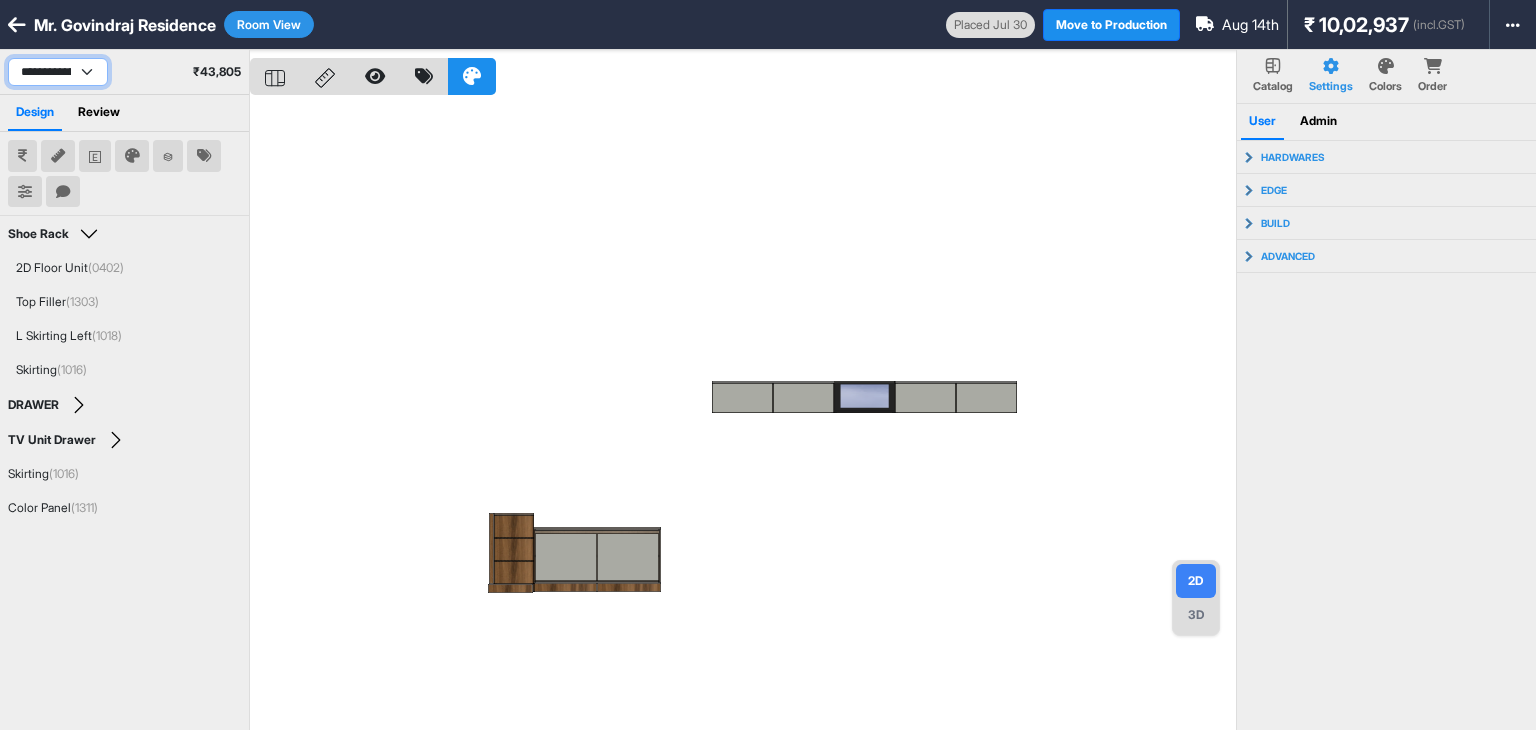select on "****" 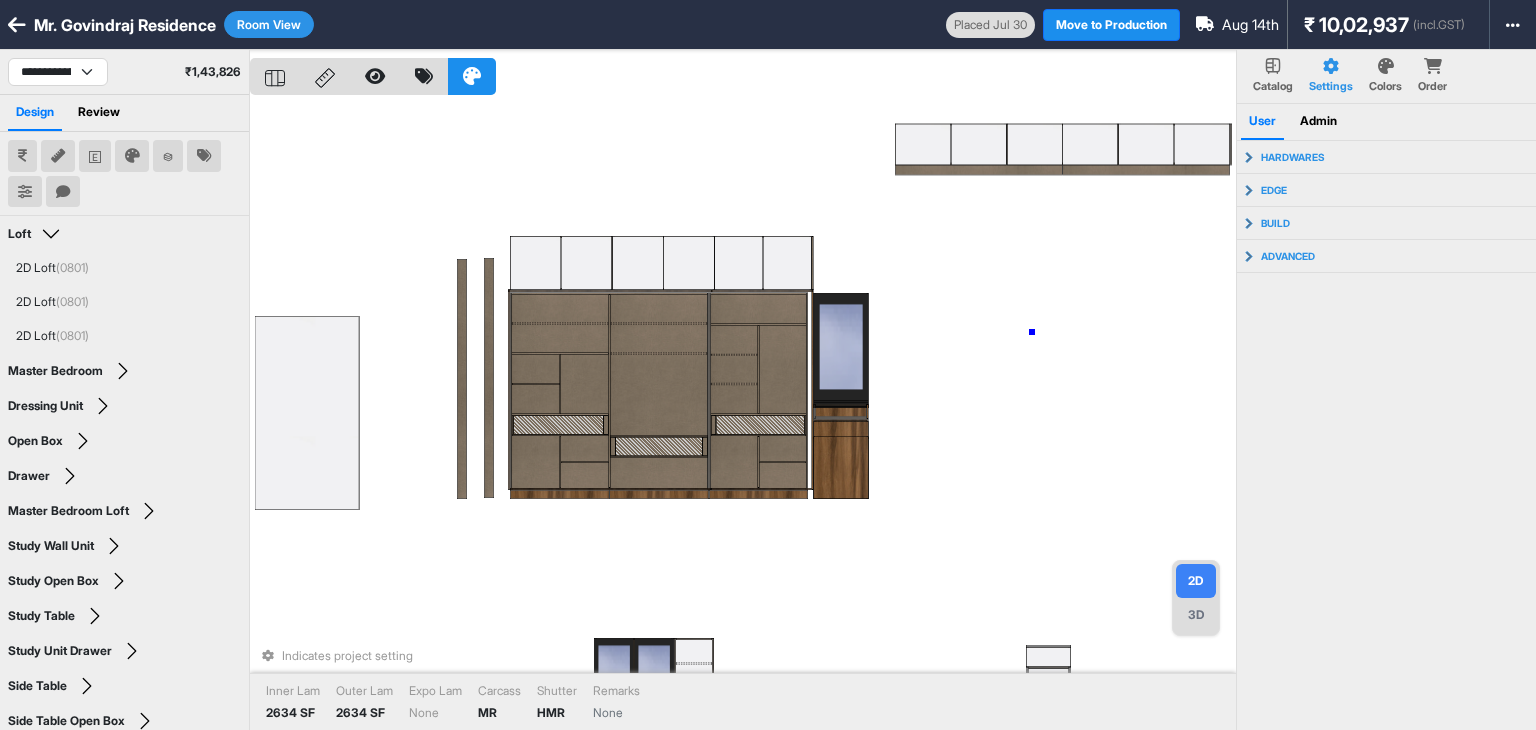 click on "Indicates project setting Inner Lam 2634 SF Outer Lam 2634 SF Expo Lam None Carcass MR Shutter HMR Remarks None" at bounding box center [743, 415] 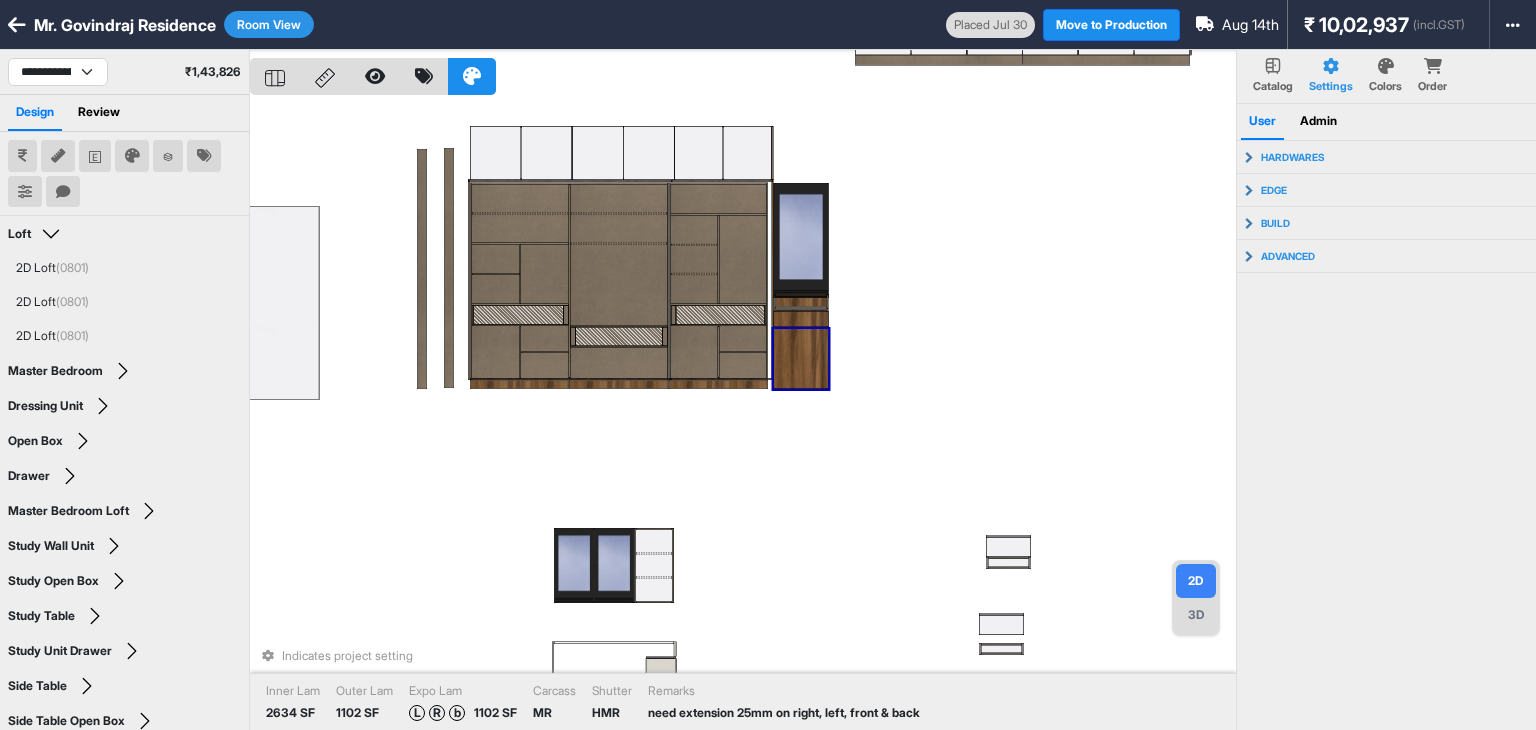 click at bounding box center [800, 358] 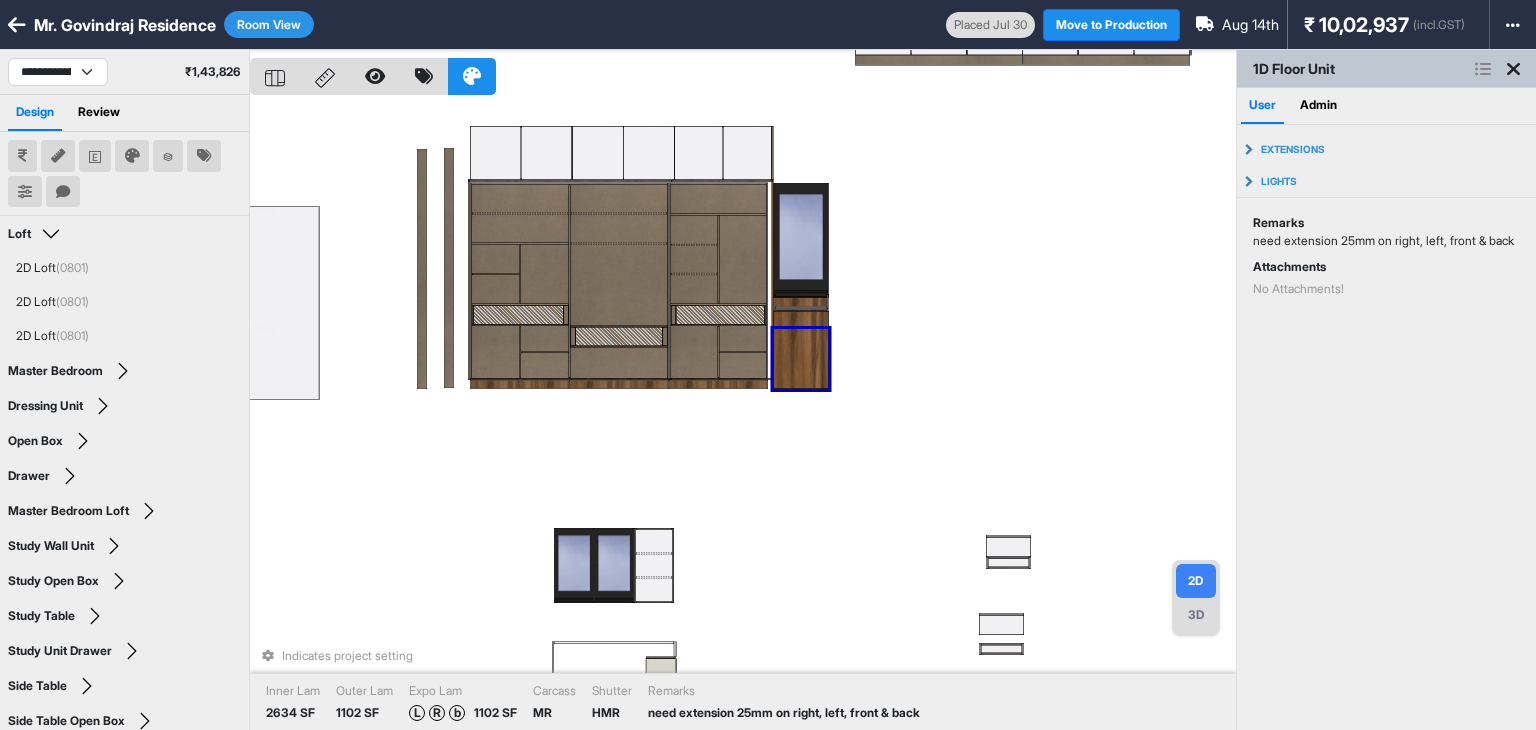 click on "Indicates project setting Inner Lam 2634 SF Outer Lam 1102 SF Expo Lam L R b 1102 SF Carcass MR Shutter HMR Remarks need extension 25mm on right, left, front & back" at bounding box center (743, 415) 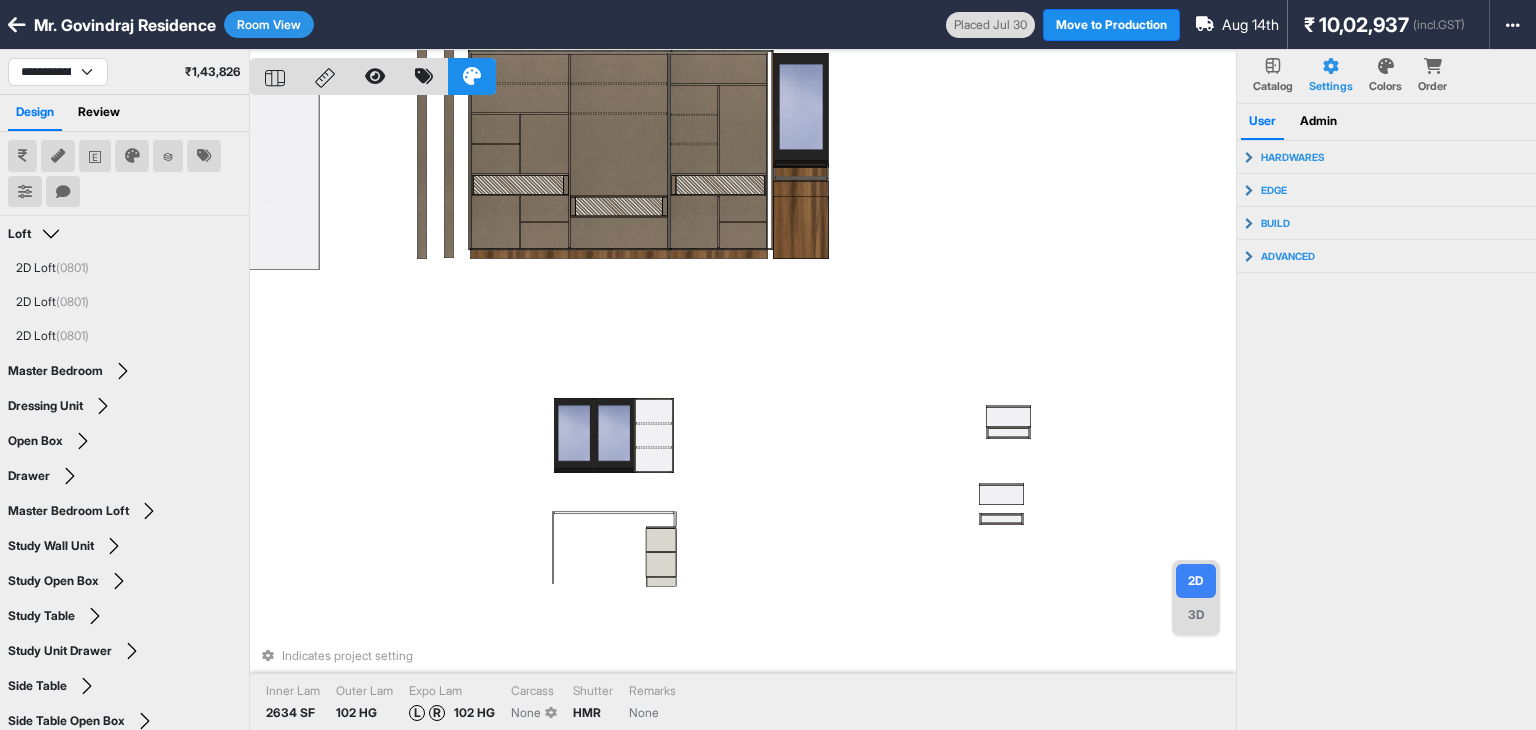 click on "Indicates project setting Inner Lam 2634 SF Outer Lam 102 HG Expo Lam L R 102 HG Carcass None Shutter HMR Remarks None" at bounding box center [743, 415] 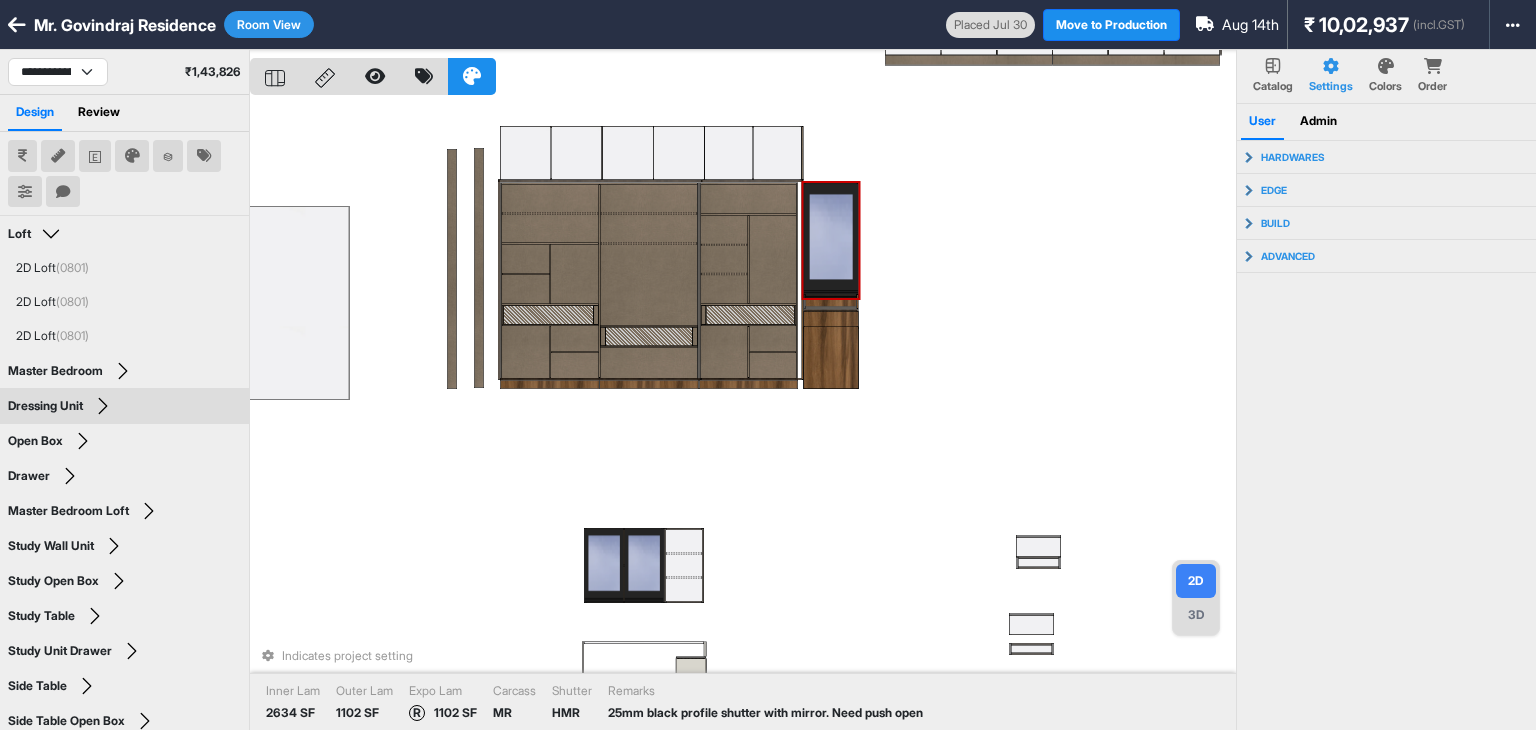 click at bounding box center [830, 240] 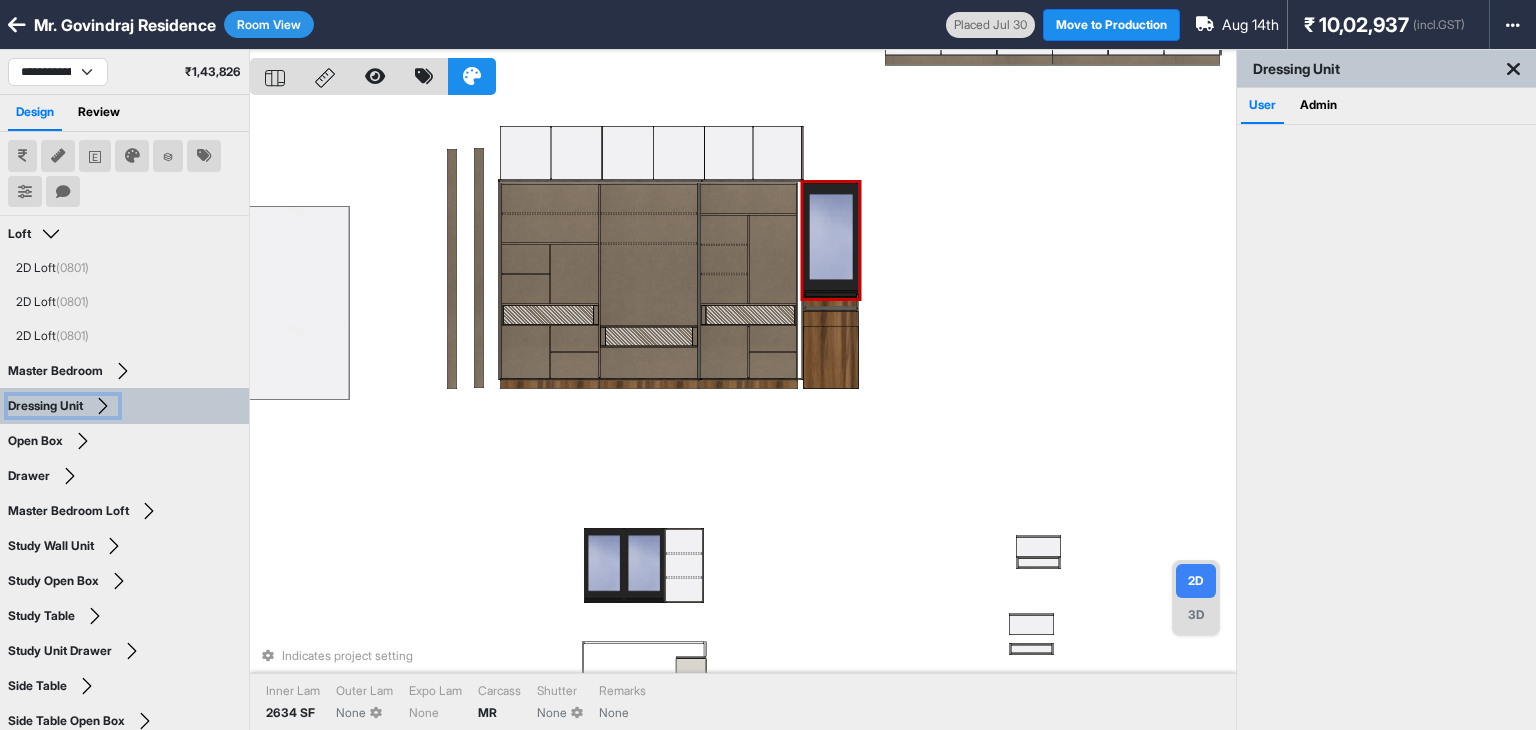click on "Dressing Unit" at bounding box center [63, 406] 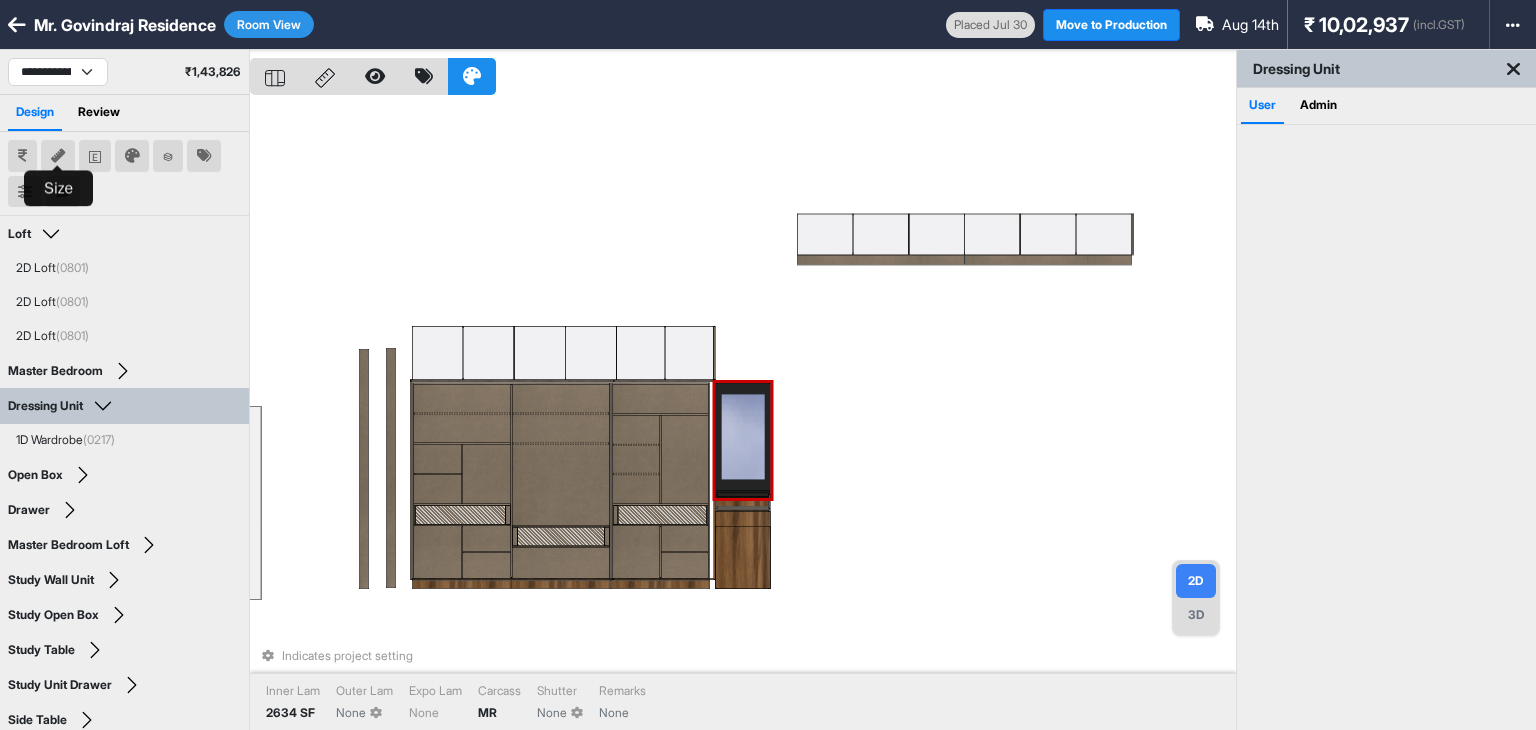click at bounding box center [58, 156] 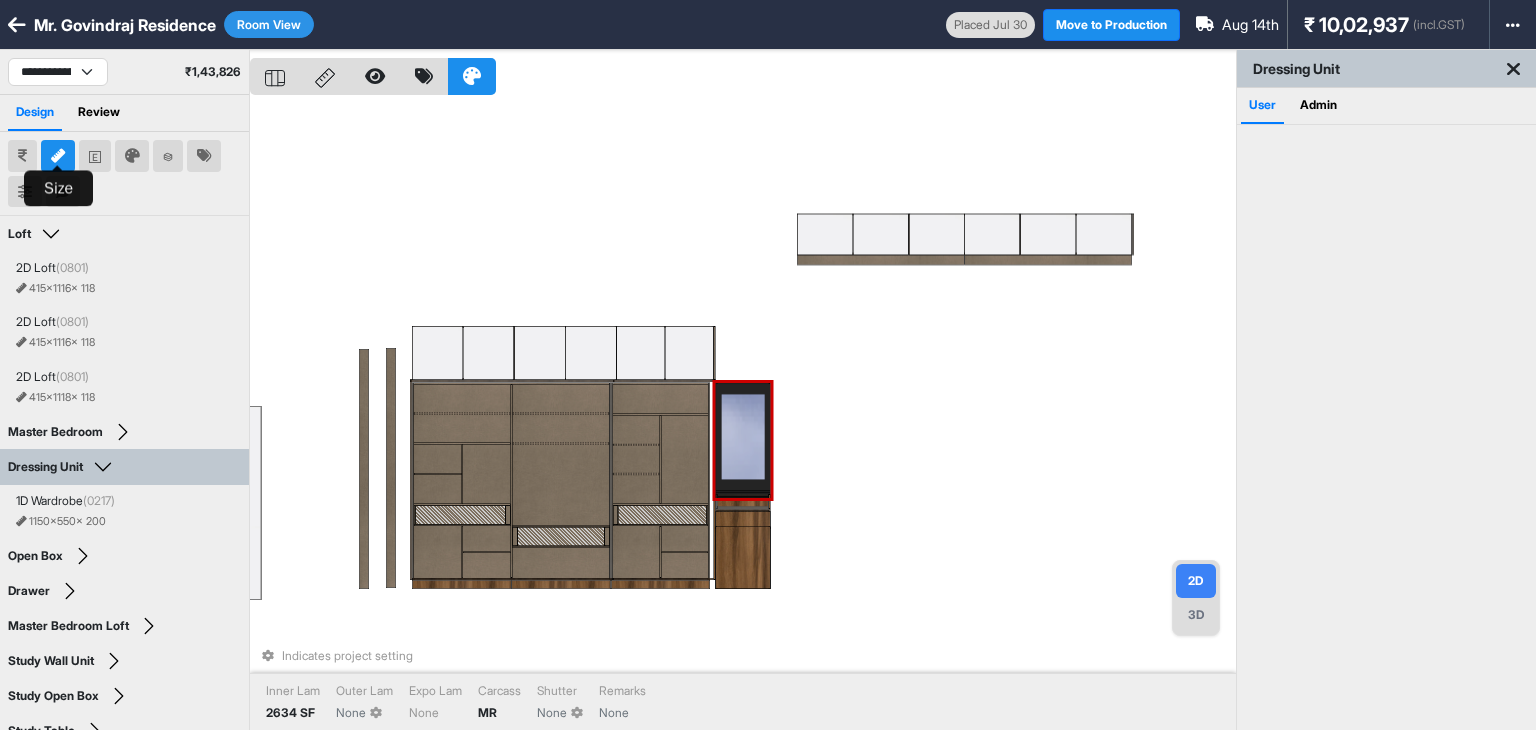 click at bounding box center [58, 156] 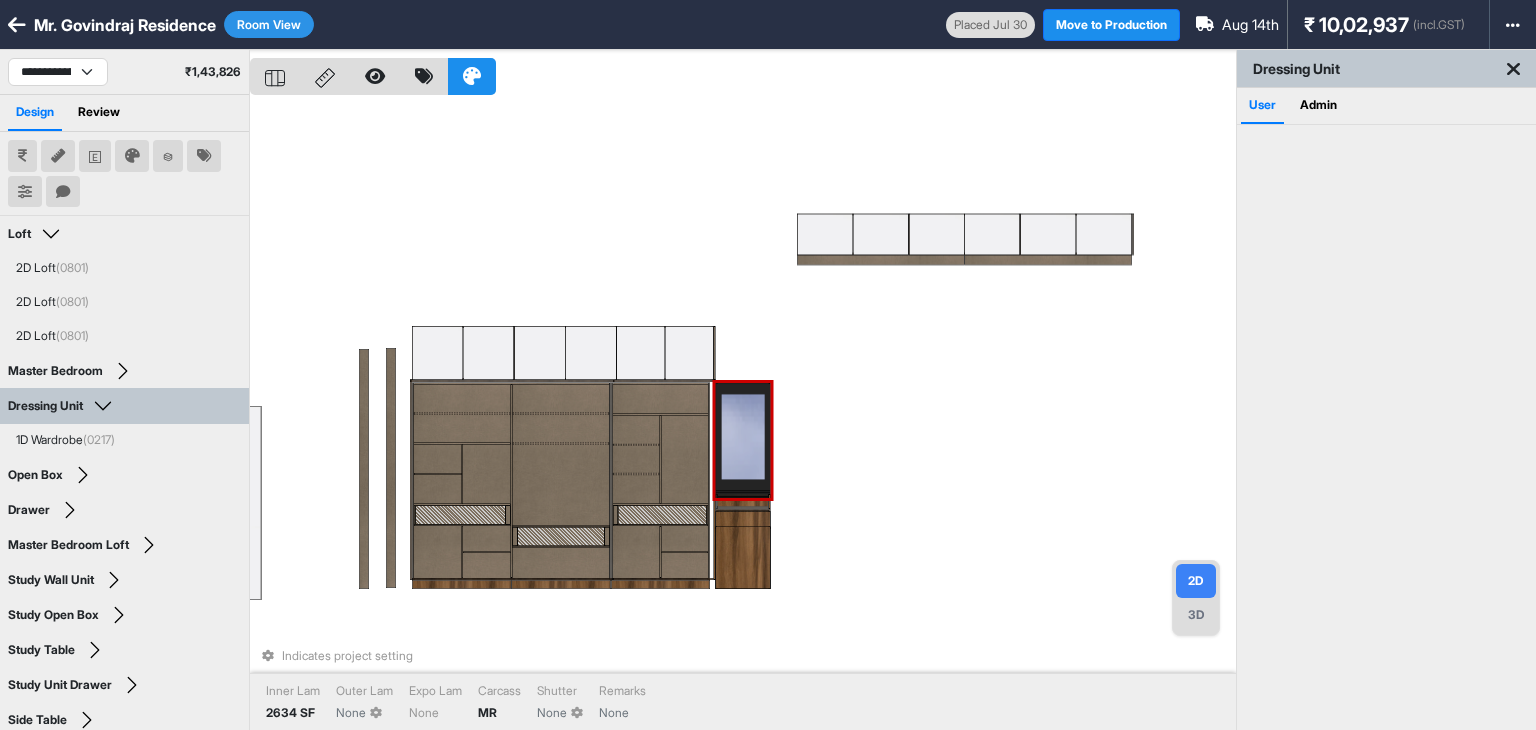 click on "Indicates project setting Inner Lam 2634 SF Outer Lam None Expo Lam None Carcass MR Shutter None Remarks None" at bounding box center (743, 415) 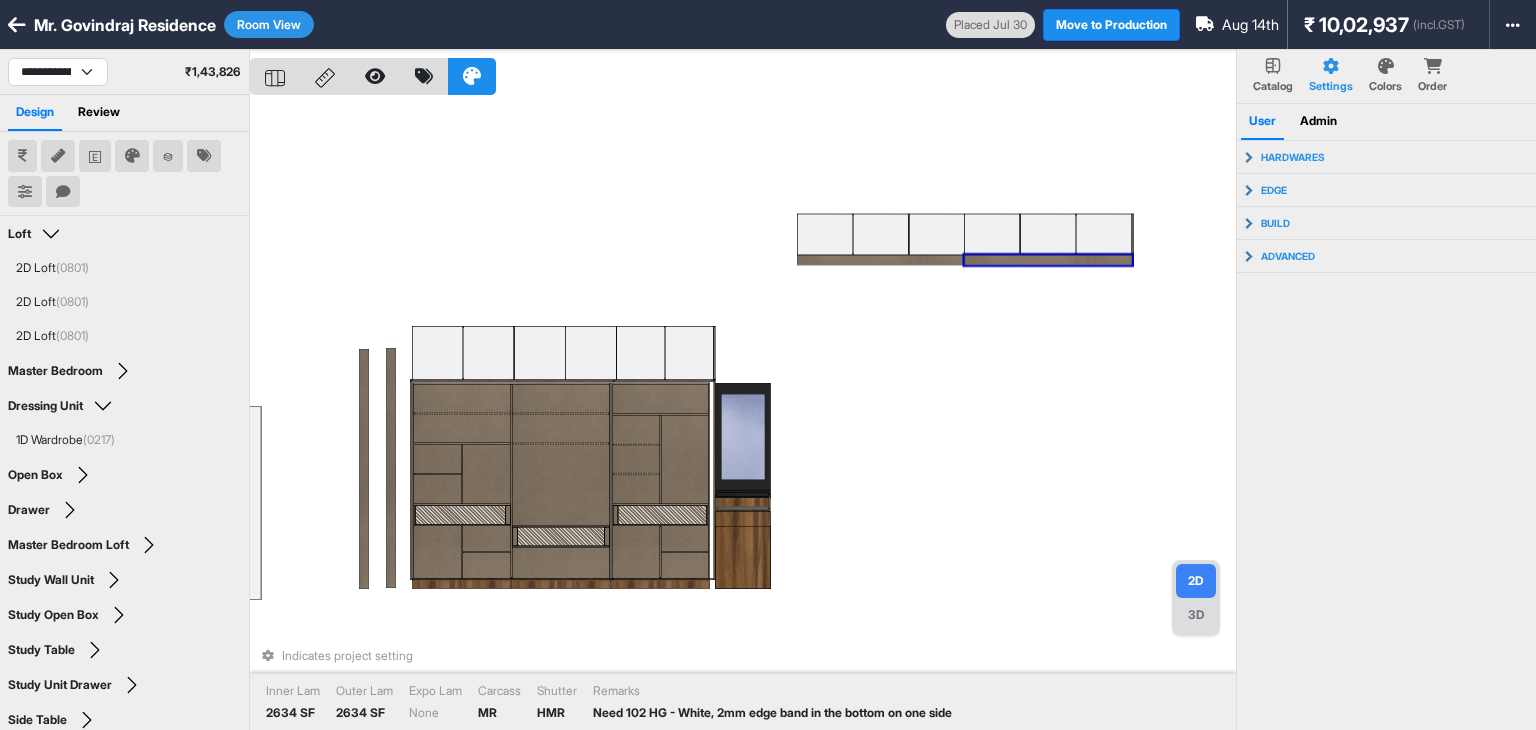 click on "Room View" at bounding box center [269, 24] 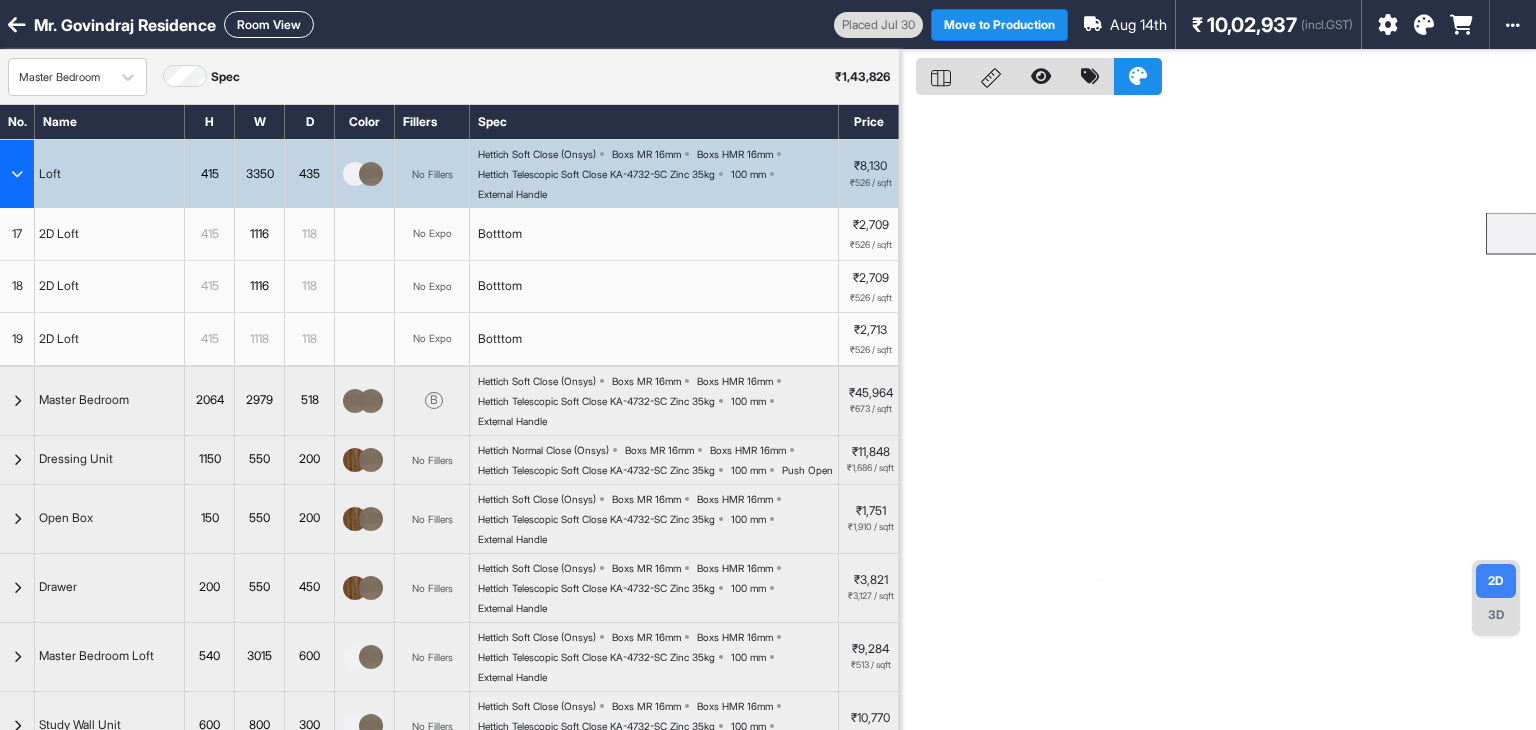 click at bounding box center (17, 174) 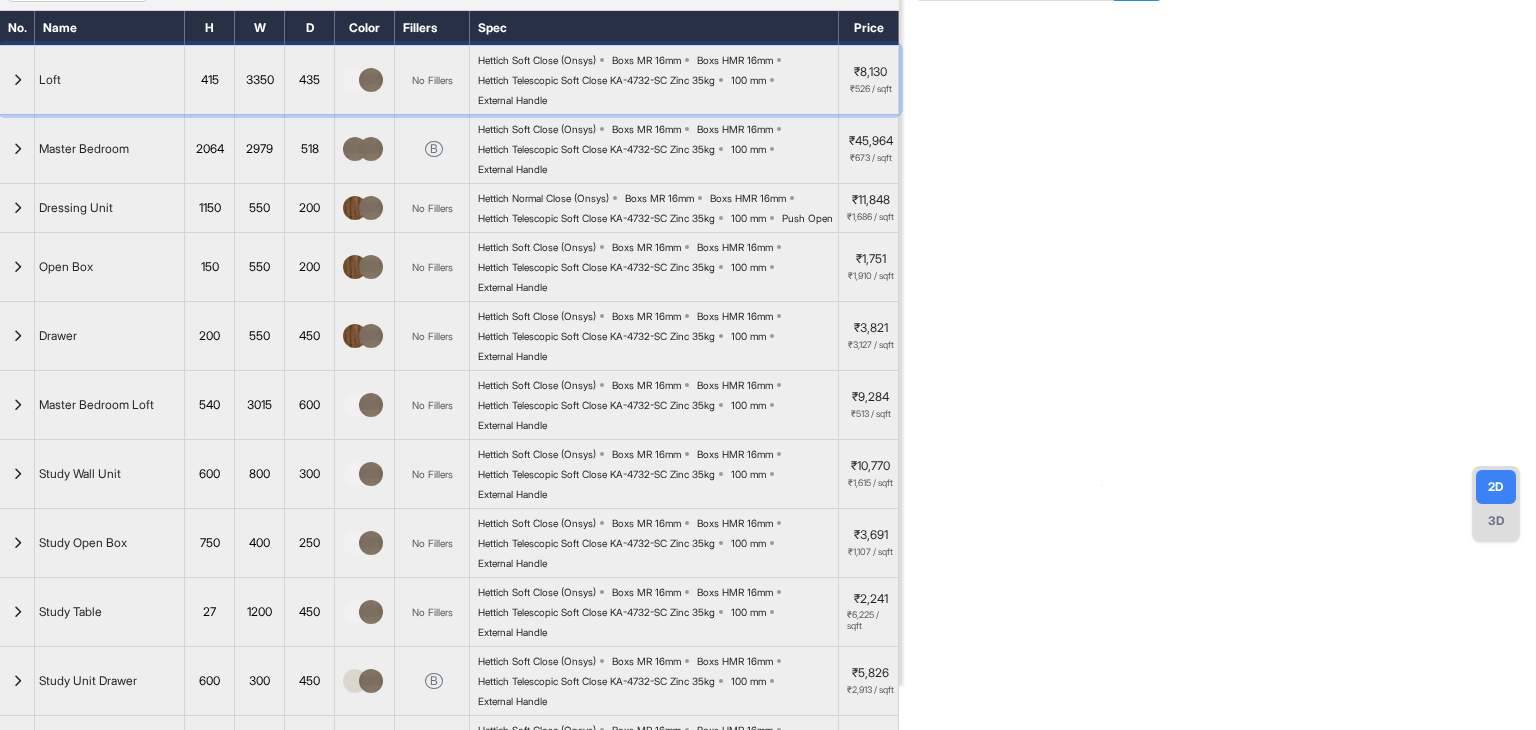 scroll, scrollTop: 100, scrollLeft: 0, axis: vertical 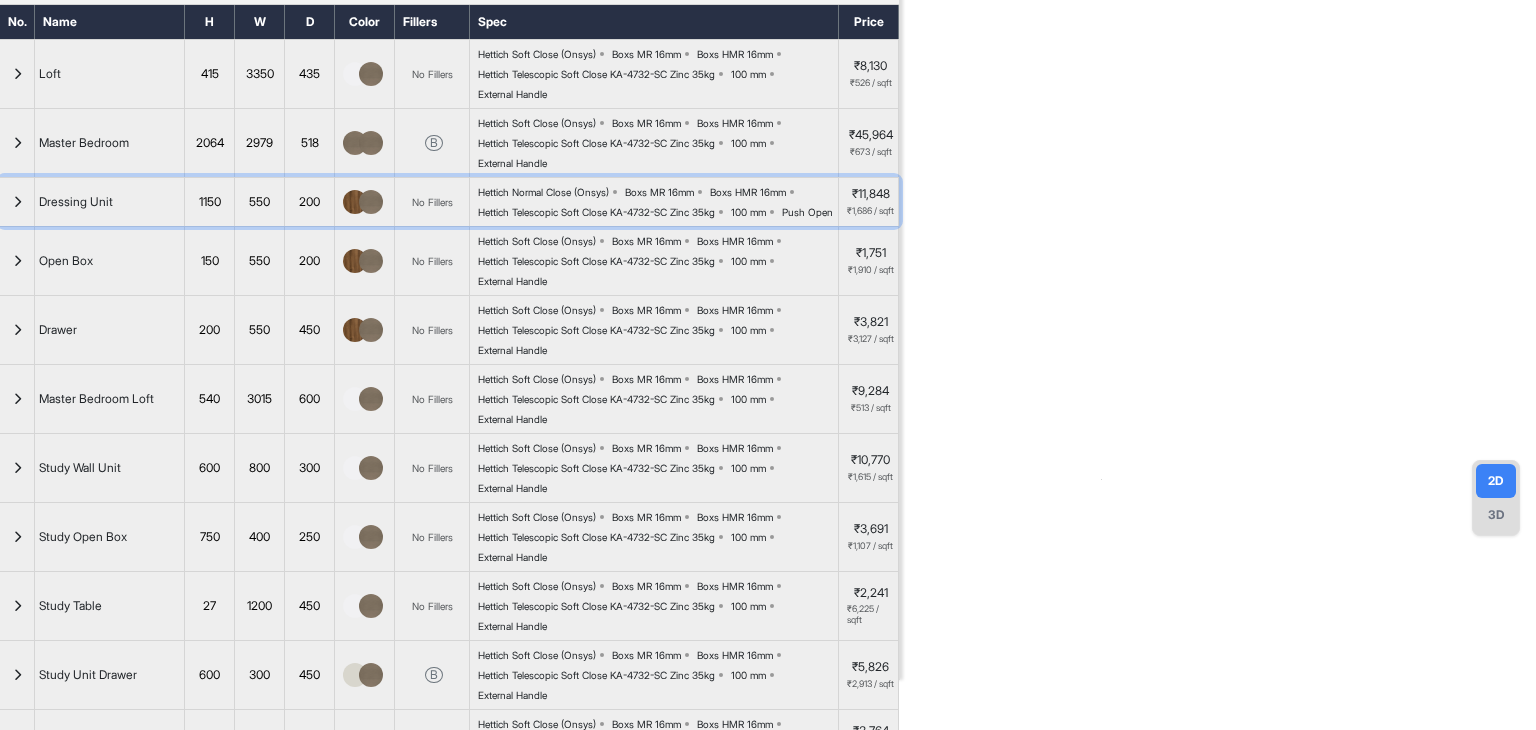 click at bounding box center (17, 202) 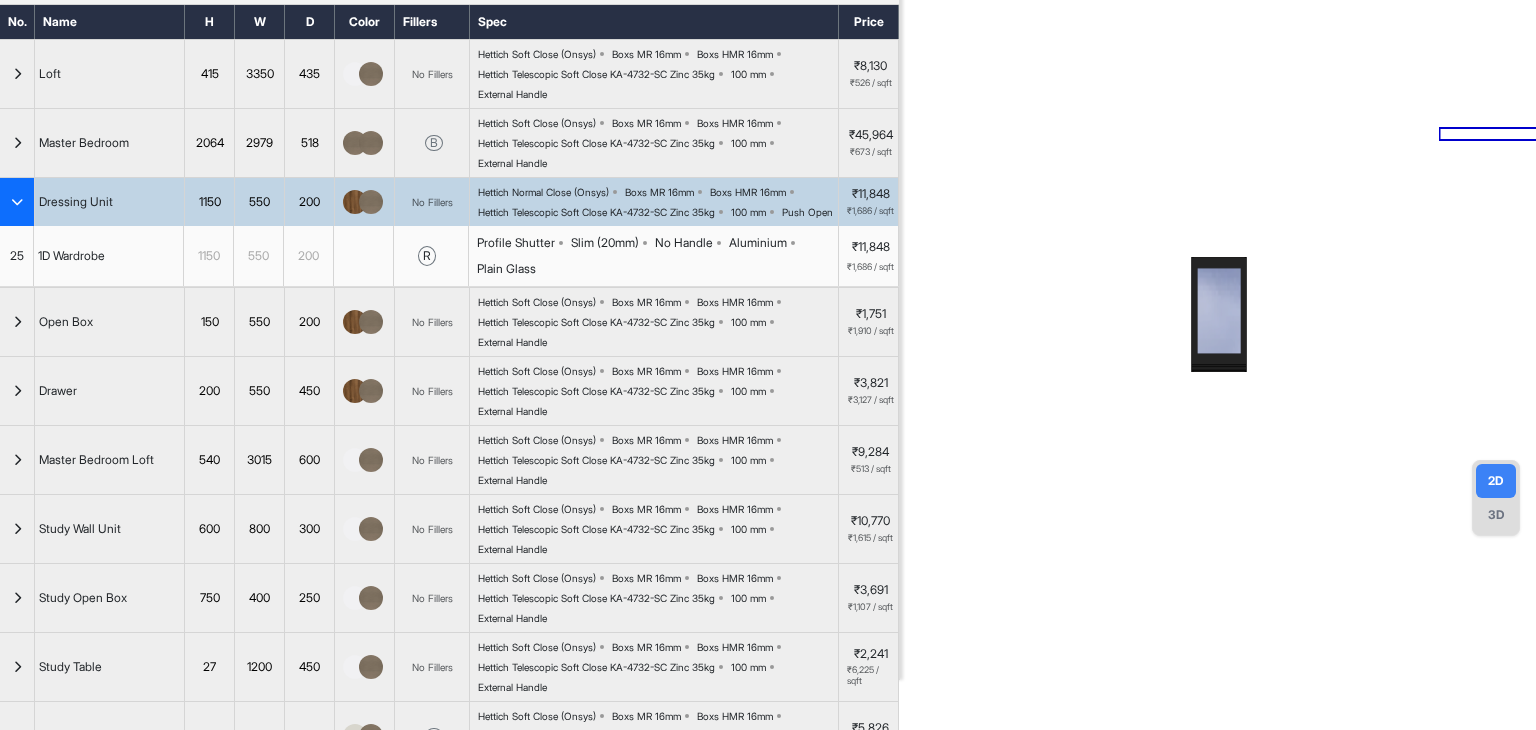 click at bounding box center (17, 202) 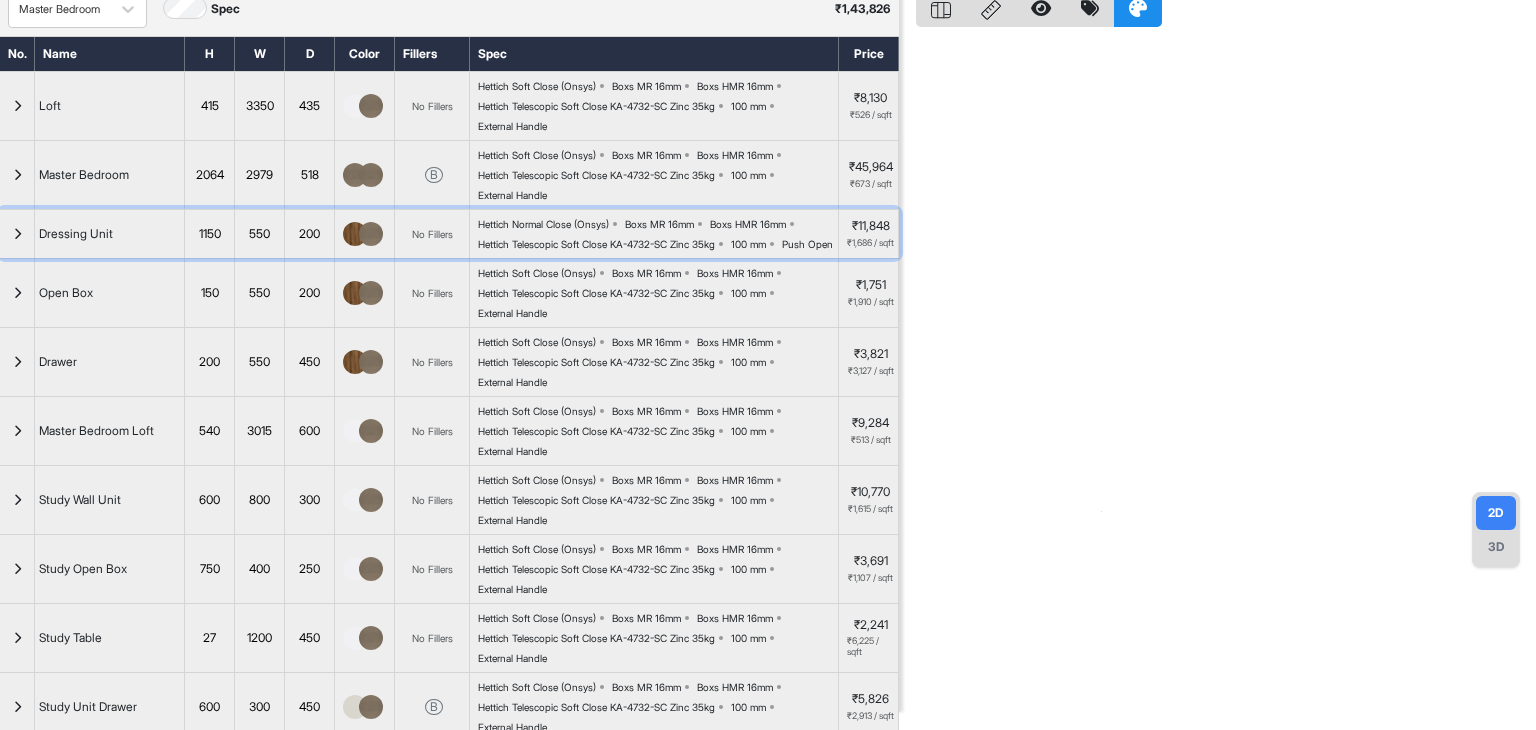 scroll, scrollTop: 42, scrollLeft: 0, axis: vertical 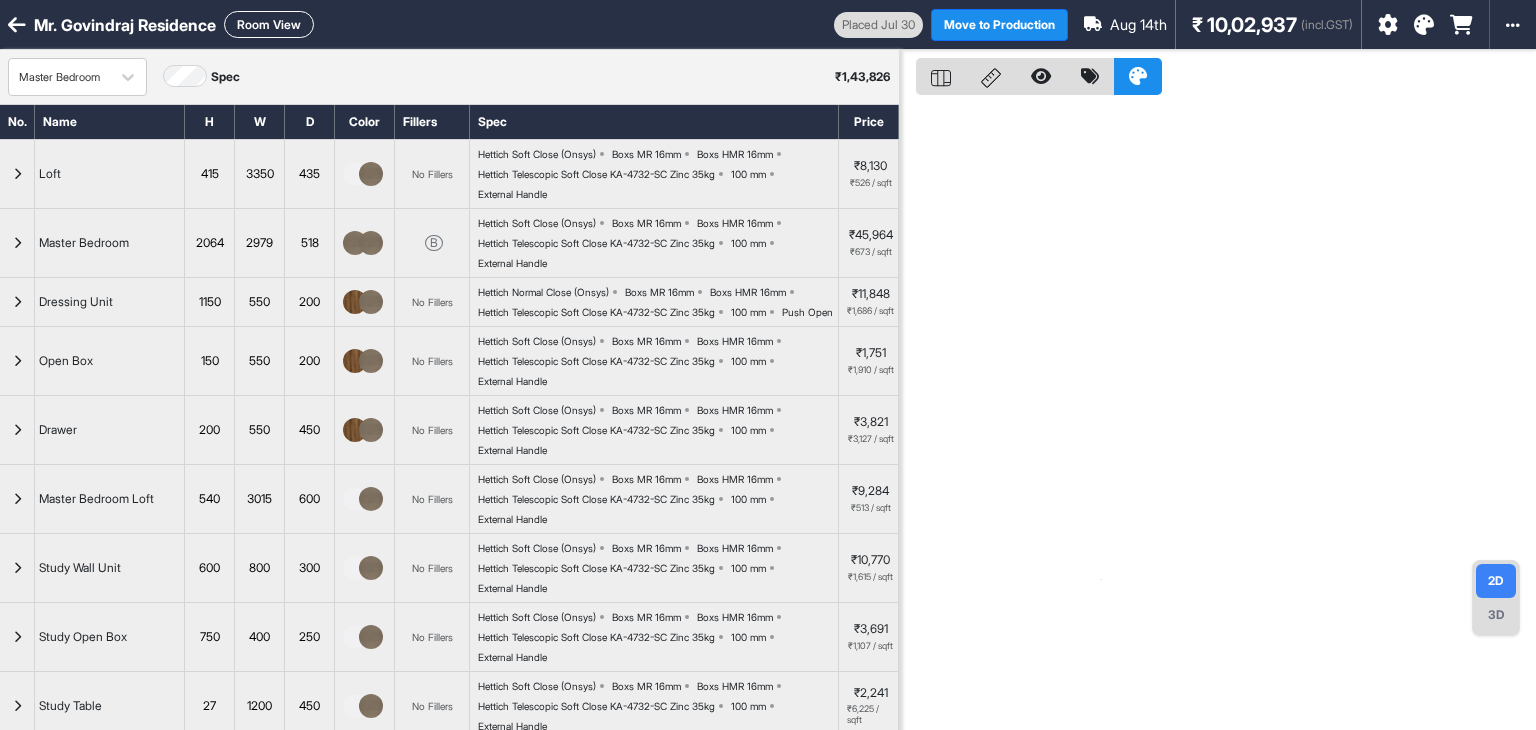 click on "Room View" at bounding box center [269, 24] 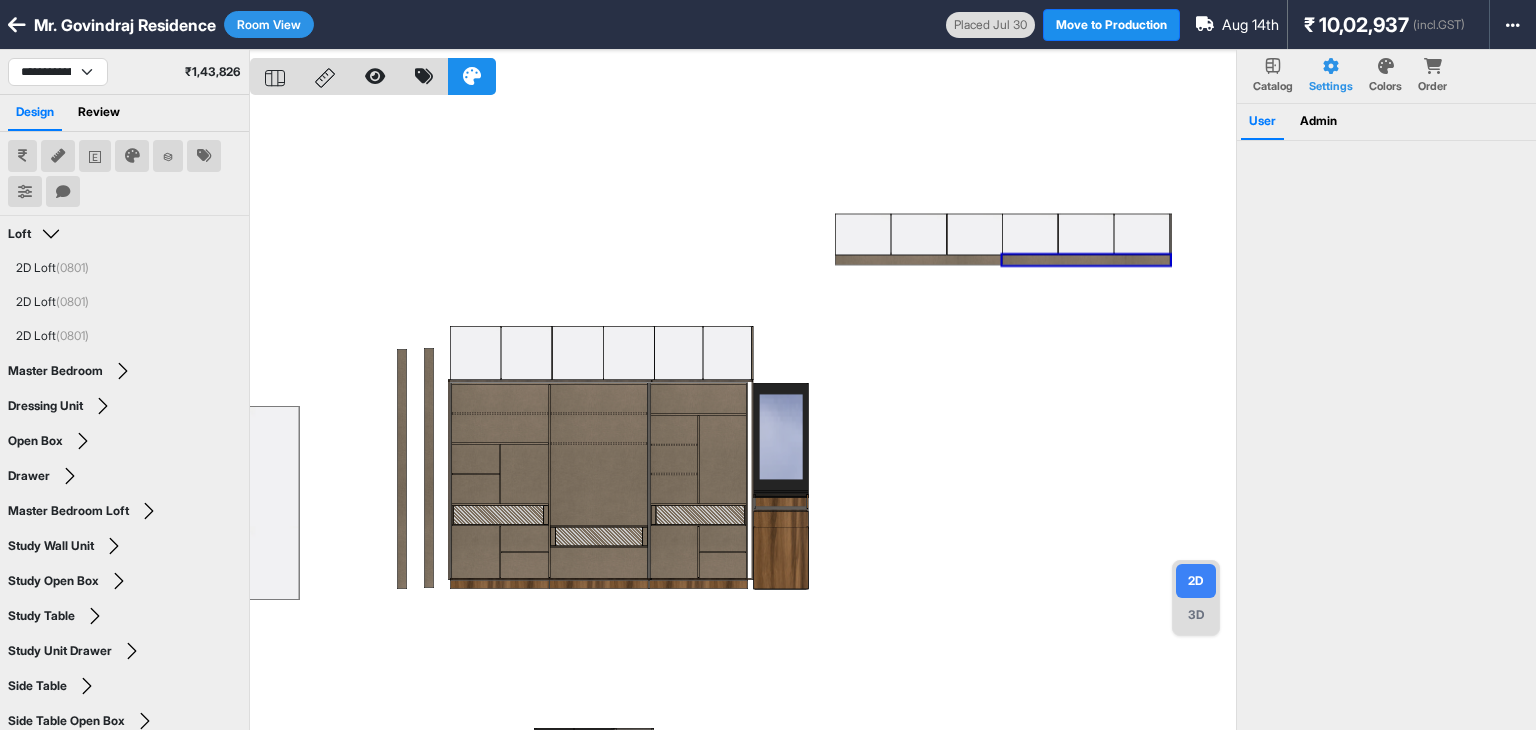 click at bounding box center [743, 415] 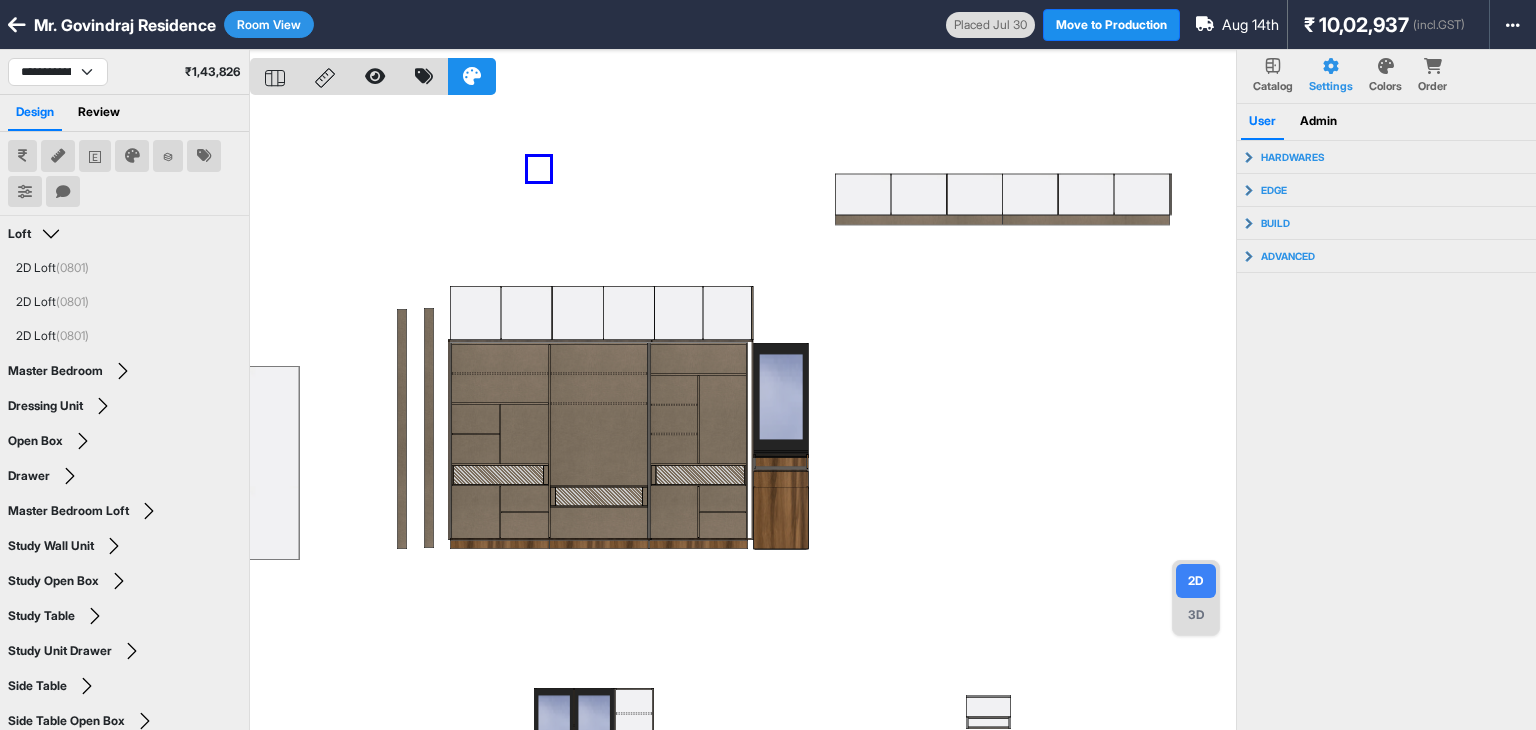 click at bounding box center (743, 415) 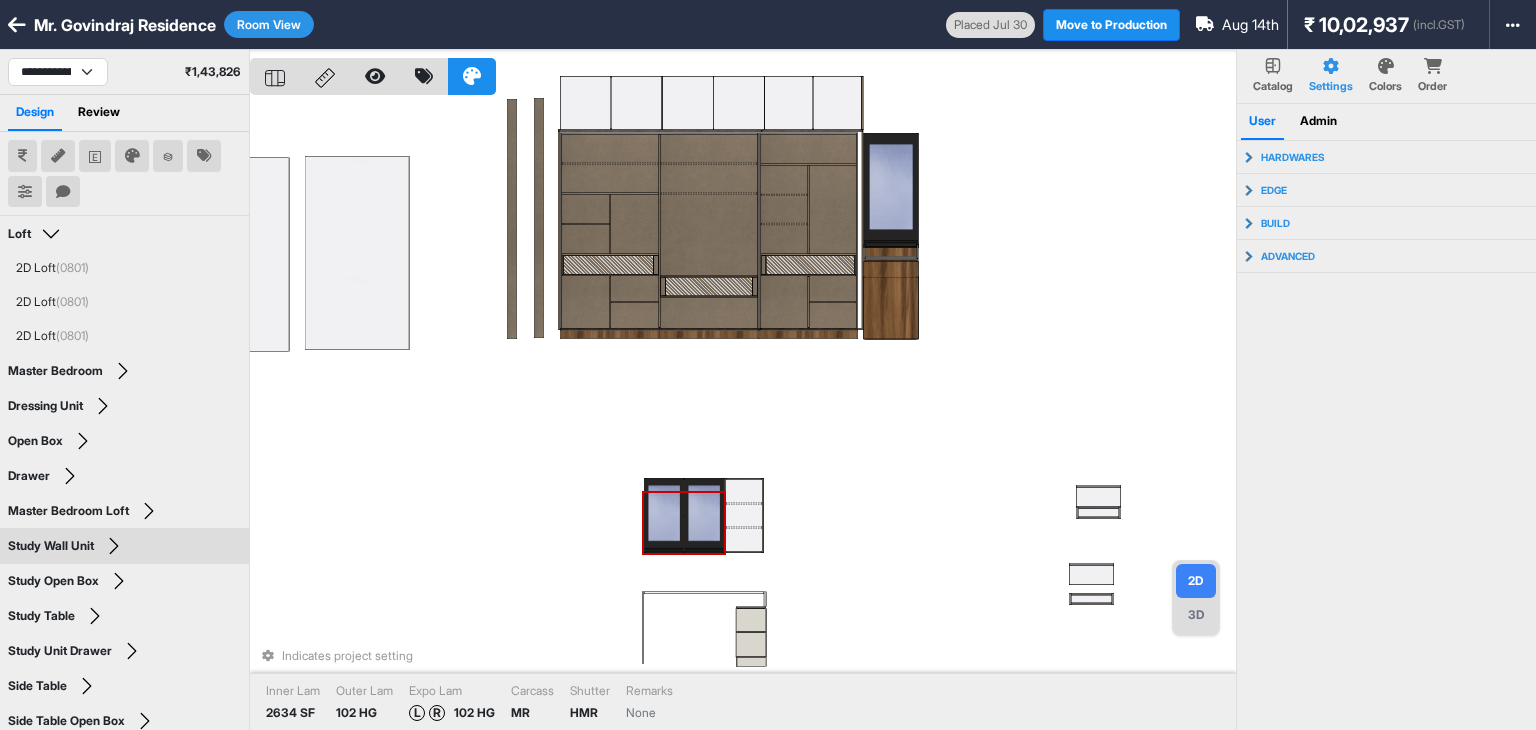 click at bounding box center [704, 515] 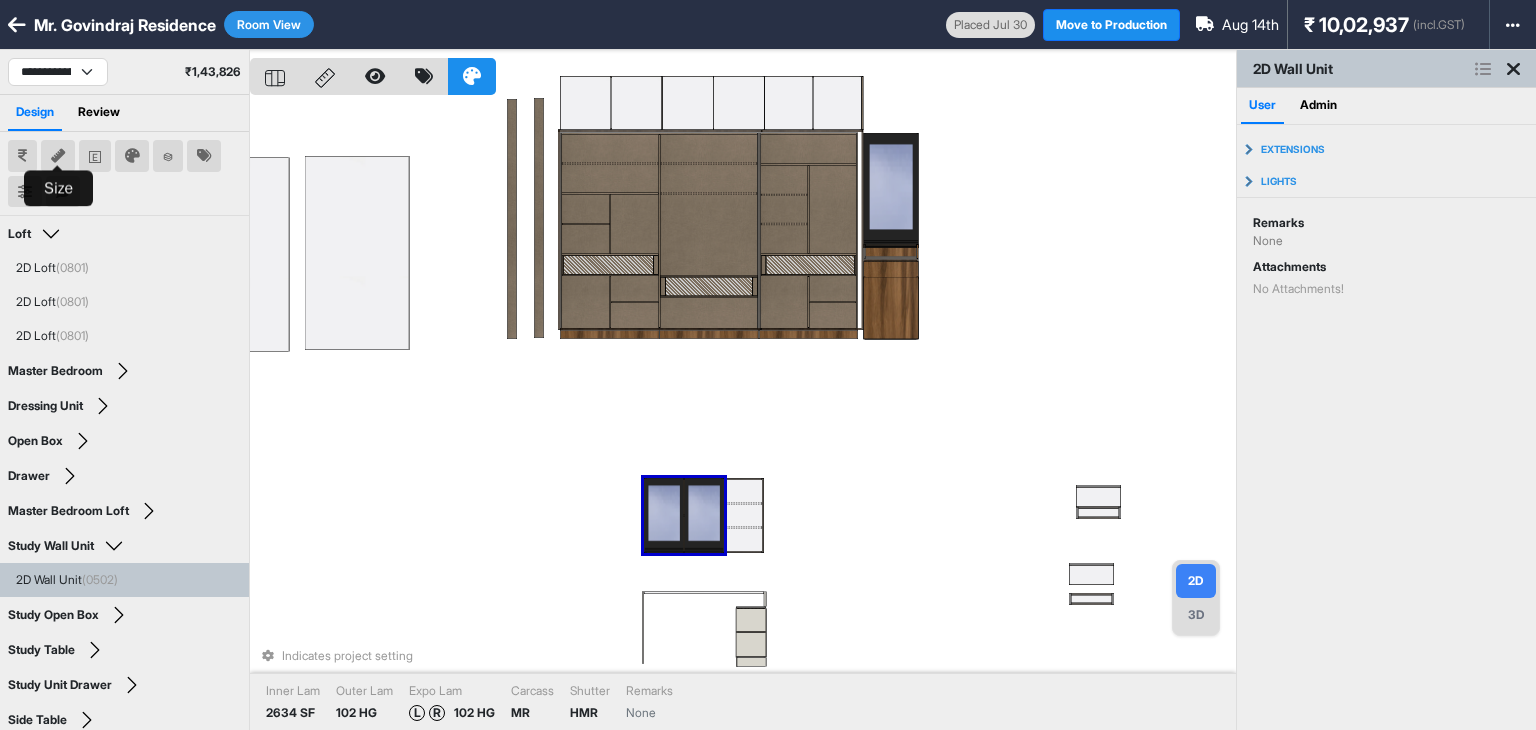 click at bounding box center (58, 156) 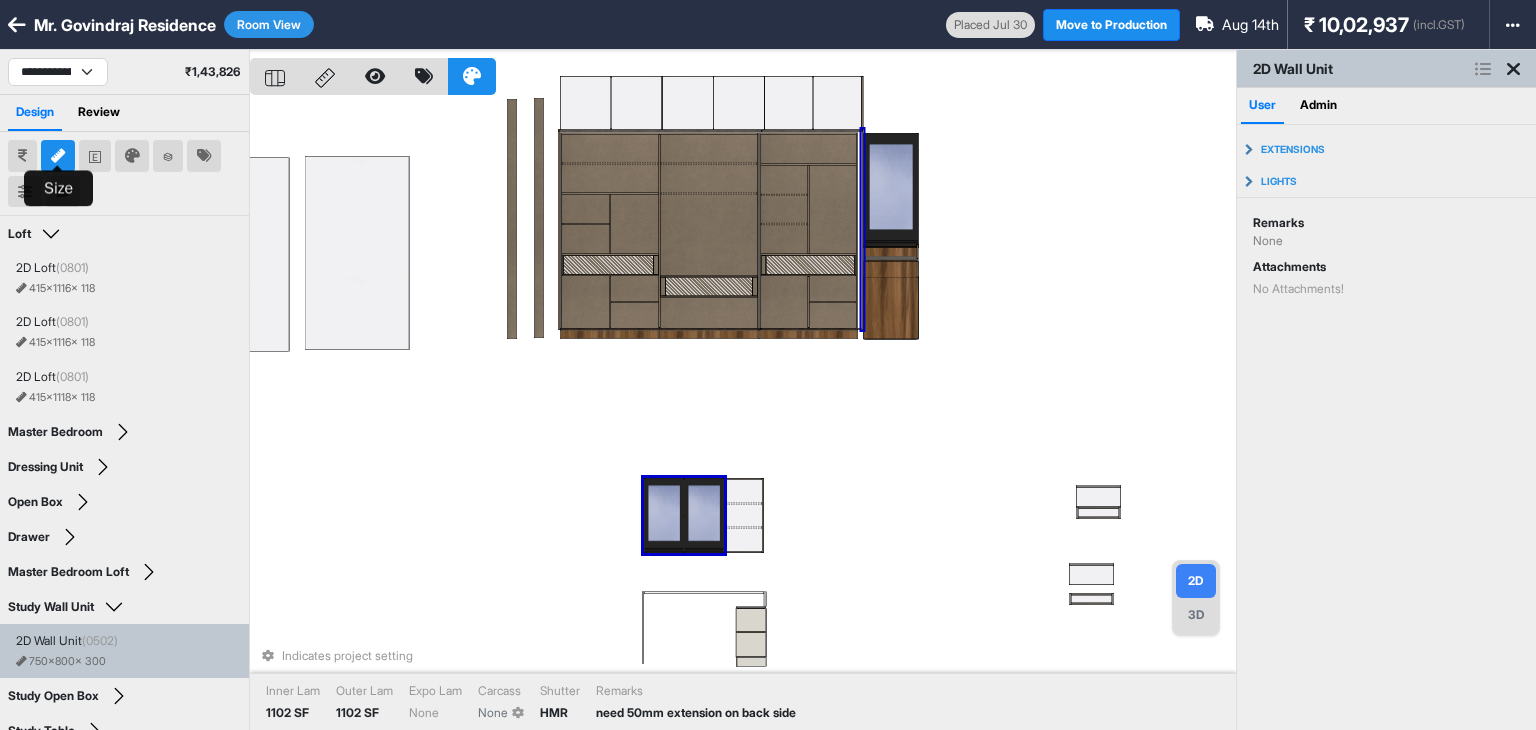 click on "Indicates project setting Inner Lam 1102 SF Outer Lam 1102 SF Expo Lam None Carcass None Shutter HMR Remarks need 50mm extension on back side" at bounding box center [743, 415] 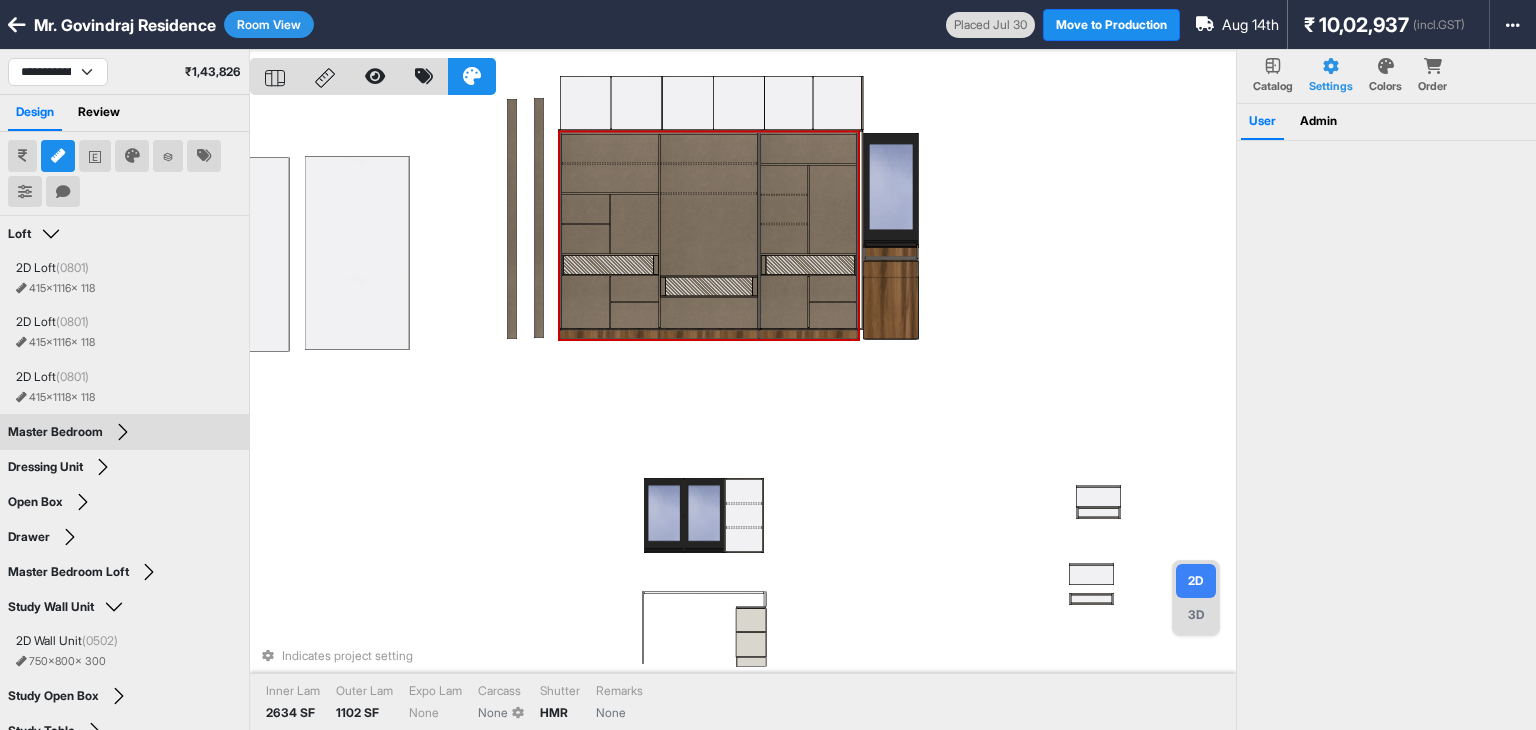 click at bounding box center [710, 334] 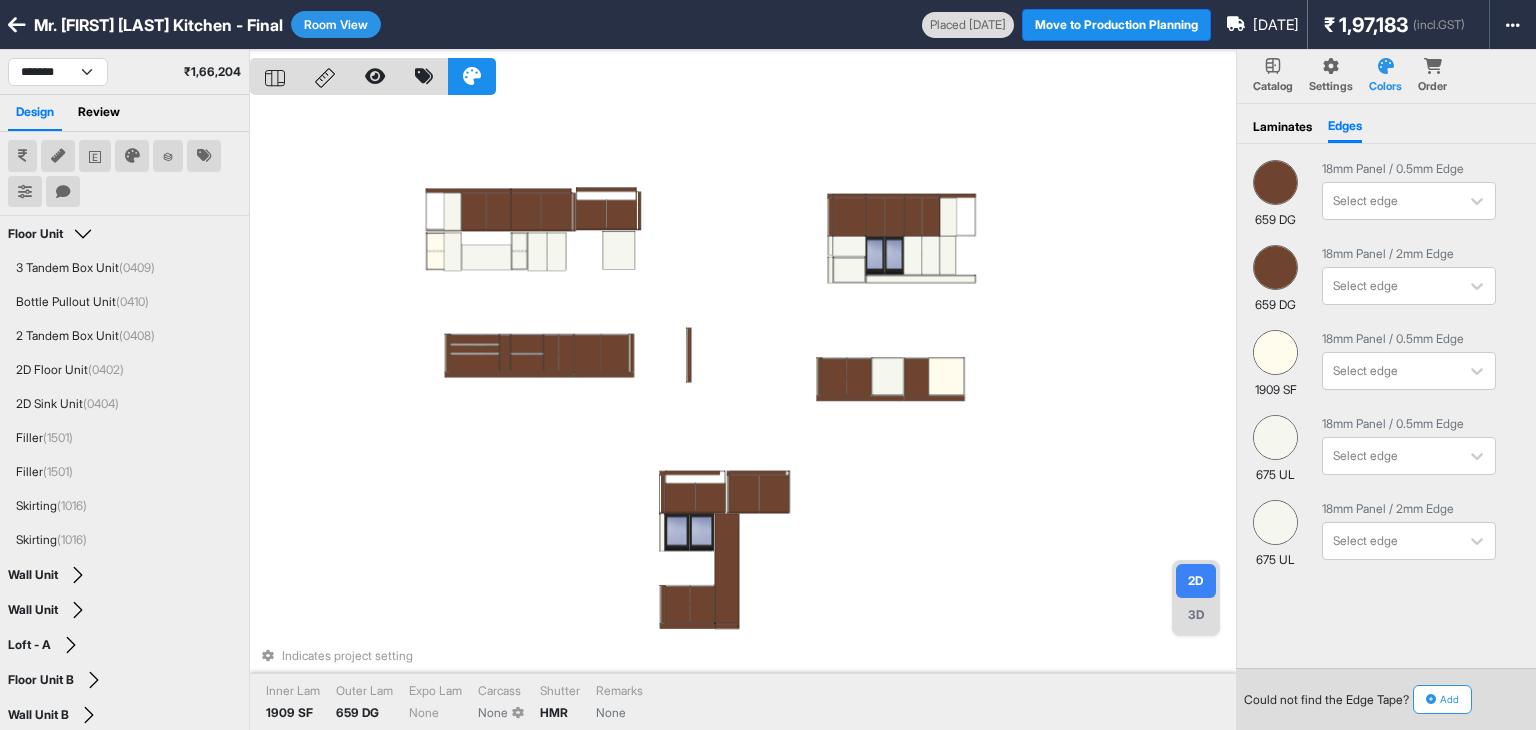 scroll, scrollTop: 0, scrollLeft: 0, axis: both 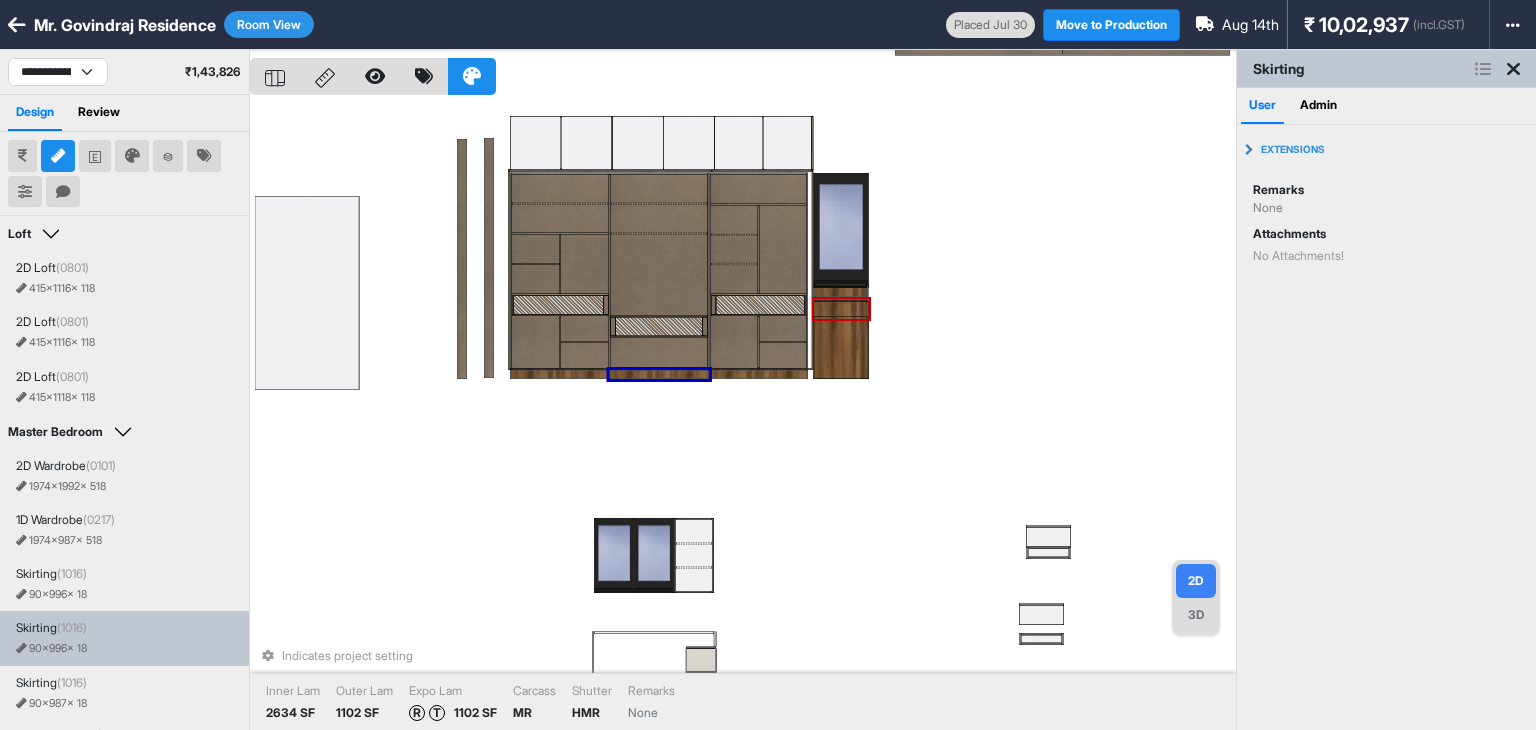 click on "Indicates project setting Inner Lam 2634 SF Outer Lam 1102 SF Expo Lam R T 1102 SF Carcass MR Shutter HMR Remarks None" at bounding box center (743, 415) 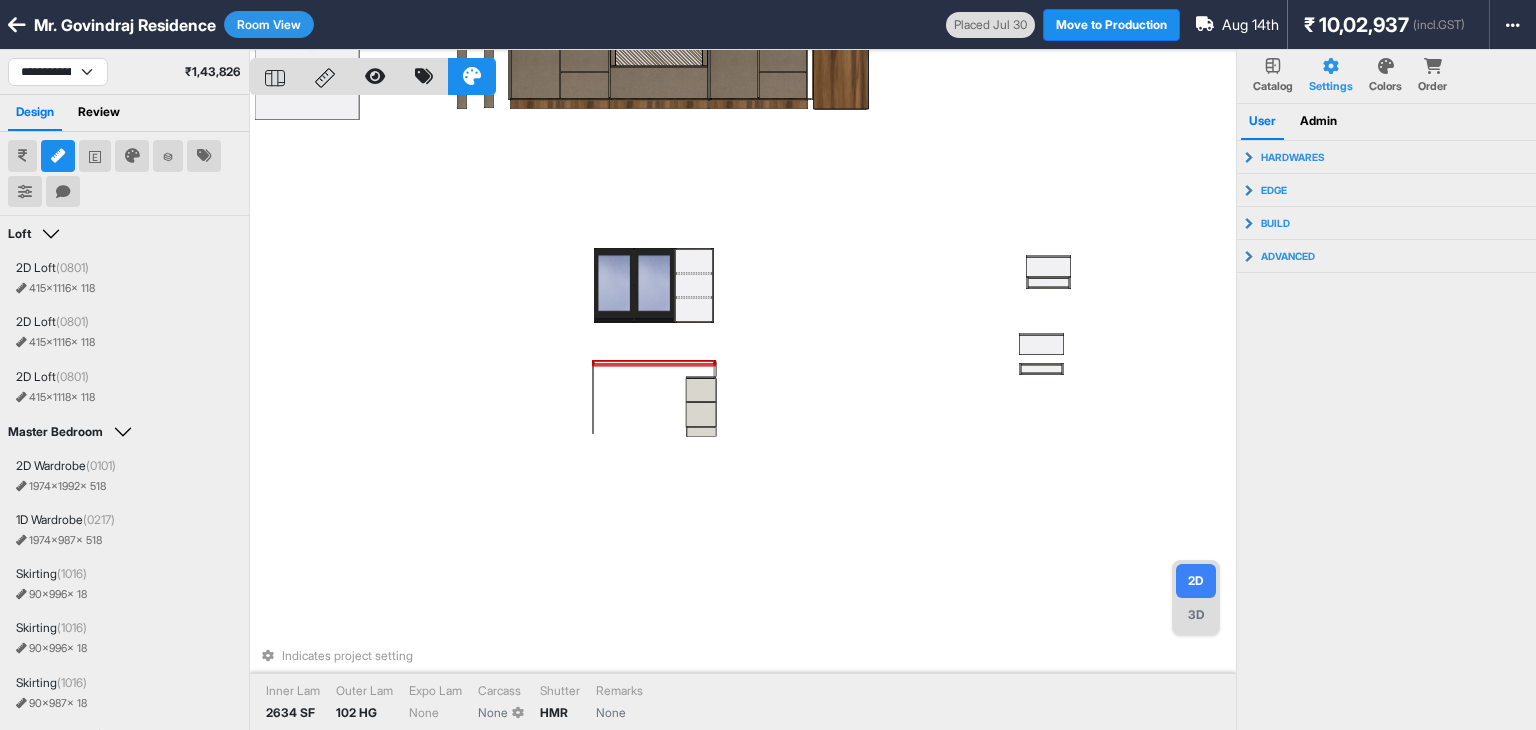 click at bounding box center (654, 362) 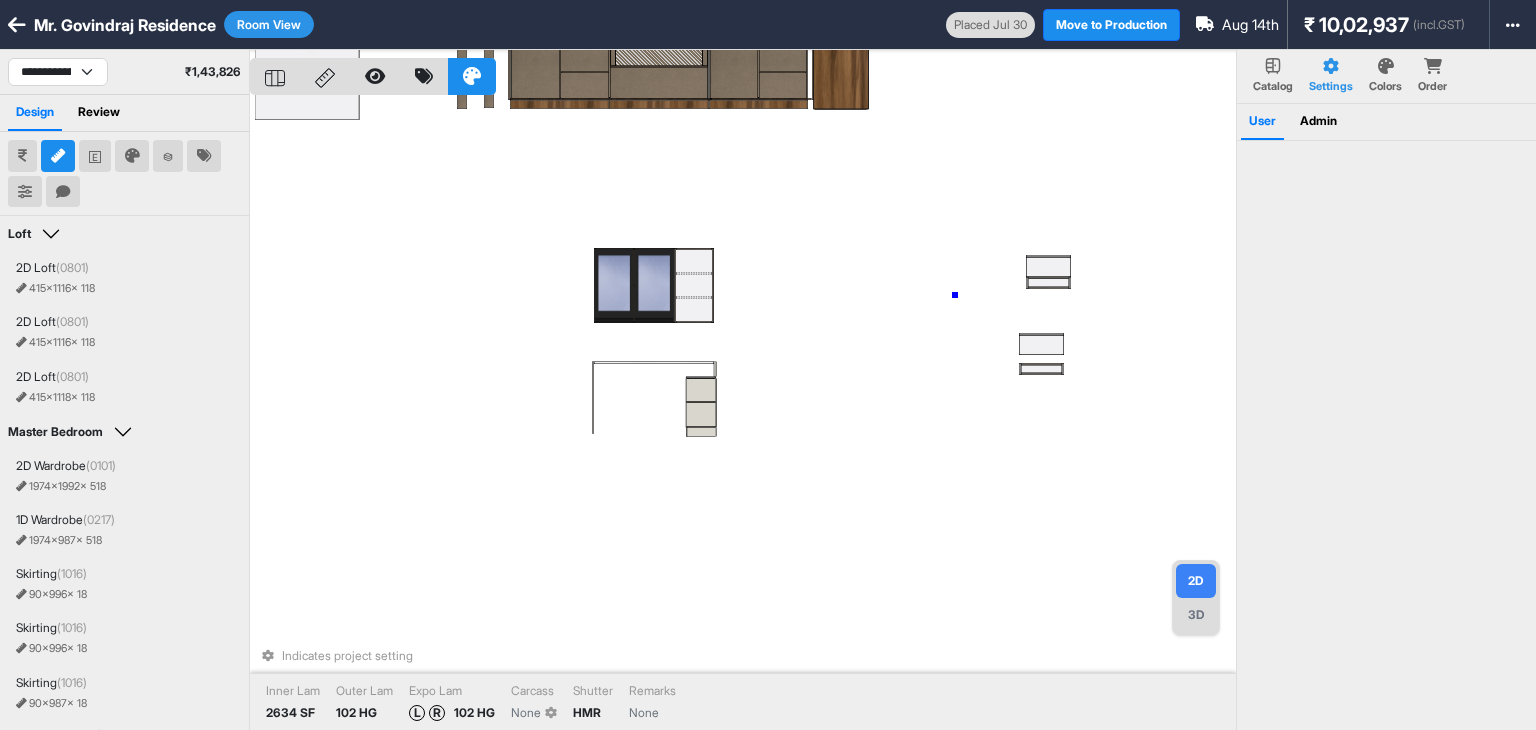 click on "Indicates project setting Inner Lam 2634 SF Outer Lam 102 HG Expo Lam L R 102 HG Carcass None Shutter HMR Remarks None" at bounding box center [743, 415] 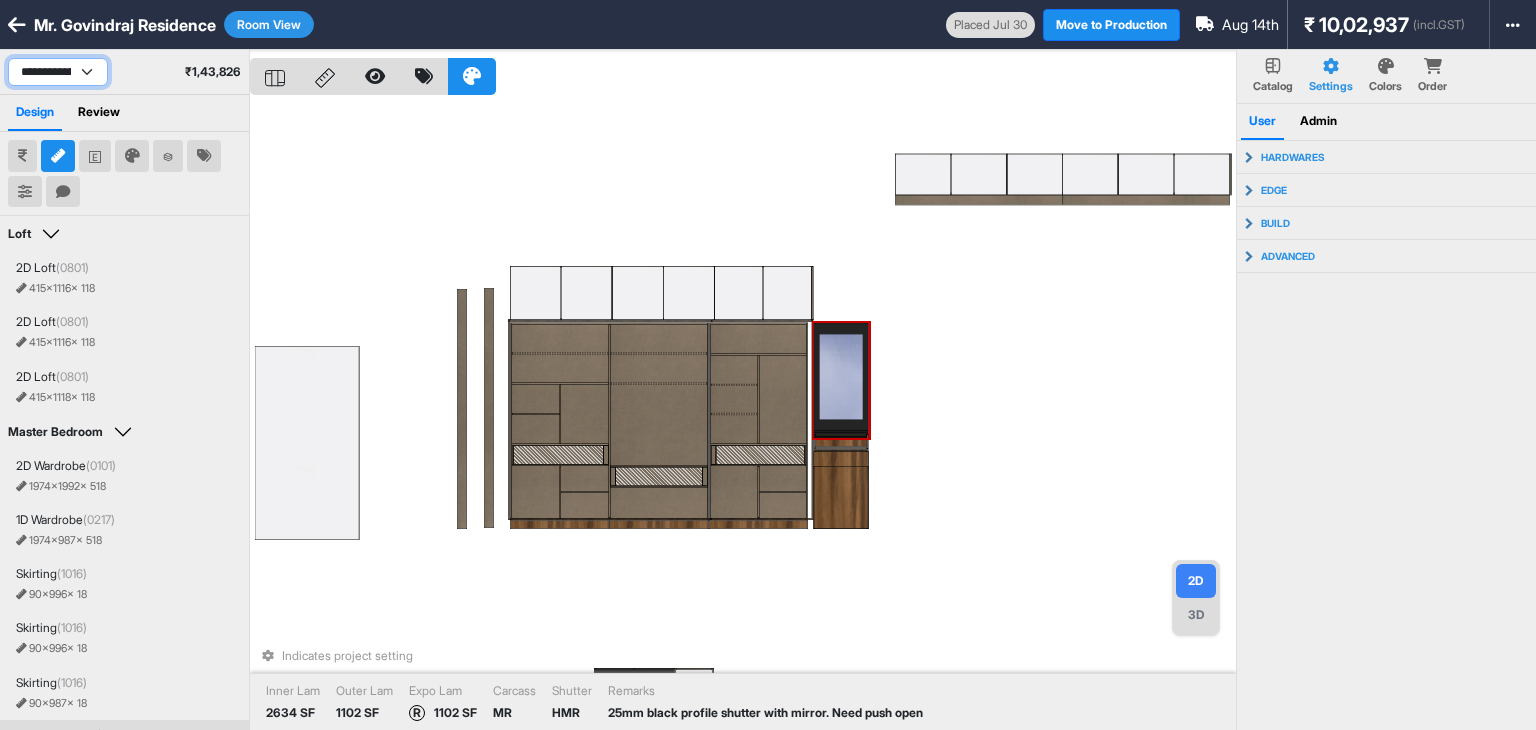 click on "**********" at bounding box center [58, 72] 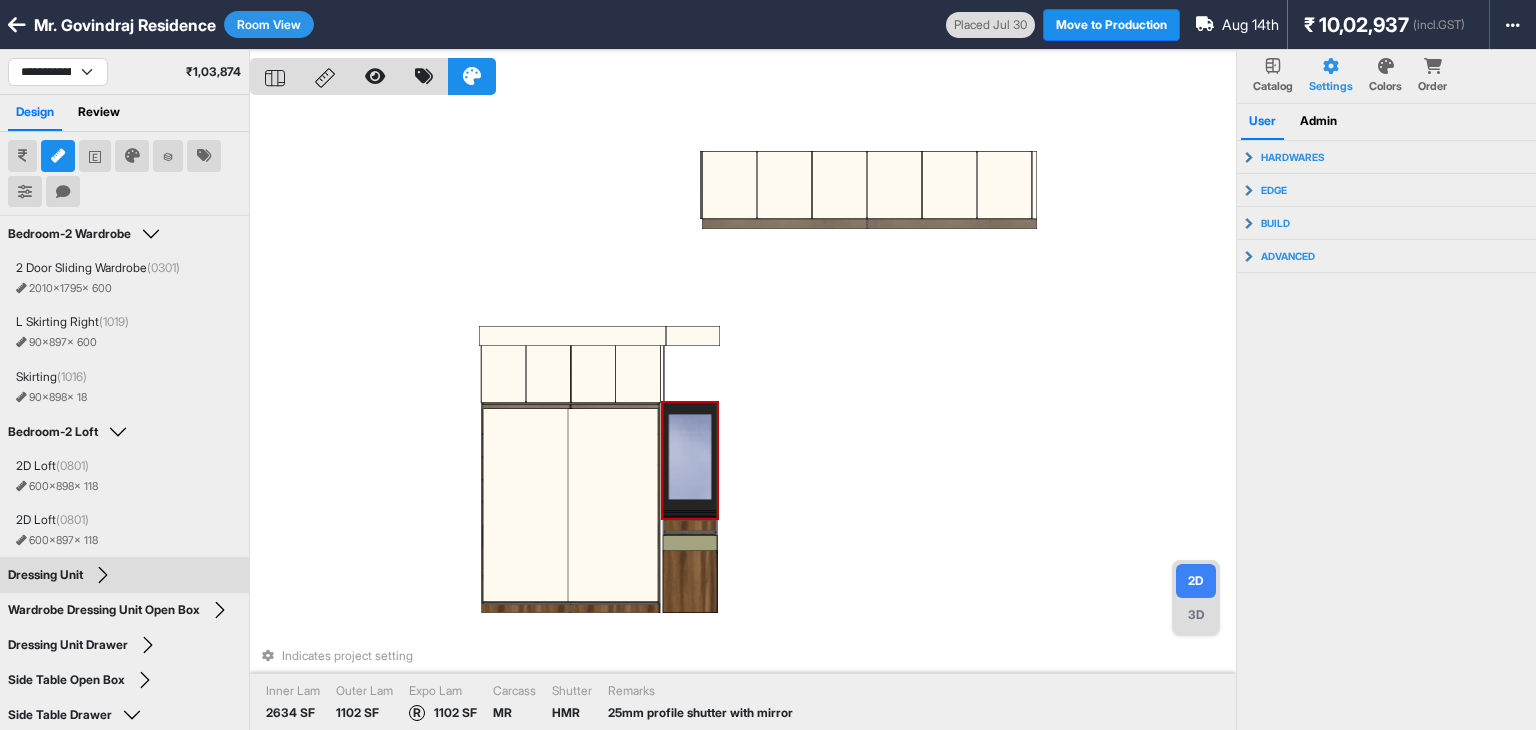 click at bounding box center [690, 460] 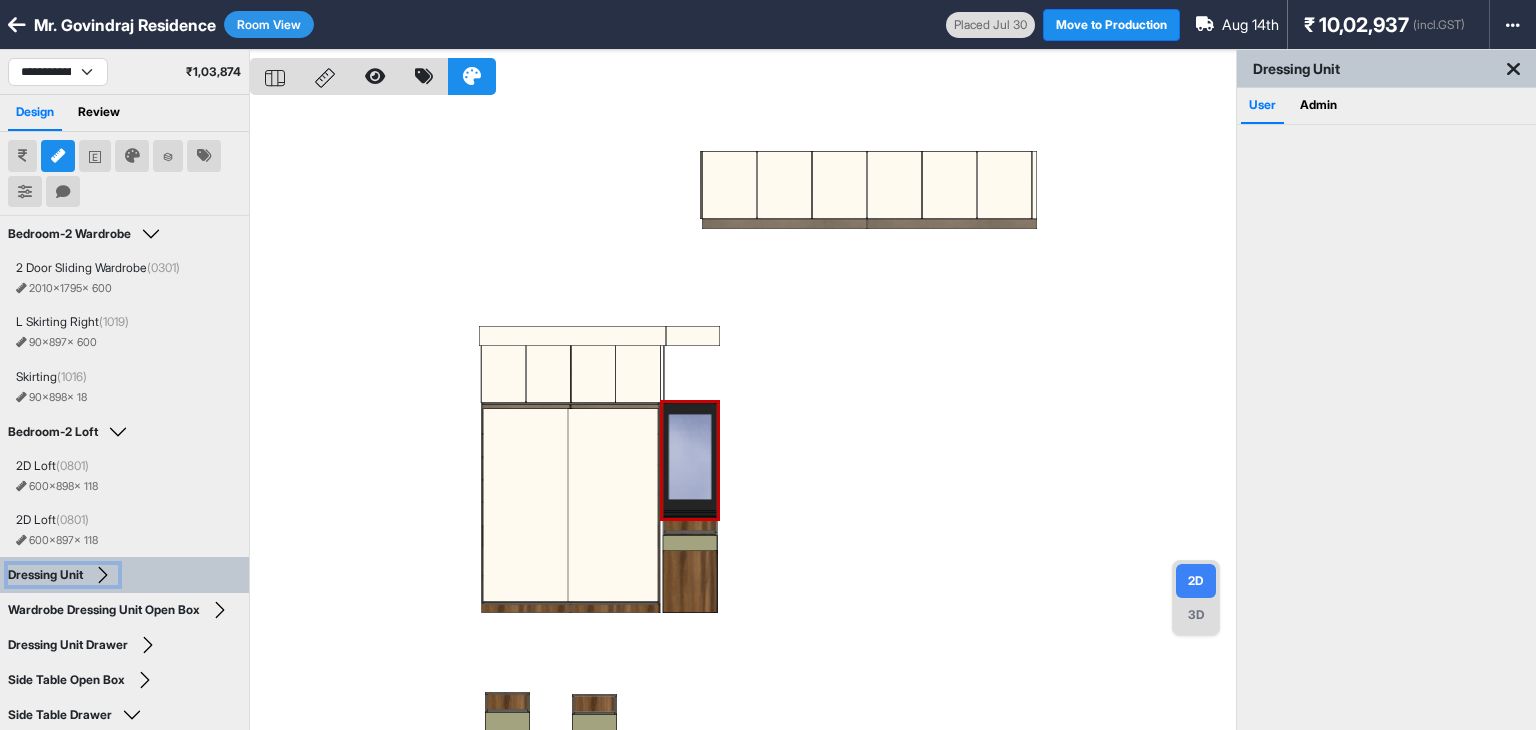 click on "Dressing Unit" at bounding box center [63, 575] 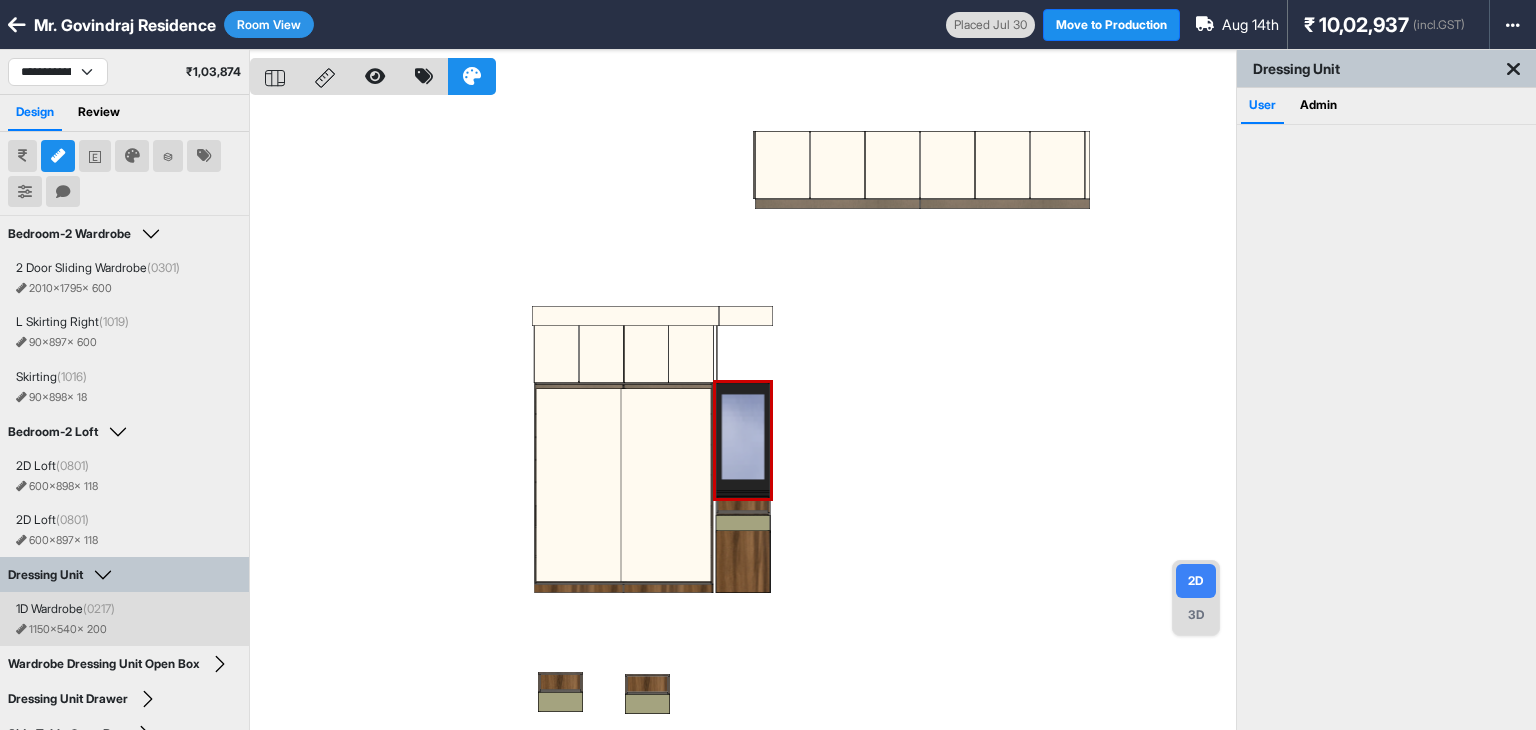 click on "(0217)" at bounding box center (99, 608) 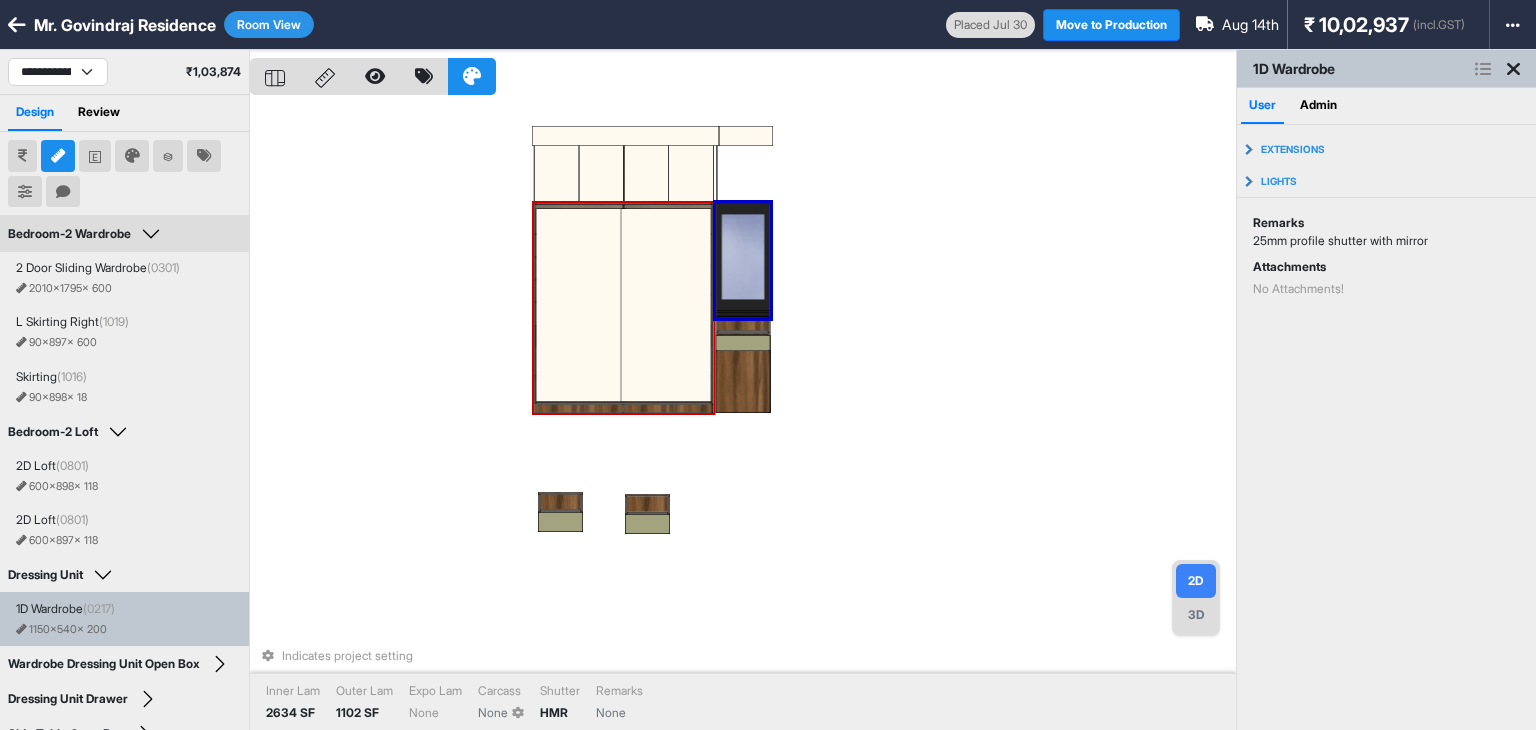 click at bounding box center [669, 408] 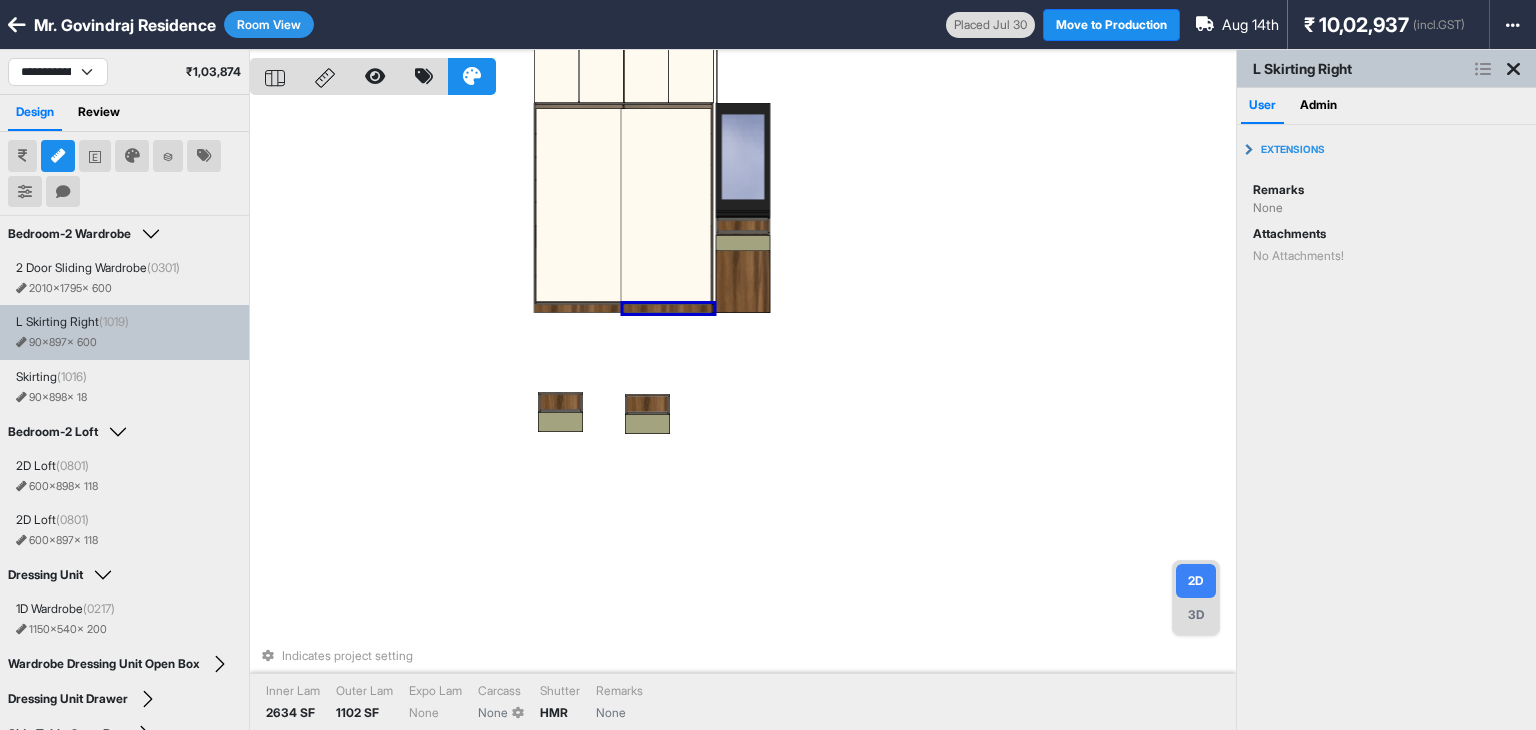 click on "Indicates project setting Inner Lam 2634 SF Outer Lam 1102 SF Expo Lam None Carcass None Shutter HMR Remarks None" at bounding box center [743, 415] 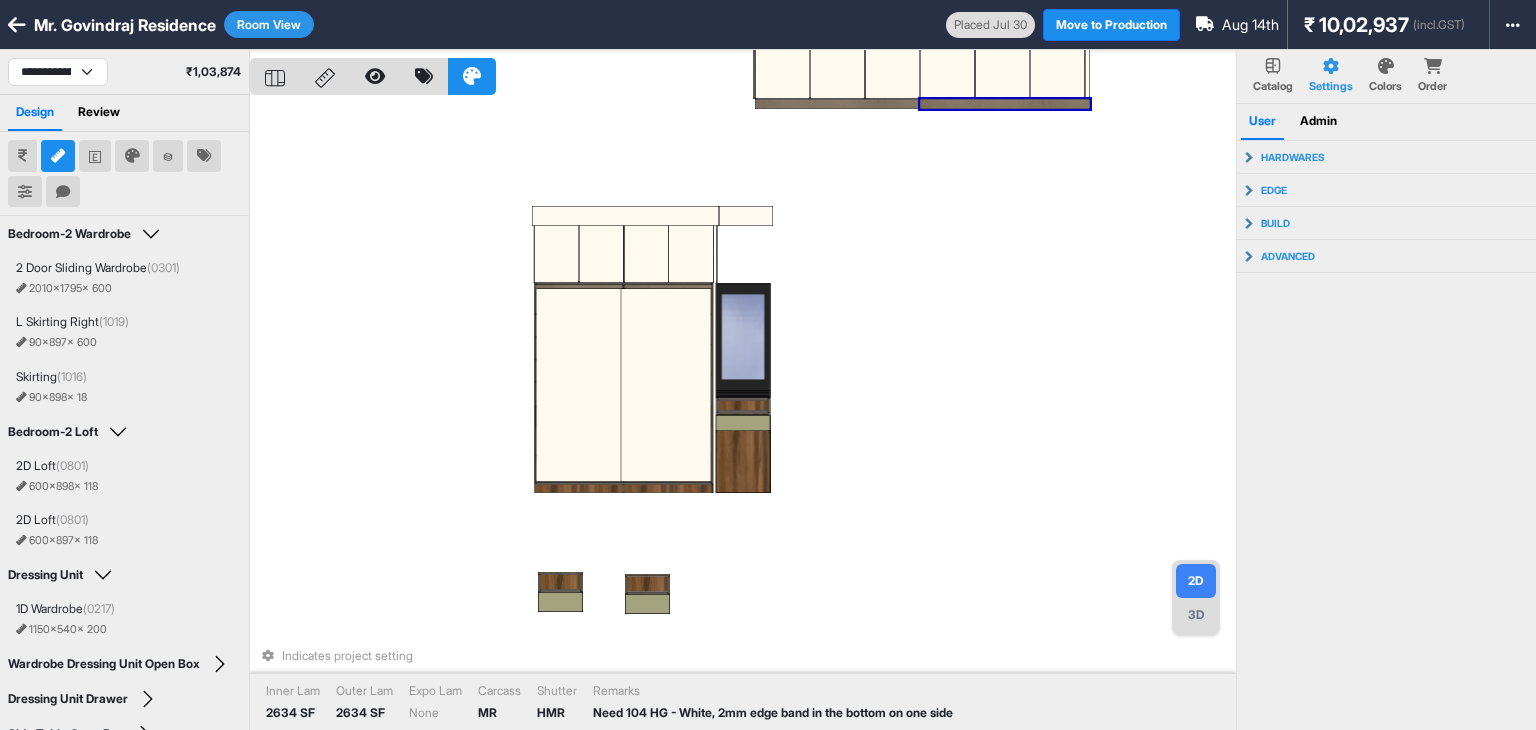 click on "Indicates project setting Inner Lam 2634 SF Outer Lam 2634 SF Expo Lam None Carcass MR Shutter HMR Remarks Need 104 HG - White, 2mm edge band in the bottom on one side" at bounding box center (743, 415) 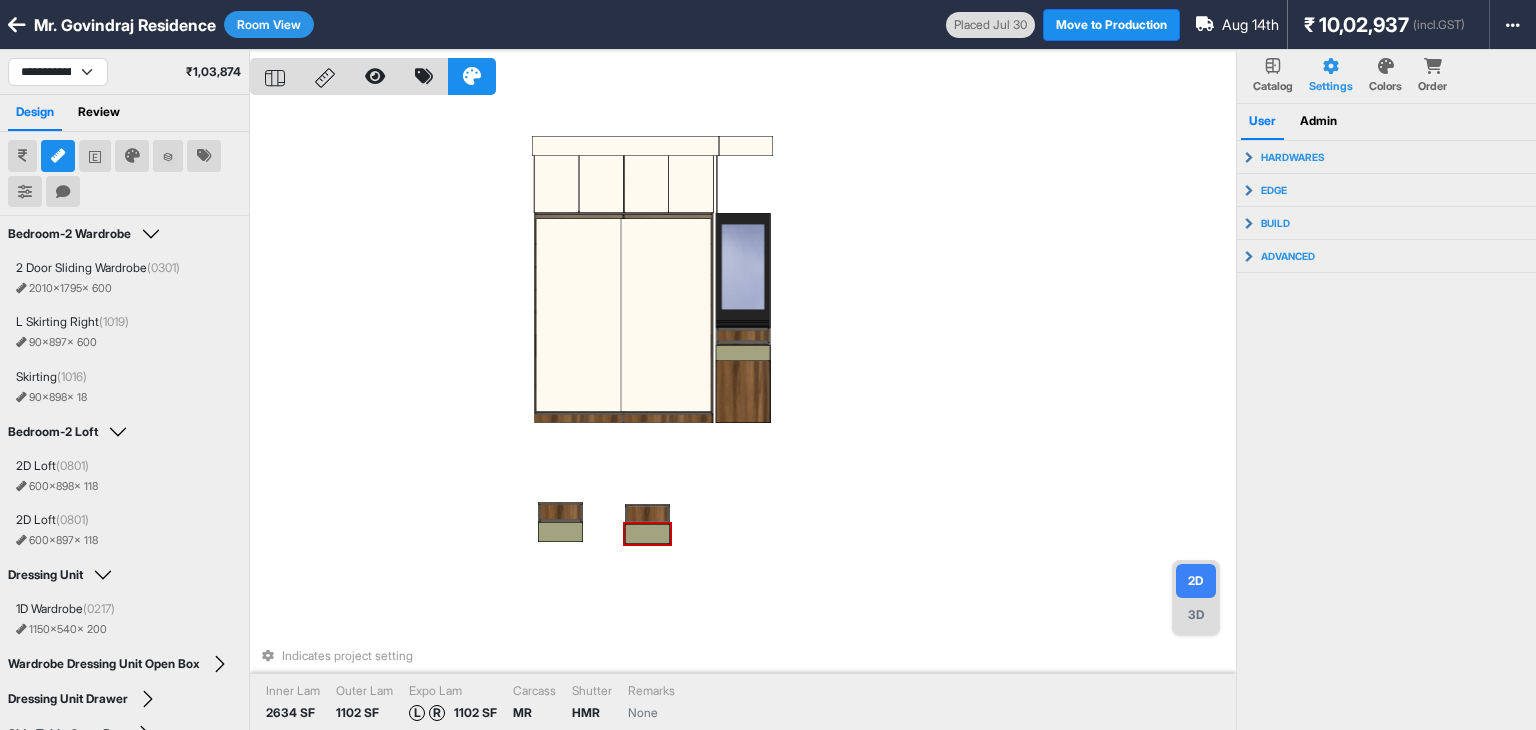 click on "Indicates project setting Inner Lam 2634 SF Outer Lam 1102 SF Expo Lam L R 1102 SF Carcass MR Shutter HMR Remarks None" at bounding box center [743, 415] 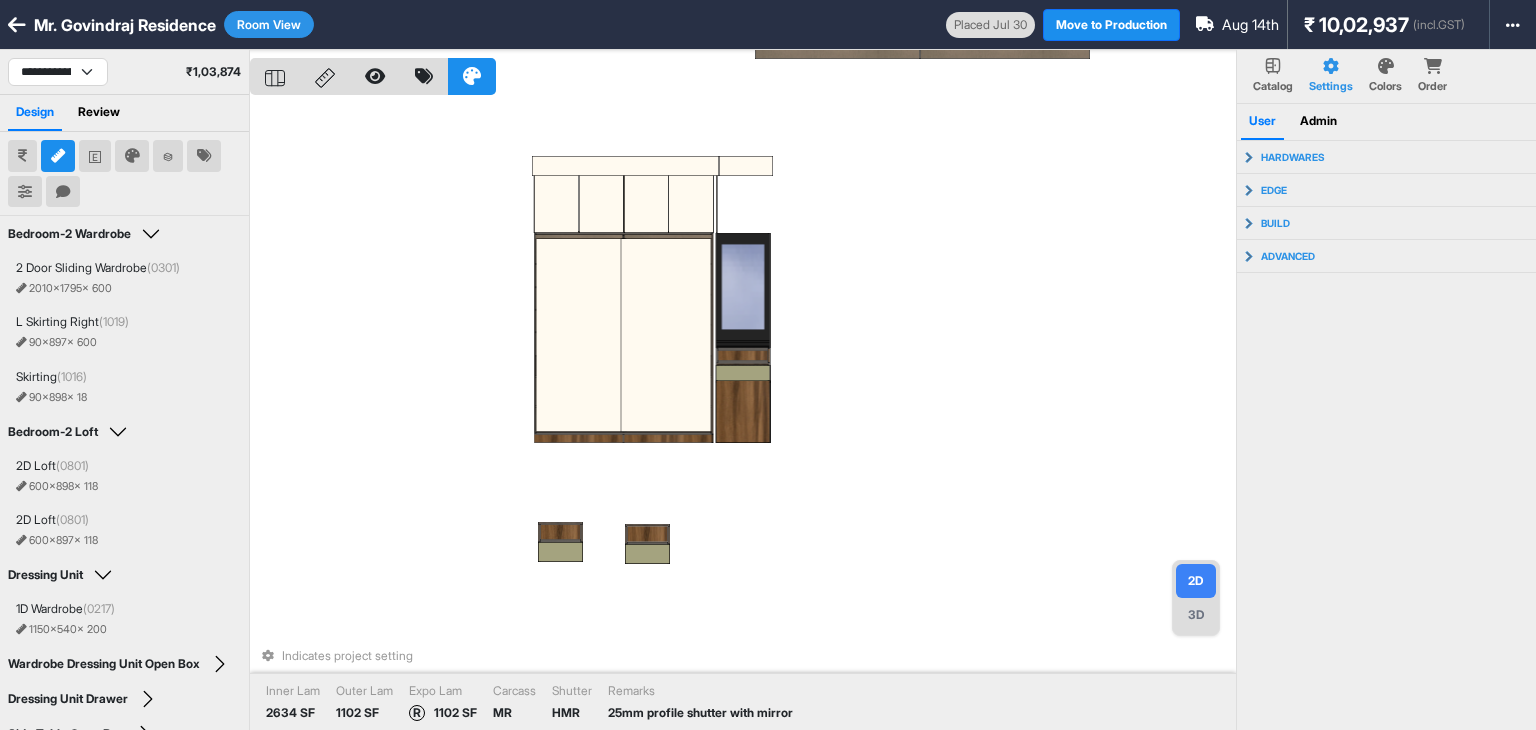 click on "Indicates project setting Inner Lam 2634 SF Outer Lam 1102 SF Expo Lam R 1102 SF Carcass MR Shutter HMR Remarks 25mm profile shutter with mirror" at bounding box center [743, 415] 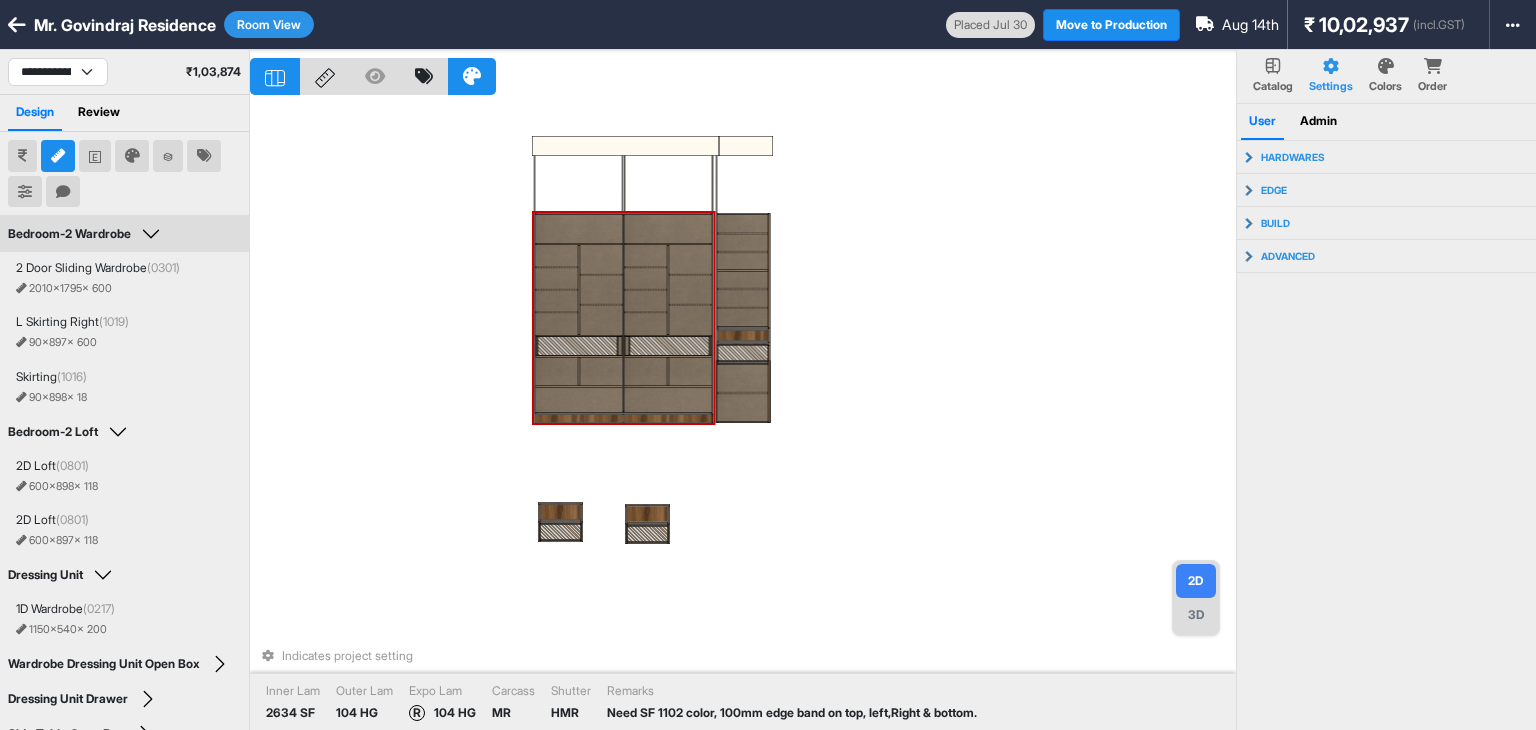 click on "Room View" at bounding box center (269, 24) 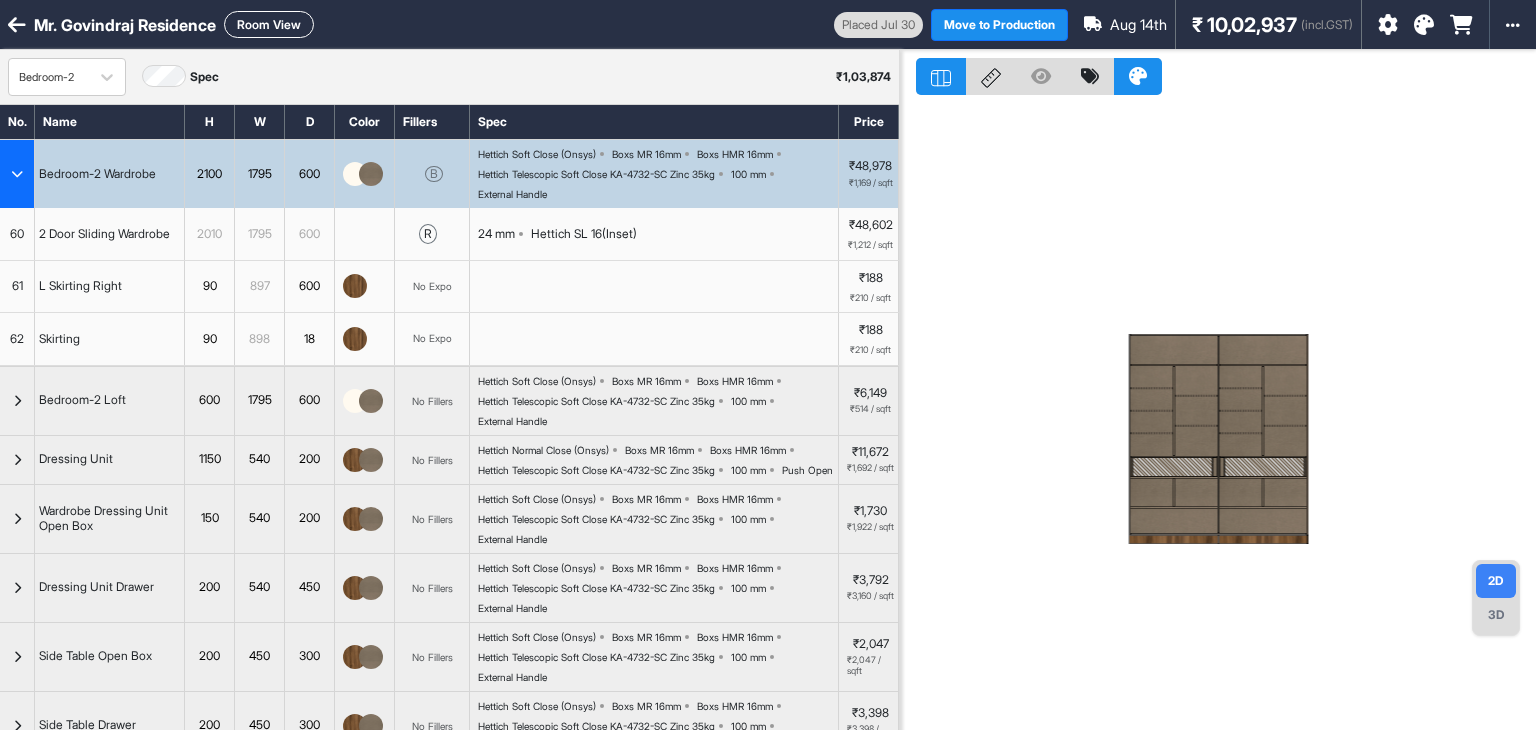 click at bounding box center (17, 174) 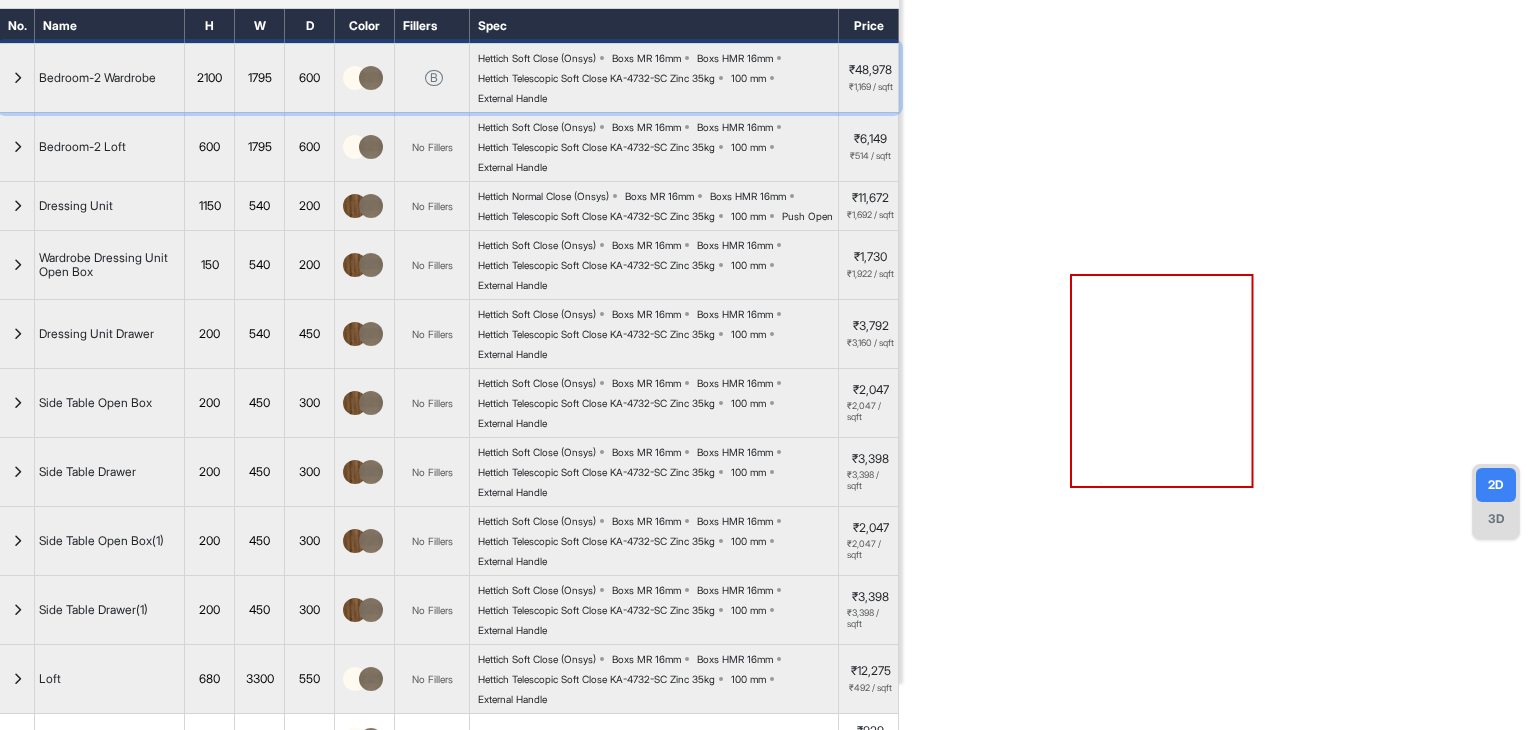 scroll, scrollTop: 100, scrollLeft: 0, axis: vertical 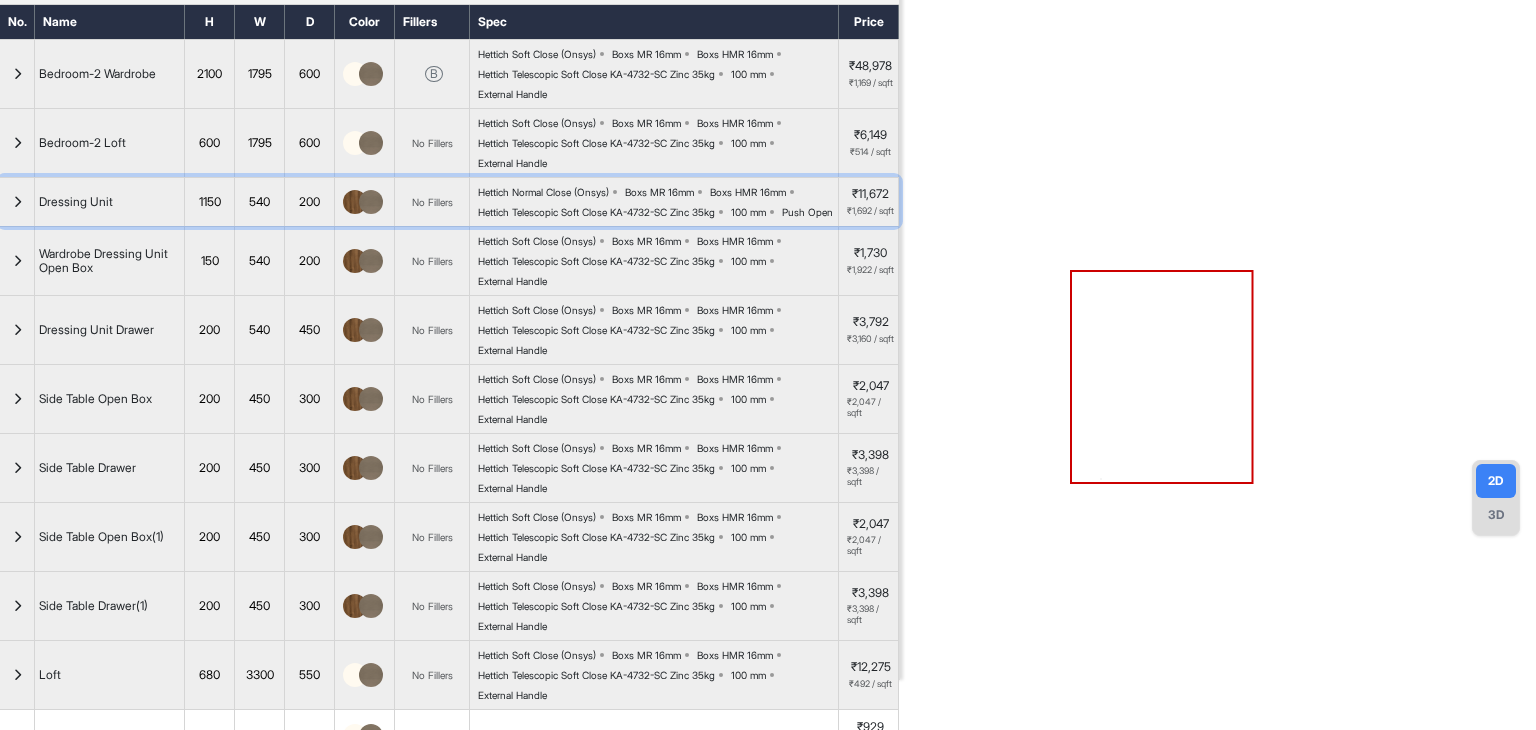click at bounding box center [17, 202] 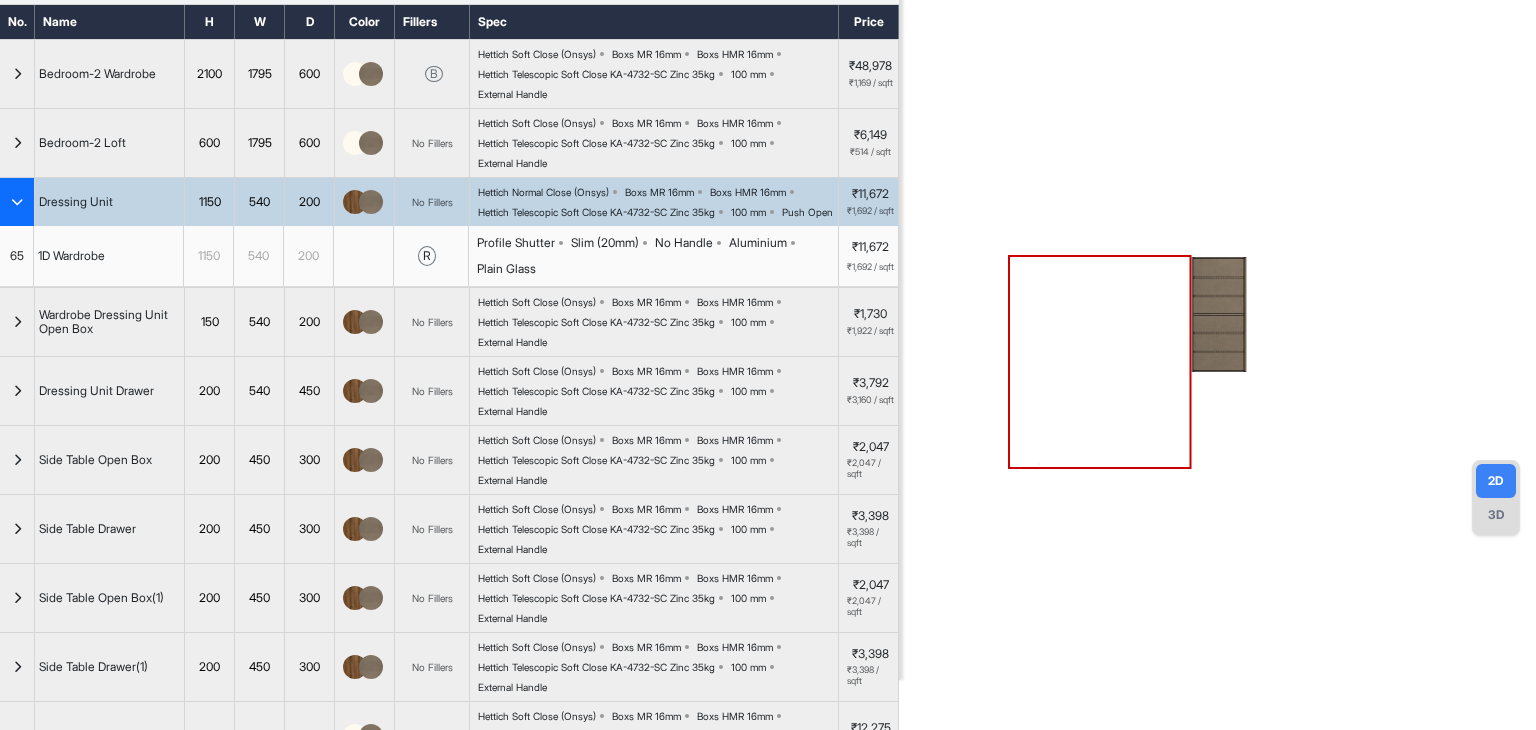 click at bounding box center (17, 202) 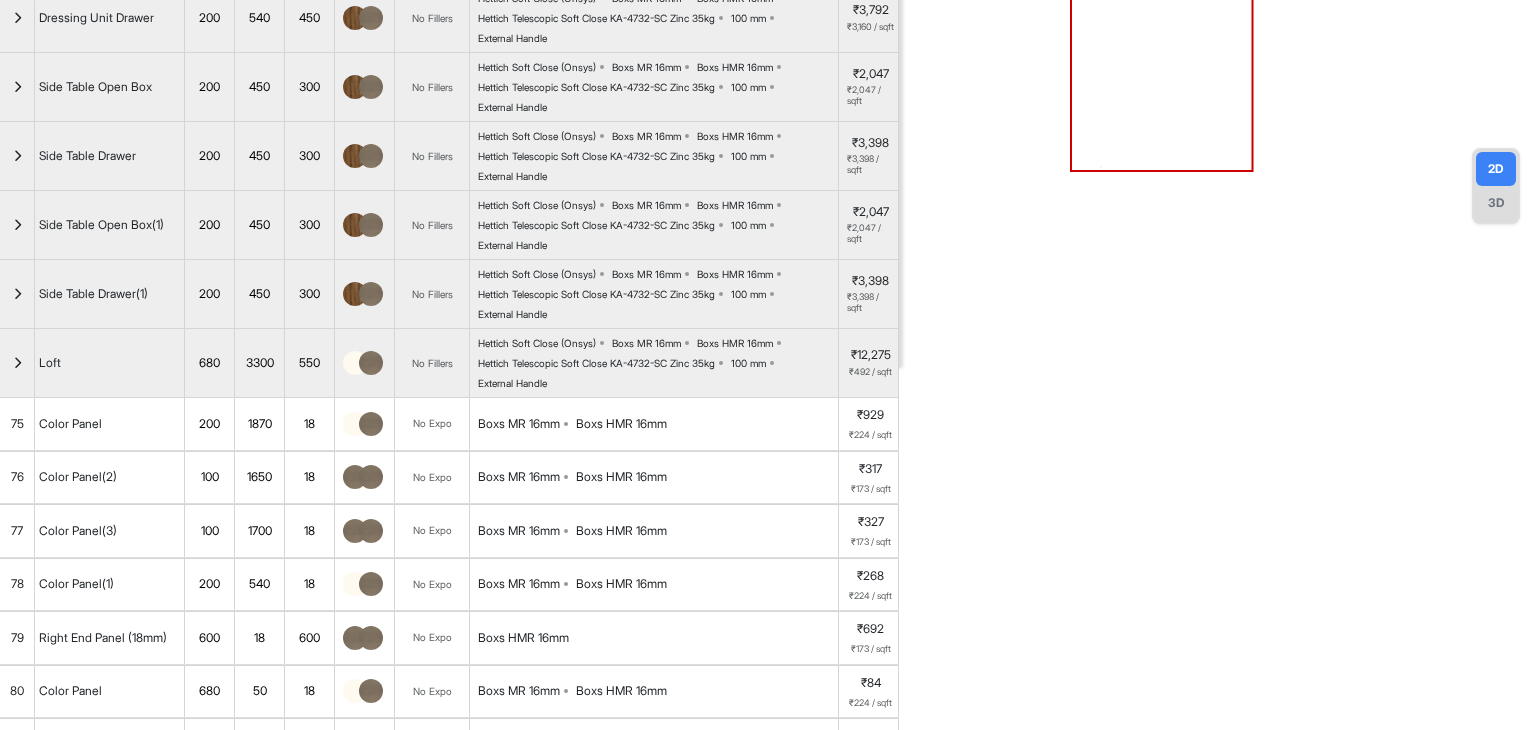 scroll, scrollTop: 0, scrollLeft: 0, axis: both 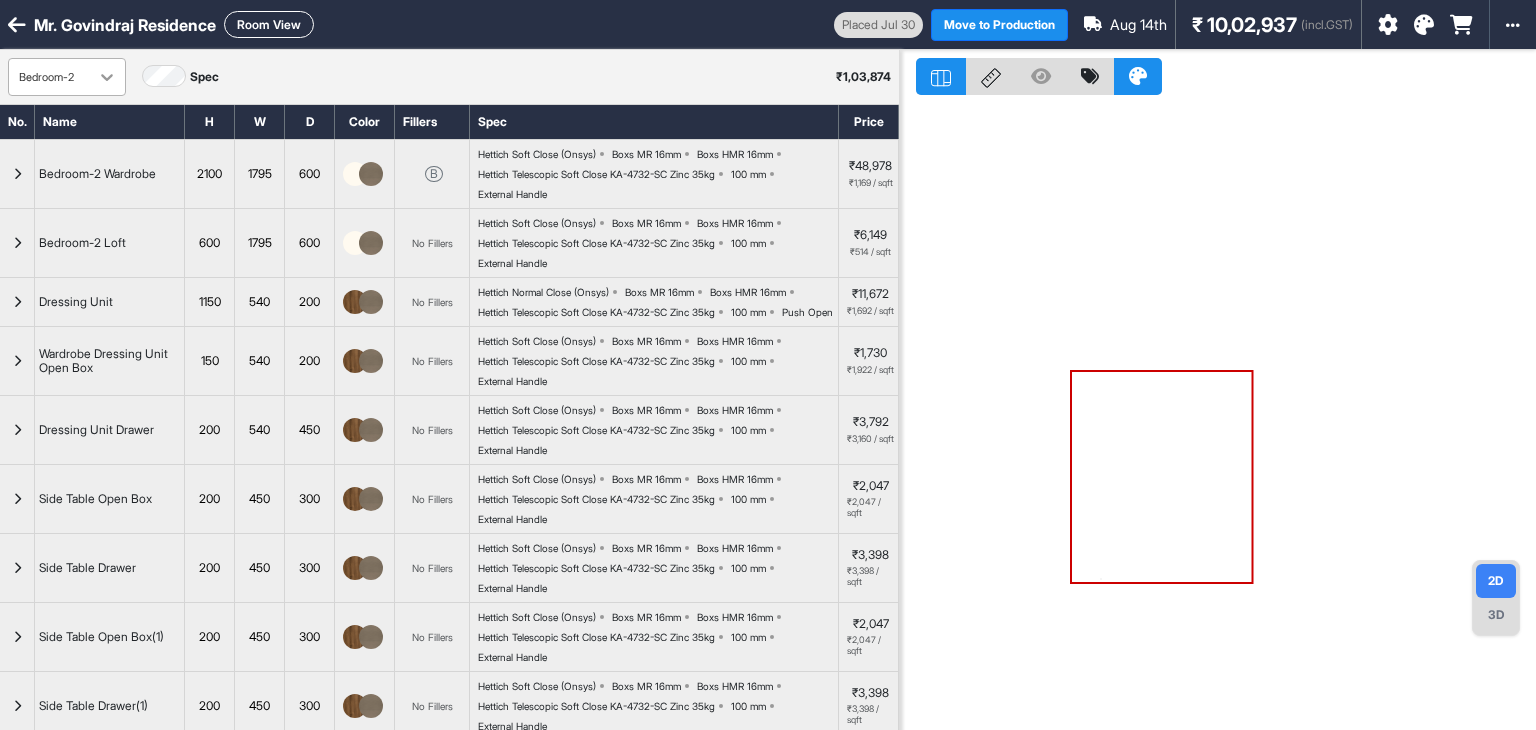 click 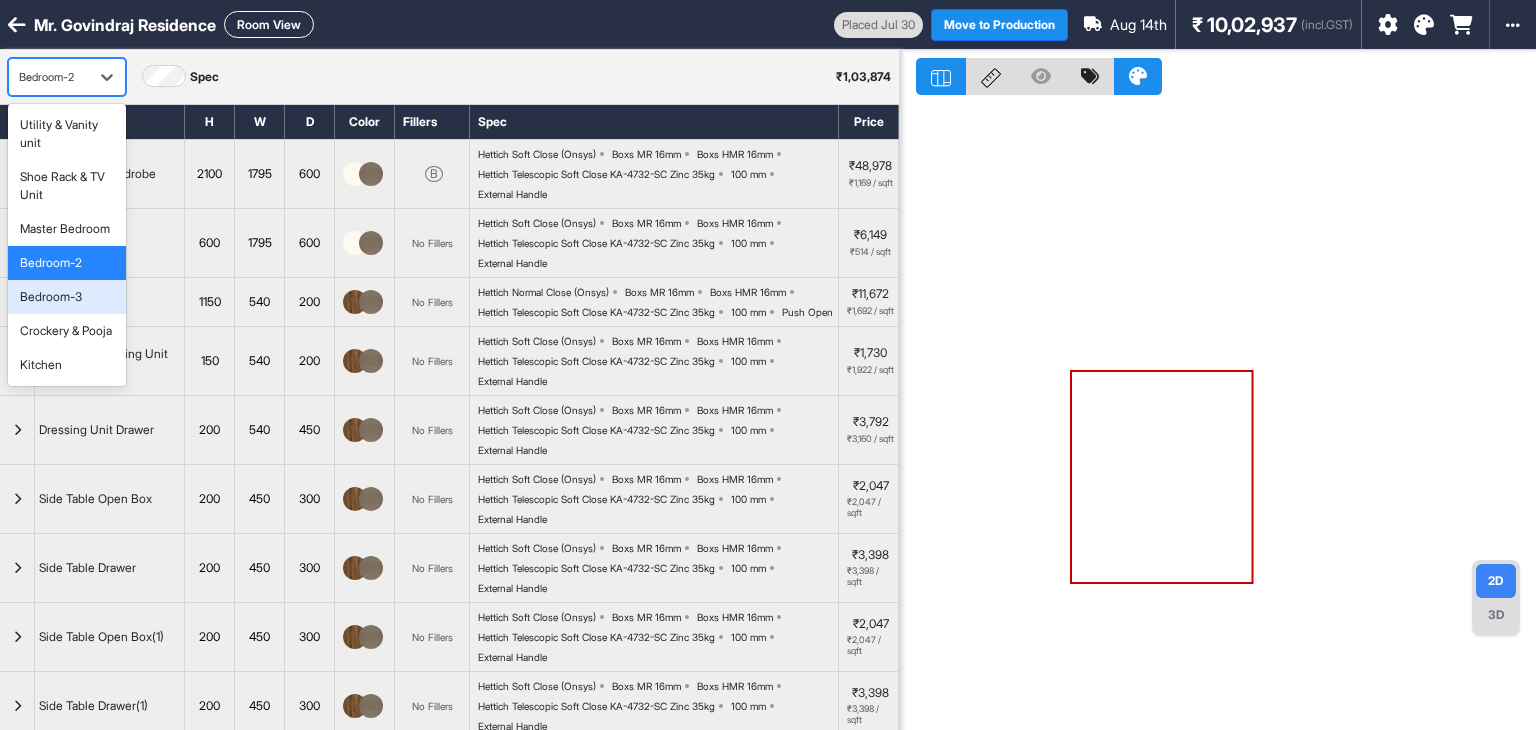 click on "Bedroom-3" at bounding box center (67, 297) 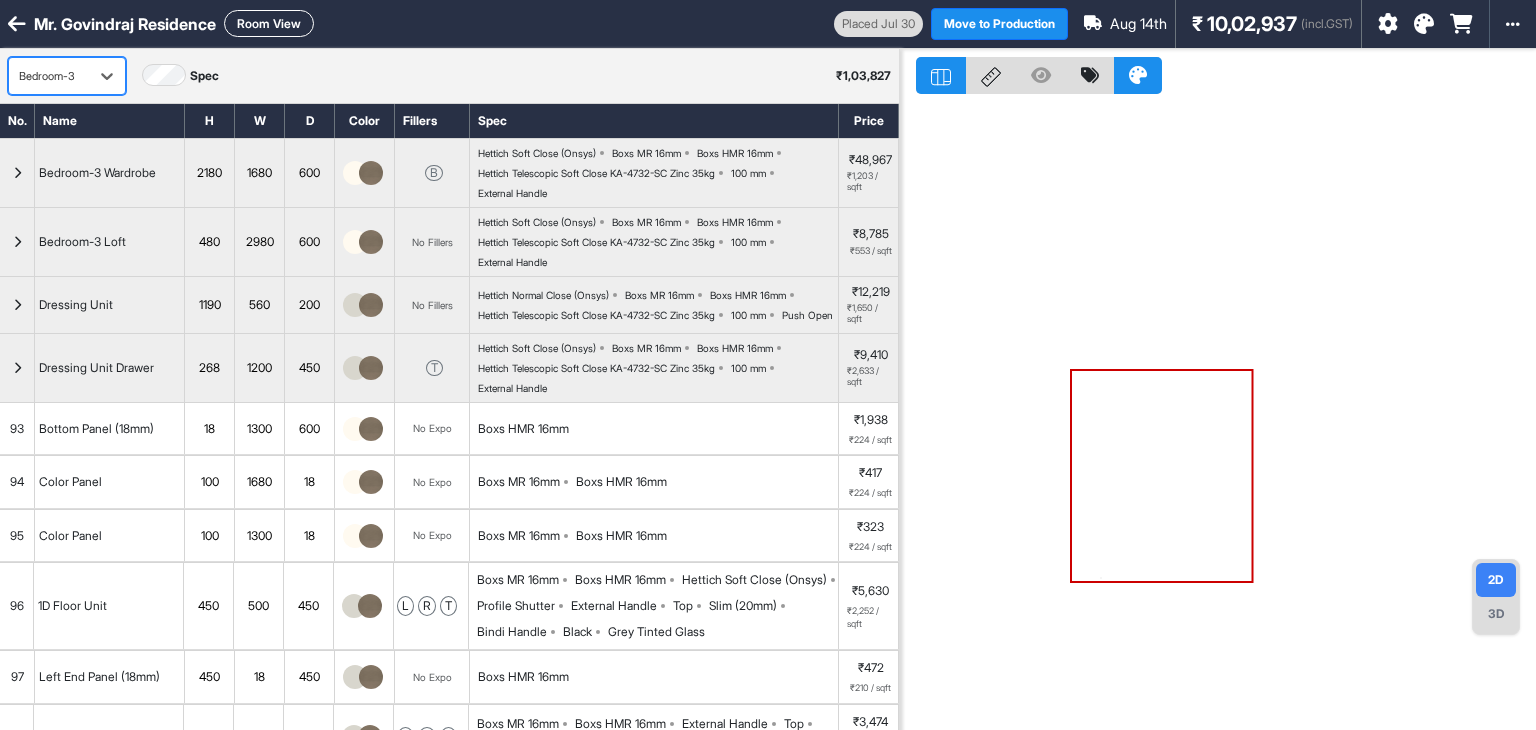 scroll, scrollTop: 0, scrollLeft: 0, axis: both 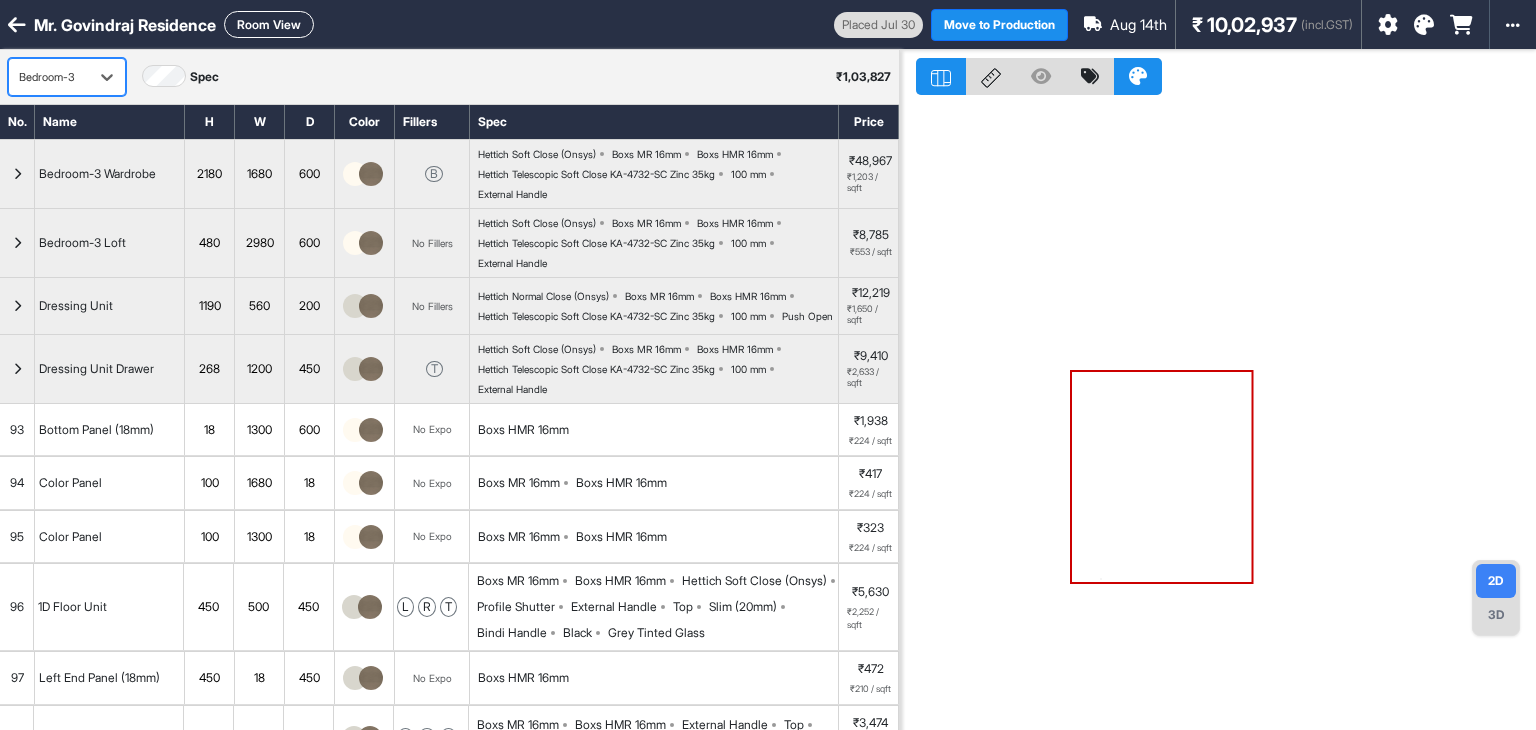 click on "Room View" at bounding box center [269, 24] 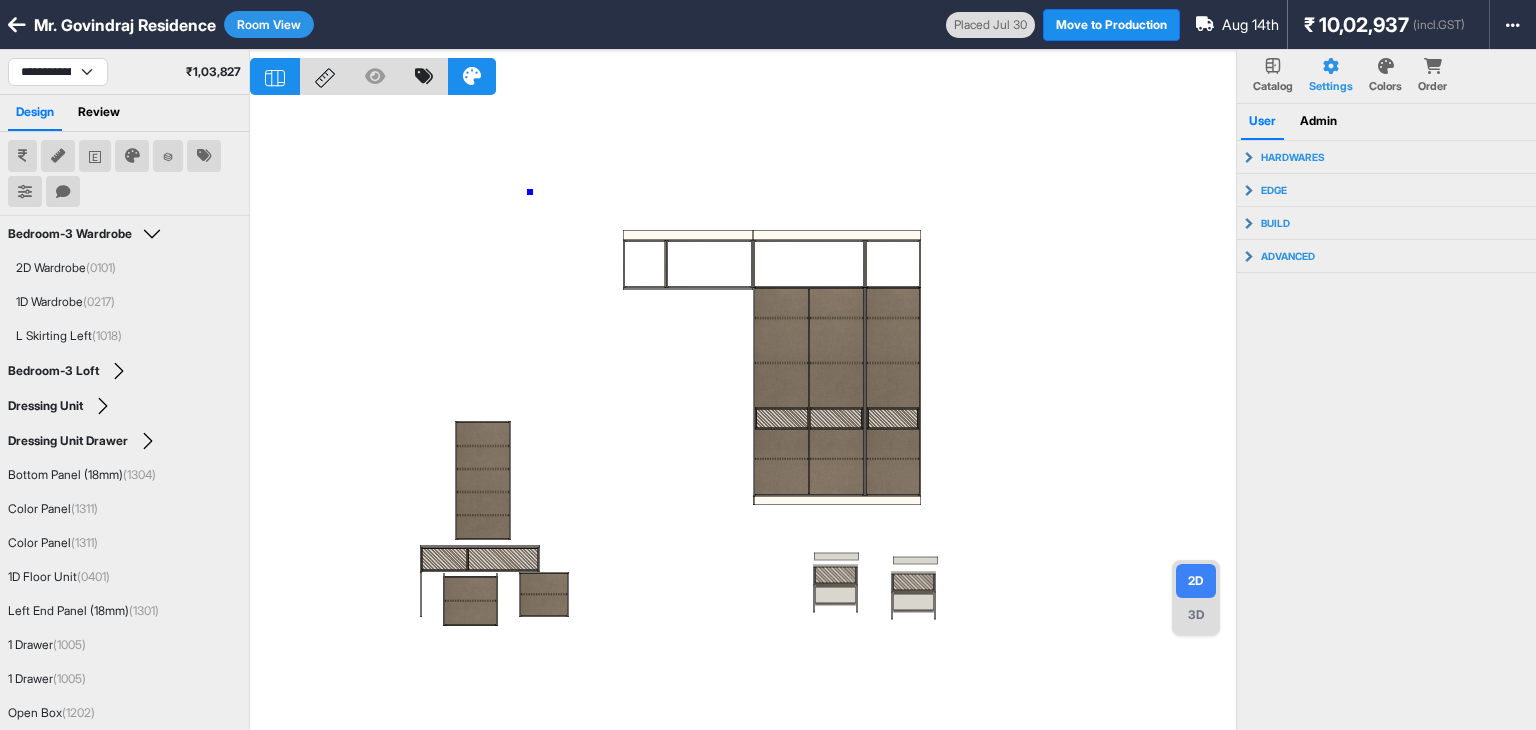 click at bounding box center [743, 415] 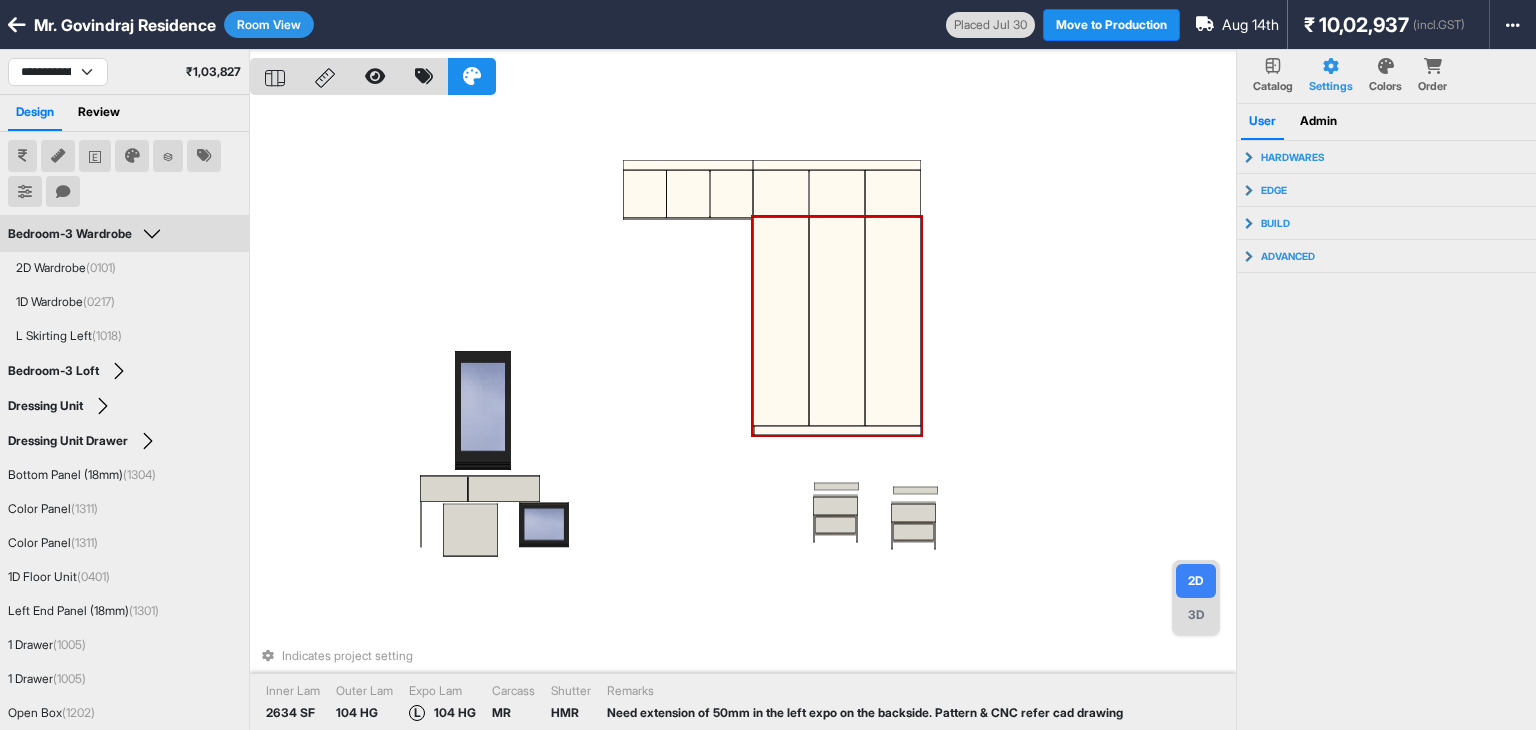click at bounding box center (781, 321) 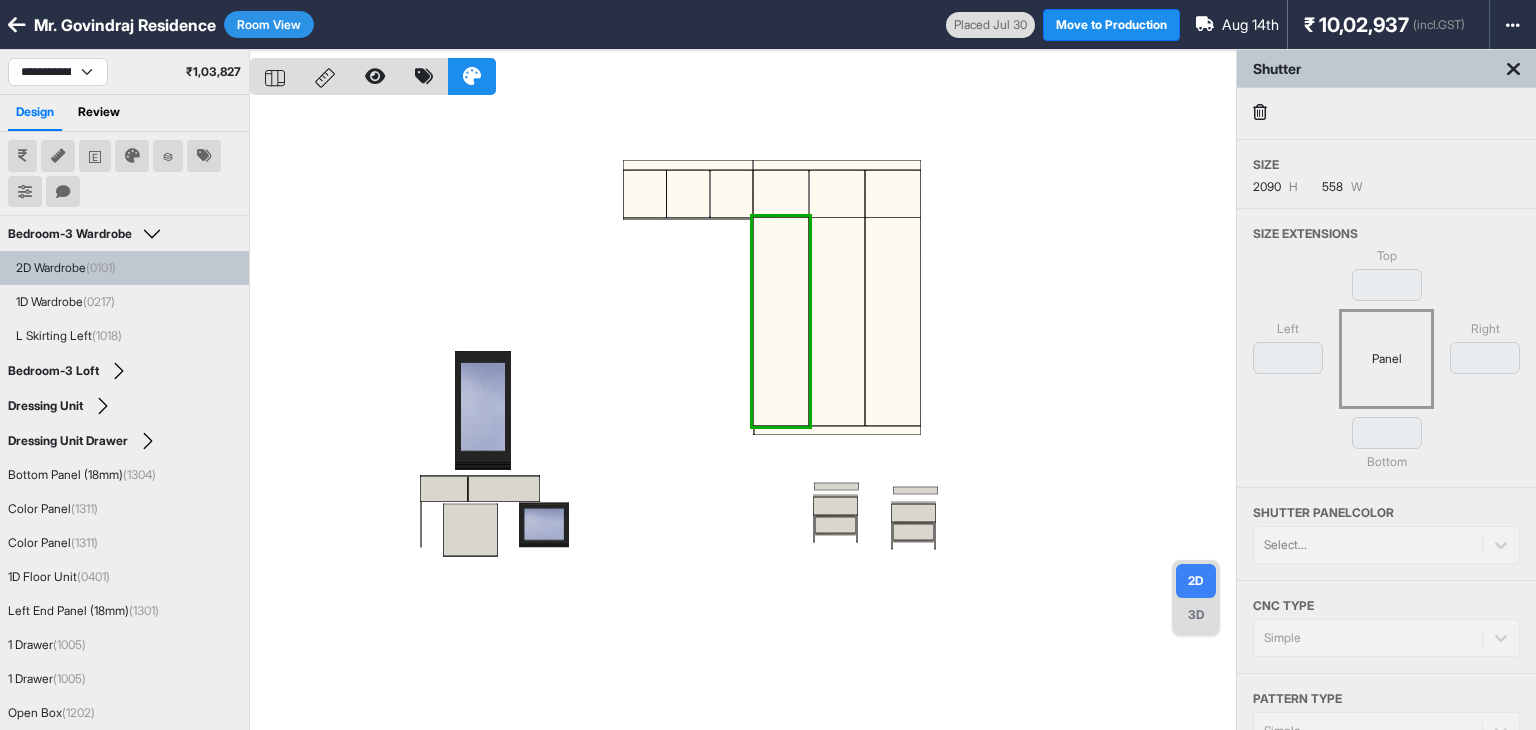 click at bounding box center (743, 415) 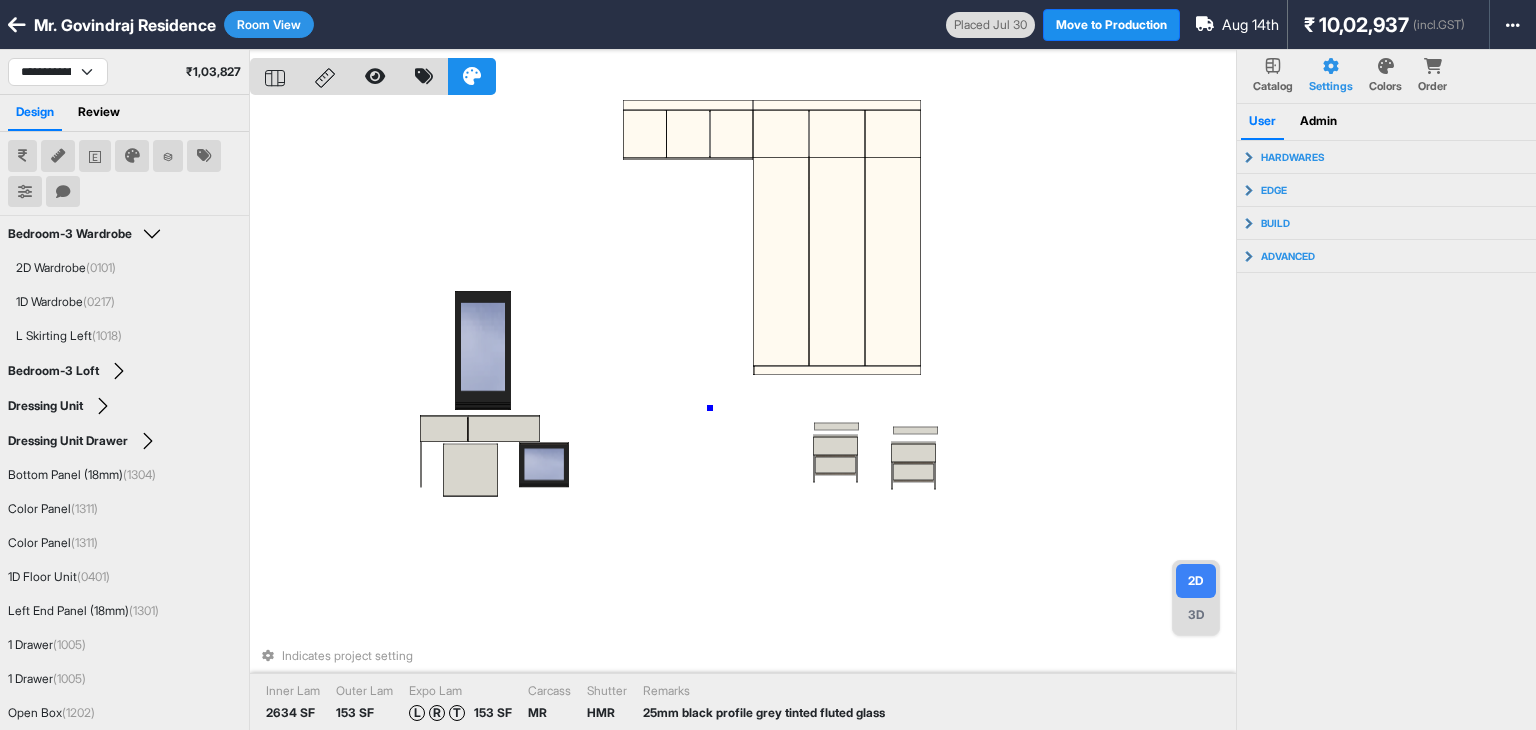 click on "Indicates project setting Inner Lam 2634 SF Outer Lam 153 SF Expo Lam L R T 153 SF Carcass MR Shutter HMR Remarks 25mm black profile grey tinted fluted glass" at bounding box center [743, 415] 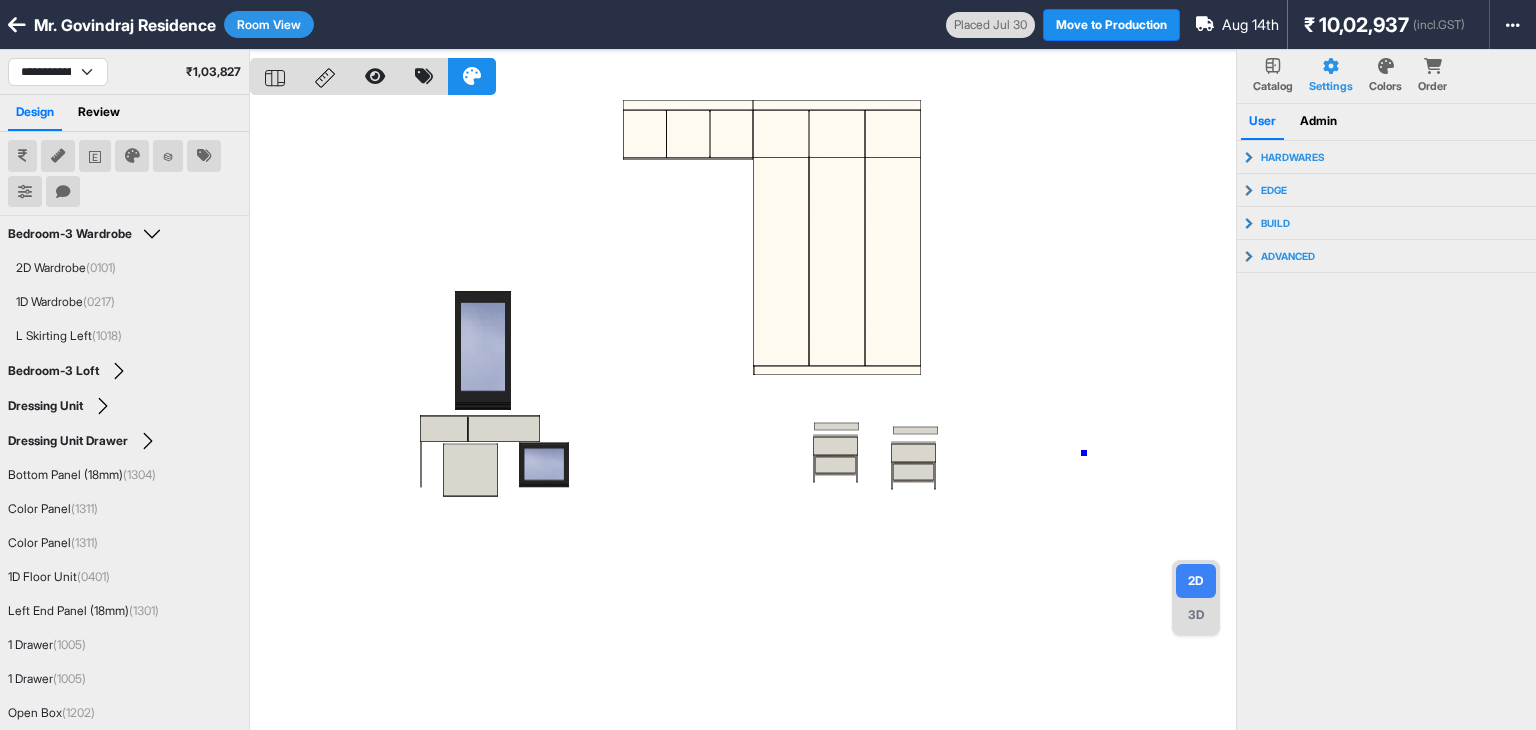 click at bounding box center (743, 415) 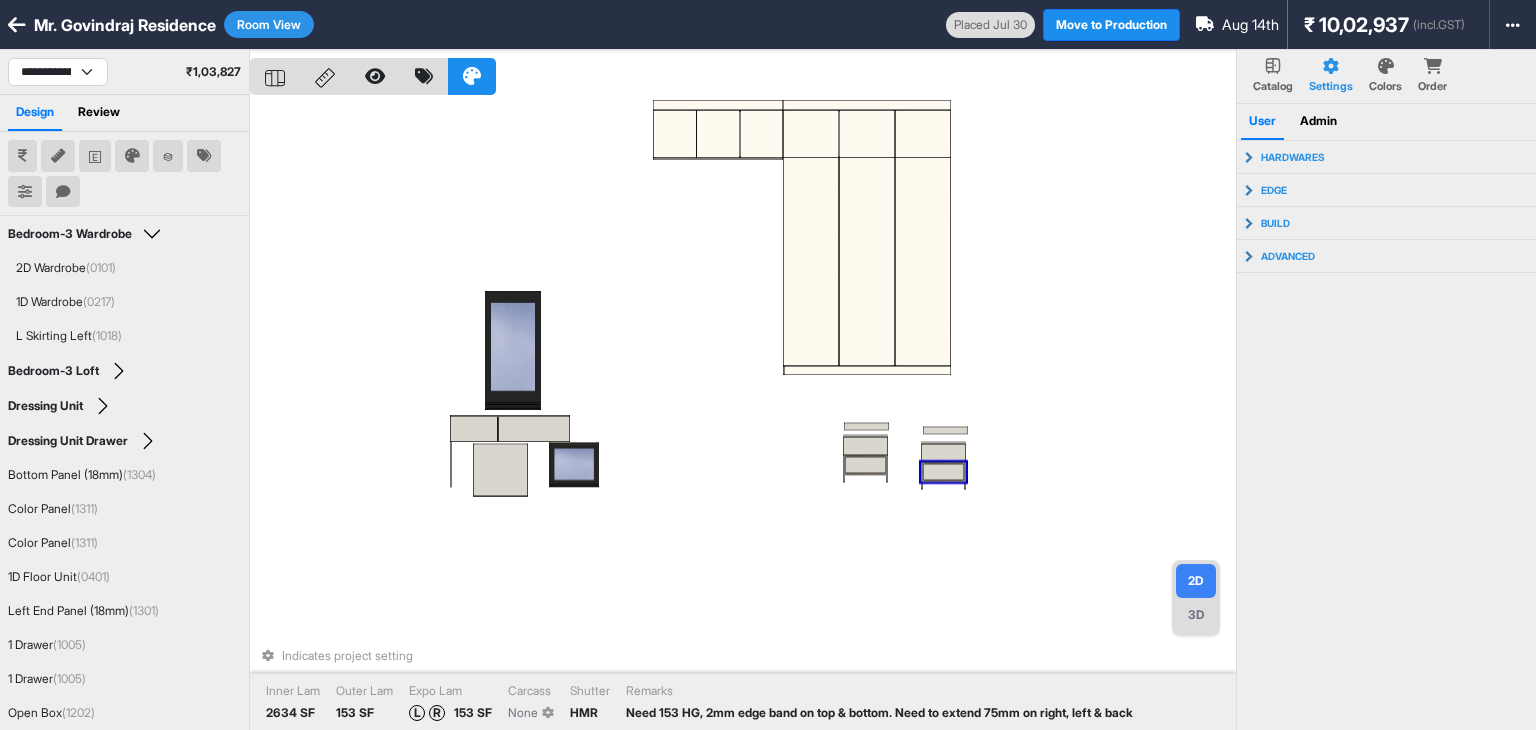 click on "Indicates project setting Inner Lam 2634 SF Outer Lam 153 SF Expo Lam L R 153 SF Carcass None Shutter HMR Remarks Need 153 HG, 2mm edge band on top & bottom. Need to extend 75mm on right, left & back" at bounding box center (743, 415) 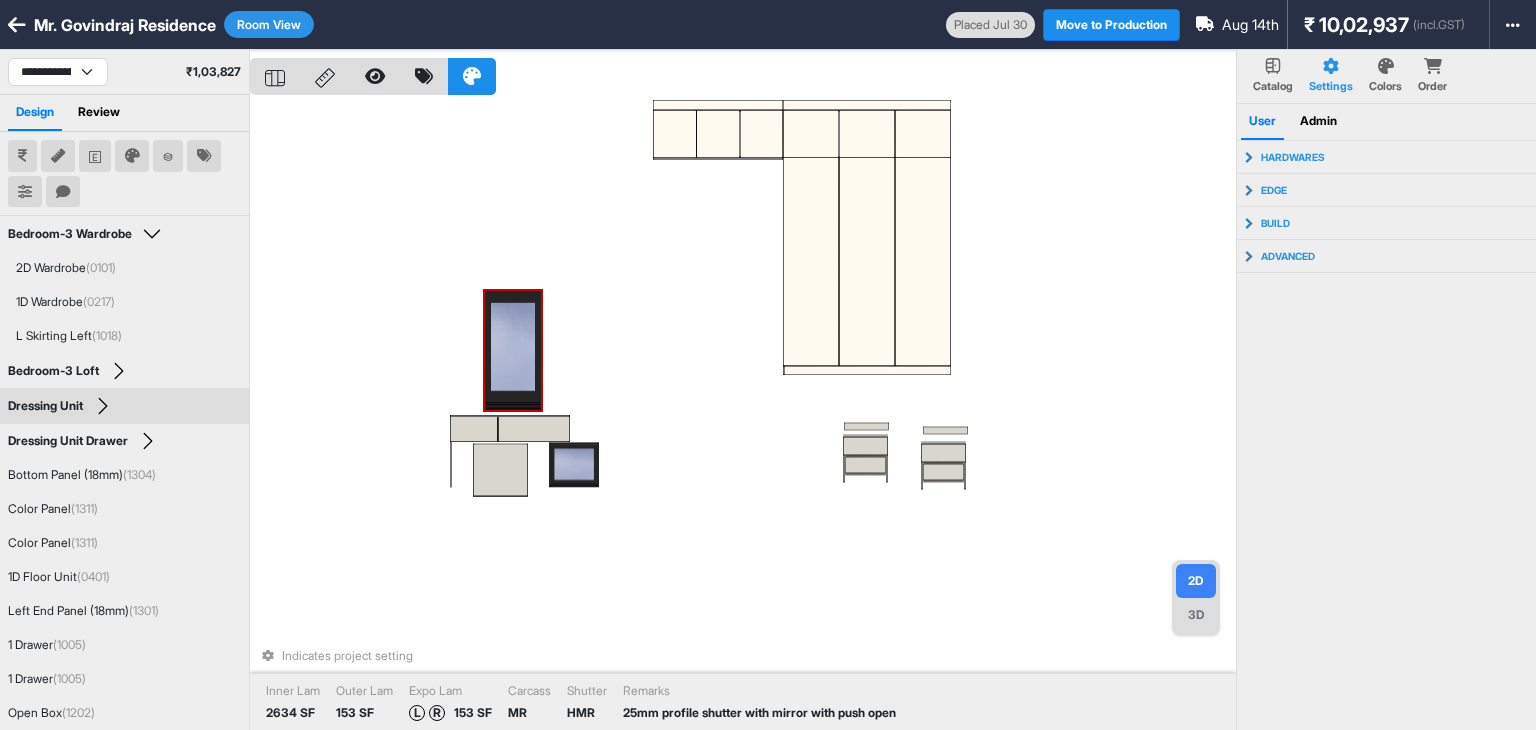 click at bounding box center [513, 350] 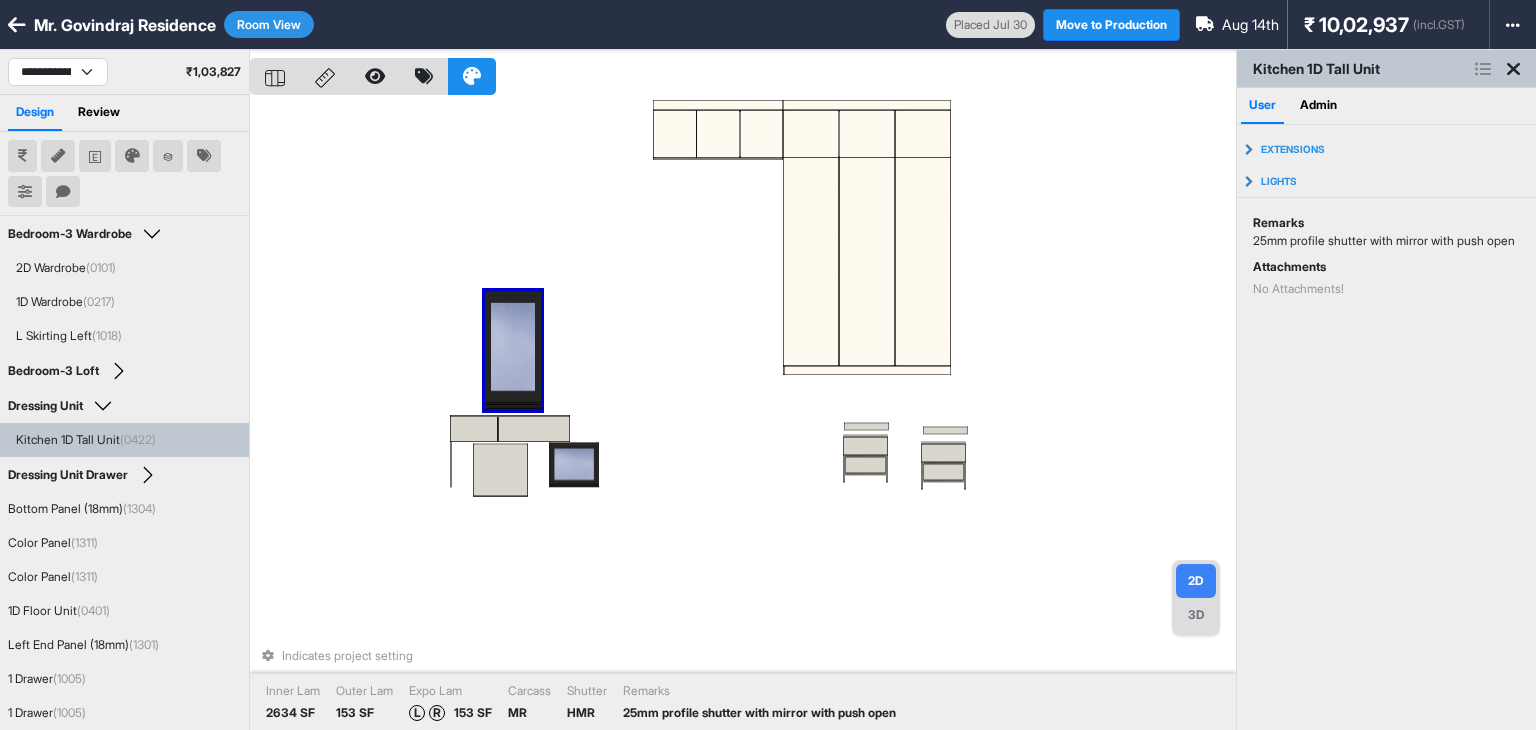 click on "Kitchen 1D Tall Unit  (0422)" at bounding box center (86, 440) 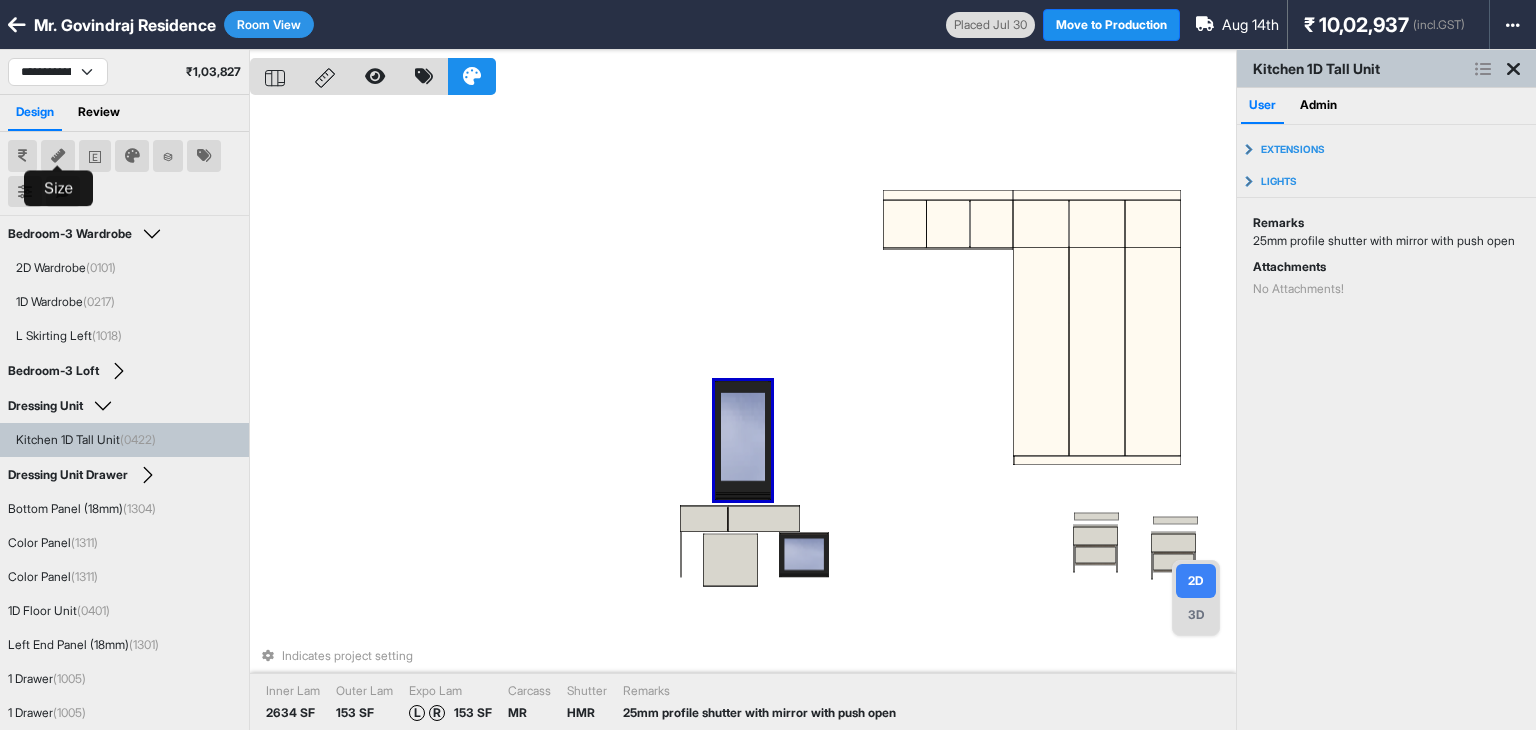 click at bounding box center (58, 156) 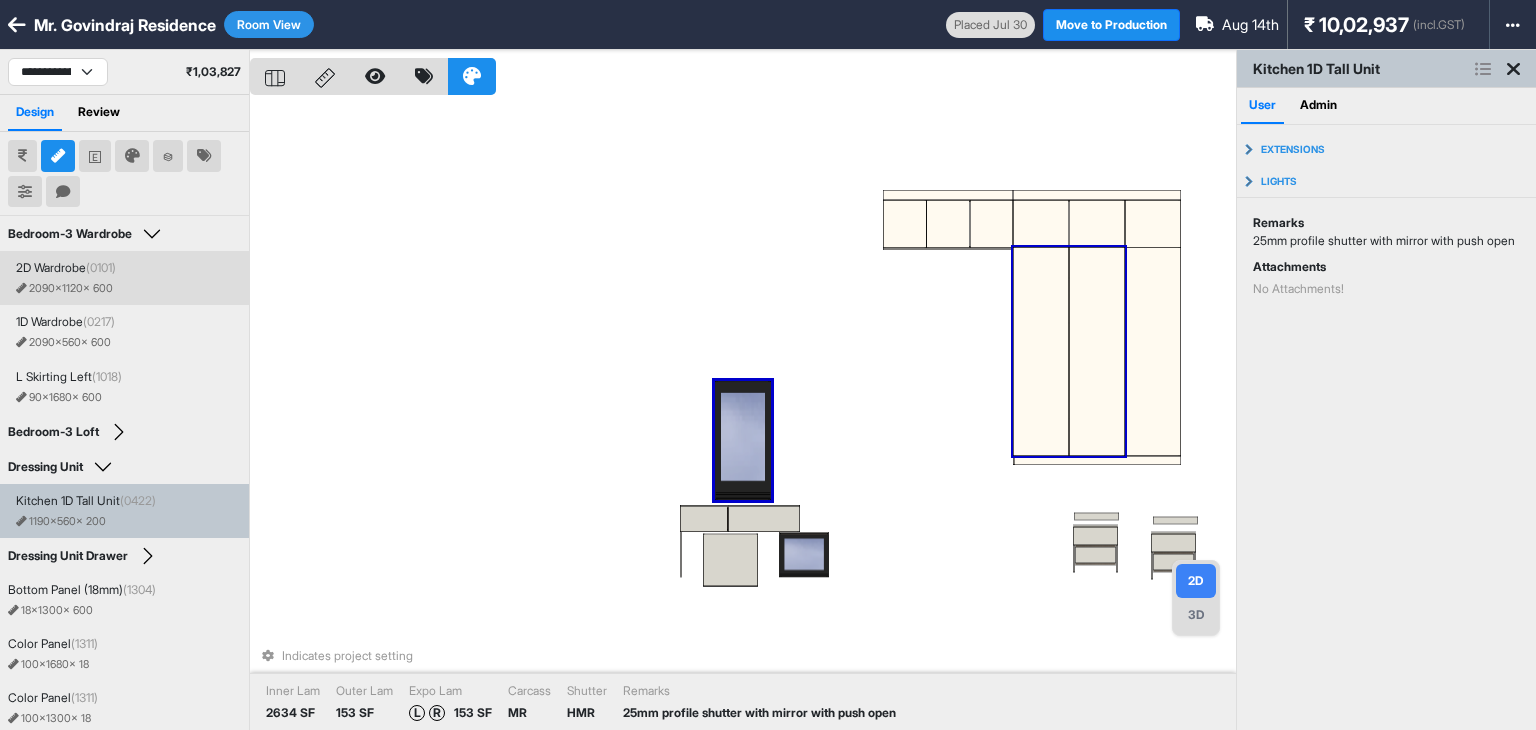 type 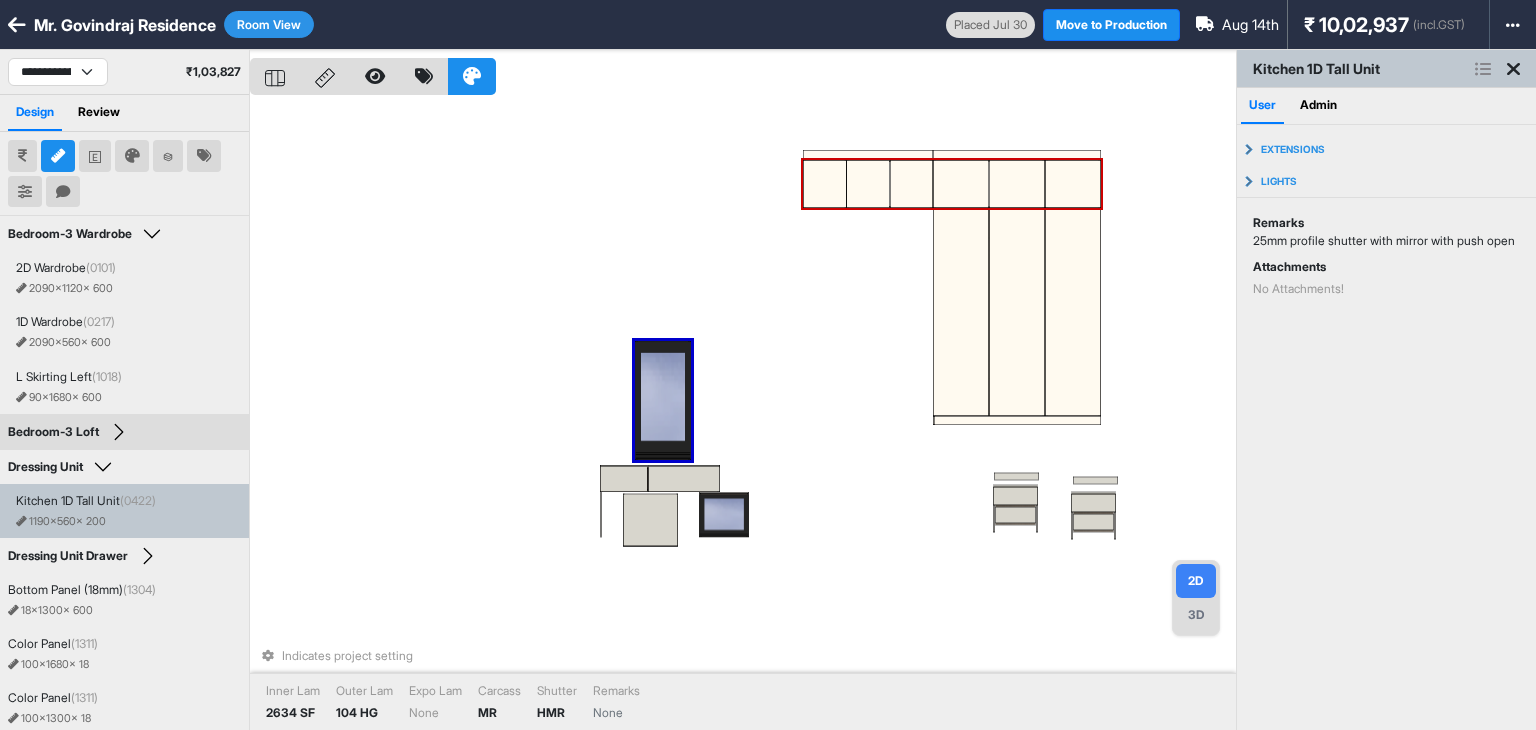 click at bounding box center (743, 72) 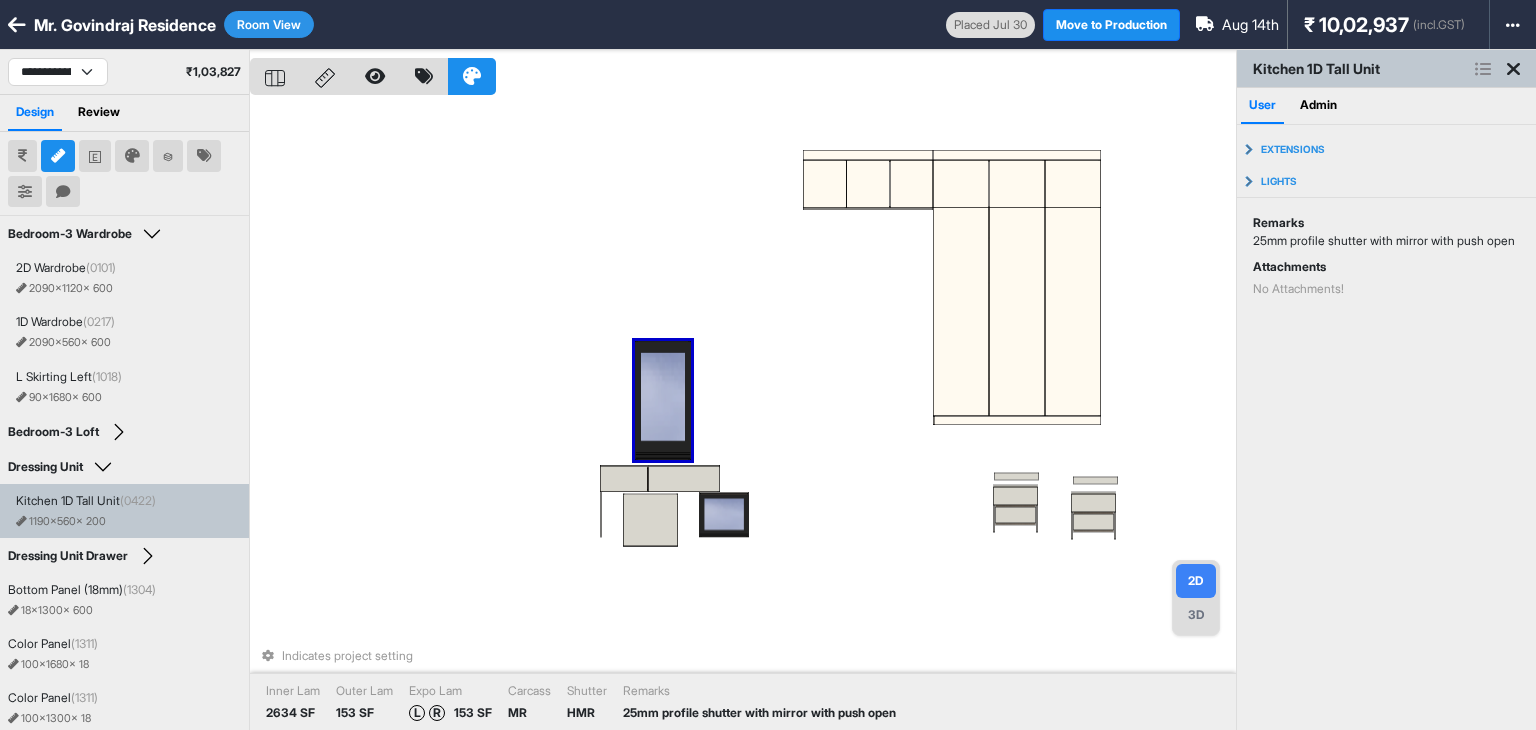 click on "Indicates project setting Inner Lam 2634 SF Outer Lam 153 SF Expo Lam L R 153 SF Carcass MR Shutter HMR Remarks 25mm profile shutter with mirror with push open" at bounding box center (743, 415) 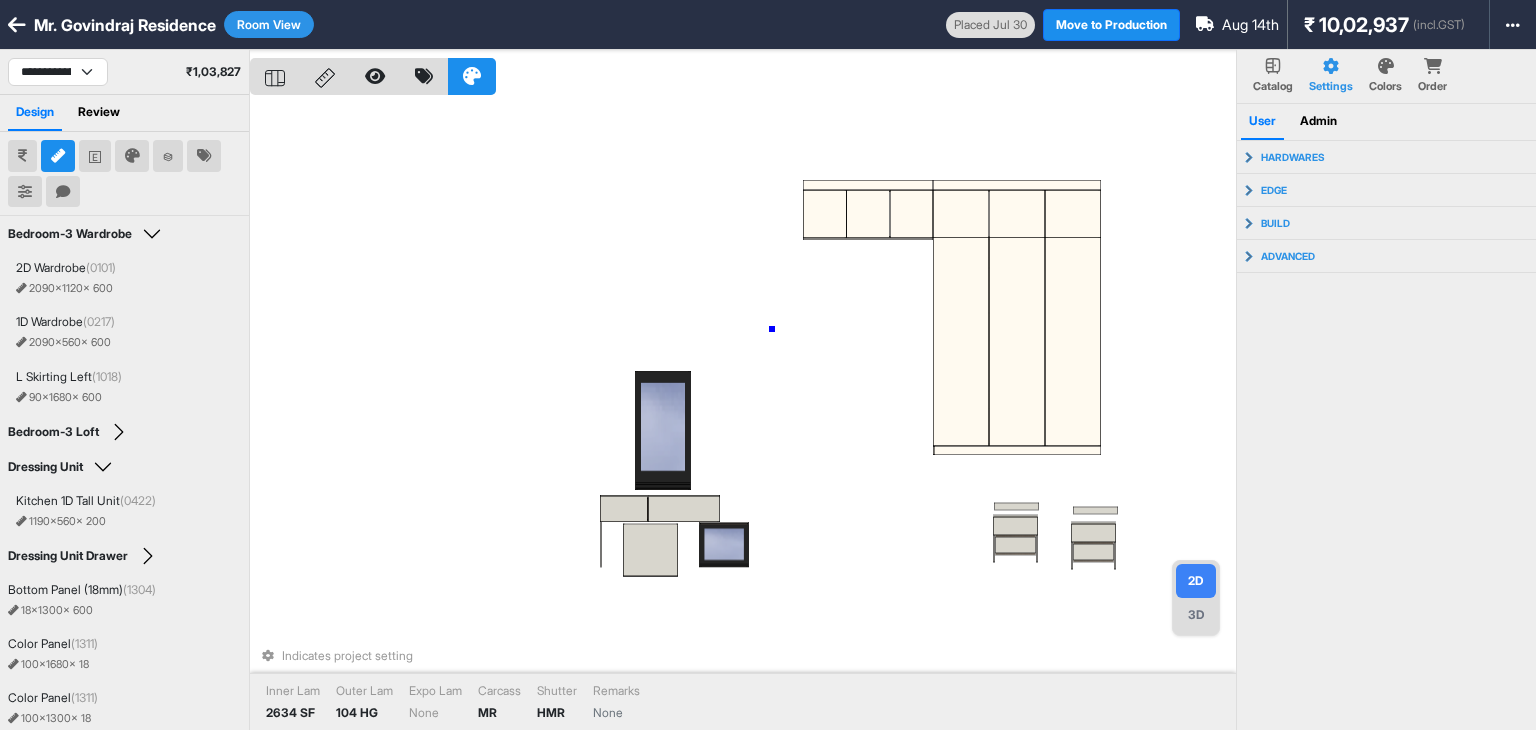 click on "Indicates project setting Inner Lam 2634 SF Outer Lam 104 HG Expo Lam None Carcass MR Shutter HMR Remarks None" at bounding box center (743, 415) 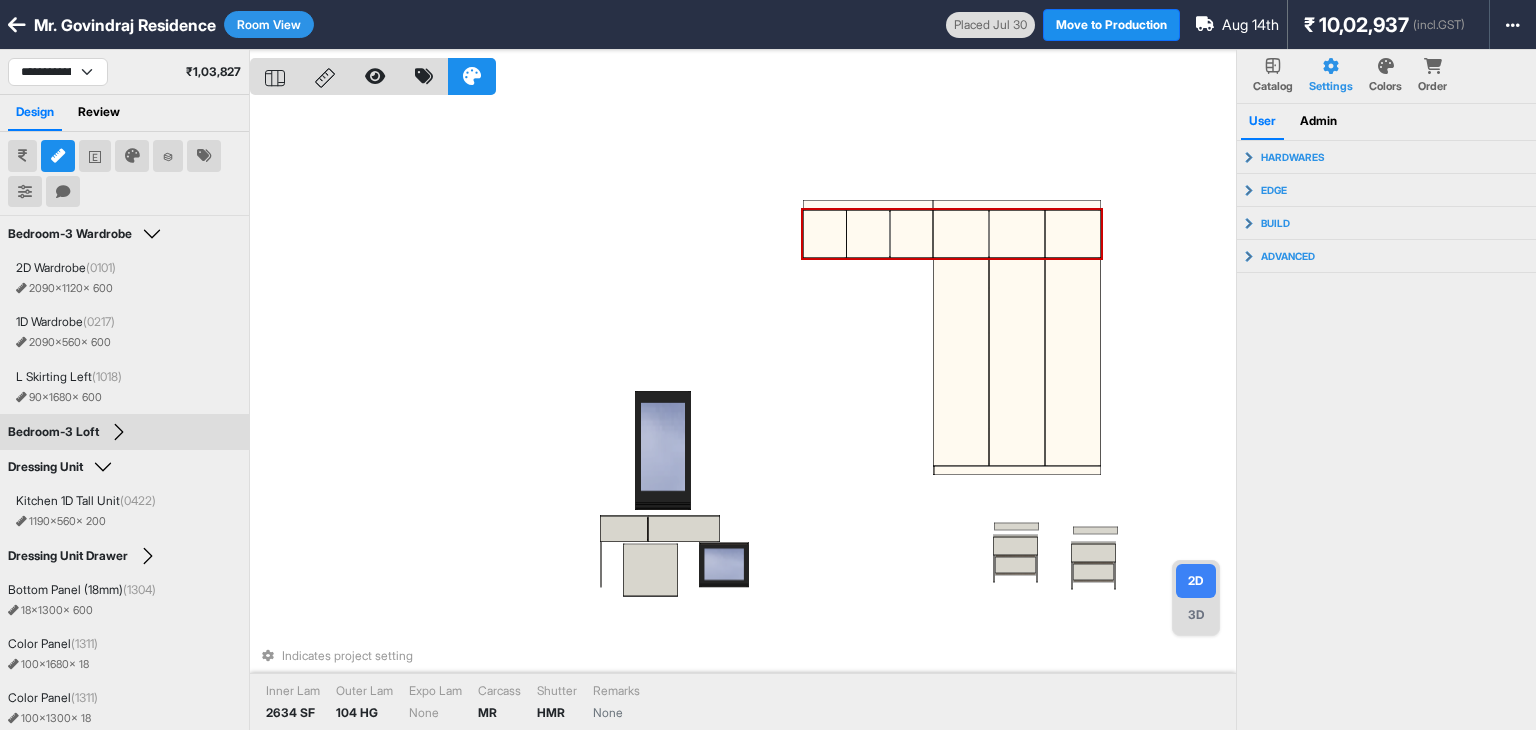 click on "Indicates project setting Inner Lam 2634 SF Outer Lam 104 HG Expo Lam None Carcass MR Shutter HMR Remarks None" at bounding box center [743, 415] 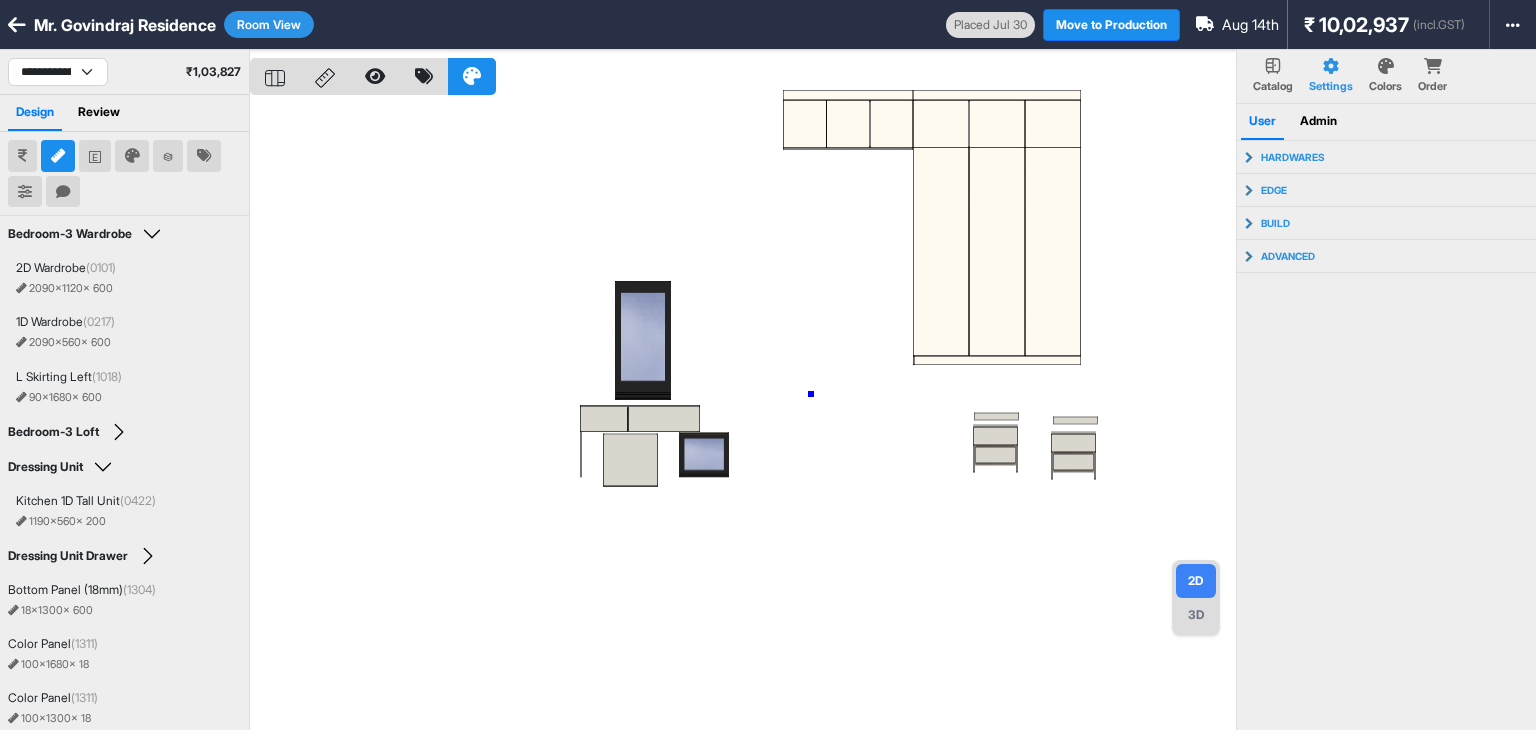 click at bounding box center (743, 415) 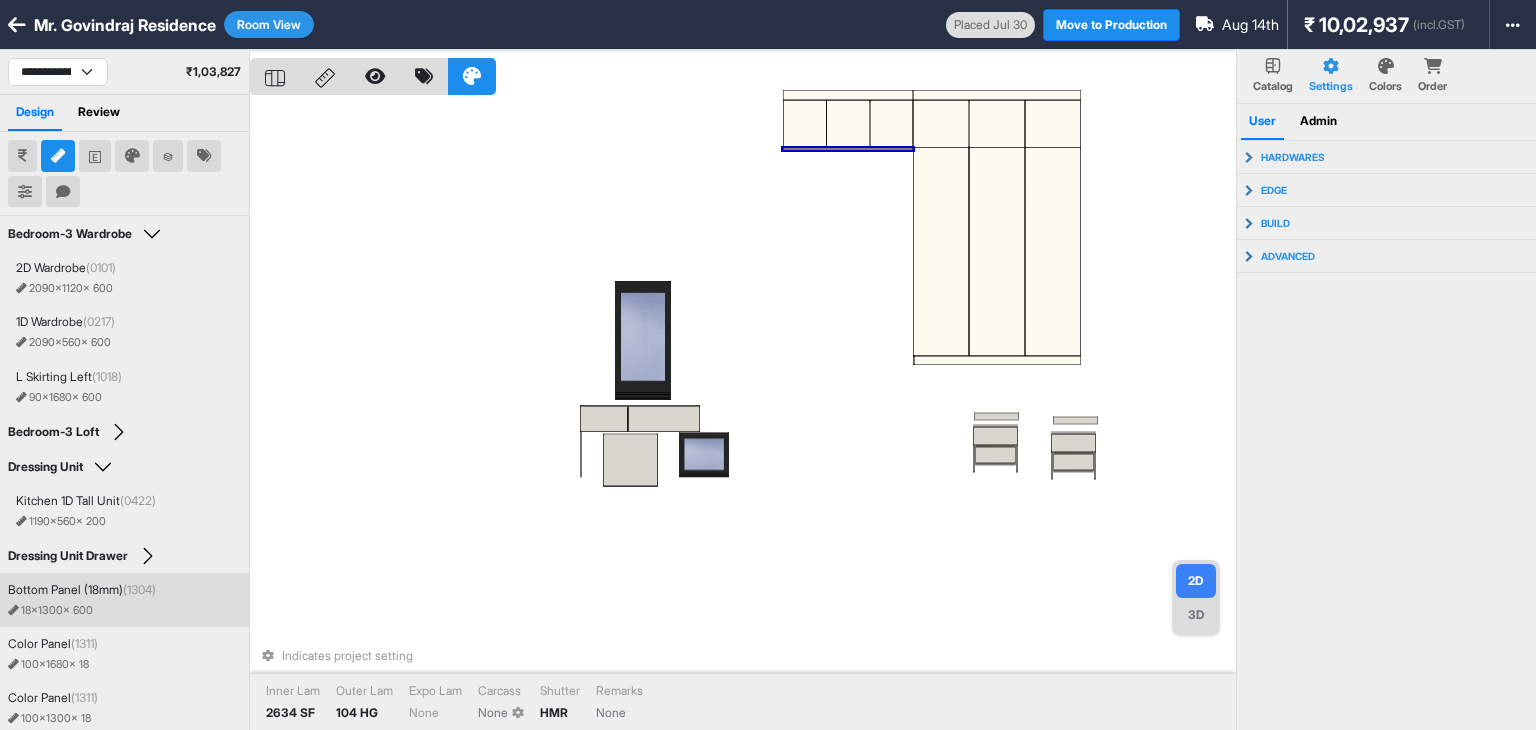 click on "Indicates project setting Inner Lam 2634 SF Outer Lam 104 HG Expo Lam None Carcass None Shutter HMR Remarks None" at bounding box center [743, 415] 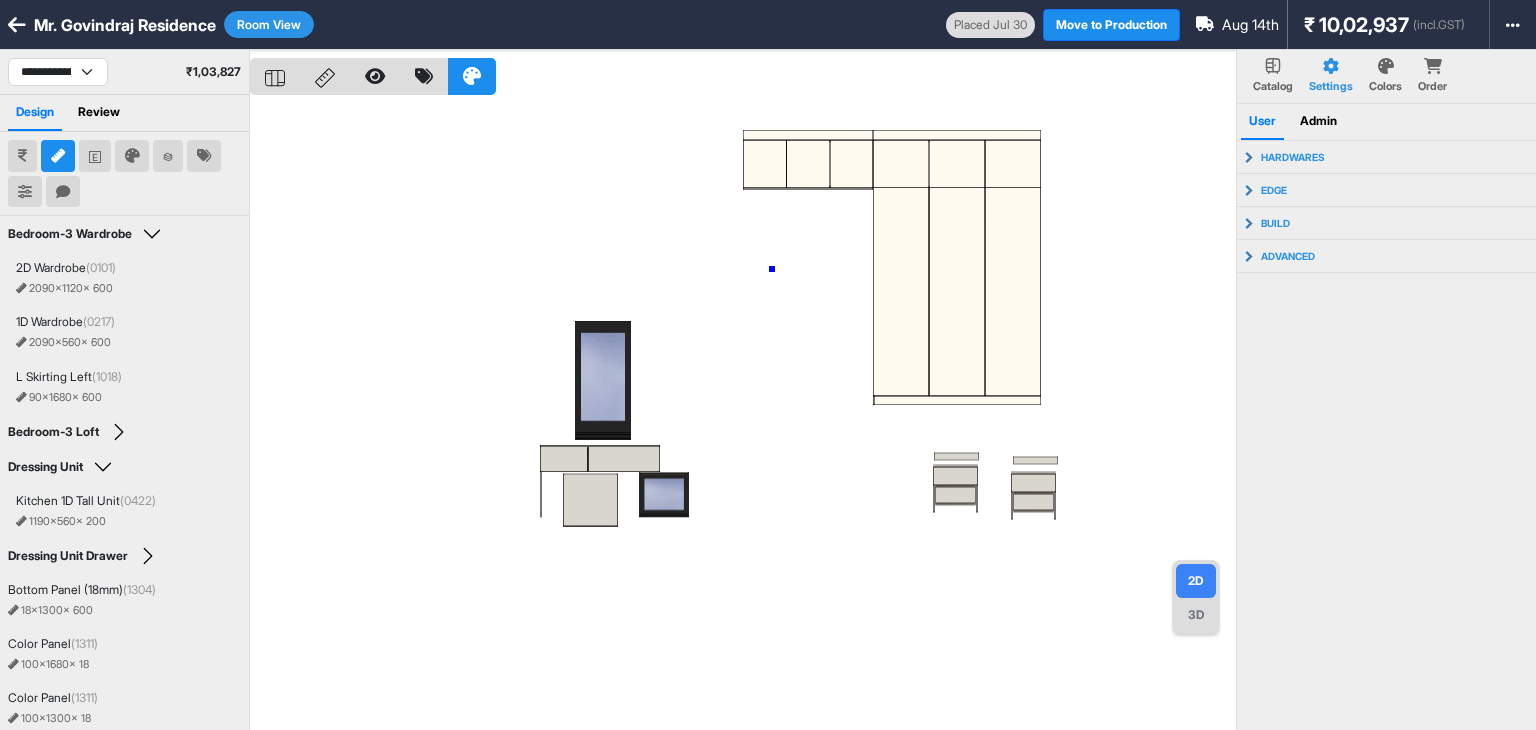 click at bounding box center [743, 415] 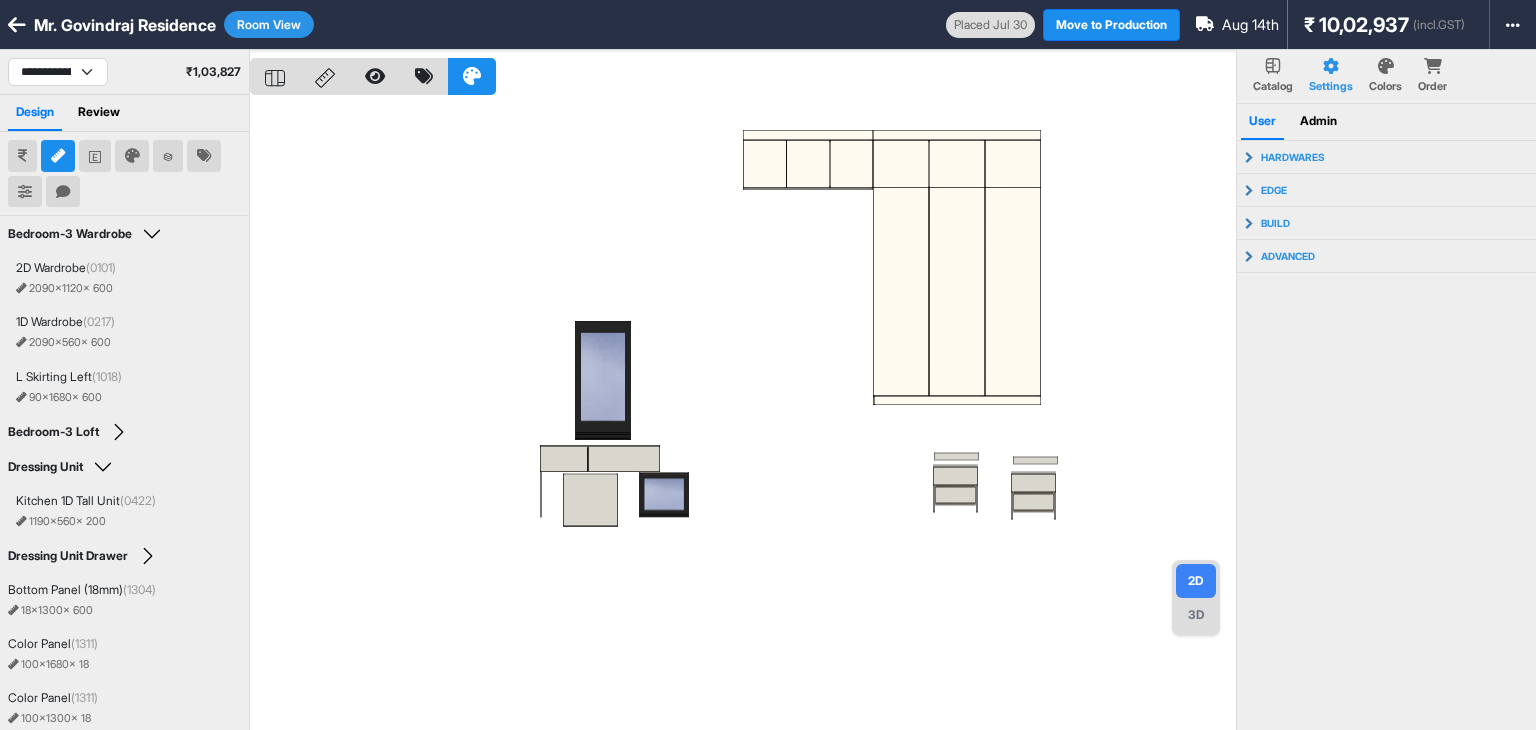 click at bounding box center [63, 192] 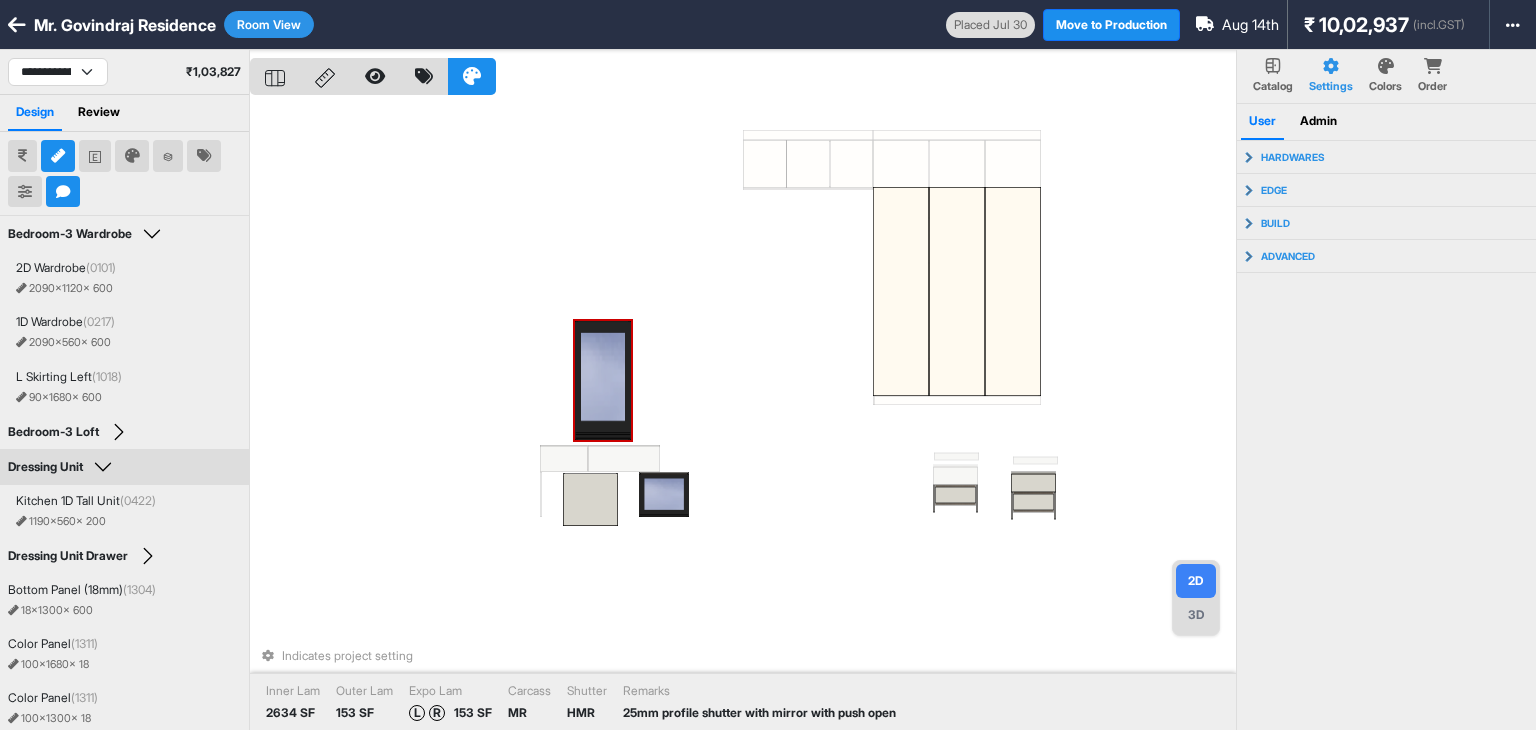 click at bounding box center (603, 380) 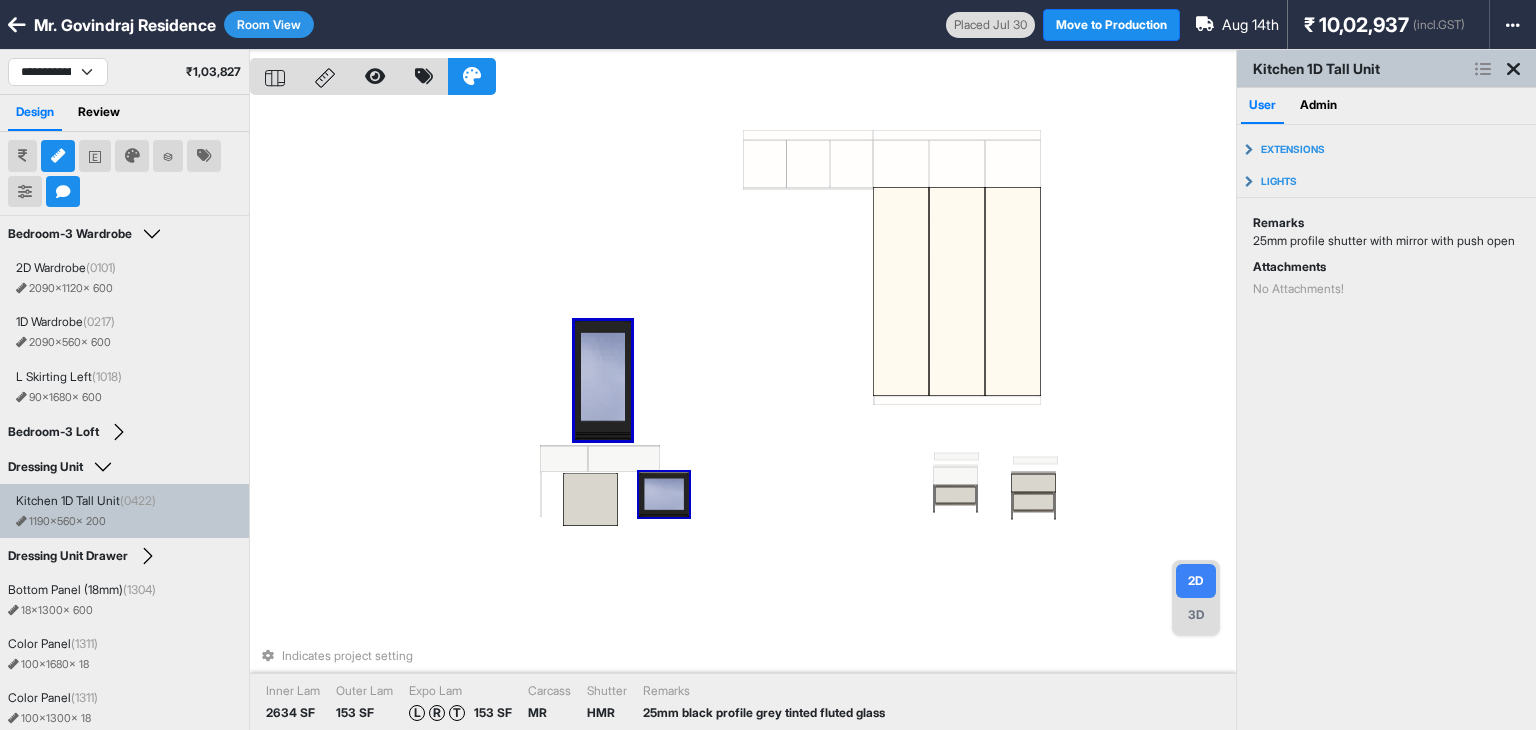drag, startPoint x: 596, startPoint y: 353, endPoint x: 667, endPoint y: 515, distance: 176.87566 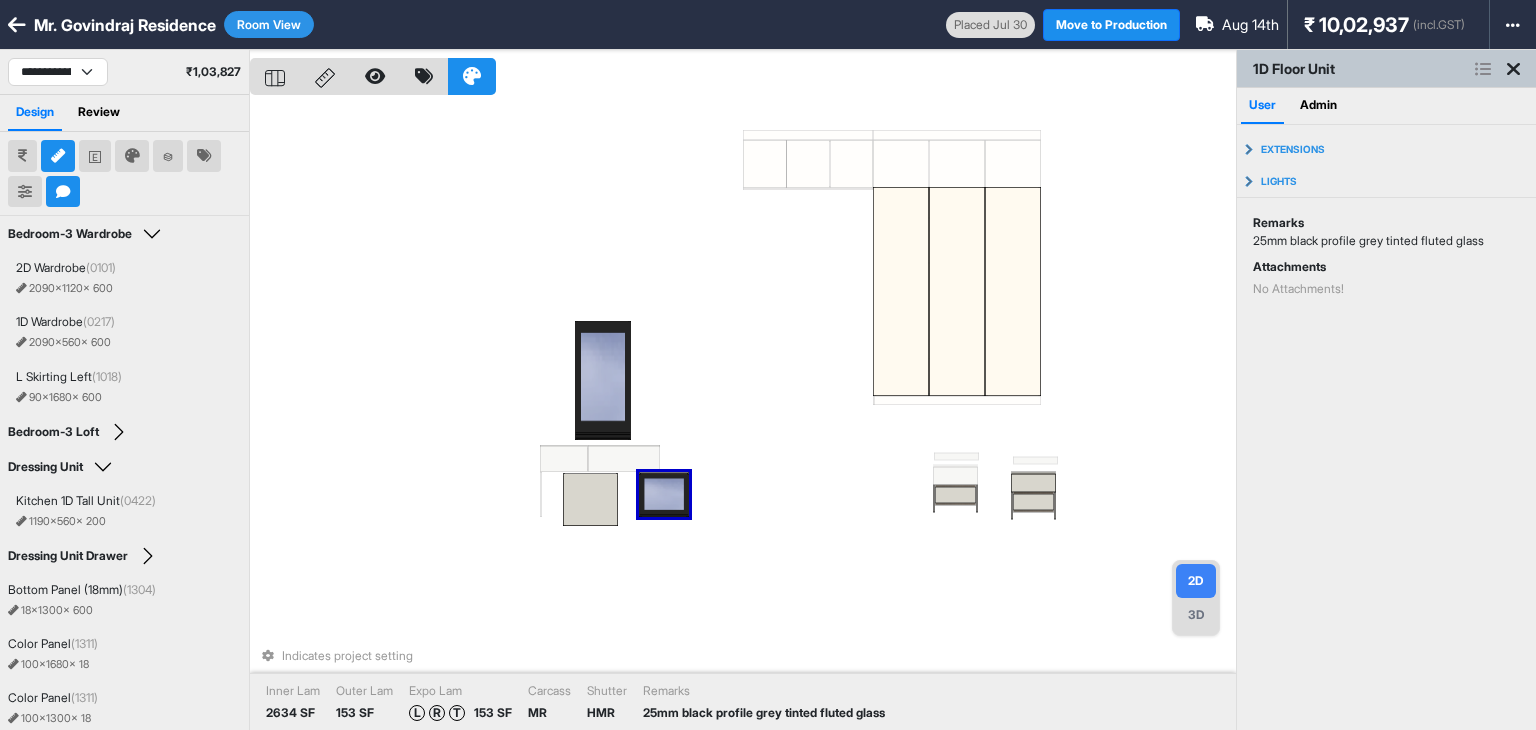 click at bounding box center [664, 494] 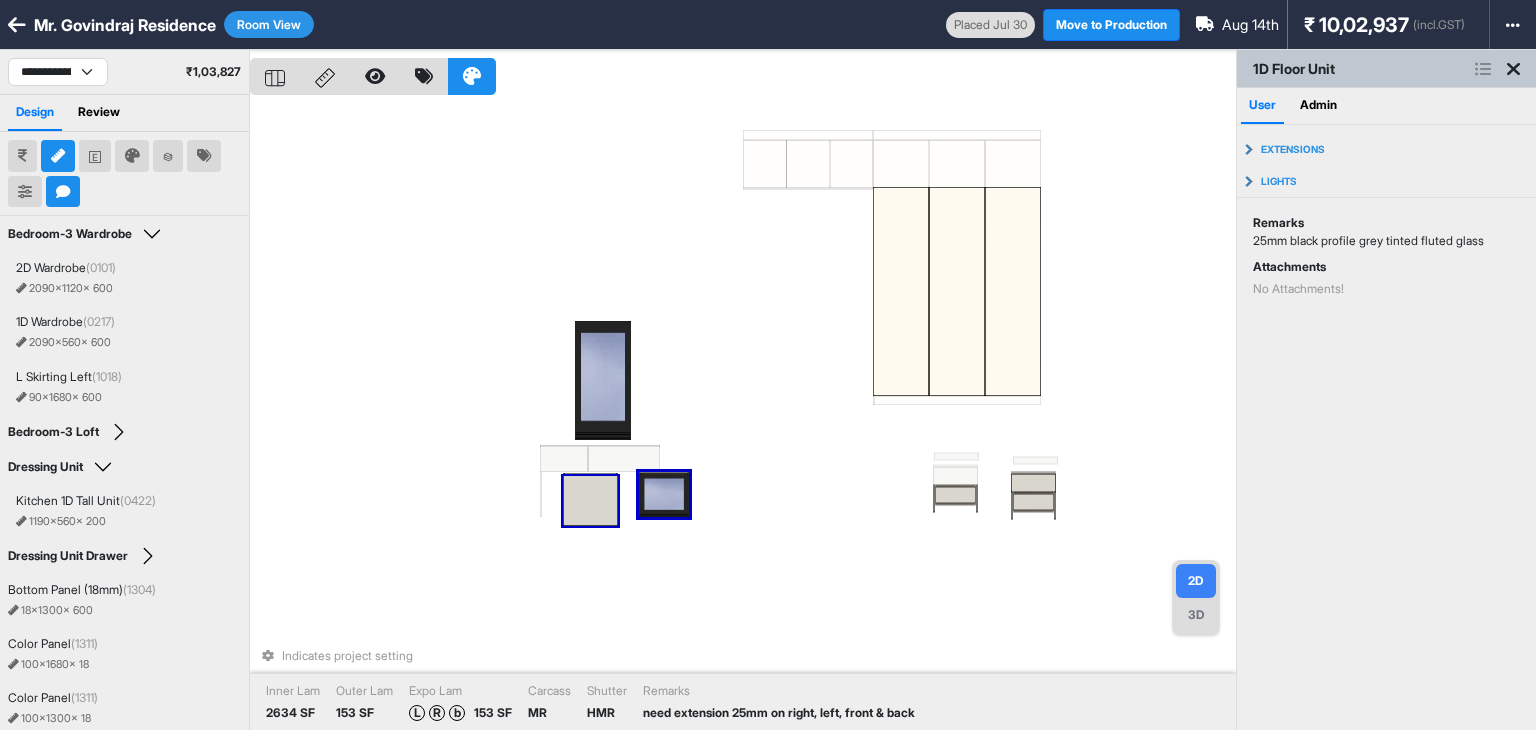click at bounding box center (590, 499) 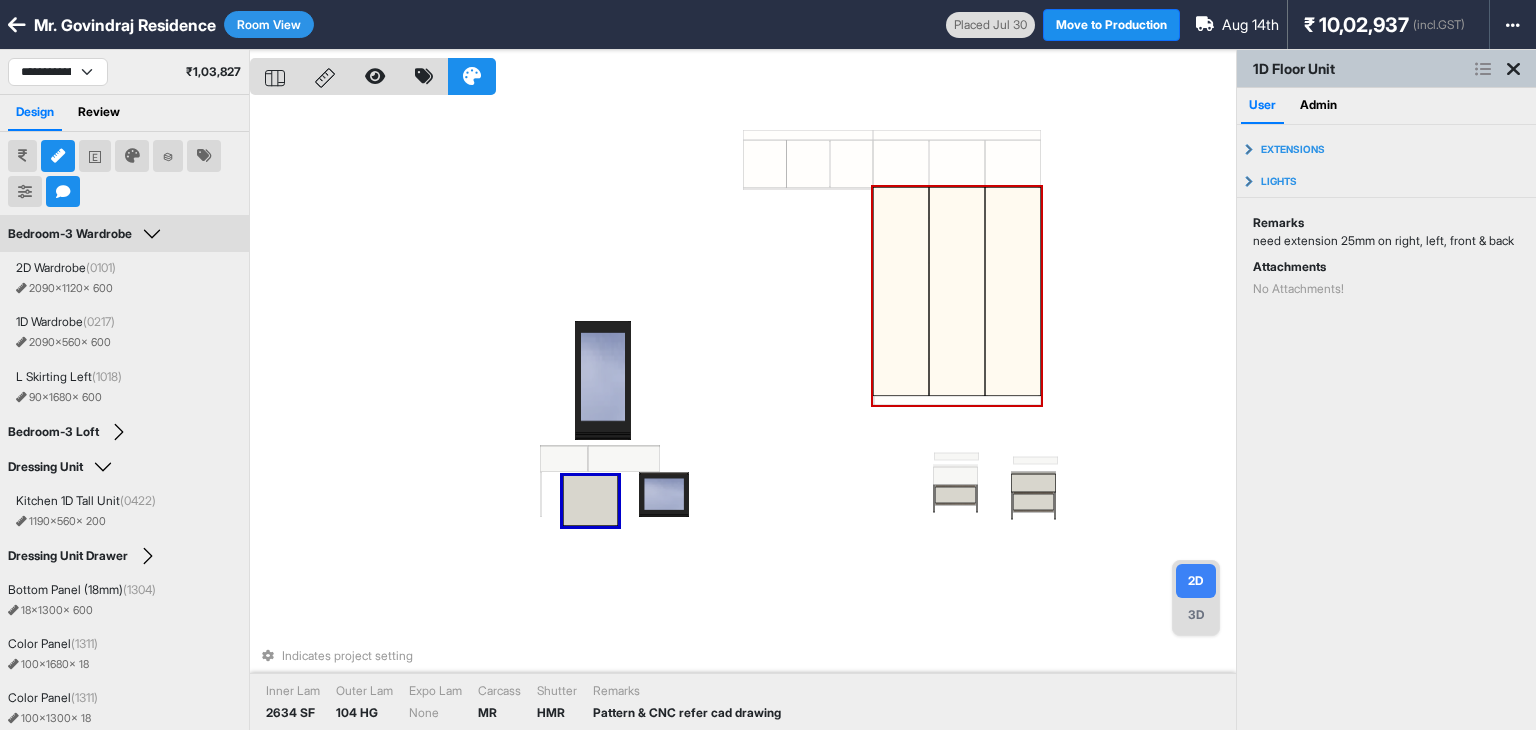 click at bounding box center (1013, 291) 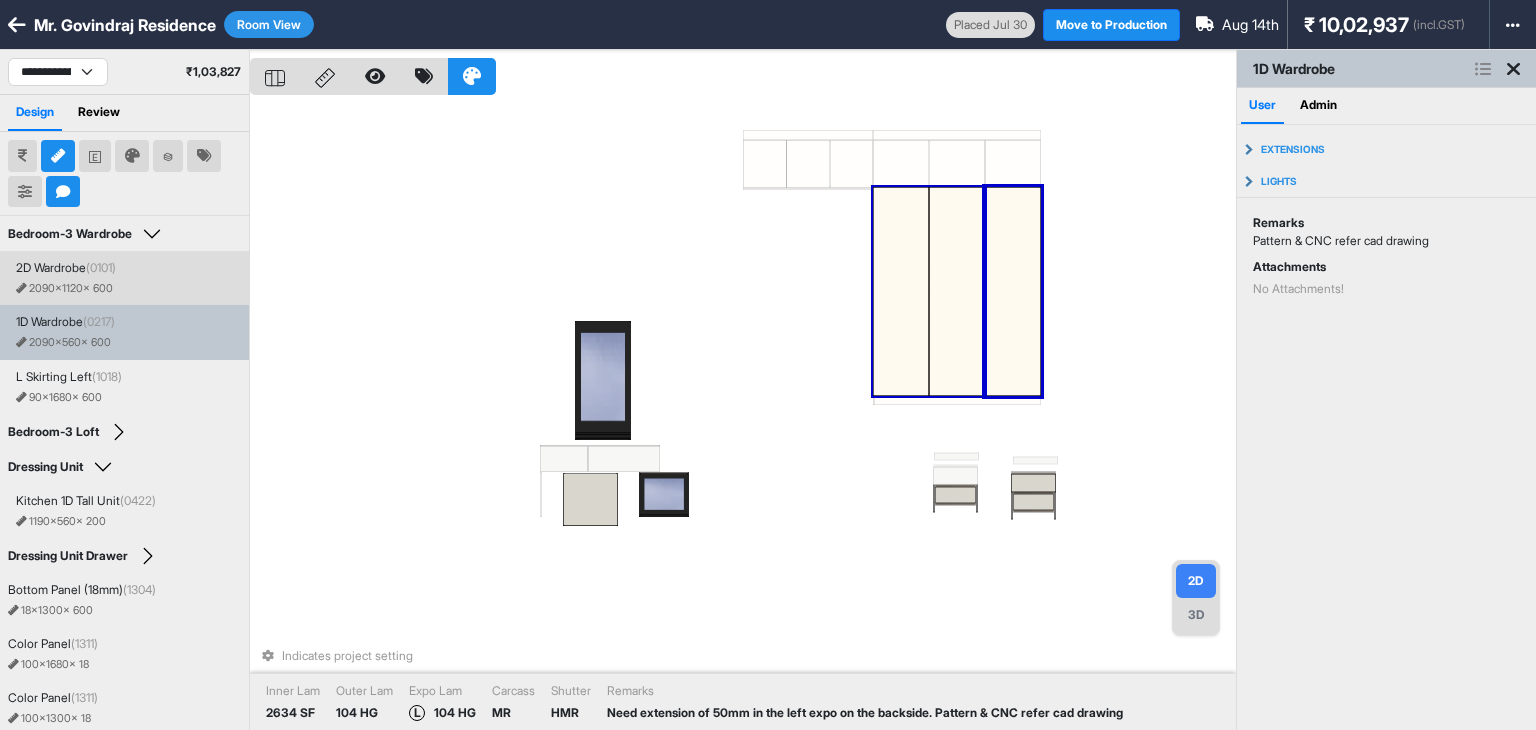 click at bounding box center [957, 291] 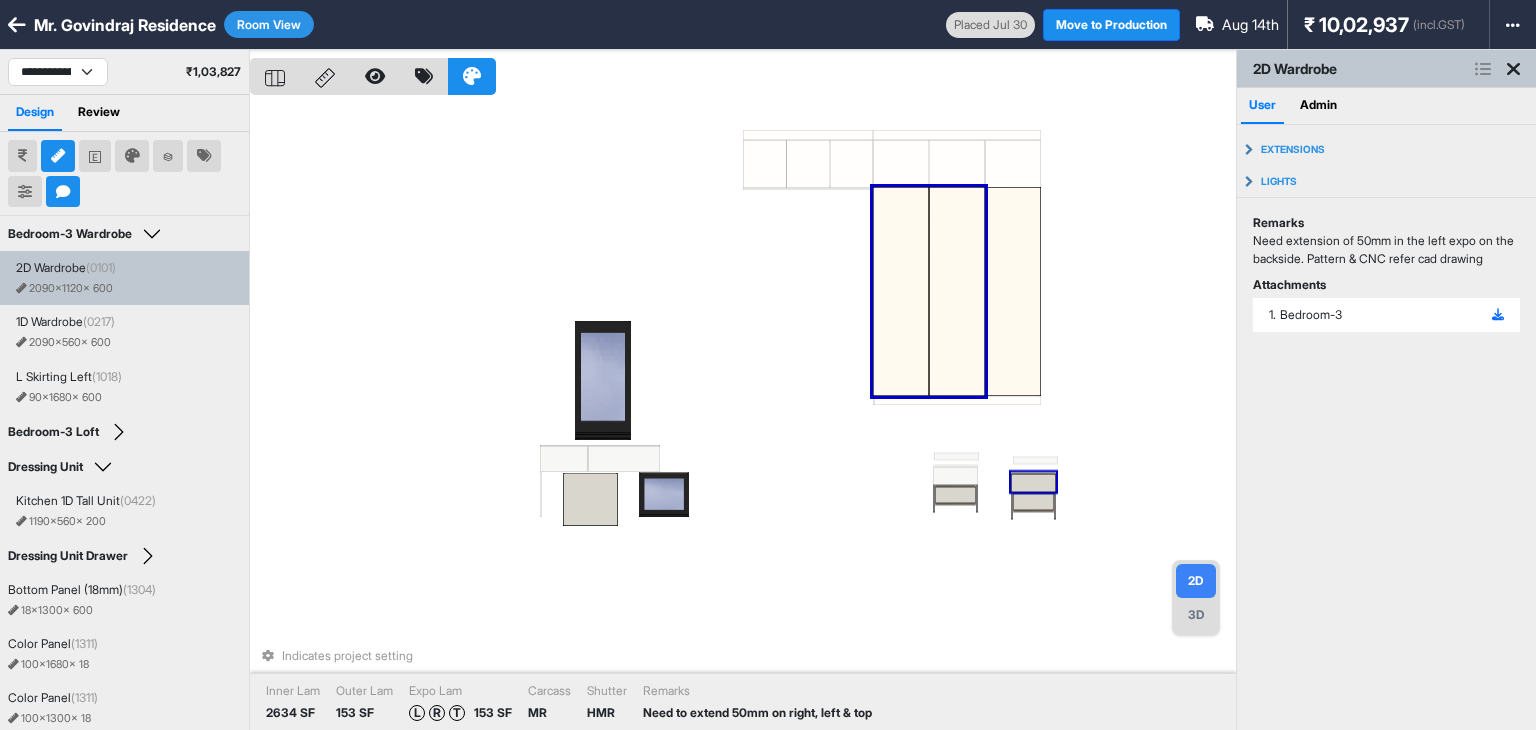 click at bounding box center [1033, 483] 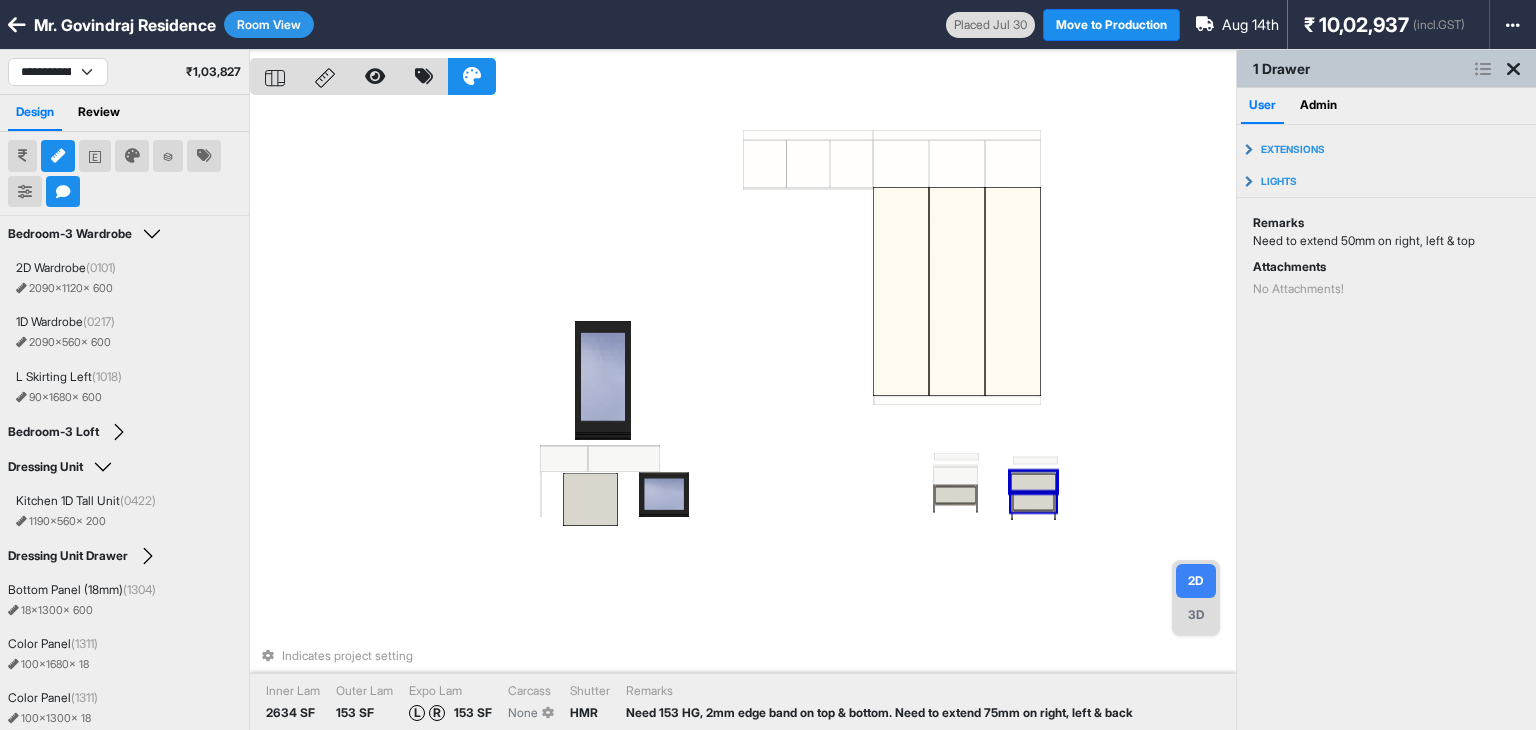 click at bounding box center [1033, 501] 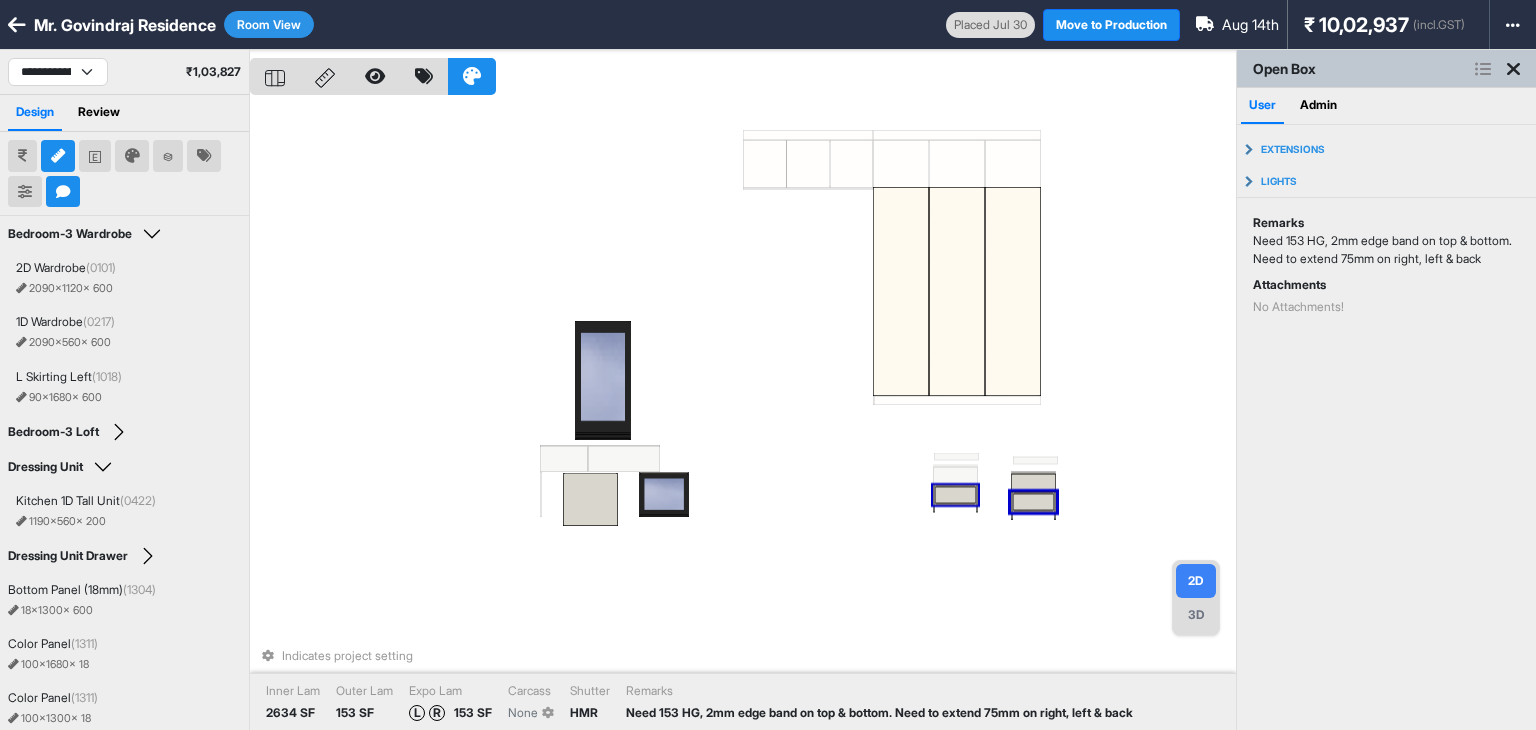 click on "Indicates project setting Inner Lam 2634 SF Outer Lam 153 SF Expo Lam L R 153 SF Carcass None Shutter HMR Remarks Need 153 HG, 2mm edge band on top & bottom. Need to extend 75mm on right, left & back" at bounding box center [743, 415] 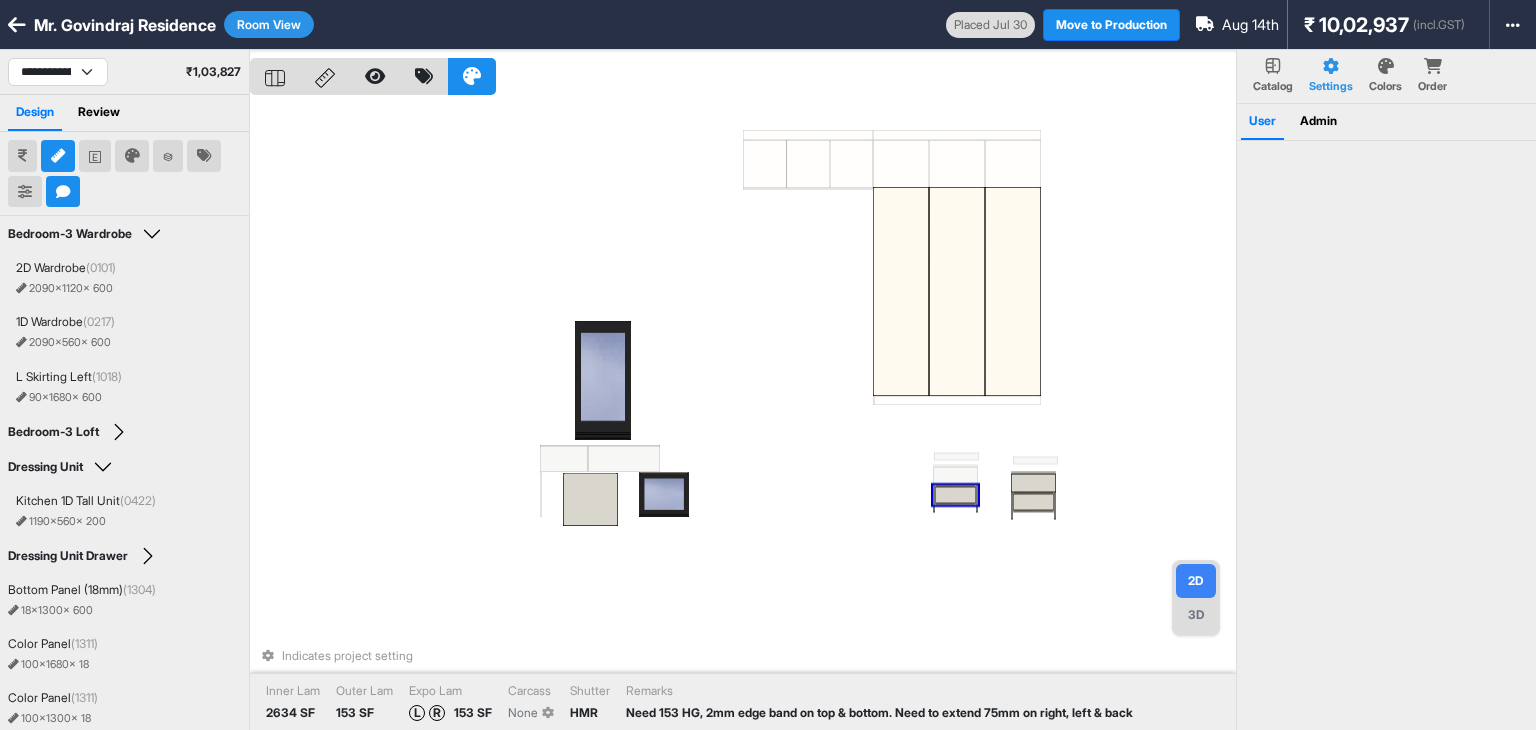 click at bounding box center [955, 494] 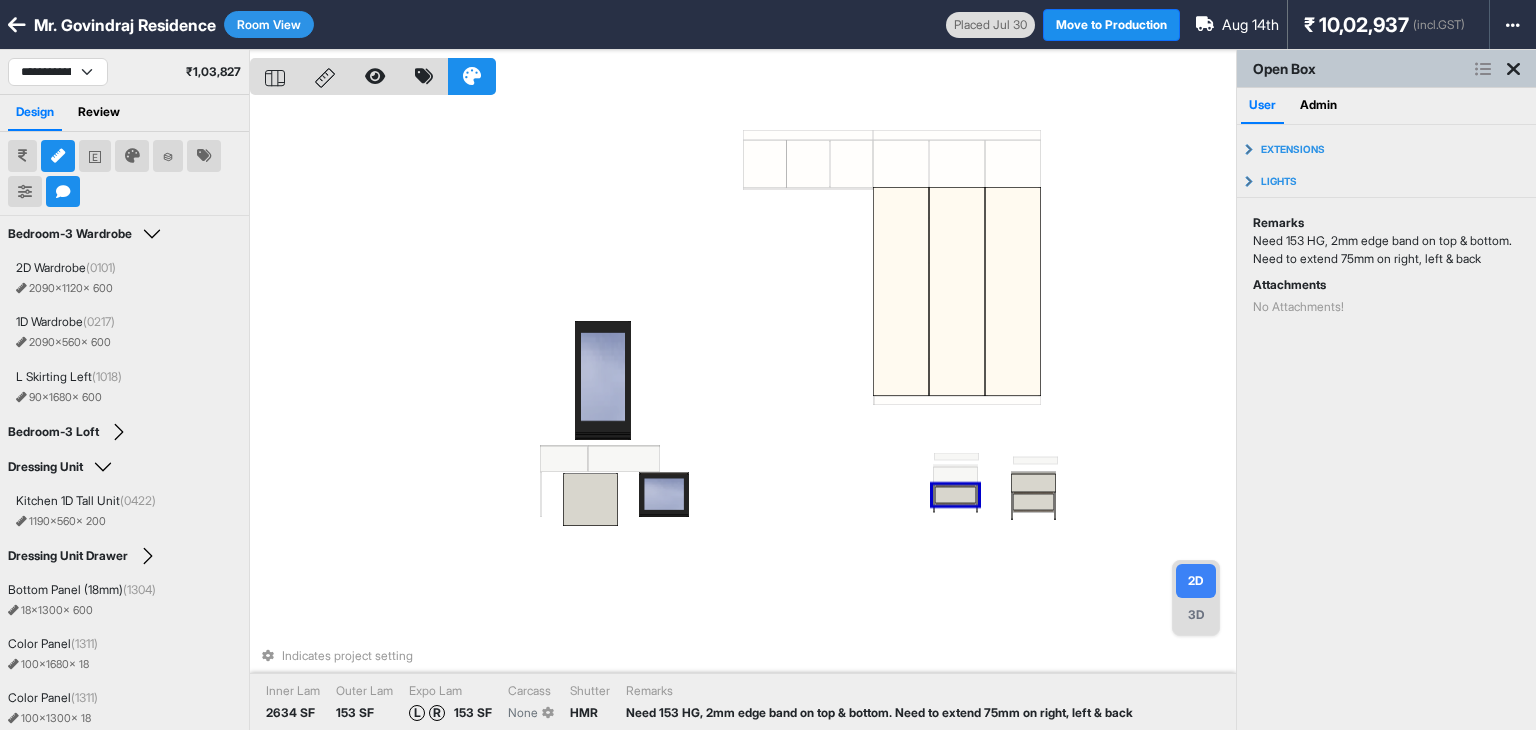 click on "Indicates project setting Inner Lam 2634 SF Outer Lam 153 SF Expo Lam L R 153 SF Carcass None Shutter HMR Remarks Need 153 HG, 2mm edge band on top & bottom. Need to extend 75mm on right, left & back" at bounding box center (743, 415) 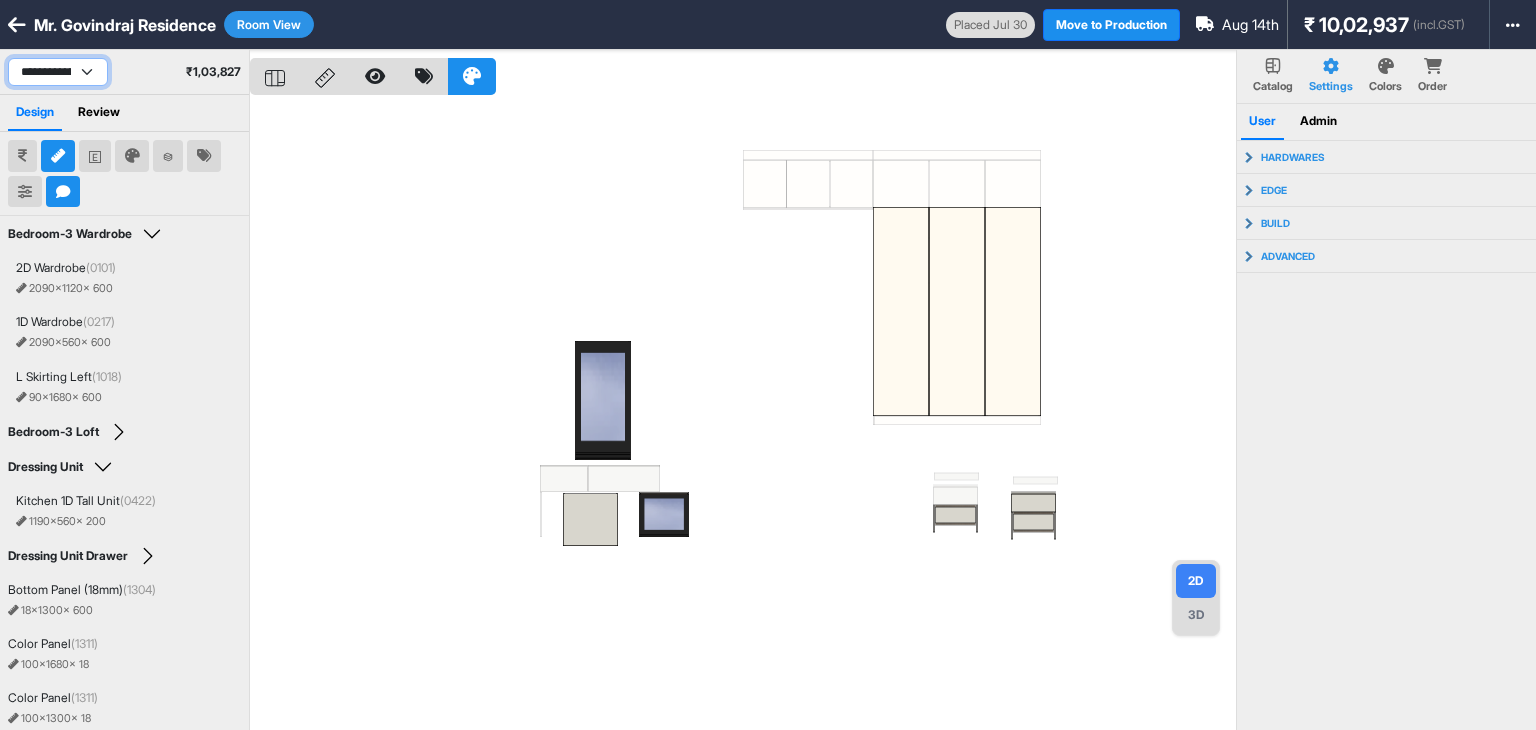 click on "**********" at bounding box center (58, 72) 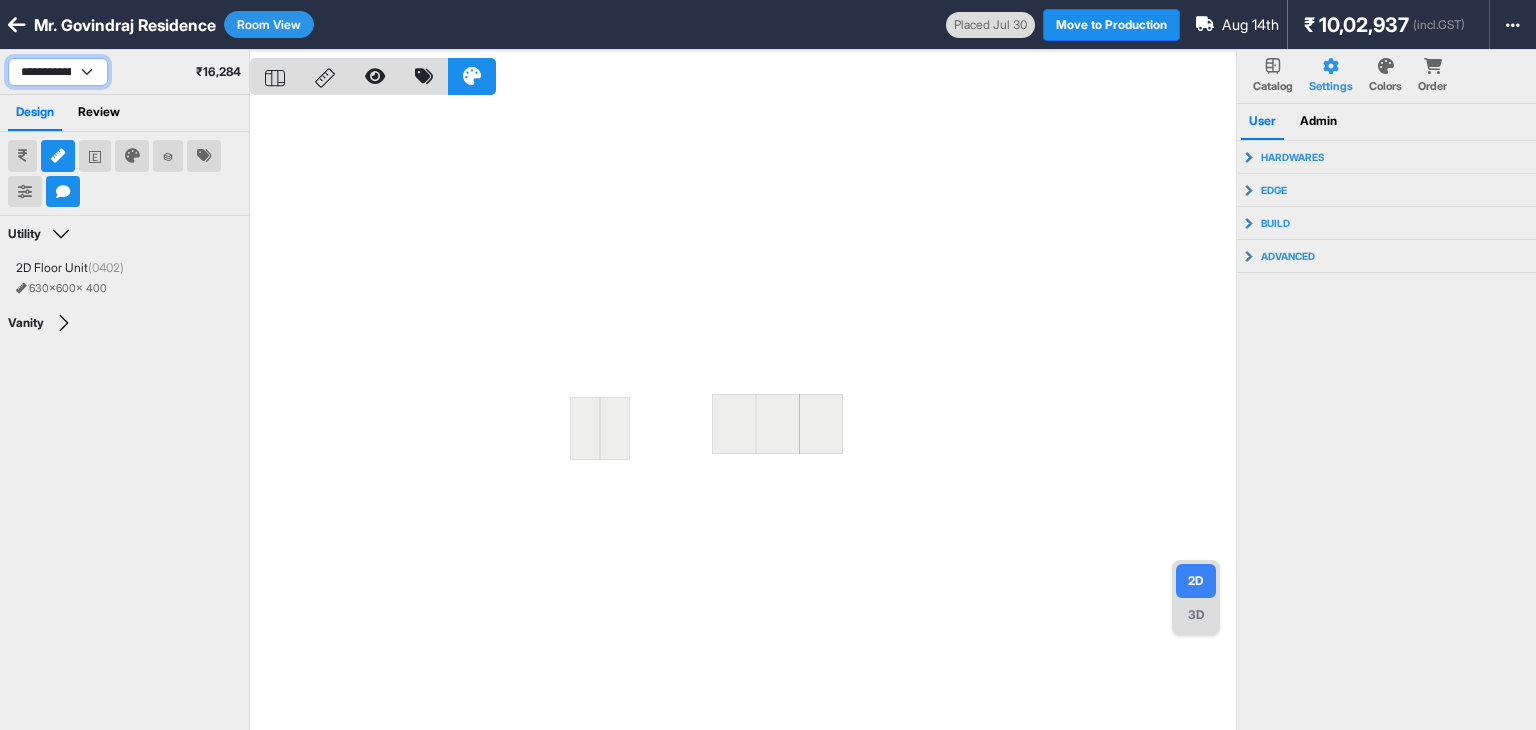 click on "**********" at bounding box center [58, 72] 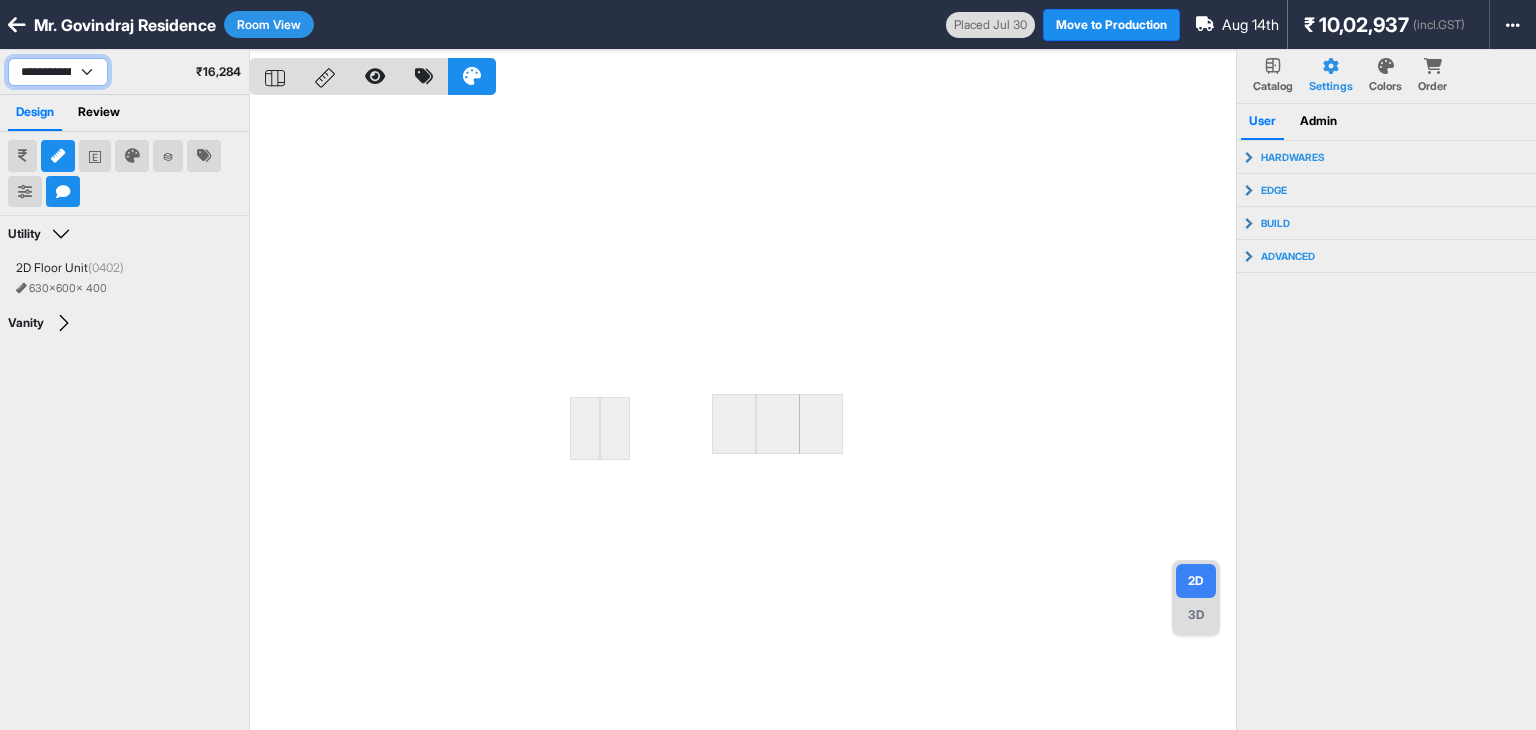 click on "**********" at bounding box center (58, 72) 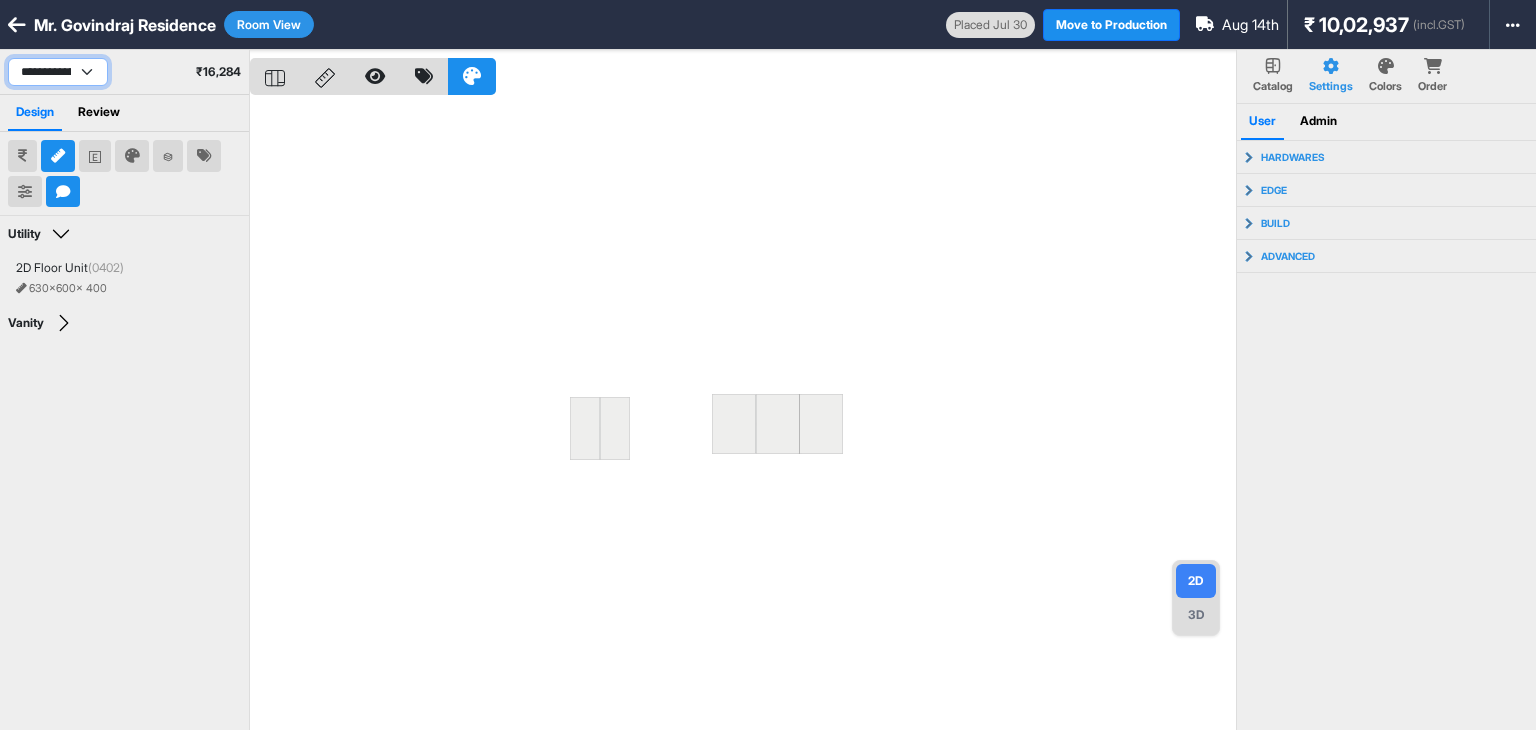 click on "**********" at bounding box center [58, 72] 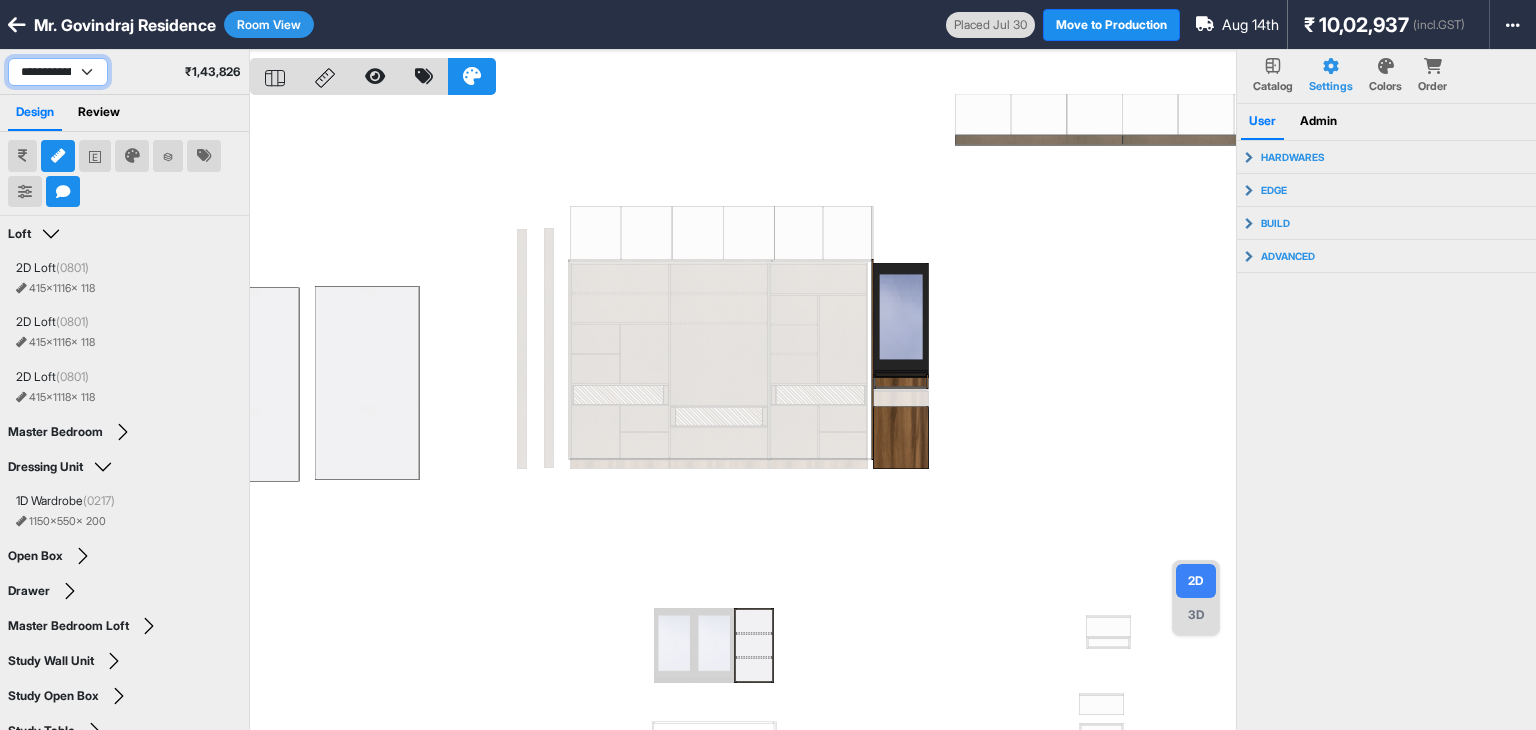 click on "**********" at bounding box center (58, 72) 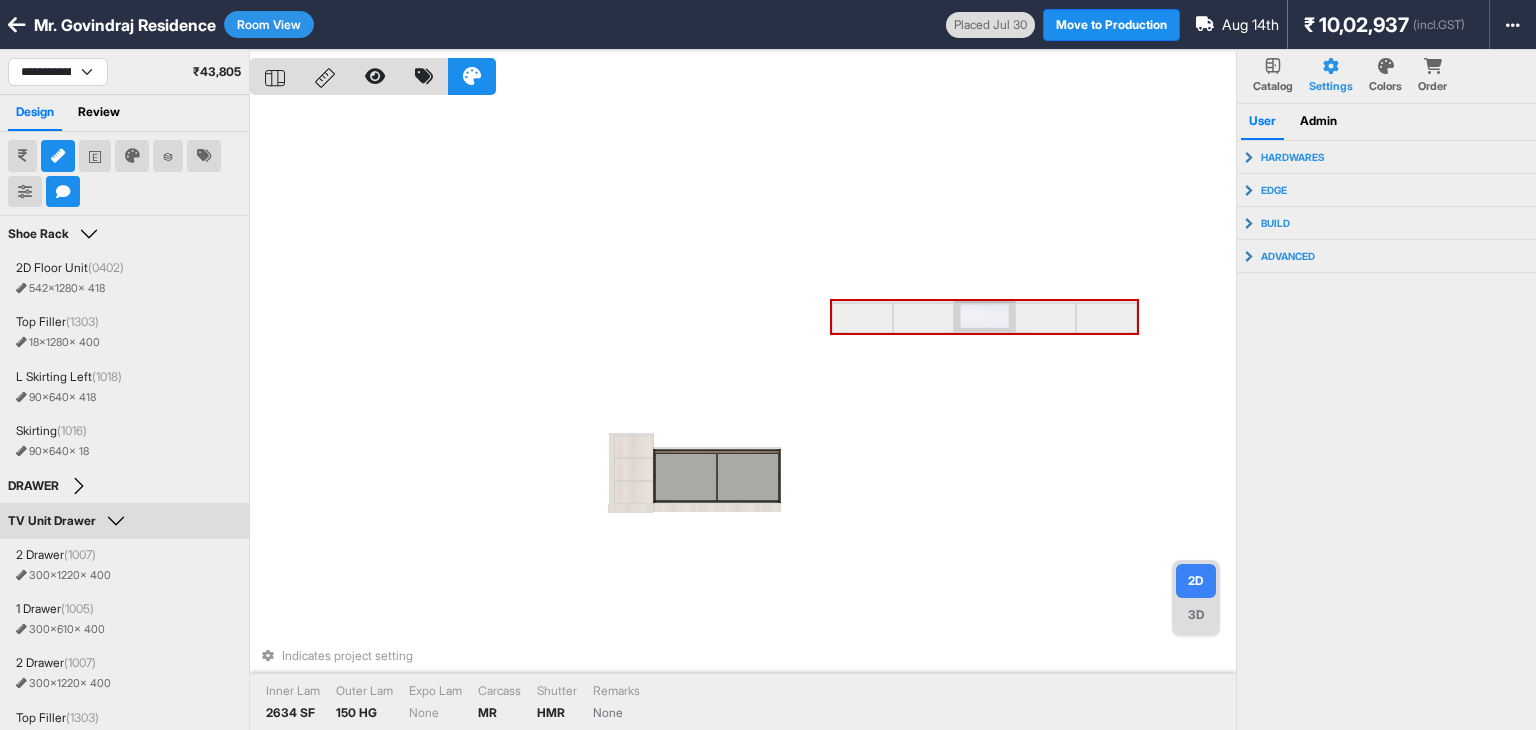 click at bounding box center (984, 317) 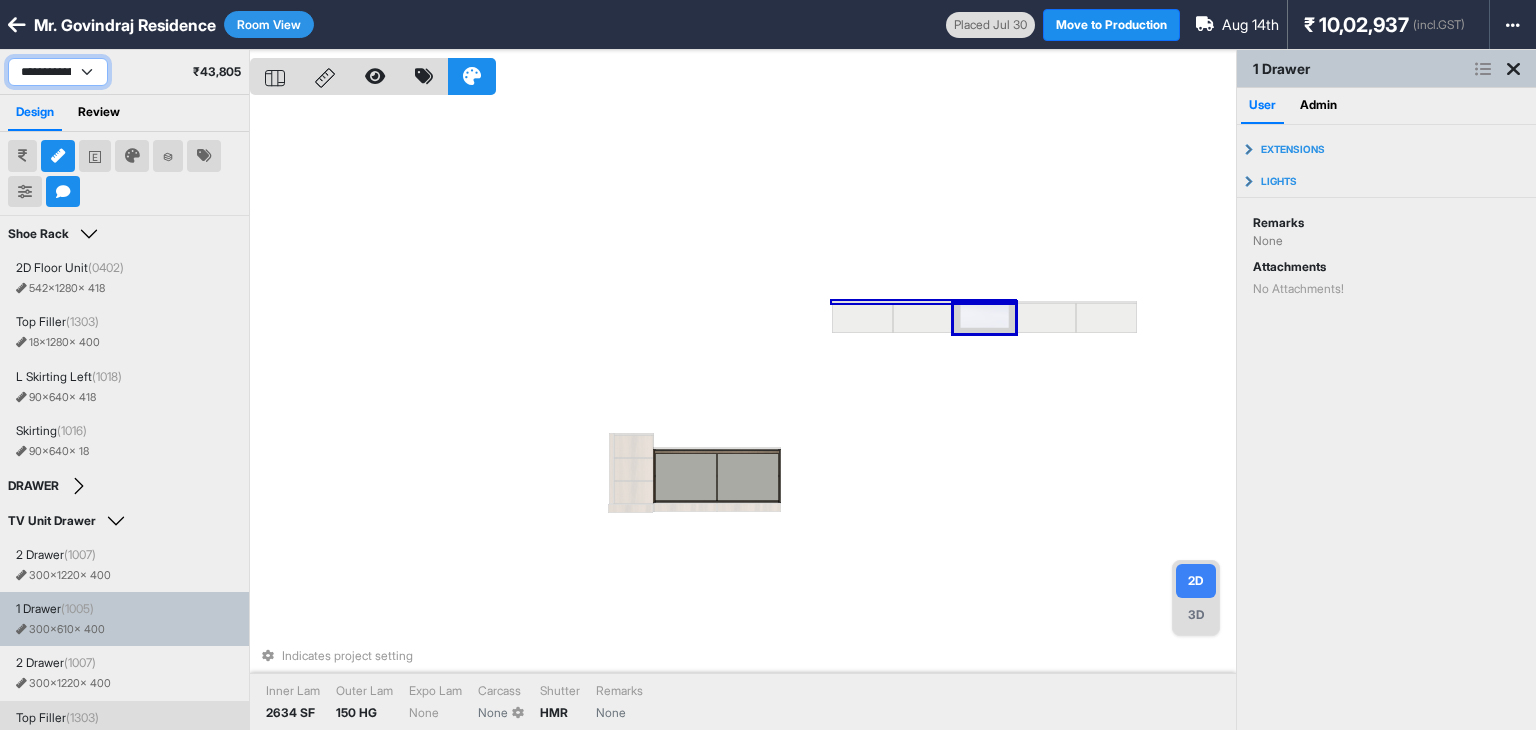 click on "**********" at bounding box center (58, 72) 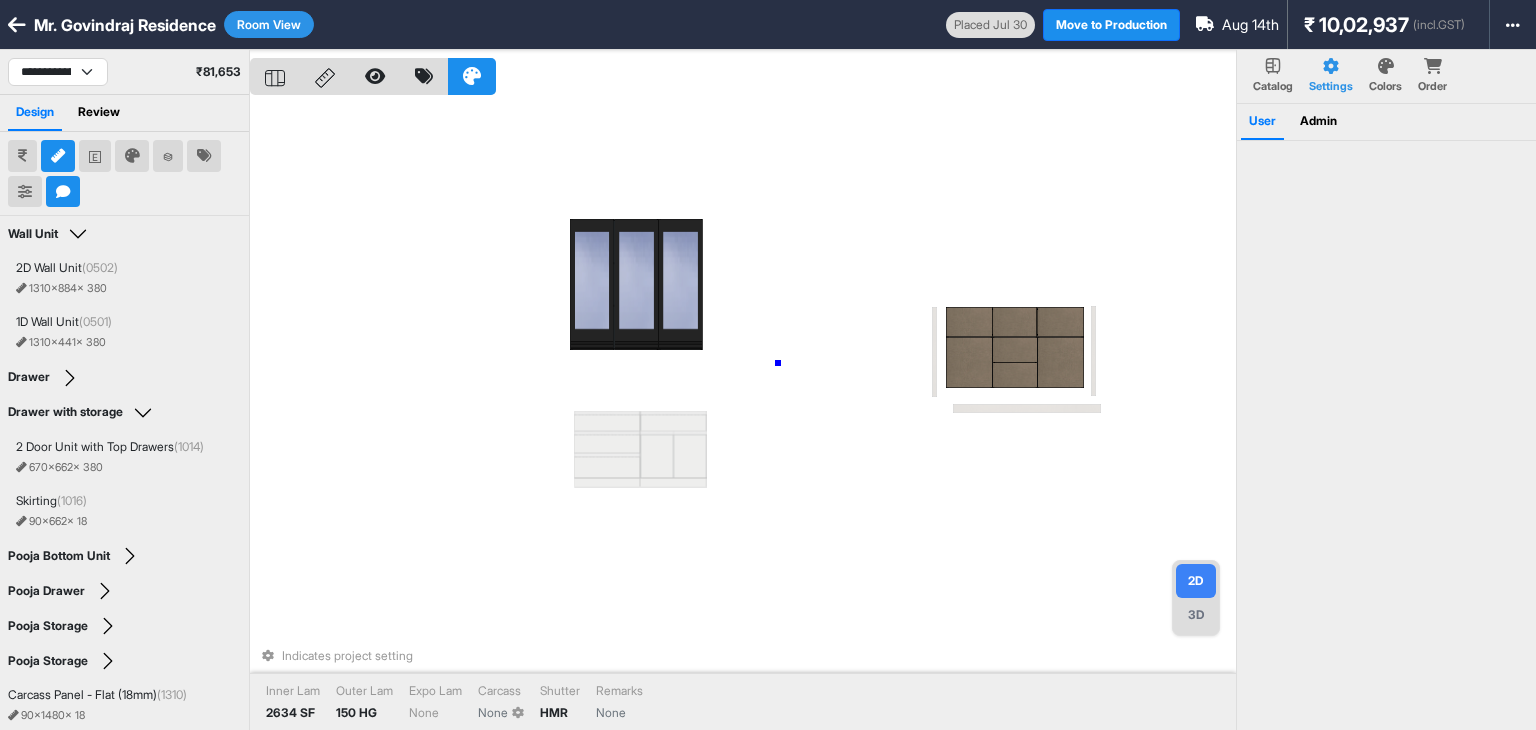 click on "Indicates project setting Inner Lam 2634 SF Outer Lam 150 HG Expo Lam None Carcass None Shutter HMR Remarks None" at bounding box center [743, 415] 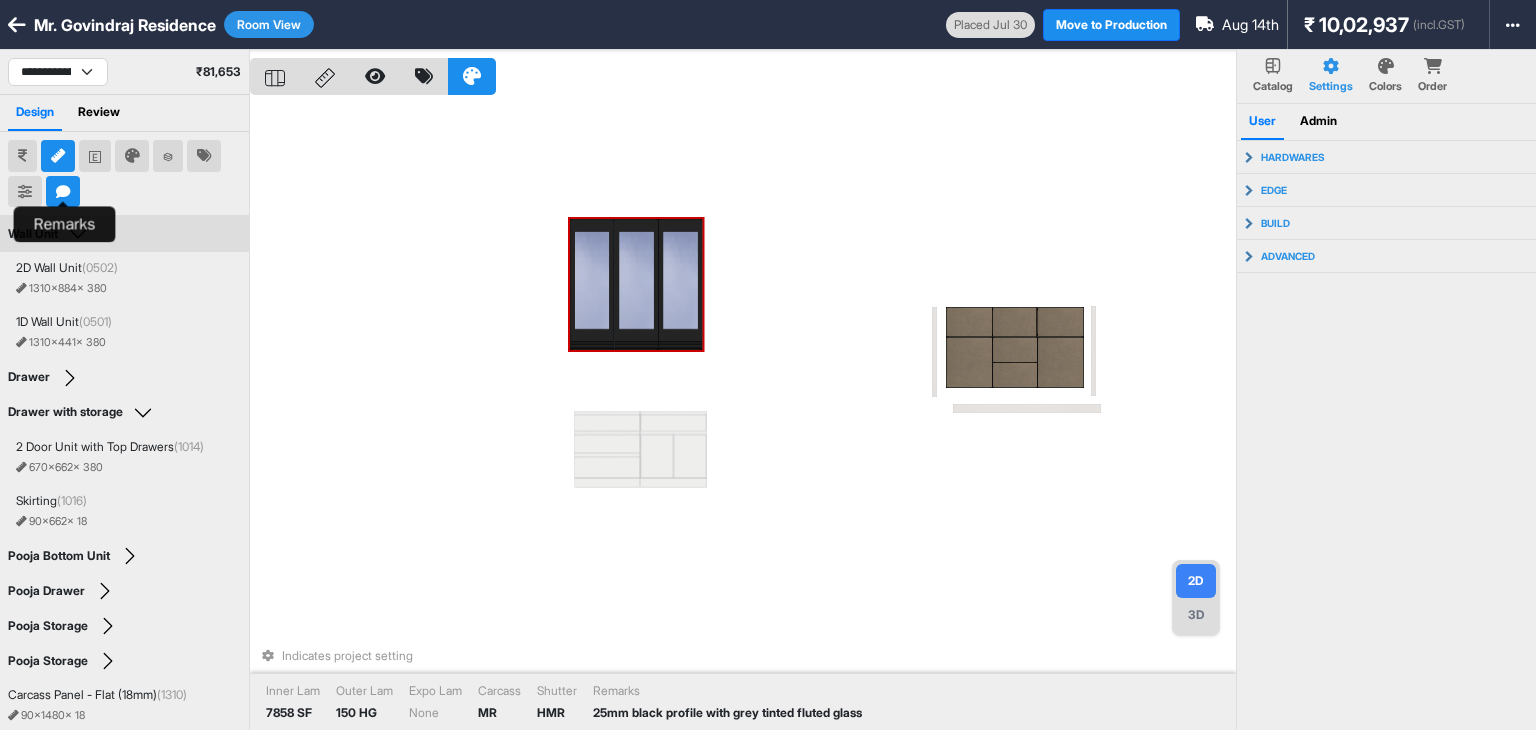 click at bounding box center [63, 192] 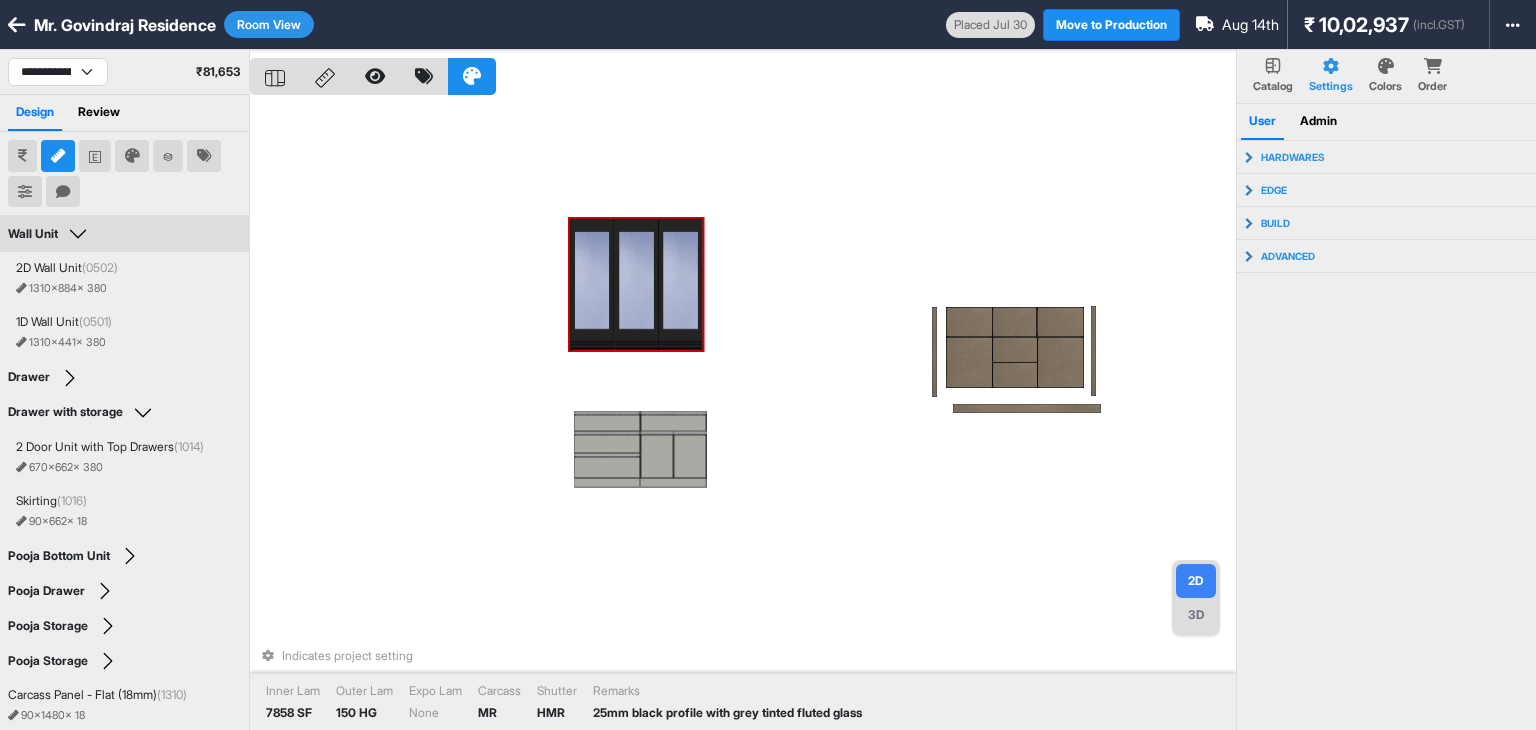 click on "Indicates project setting Inner Lam 7858 SF Outer Lam 150 HG Expo Lam None Carcass MR Shutter HMR Remarks 25mm black profile with grey tinted fluted glass" at bounding box center [743, 415] 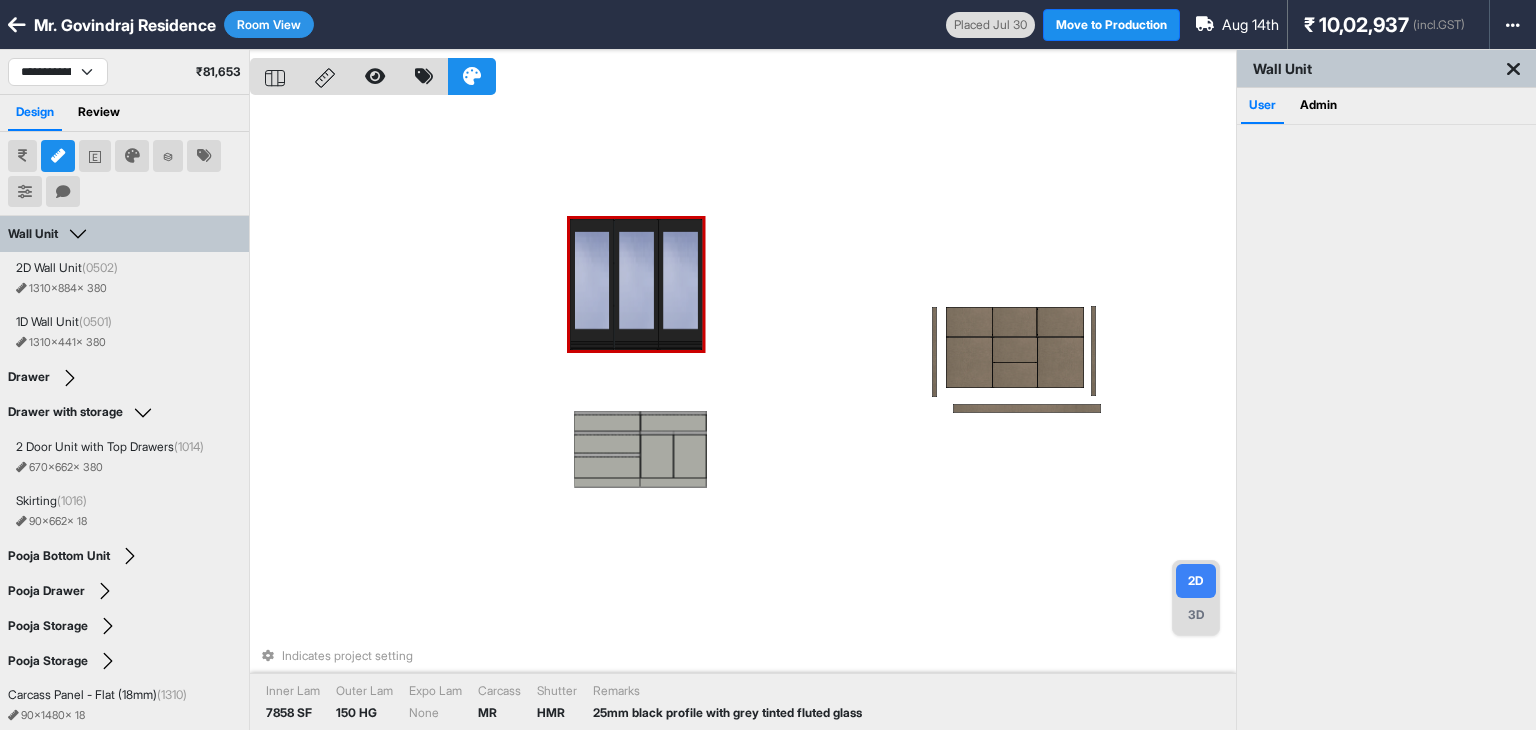 click at bounding box center [592, 284] 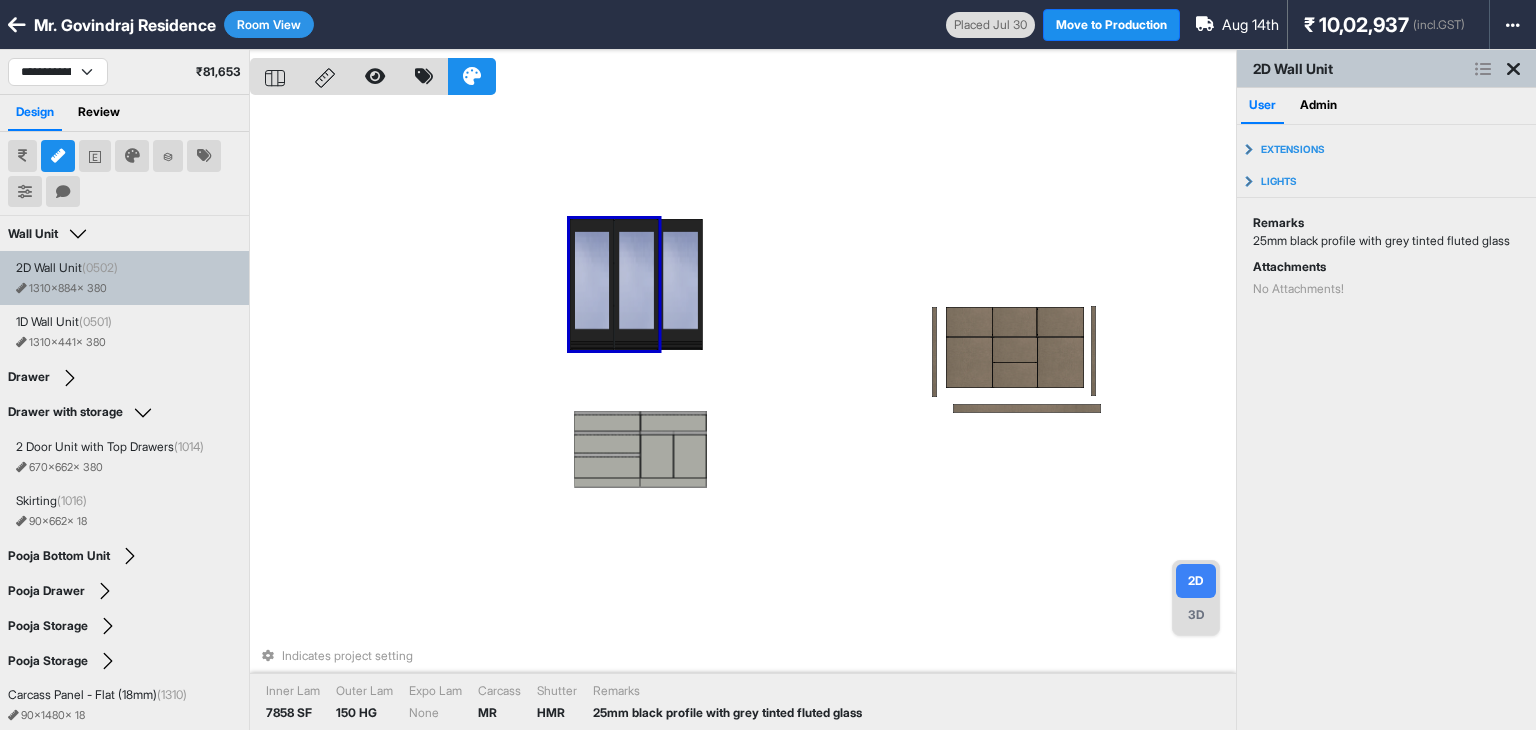 scroll, scrollTop: 0, scrollLeft: 0, axis: both 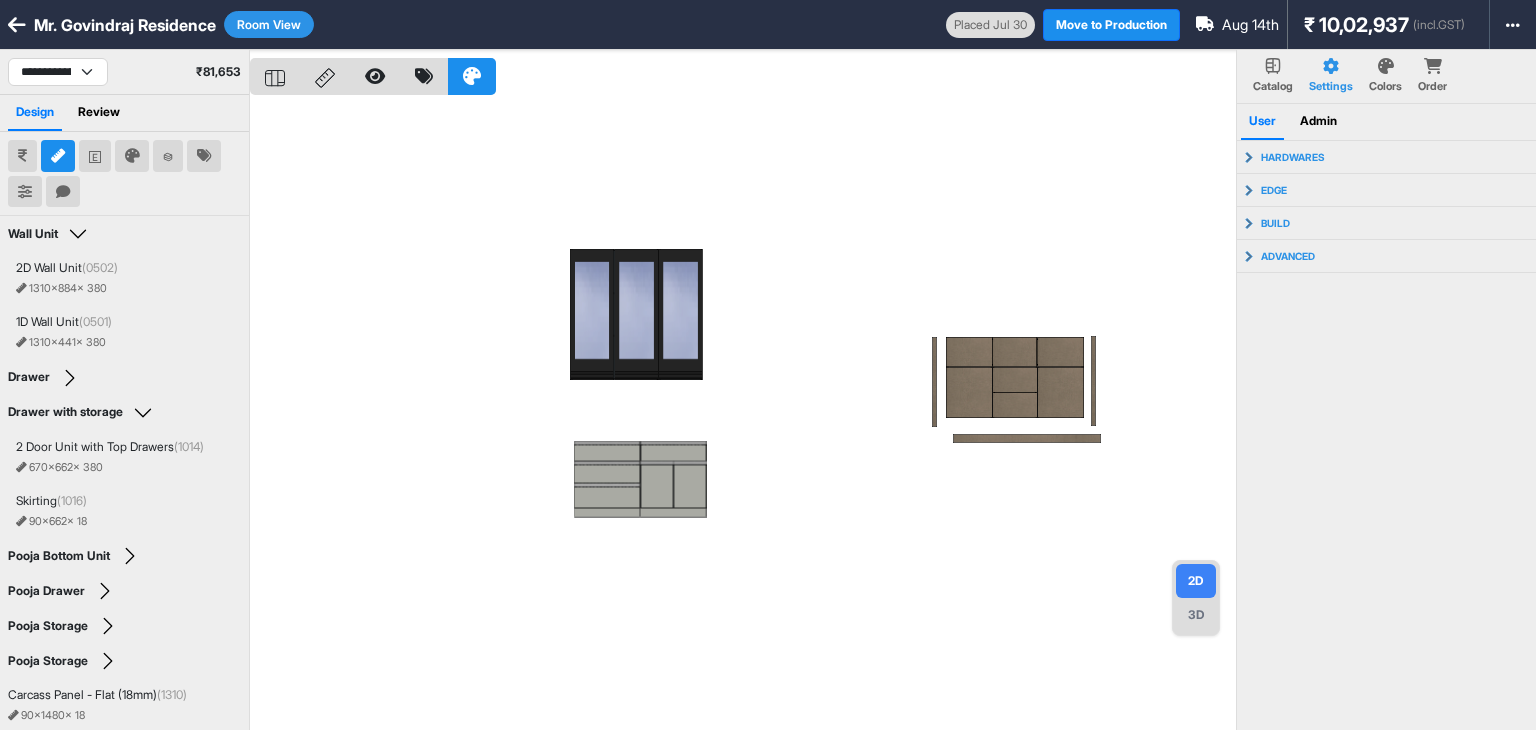 click at bounding box center [743, 415] 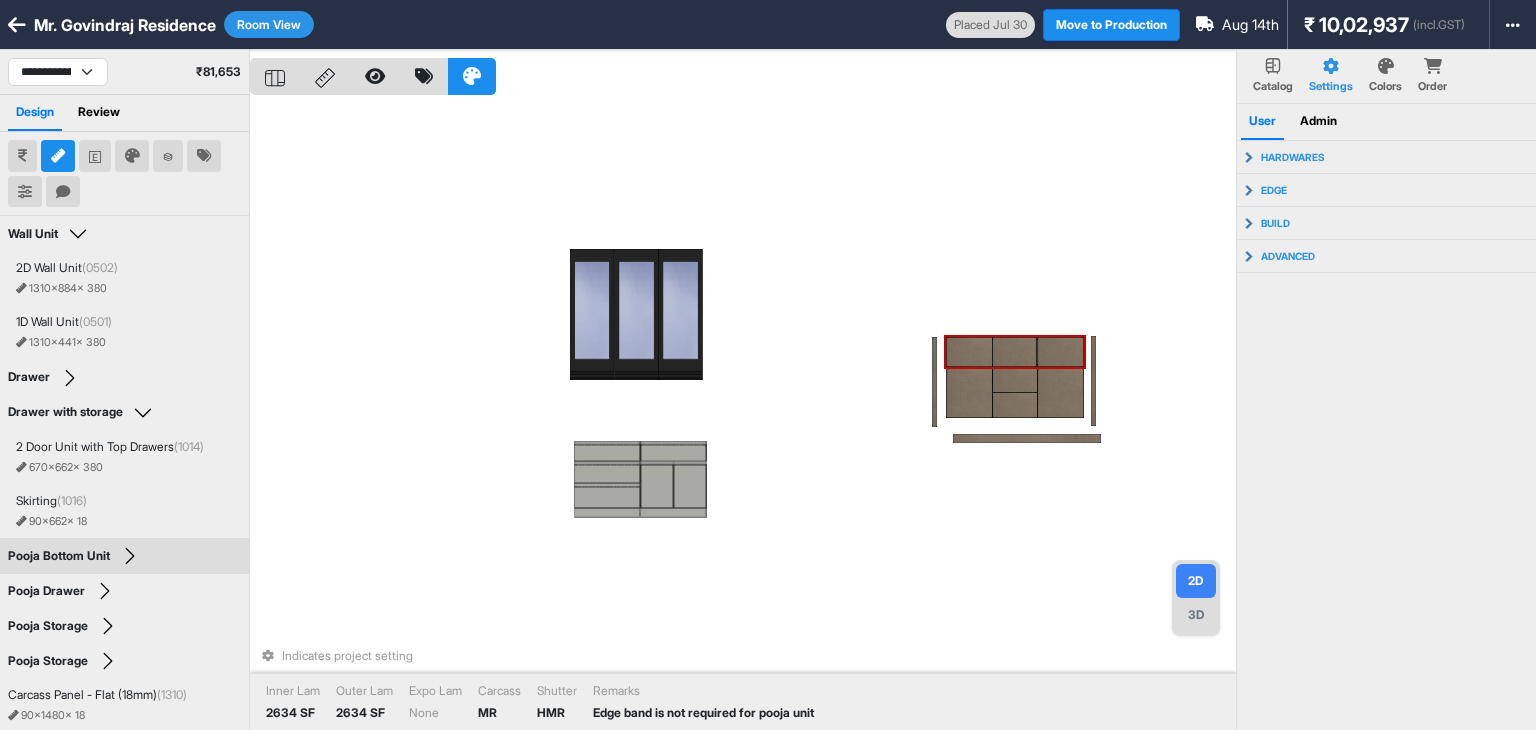 click on "Indicates project setting Inner Lam 2634 SF Outer Lam 2634 SF Expo Lam None Carcass MR Shutter HMR Remarks Edge band is not required for pooja unit" at bounding box center (743, 415) 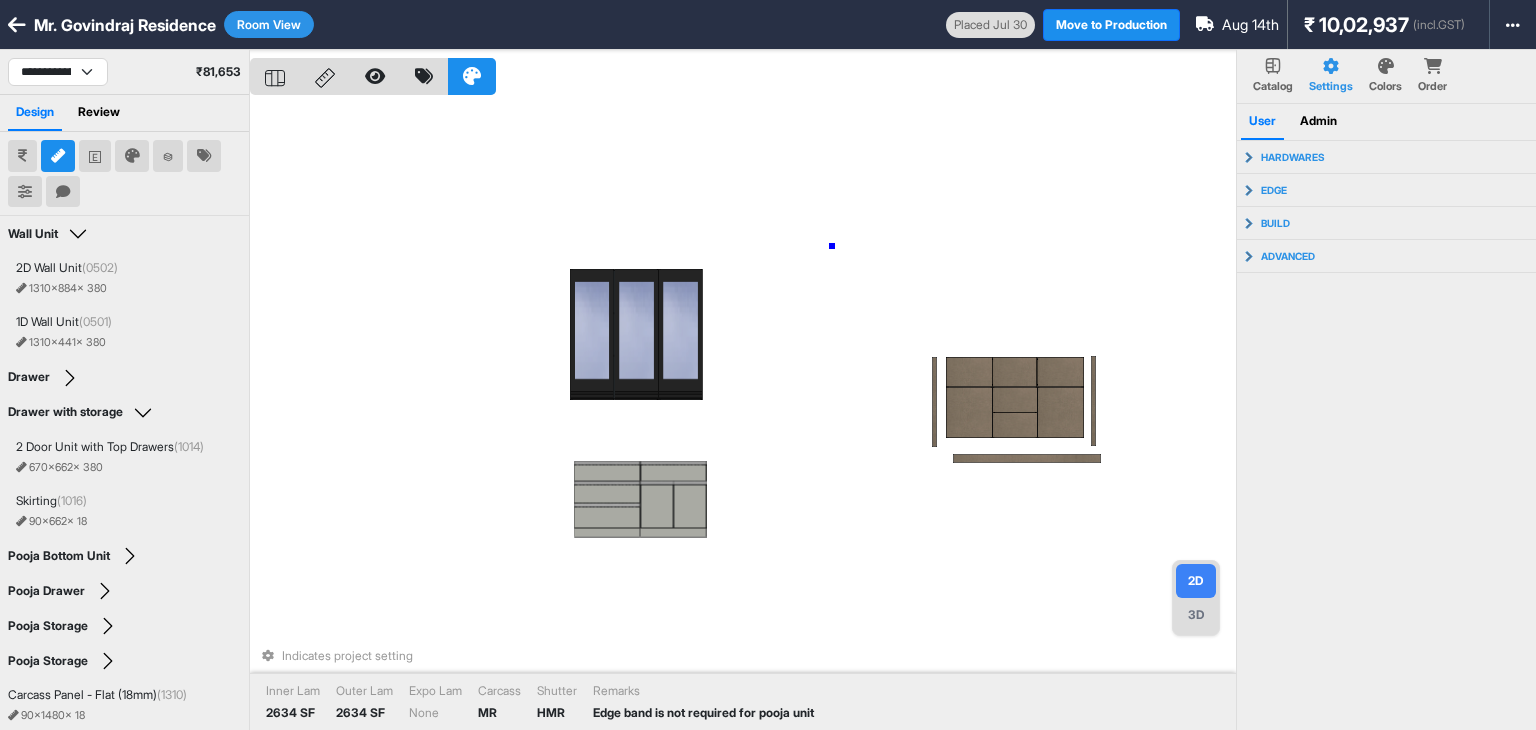 click on "Indicates project setting Inner Lam 2634 SF Outer Lam 2634 SF Expo Lam None Carcass MR Shutter HMR Remarks Edge band is not required for pooja unit" at bounding box center [743, 415] 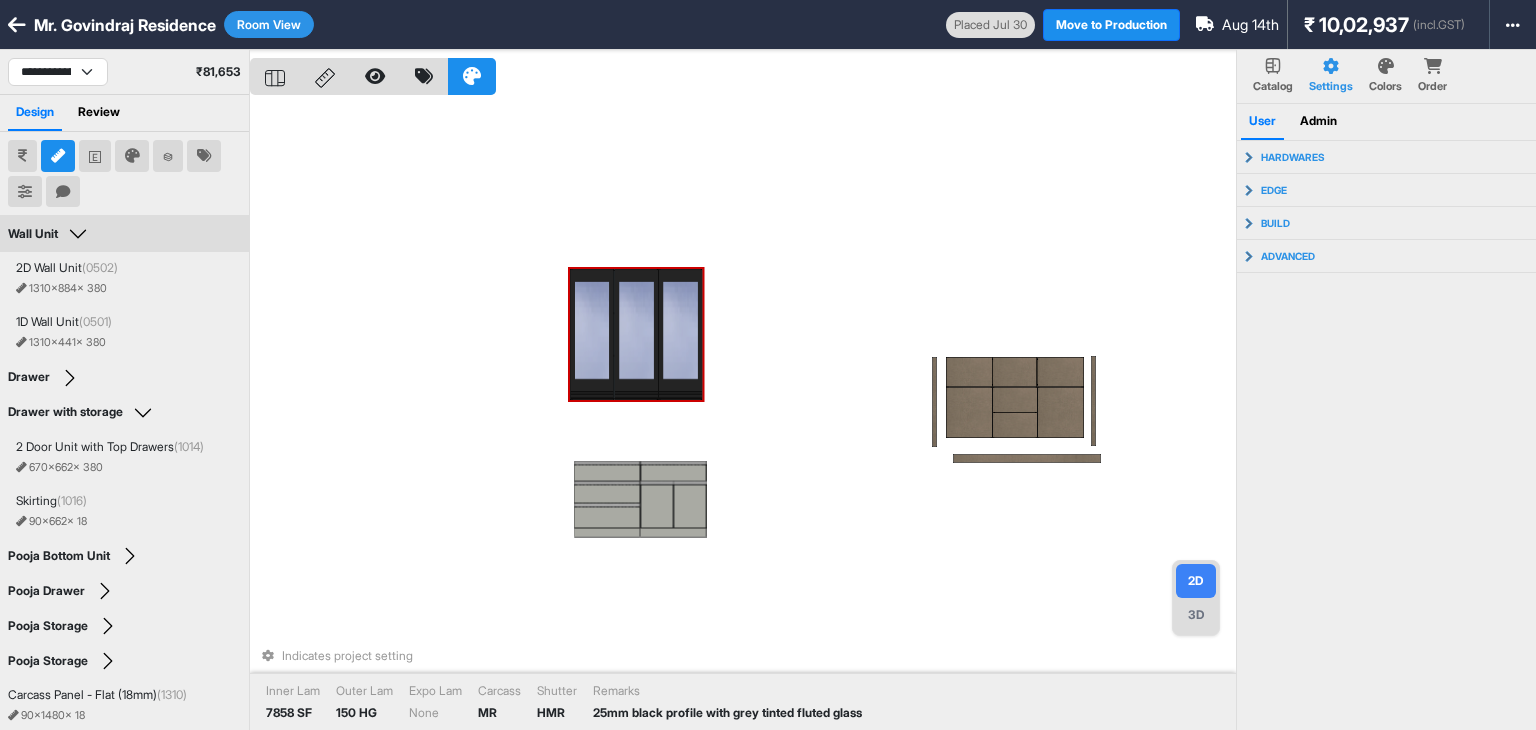 click on "Indicates project setting Inner Lam 2634 SF Outer Lam 150 HG Expo Lam None Carcass MR Shutter HMR Remarks 25mm black profile with grey tinted fluted glass" at bounding box center [743, 415] 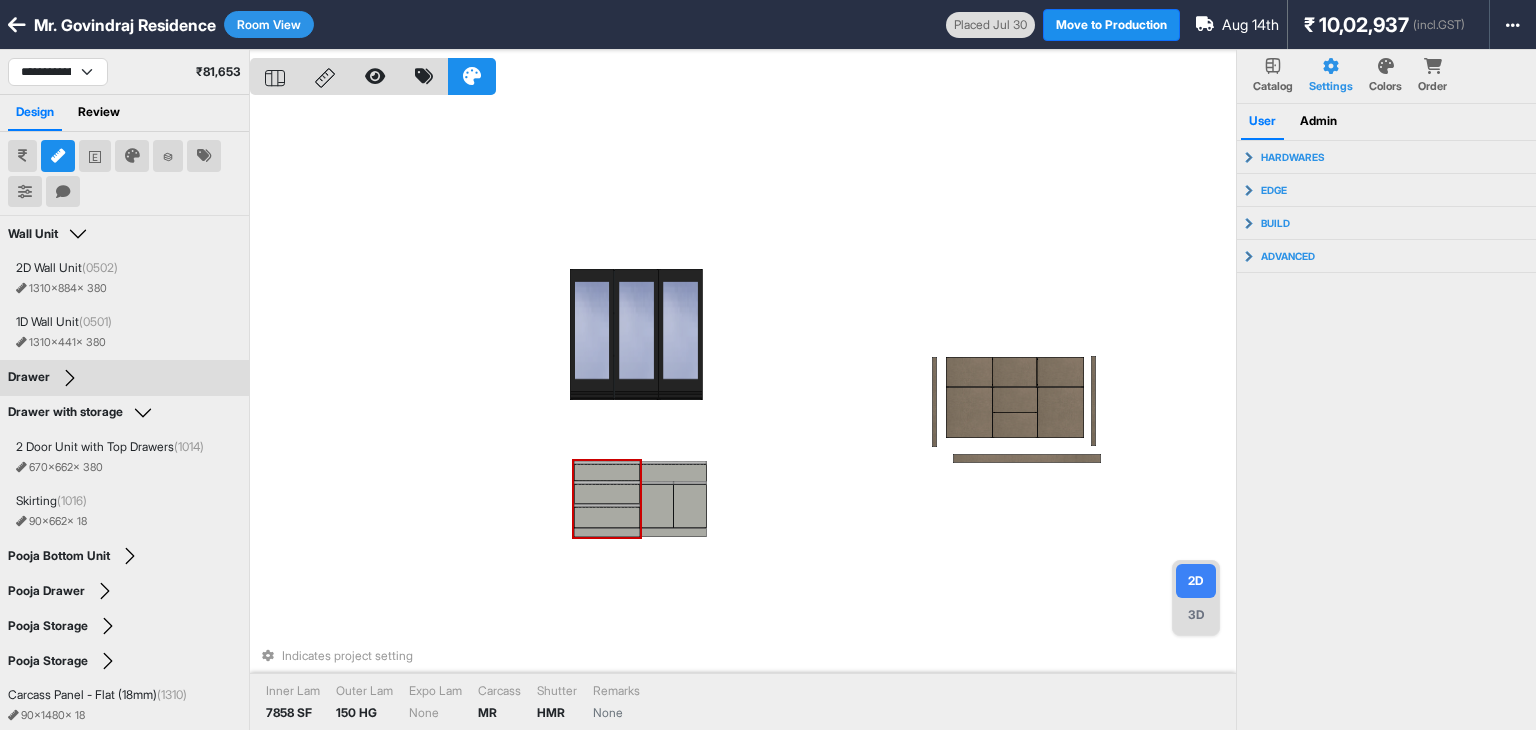 click at bounding box center (607, 472) 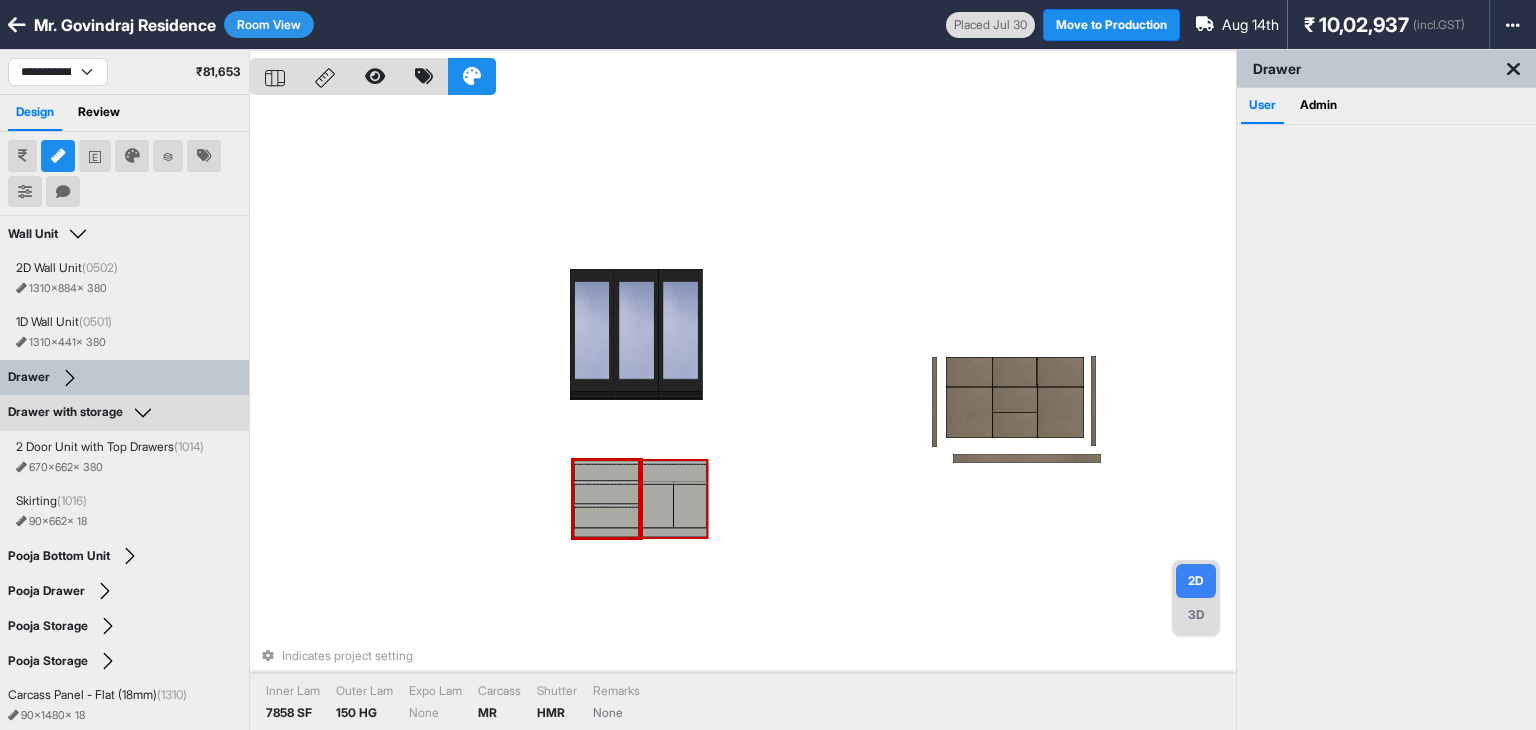 click at bounding box center (656, 505) 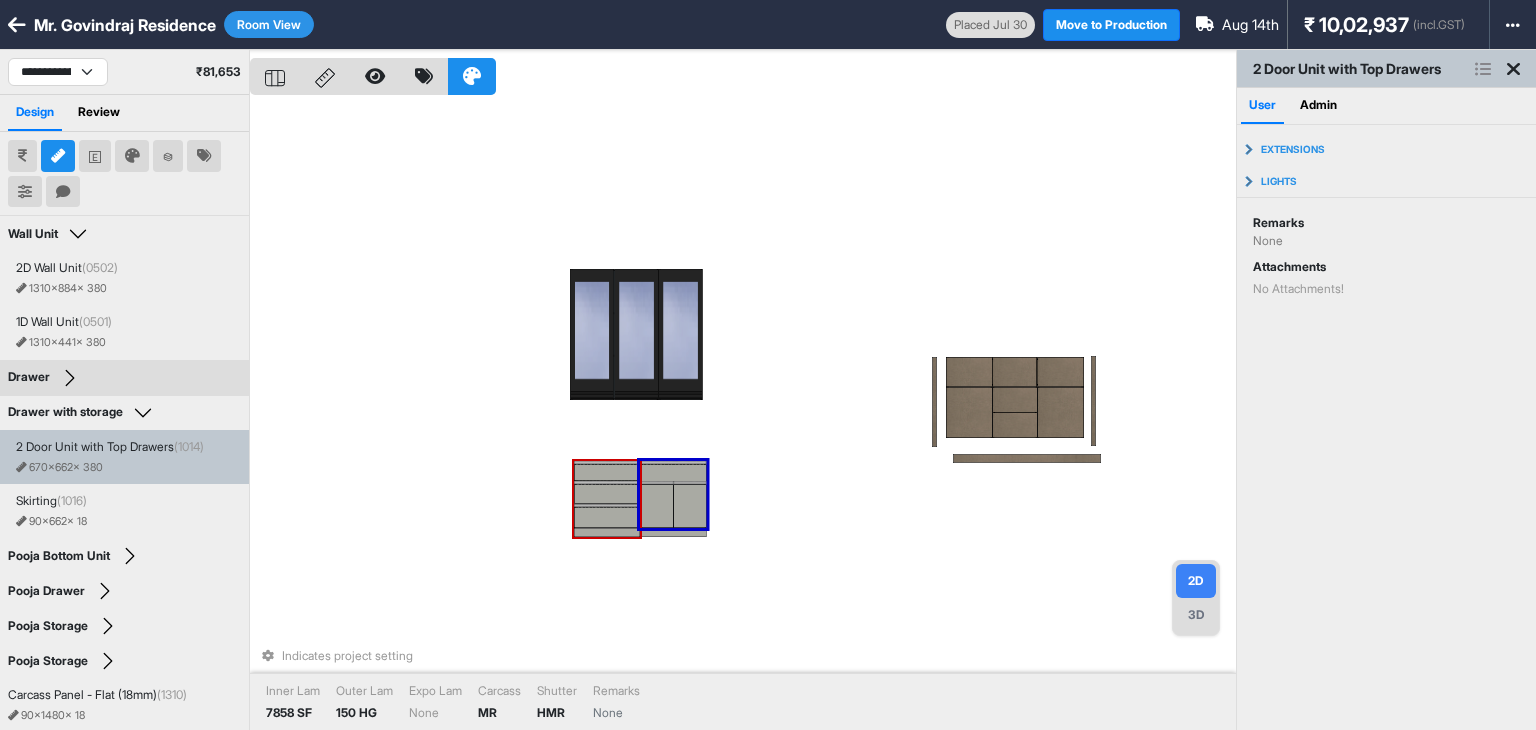 click at bounding box center [607, 493] 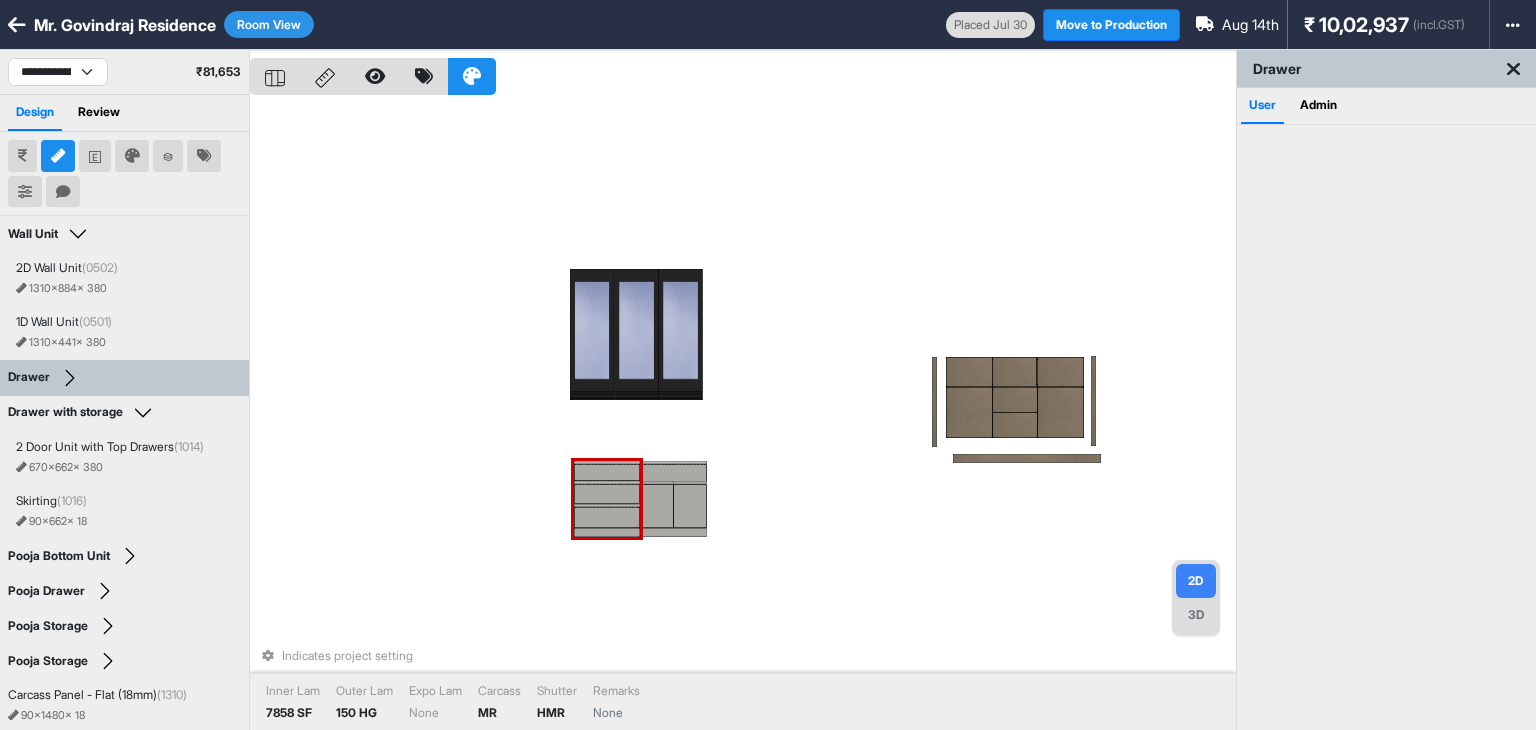 click at bounding box center (607, 493) 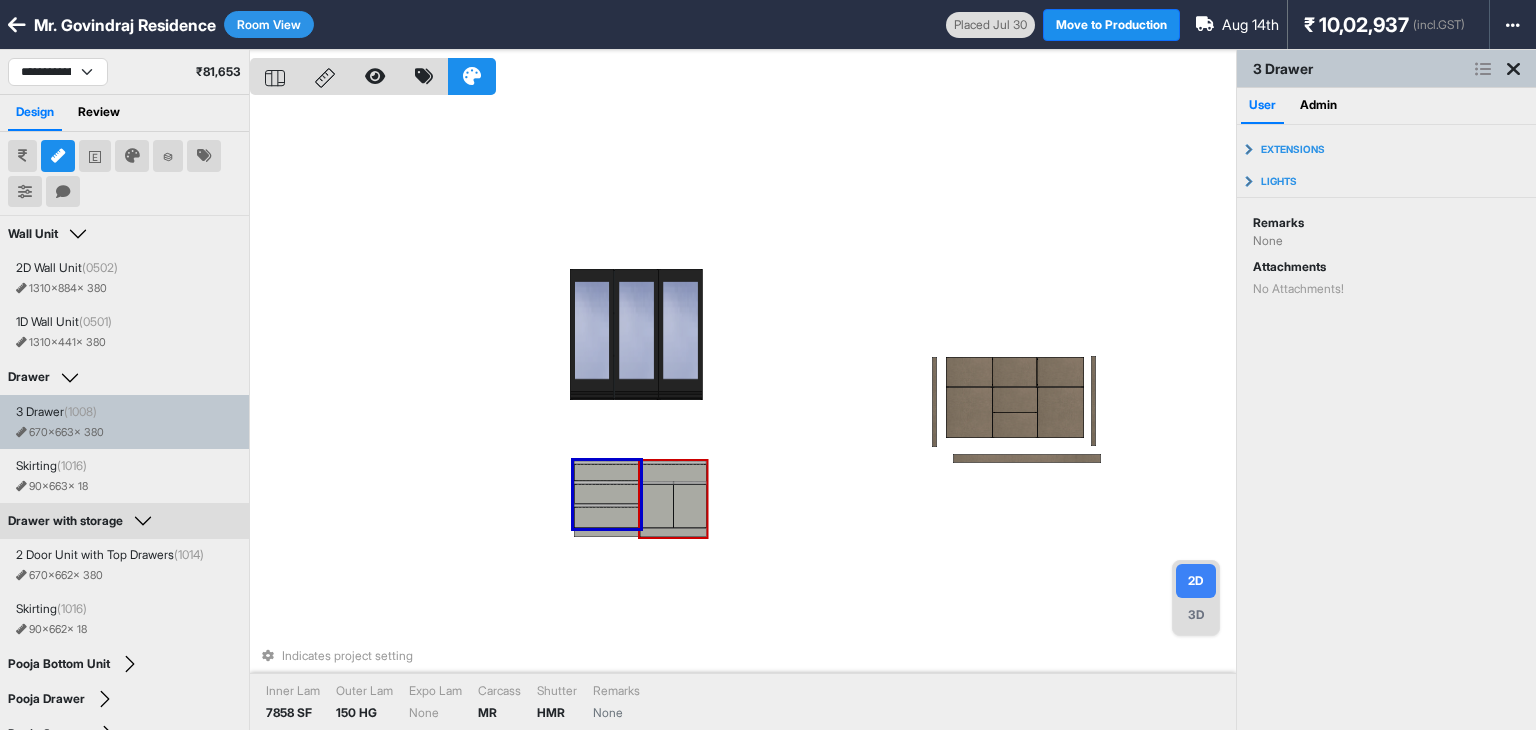 click on "Indicates project setting Inner Lam 7858 SF Outer Lam 150 HG Expo Lam None Carcass MR Shutter HMR Remarks None" at bounding box center [743, 415] 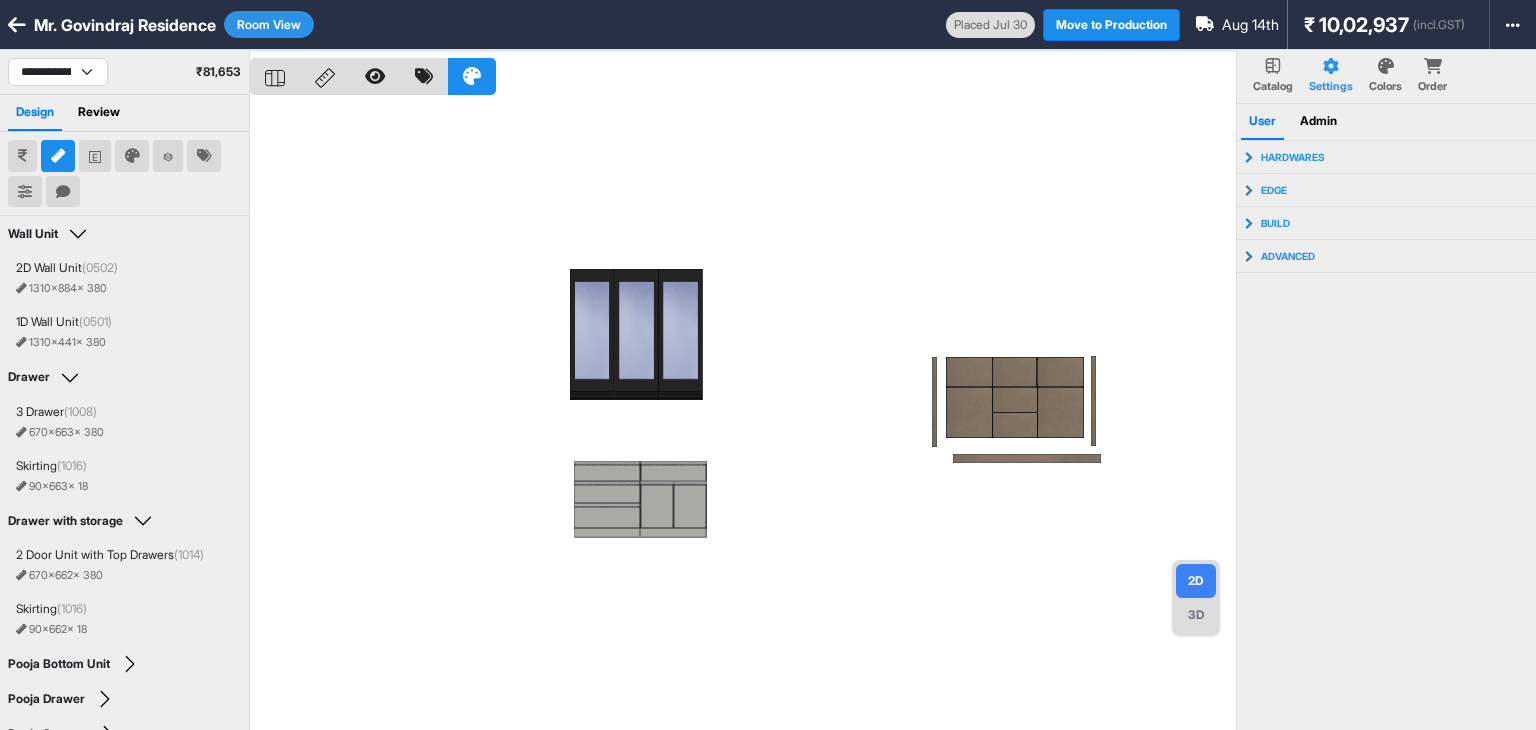 click at bounding box center [743, 415] 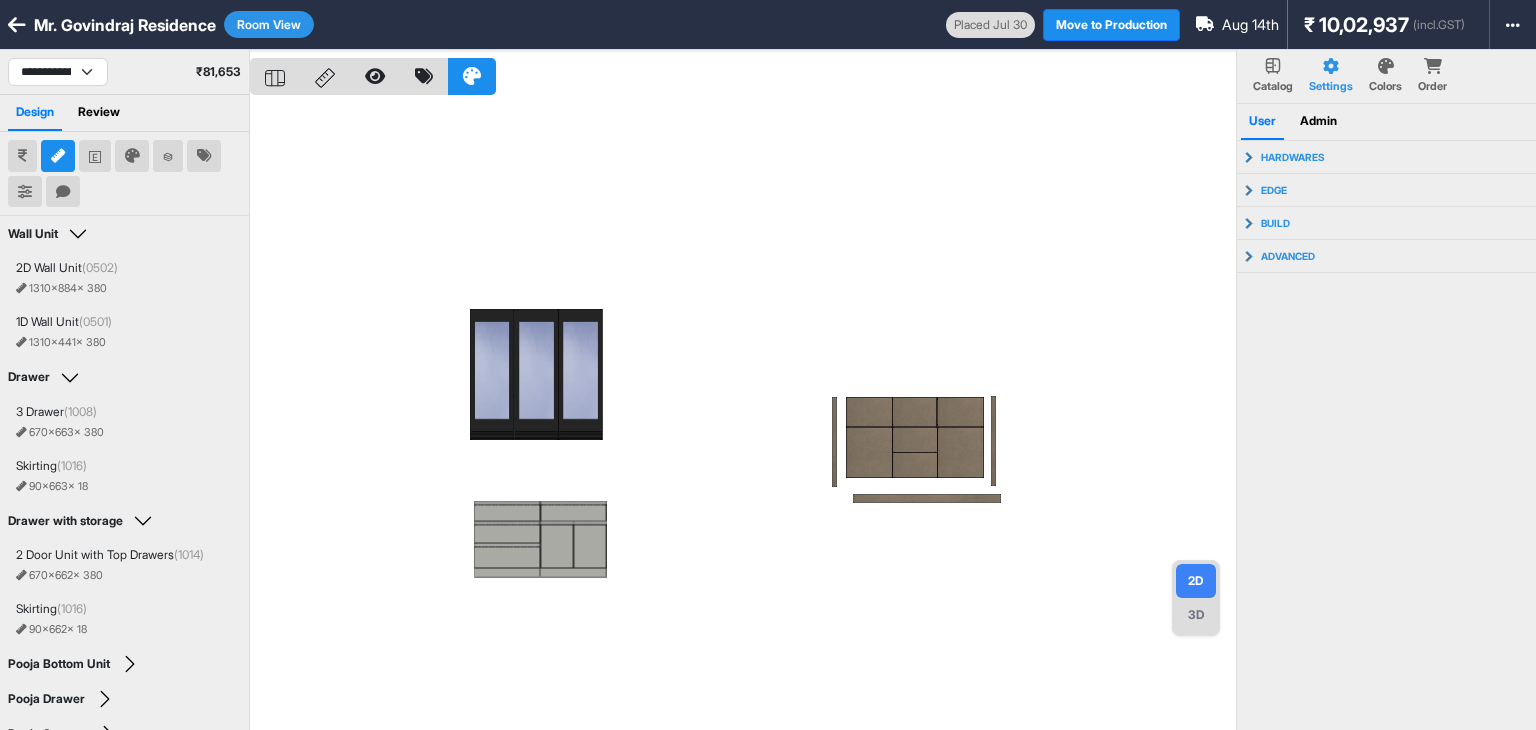 click at bounding box center (743, 415) 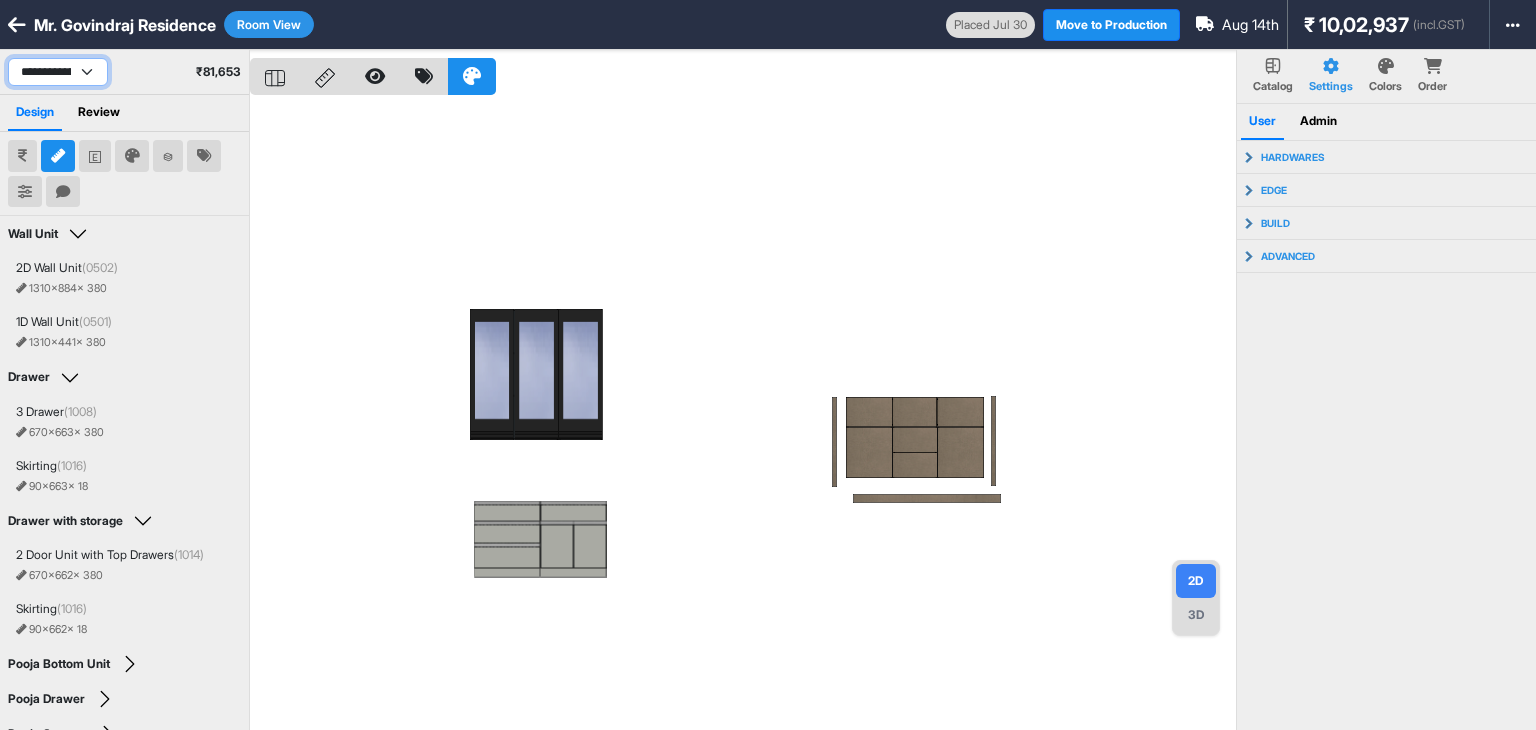 click on "**********" at bounding box center (58, 72) 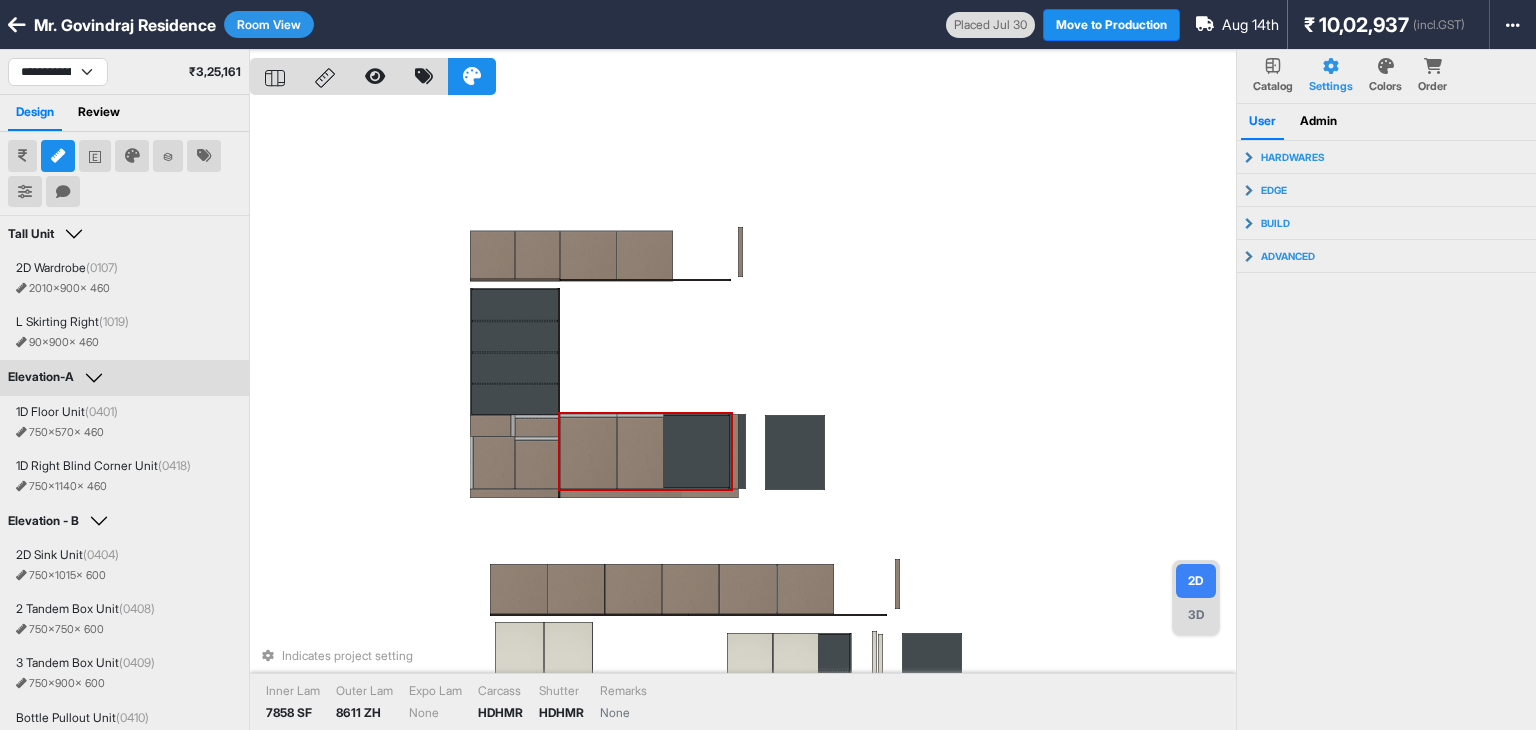 click at bounding box center [588, 452] 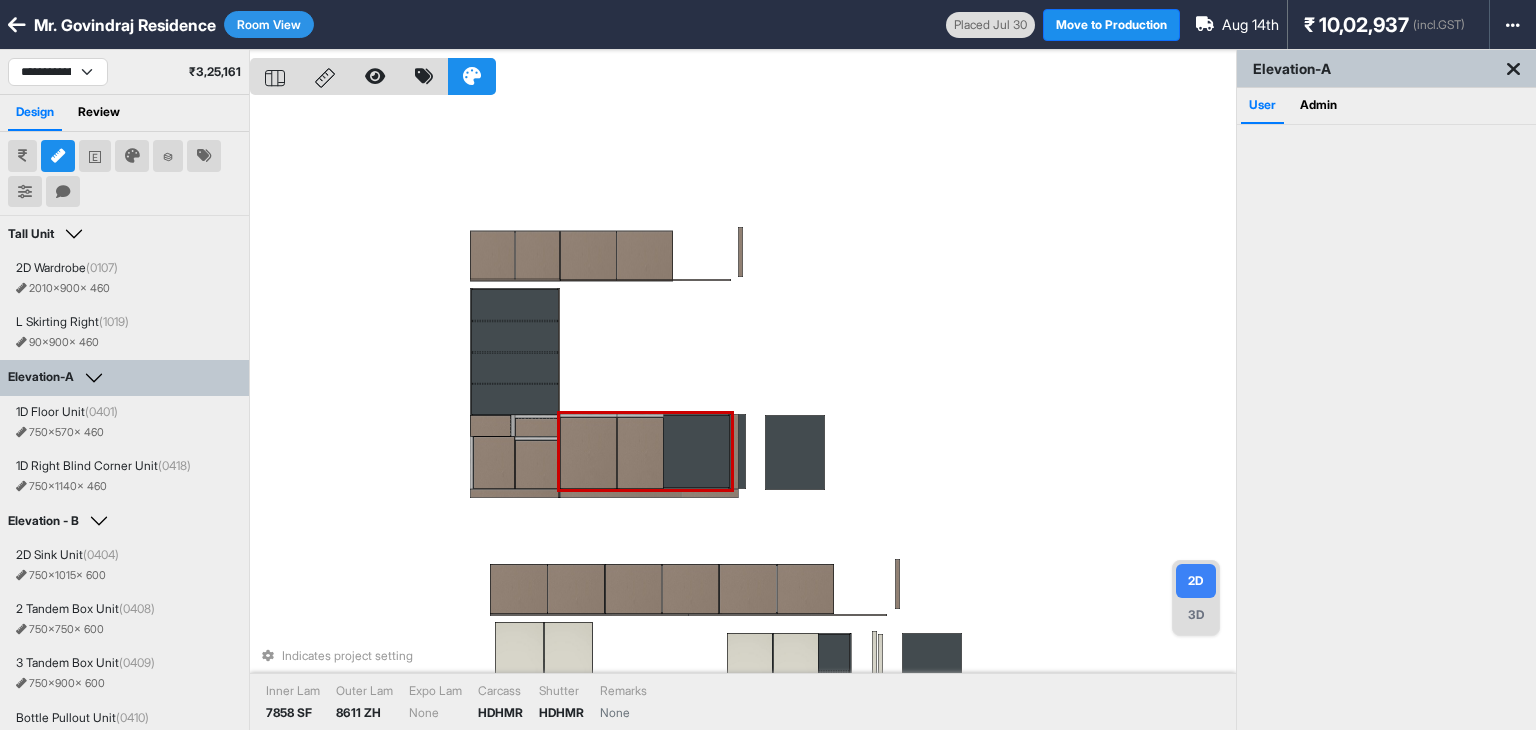click at bounding box center [588, 452] 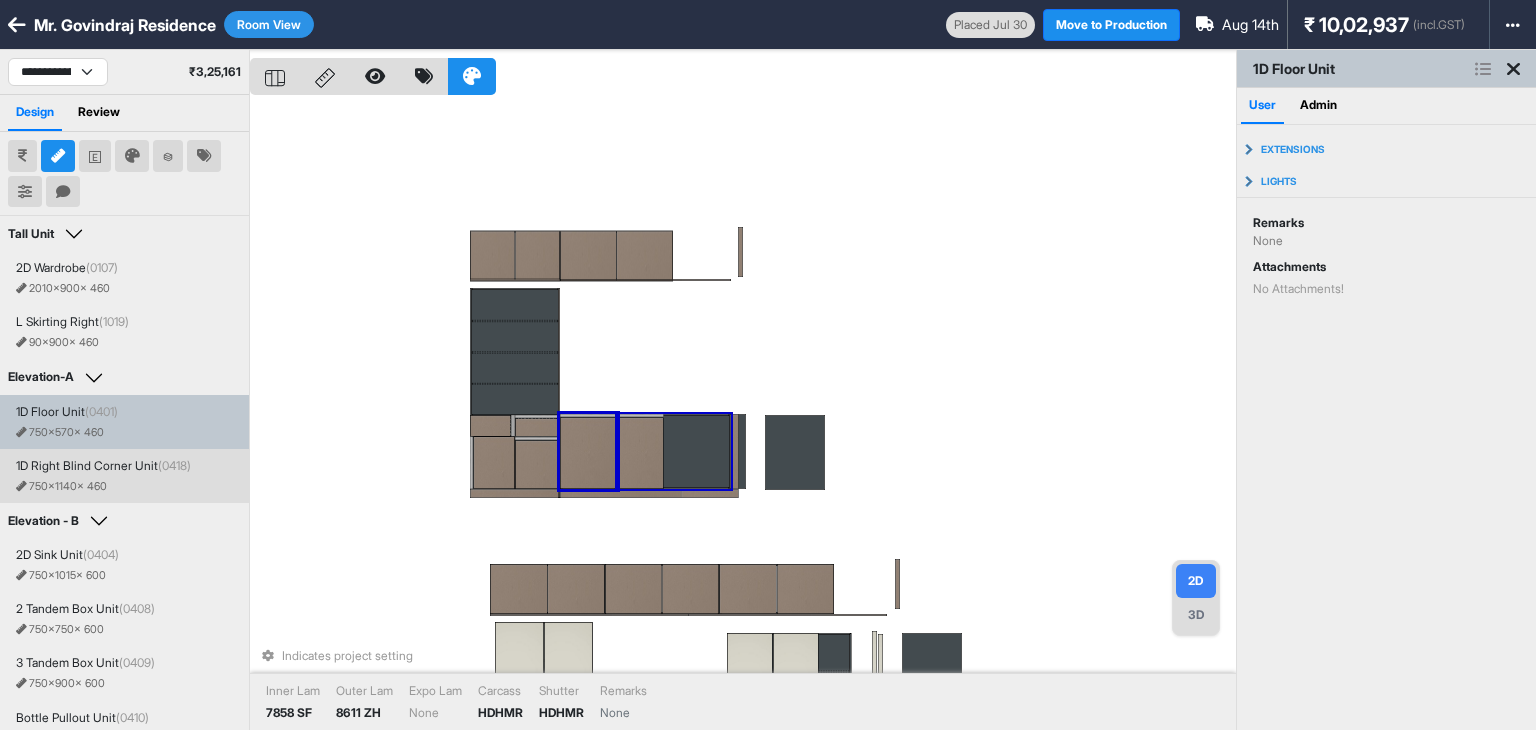 click on "Indicates project setting Inner Lam 7858 SF Outer Lam 8611 ZH Expo Lam None Carcass HDHMR Shutter HDHMR Remarks None" at bounding box center [743, 415] 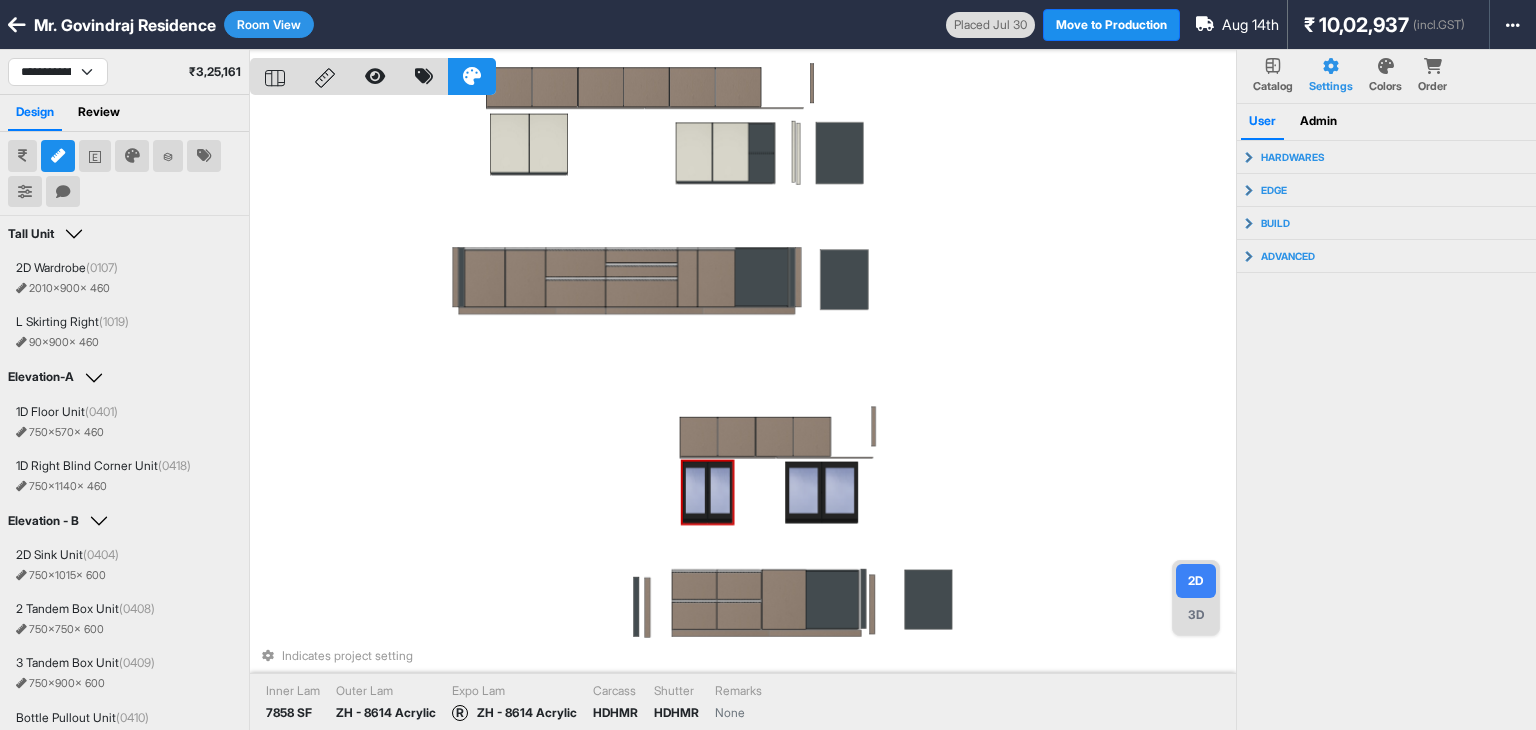 click at bounding box center (695, 492) 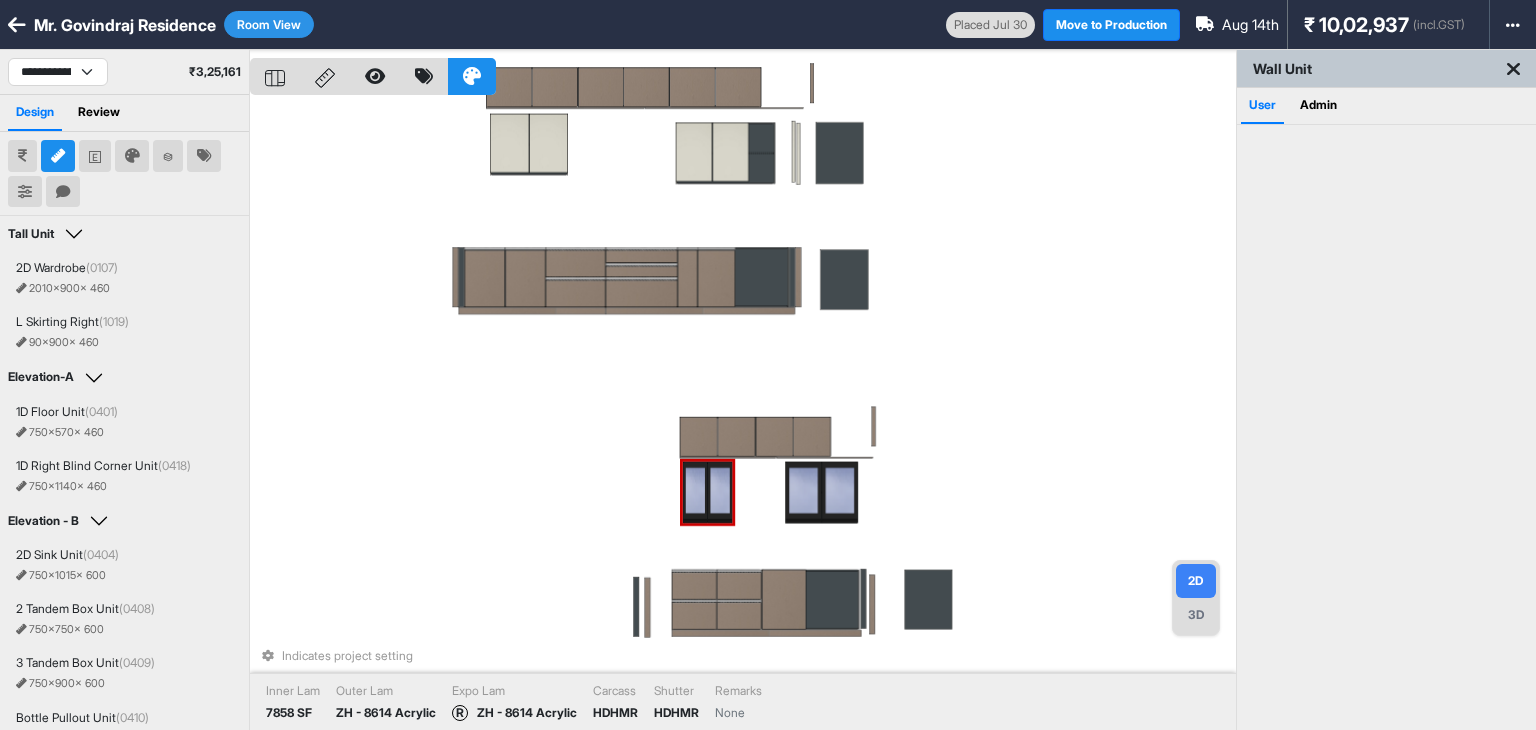 click at bounding box center (695, 492) 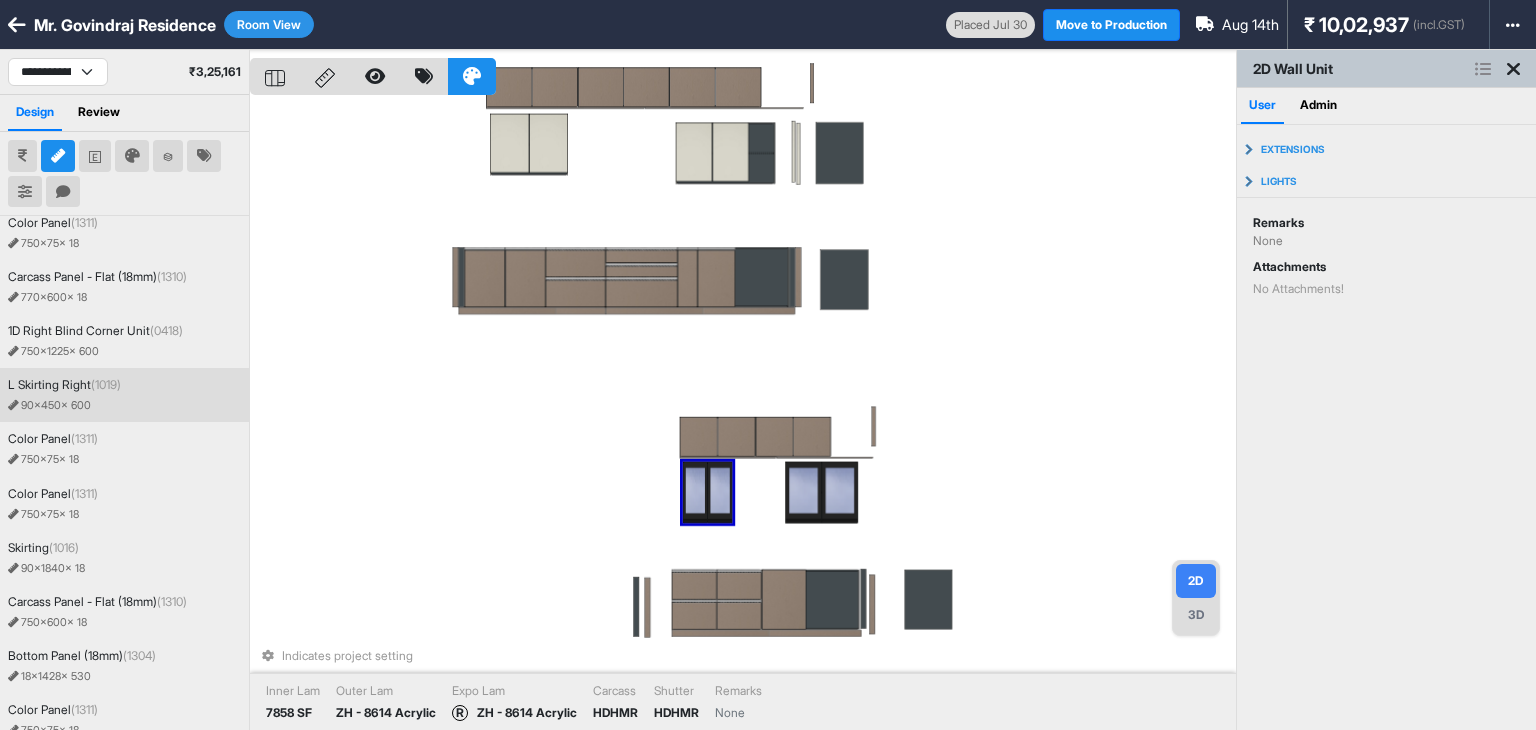 scroll, scrollTop: 500, scrollLeft: 0, axis: vertical 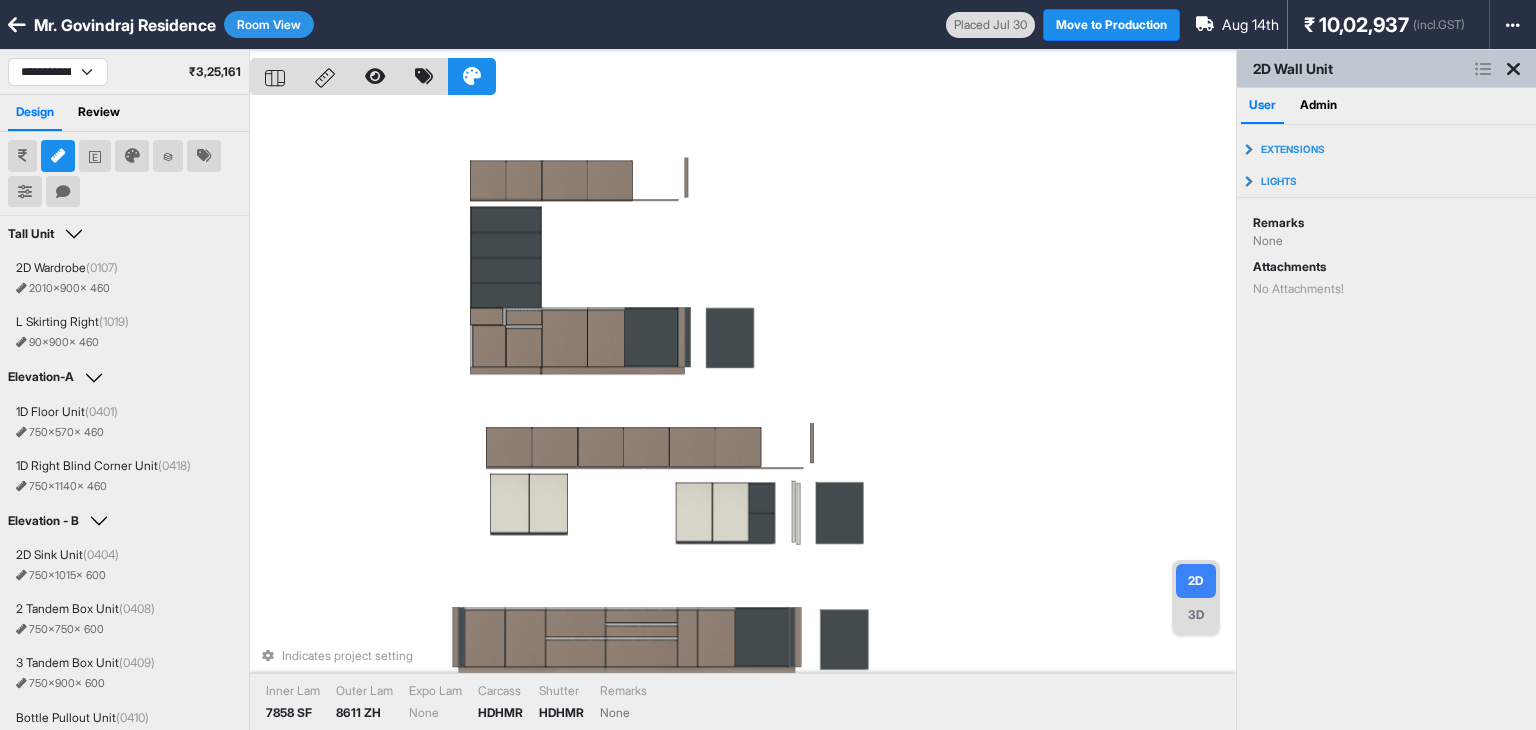select on "****" 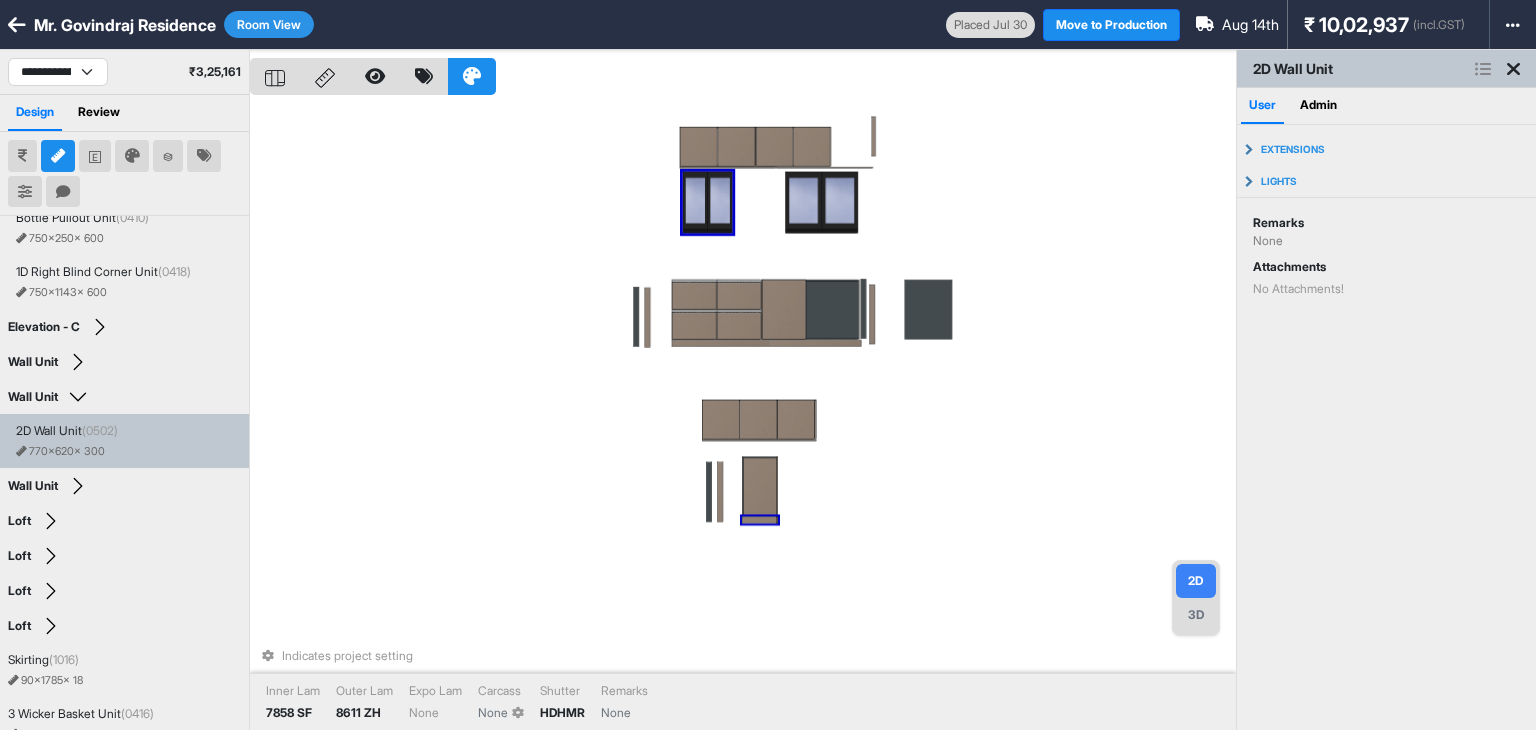 click at bounding box center (760, 519) 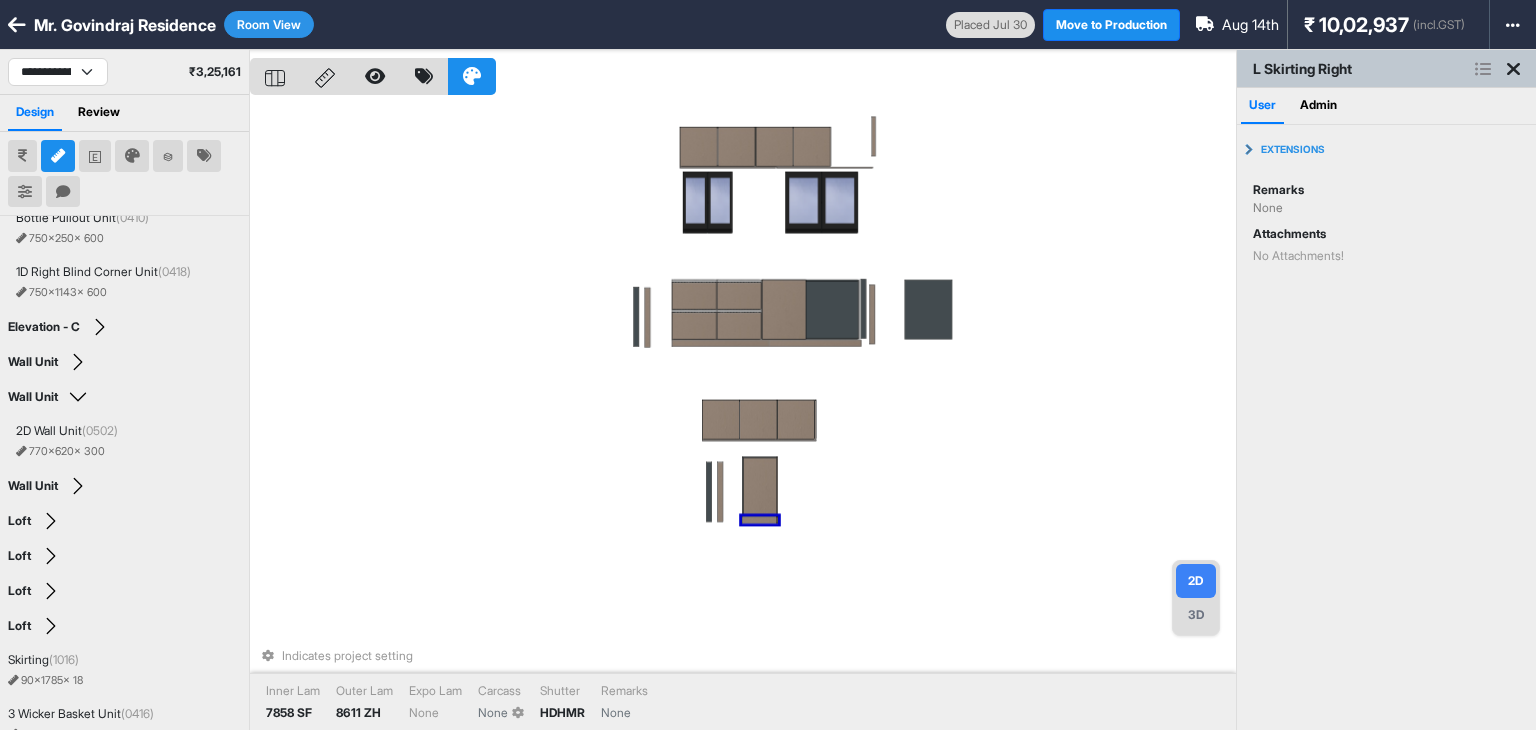 click at bounding box center (760, 519) 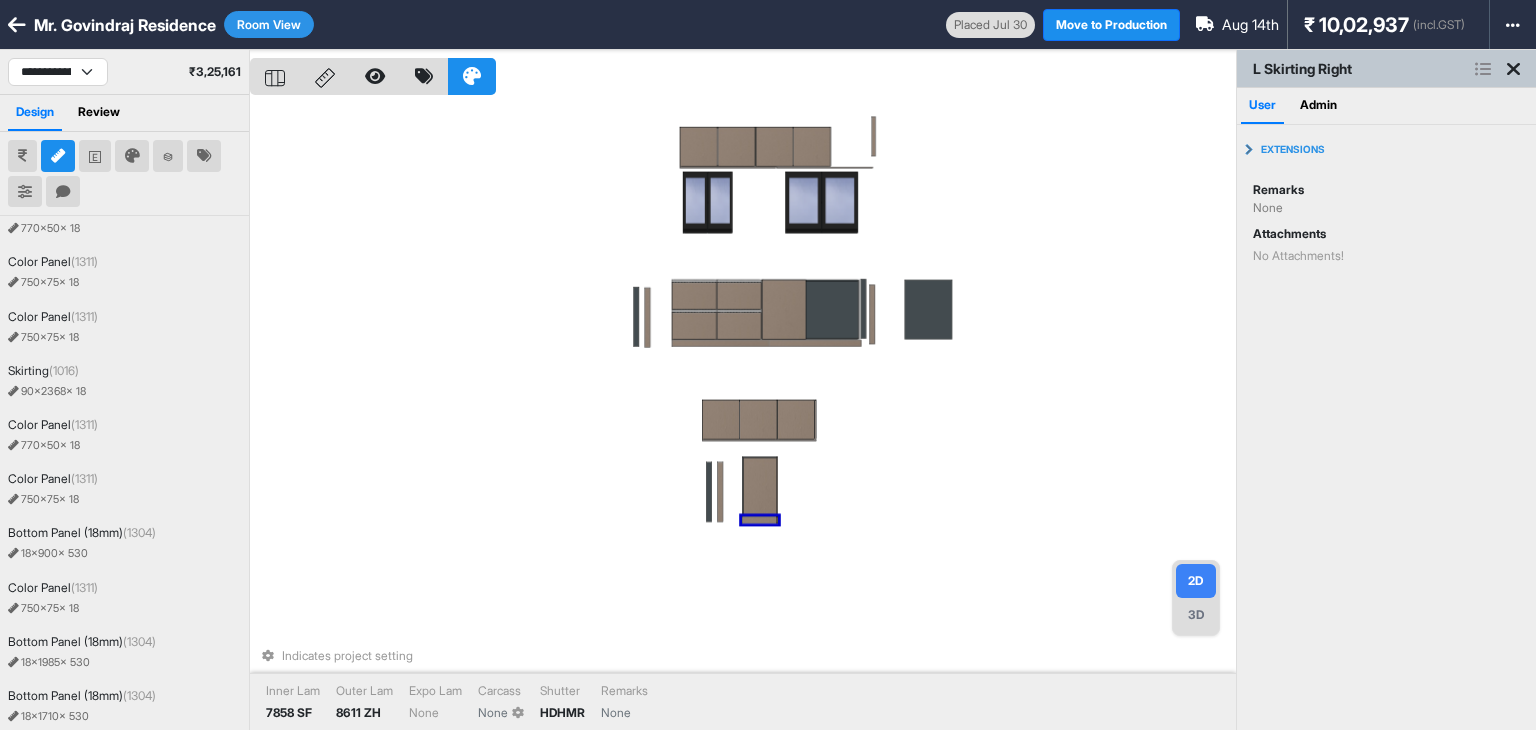scroll, scrollTop: 2202, scrollLeft: 0, axis: vertical 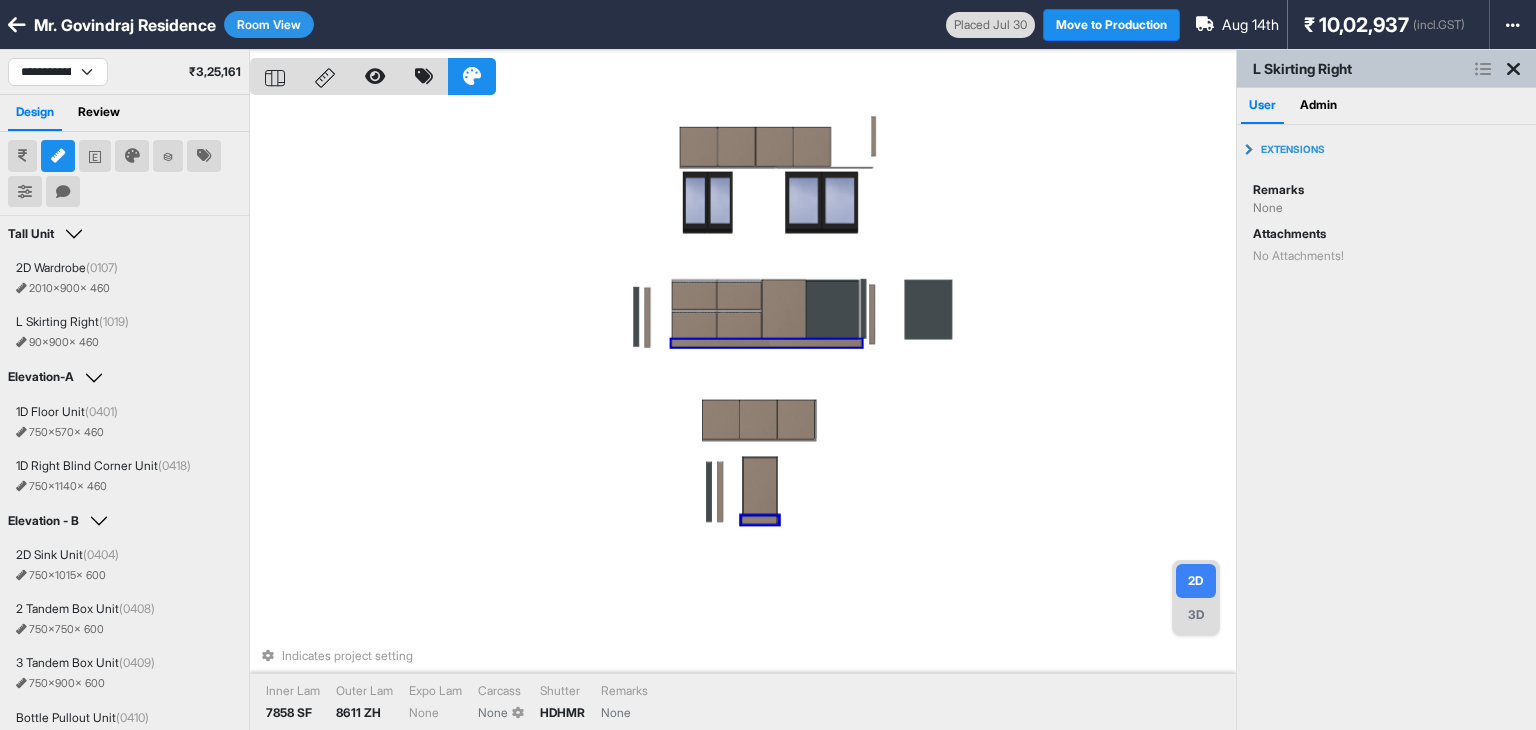 click at bounding box center (767, 342) 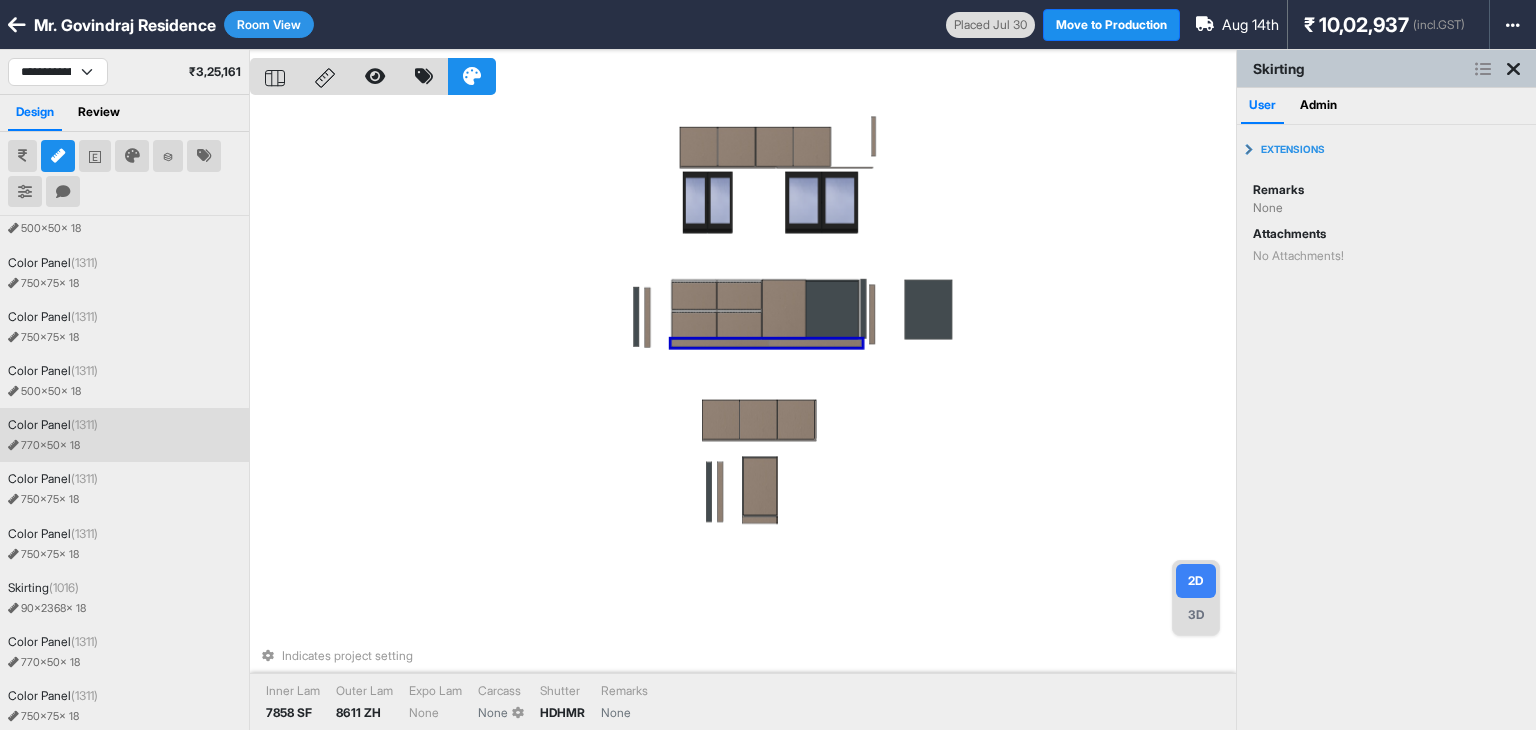 scroll, scrollTop: 2202, scrollLeft: 0, axis: vertical 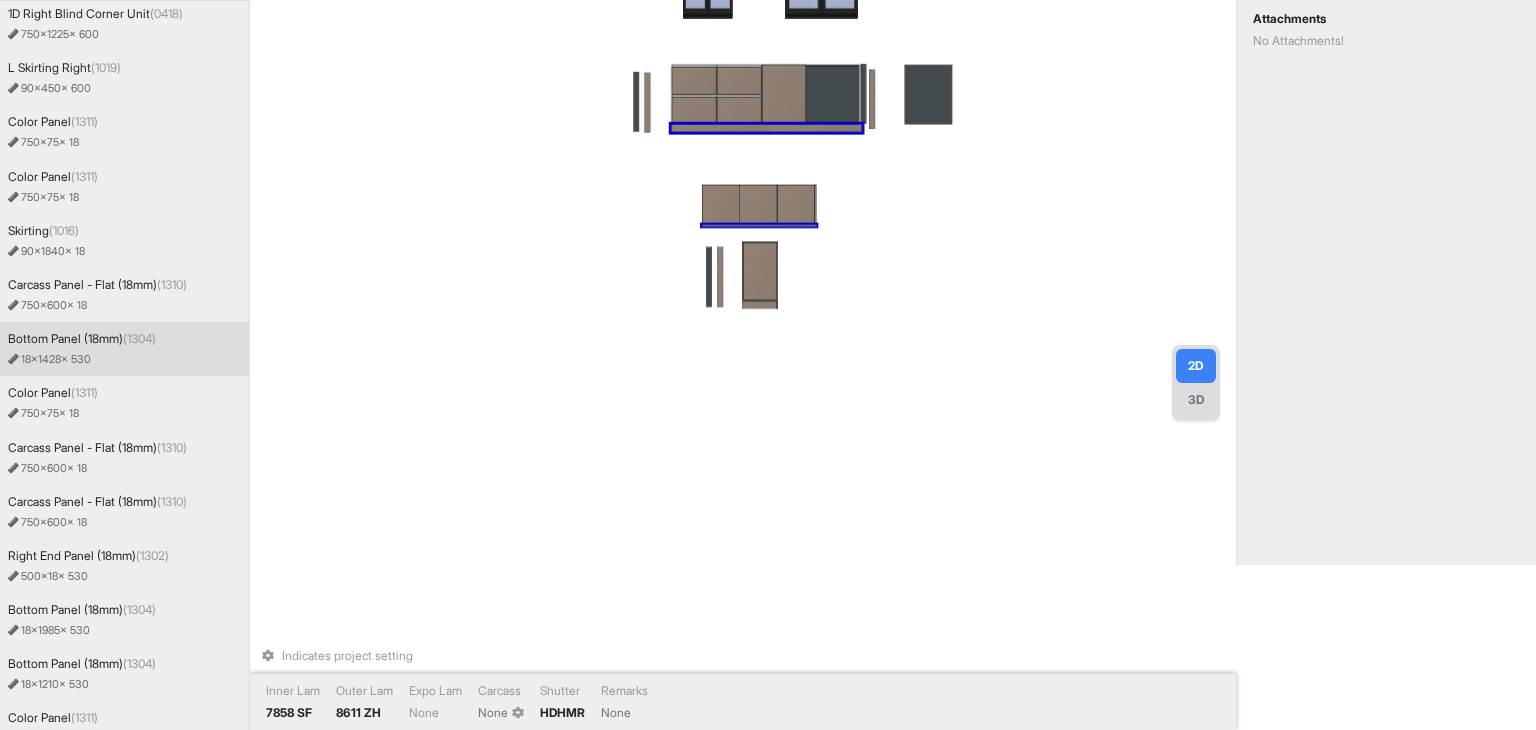 click on "Indicates project setting Inner Lam 7858 SF Outer Lam 8611 ZH Expo Lam None Carcass None Shutter HDHMR Remarks None" at bounding box center (743, 200) 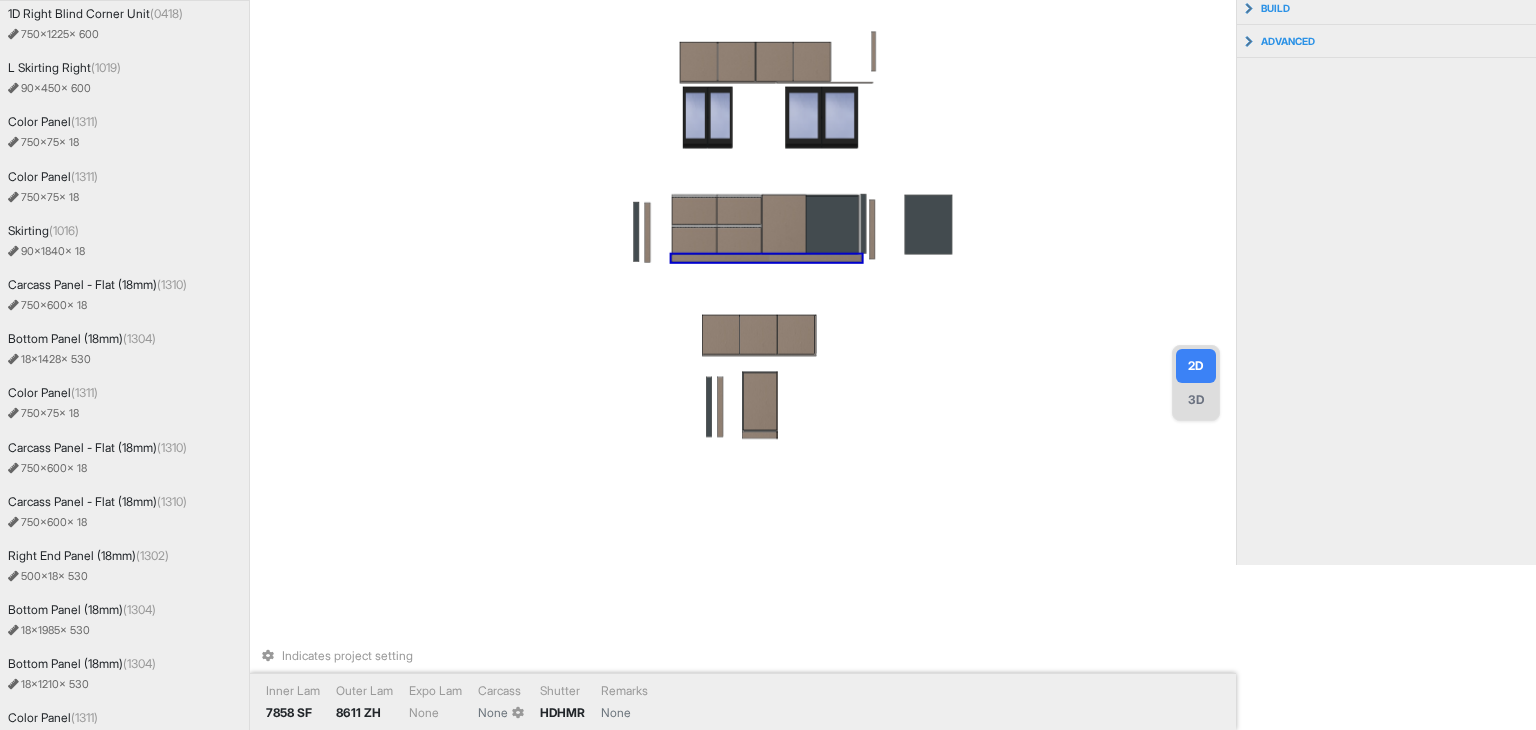 click on "Indicates project setting Inner Lam 7858 SF Outer Lam 8611 ZH Expo Lam None Carcass None Shutter HDHMR Remarks None" at bounding box center (743, 200) 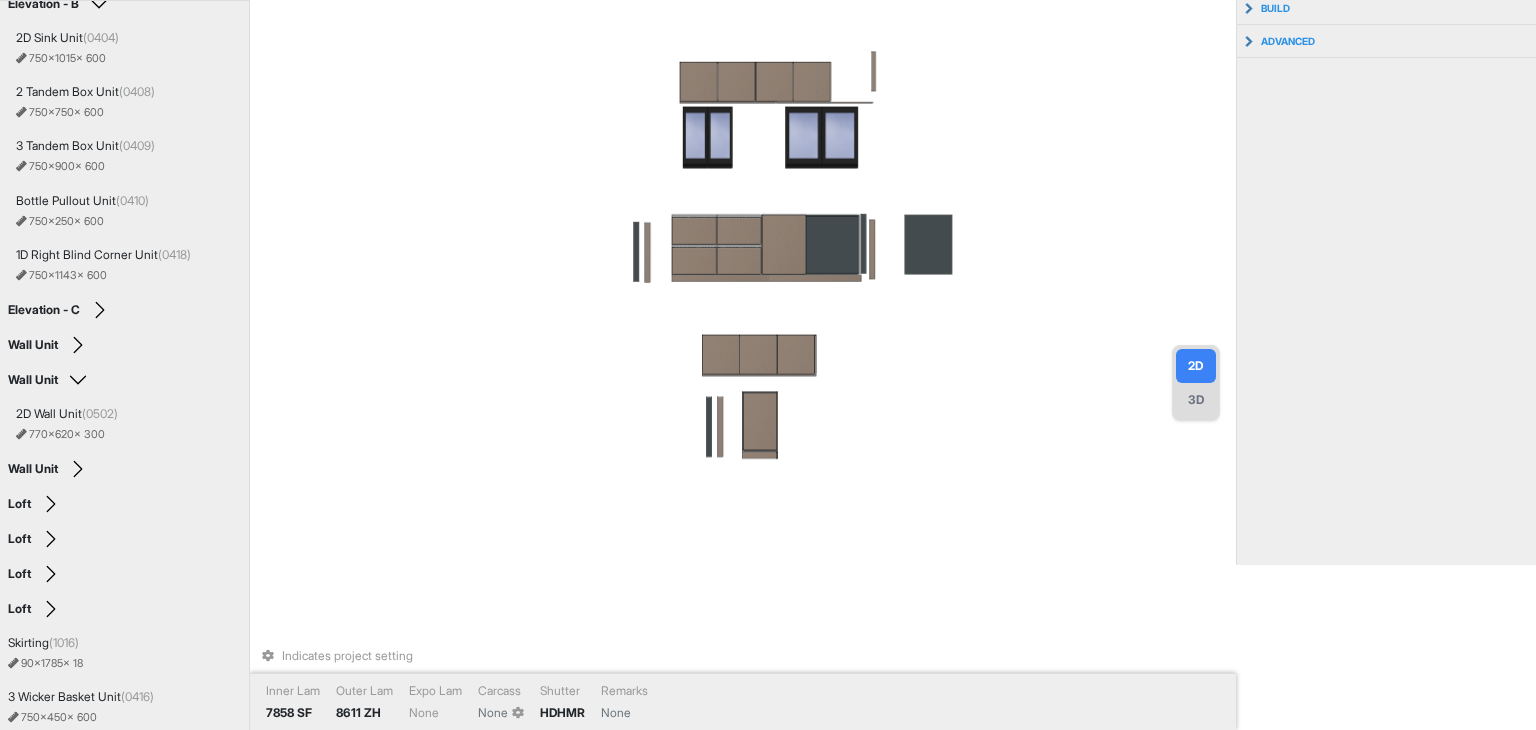 scroll, scrollTop: 0, scrollLeft: 0, axis: both 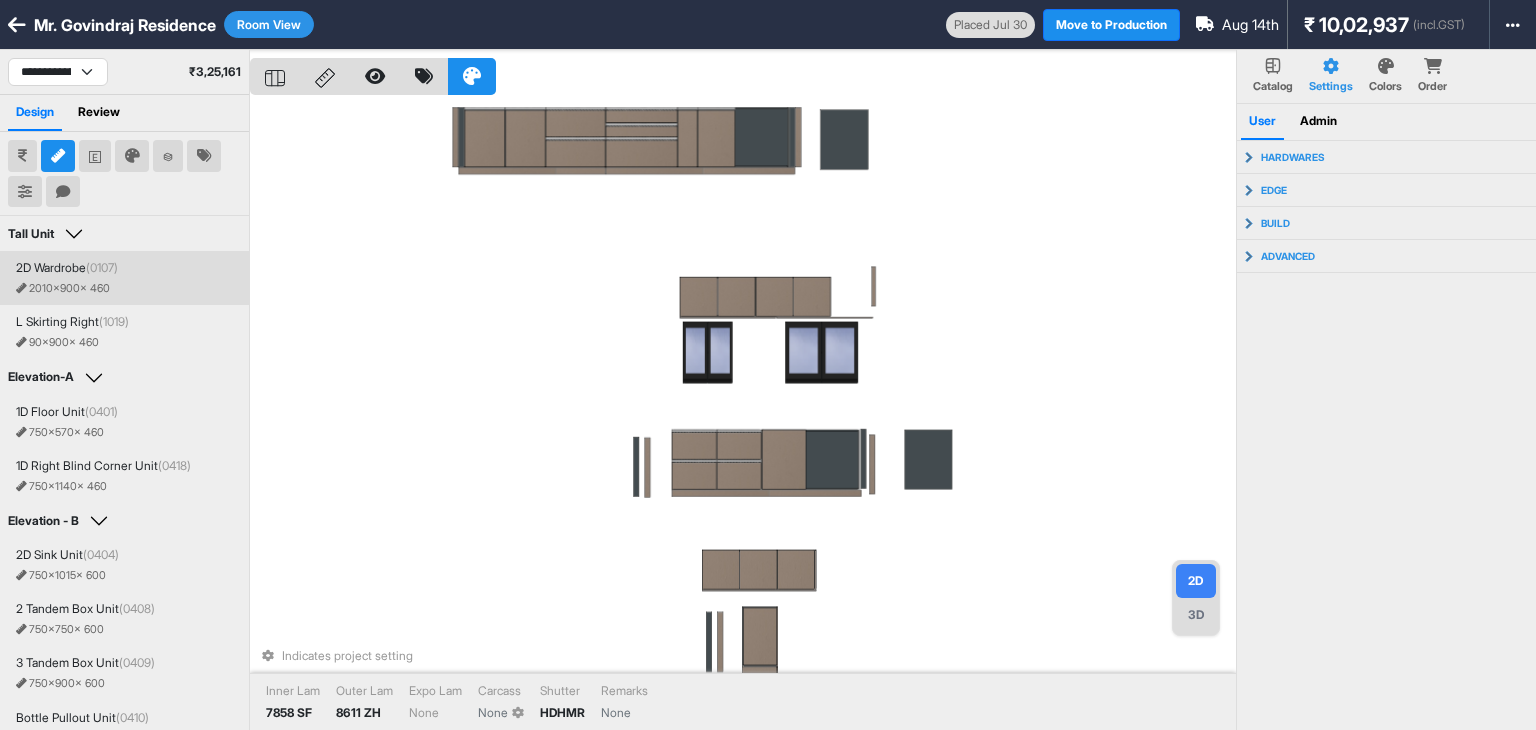 click on "Room View" at bounding box center (269, 24) 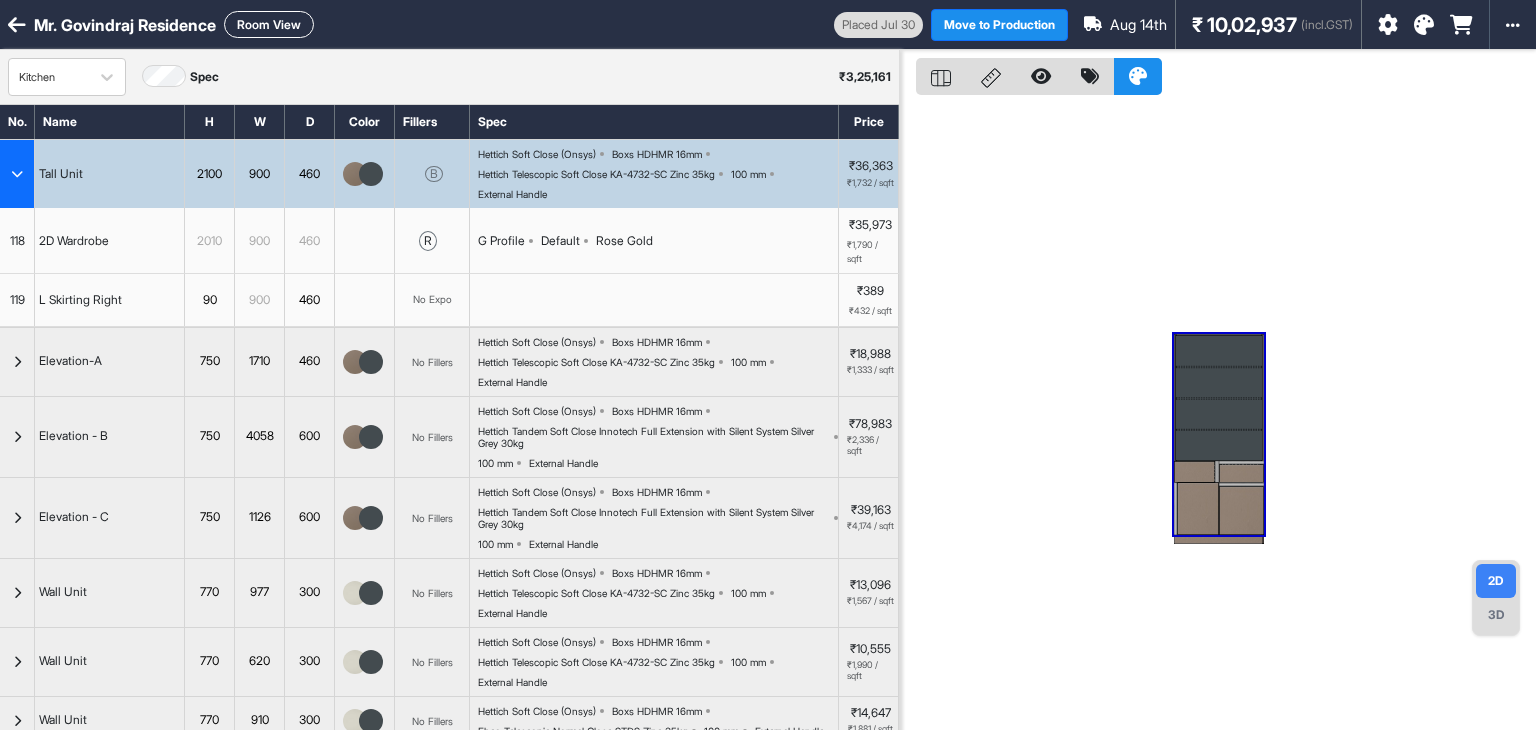click on "Room View" at bounding box center [269, 24] 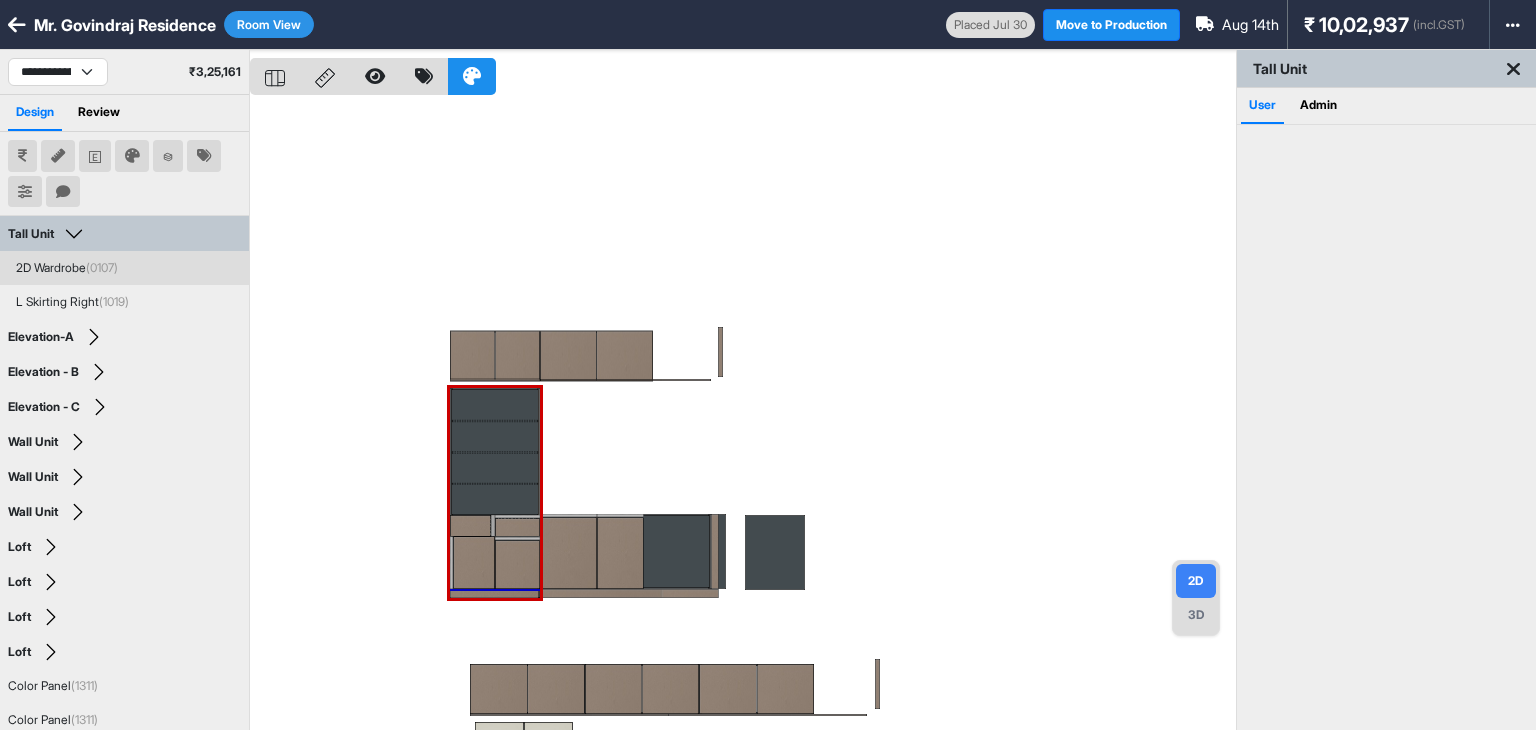 click at bounding box center [743, 415] 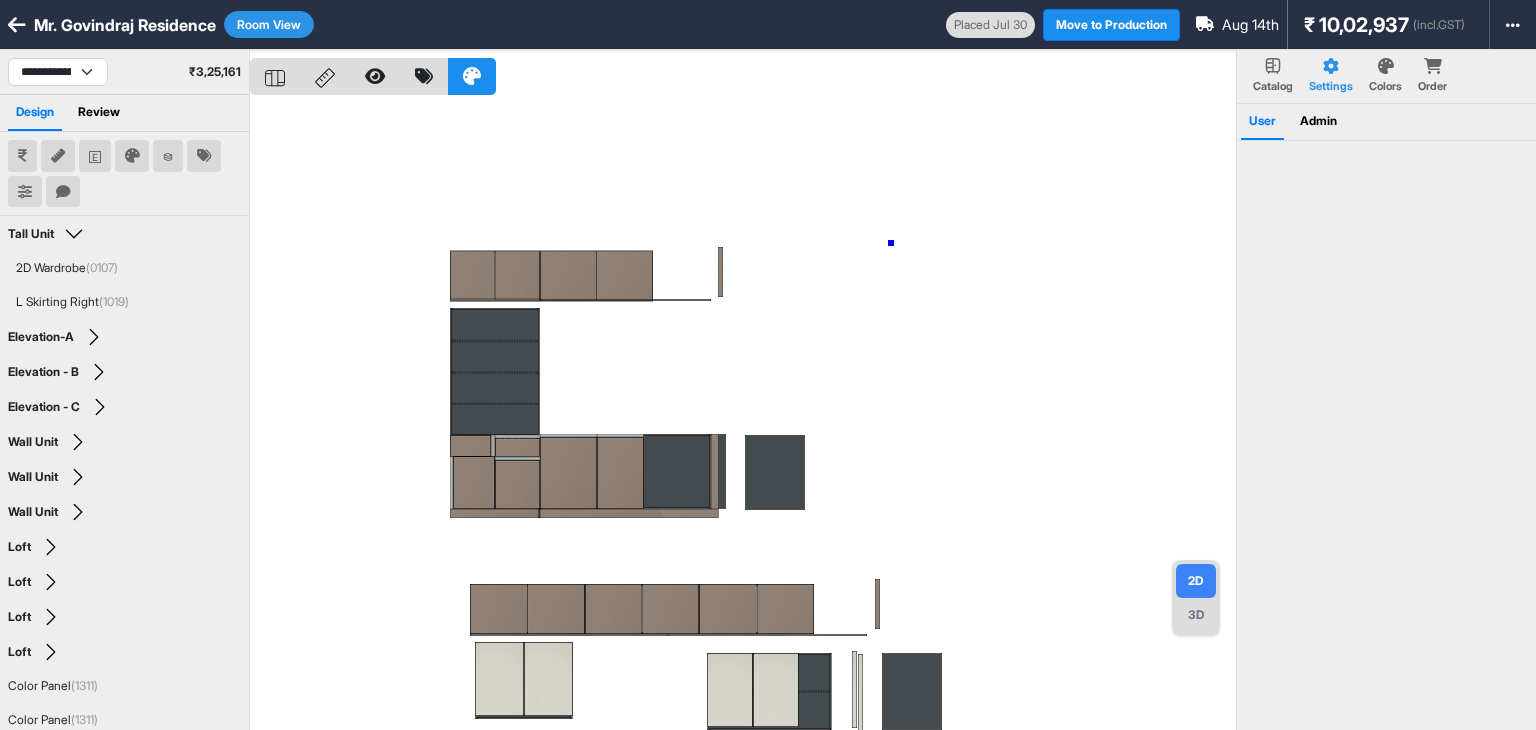click at bounding box center (743, 415) 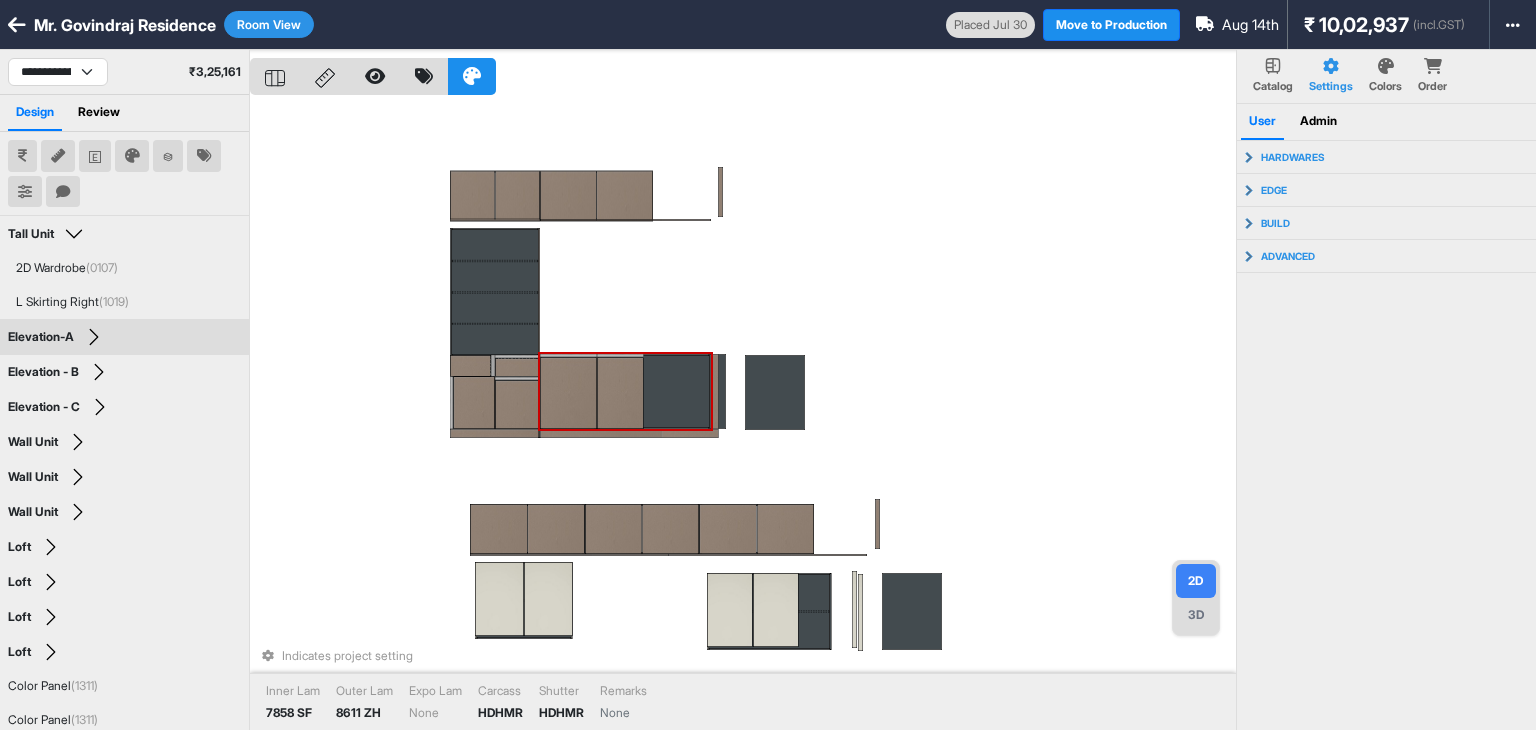 click at bounding box center (568, 393) 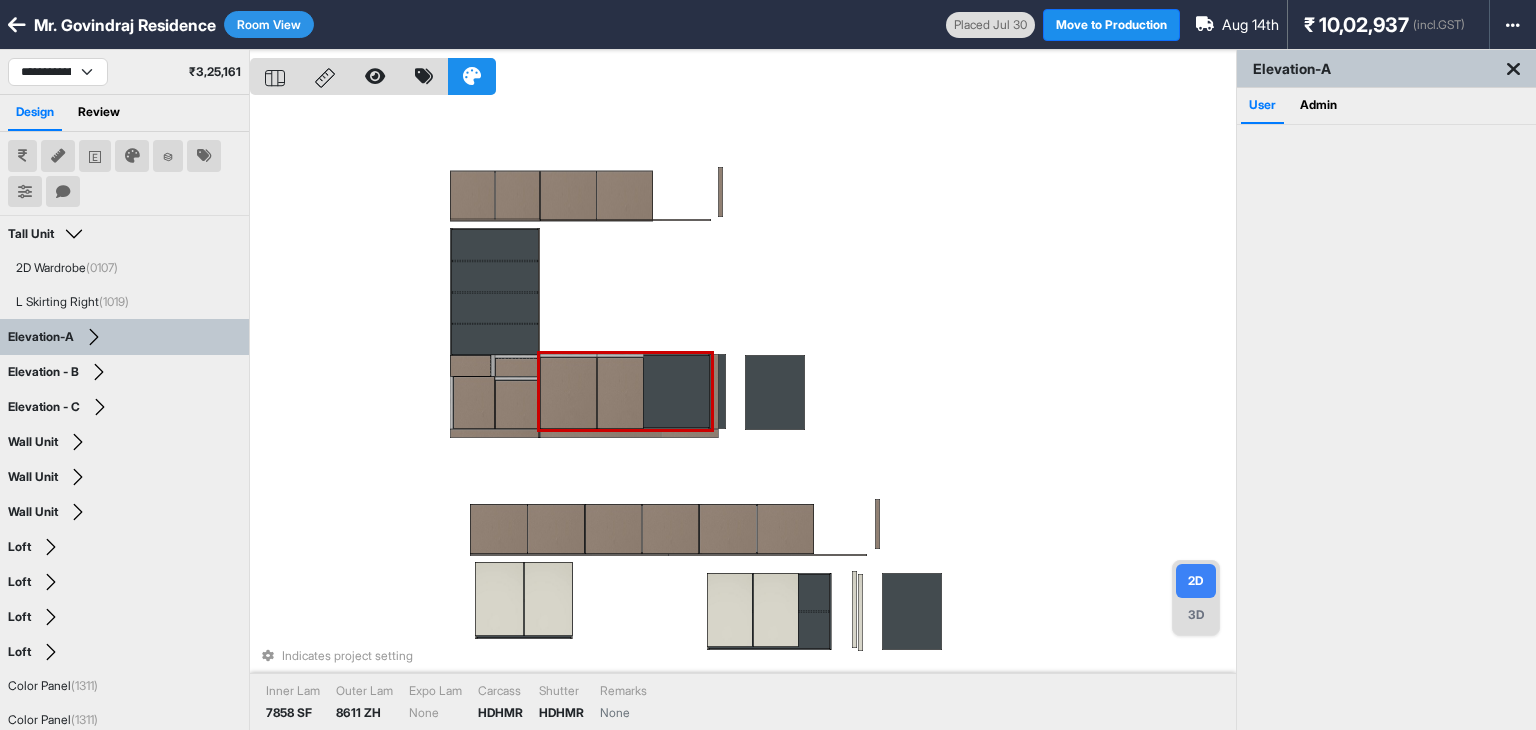 click at bounding box center (568, 393) 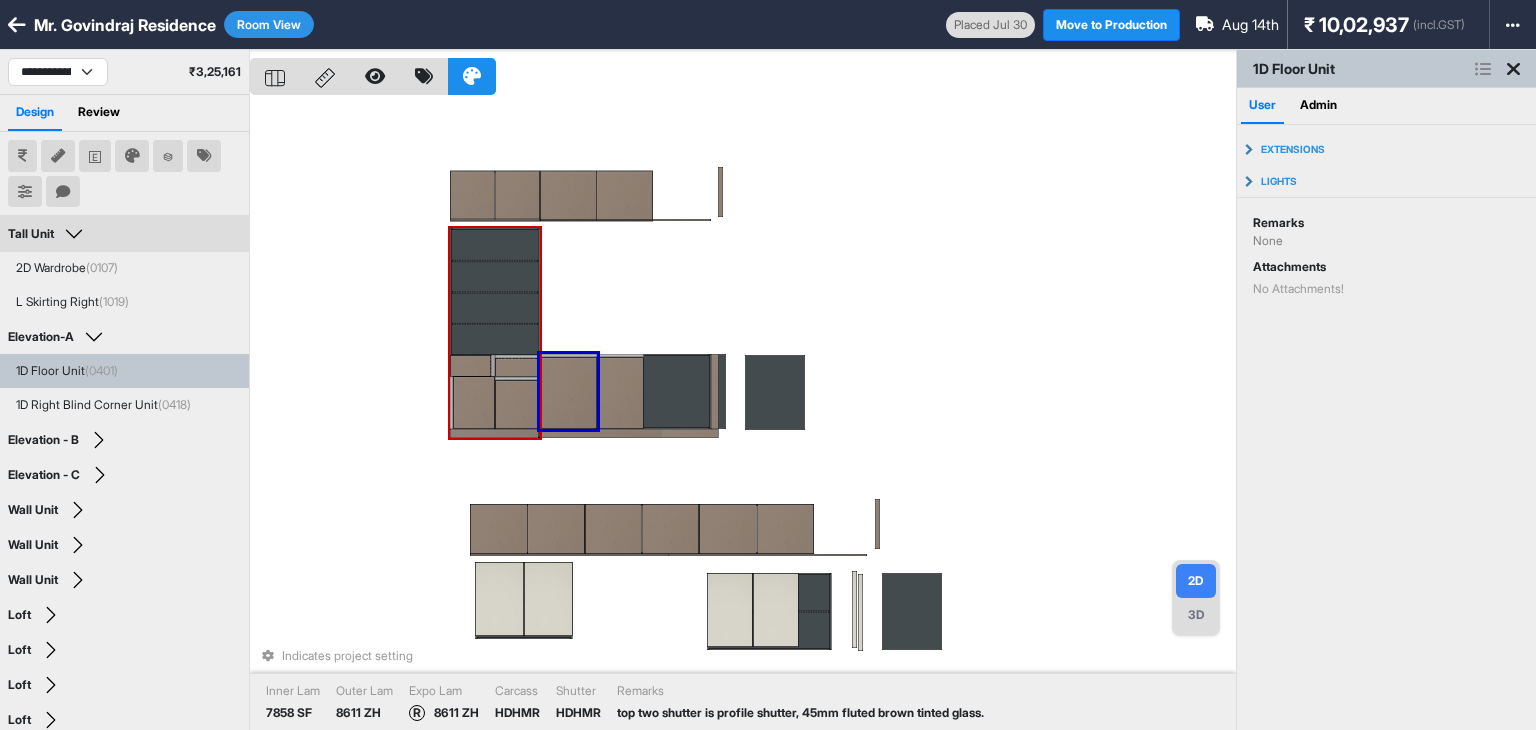 drag, startPoint x: 577, startPoint y: 381, endPoint x: 522, endPoint y: 406, distance: 60.41523 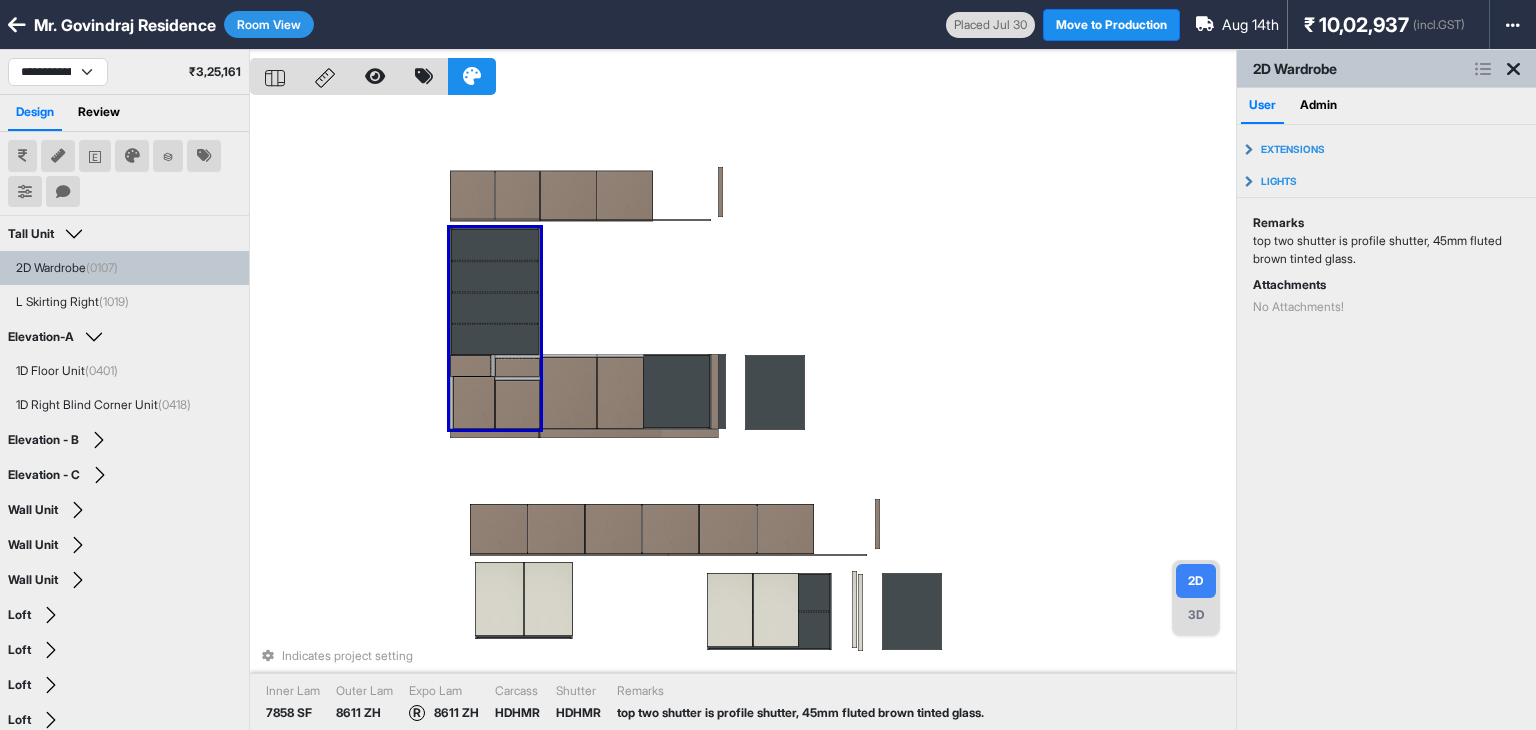 click at bounding box center [517, 404] 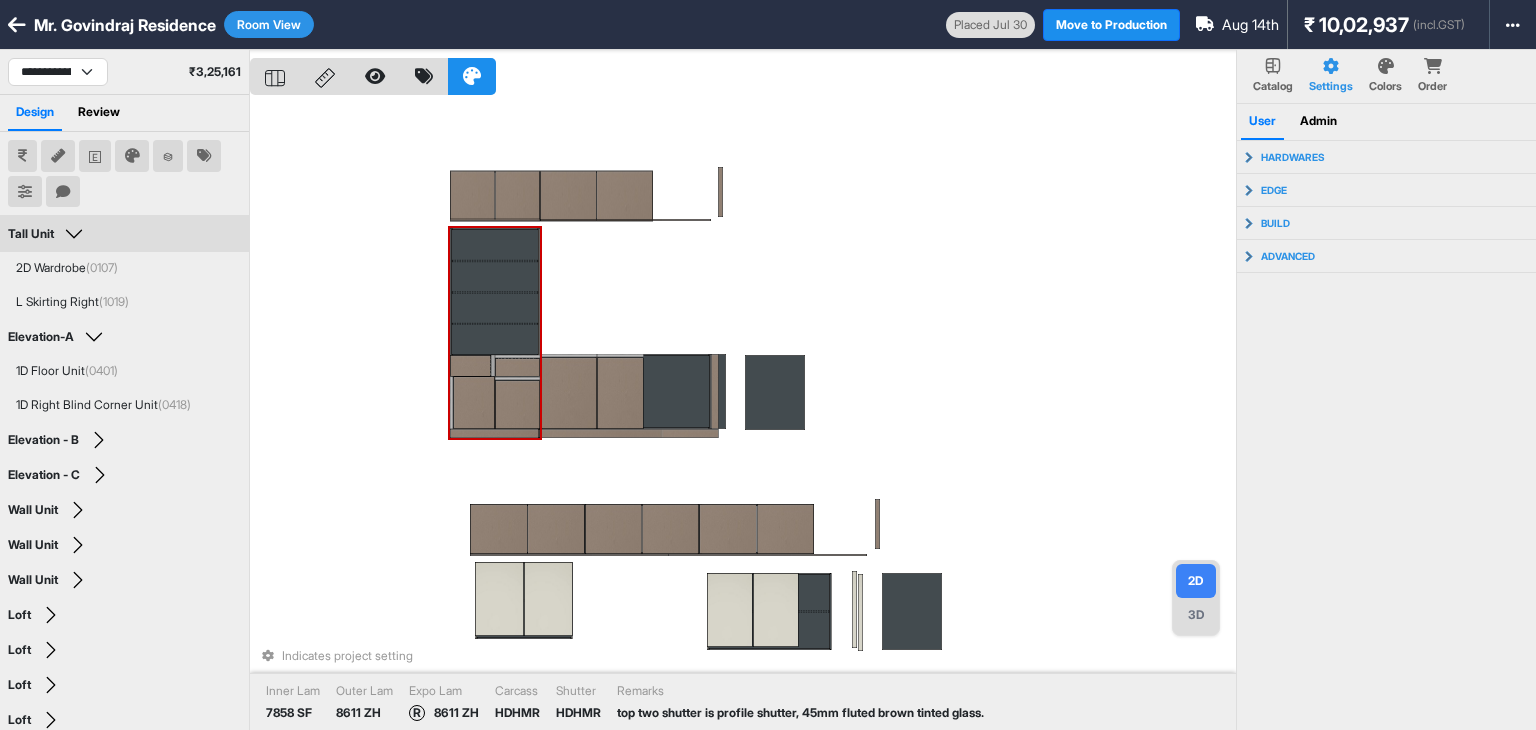 click at bounding box center (63, 192) 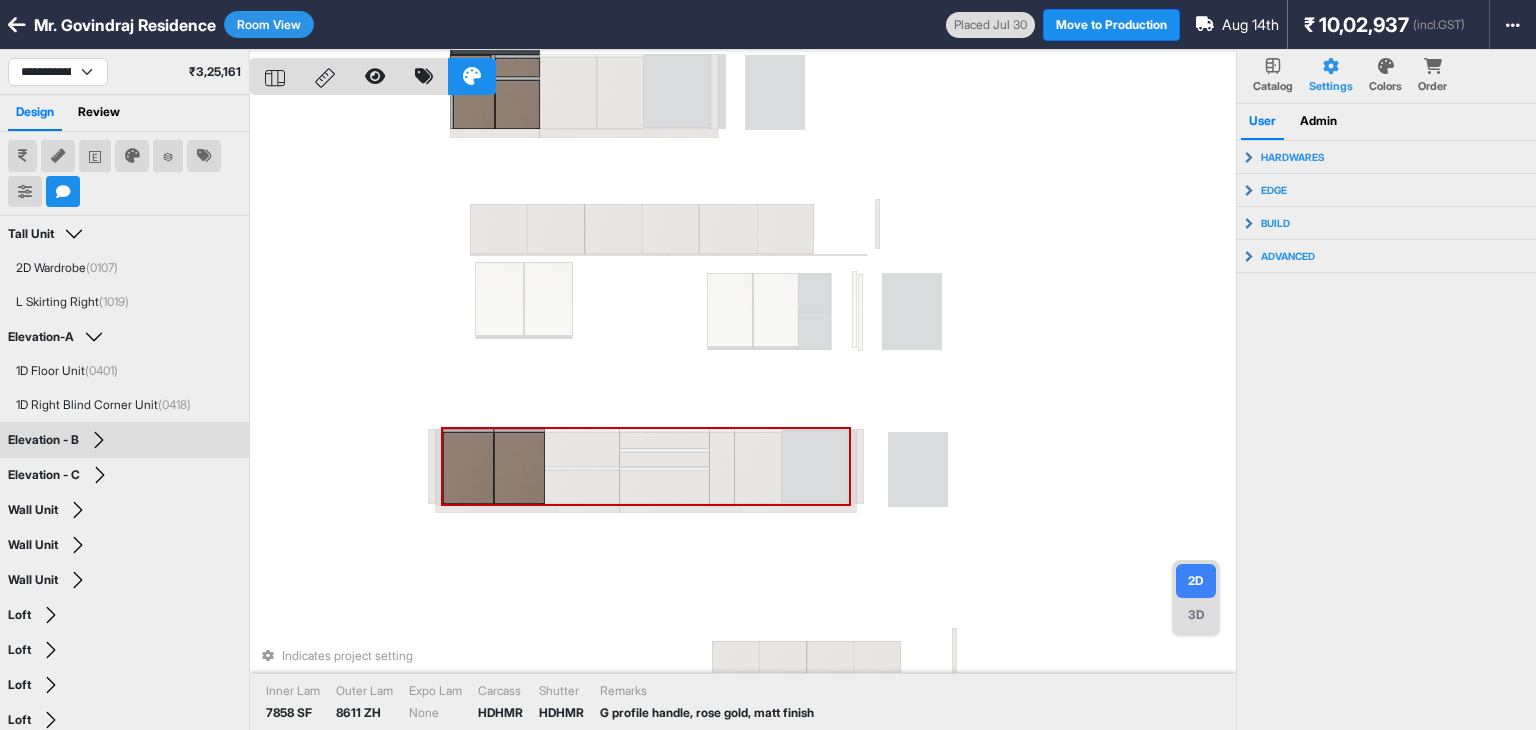 click at bounding box center (468, 468) 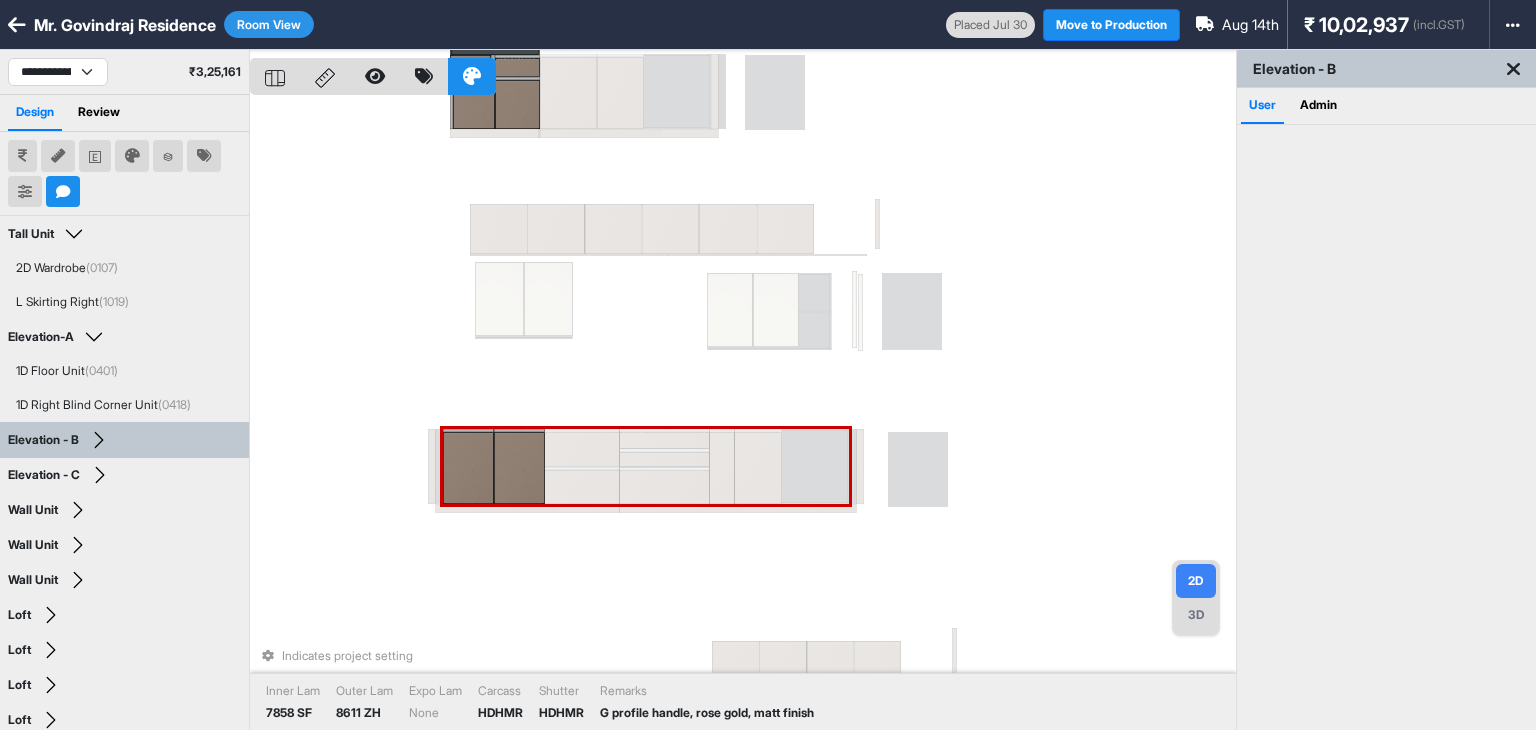 click at bounding box center (519, 468) 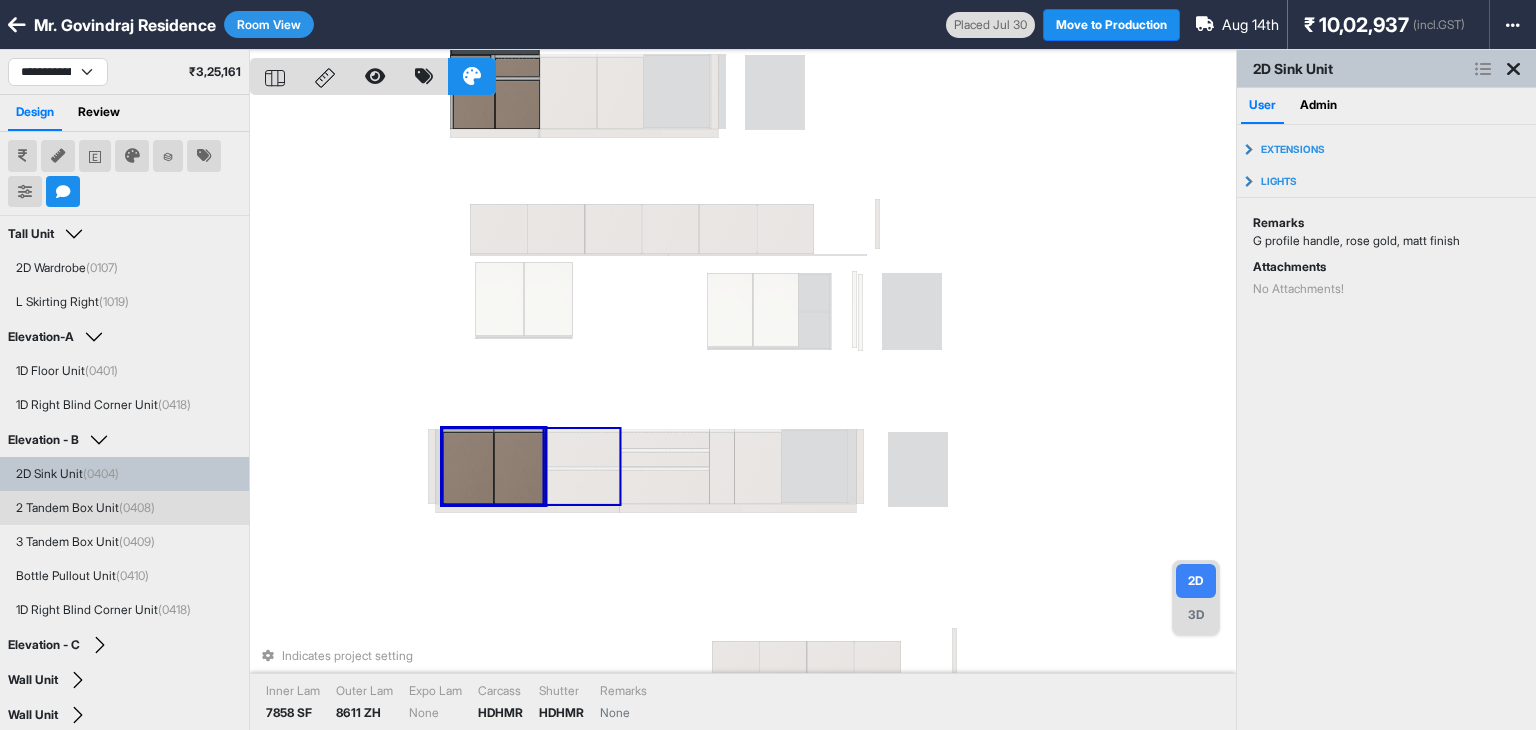 click on "Indicates project setting Inner Lam 7858 SF Outer Lam 8611 ZH Expo Lam None Carcass HDHMR Shutter HDHMR Remarks None" at bounding box center (743, 415) 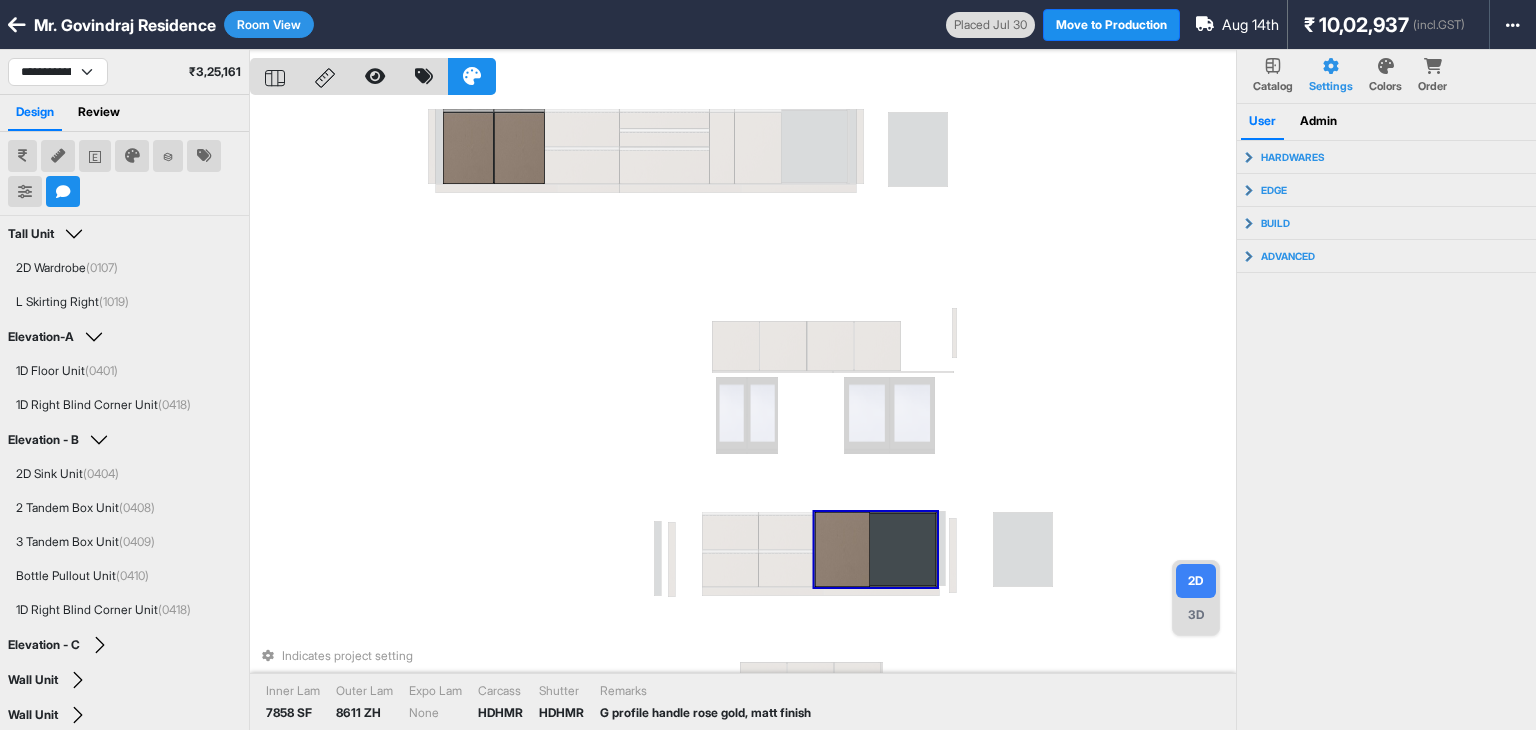 click at bounding box center (842, 549) 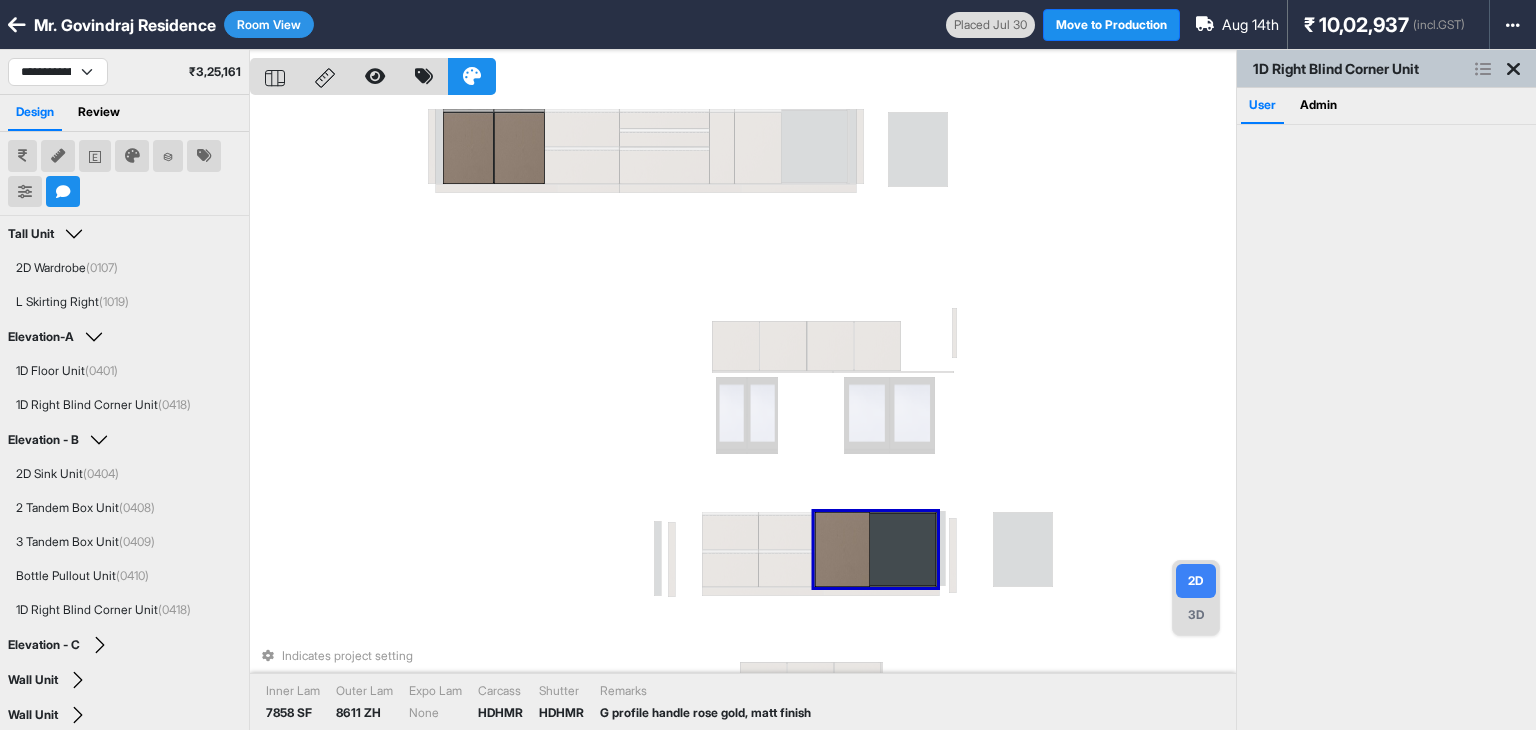 click at bounding box center (842, 549) 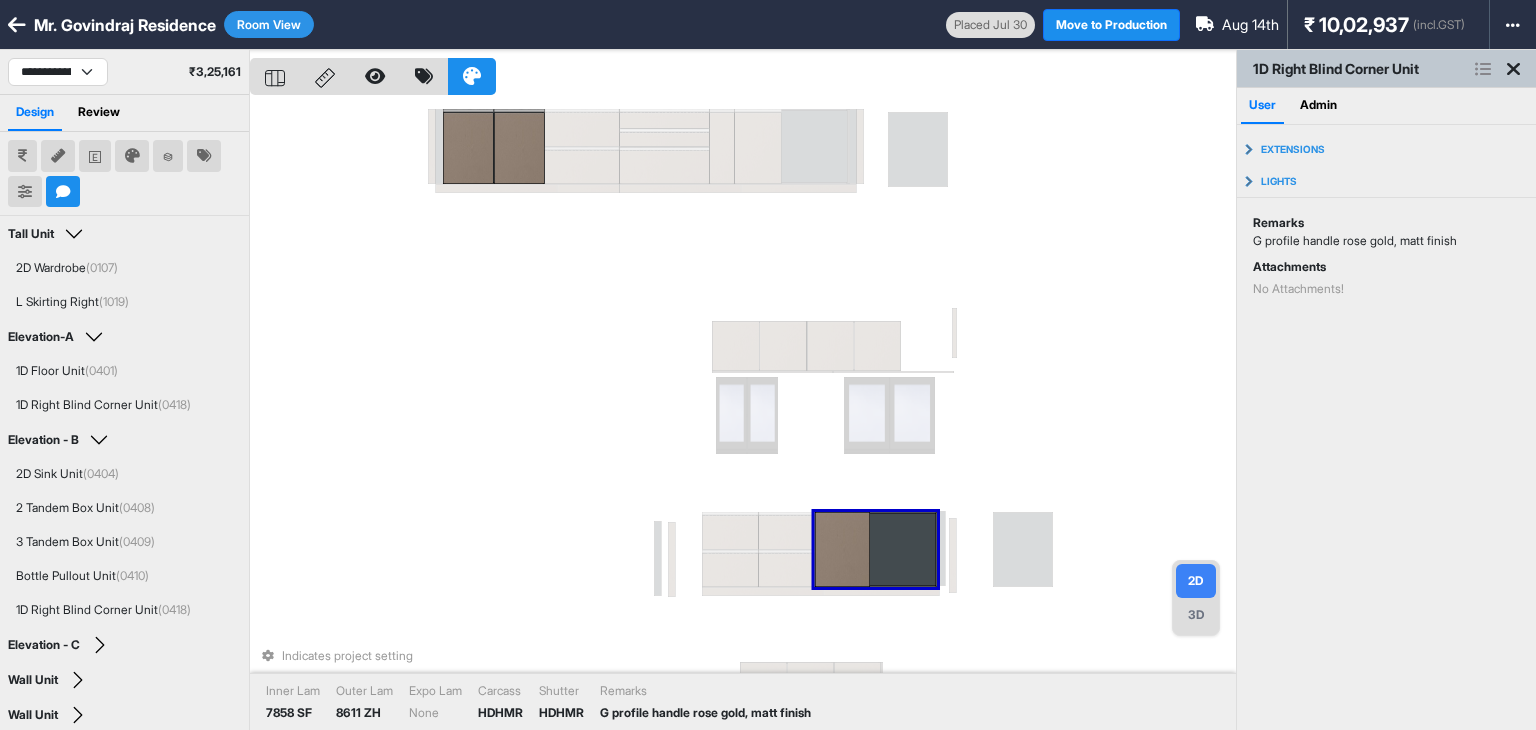 click on "Indicates project setting Inner Lam 7858 SF Outer Lam 8611 ZH Expo Lam None Carcass HDHMR Shutter HDHMR Remarks G profile handle rose gold, matt finish" at bounding box center (743, 415) 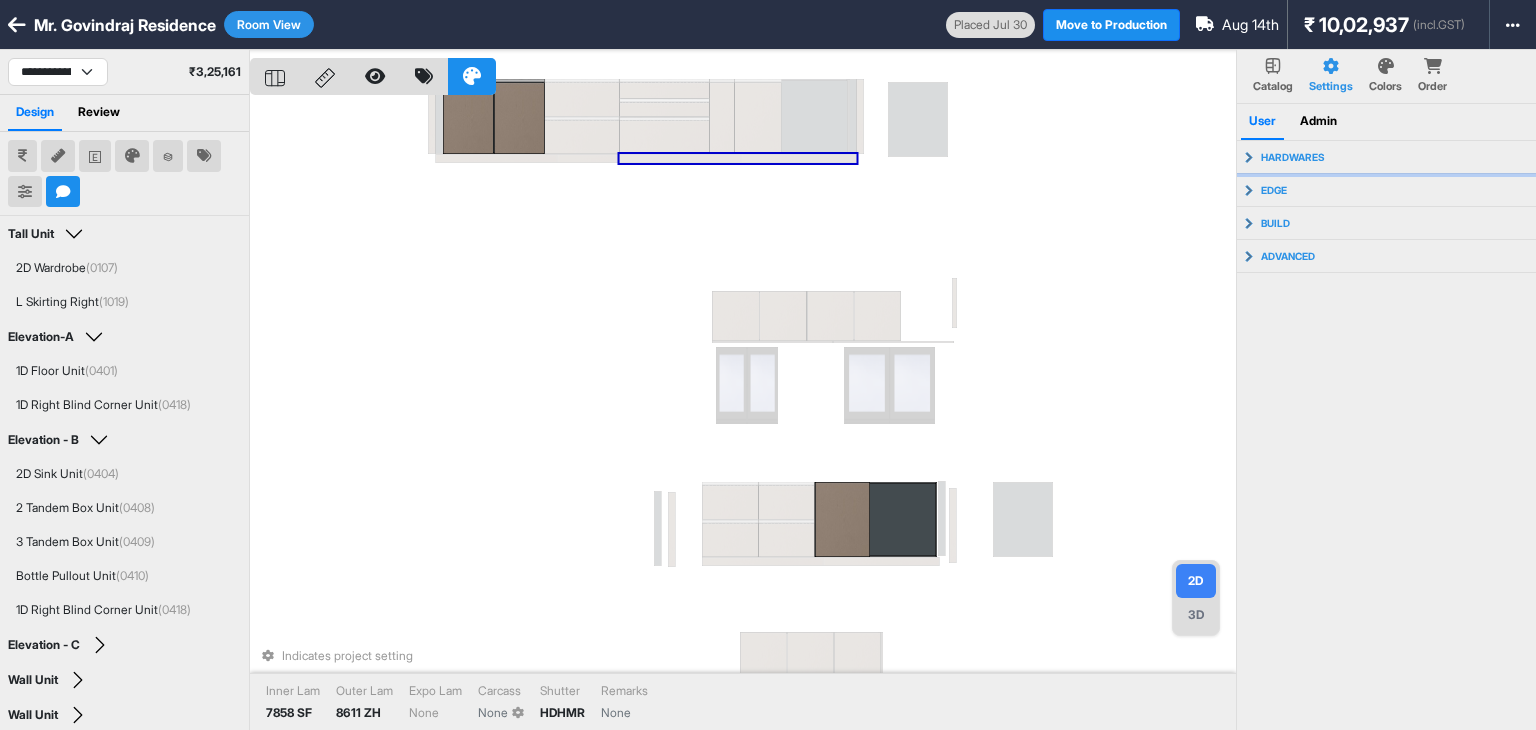 click on "hardwares" at bounding box center (1387, 157) 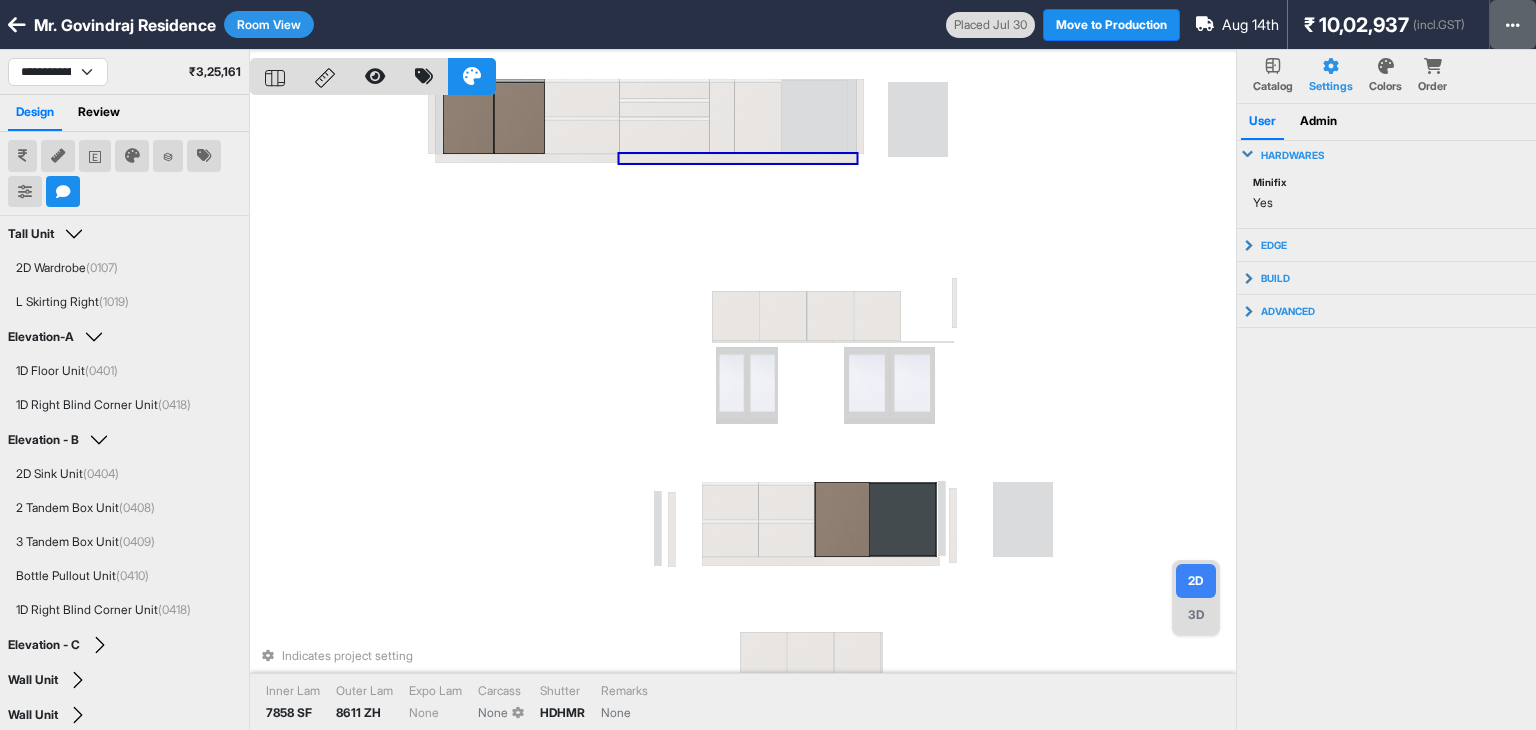 click at bounding box center (1513, 24) 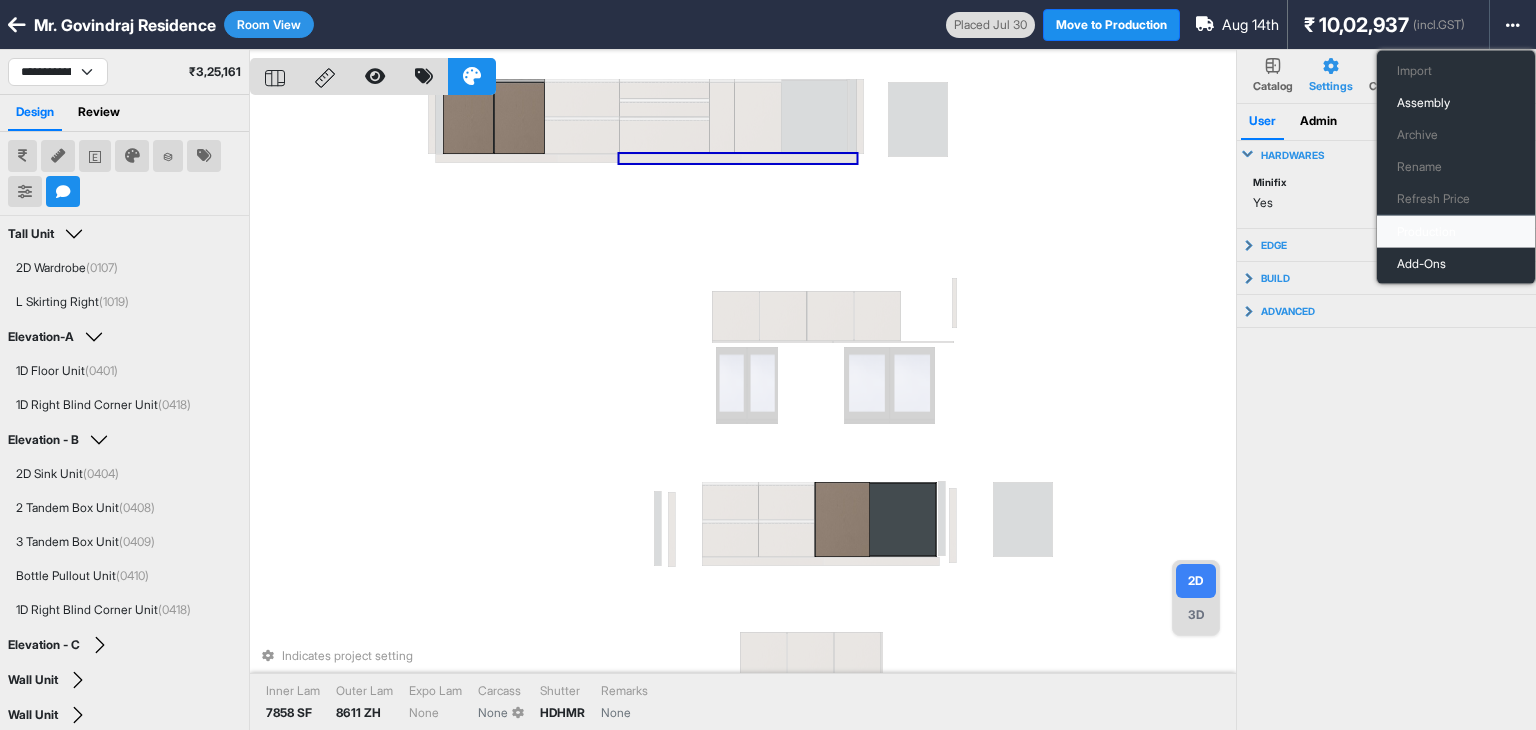 click on "Production" at bounding box center (1456, 232) 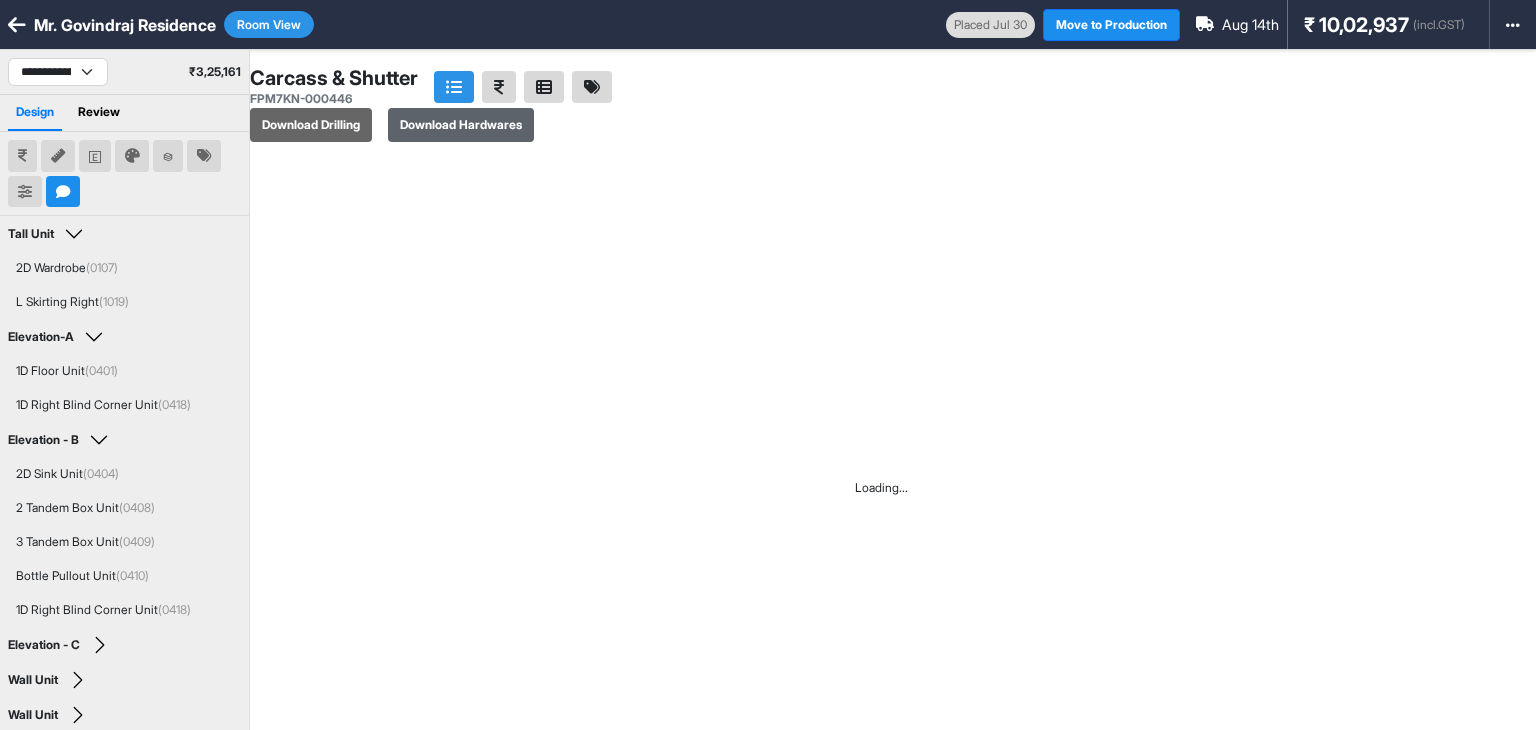 click on "Download Hardwares" at bounding box center (461, 125) 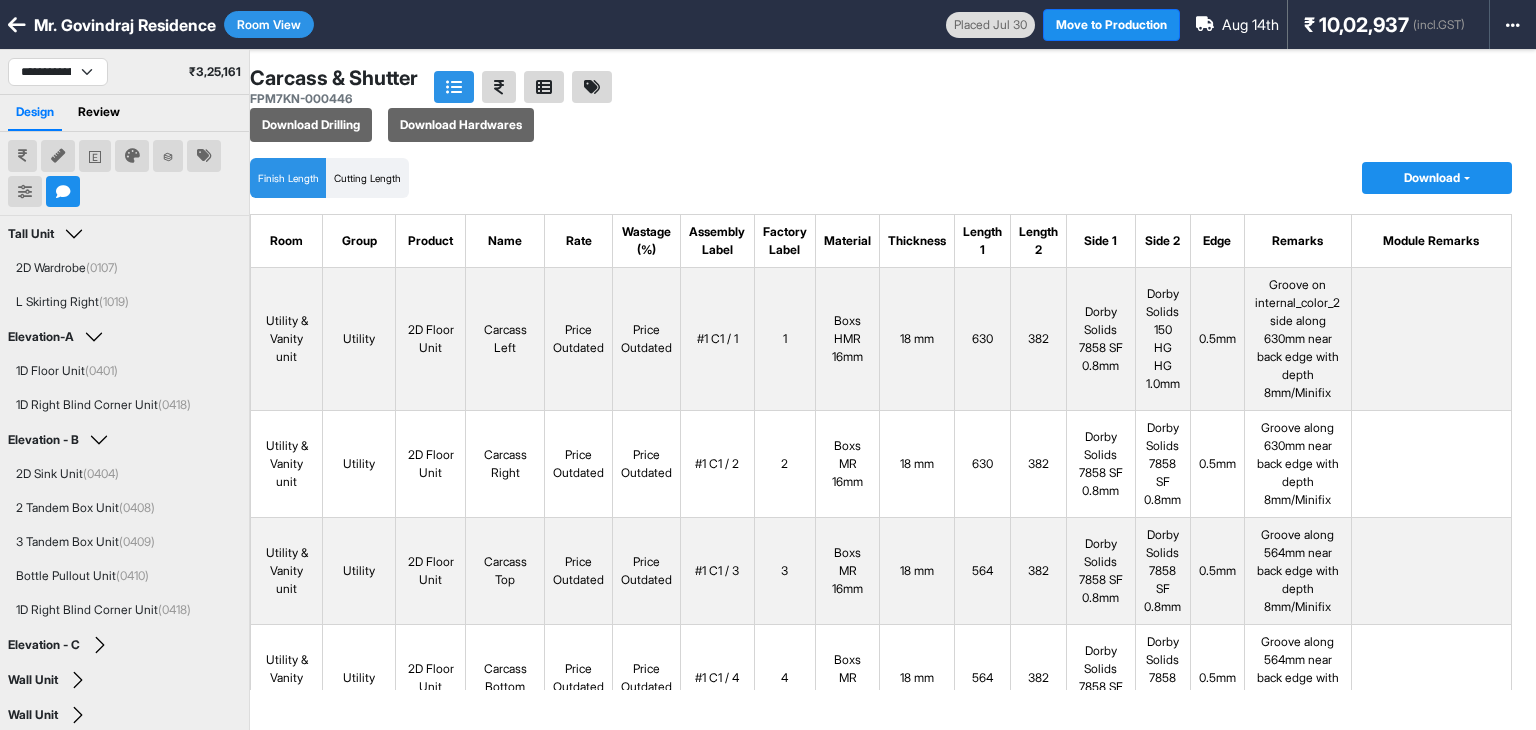 click on "₹   10,02,937" at bounding box center [1356, 25] 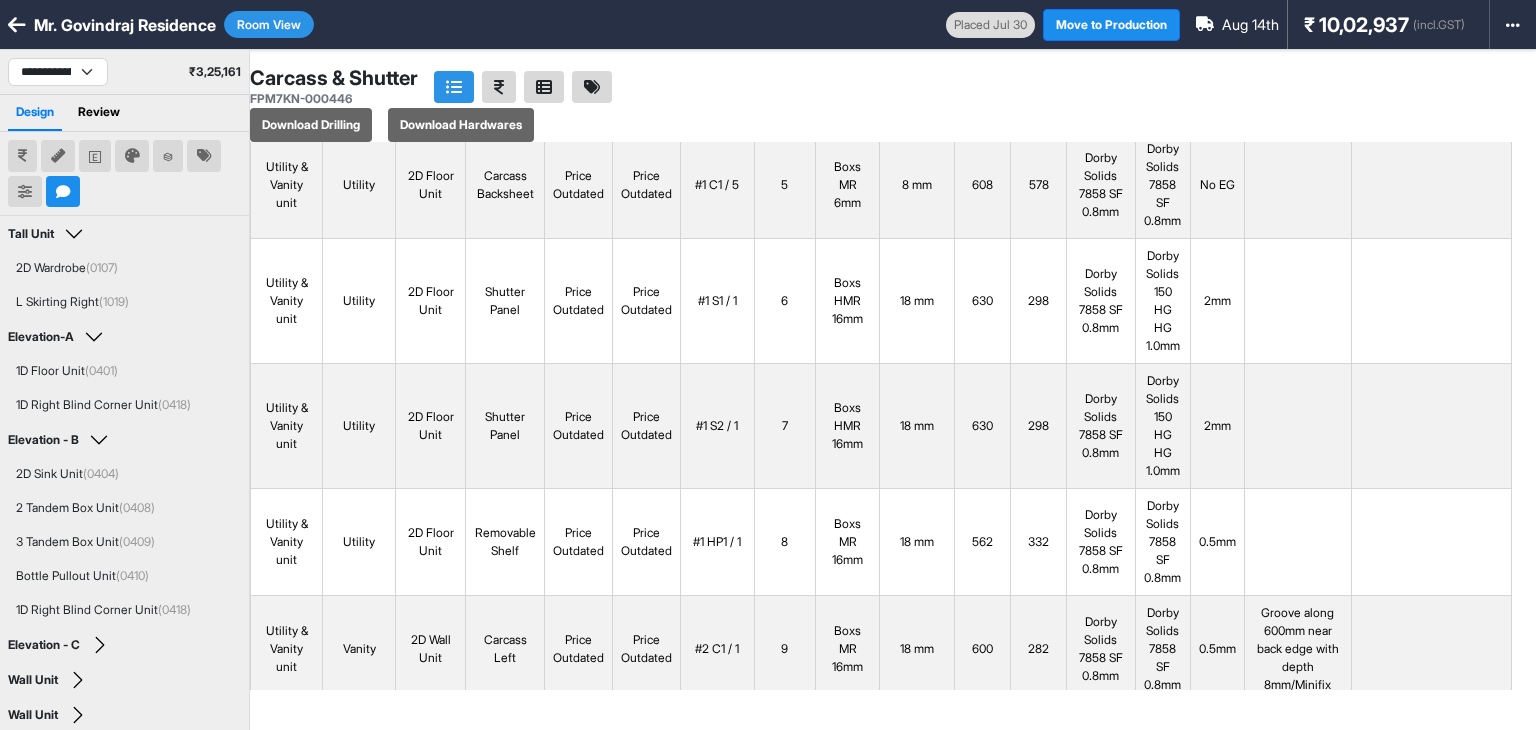 scroll, scrollTop: 0, scrollLeft: 0, axis: both 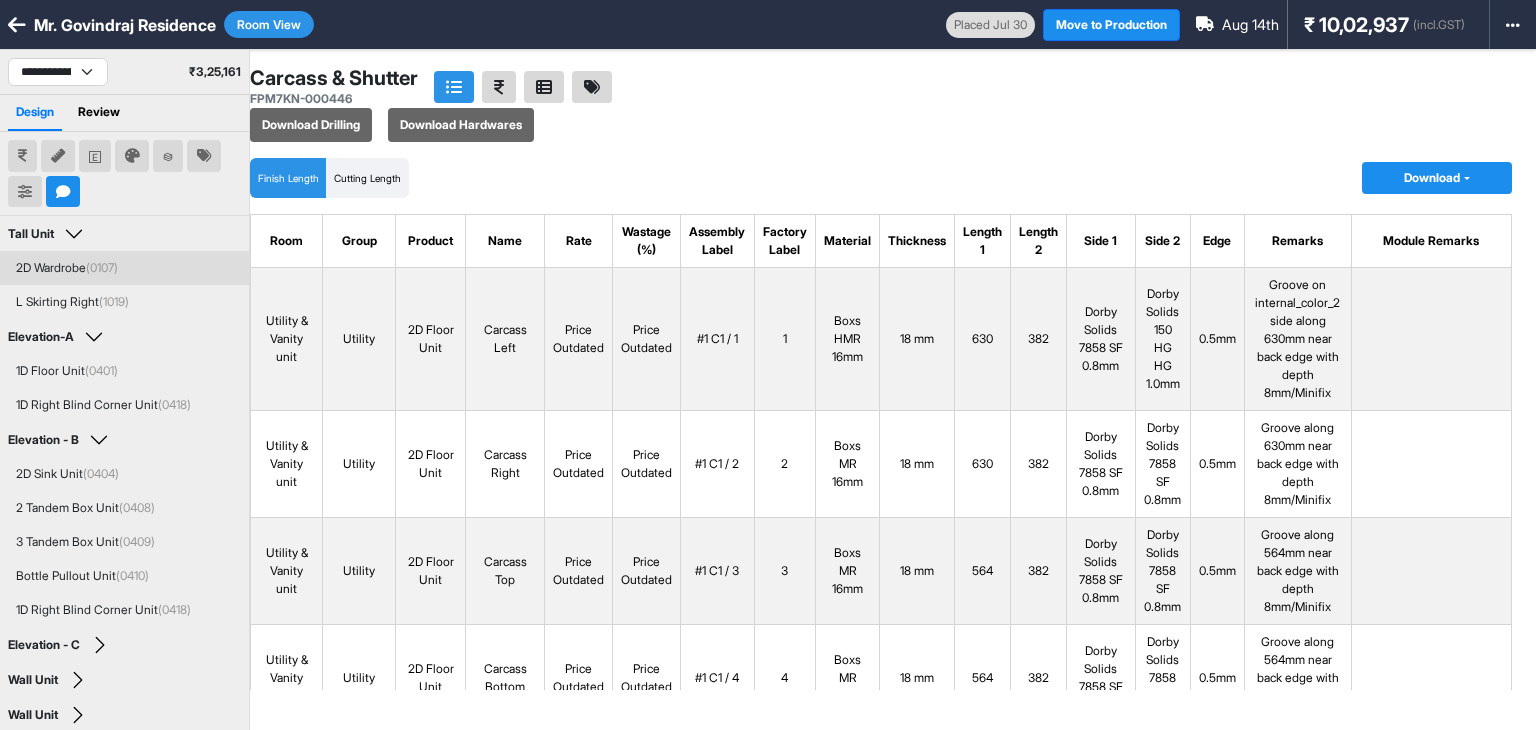 click on "2D Wardrobe  (0107)" at bounding box center [67, 268] 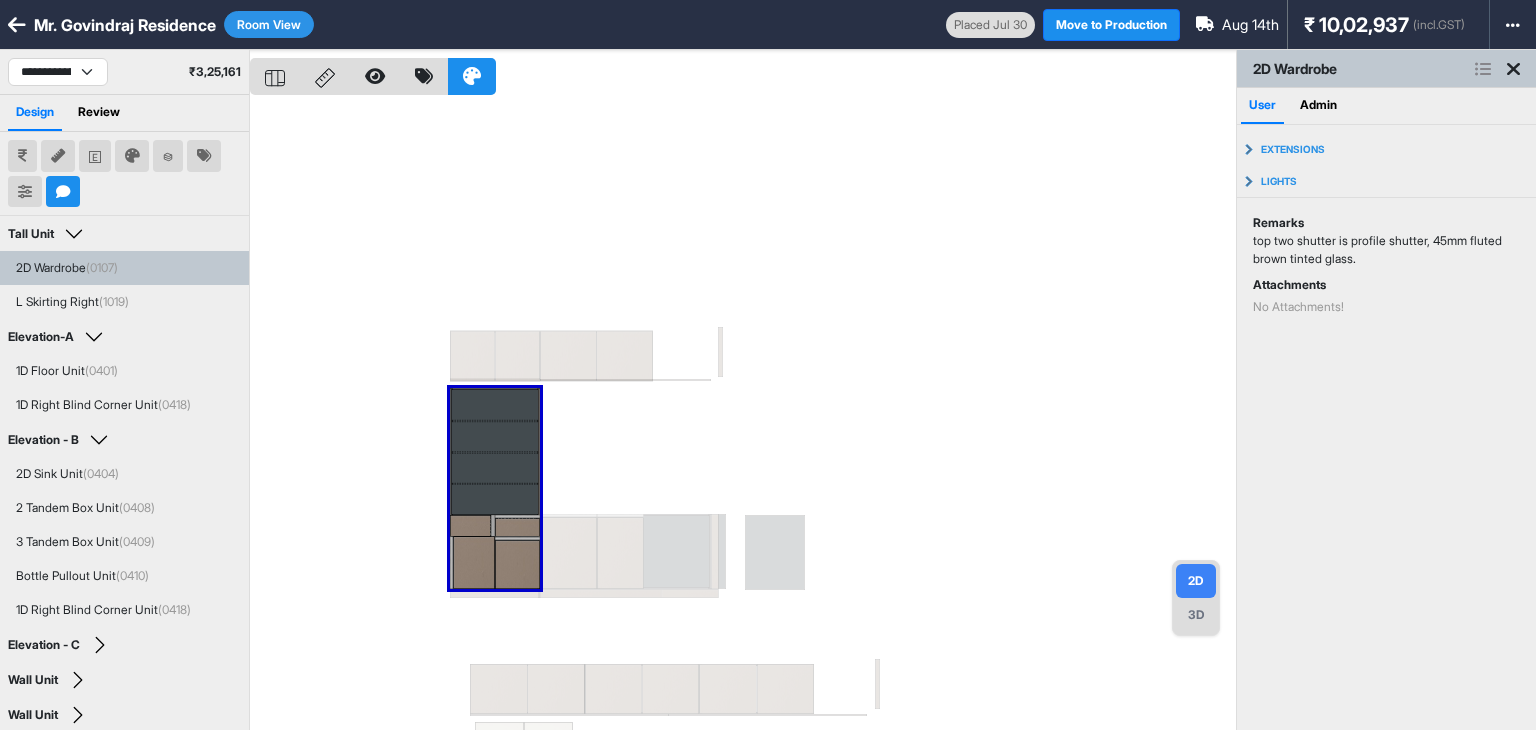 click at bounding box center [743, 415] 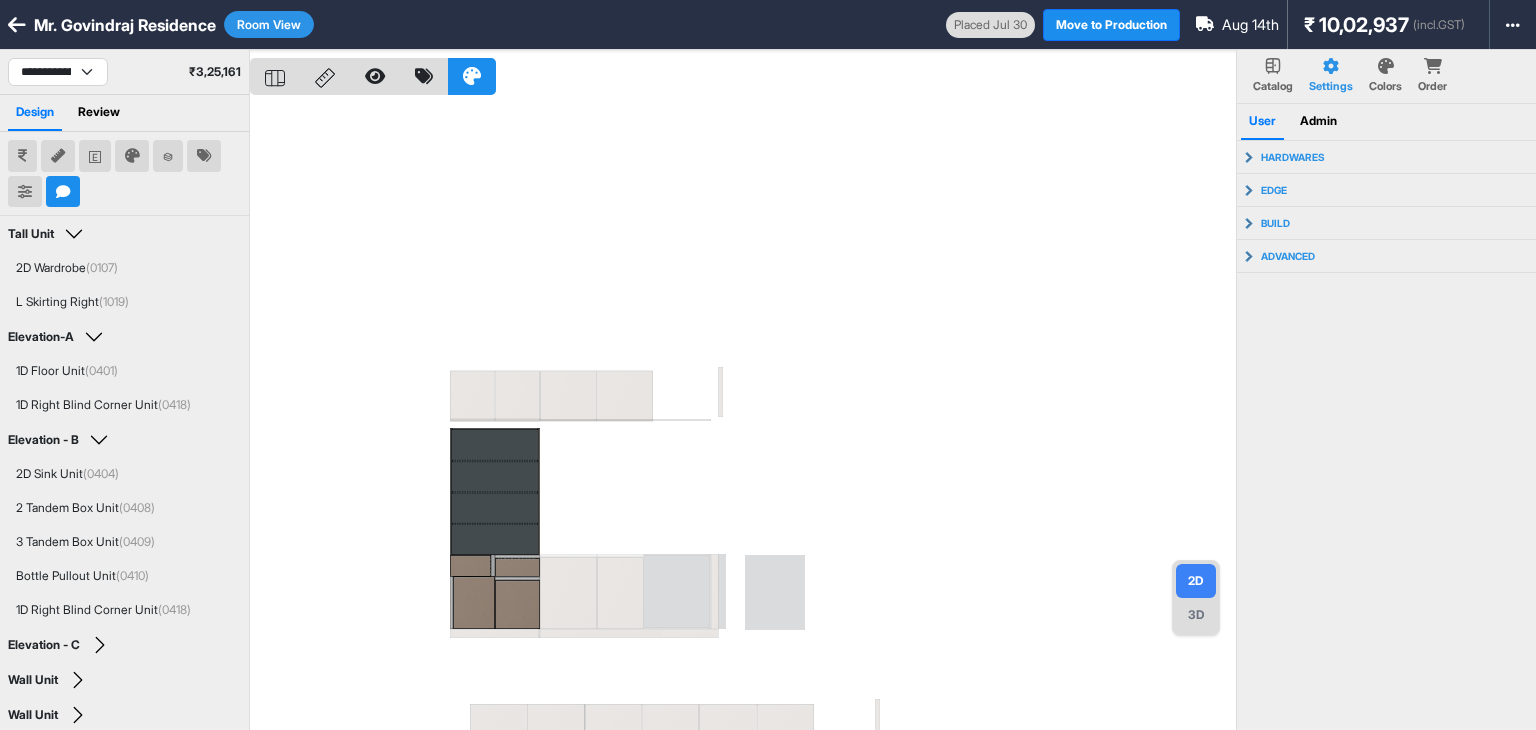 click on "Room View" at bounding box center (269, 24) 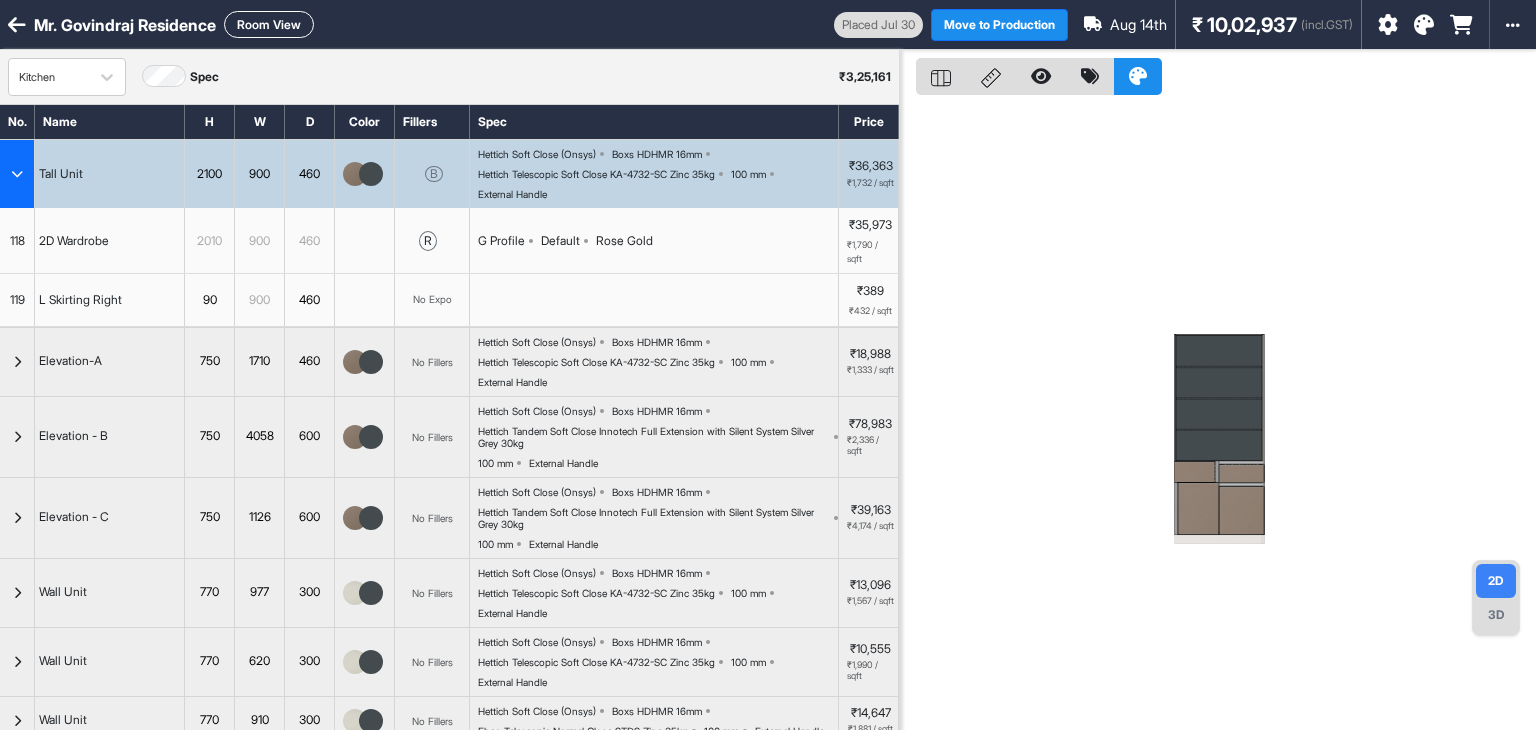 click on "Room View" at bounding box center (269, 24) 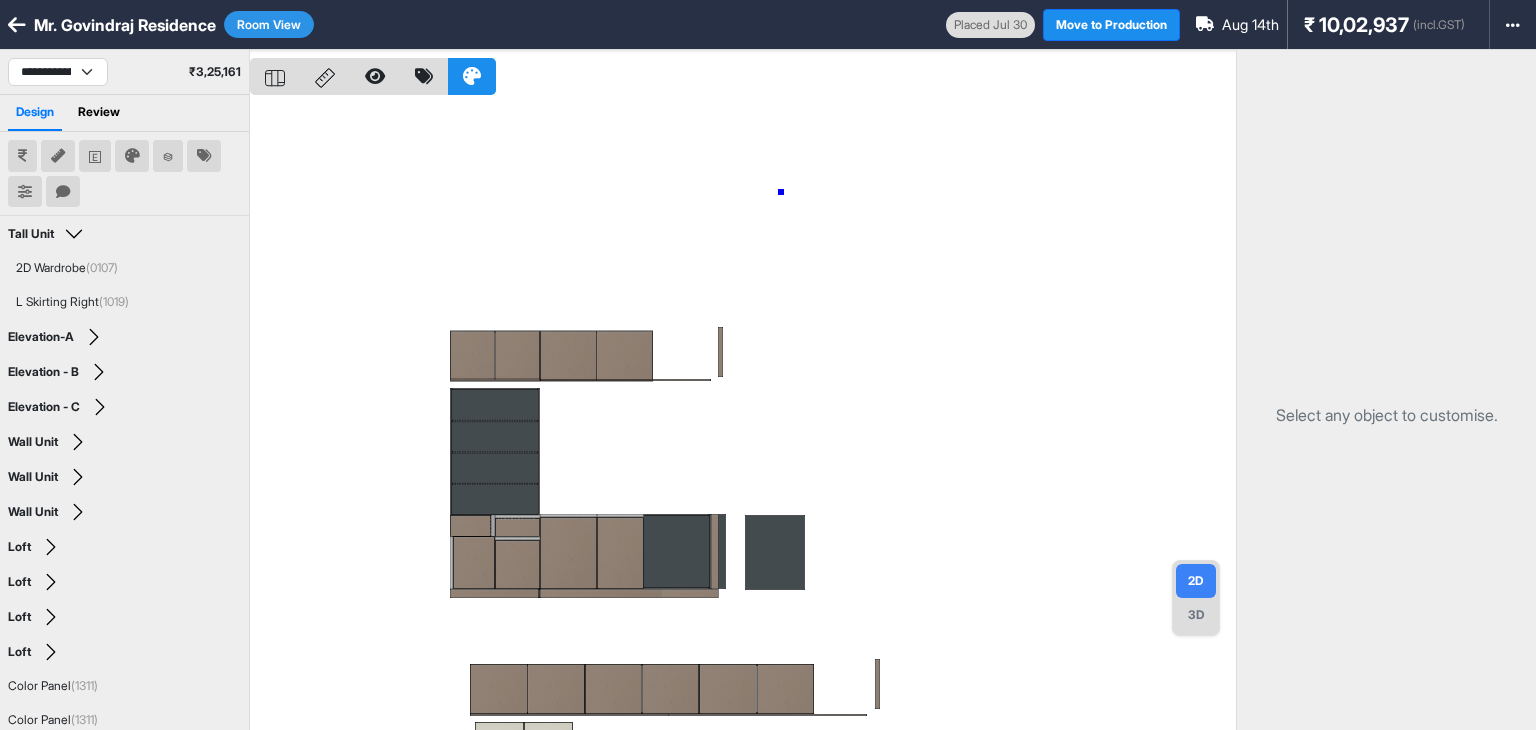 click at bounding box center [743, 415] 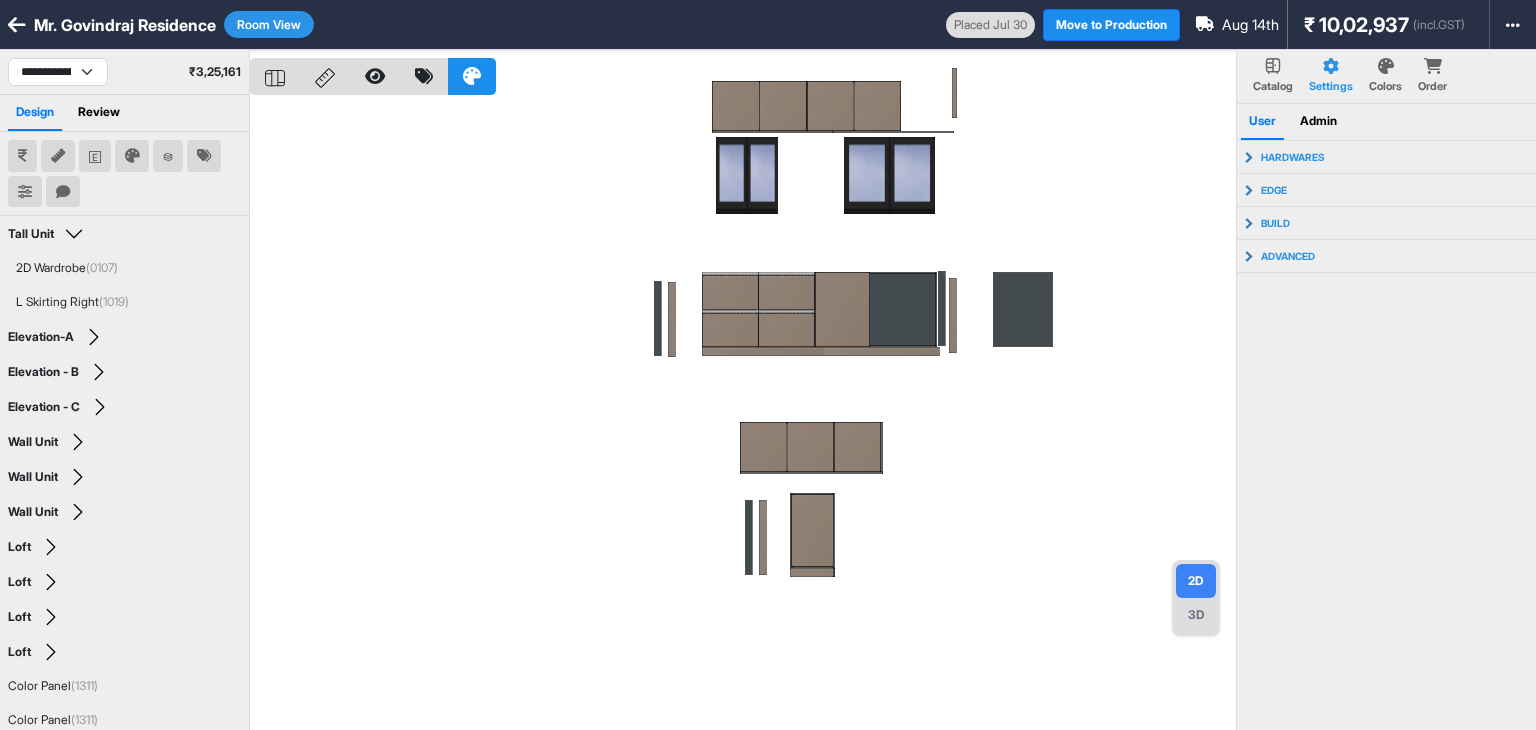 click on "Room View" at bounding box center (269, 24) 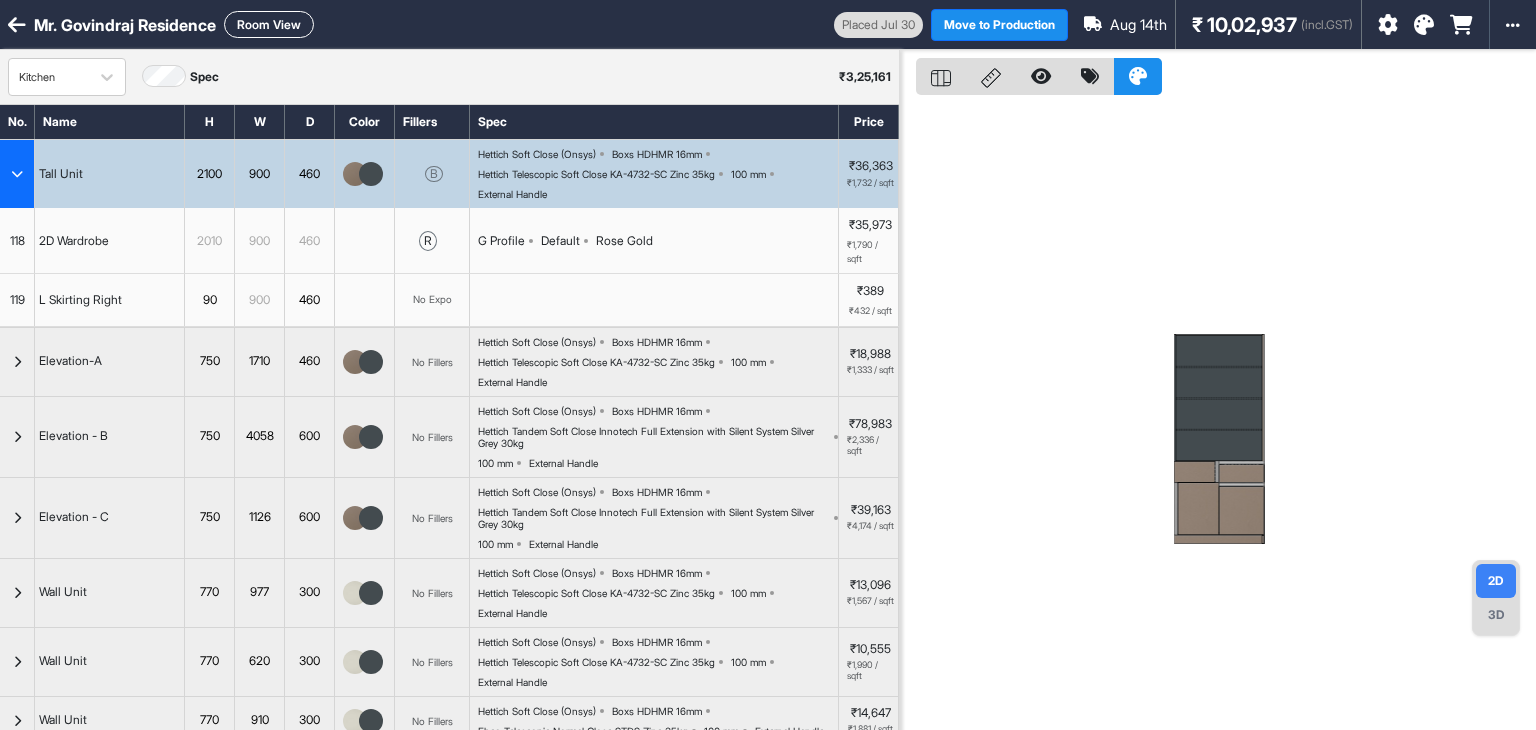 click at bounding box center [17, 174] 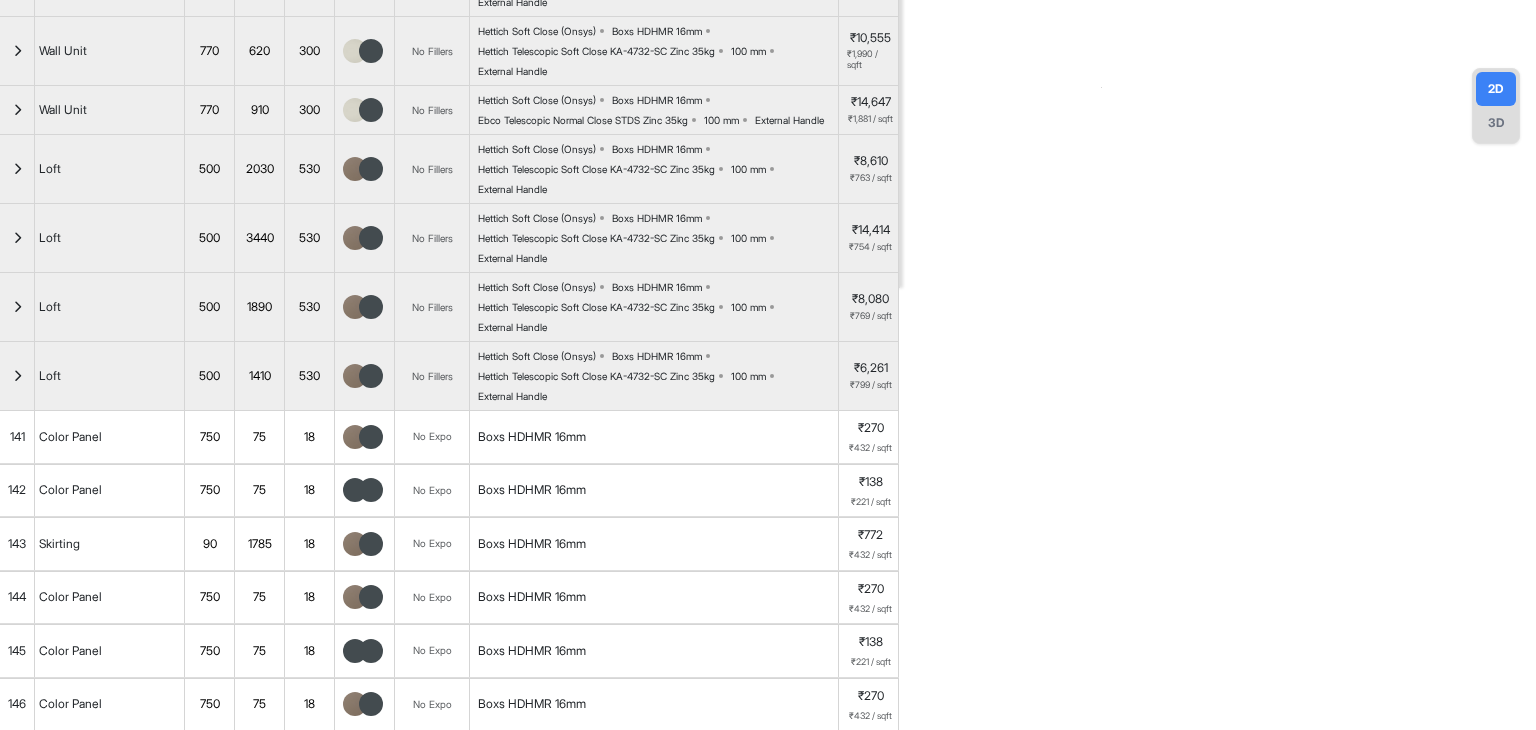 scroll, scrollTop: 0, scrollLeft: 0, axis: both 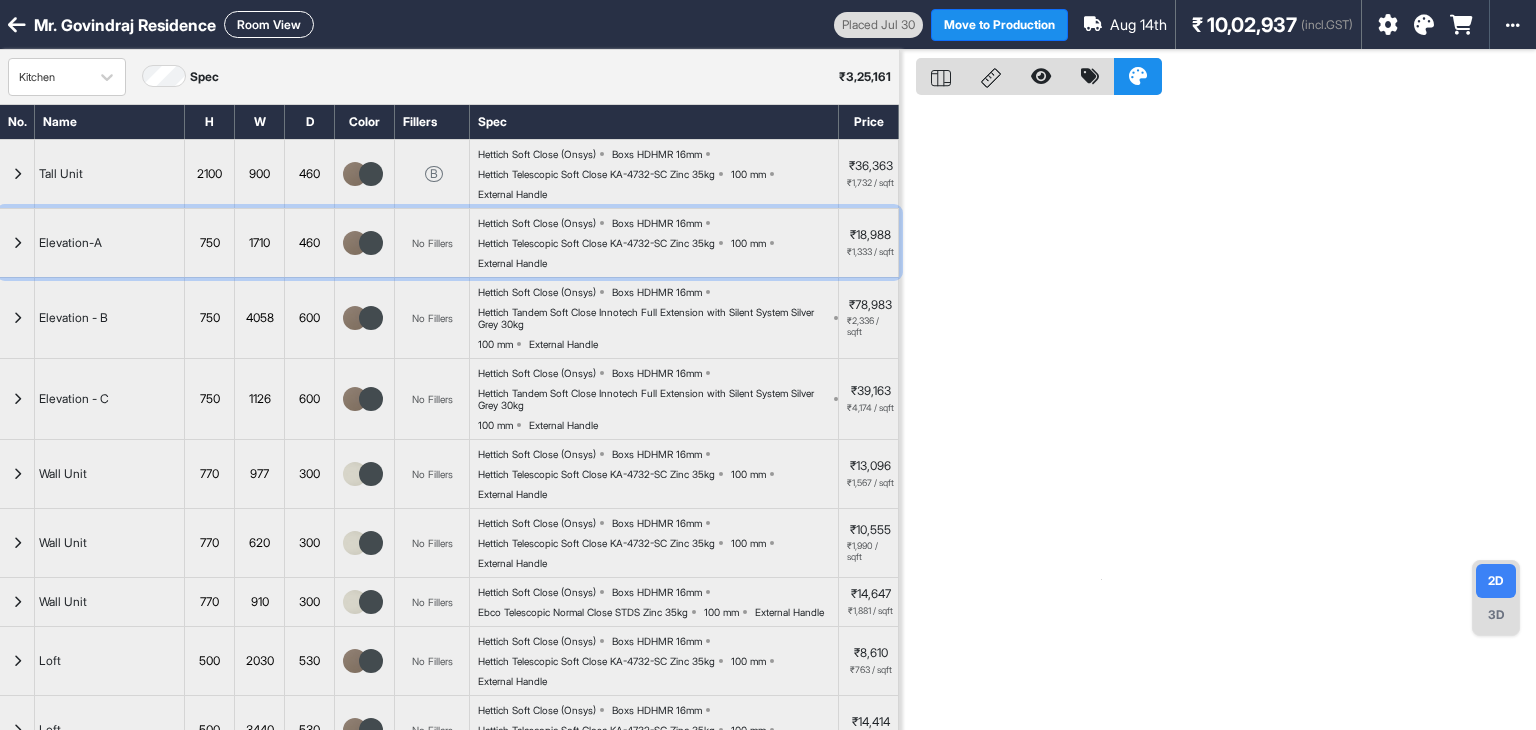 click at bounding box center (17, 243) 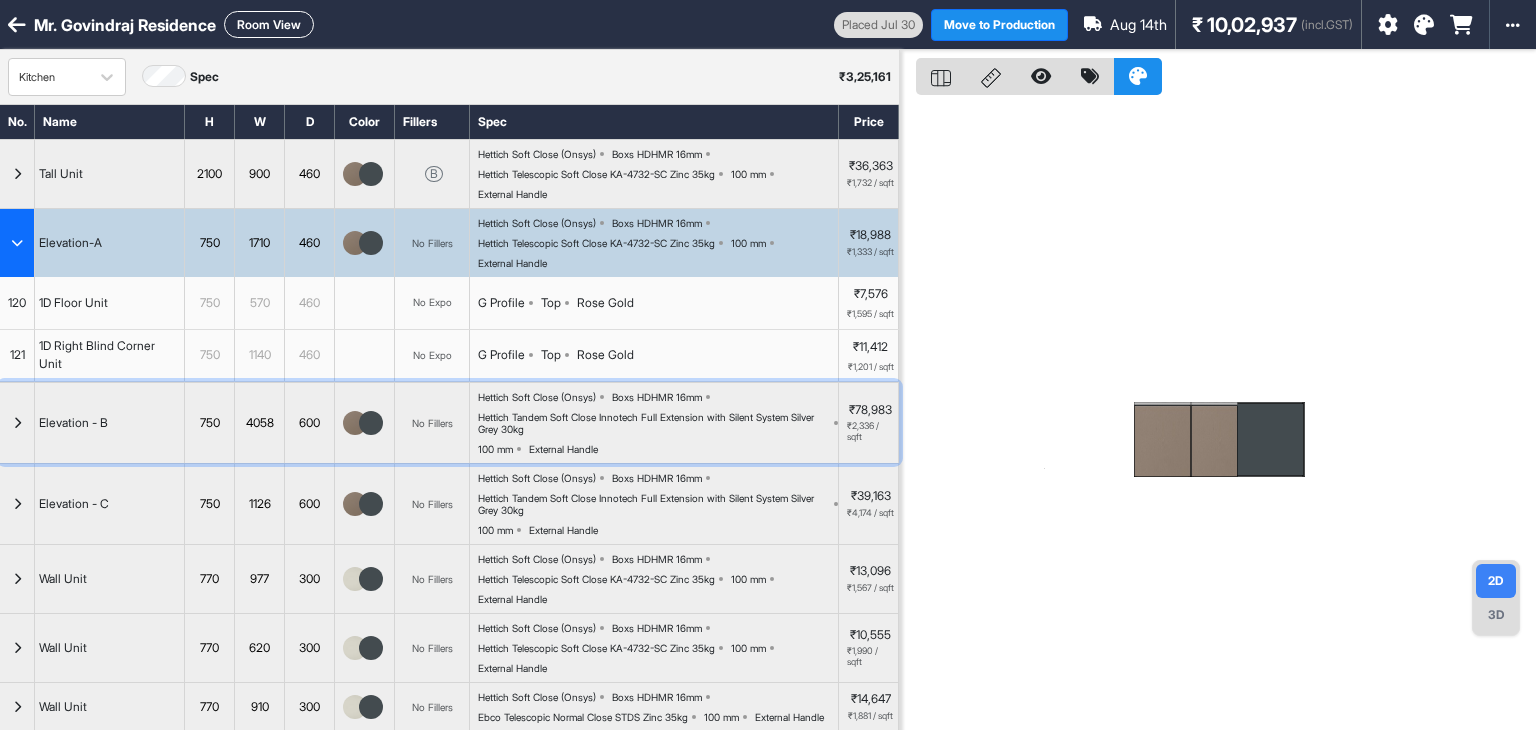 click at bounding box center [17, 423] 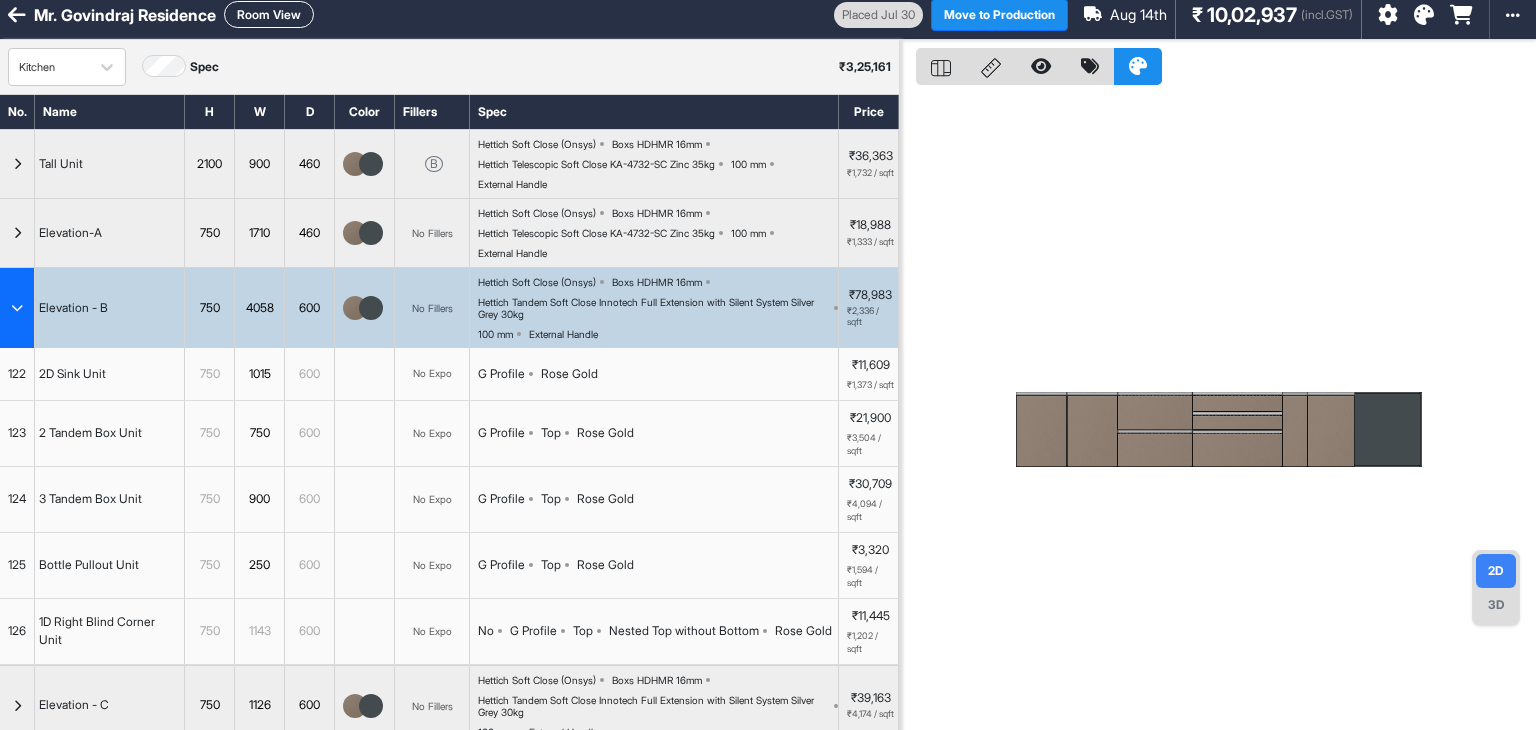 scroll, scrollTop: 0, scrollLeft: 0, axis: both 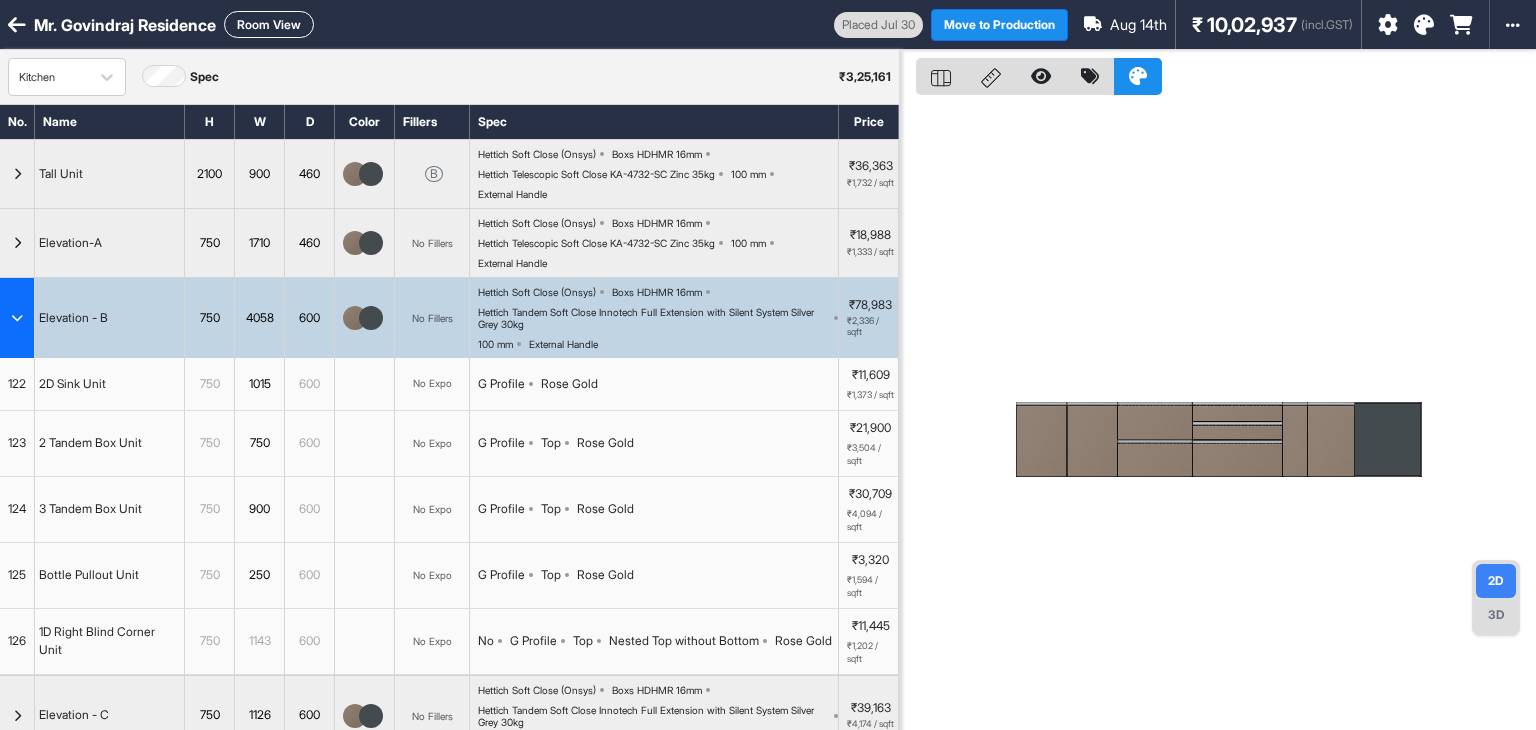 click on "Room View" at bounding box center [269, 24] 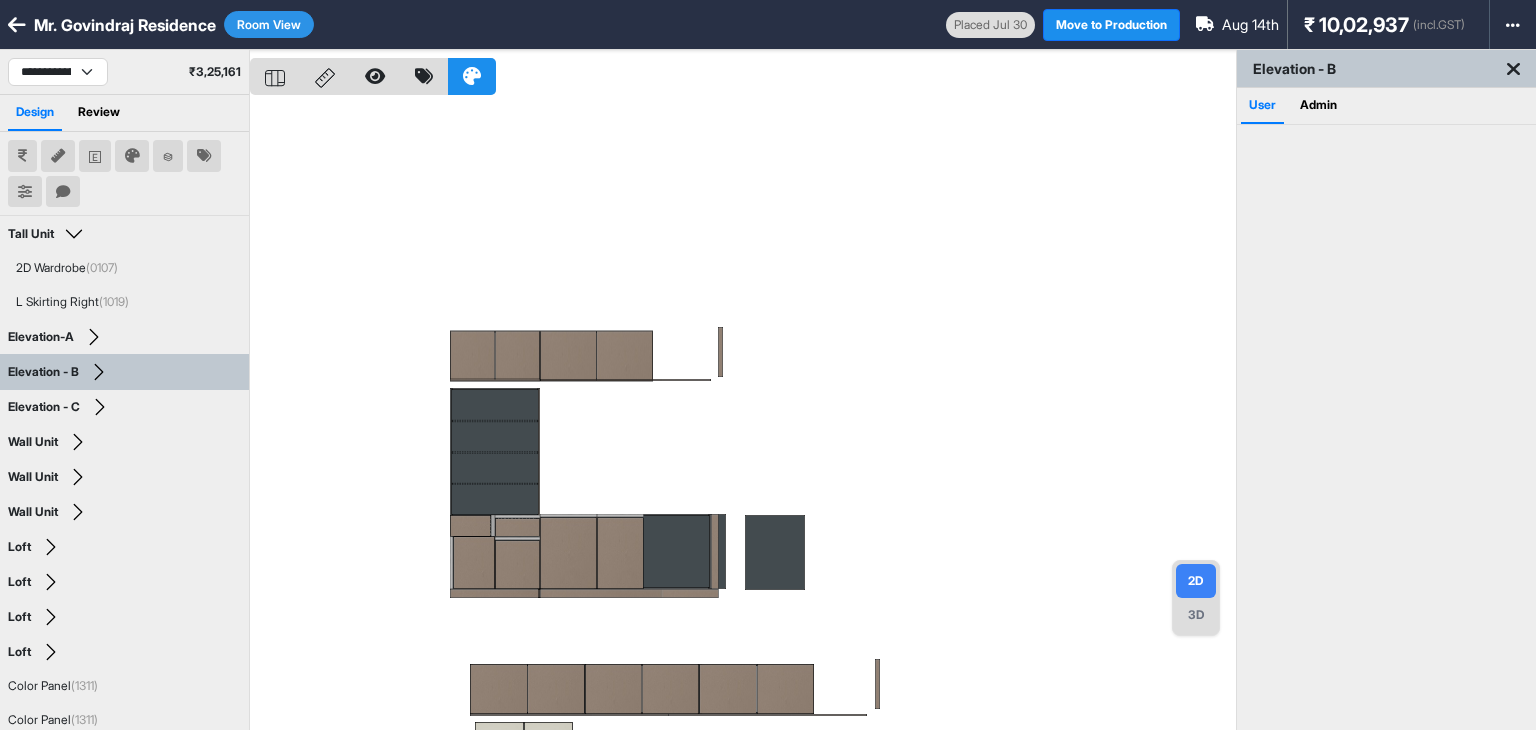 click on "Elevation - B" at bounding box center (124, 372) 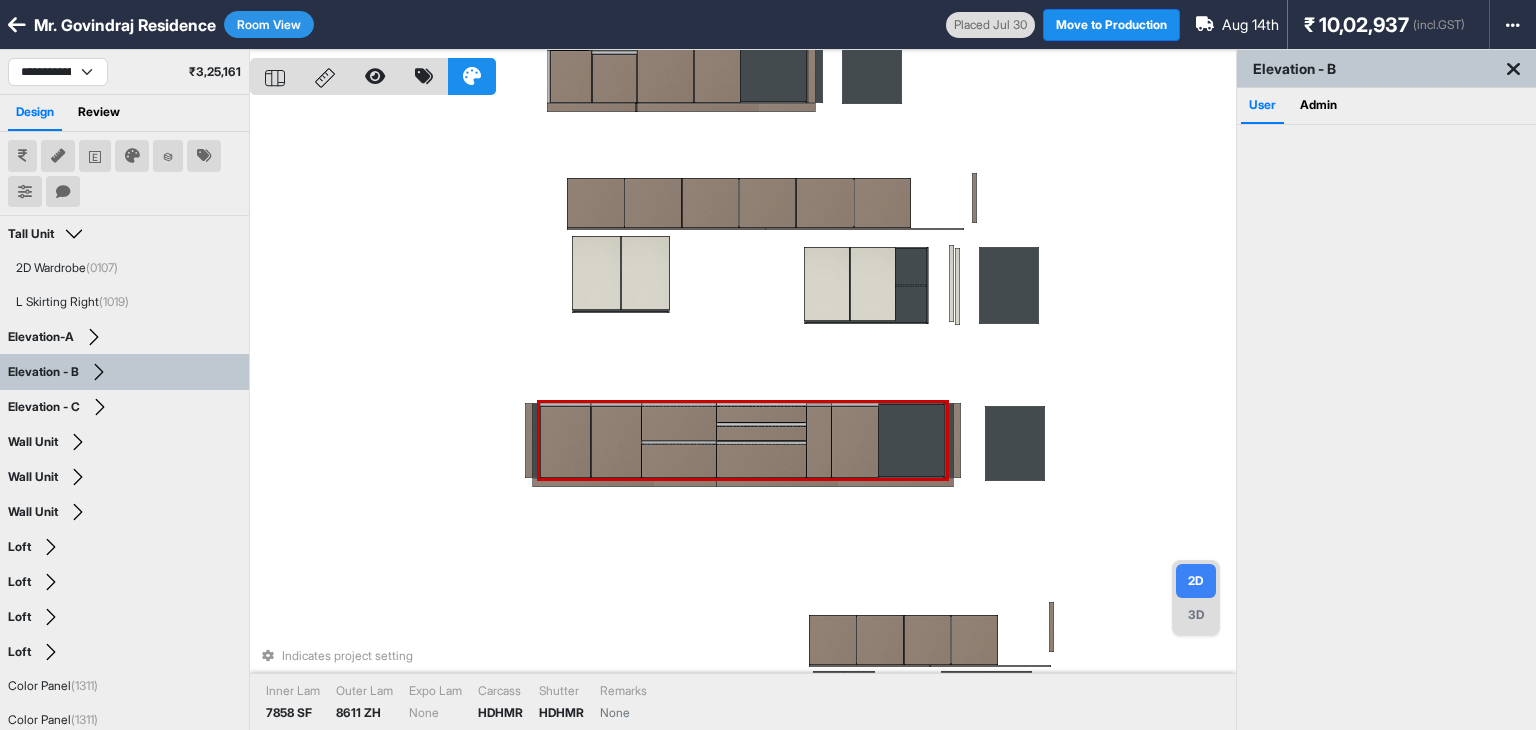 click at bounding box center (679, 423) 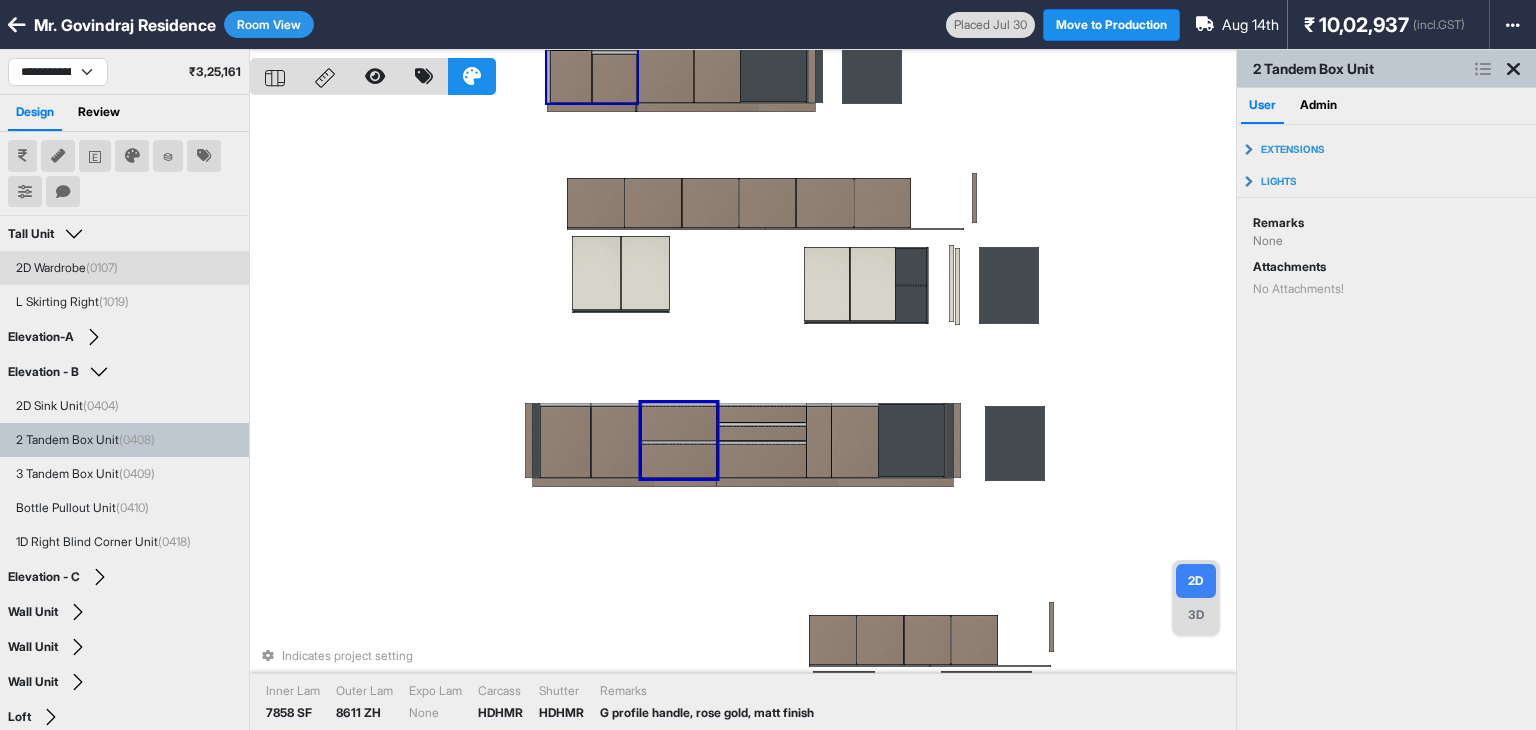 click at bounding box center (22, 156) 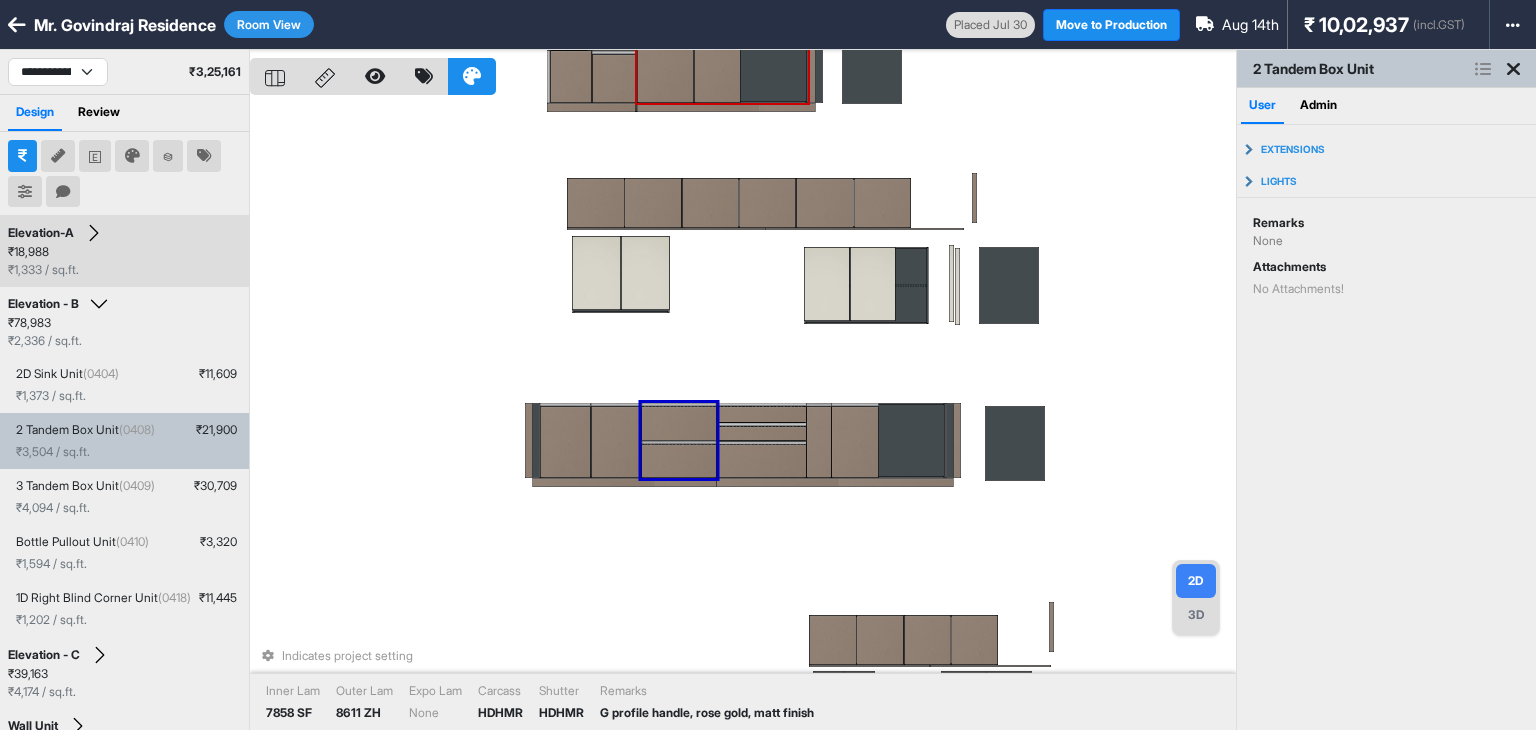 scroll, scrollTop: 200, scrollLeft: 0, axis: vertical 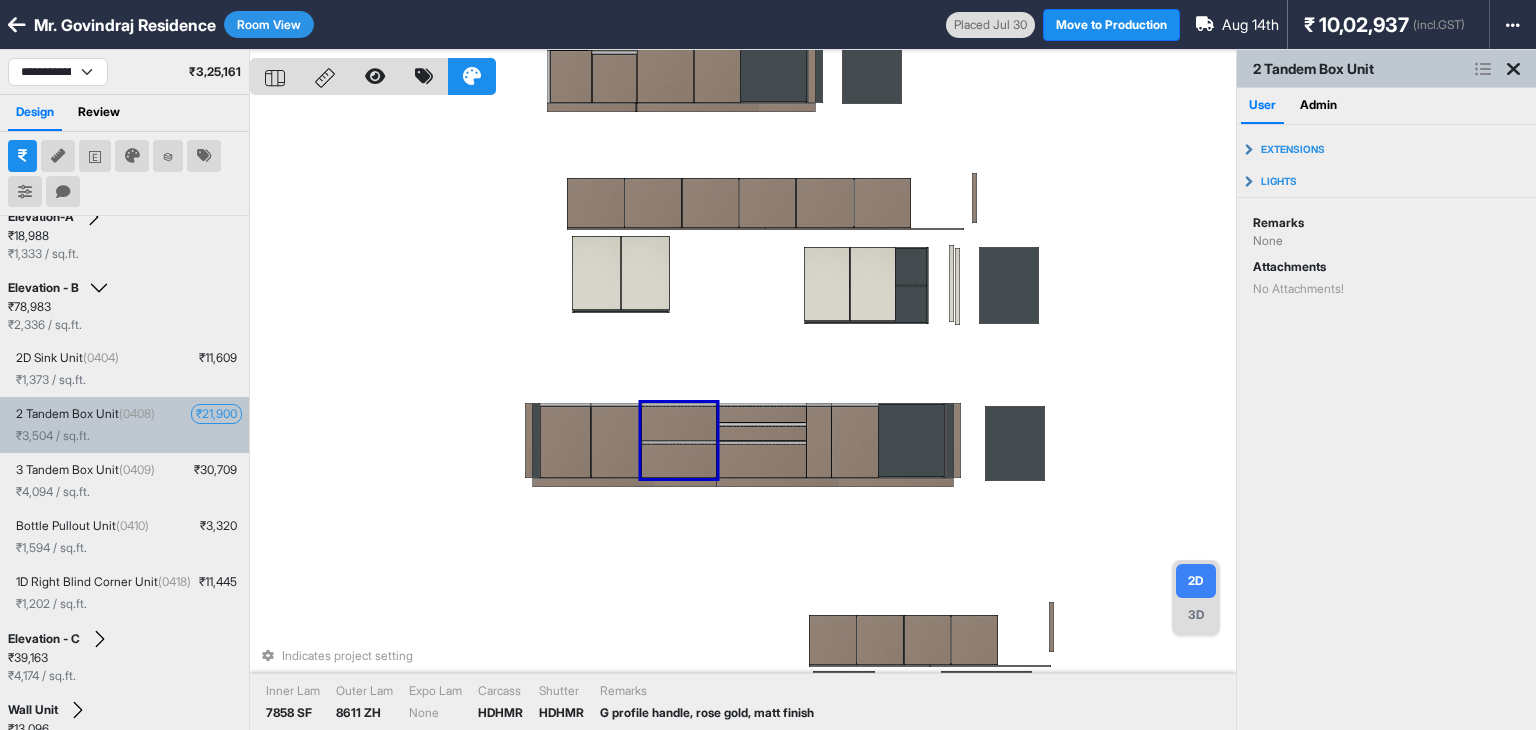 click on "₹ 21,900" at bounding box center (216, 414) 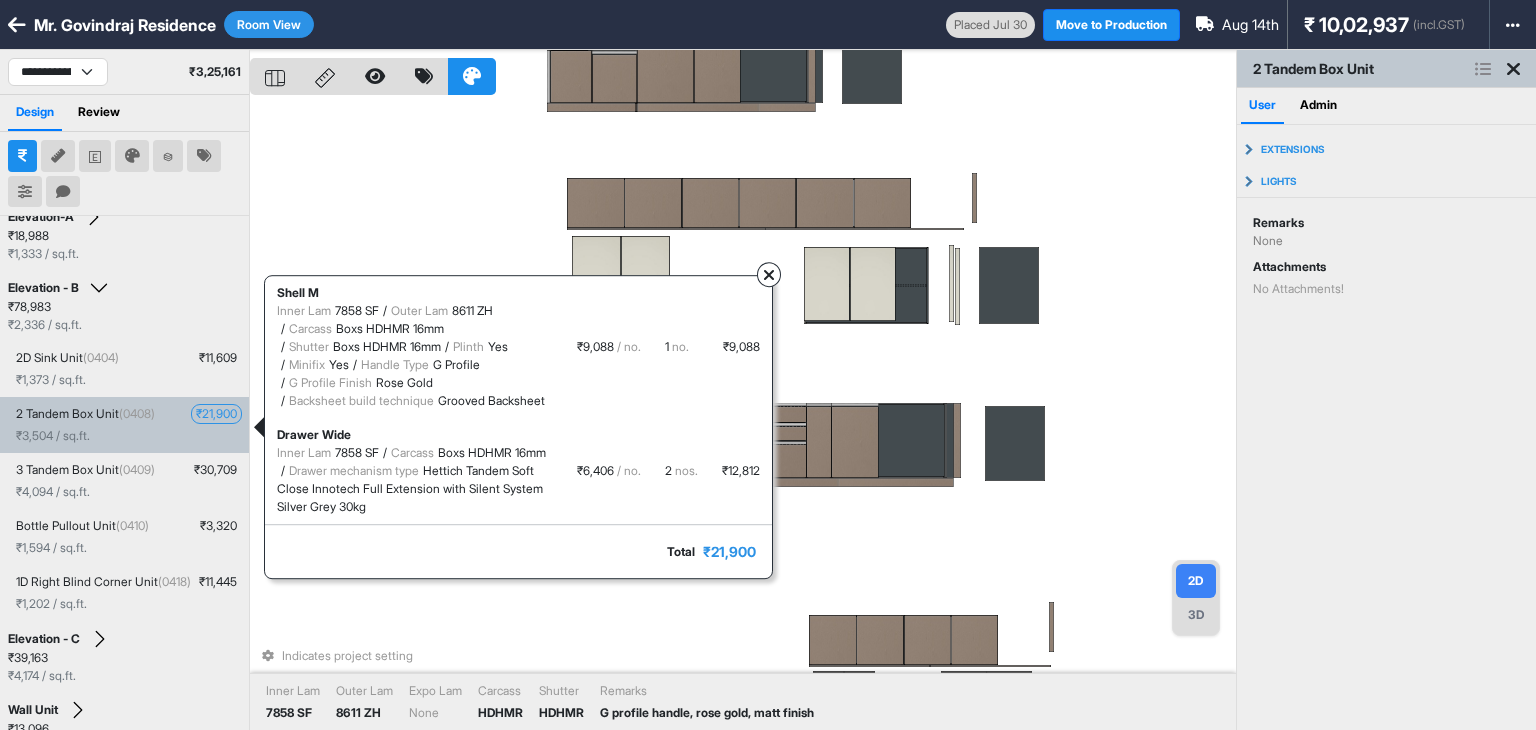 click on "Indicates project setting Inner Lam 7858 SF Outer Lam 8611 ZH Expo Lam None Carcass HDHMR Shutter HDHMR Remarks G profile handle, rose gold, matt finish" at bounding box center (743, 415) 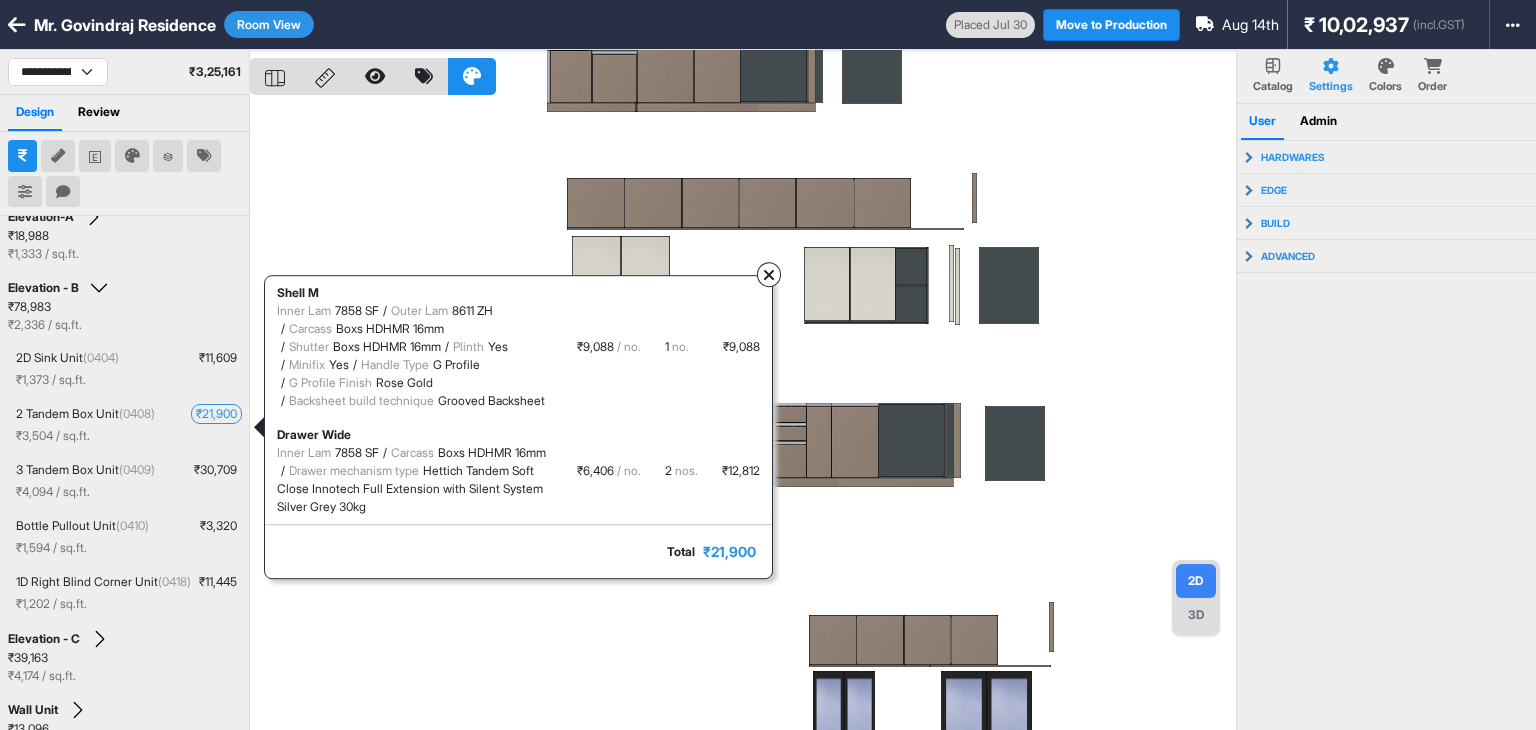 click at bounding box center [769, 274] 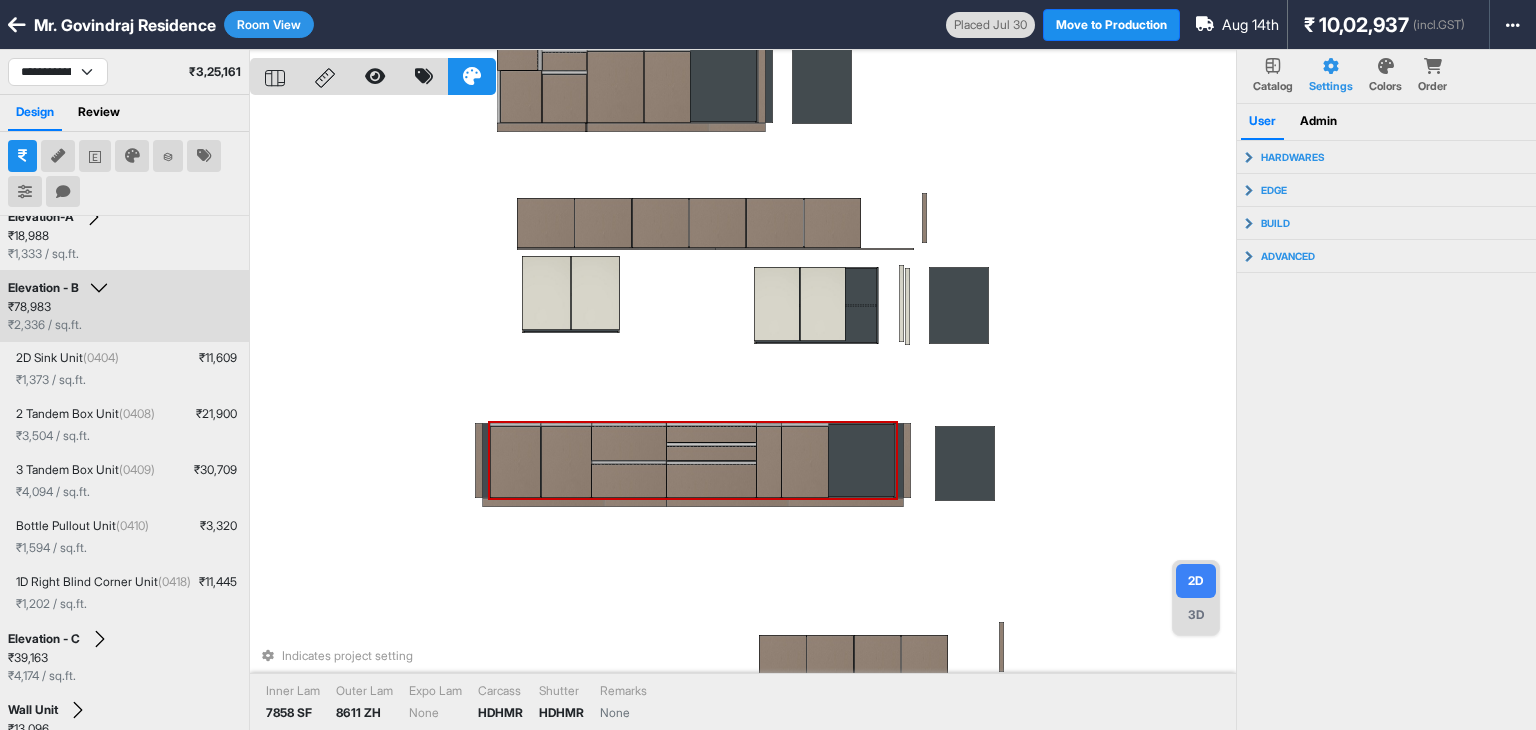 click at bounding box center [712, 453] 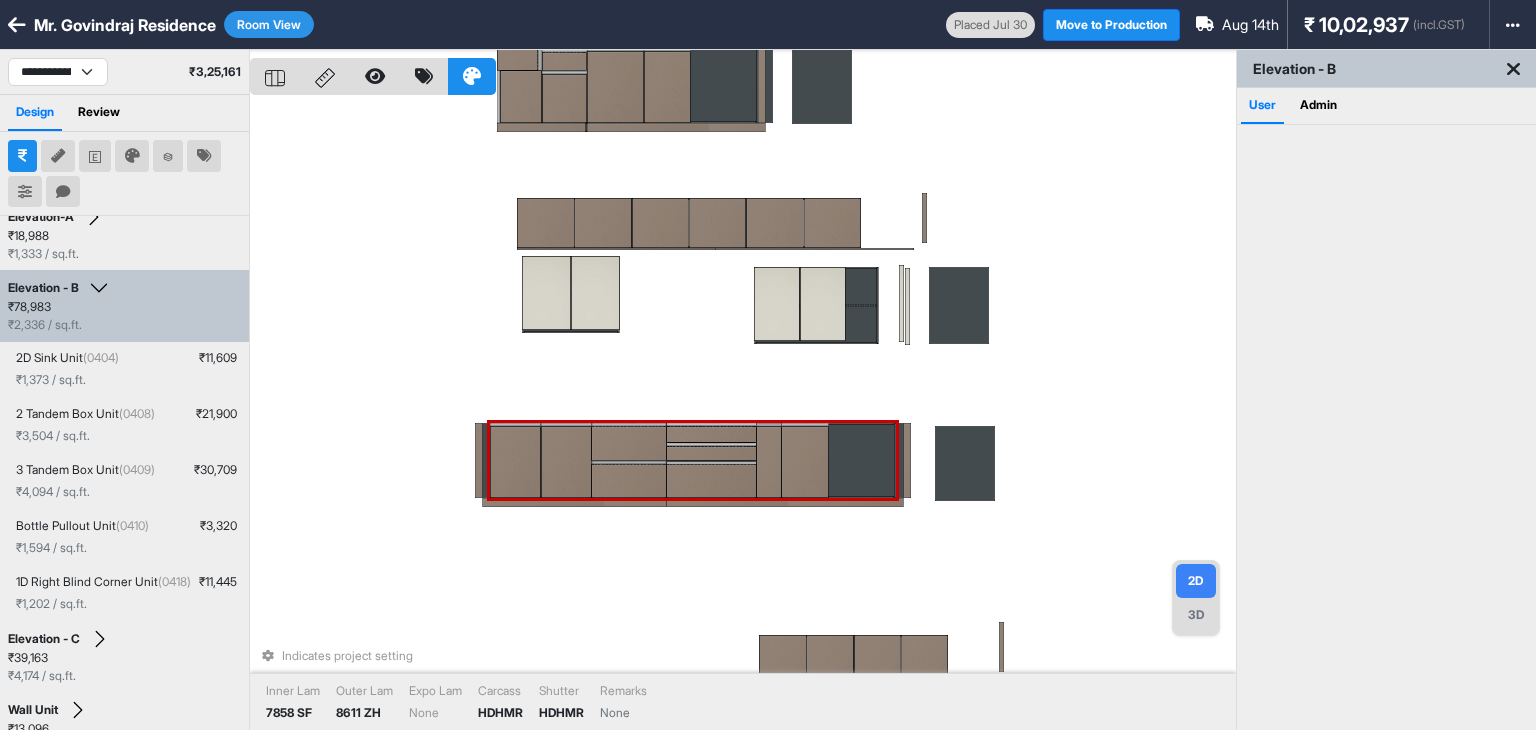 click at bounding box center [712, 453] 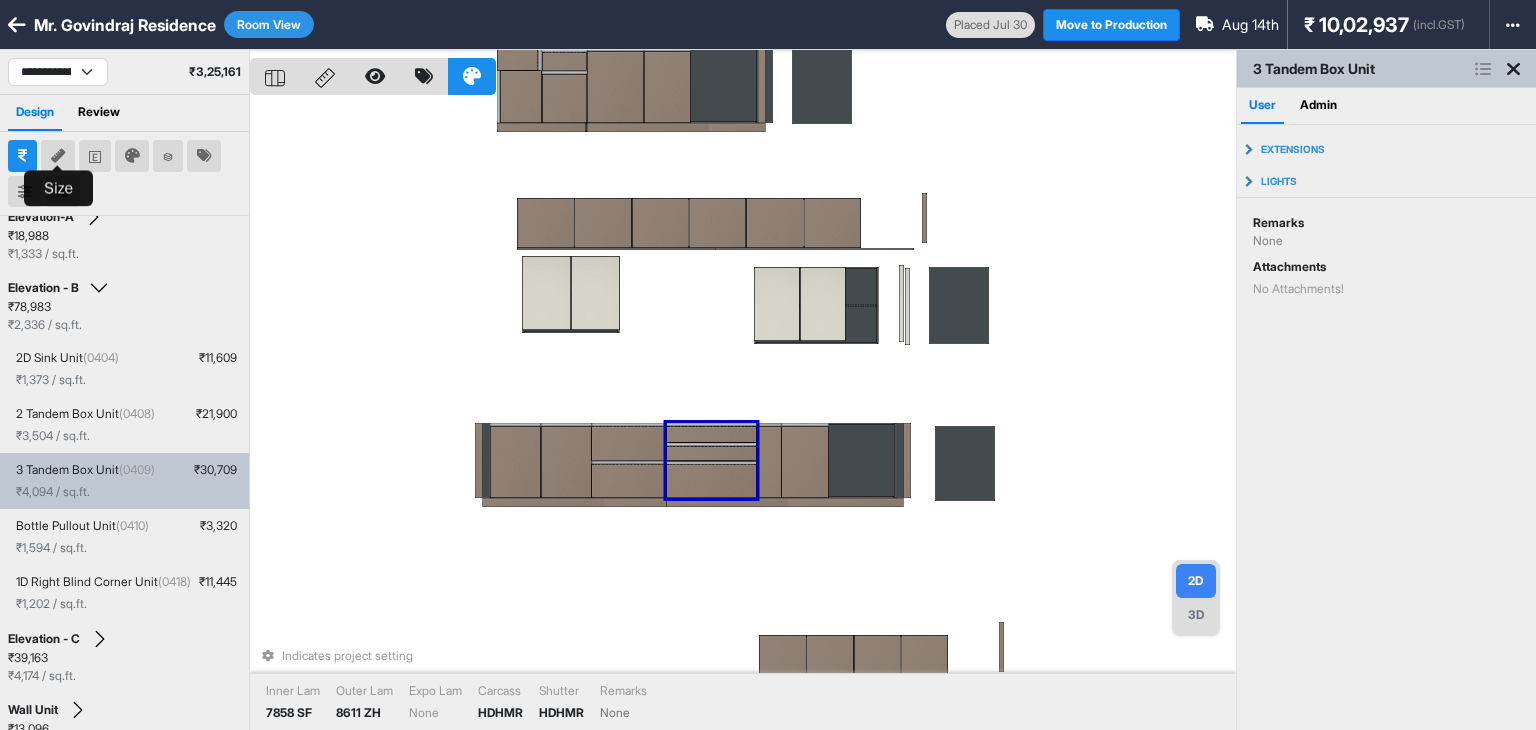 click at bounding box center (58, 156) 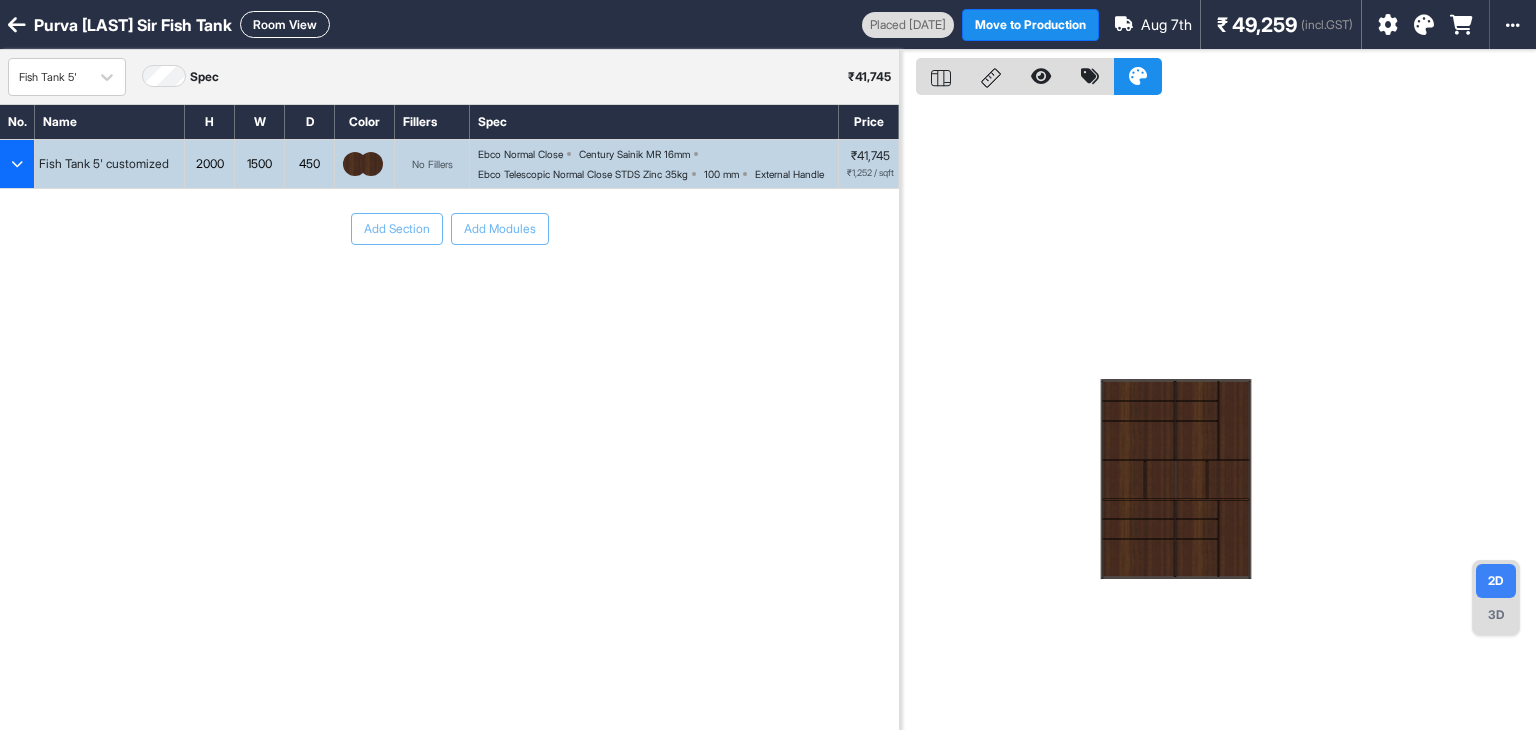 scroll, scrollTop: 0, scrollLeft: 0, axis: both 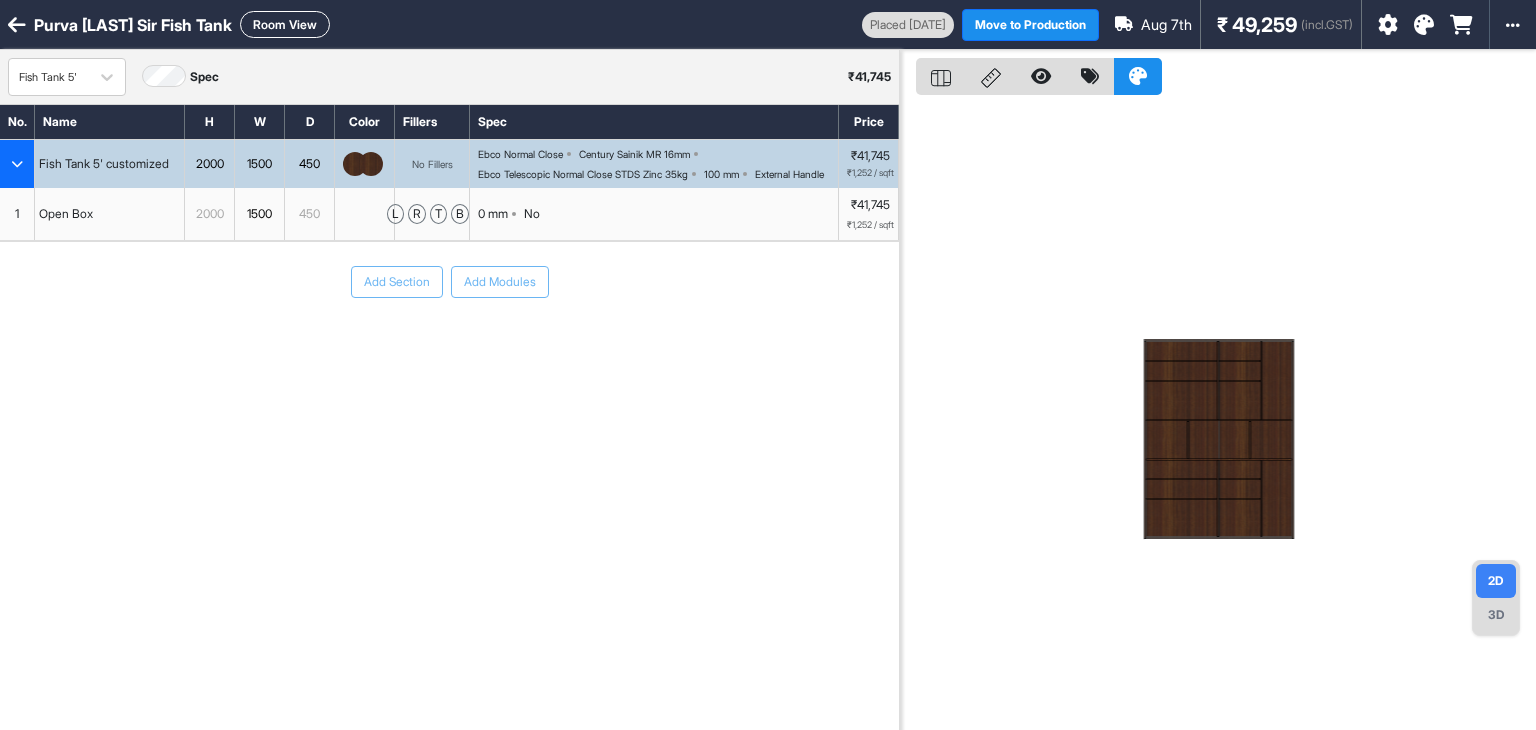click on "Room View" at bounding box center (285, 24) 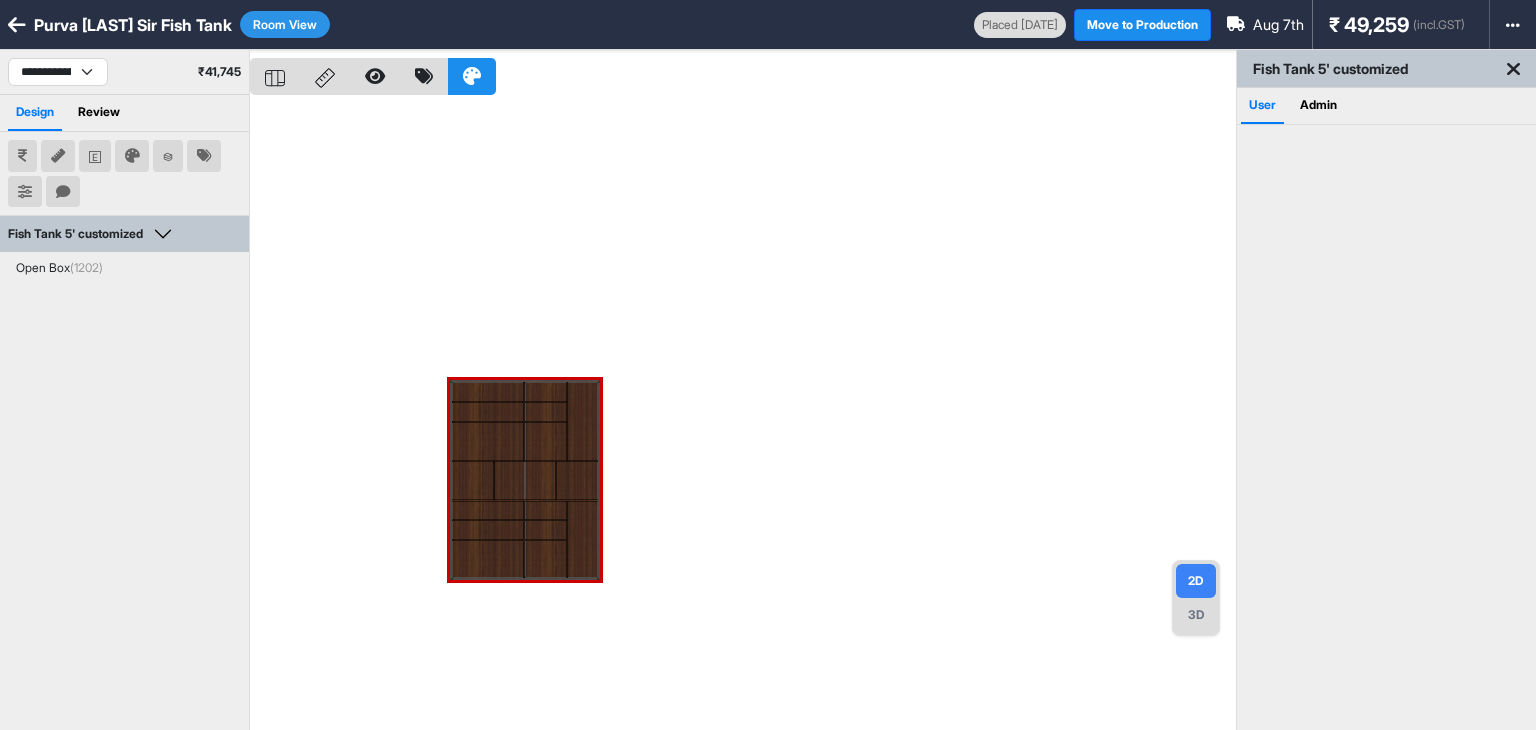 click on "Room View" at bounding box center (285, 24) 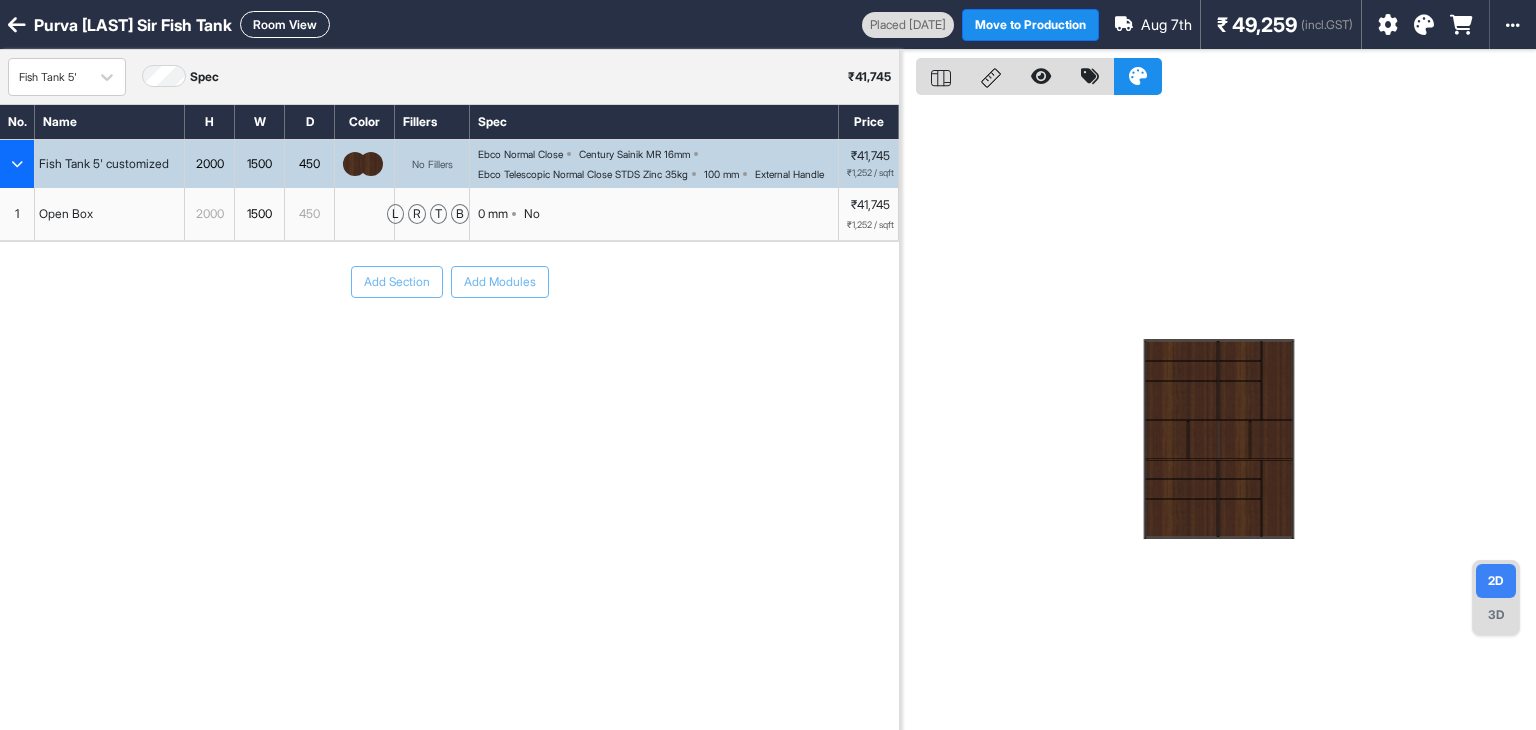 click on "Room View" at bounding box center (285, 24) 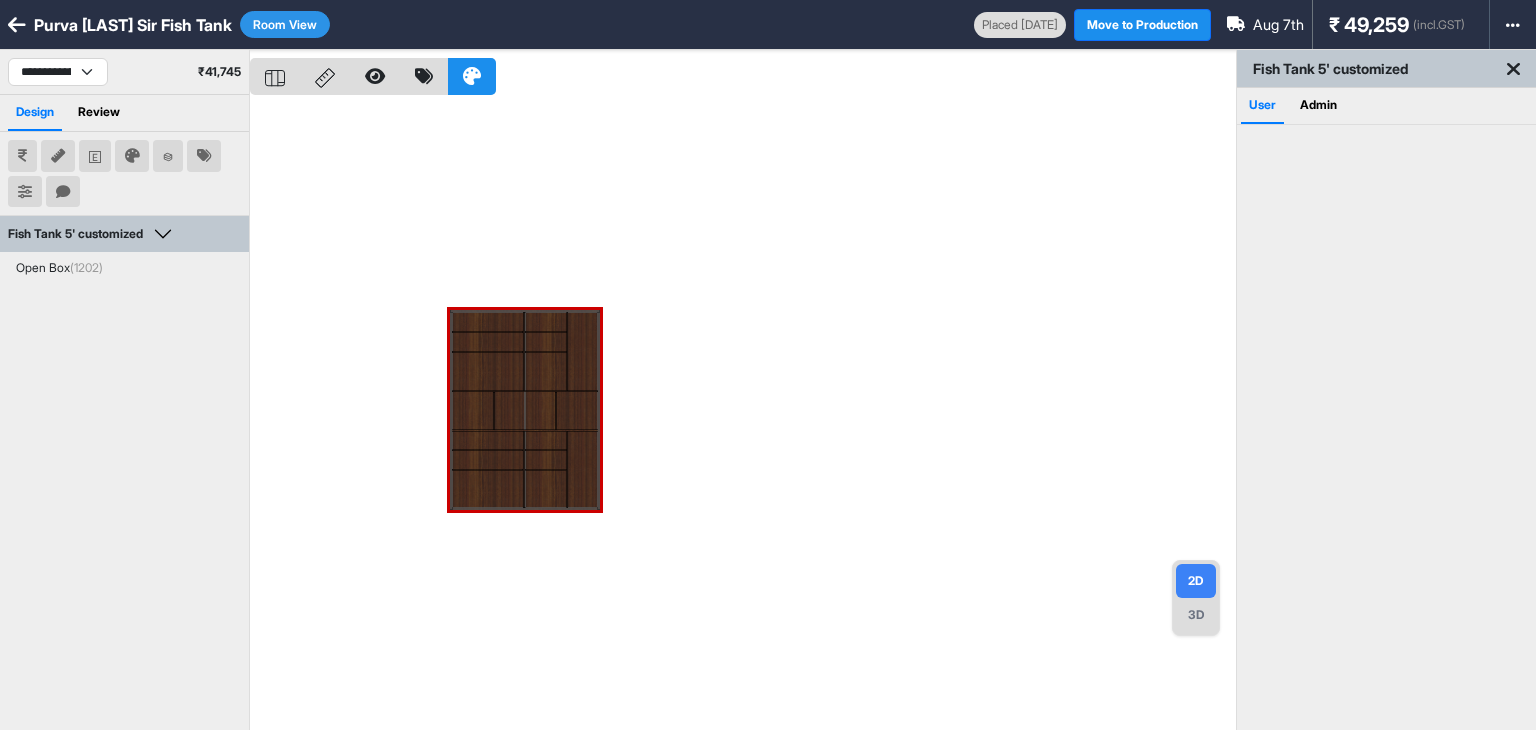 click at bounding box center (743, 415) 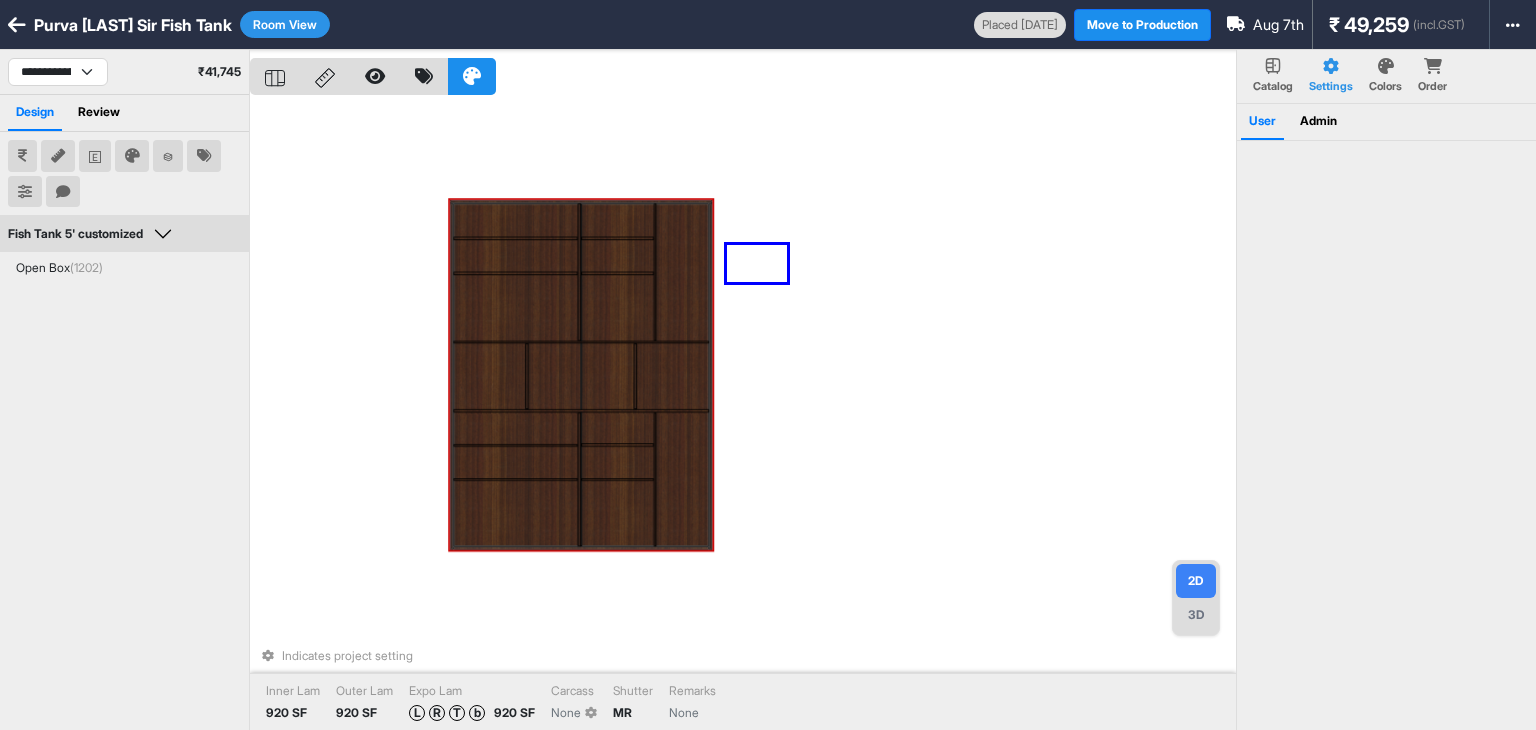 click on "Indicates project setting Inner Lam 920 SF Outer Lam 920 SF Expo Lam L R T b 920 SF Carcass None Shutter MR Remarks None" at bounding box center [743, 415] 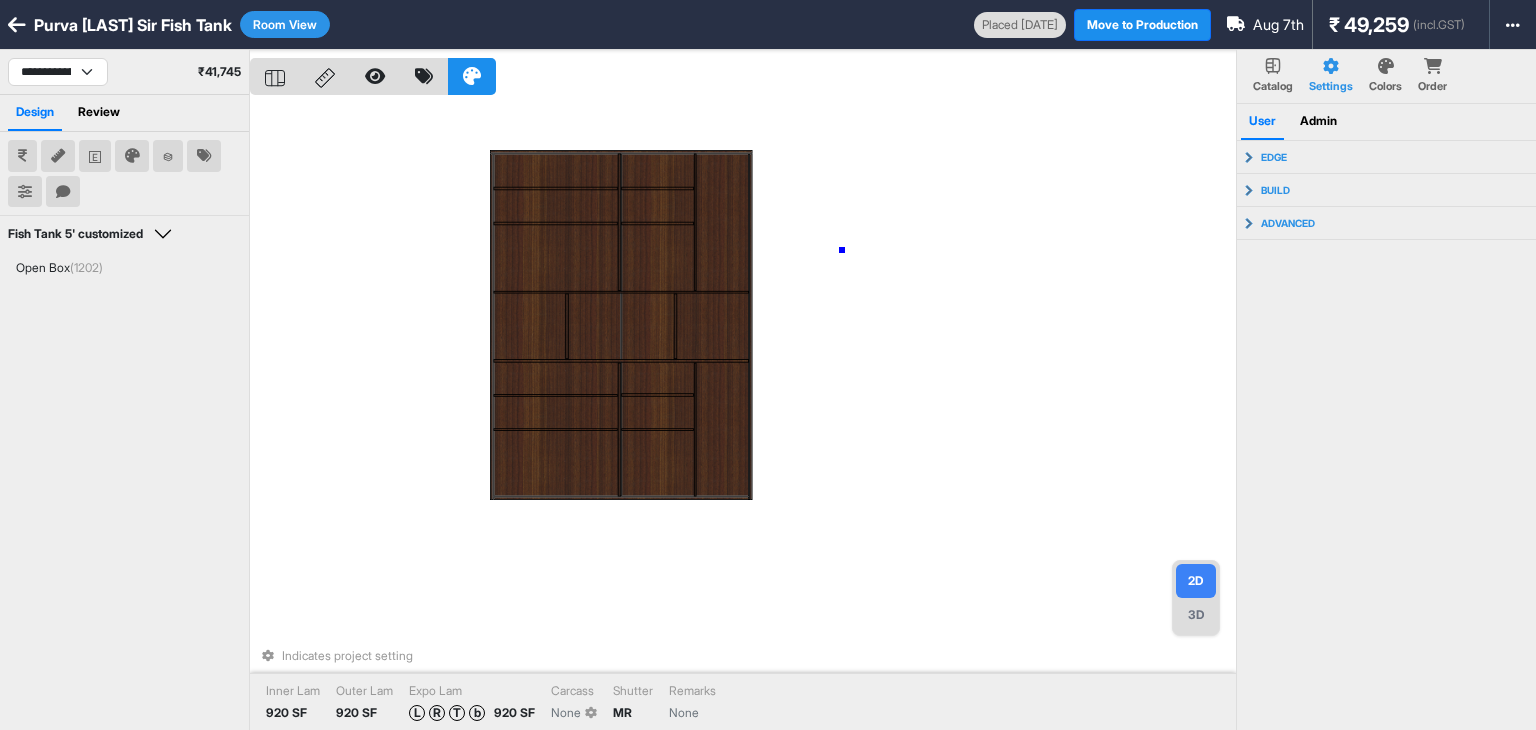 click on "Indicates project setting Inner Lam 920 SF Outer Lam 920 SF Expo Lam L R T b 920 SF Carcass None Shutter MR Remarks None" at bounding box center (743, 415) 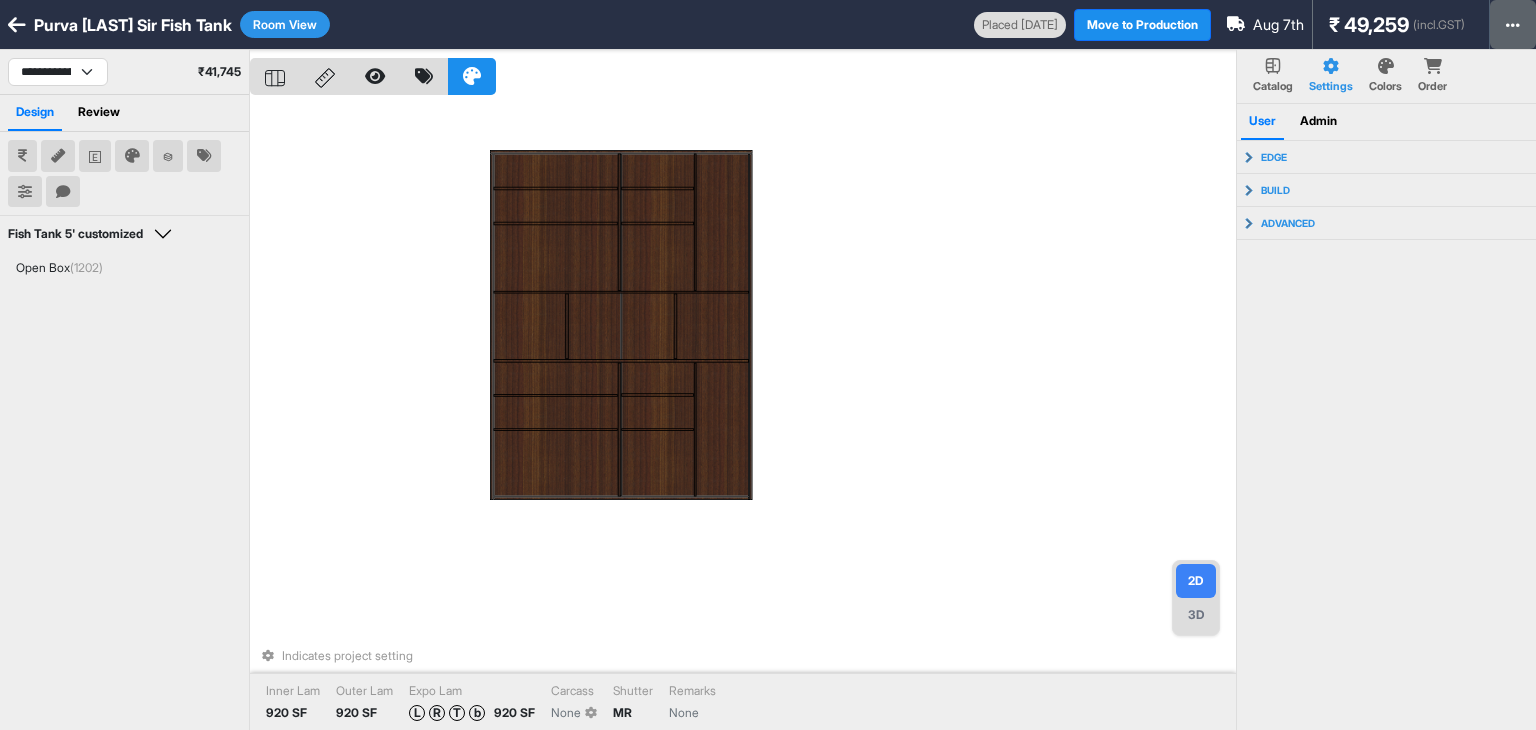 click at bounding box center (1513, 24) 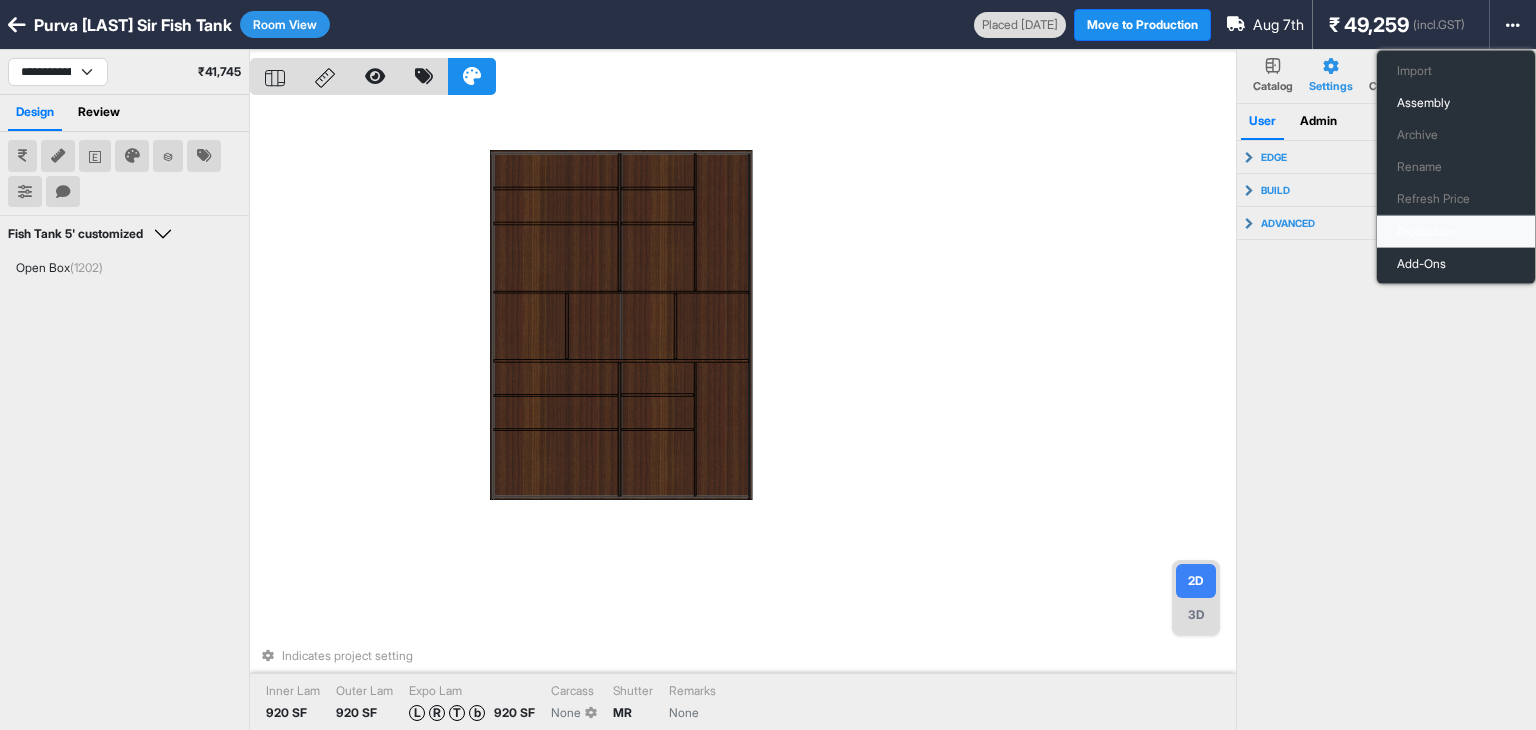 click on "Production" at bounding box center (1456, 232) 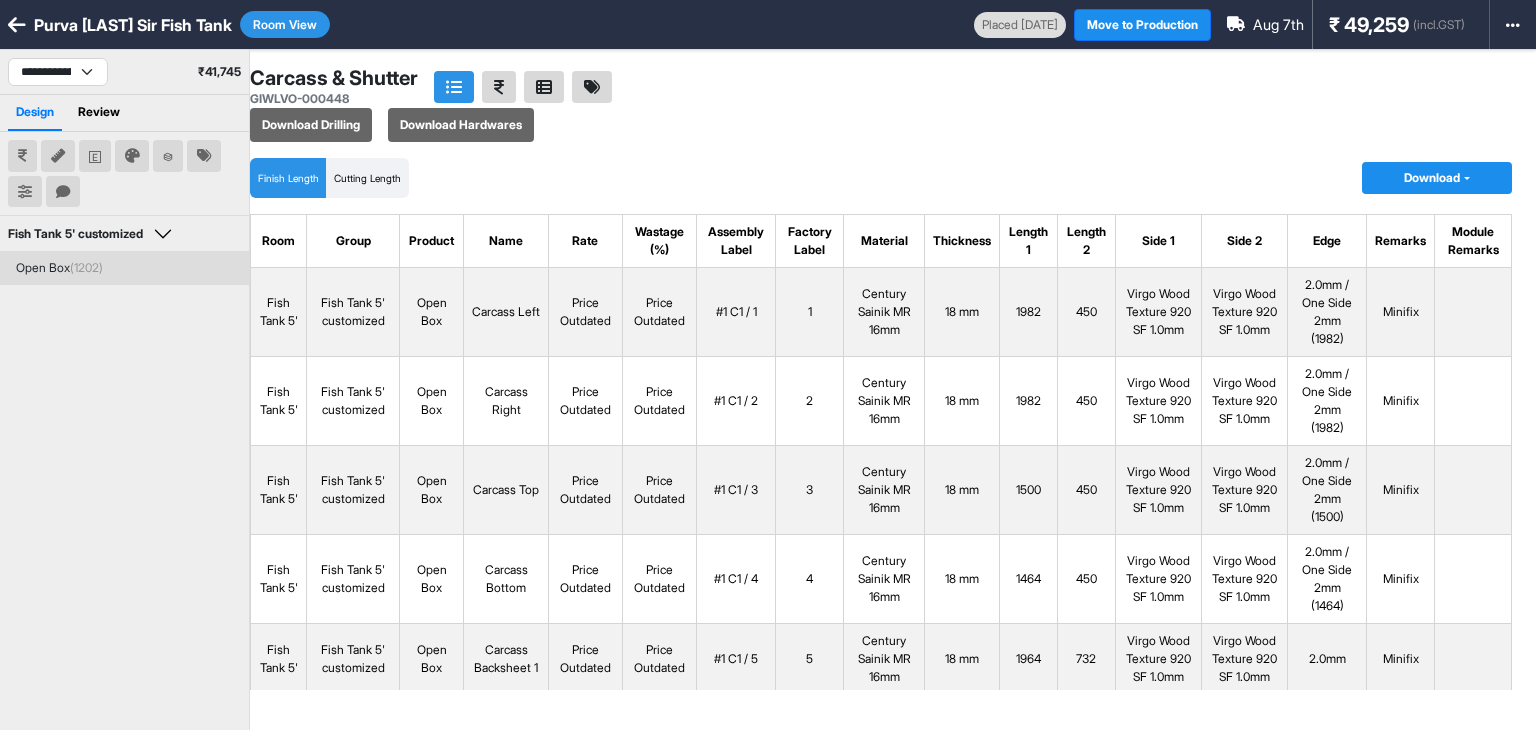 click on "Open Box  (1202)" at bounding box center [124, 268] 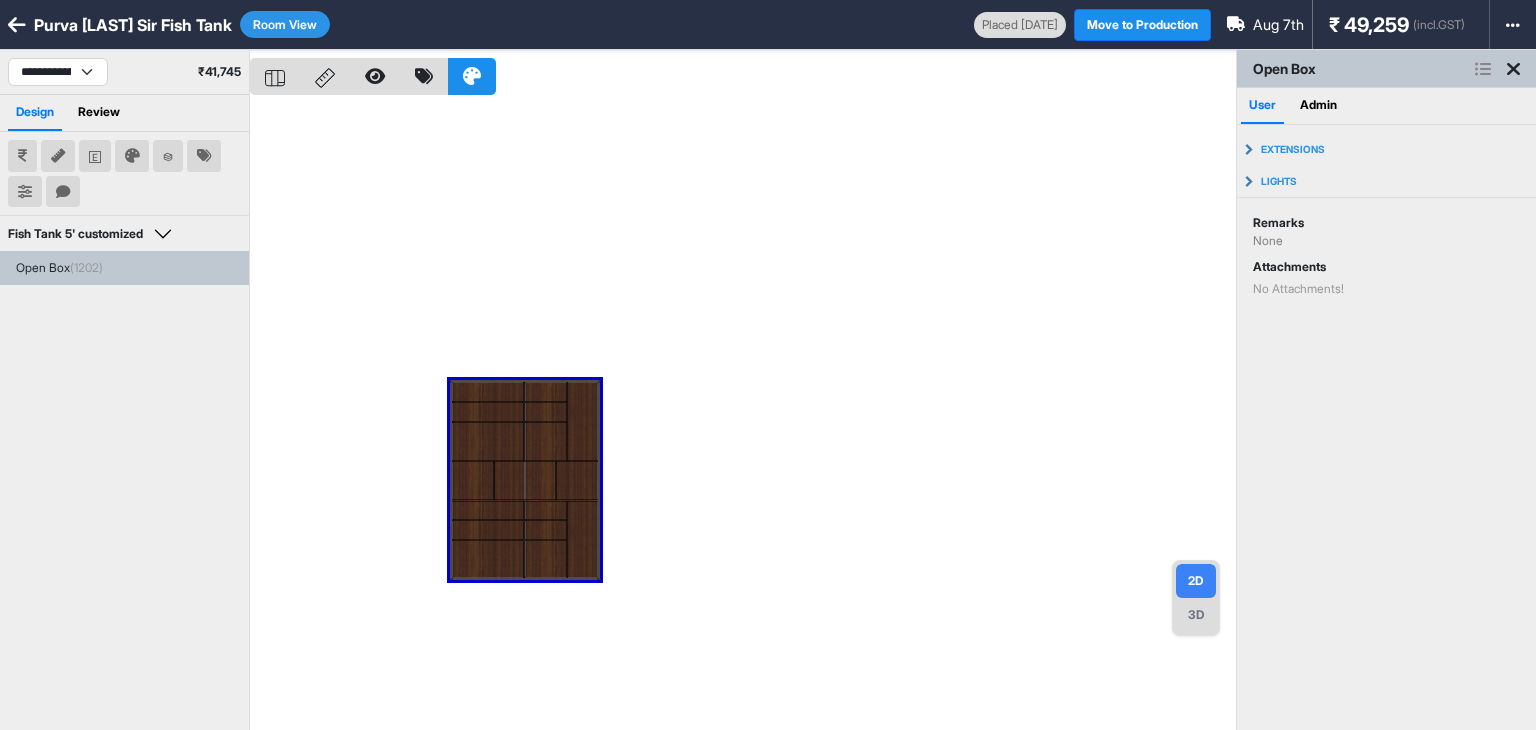 click on "Room View" at bounding box center (285, 24) 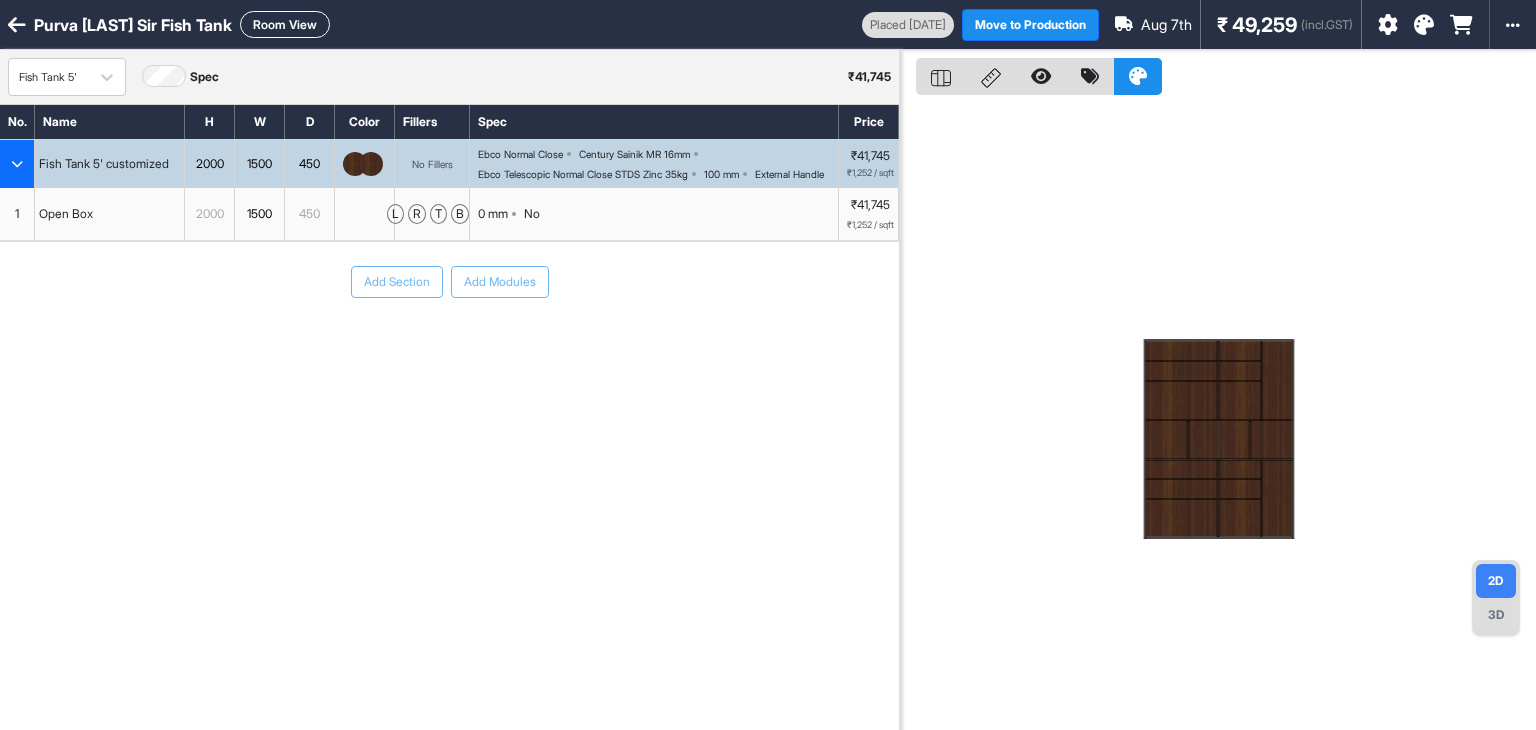 click on "Room View" at bounding box center [285, 24] 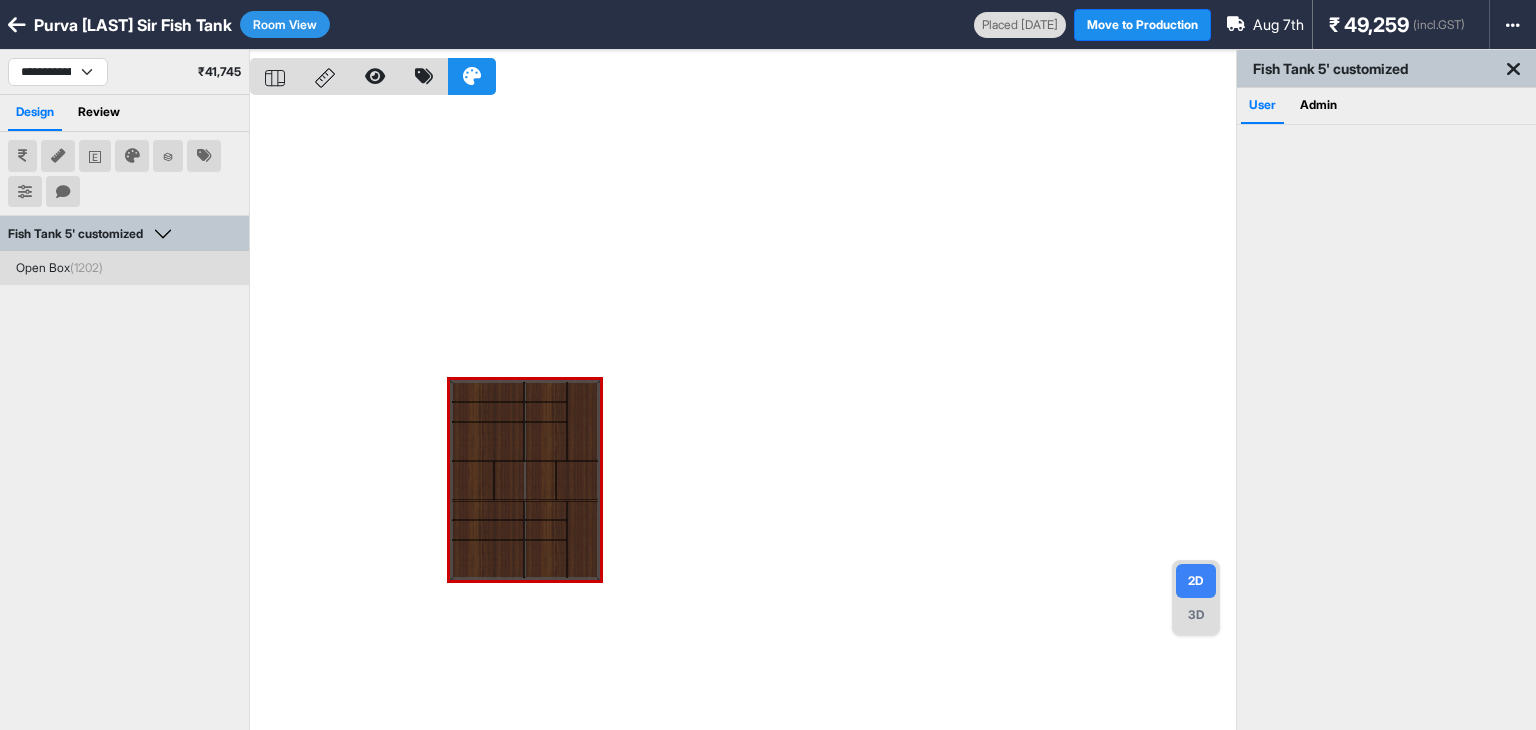 click on "Open Box  (1202)" at bounding box center (59, 268) 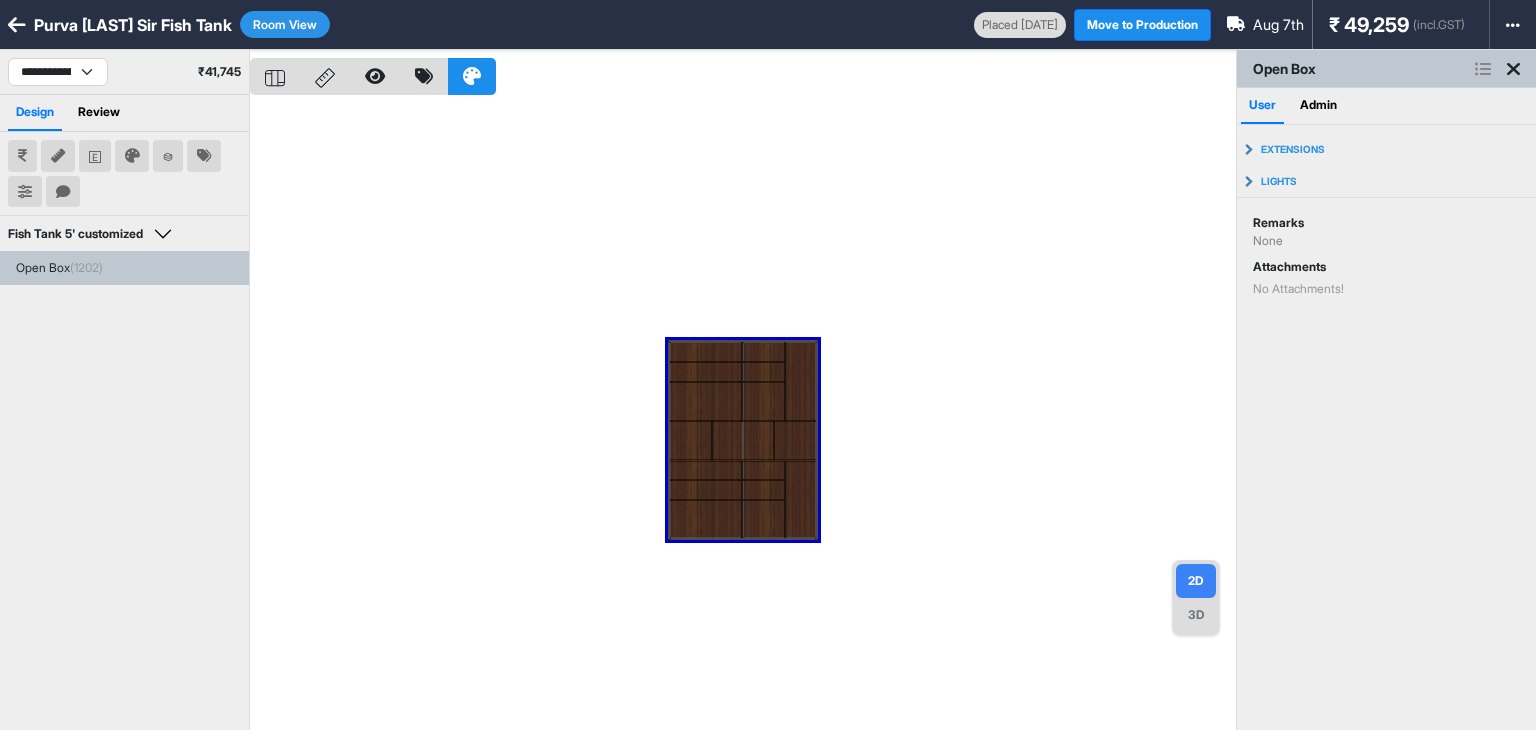 click at bounding box center [743, 415] 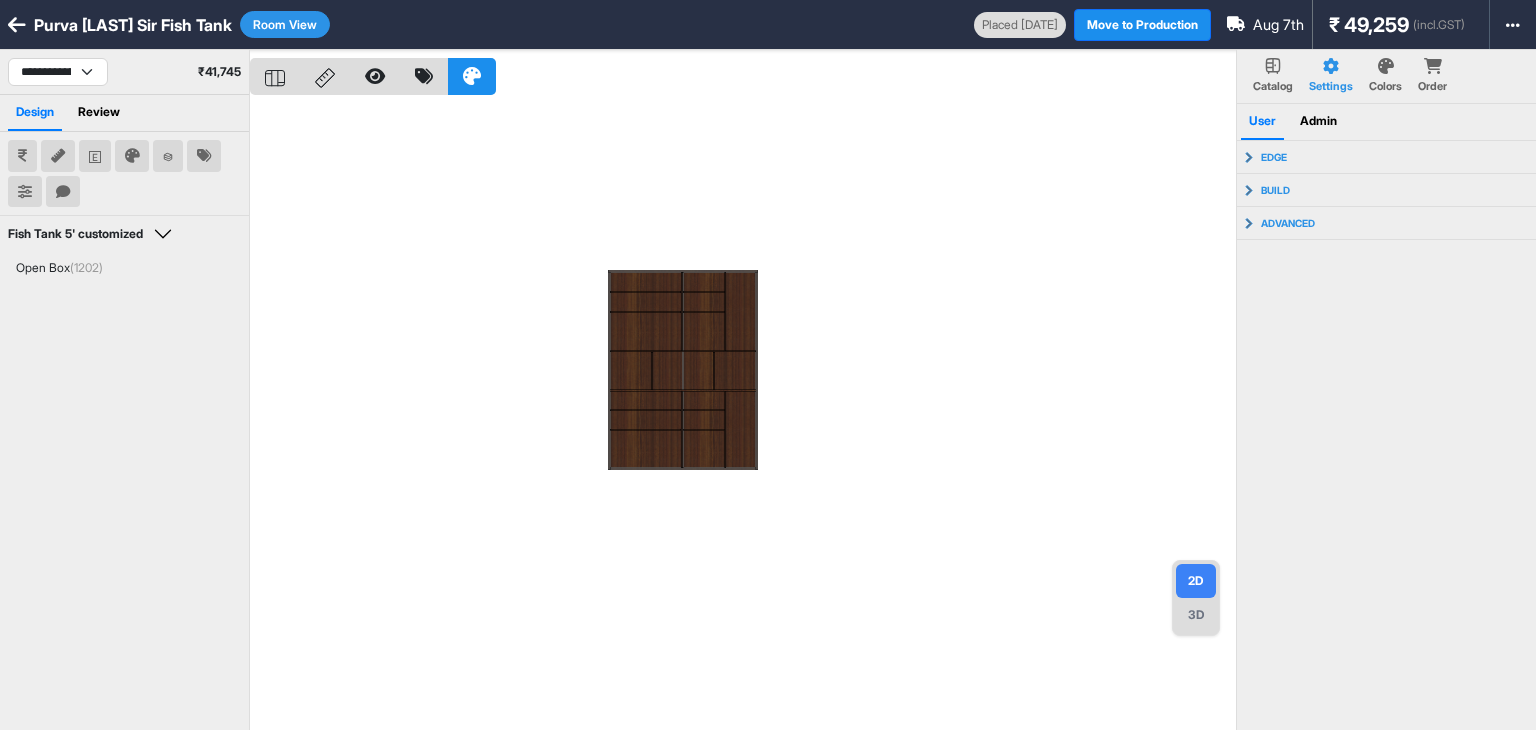 click at bounding box center [743, 415] 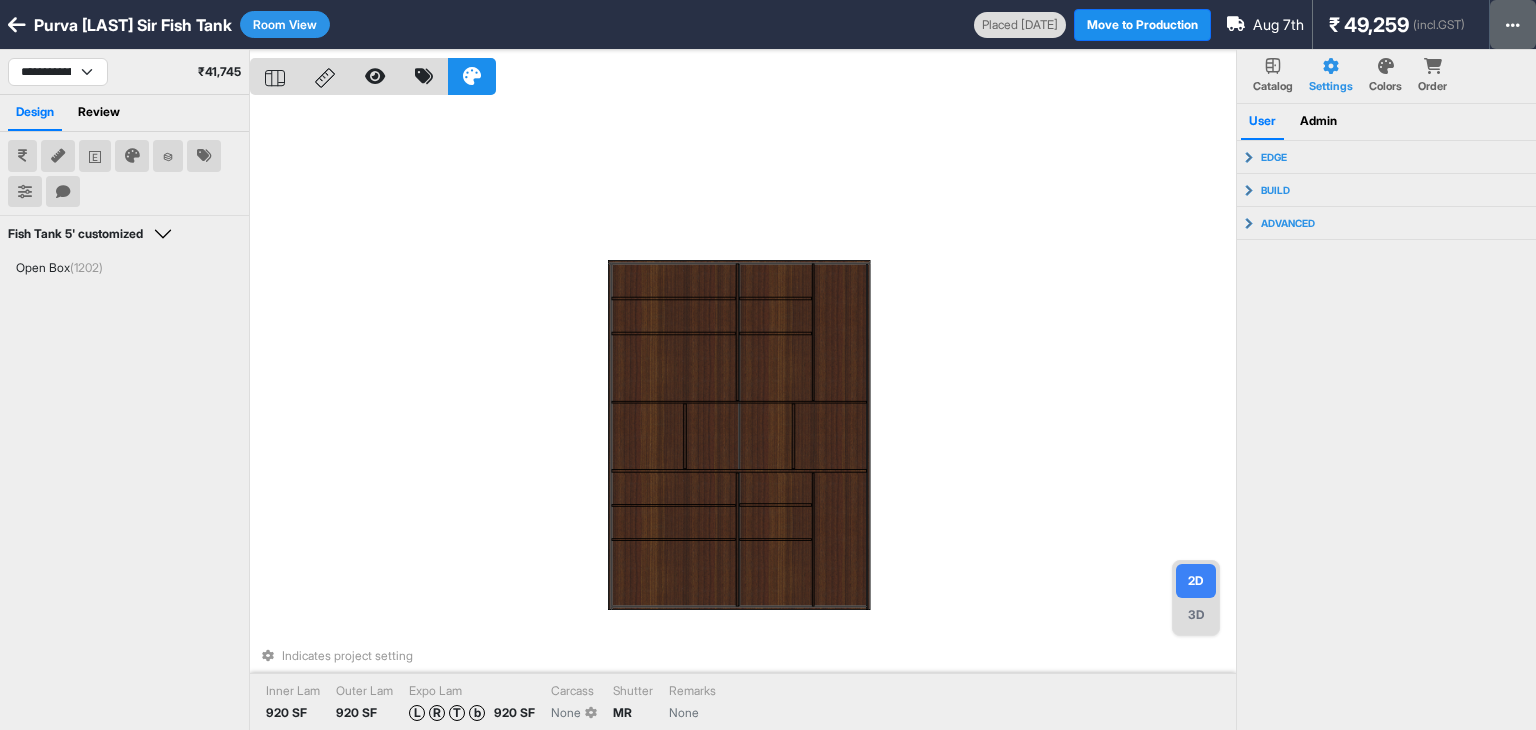 click at bounding box center (1513, 24) 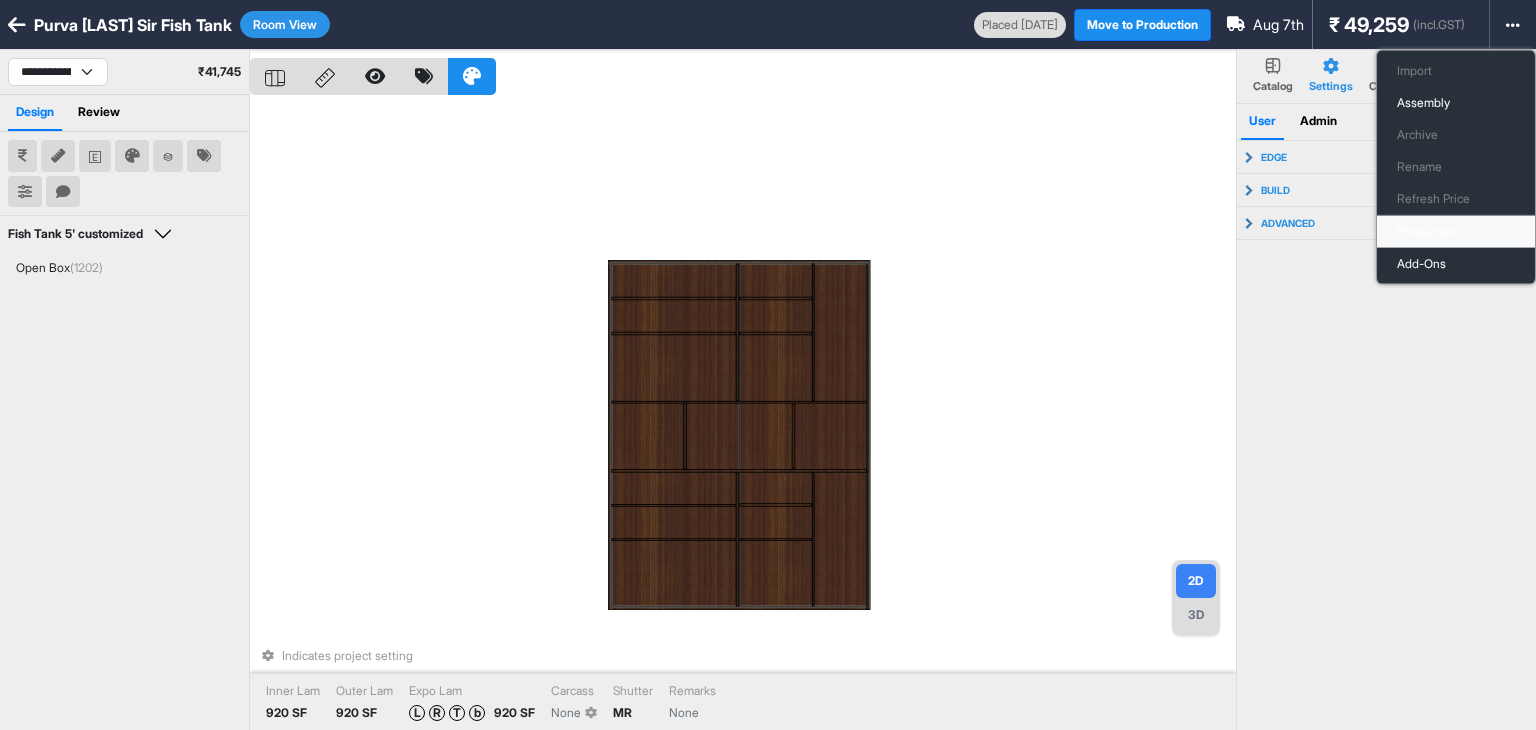 click on "Production" at bounding box center [1456, 232] 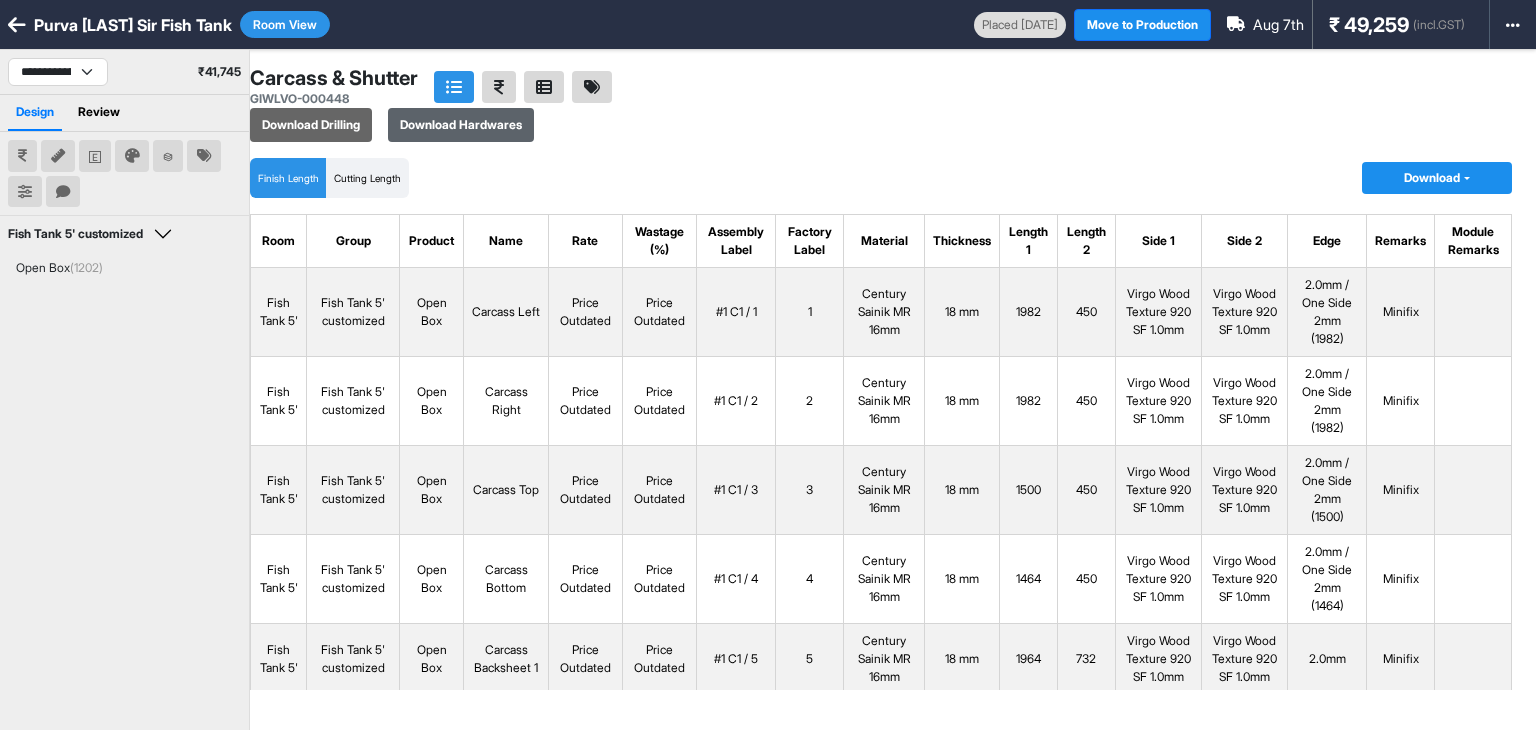 click on "Download Hardwares" at bounding box center (461, 125) 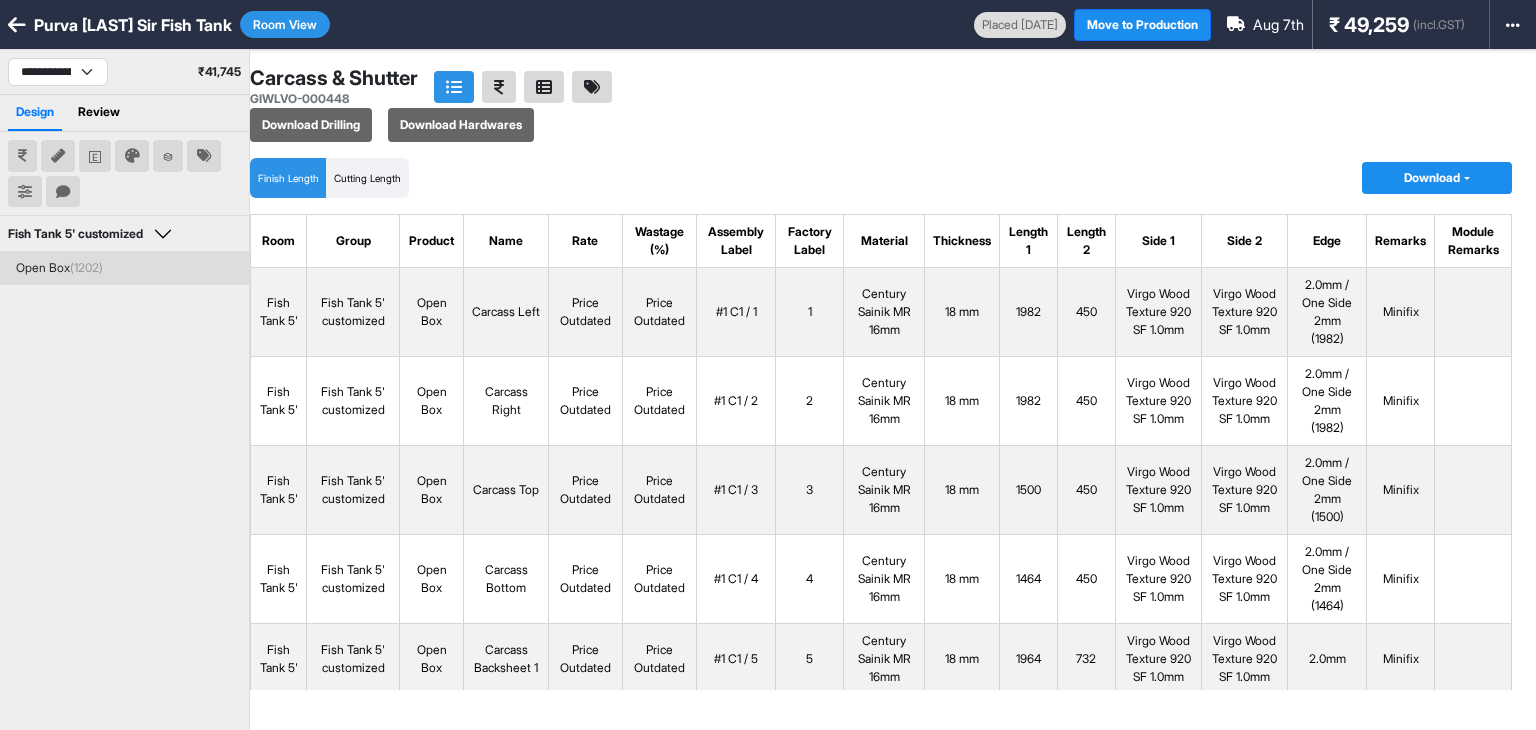 click on "(1202)" at bounding box center (86, 267) 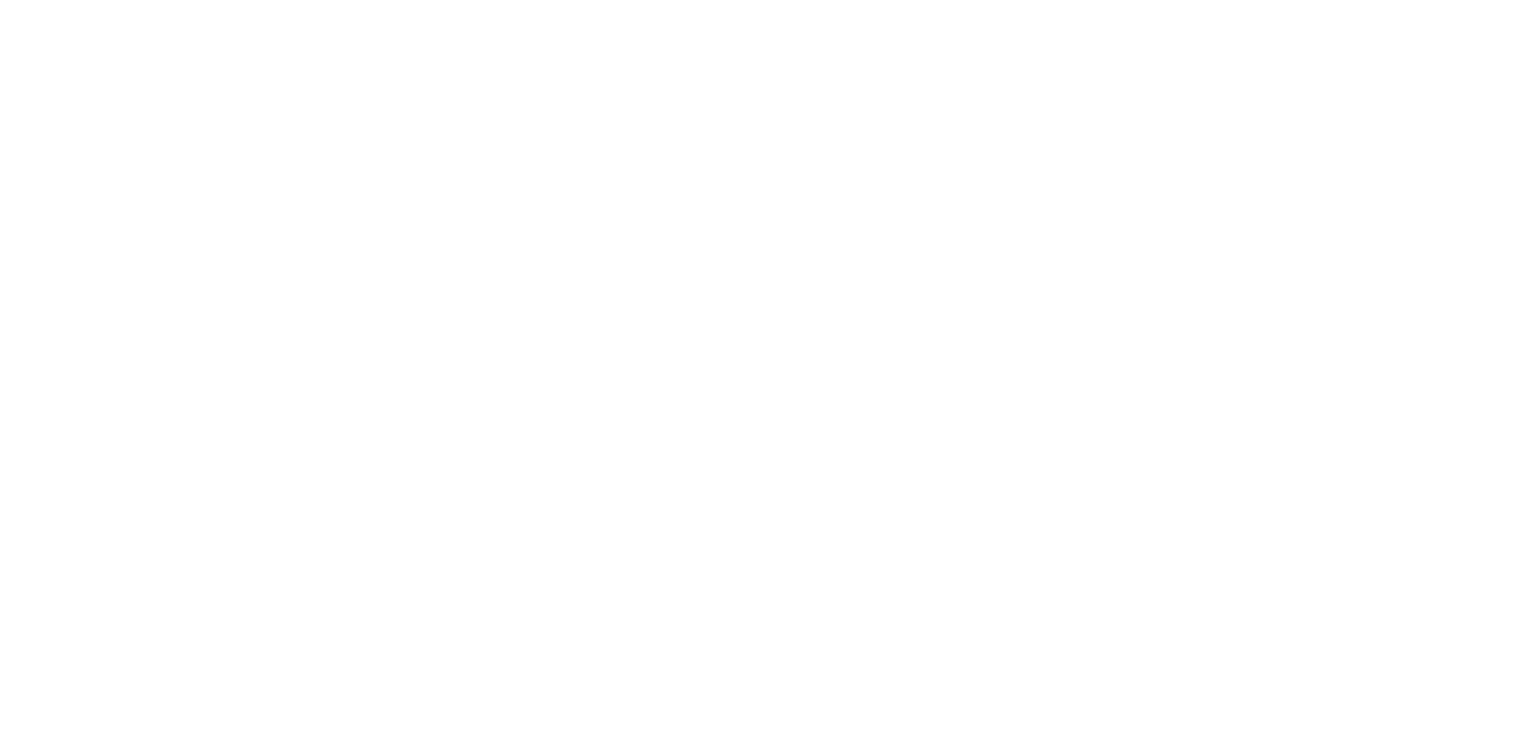 scroll, scrollTop: 0, scrollLeft: 0, axis: both 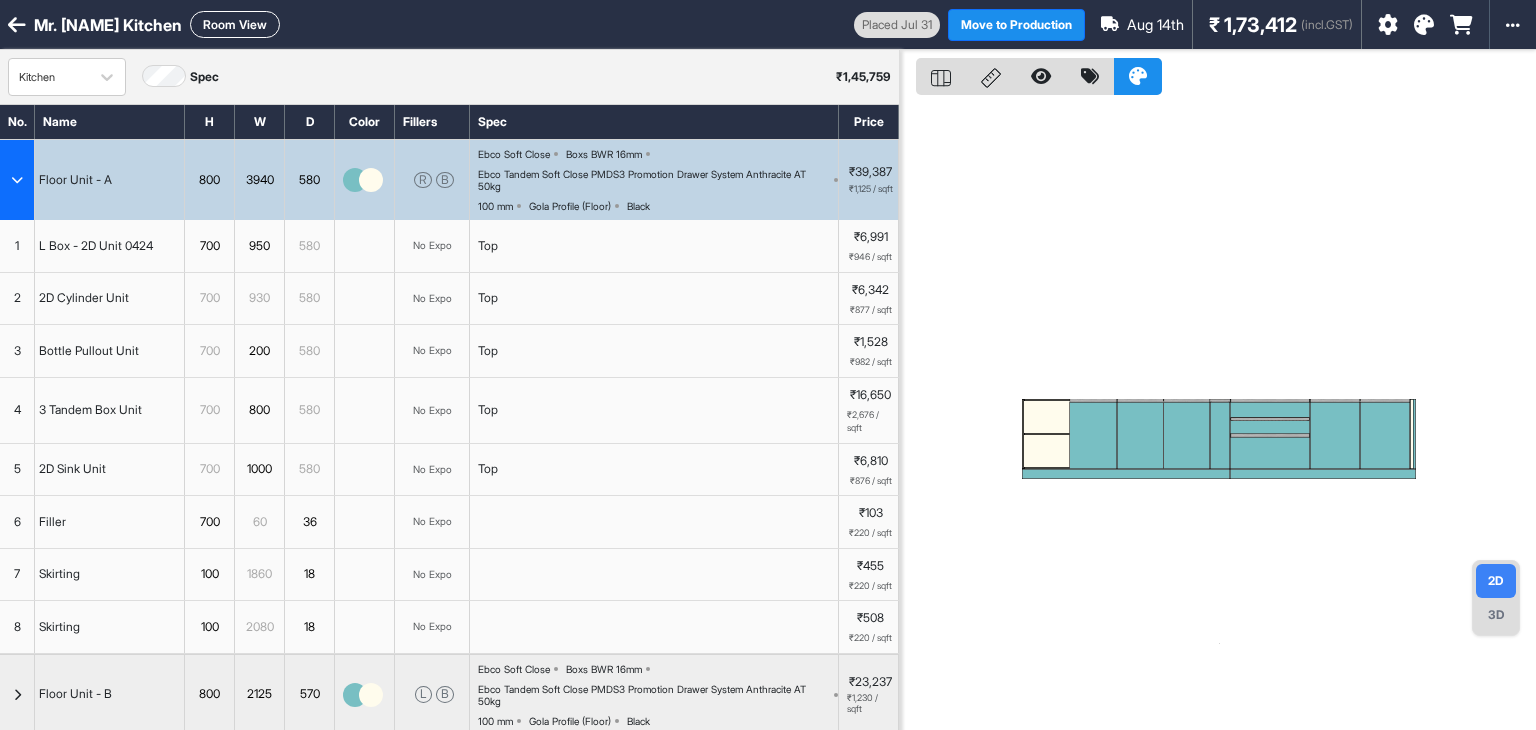 click on "Room View" at bounding box center (235, 24) 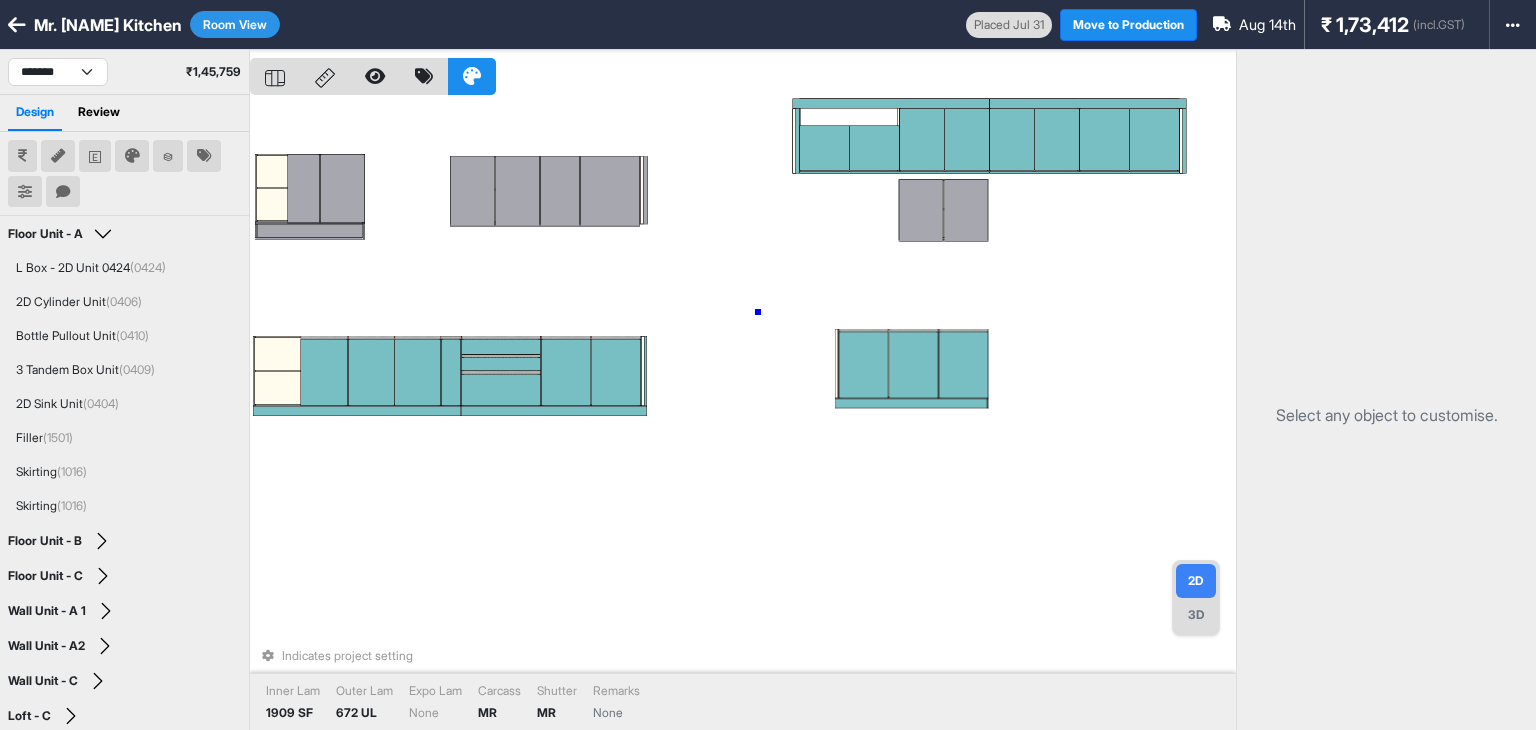 click on "Indicates project setting Inner Lam 1909 SF Outer Lam 672 UL Expo Lam None Carcass MR Shutter MR Remarks None" at bounding box center (743, 415) 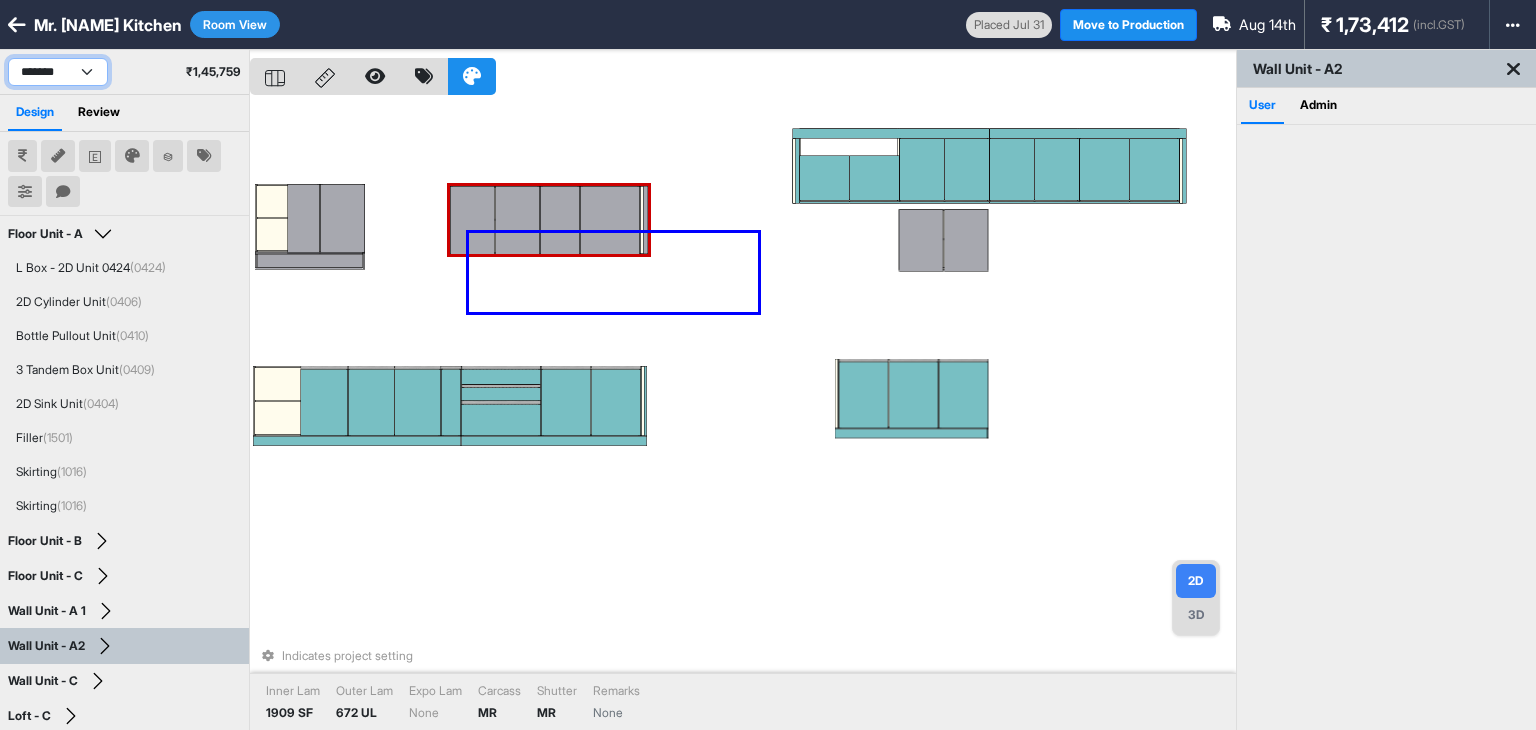 click on "*******" at bounding box center (58, 72) 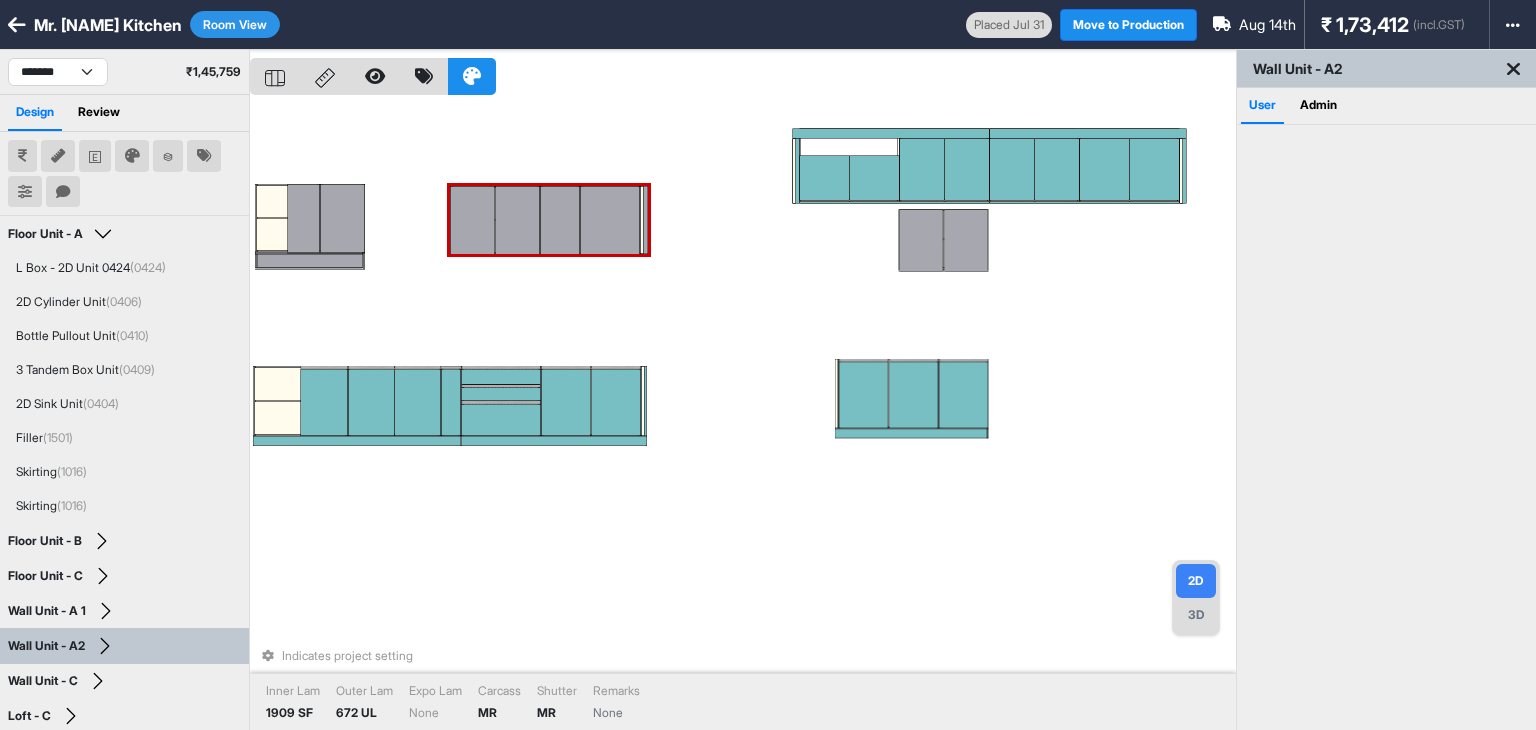 click on "Room View" at bounding box center (235, 24) 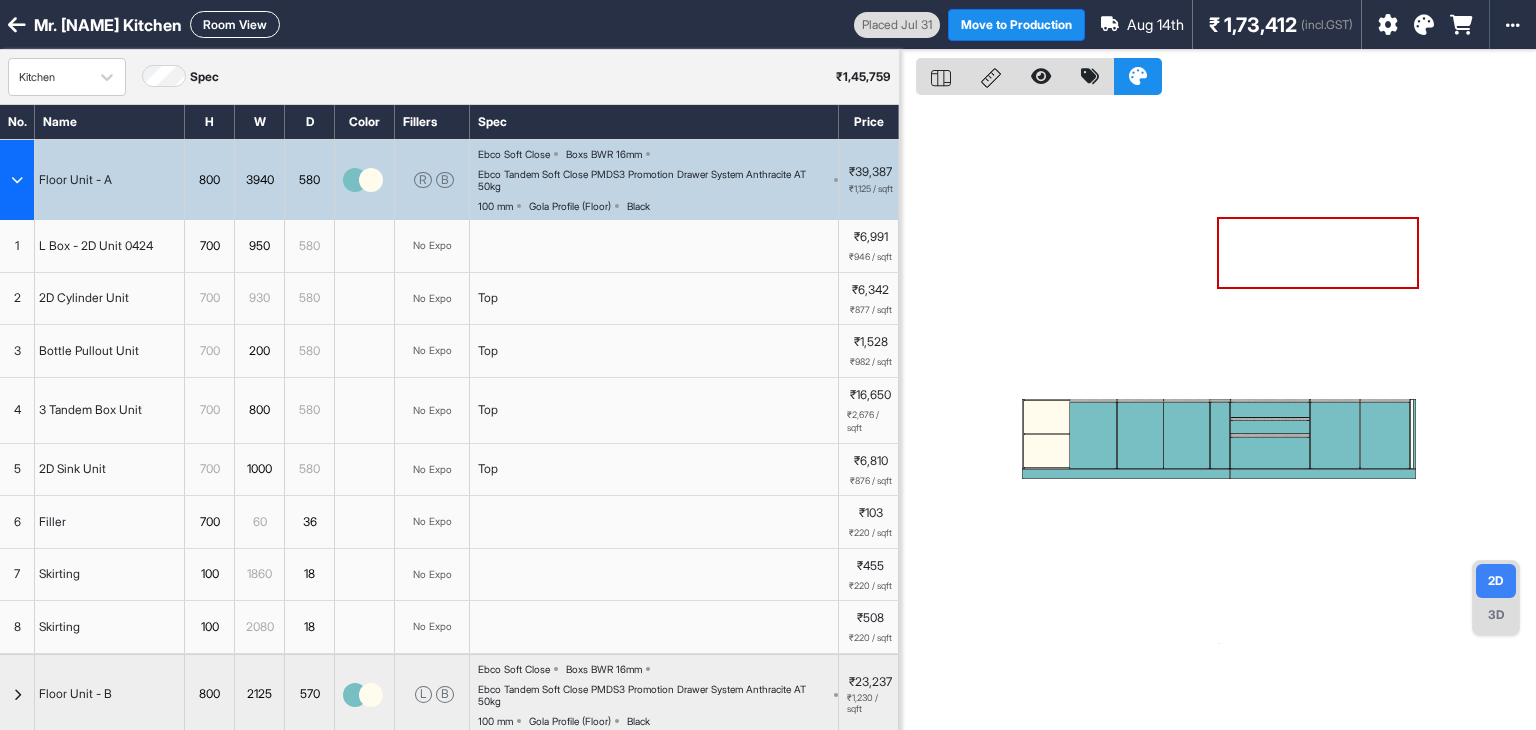 click at bounding box center [17, 180] 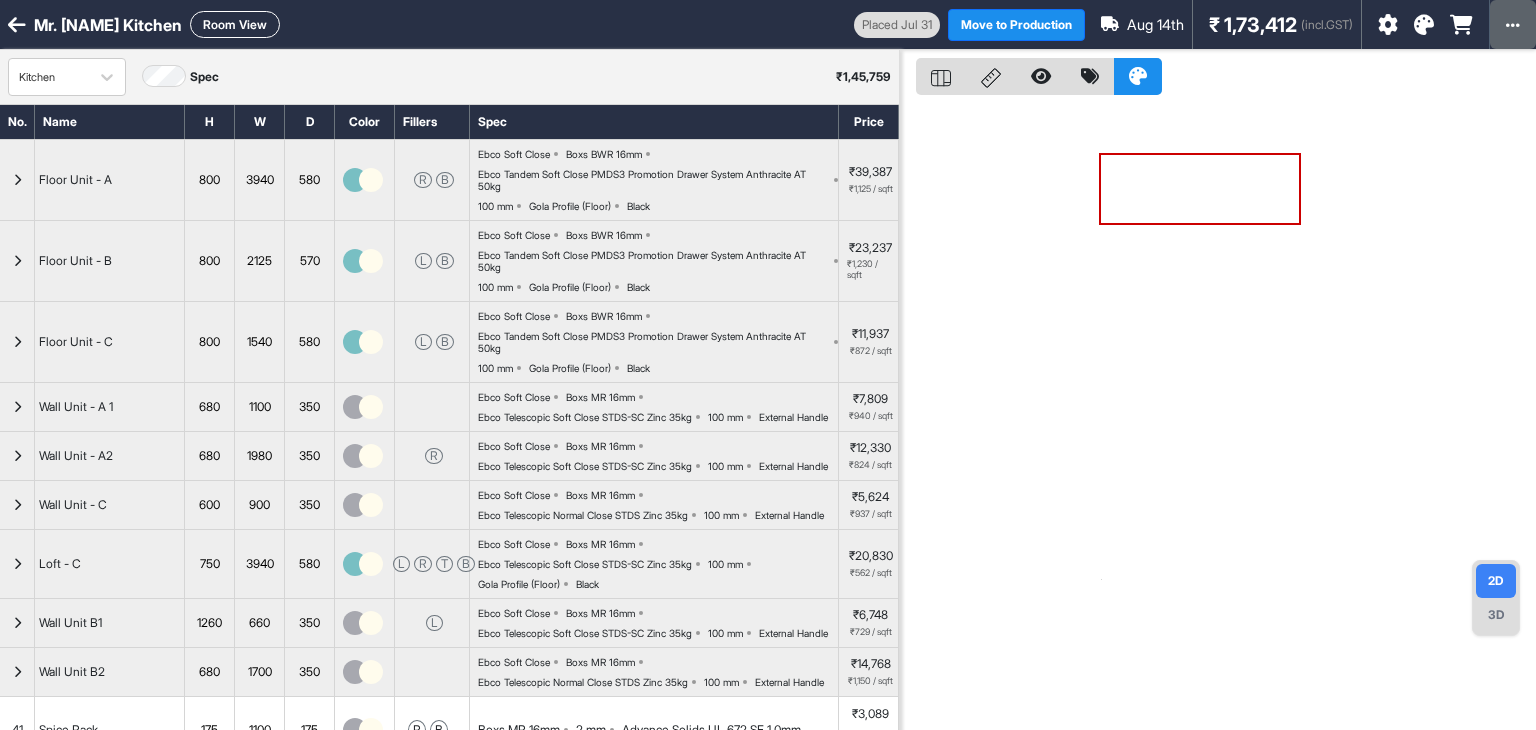click at bounding box center (1513, 24) 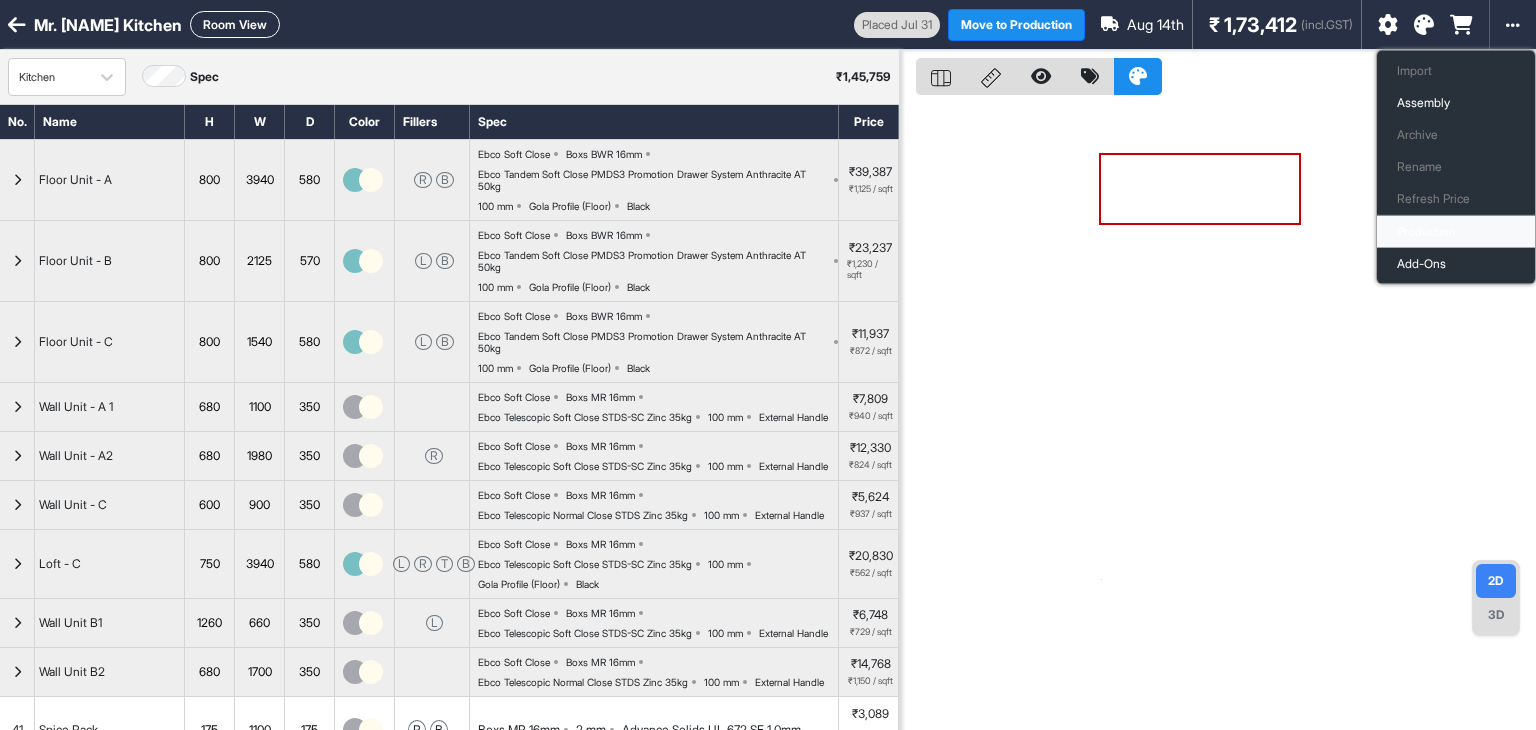 click on "Production" at bounding box center (1456, 232) 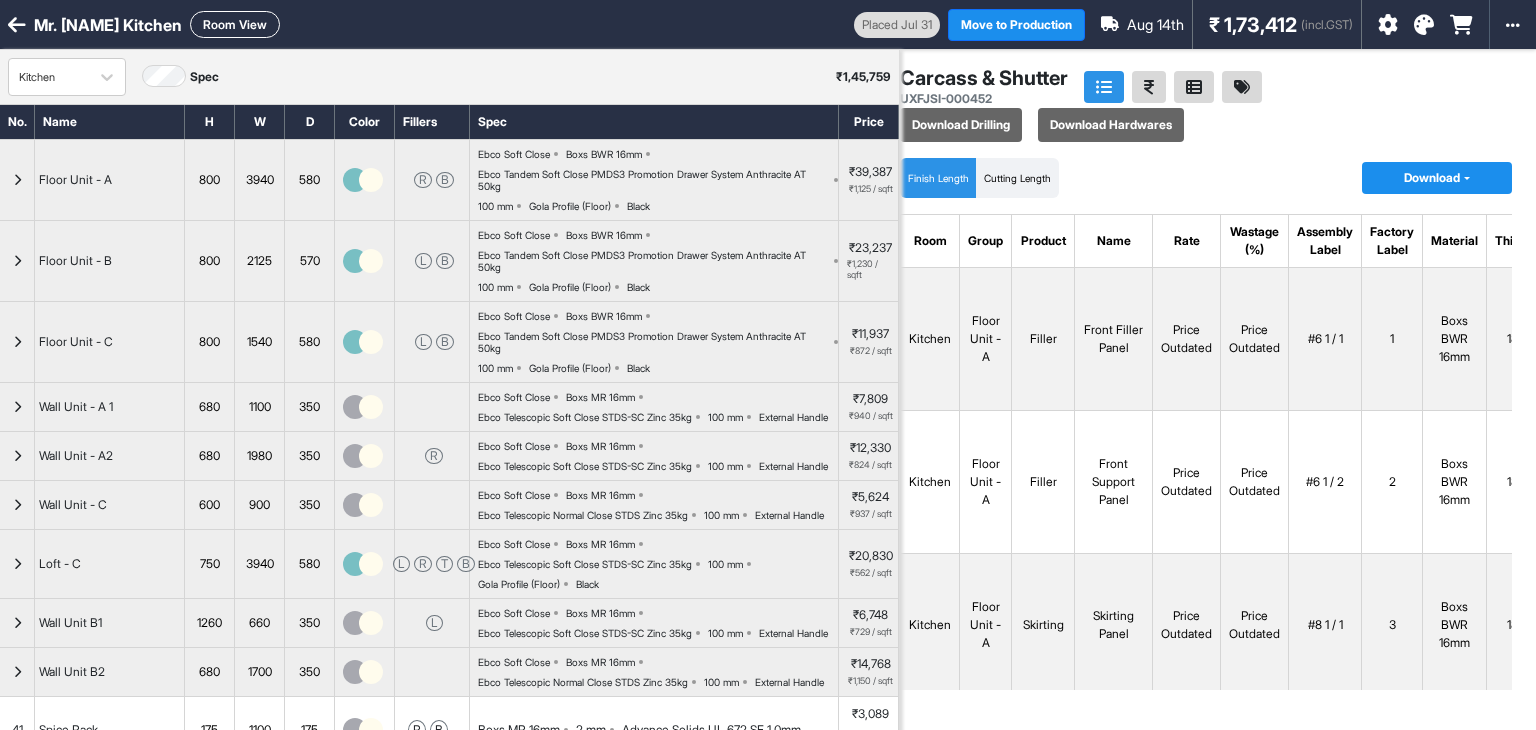 click on "Room View" at bounding box center (235, 24) 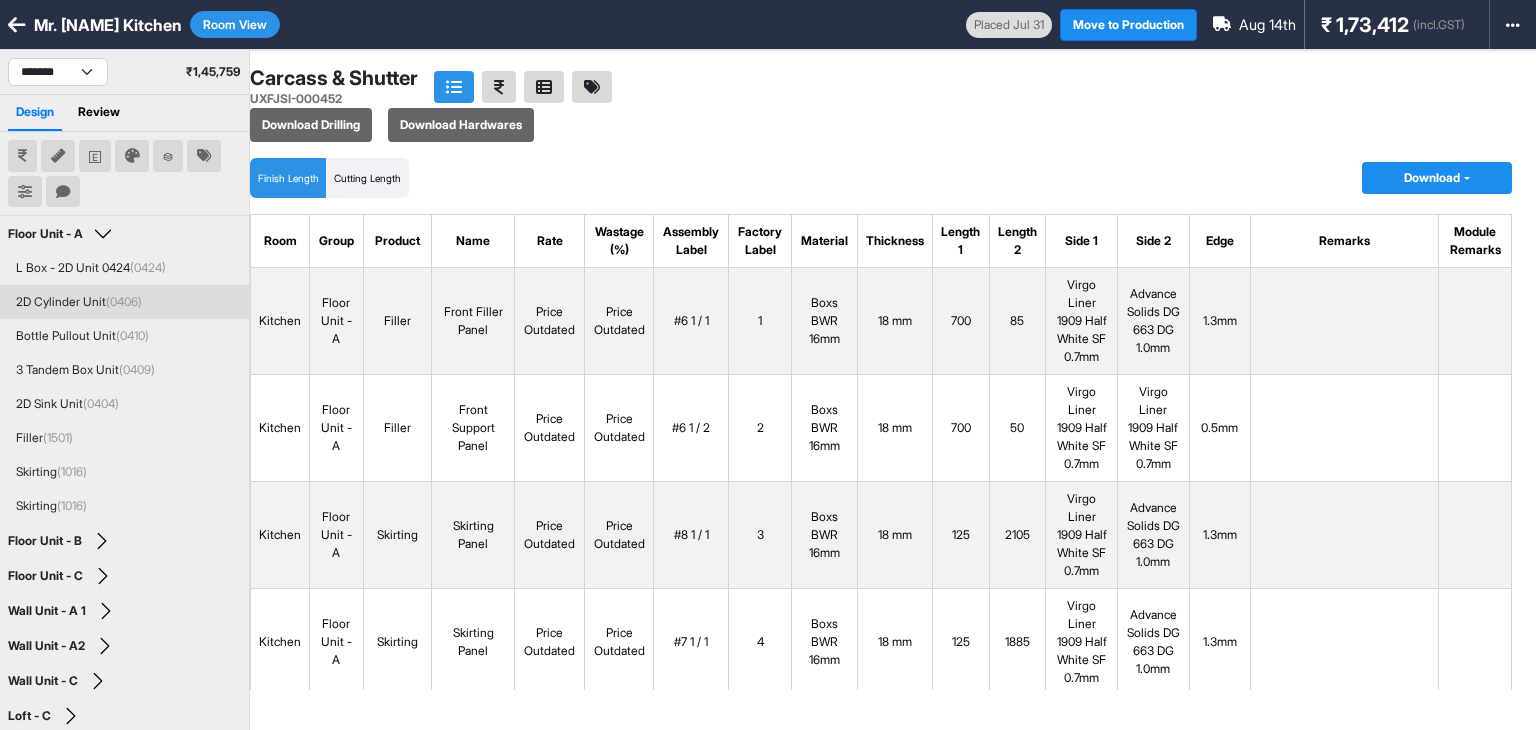 click on "2D Cylinder Unit  (0406)" at bounding box center [124, 302] 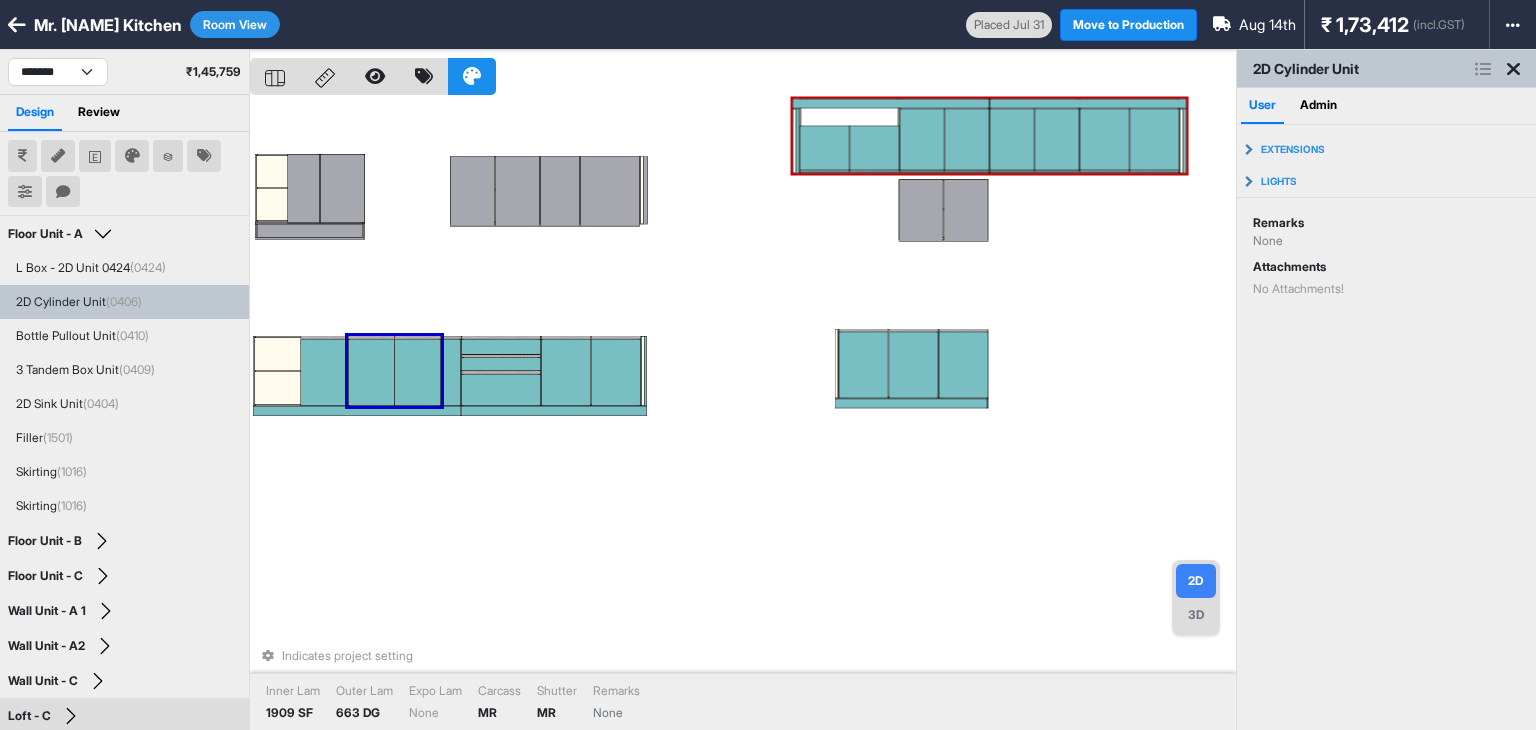 click on "Indicates project setting Inner Lam 1909 SF Outer Lam 663 DG Expo Lam None Carcass MR Shutter MR Remarks None" at bounding box center (743, 415) 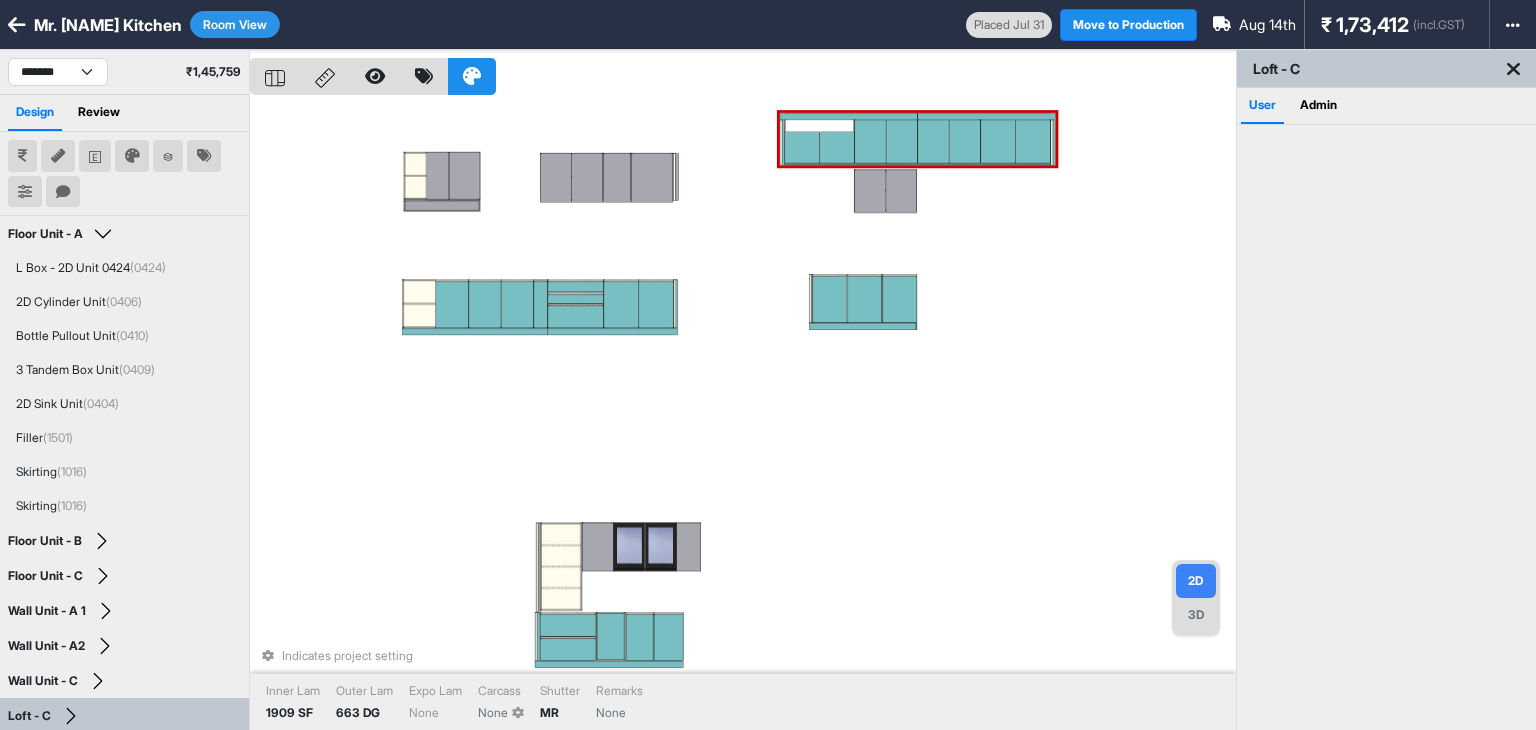 click on "Indicates project setting Inner Lam 1909 SF Outer Lam 663 DG Expo Lam None Carcass None Shutter MR Remarks None" at bounding box center (743, 415) 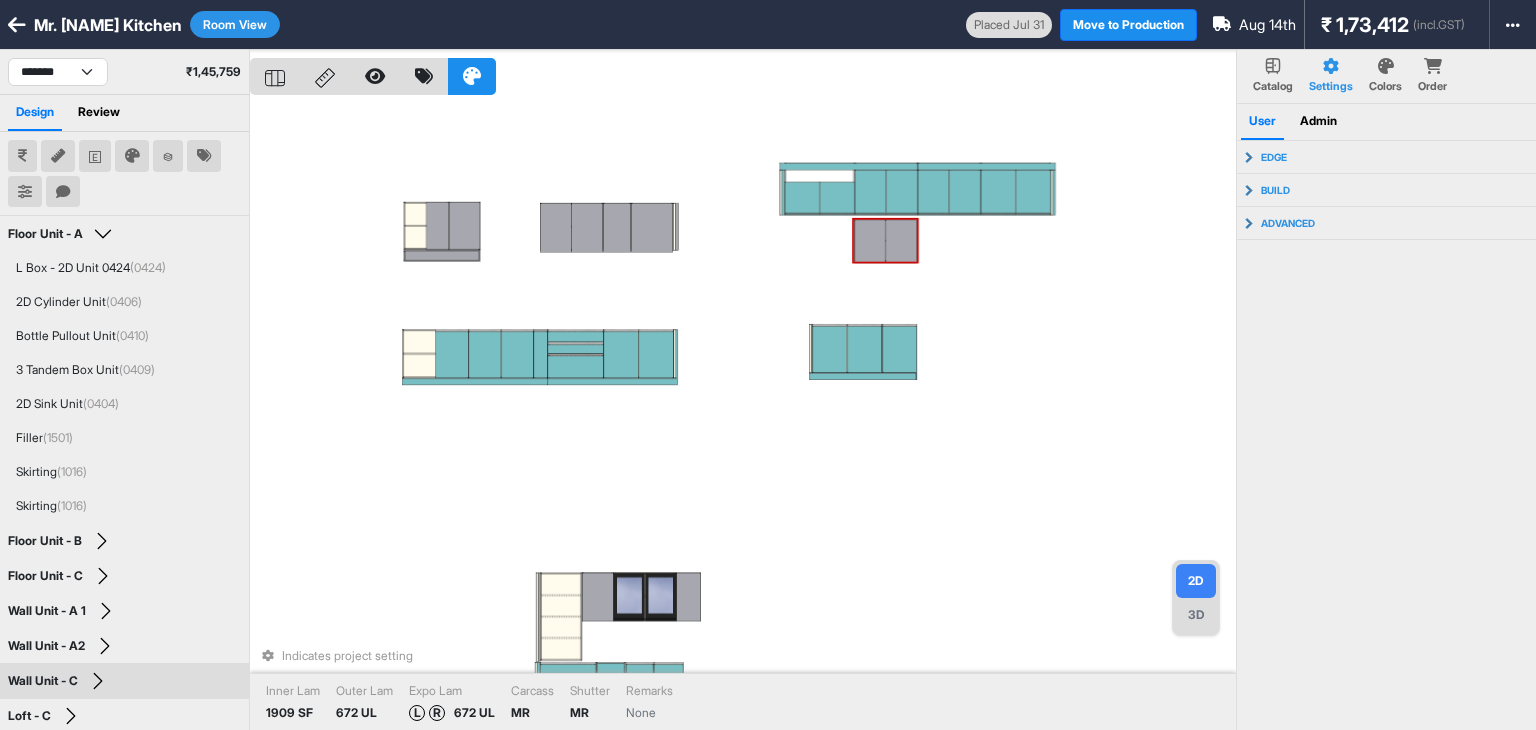 click on "Room View" at bounding box center (235, 24) 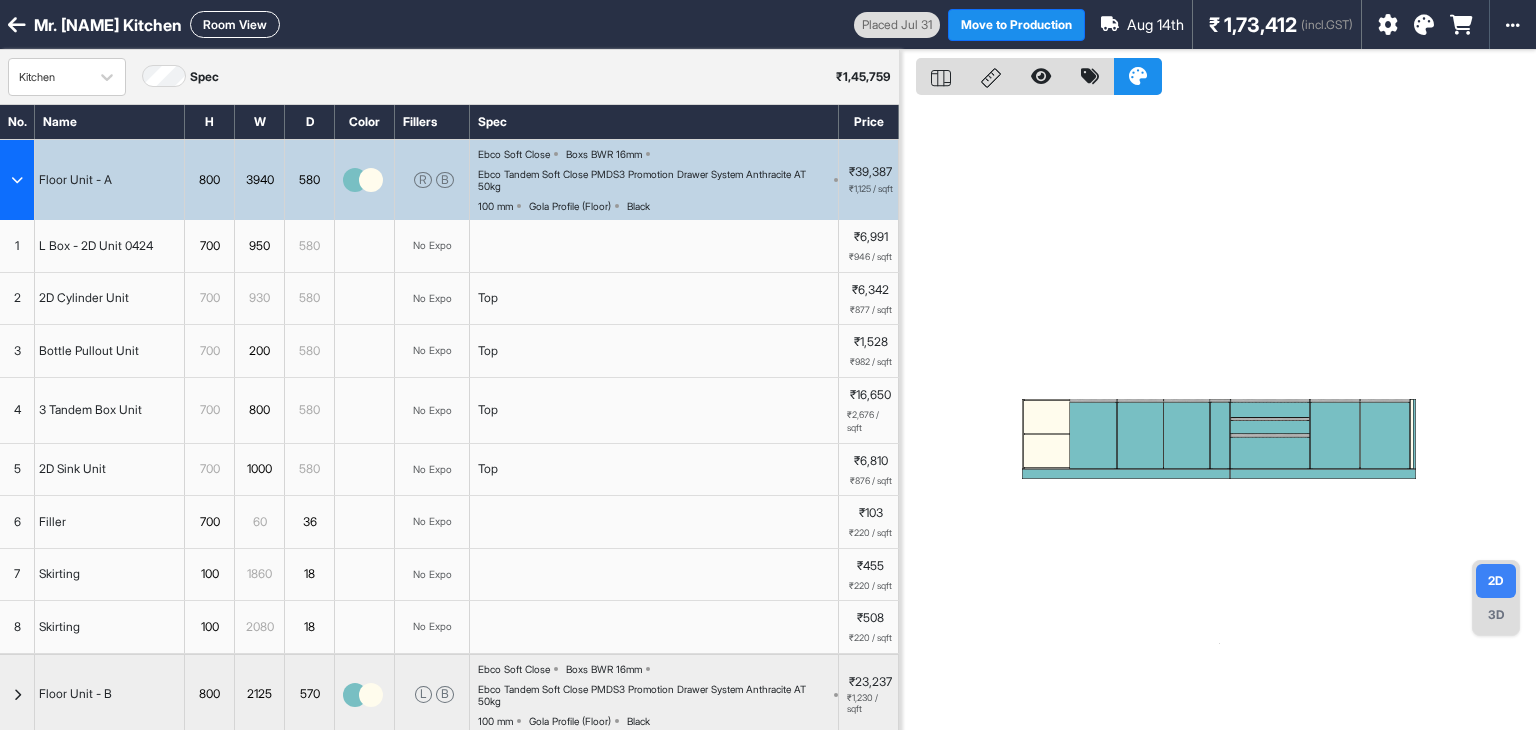 click on "Room View" at bounding box center (235, 24) 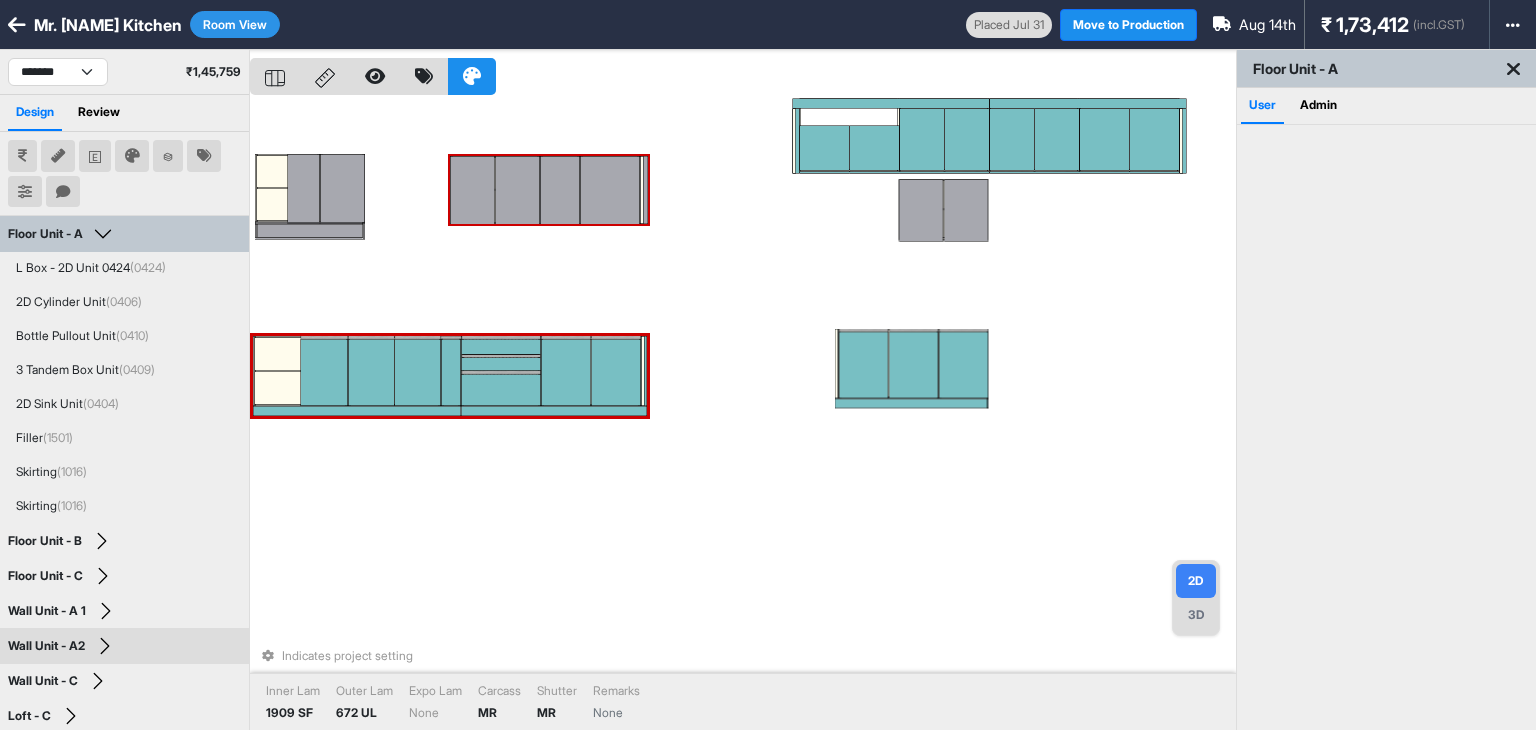 click on "Indicates project setting Inner Lam 1909 SF Outer Lam 672 UL Expo Lam None Carcass MR Shutter MR Remarks None" at bounding box center [743, 415] 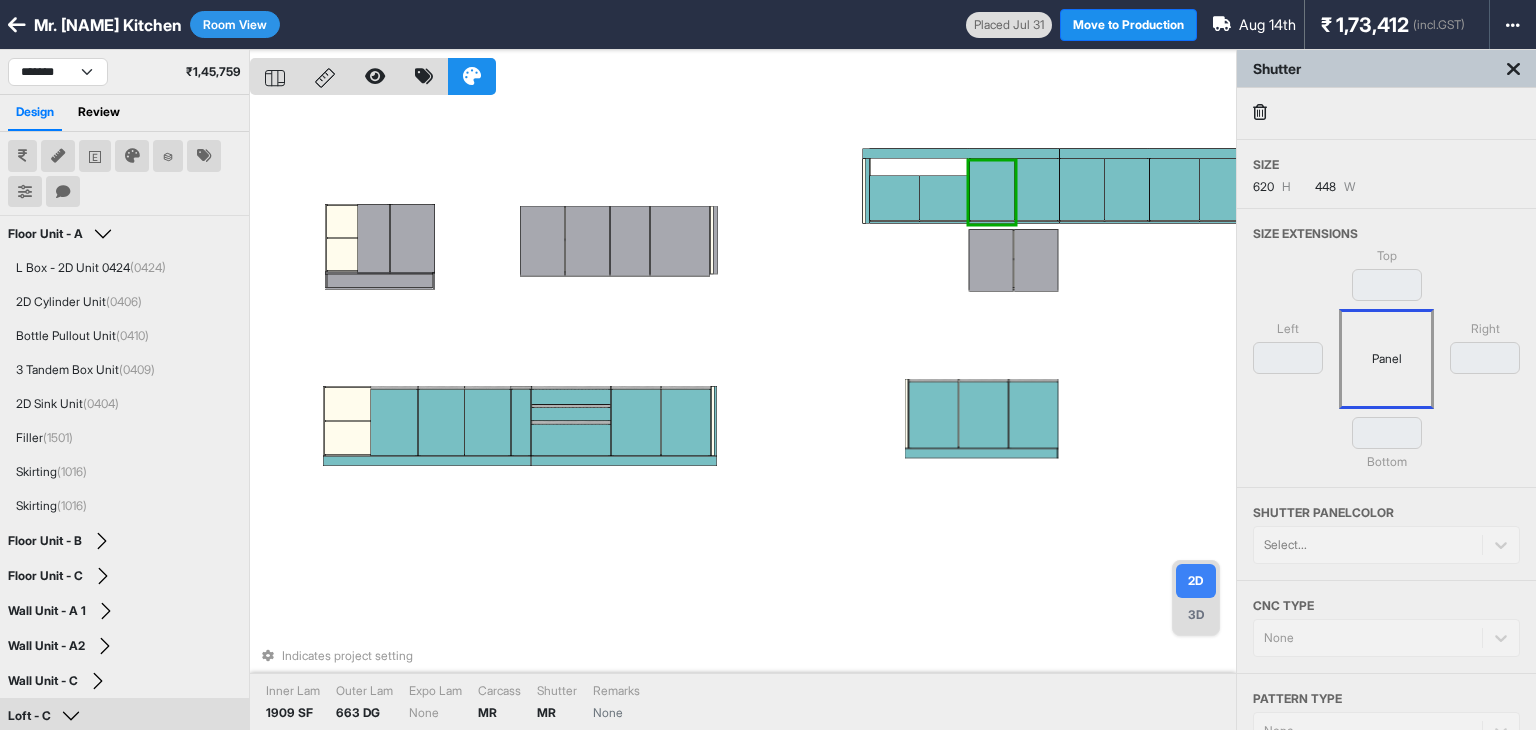 click on "Indicates project setting Inner Lam 1909 SF Outer Lam 663 DG Expo Lam None Carcass MR Shutter MR Remarks None" at bounding box center [743, 415] 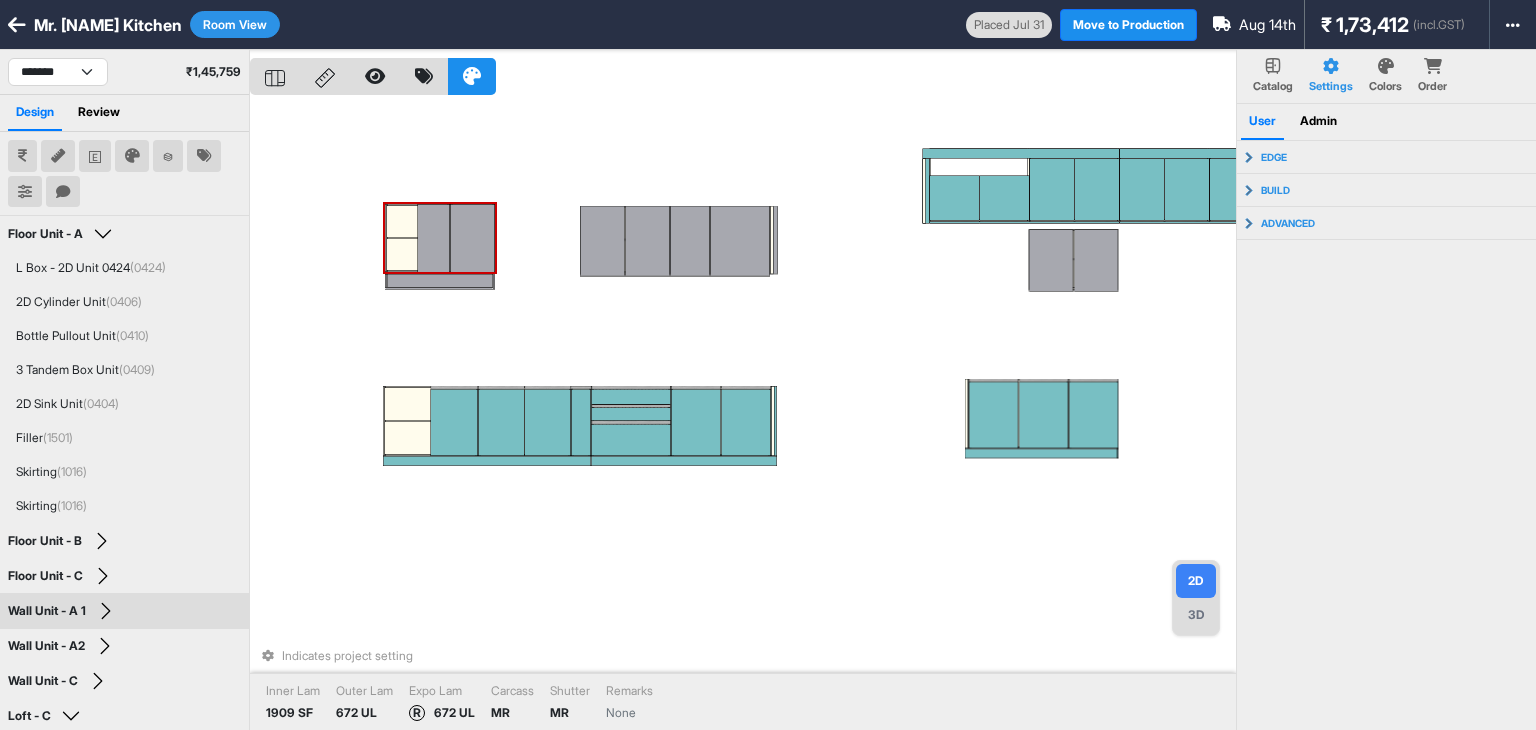drag, startPoint x: 494, startPoint y: 265, endPoint x: 460, endPoint y: 249, distance: 37.576588 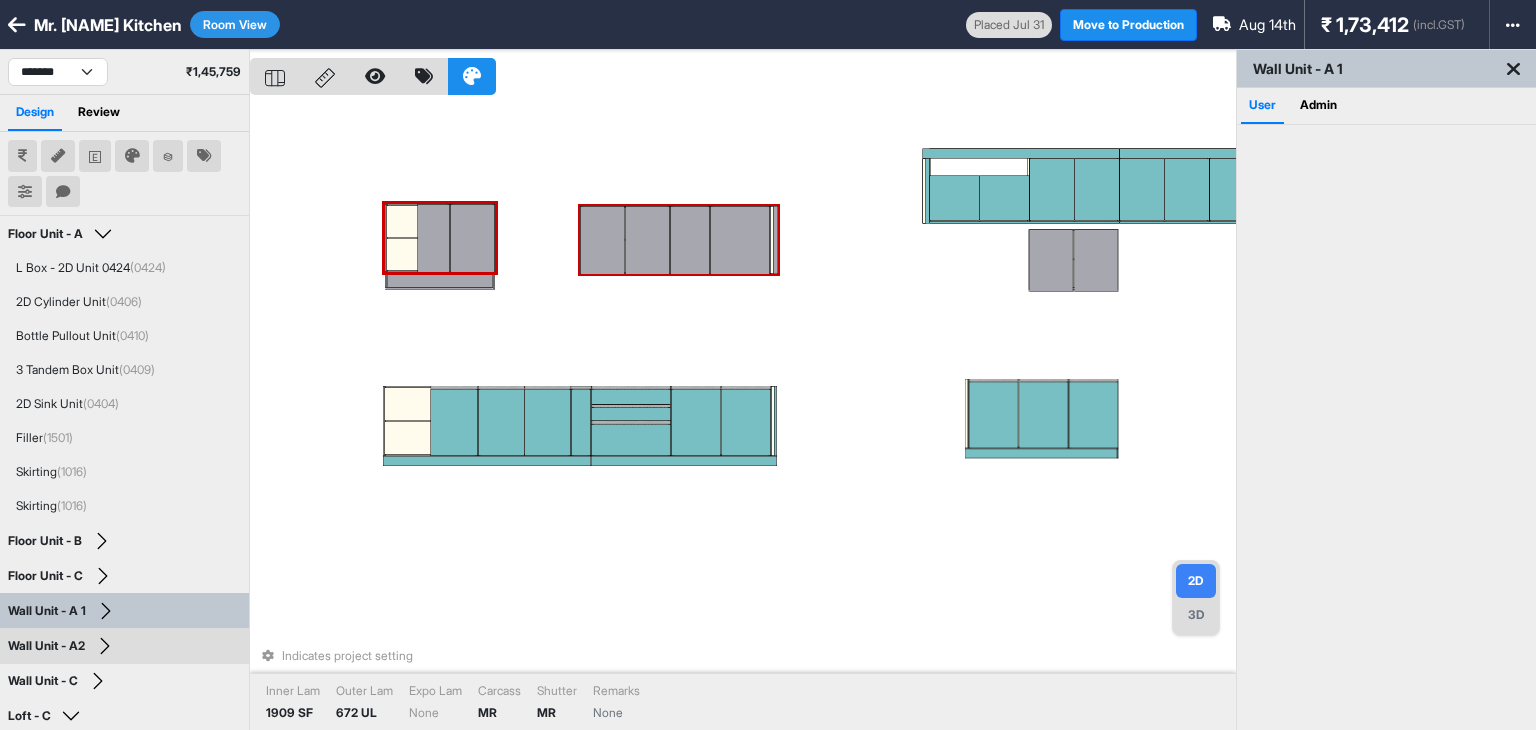 click on "Indicates project setting Inner Lam 1909 SF Outer Lam 672 UL Expo Lam None Carcass MR Shutter MR Remarks None" at bounding box center (743, 415) 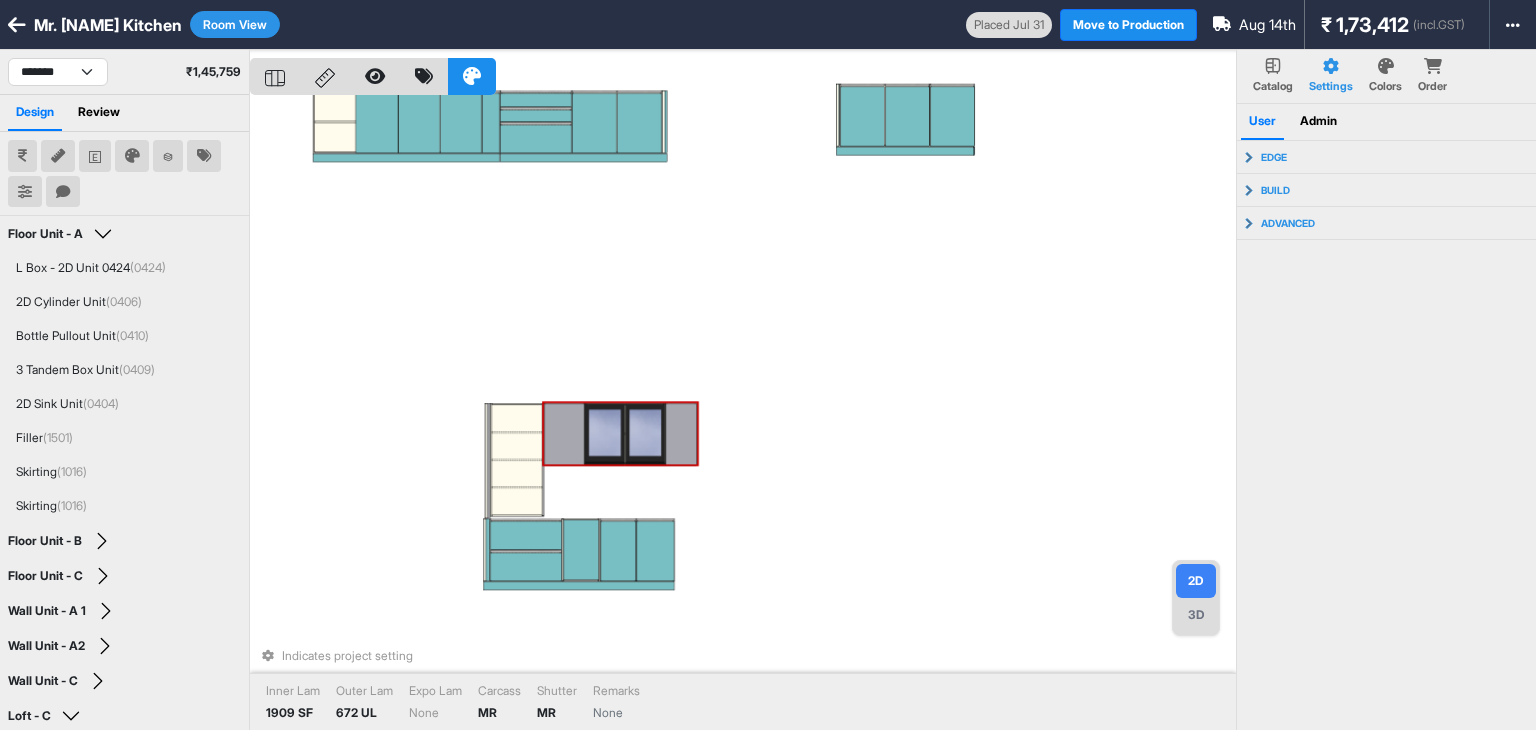 click at bounding box center [645, 434] 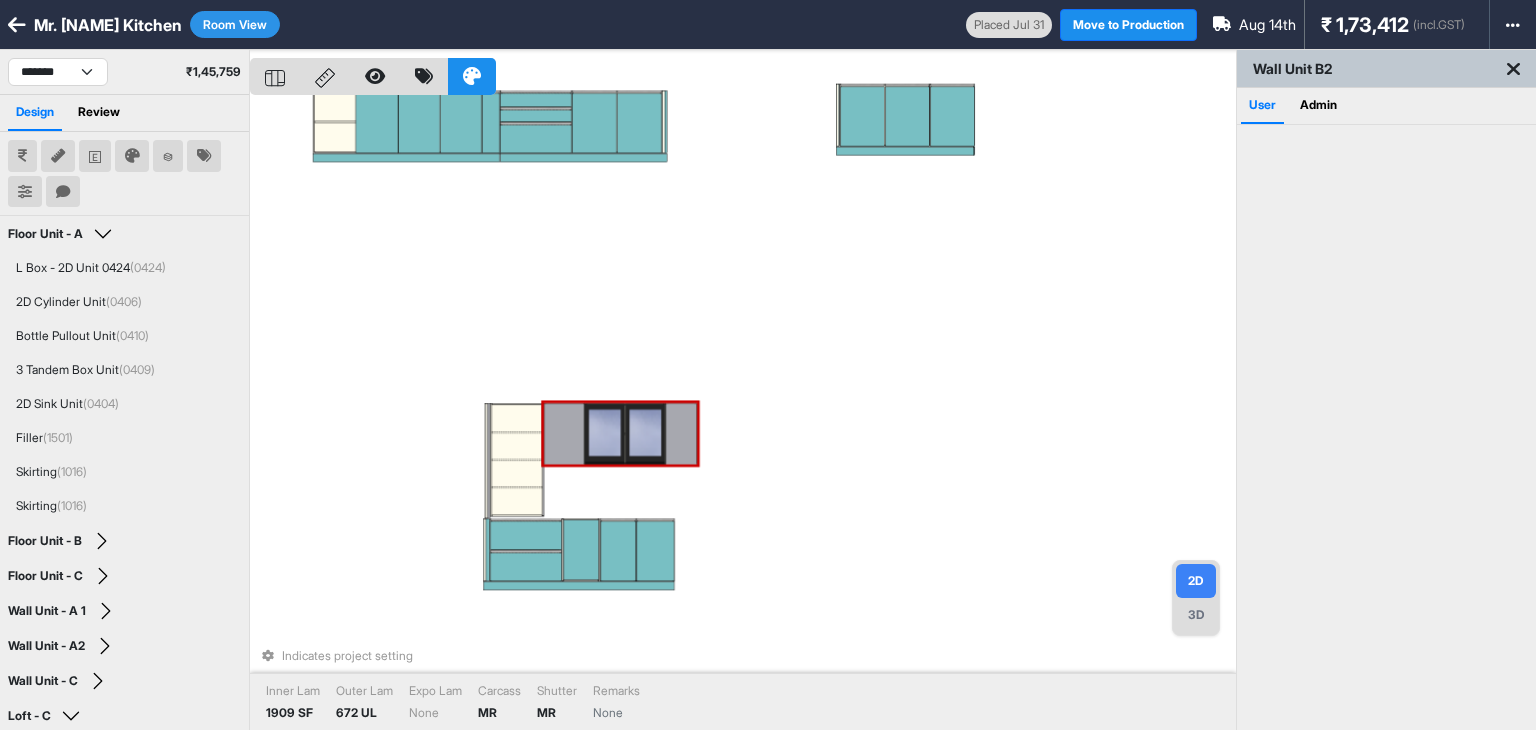 click at bounding box center [645, 434] 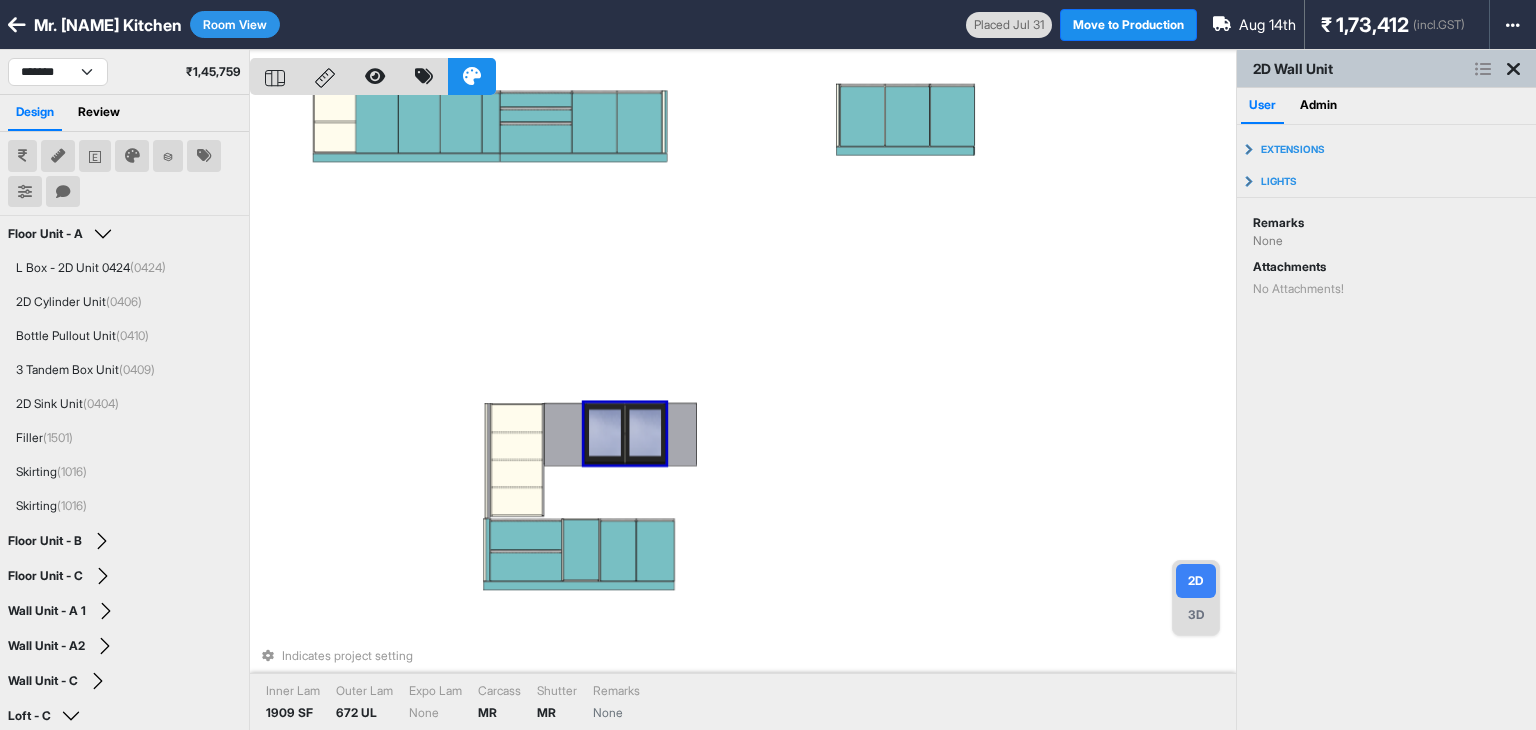 click on "Room View" at bounding box center (235, 24) 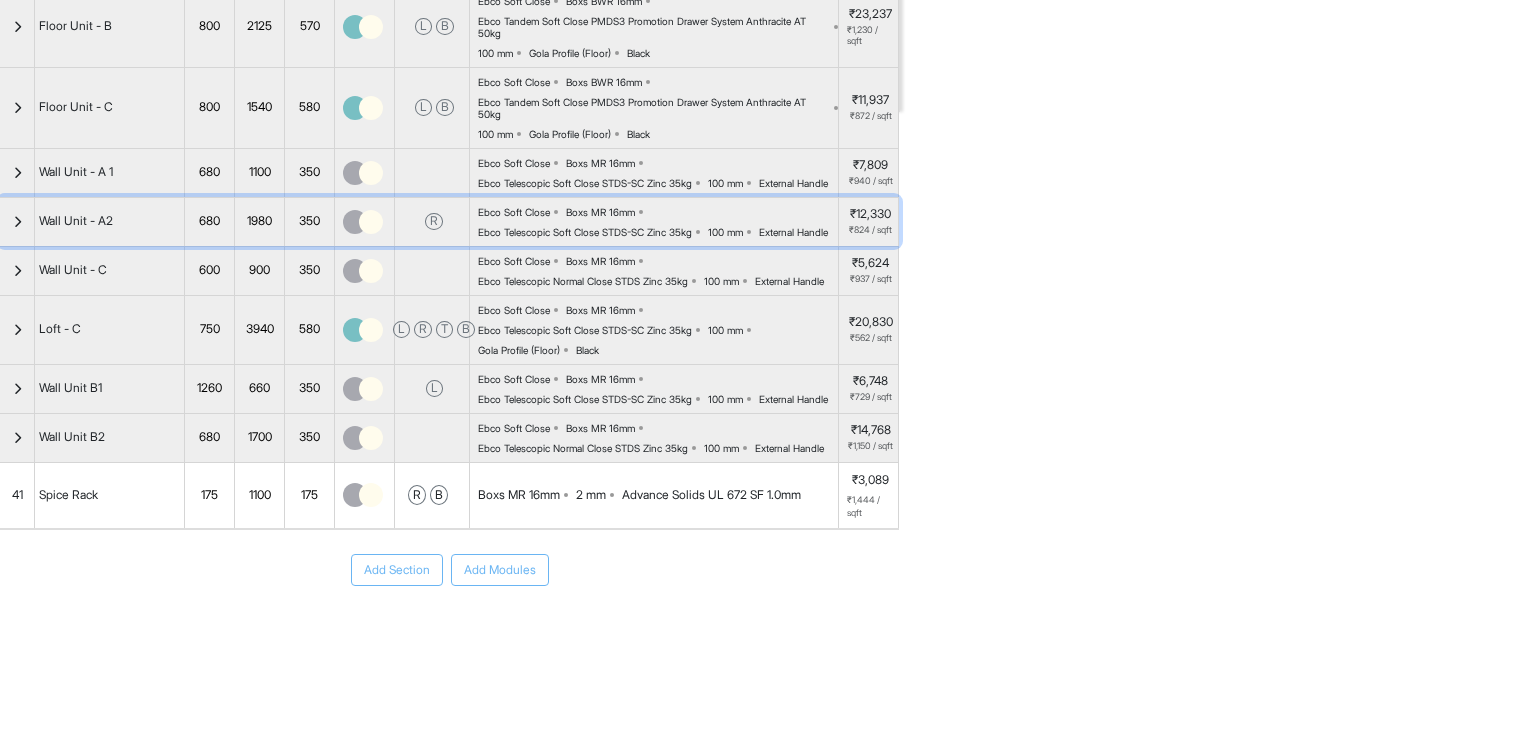 click at bounding box center (17, 222) 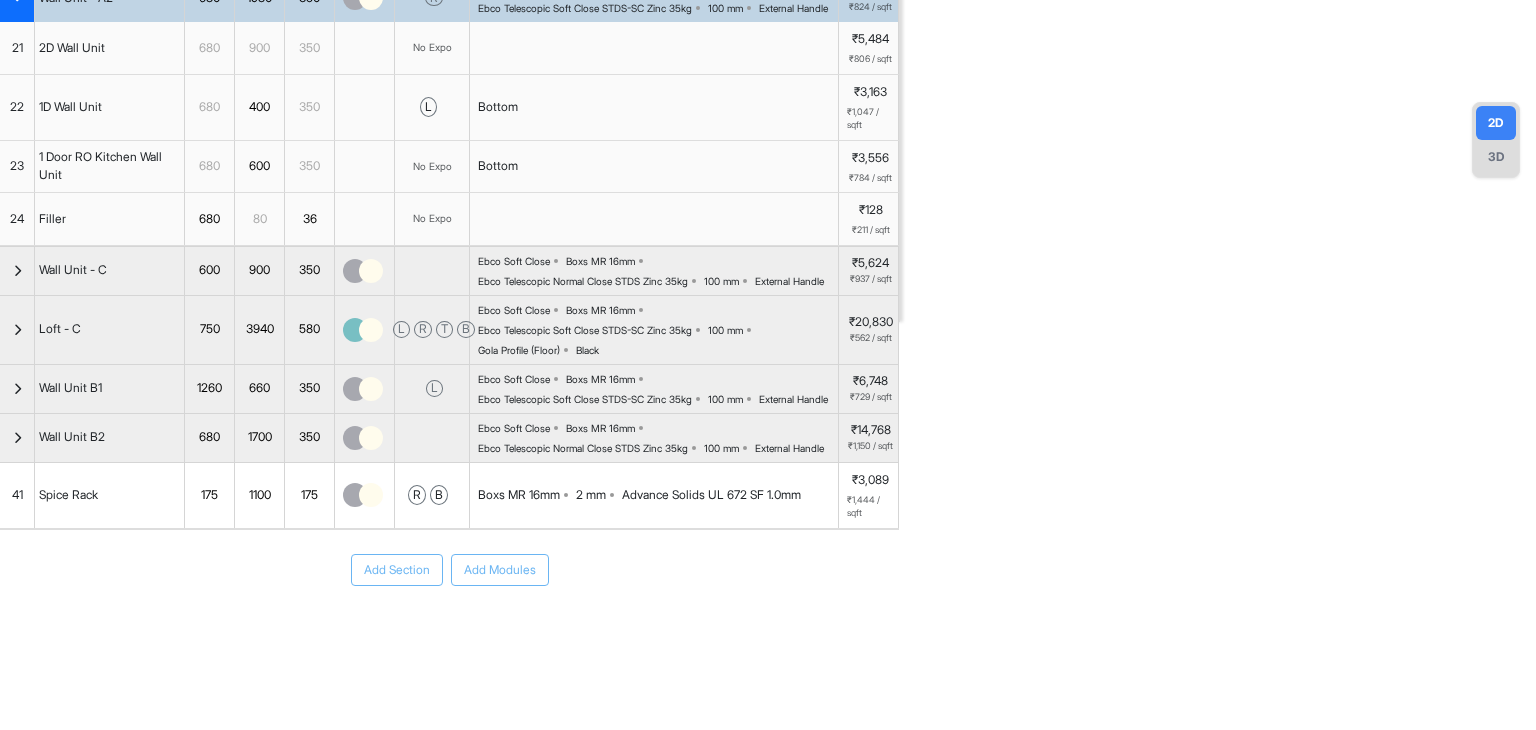 scroll, scrollTop: 332, scrollLeft: 0, axis: vertical 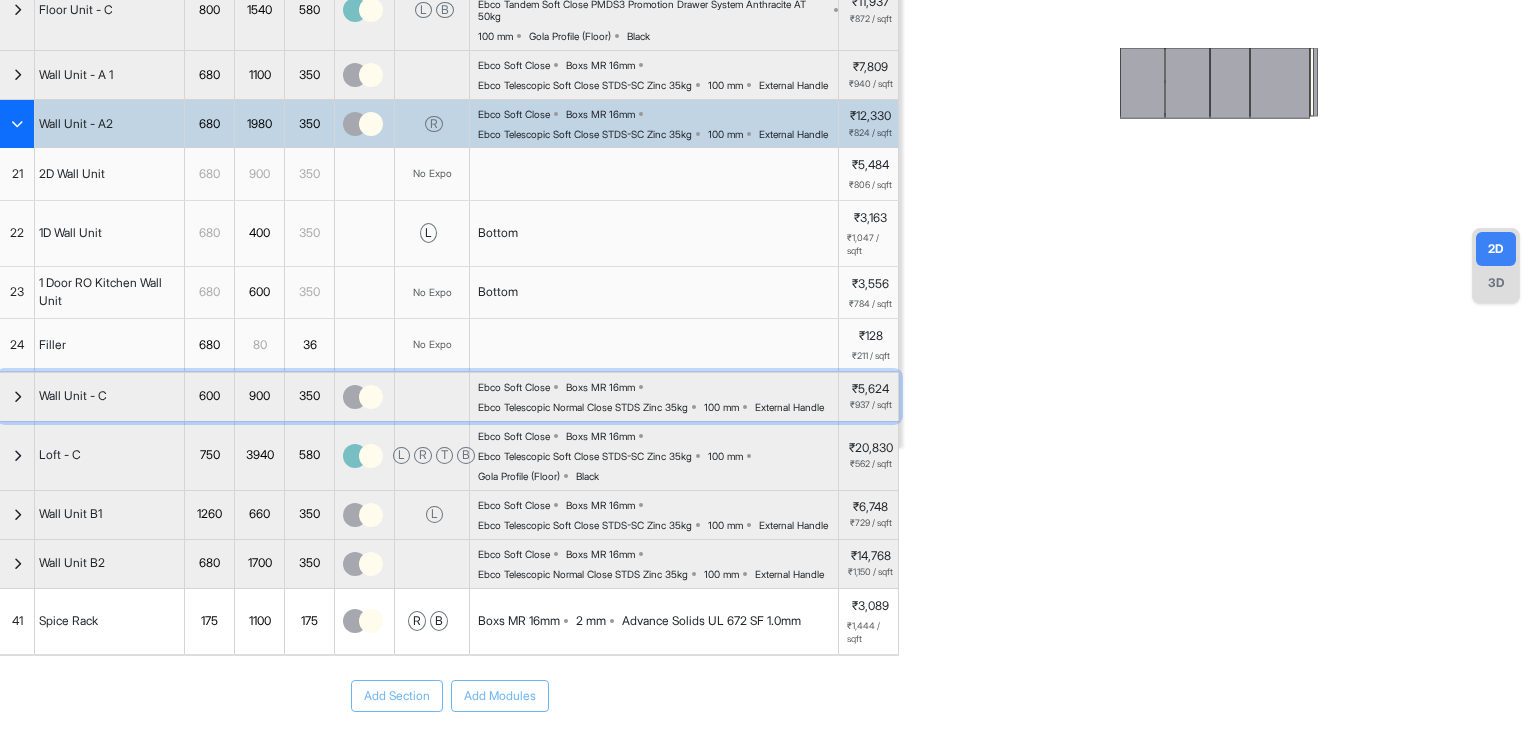 click at bounding box center [17, 397] 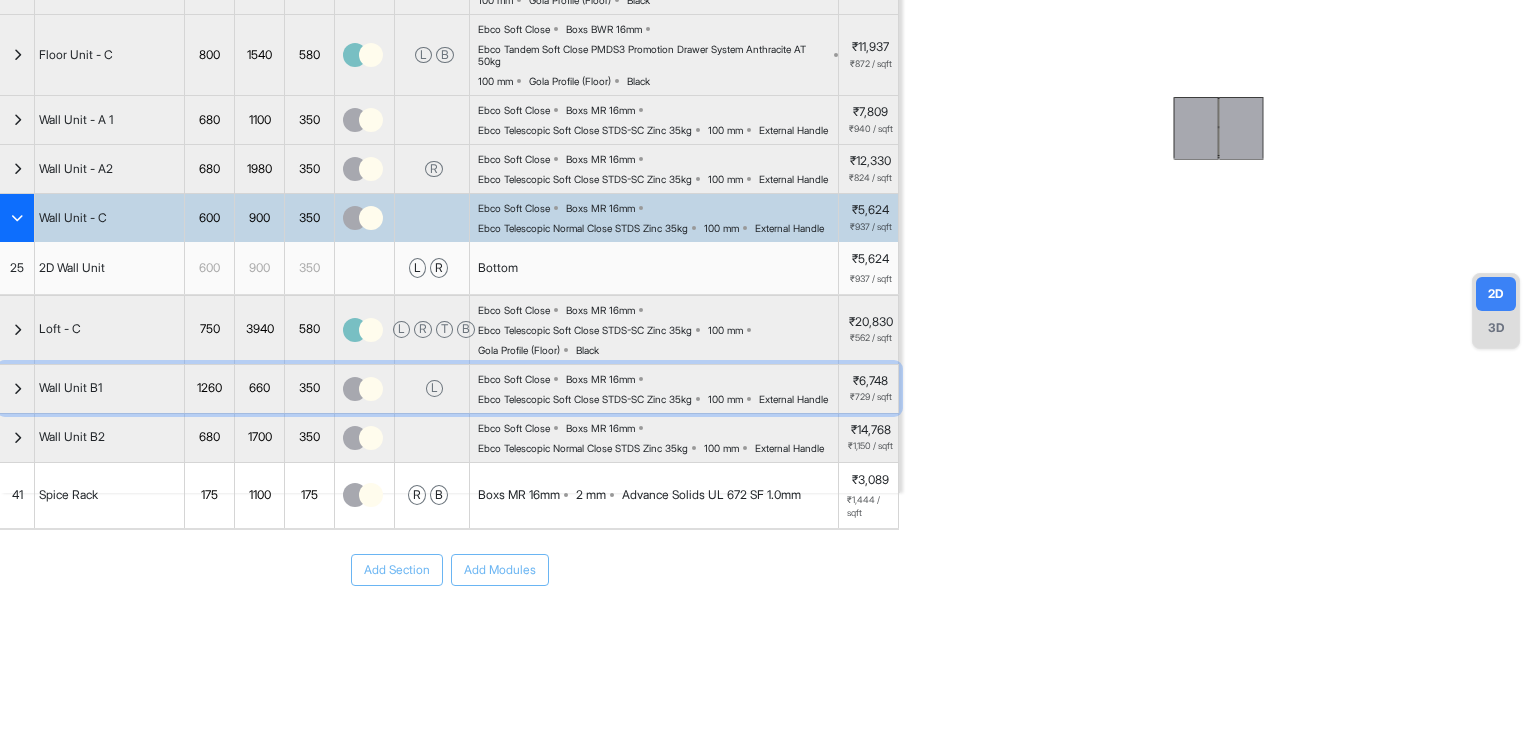click at bounding box center [17, 389] 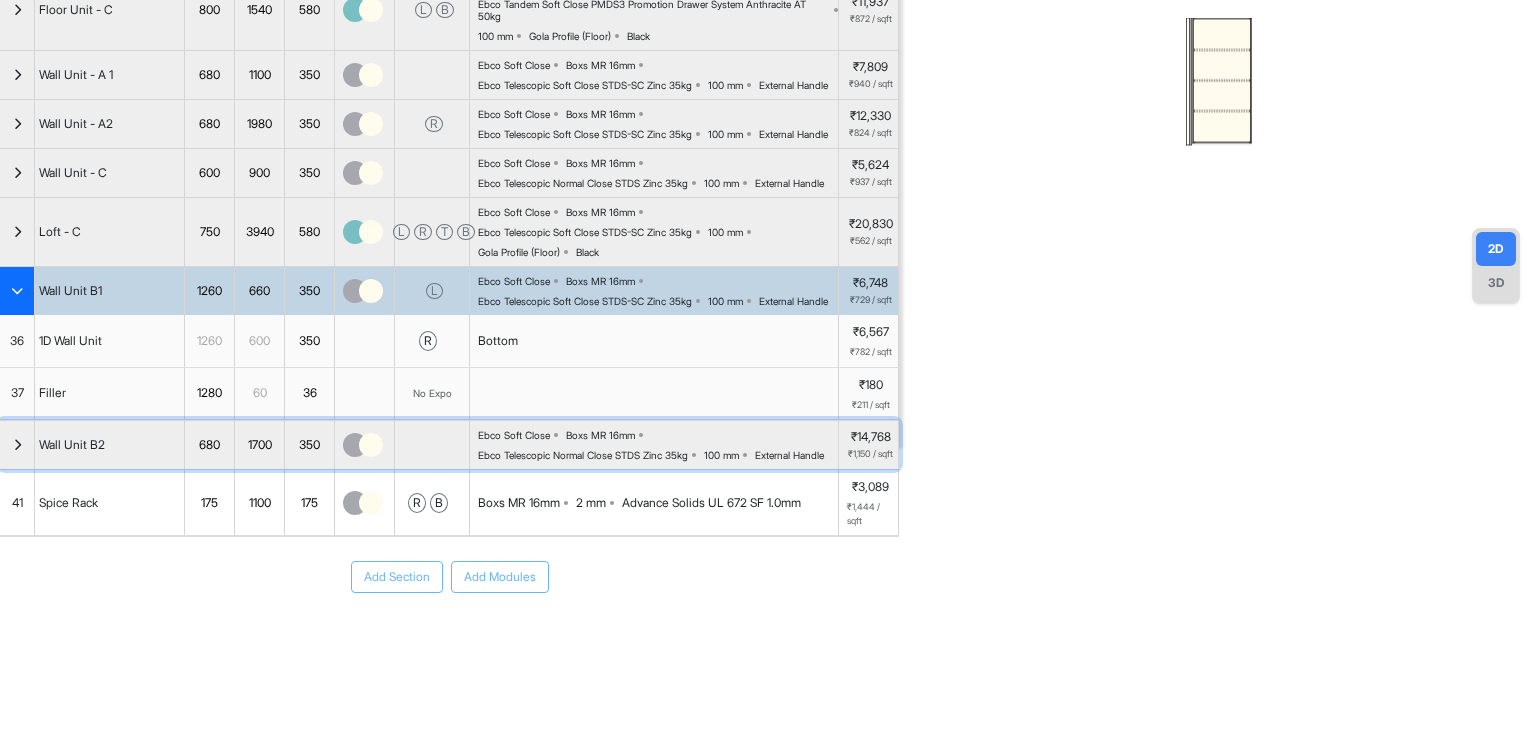 click at bounding box center [17, 445] 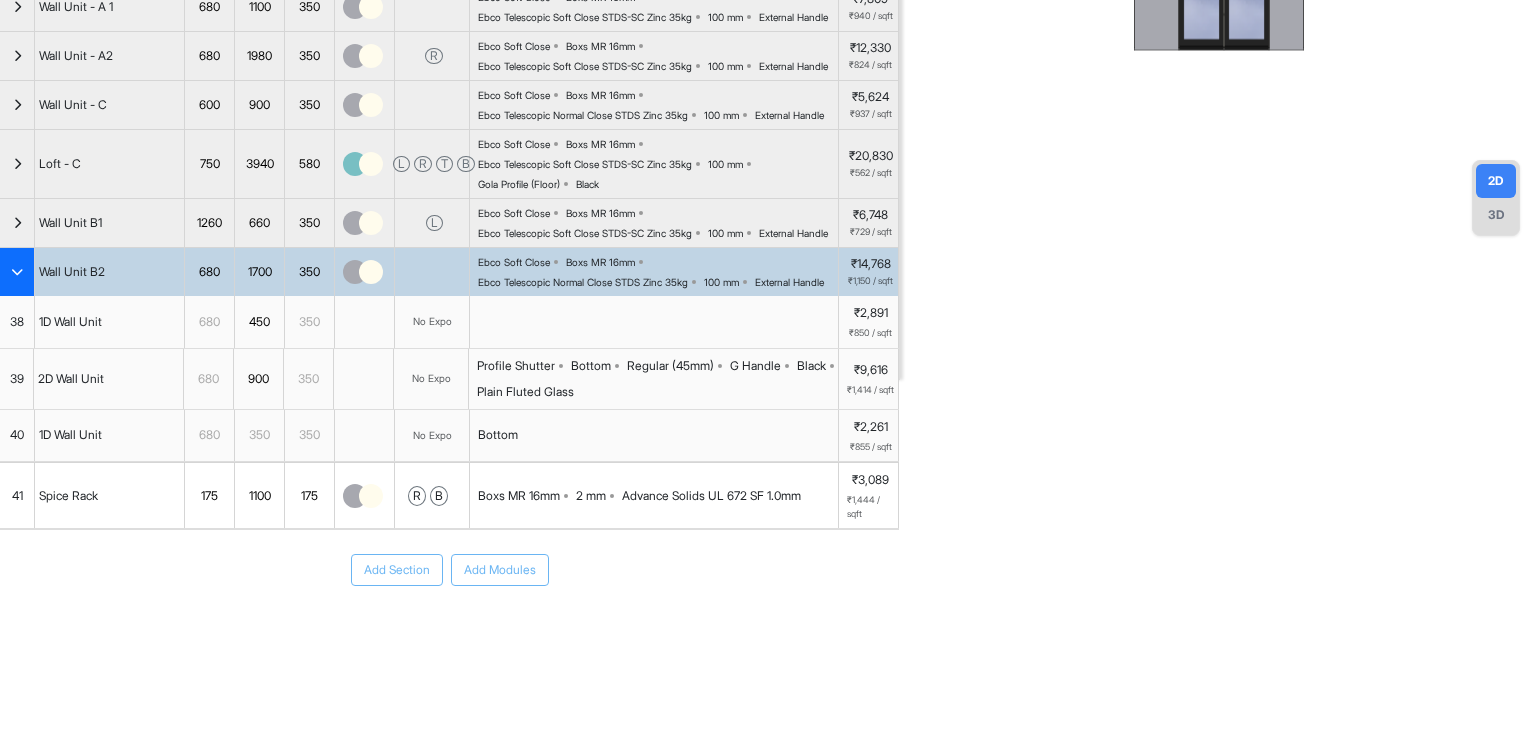 scroll, scrollTop: 0, scrollLeft: 0, axis: both 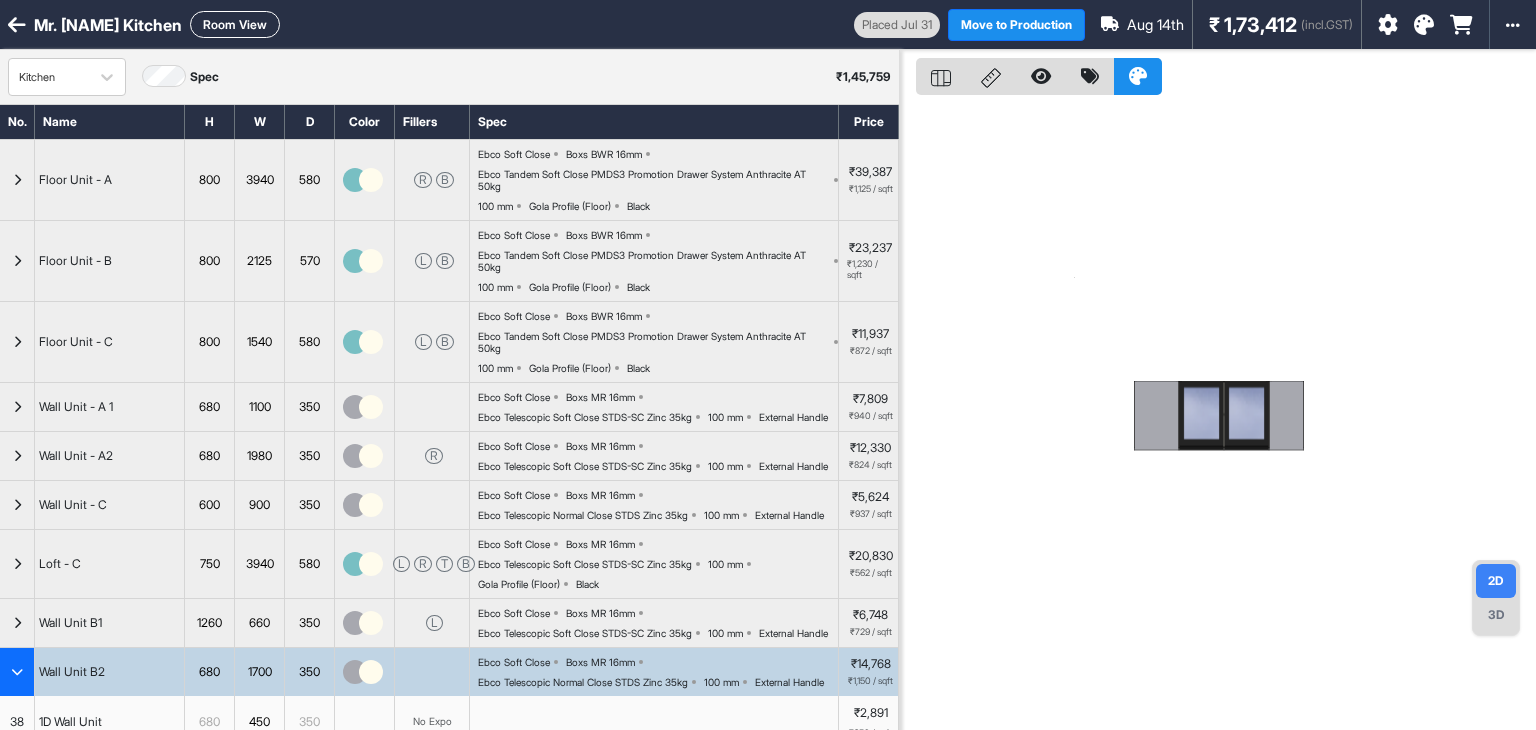 click on "Room View" at bounding box center [235, 24] 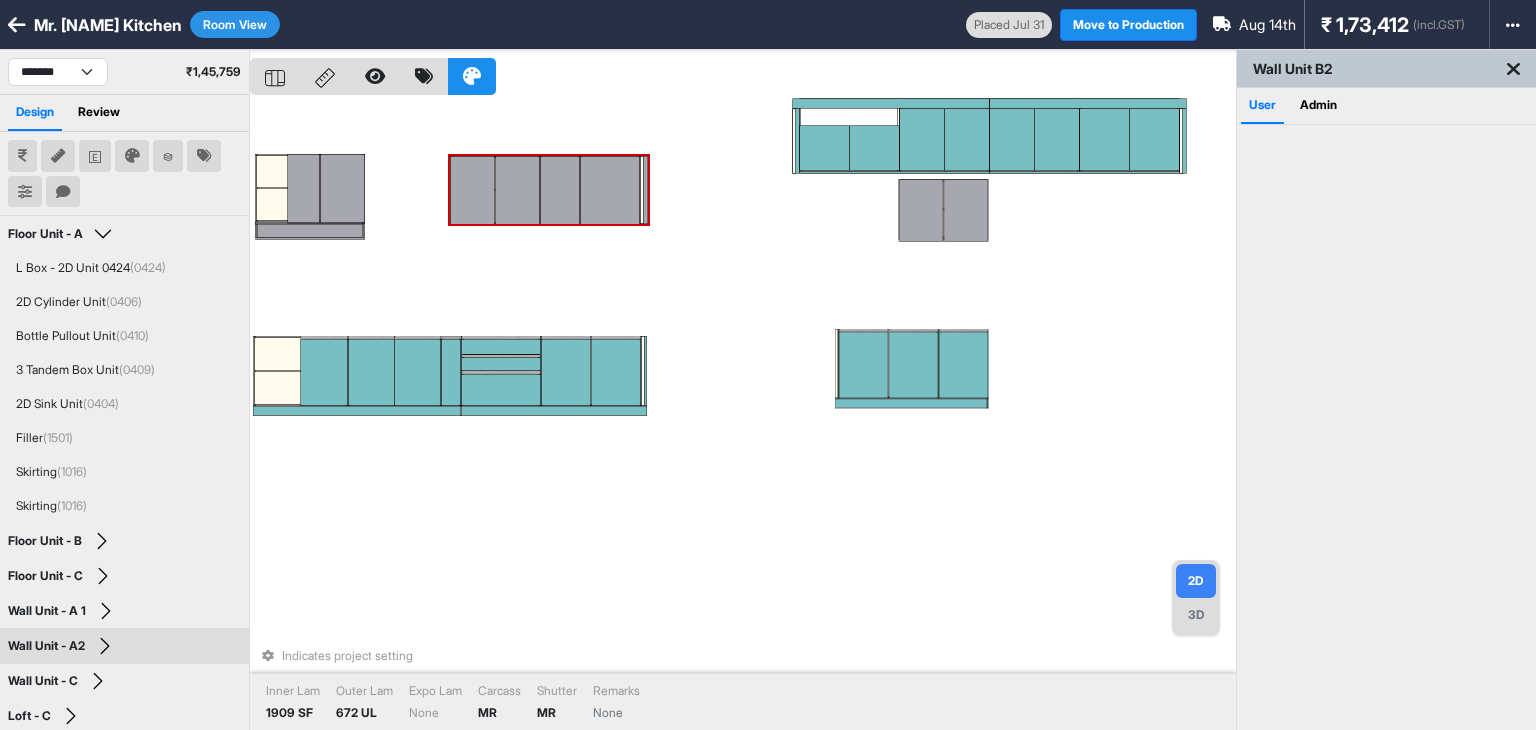 click on "Indicates project setting Inner Lam 1909 SF Outer Lam 672 UL Expo Lam None Carcass MR Shutter MR Remarks None" at bounding box center [743, 415] 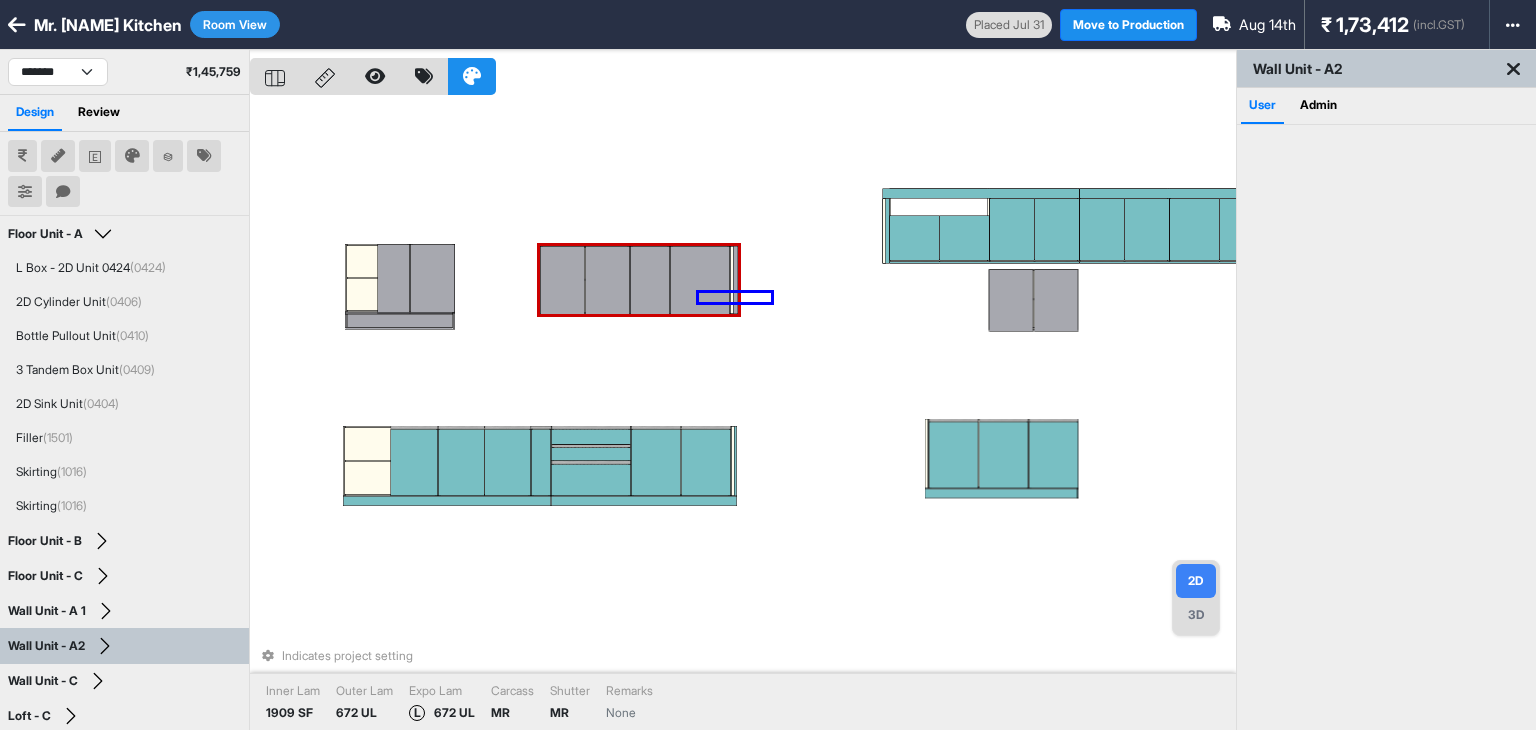 click on "Indicates project setting Inner Lam 1909 SF Outer Lam 672 UL Expo Lam L 672 UL Carcass MR Shutter MR Remarks None" at bounding box center [743, 415] 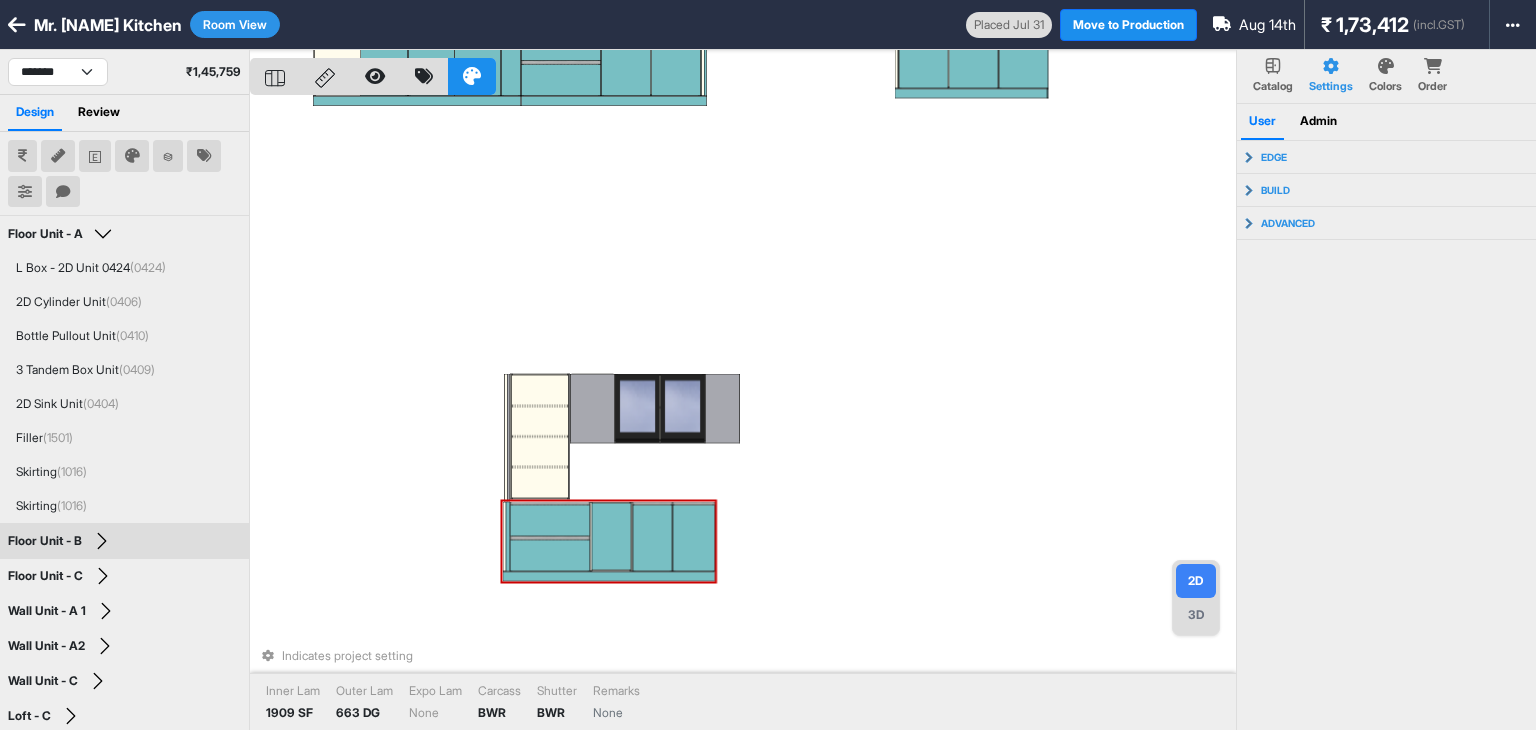 click at bounding box center (694, 538) 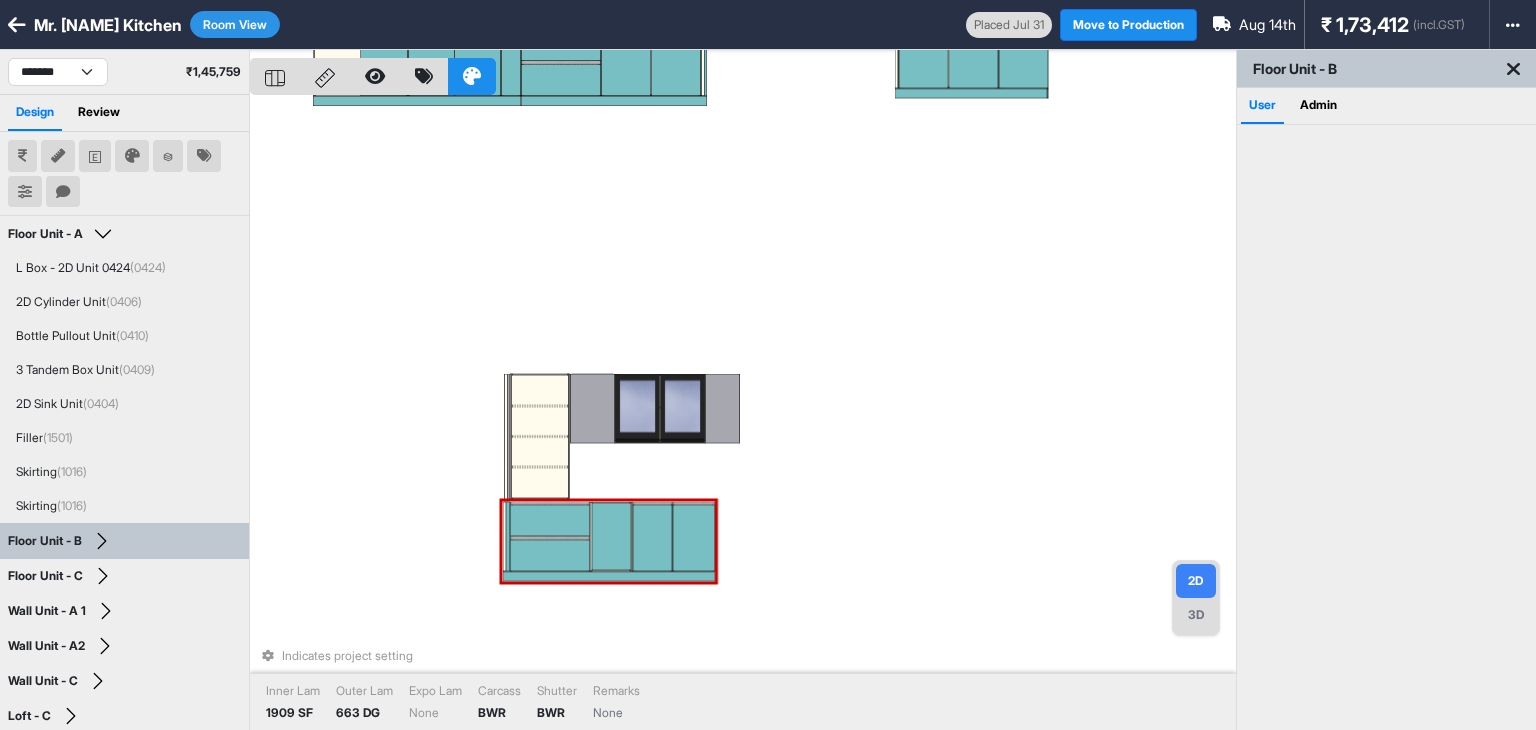 click at bounding box center [694, 538] 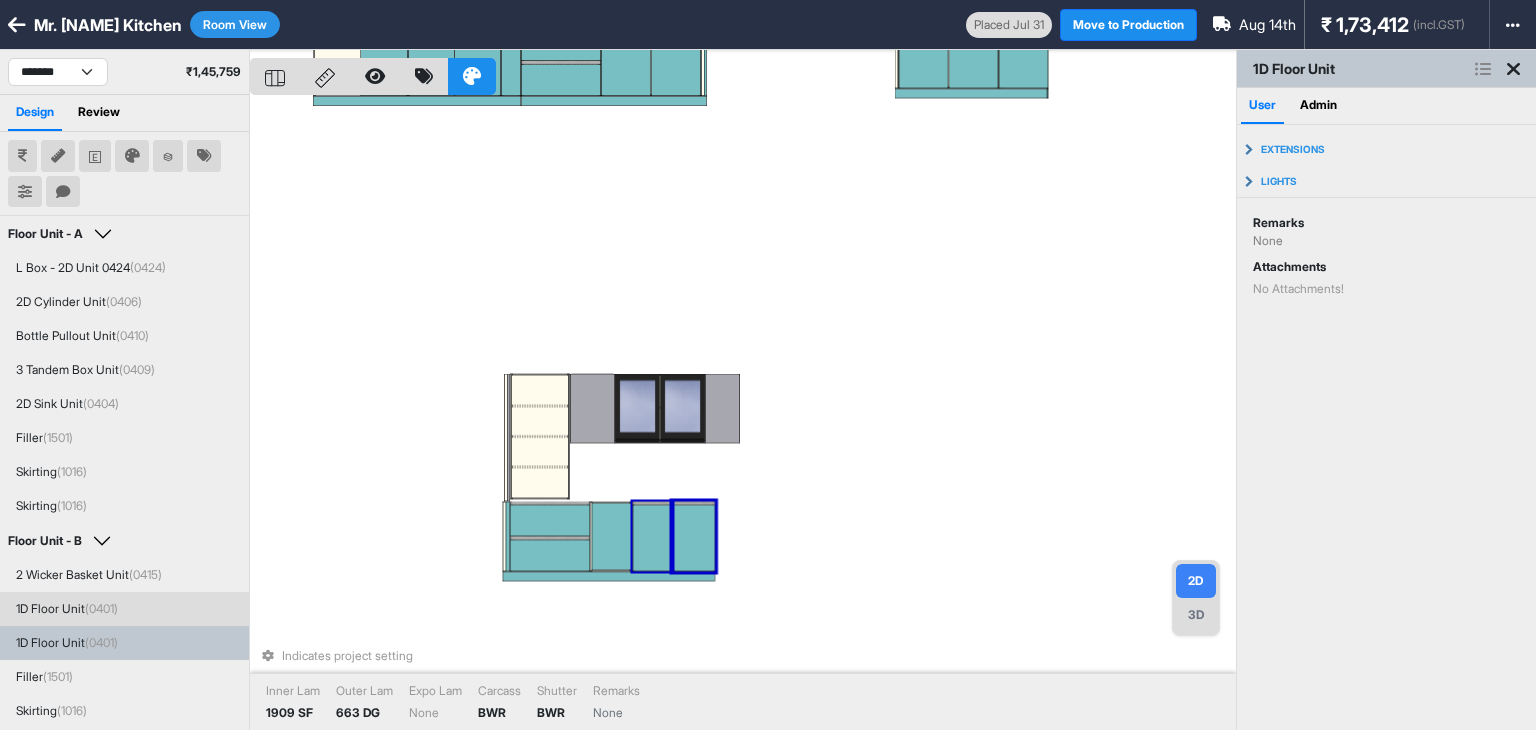 click at bounding box center [653, 538] 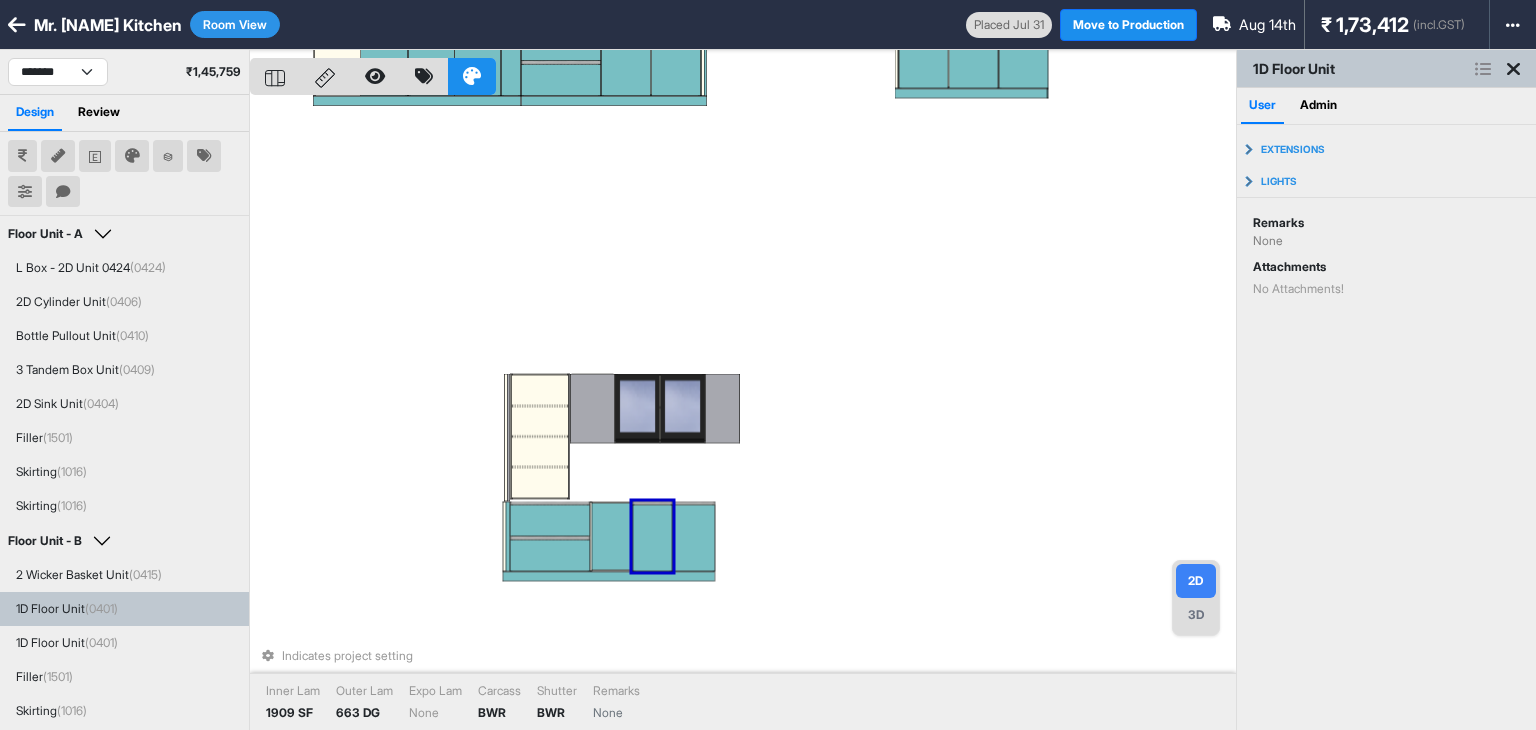 click on "Indicates project setting Inner Lam 1909 SF Outer Lam 663 DG Expo Lam None Carcass BWR Shutter BWR Remarks None" at bounding box center (743, 415) 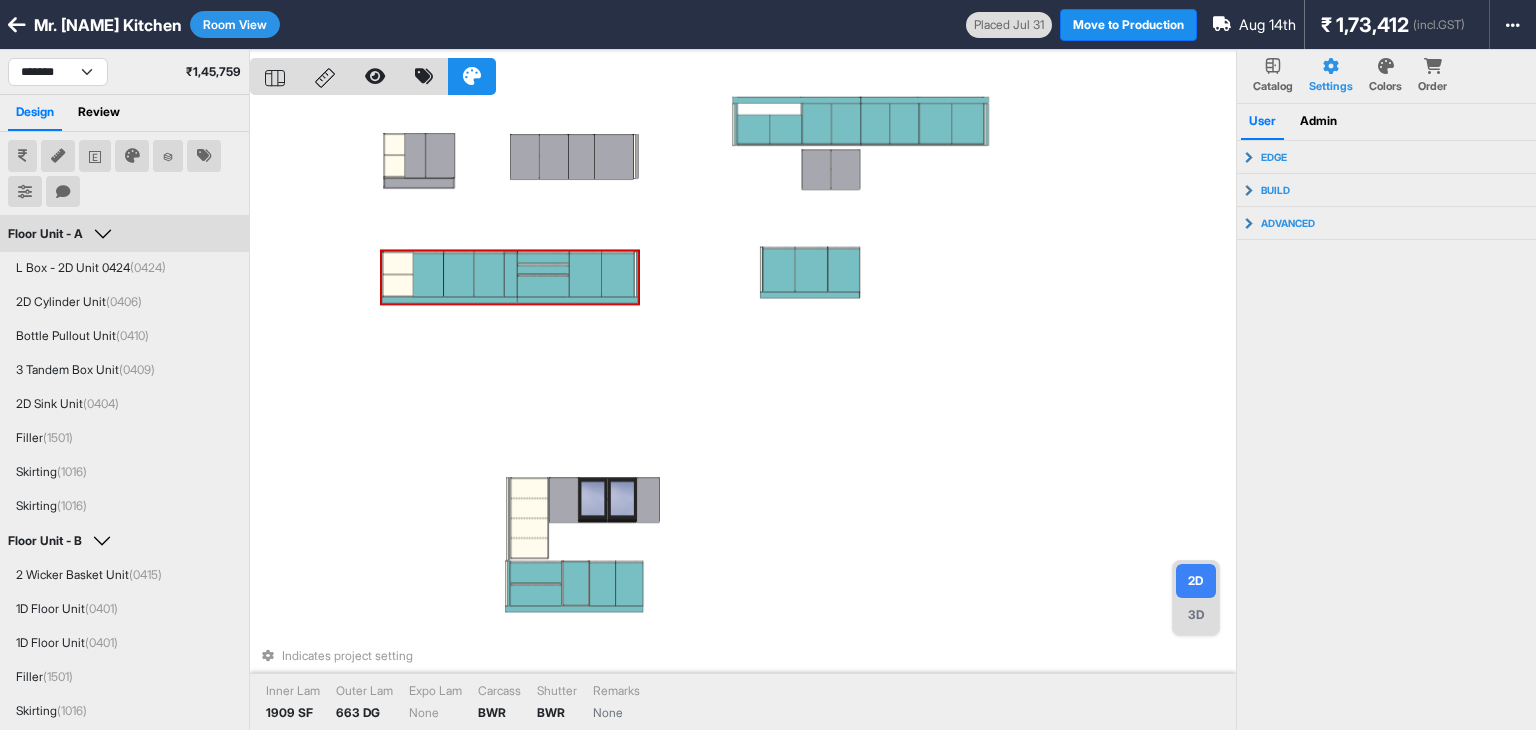 click at bounding box center [489, 275] 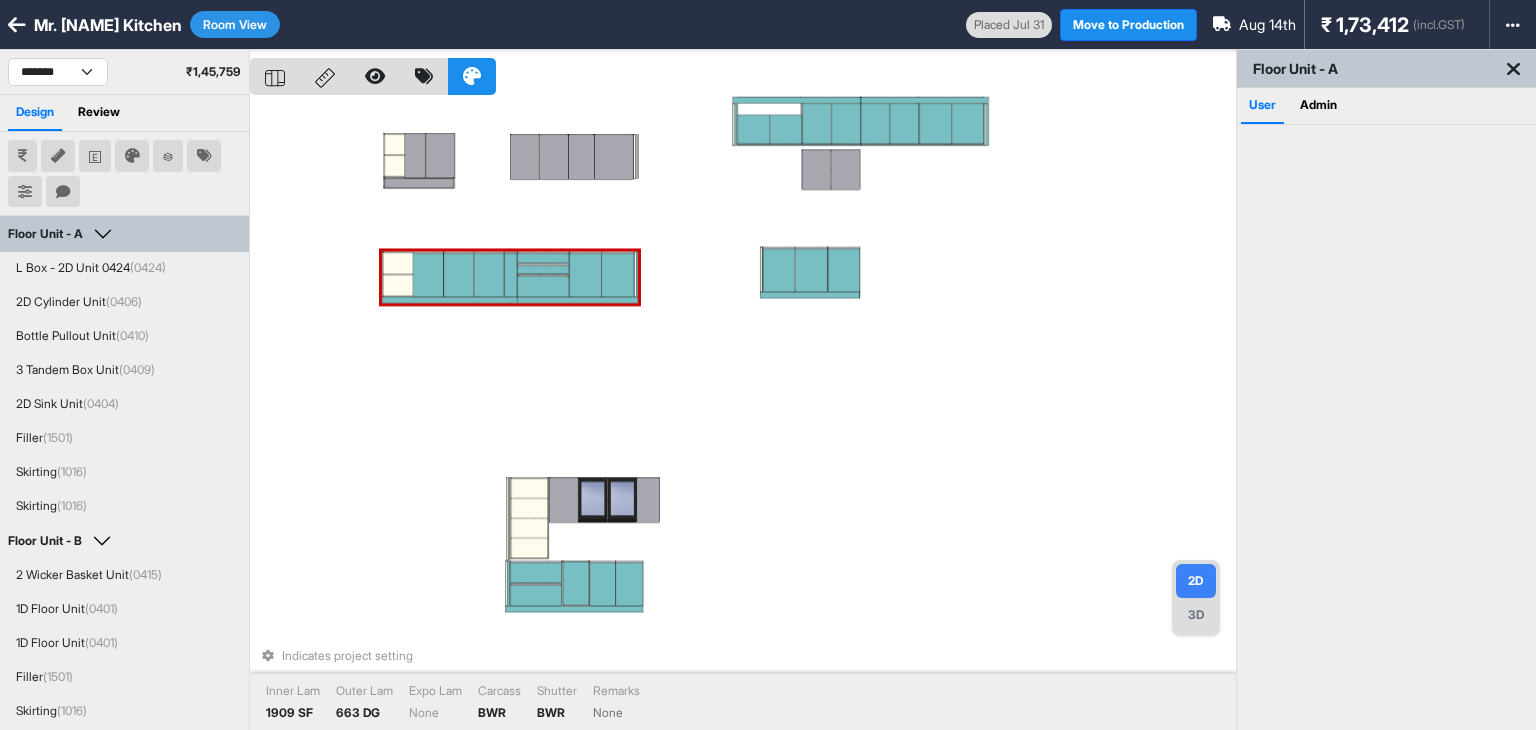 click at bounding box center [489, 275] 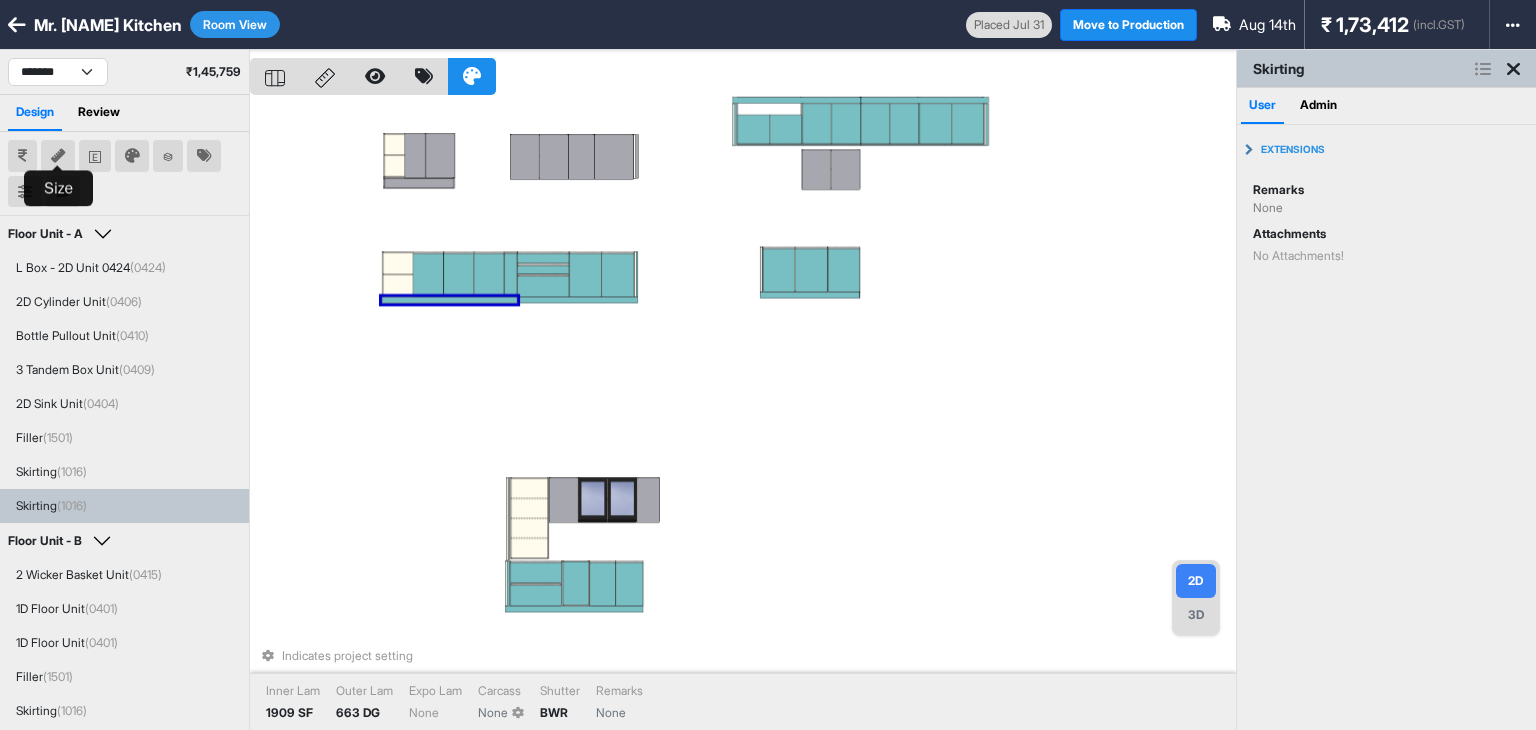 click at bounding box center [58, 156] 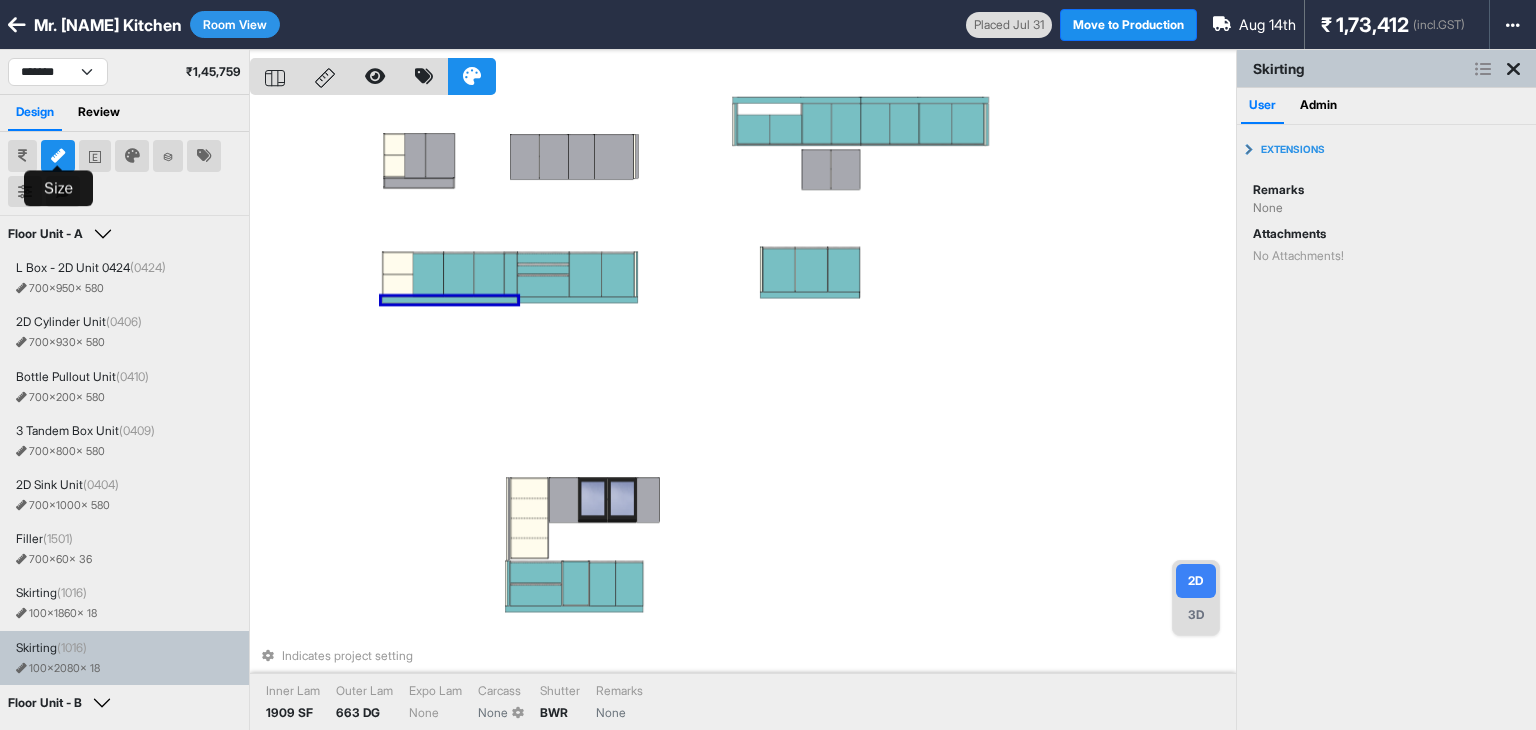 click at bounding box center (58, 156) 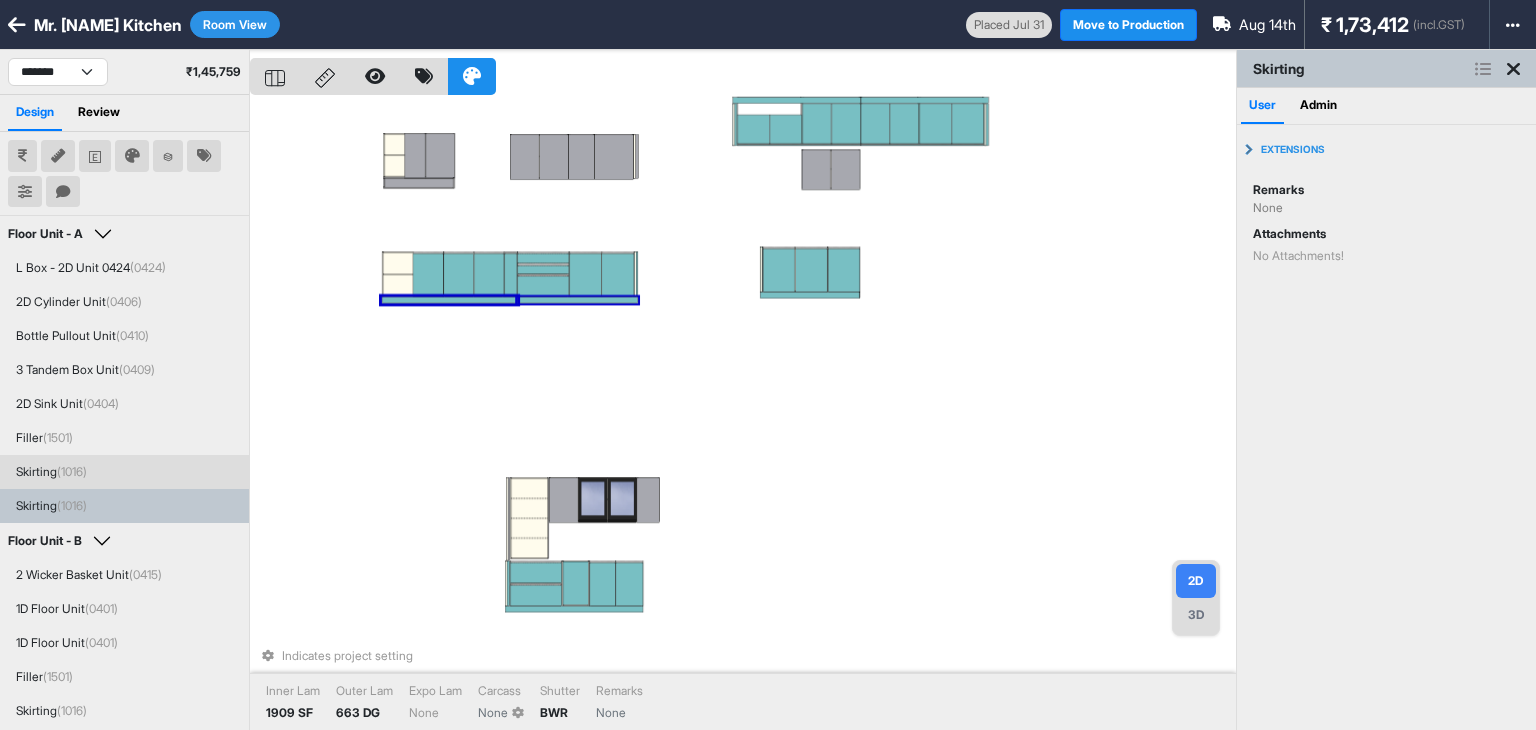 click on "Indicates project setting Inner Lam 1909 SF Outer Lam 663 DG Expo Lam None Carcass None Shutter BWR Remarks None" at bounding box center (743, 415) 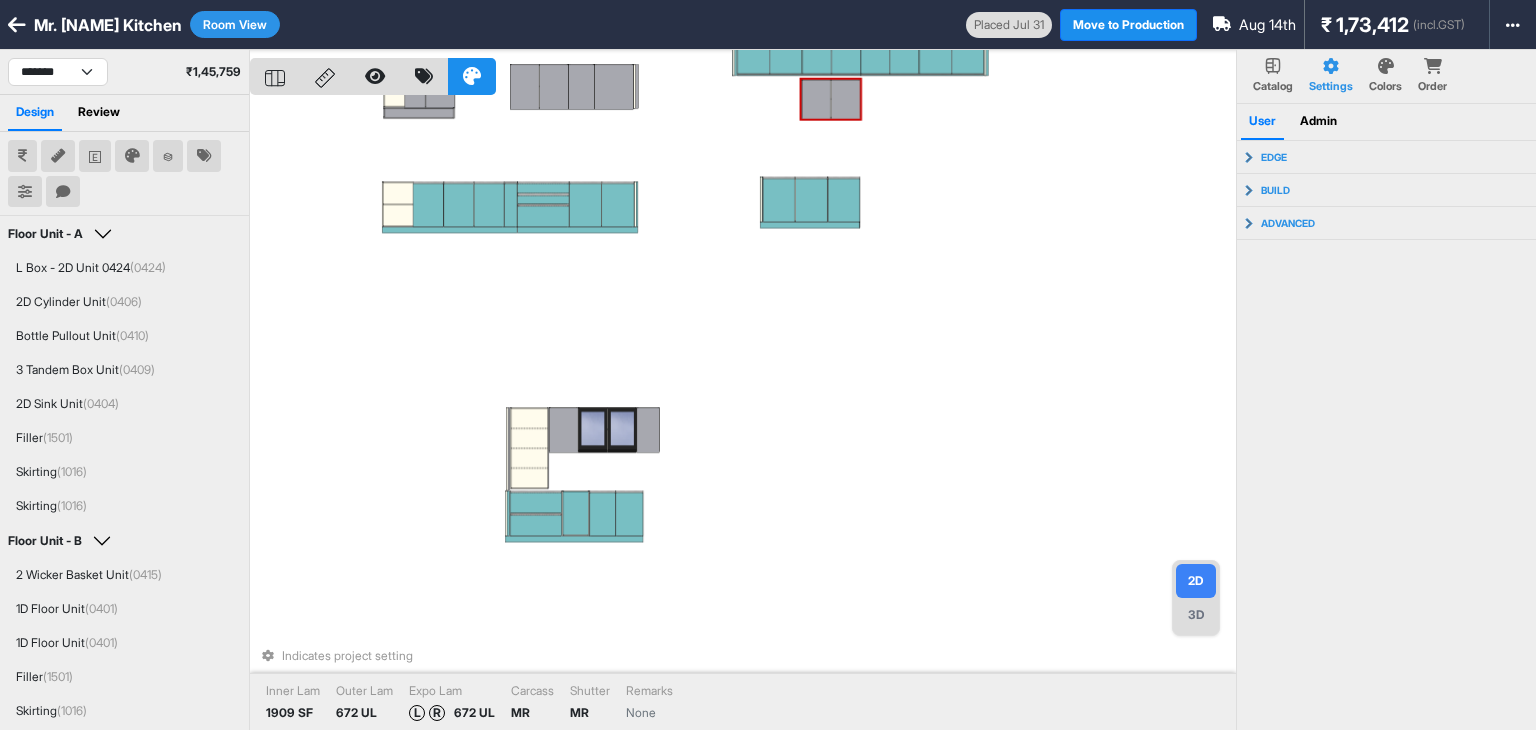 click on "Indicates project setting Inner Lam 1909 SF Outer Lam 672 UL Expo Lam L R 672 UL Carcass MR Shutter MR Remarks None" at bounding box center (743, 415) 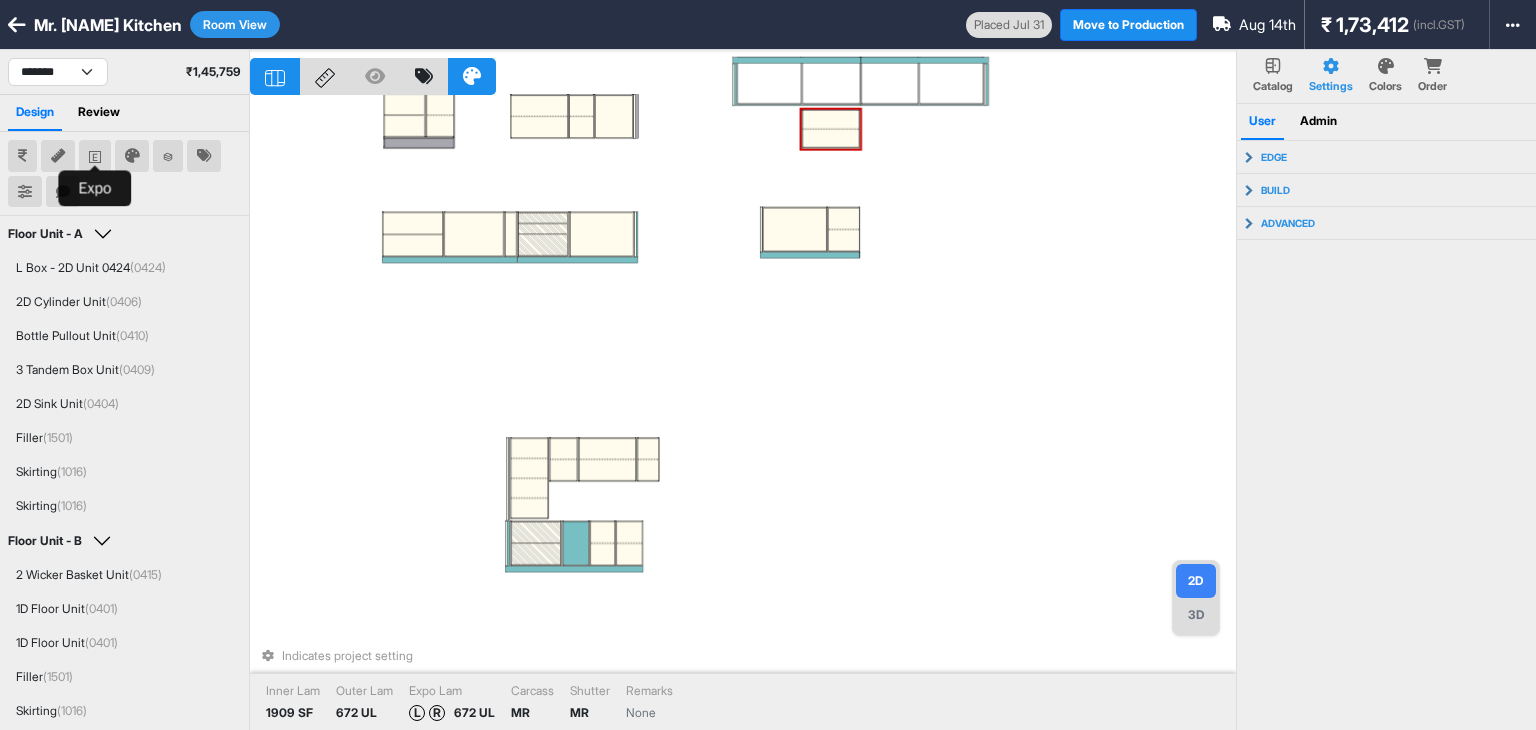 click at bounding box center (95, 156) 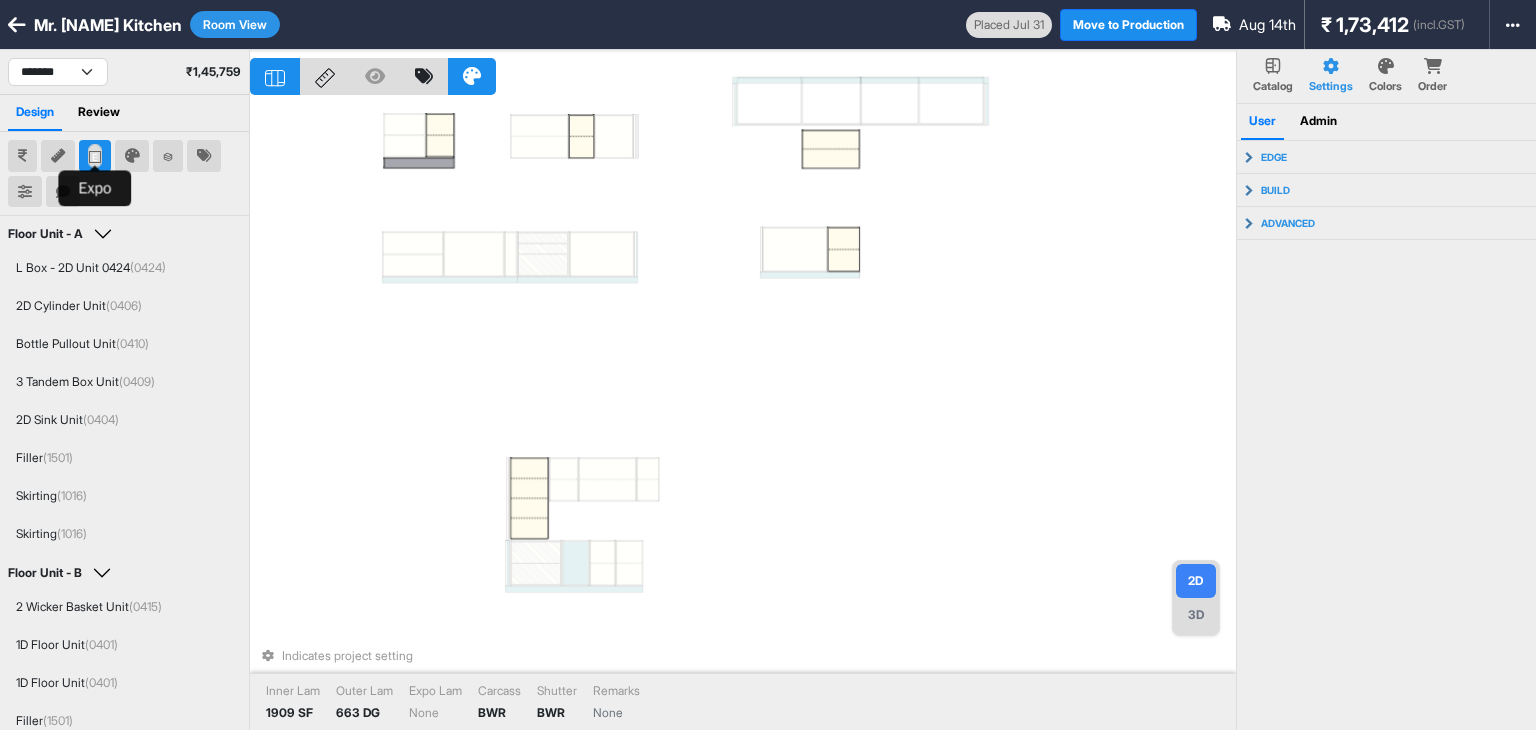 click 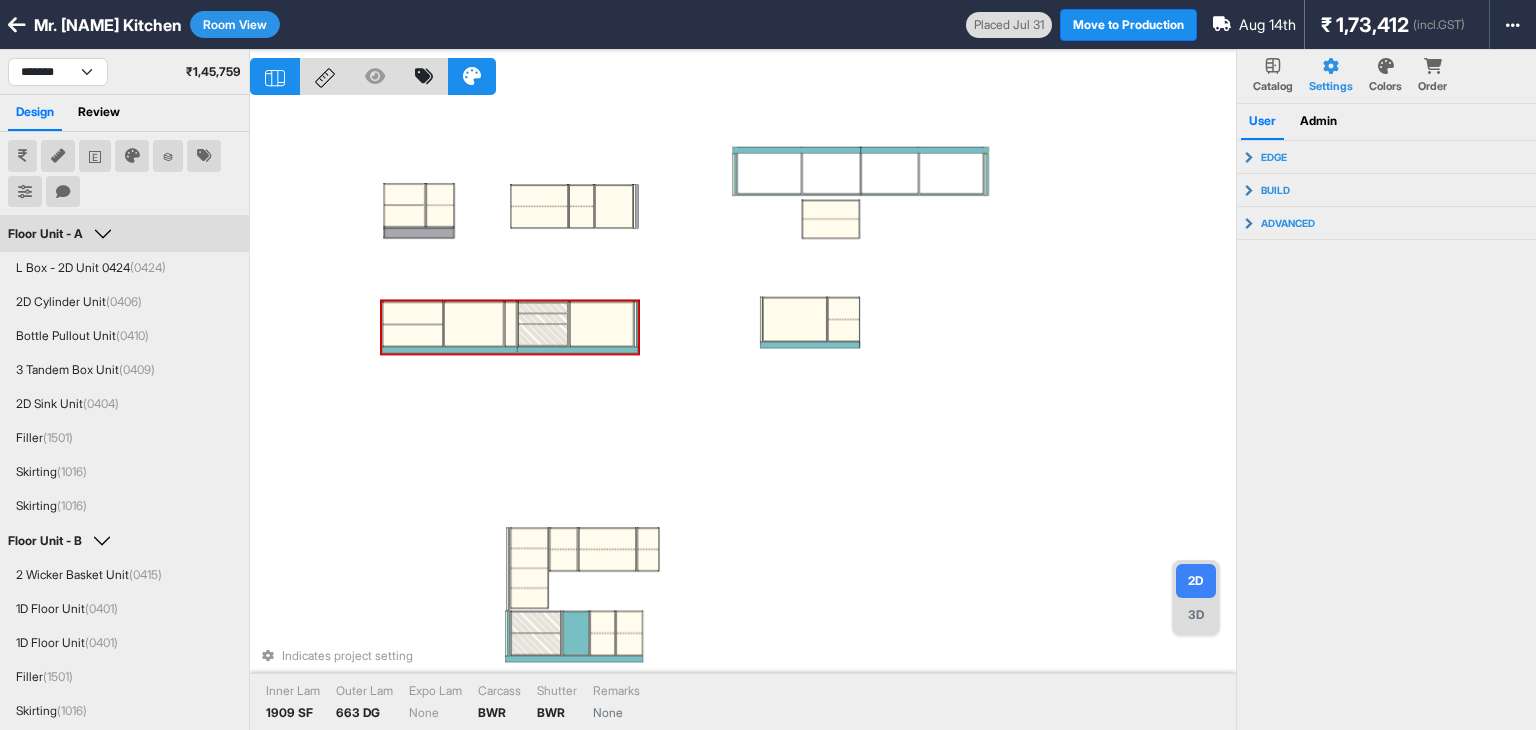 click on "Indicates project setting Inner Lam 1909 SF Outer Lam 663 DG Expo Lam None Carcass BWR Shutter BWR Remarks None" at bounding box center [743, 415] 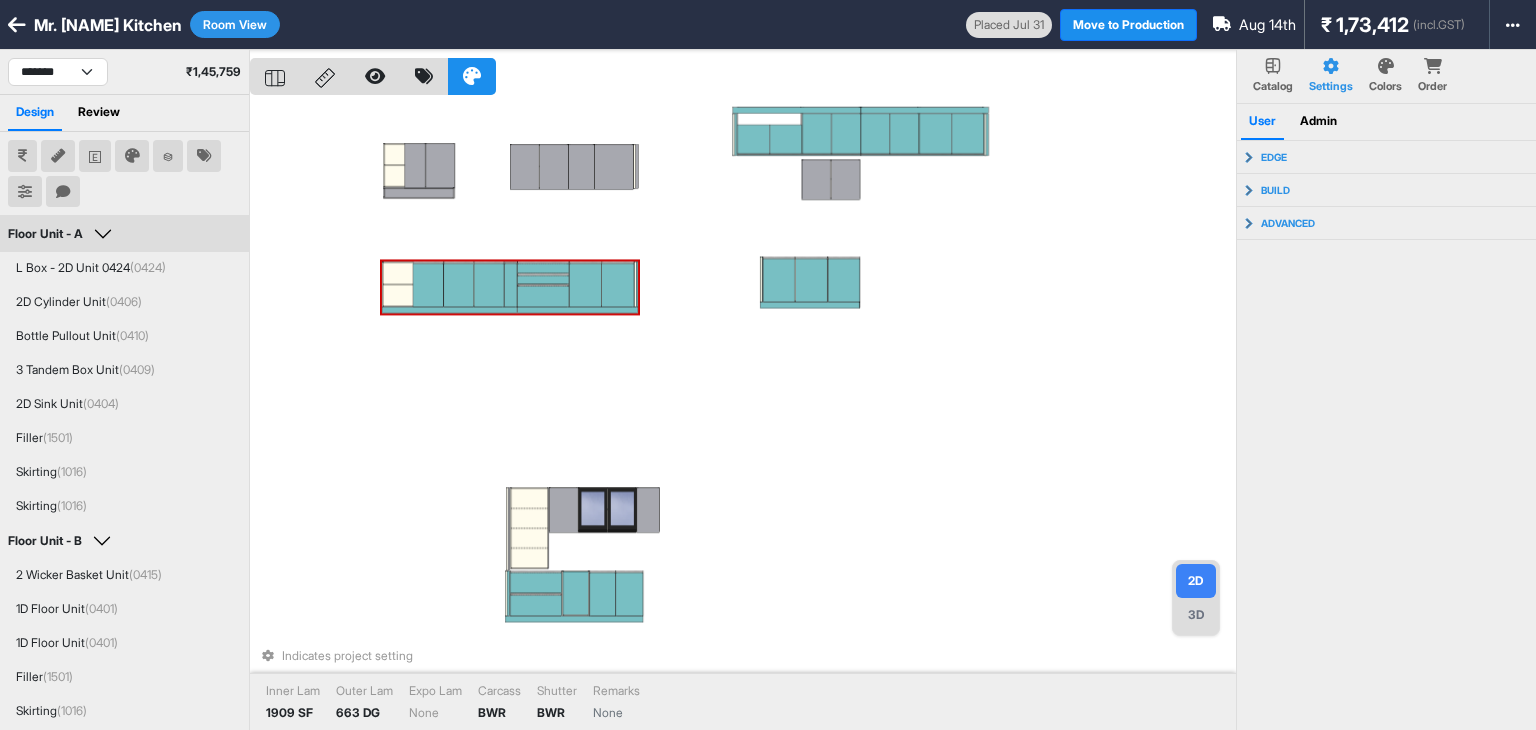 click on "Room View" at bounding box center (235, 24) 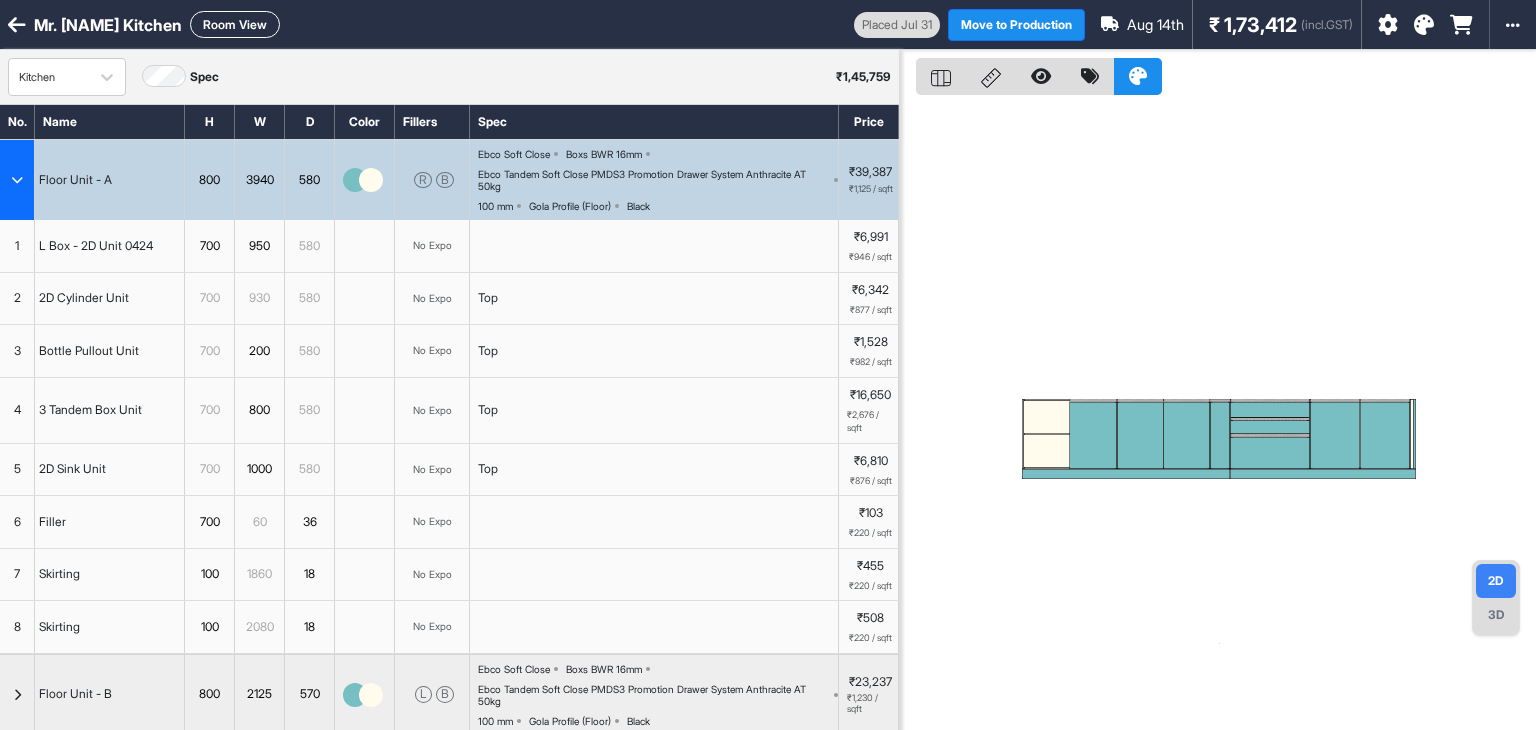 click at bounding box center [17, 180] 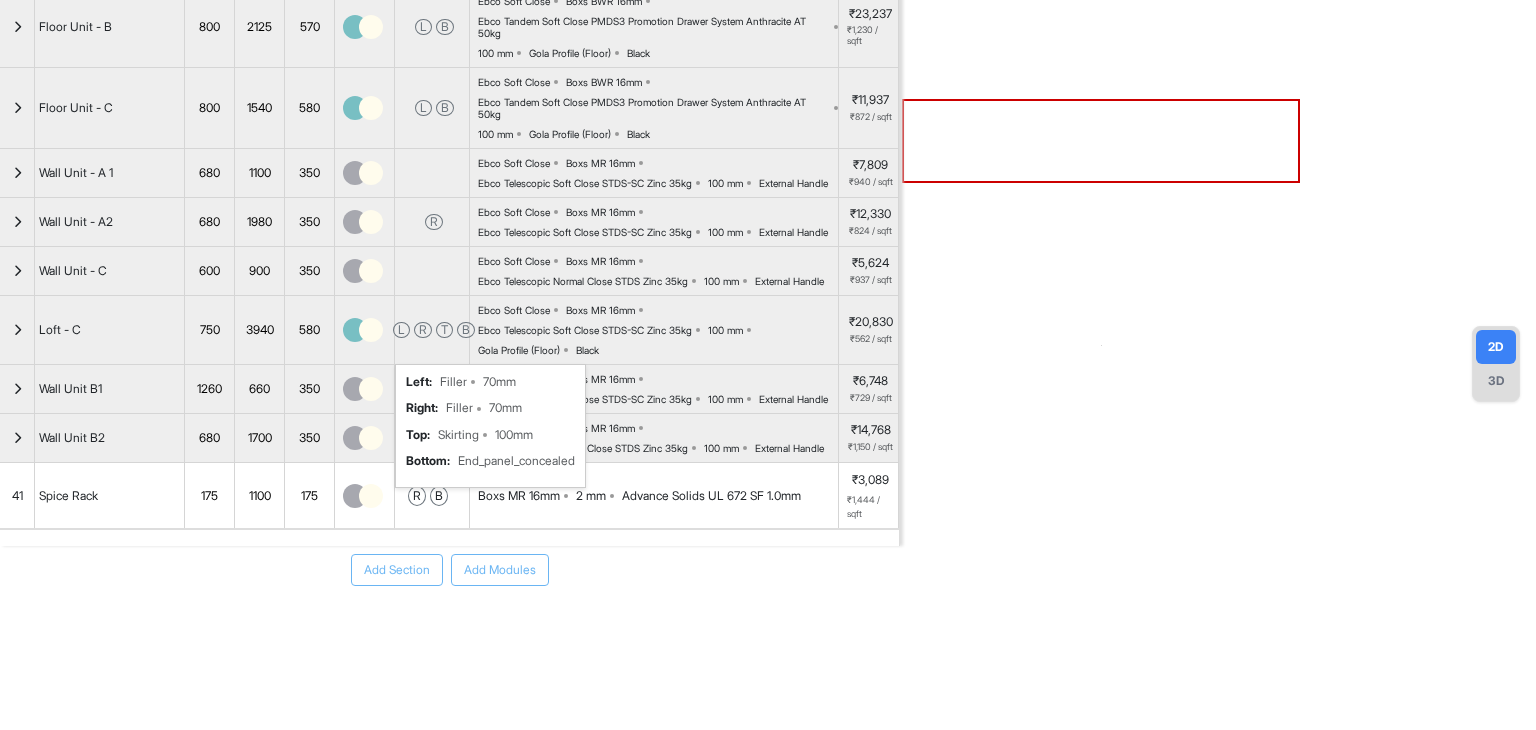 scroll, scrollTop: 0, scrollLeft: 0, axis: both 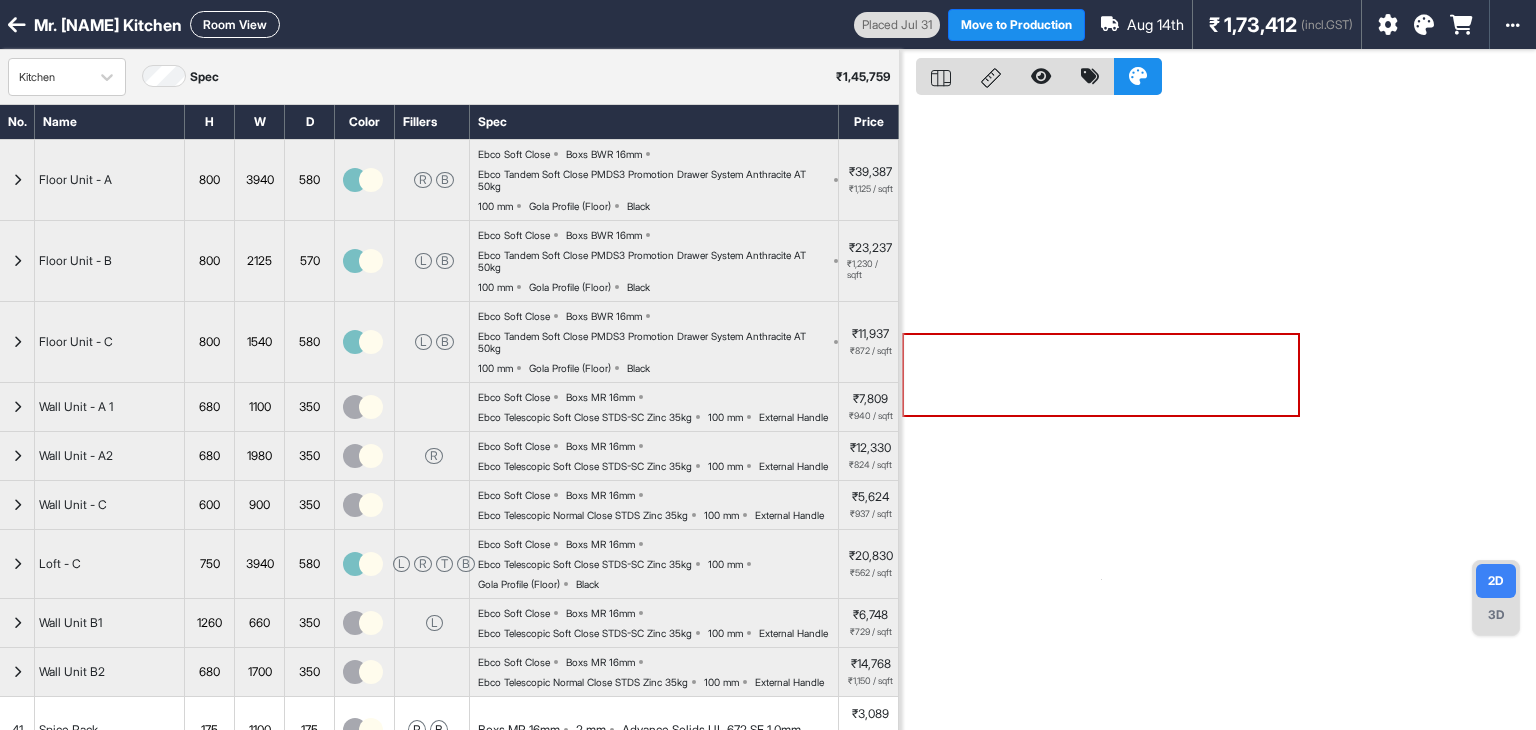 click on "Room View" at bounding box center (235, 24) 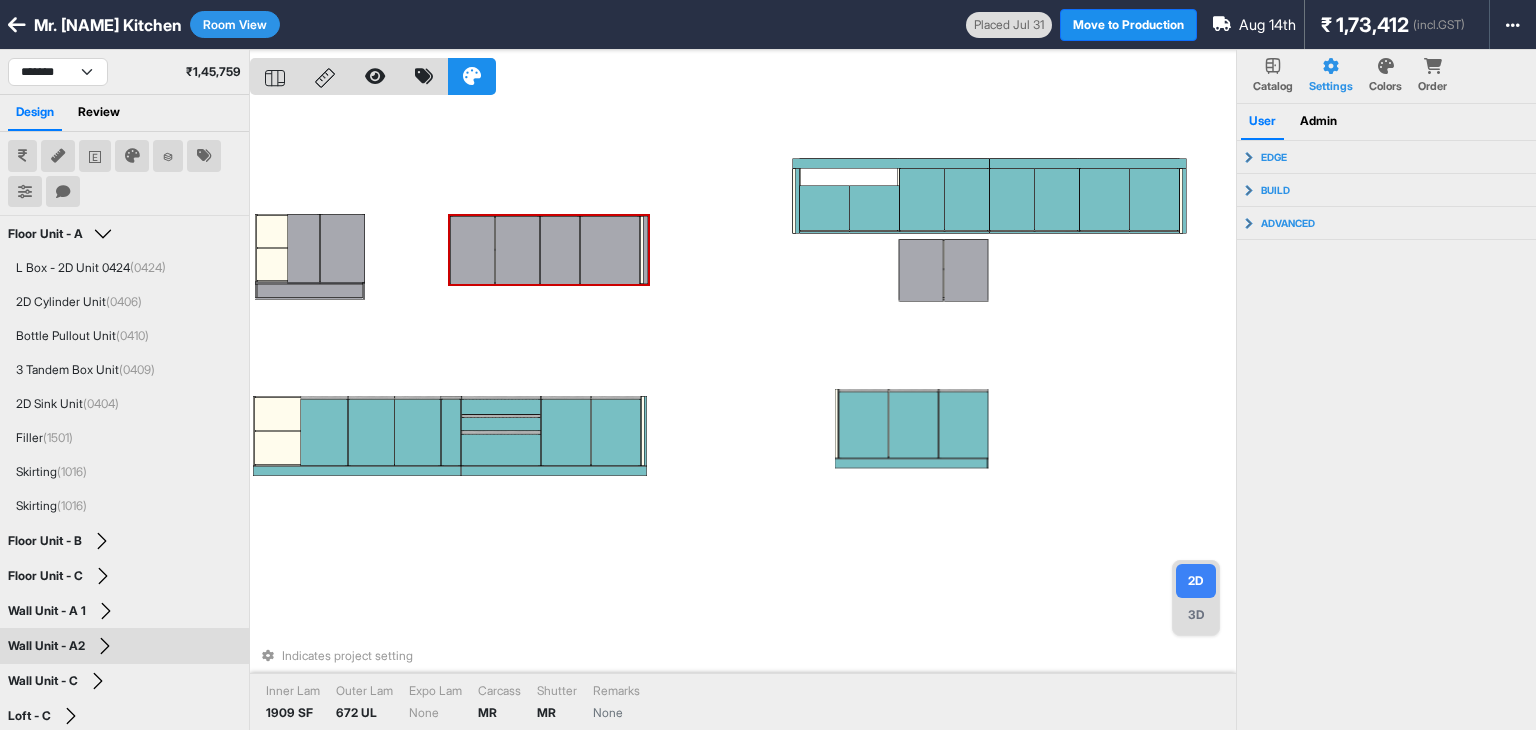 type 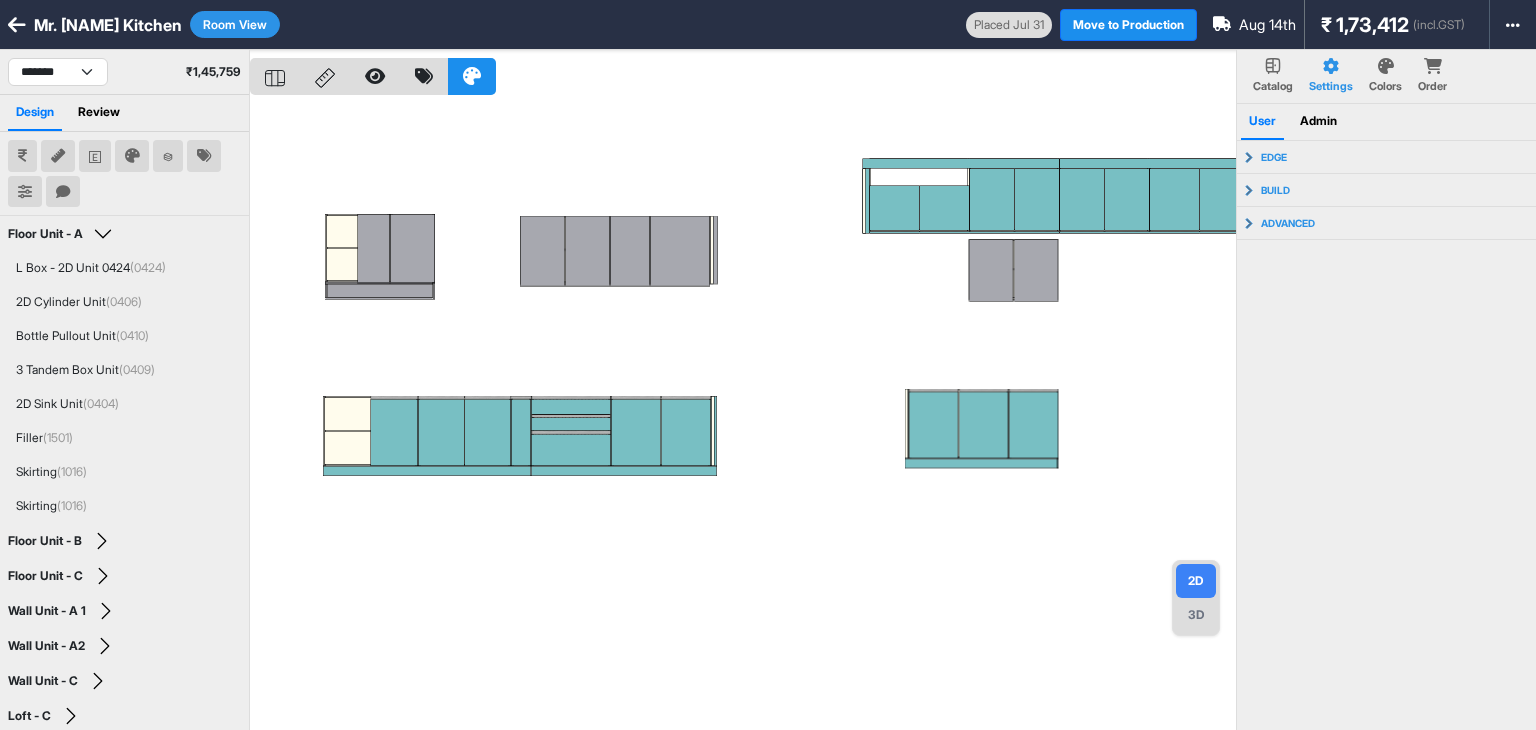 click at bounding box center (743, 415) 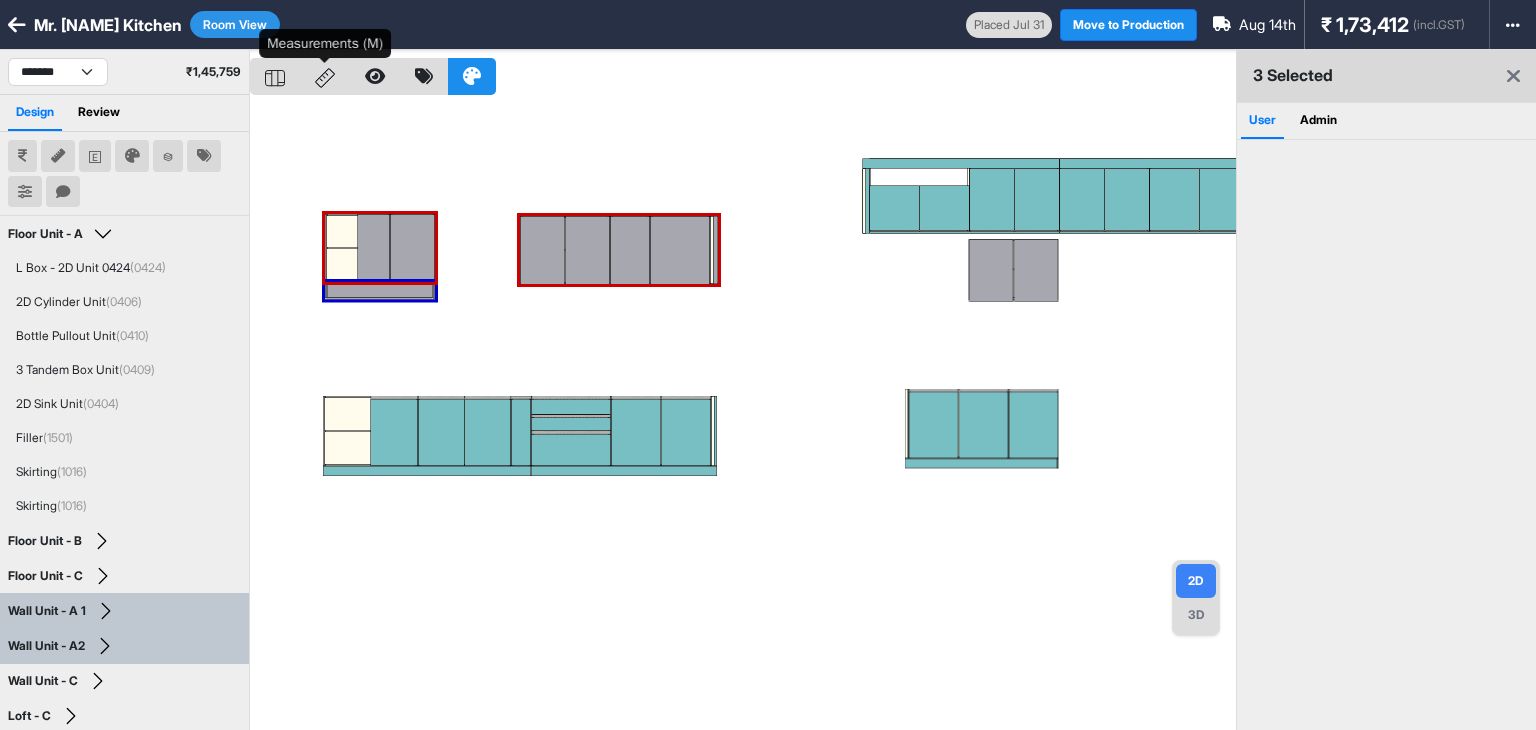 click at bounding box center [325, 76] 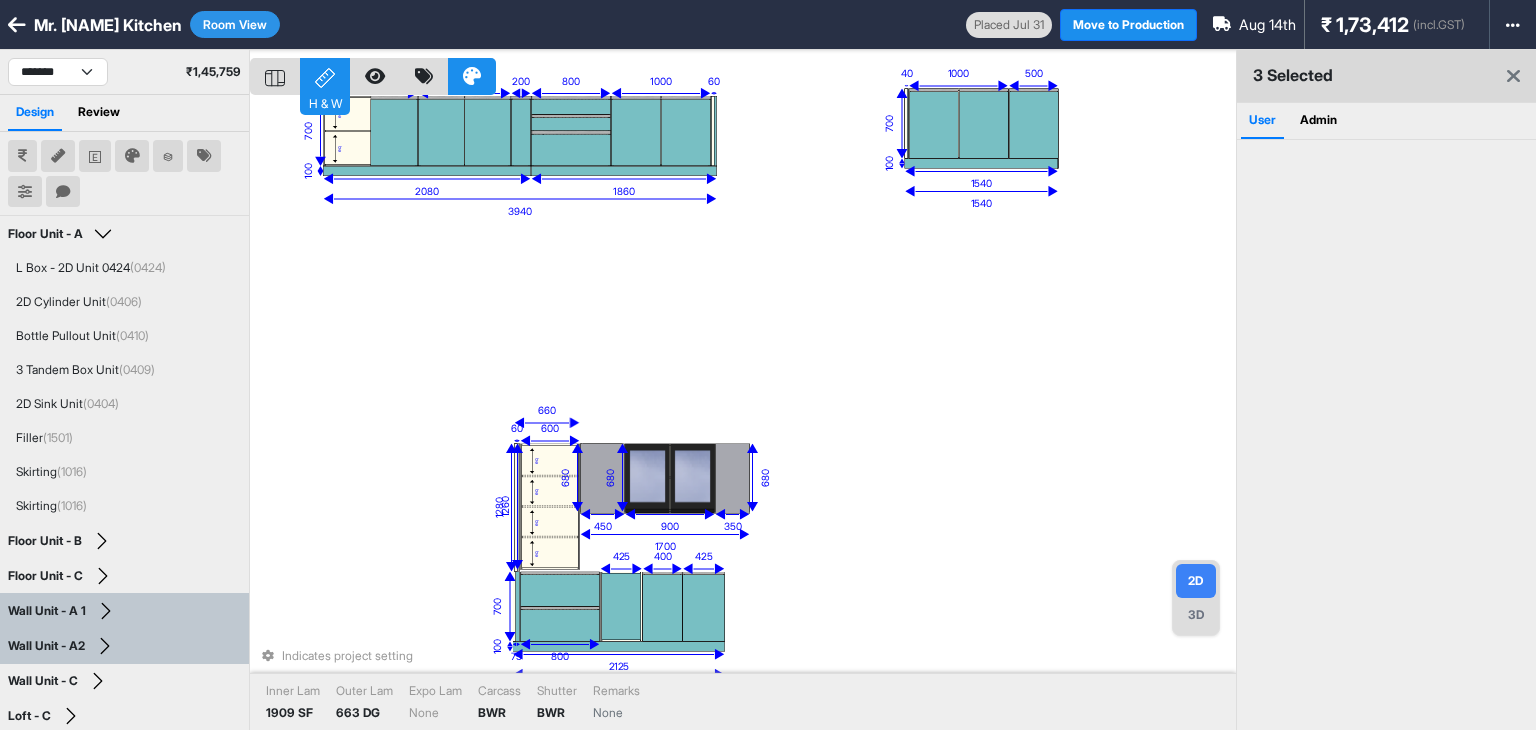 click on "Room View" at bounding box center (235, 24) 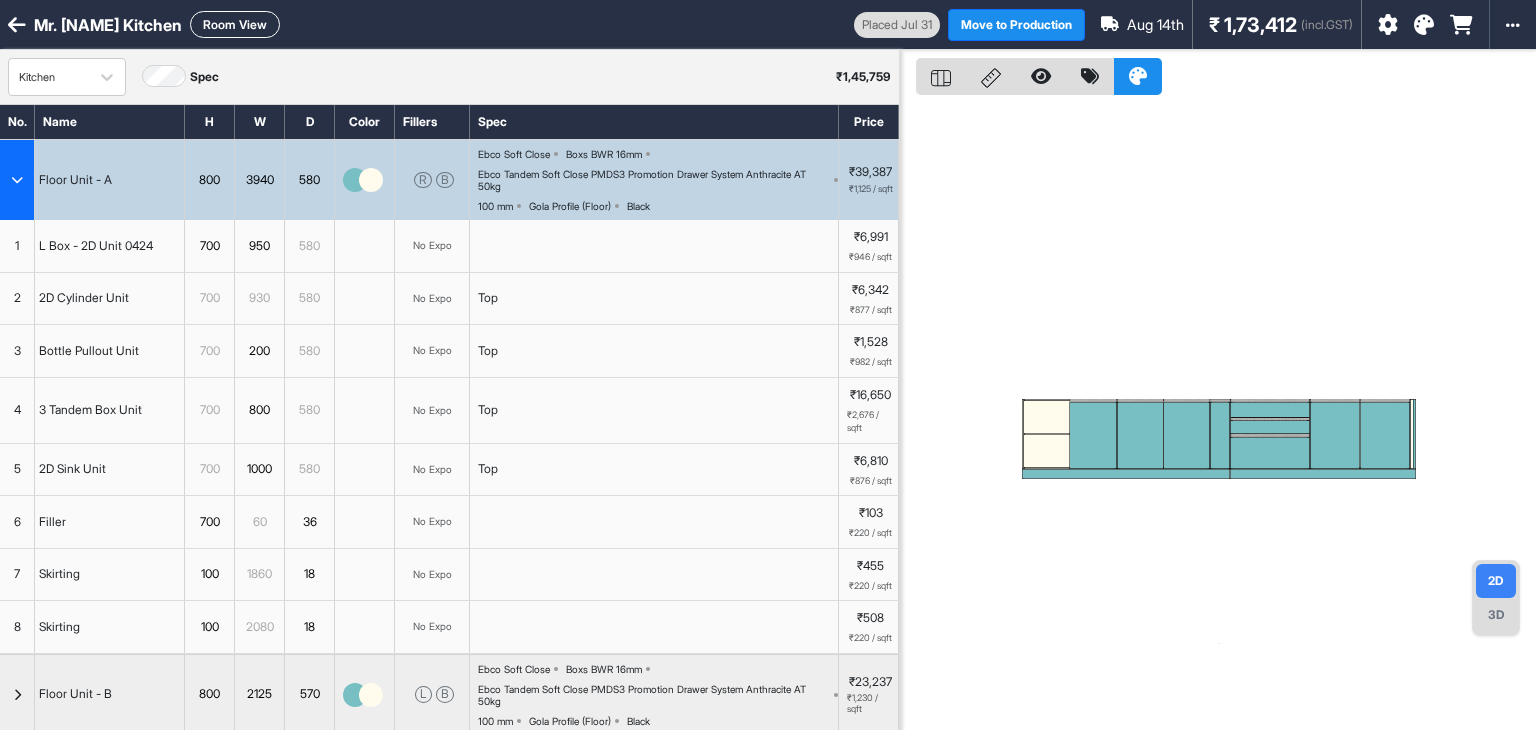 click on "Room View" at bounding box center (235, 24) 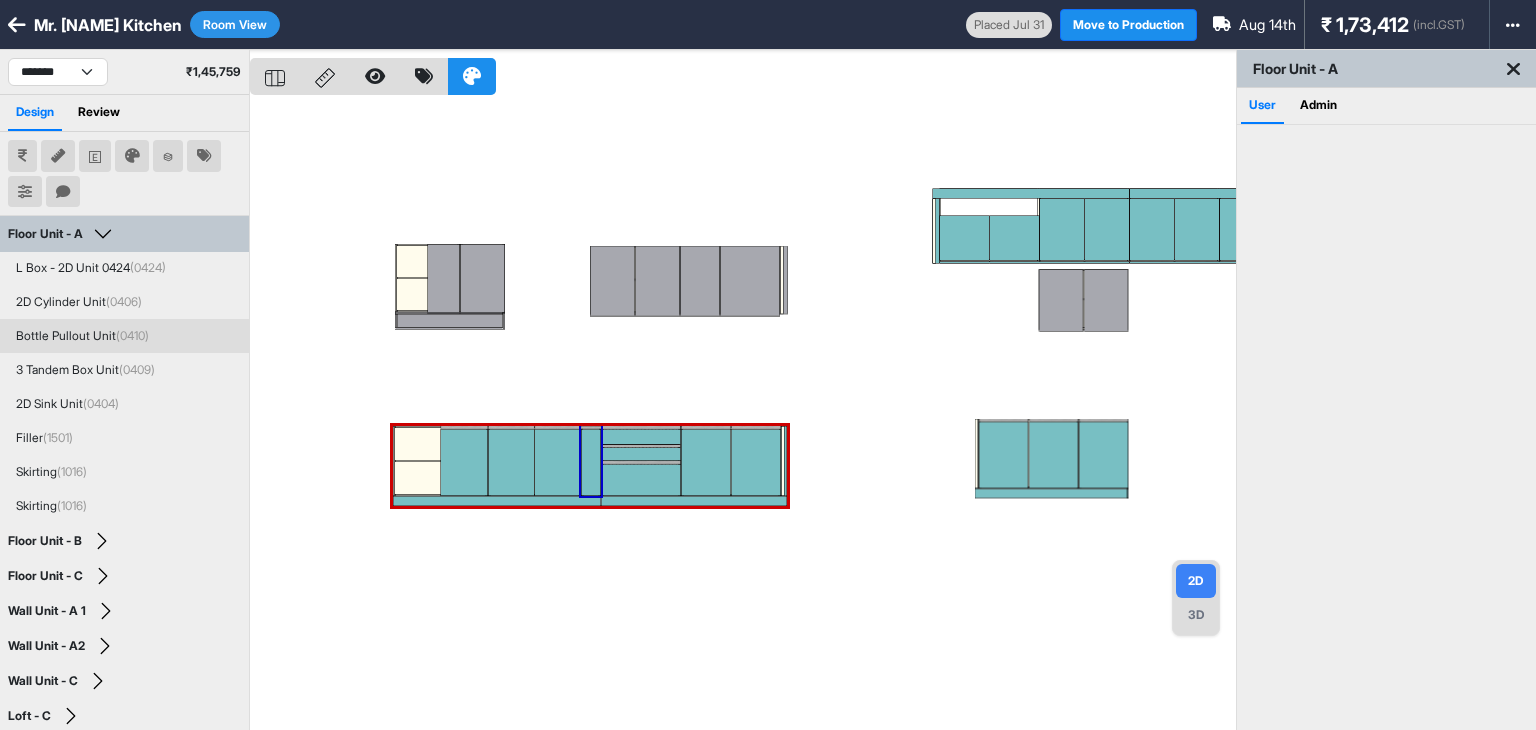 click at bounding box center (743, 415) 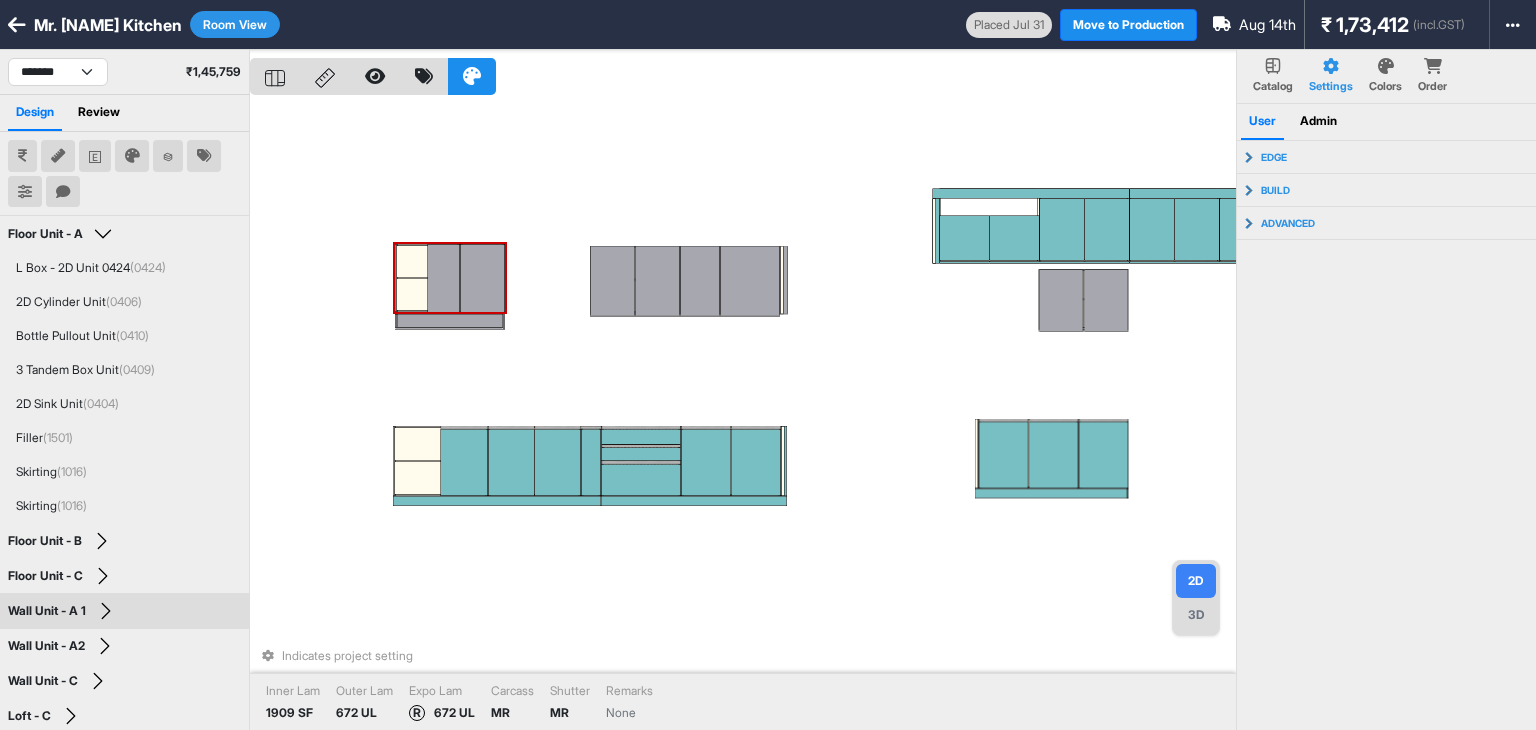 click 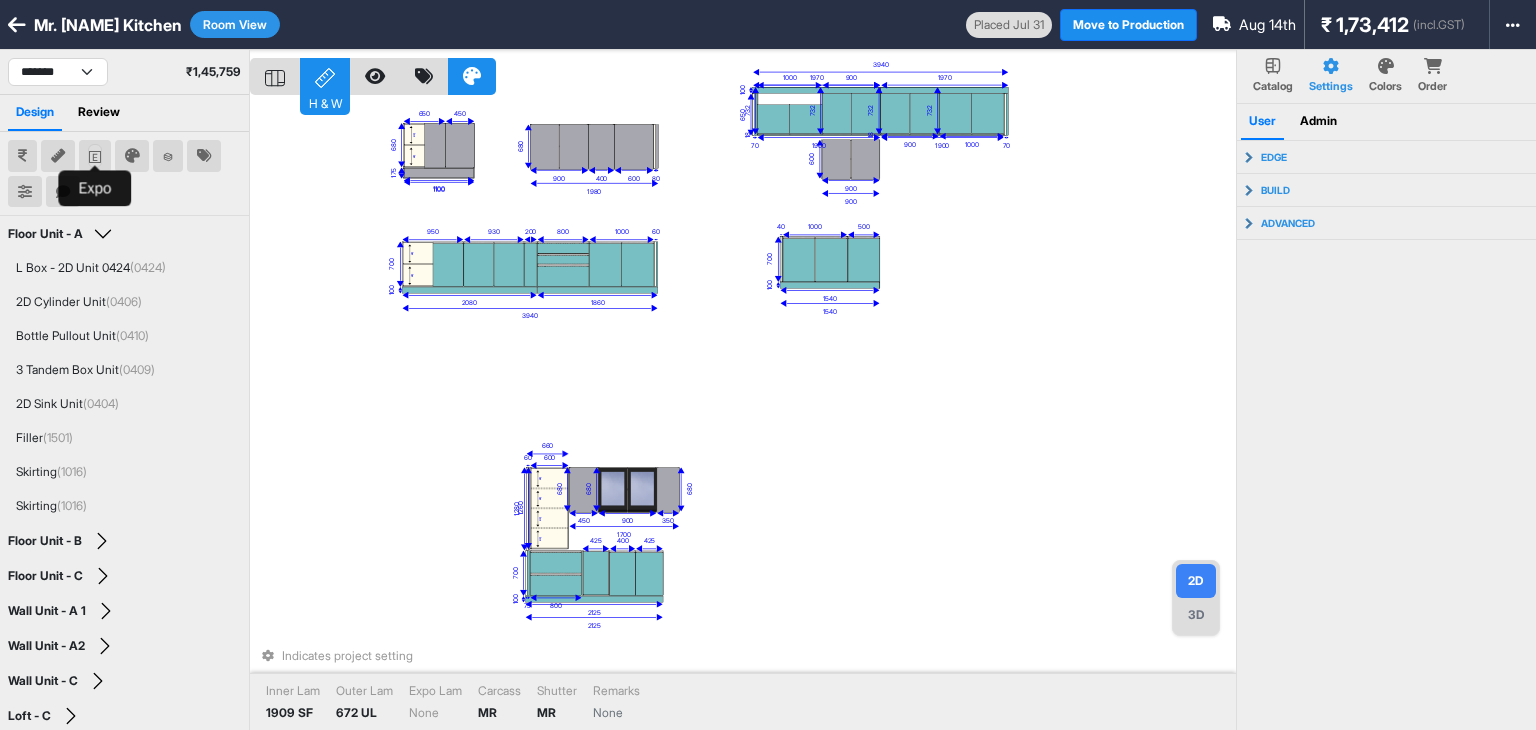 click 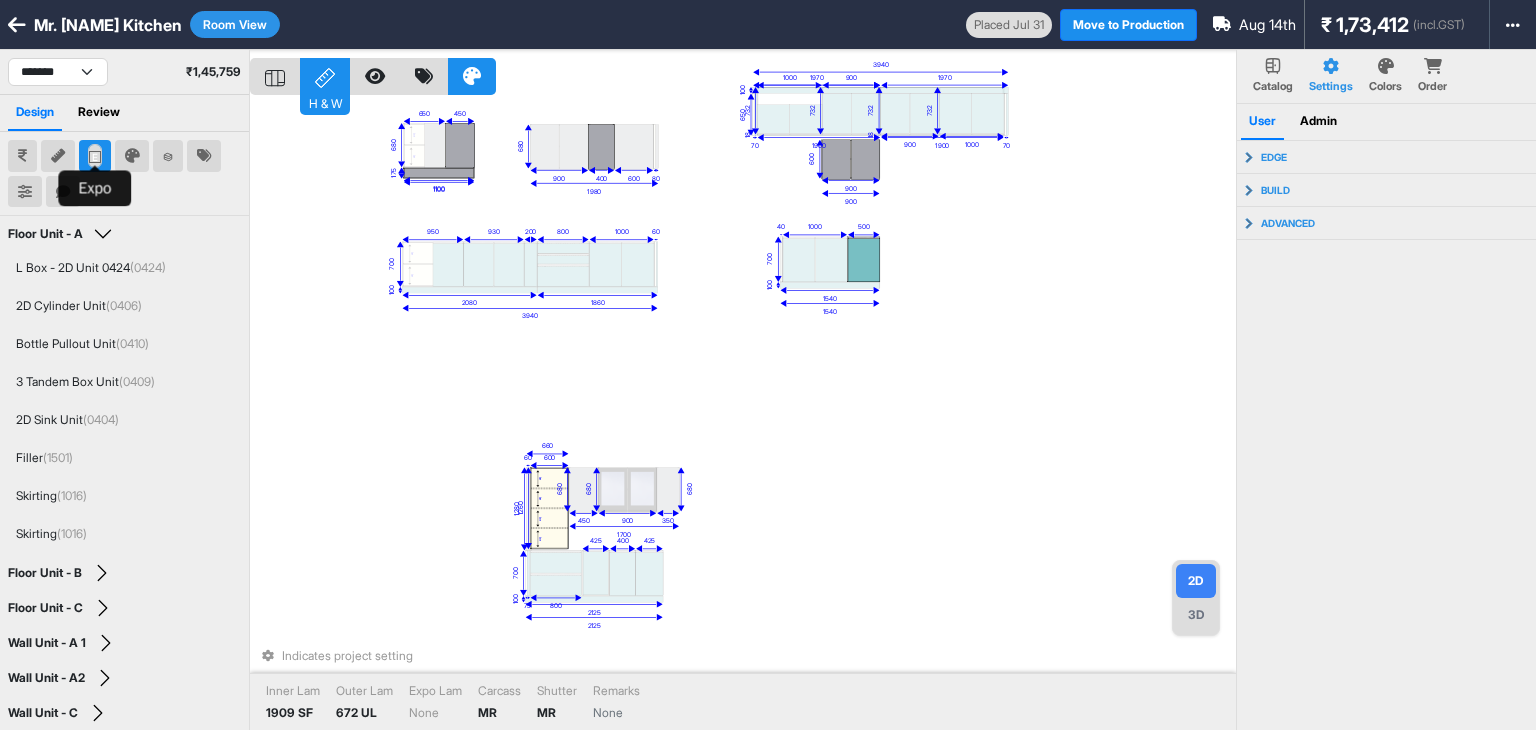 click 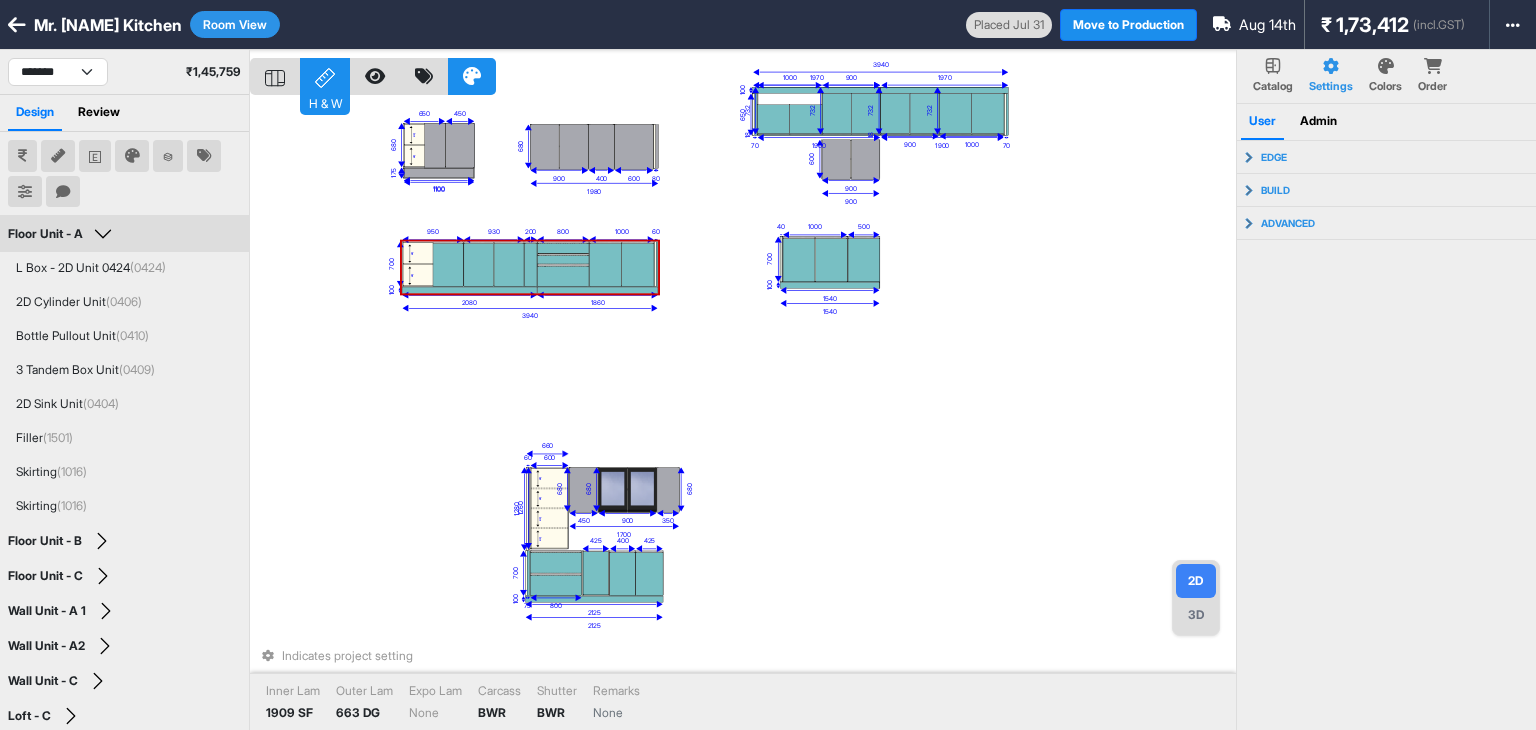 click on "eq eq 166 166 332 eq eq eq eq eq eq eq eq eq eq eq eq eq eq eq eq eq eq eq eq eq eq eq eq eq eq eq eq 175 1100 3940 2125 1540 1100 1980 900 3940 660 1700 700 950 930 200 800 1000 60 1860 100 2080 425 400 425 700 75 100 2125 800 1000 500 700 40 100 1540 680 650 450 680 900 400 600 80 600 900 732 1000 732 900 732 900 732 1000 650 70 70 100 1970 1970 18 1900 18 1900 1260 600 1280 60 680 450 680 900 680 350 Indicates project setting Inner Lam 1909 SF Outer Lam 663 DG Expo Lam None Carcass BWR Shutter BWR Remarks None" at bounding box center [743, 415] 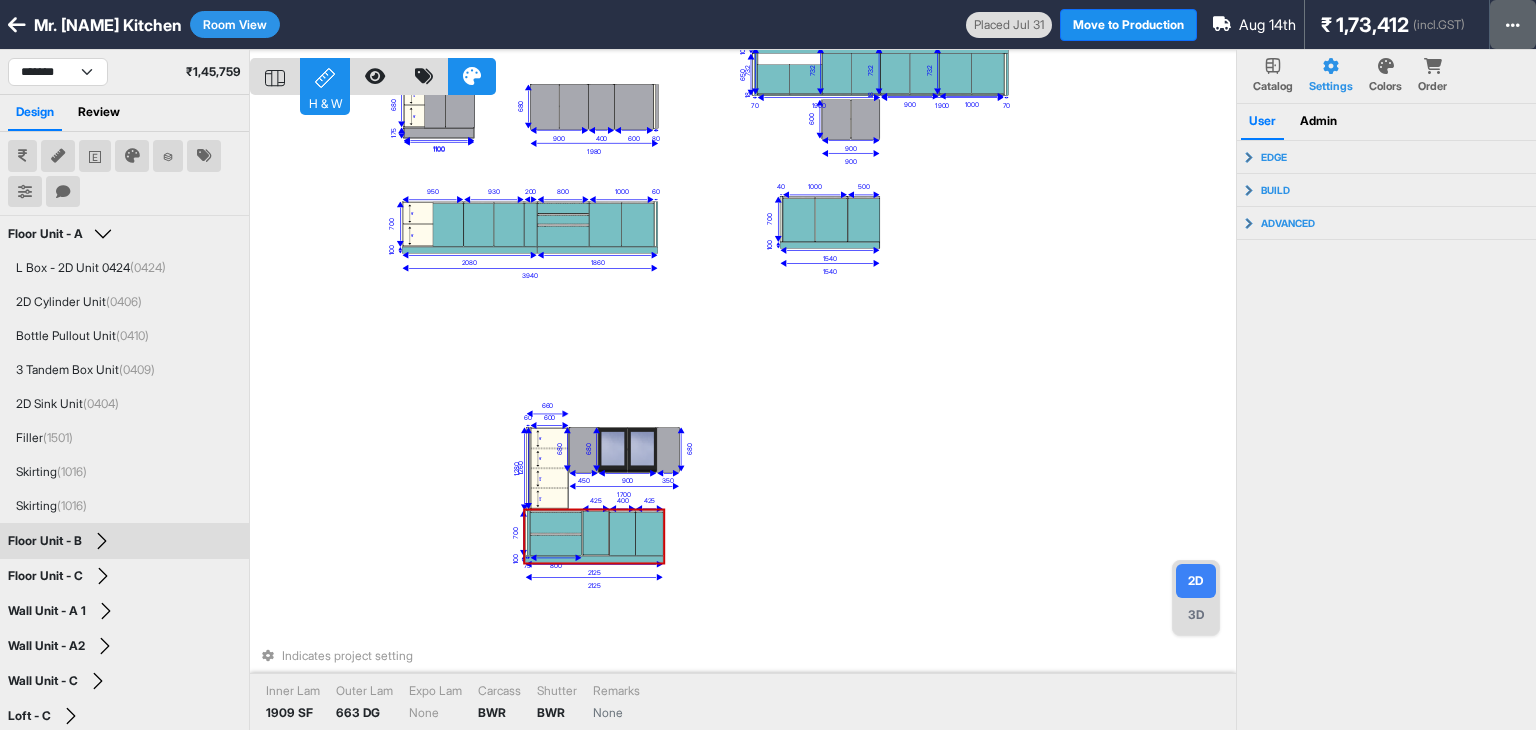 click at bounding box center (1513, 25) 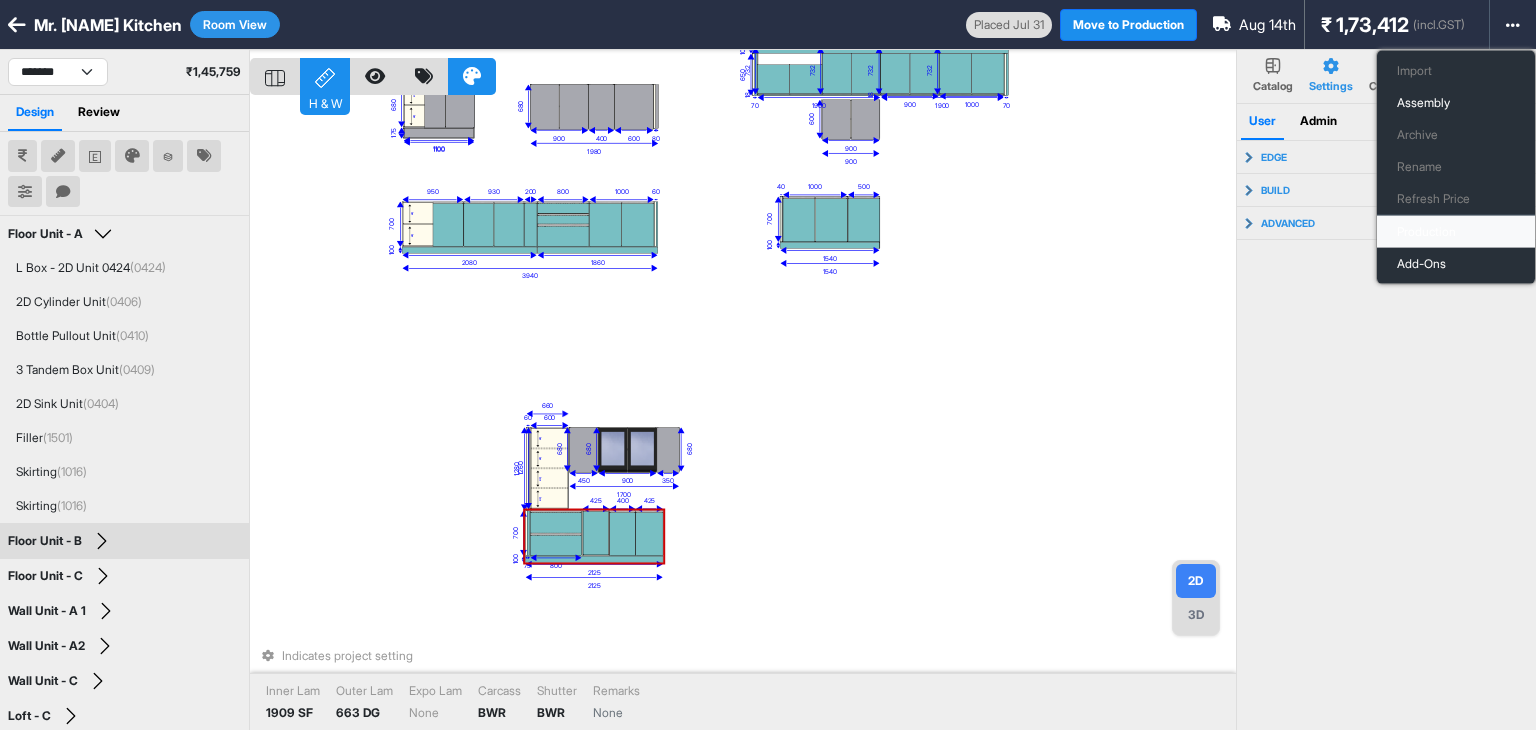 click on "Production" at bounding box center [1456, 232] 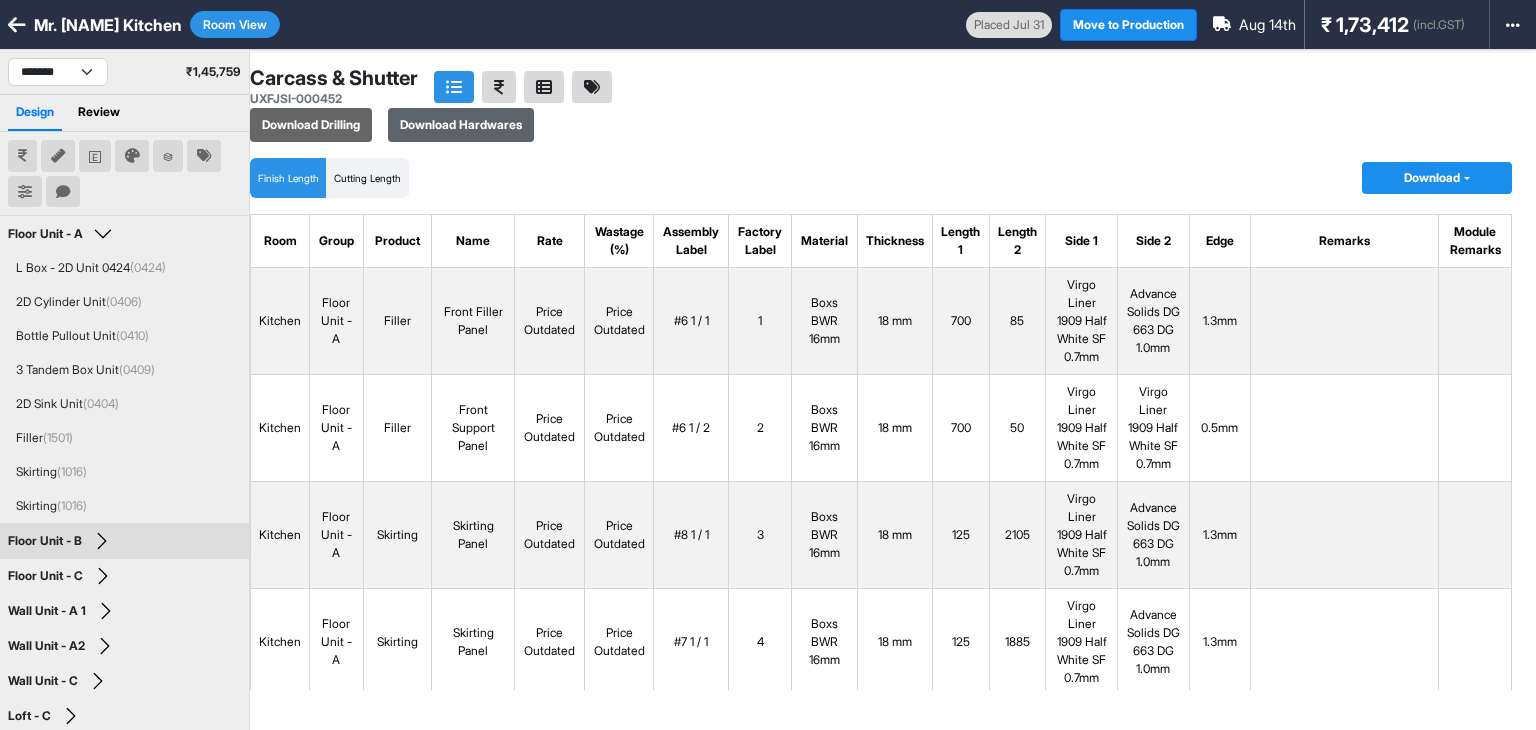 click on "Download Hardwares" at bounding box center [461, 125] 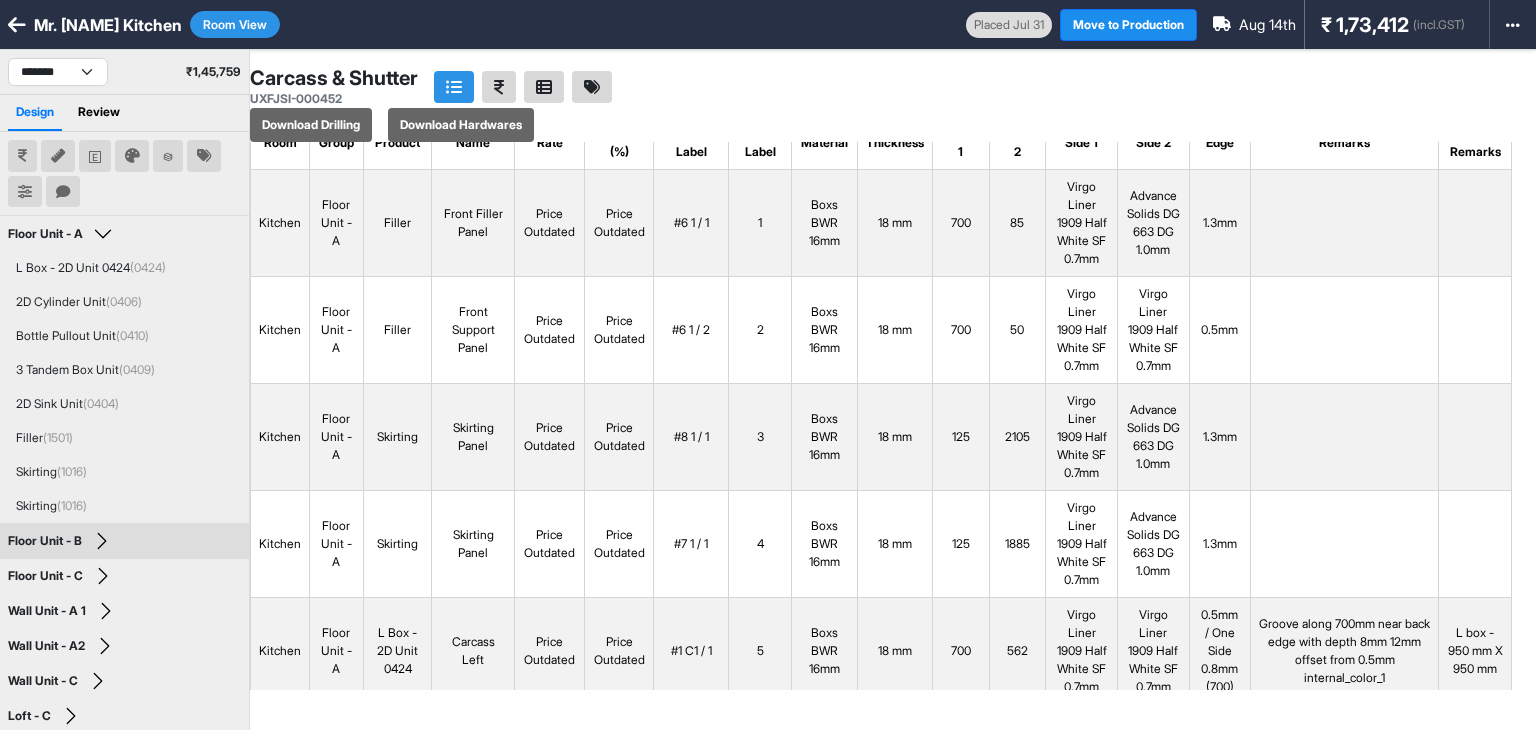 scroll, scrollTop: 100, scrollLeft: 0, axis: vertical 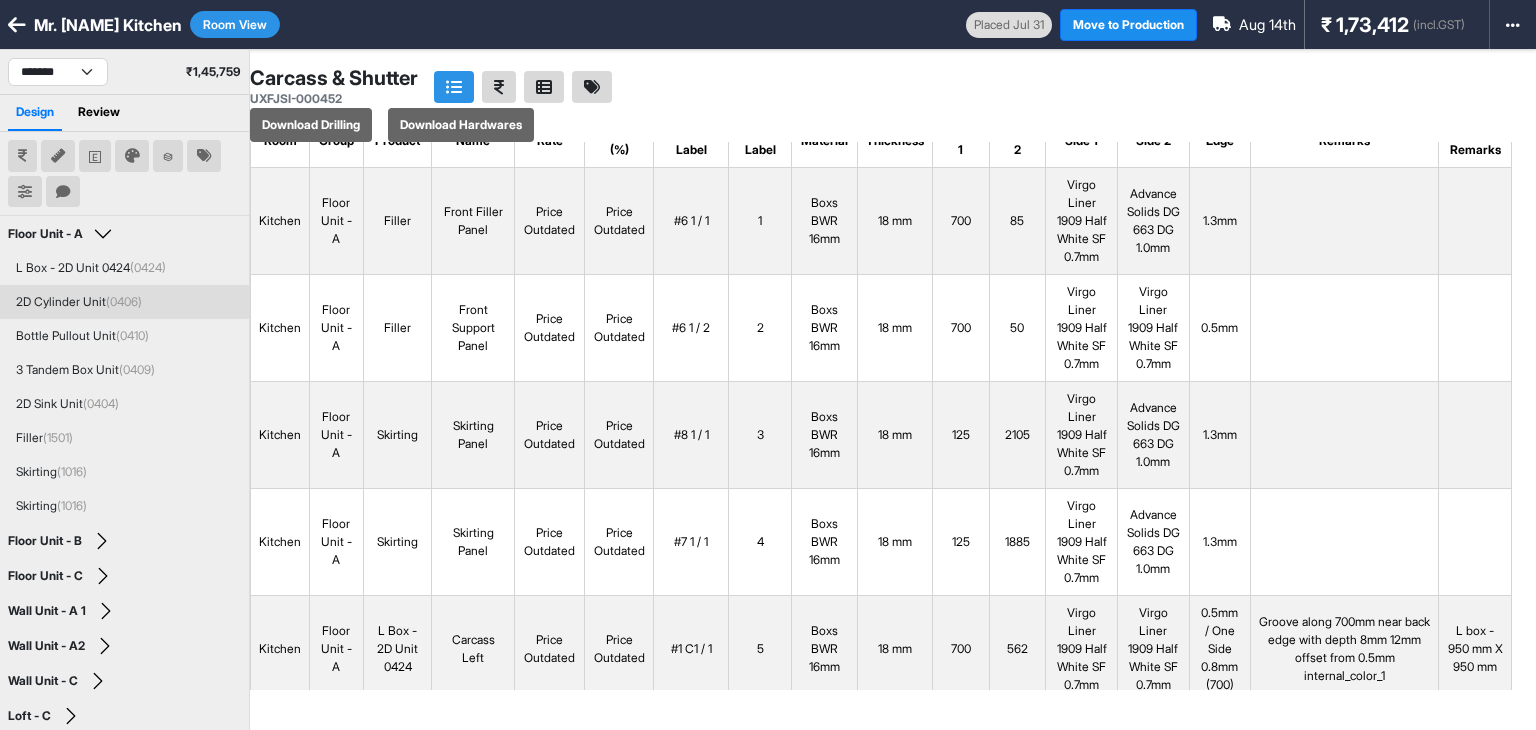 click on "2D Cylinder Unit  (0406)" at bounding box center [124, 302] 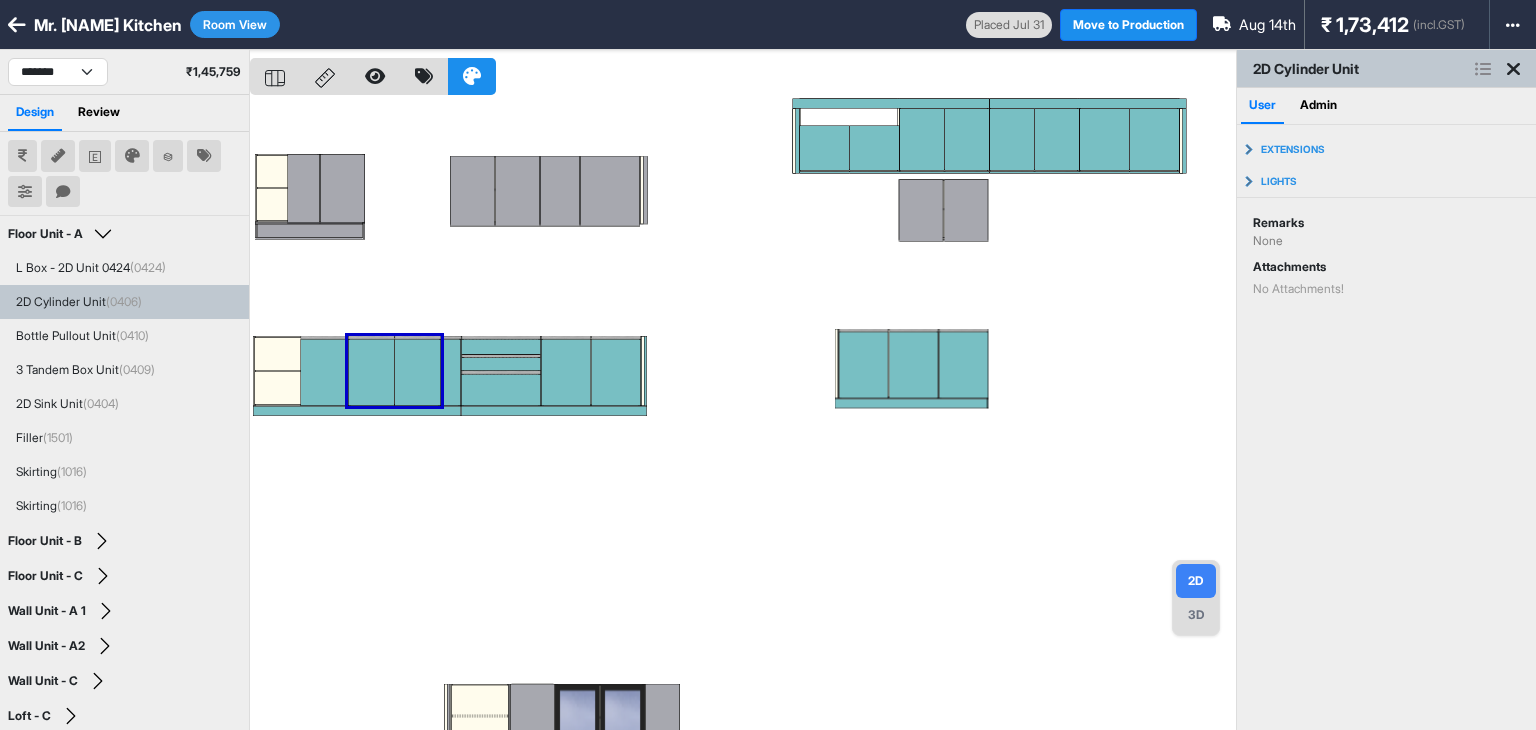 click at bounding box center [743, 415] 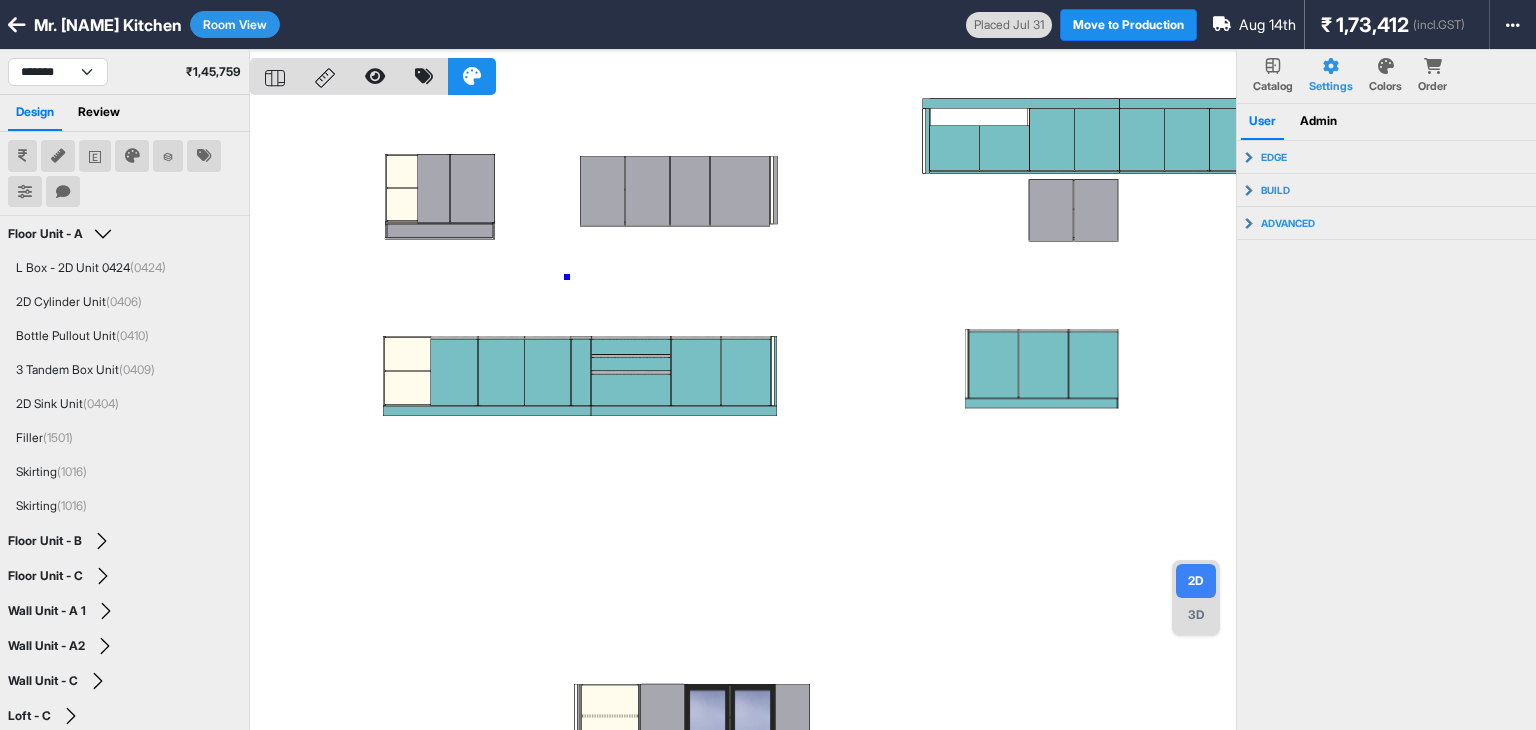 click at bounding box center (743, 415) 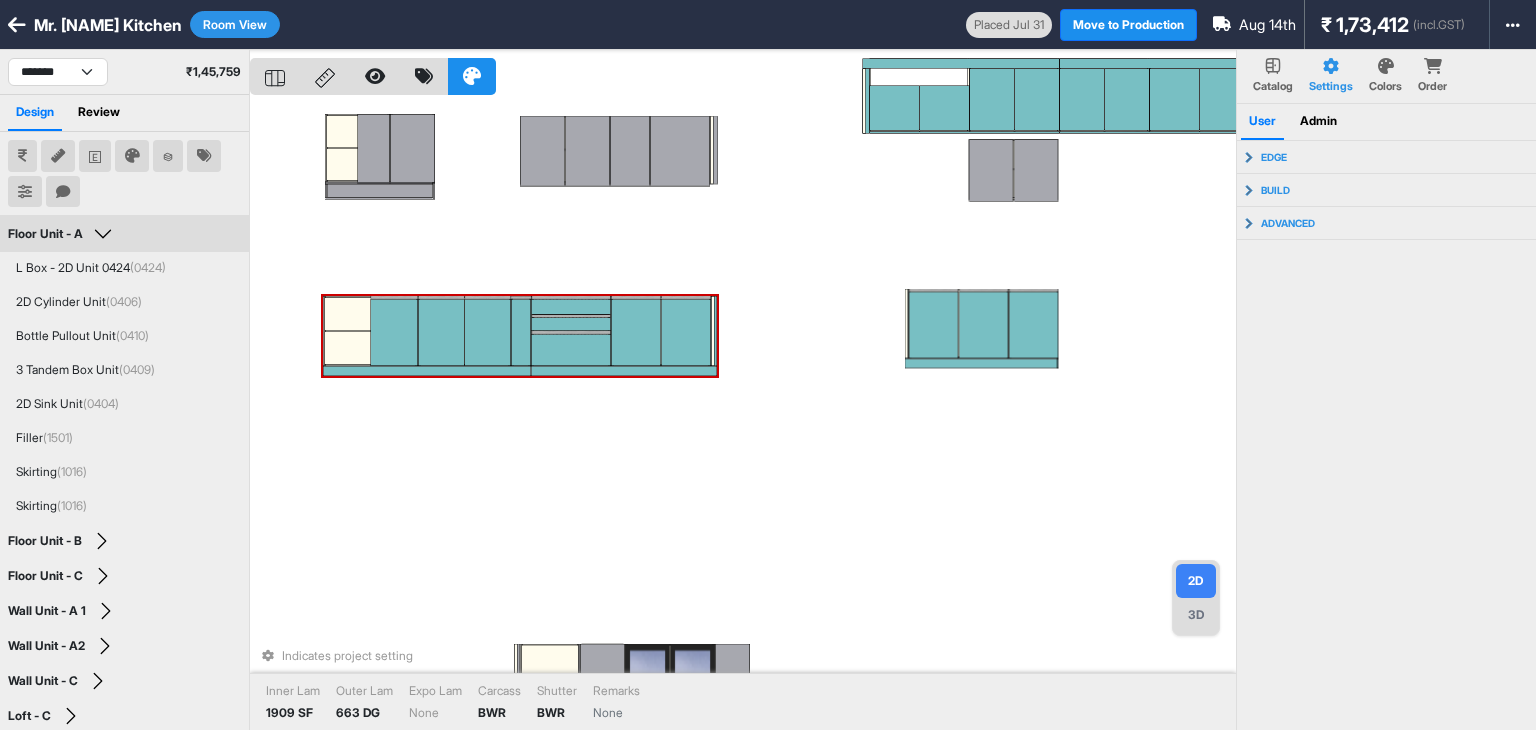 click at bounding box center (441, 332) 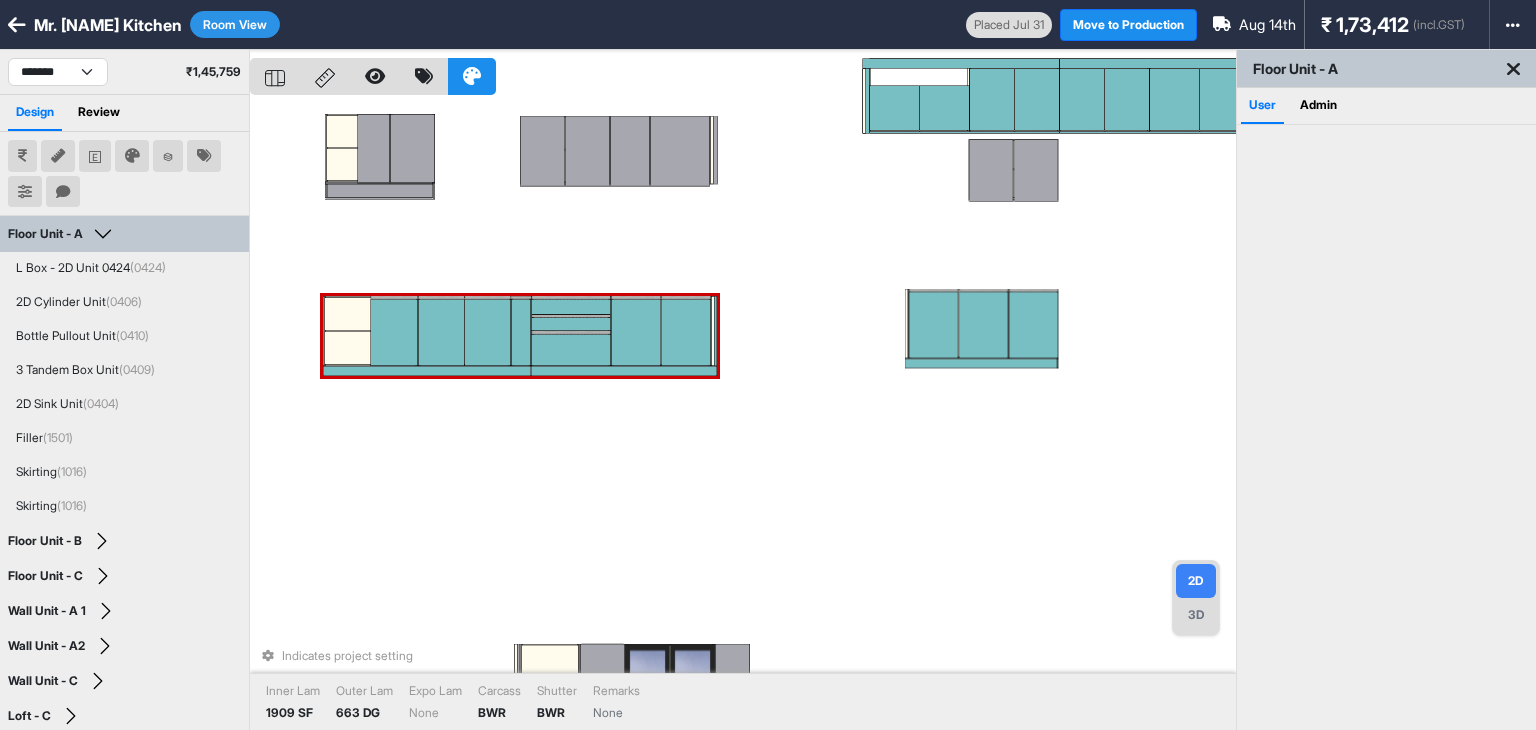 click at bounding box center [441, 332] 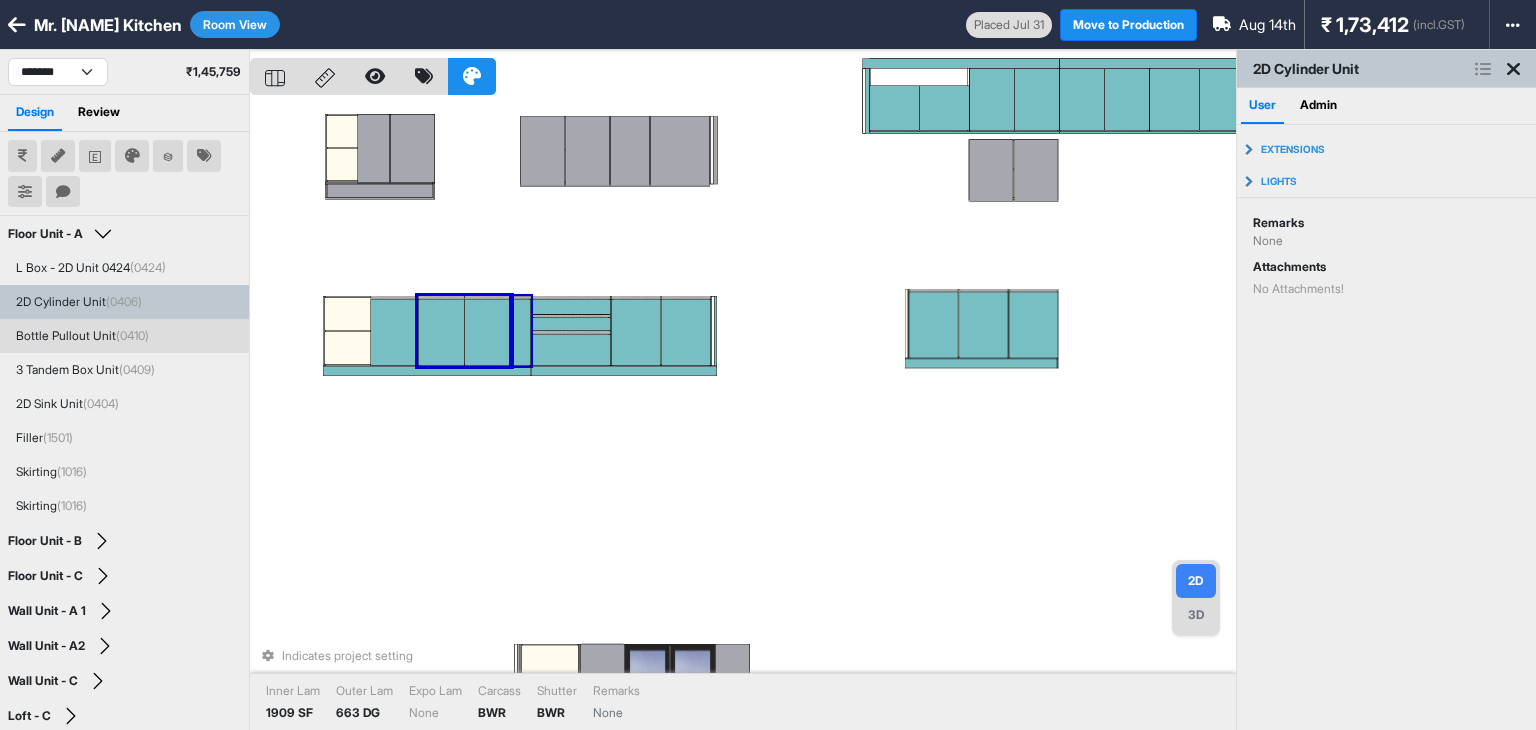 drag, startPoint x: 520, startPoint y: 328, endPoint x: 532, endPoint y: 329, distance: 12.0415945 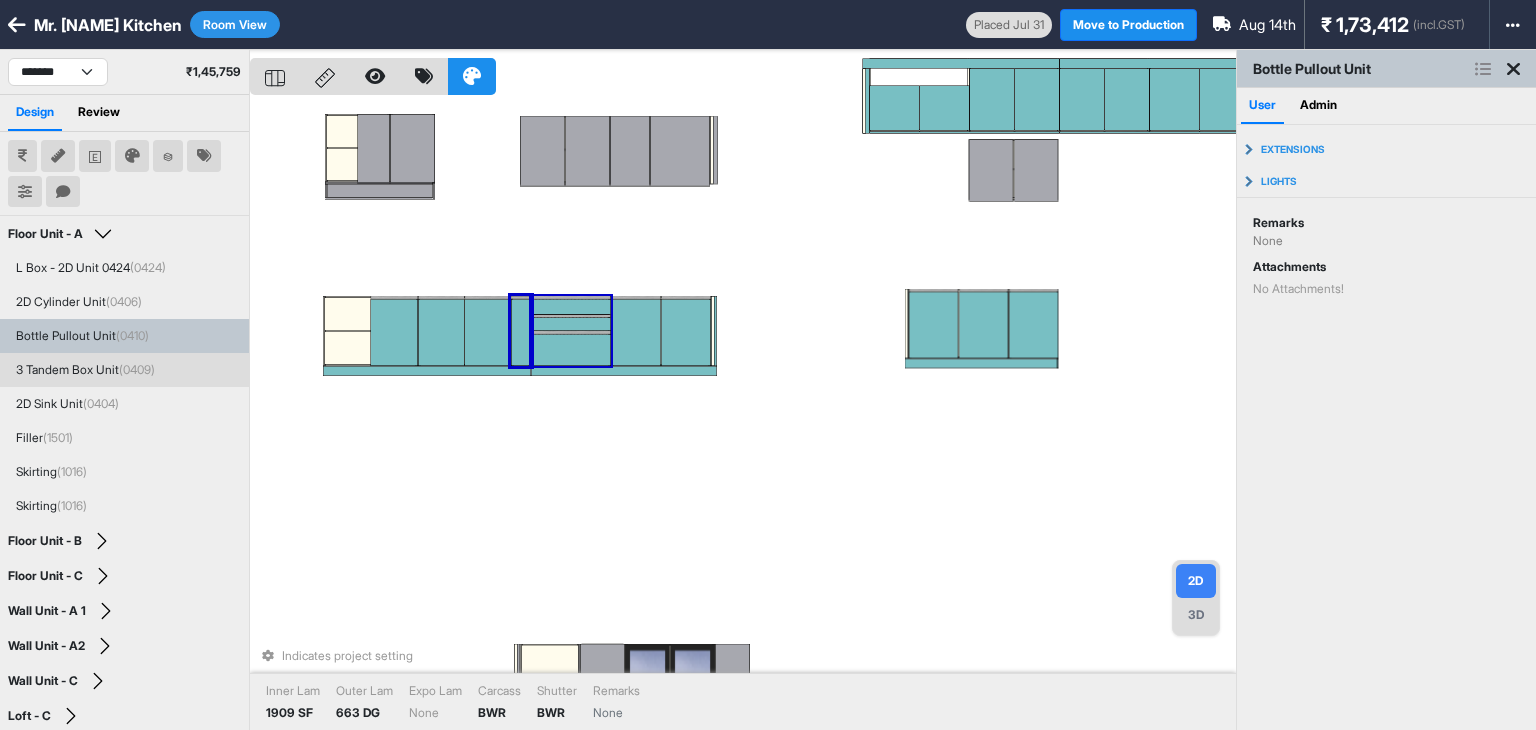 click at bounding box center (571, 350) 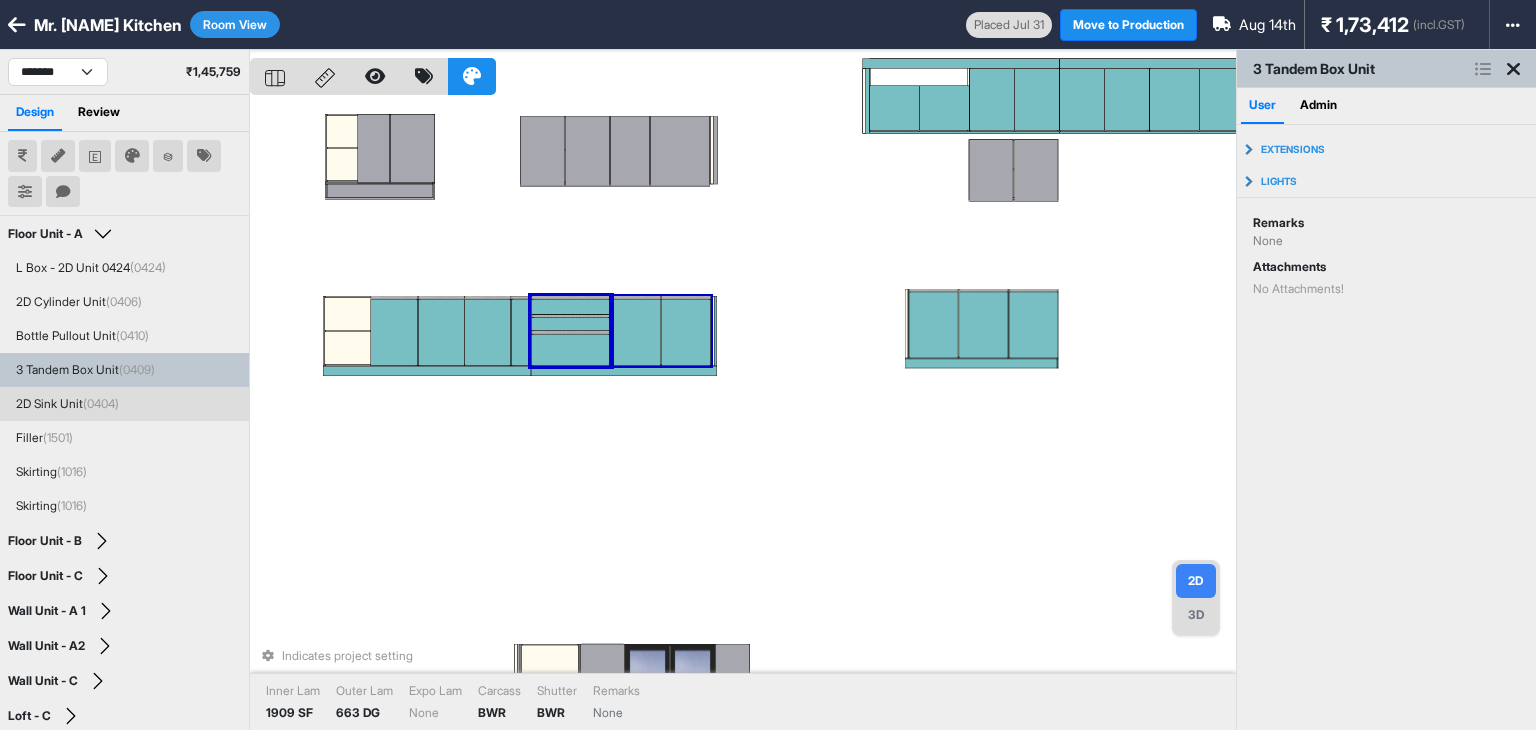 click at bounding box center (686, 332) 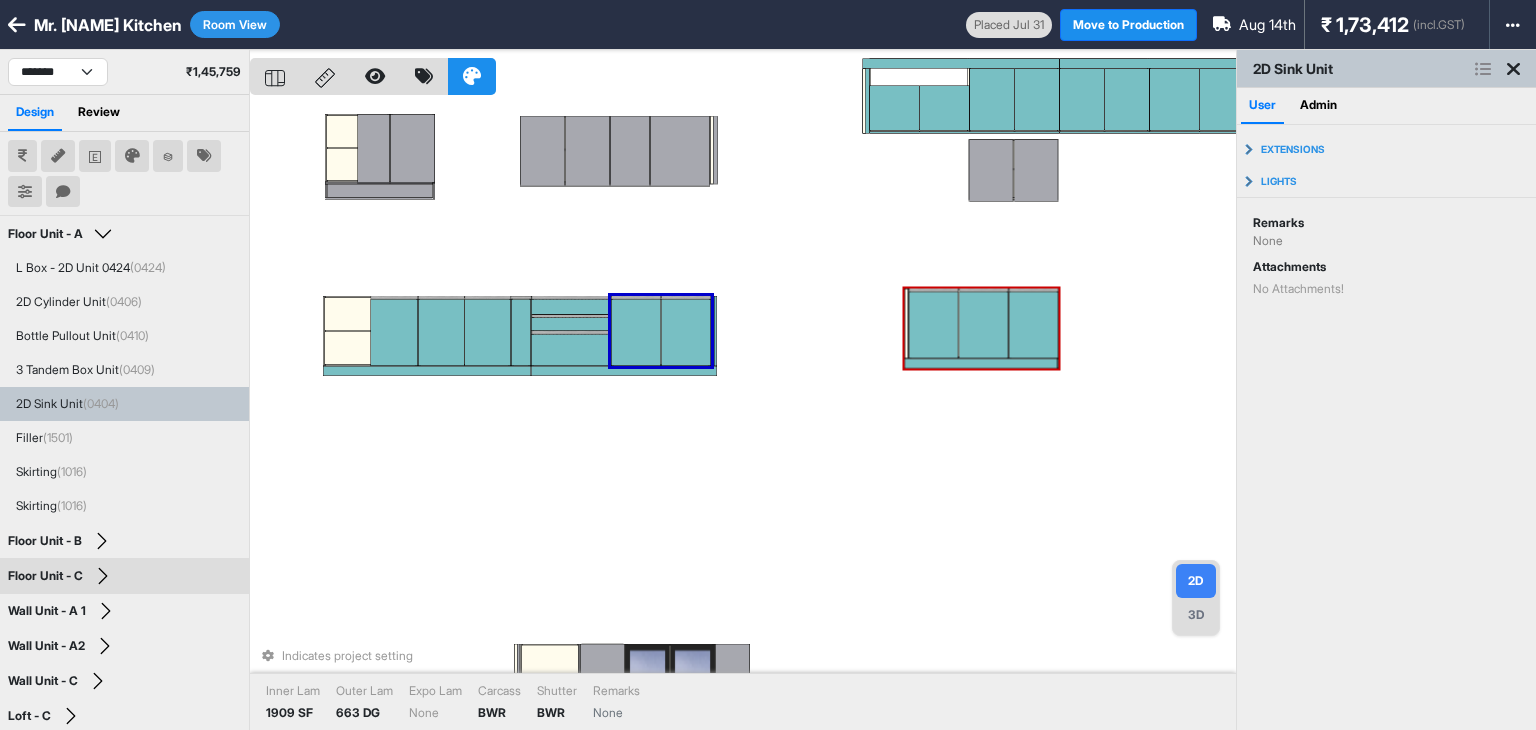 click at bounding box center [984, 325] 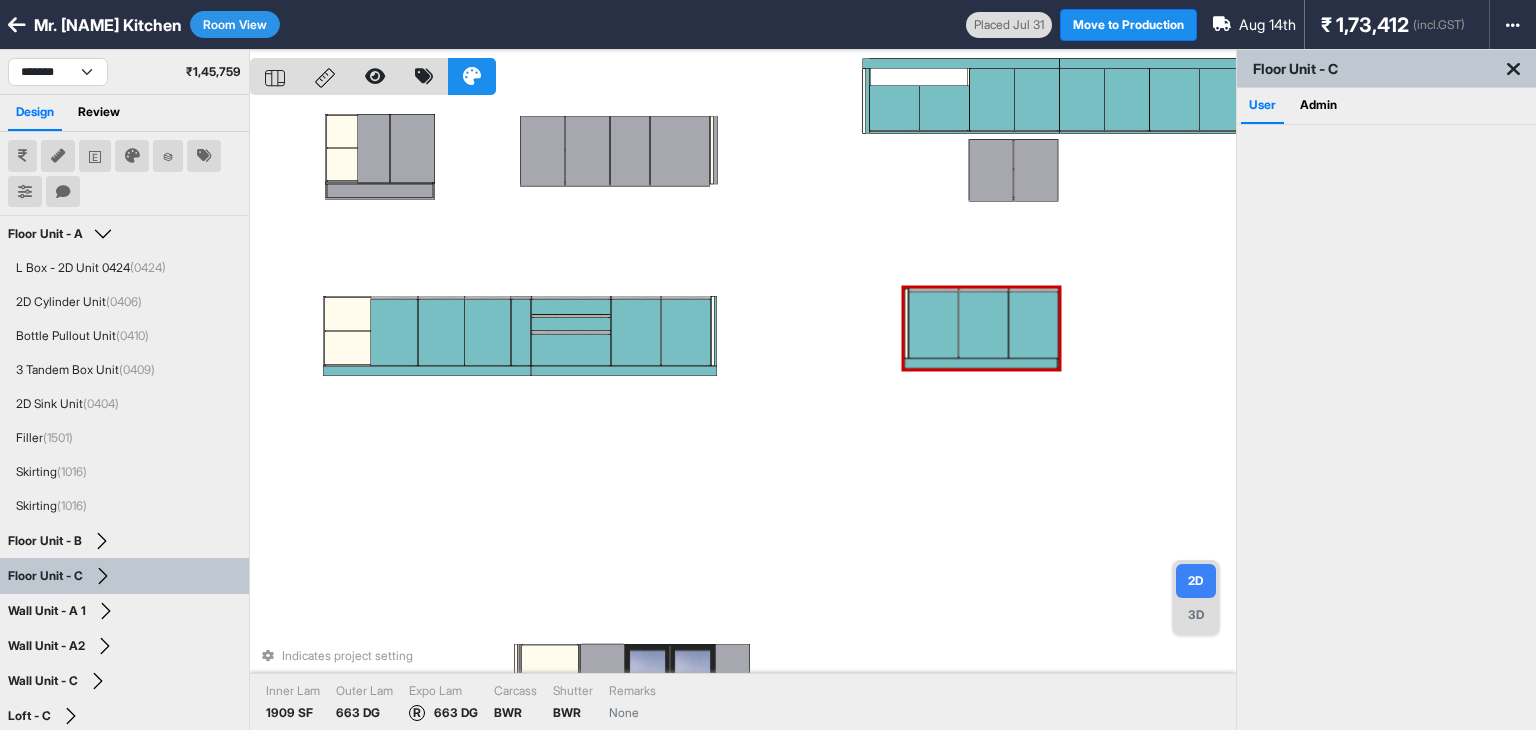 click on "Indicates project setting Inner Lam 1909 SF Outer Lam 663 DG Expo Lam R 663 DG Carcass BWR Shutter BWR Remarks None" at bounding box center (743, 415) 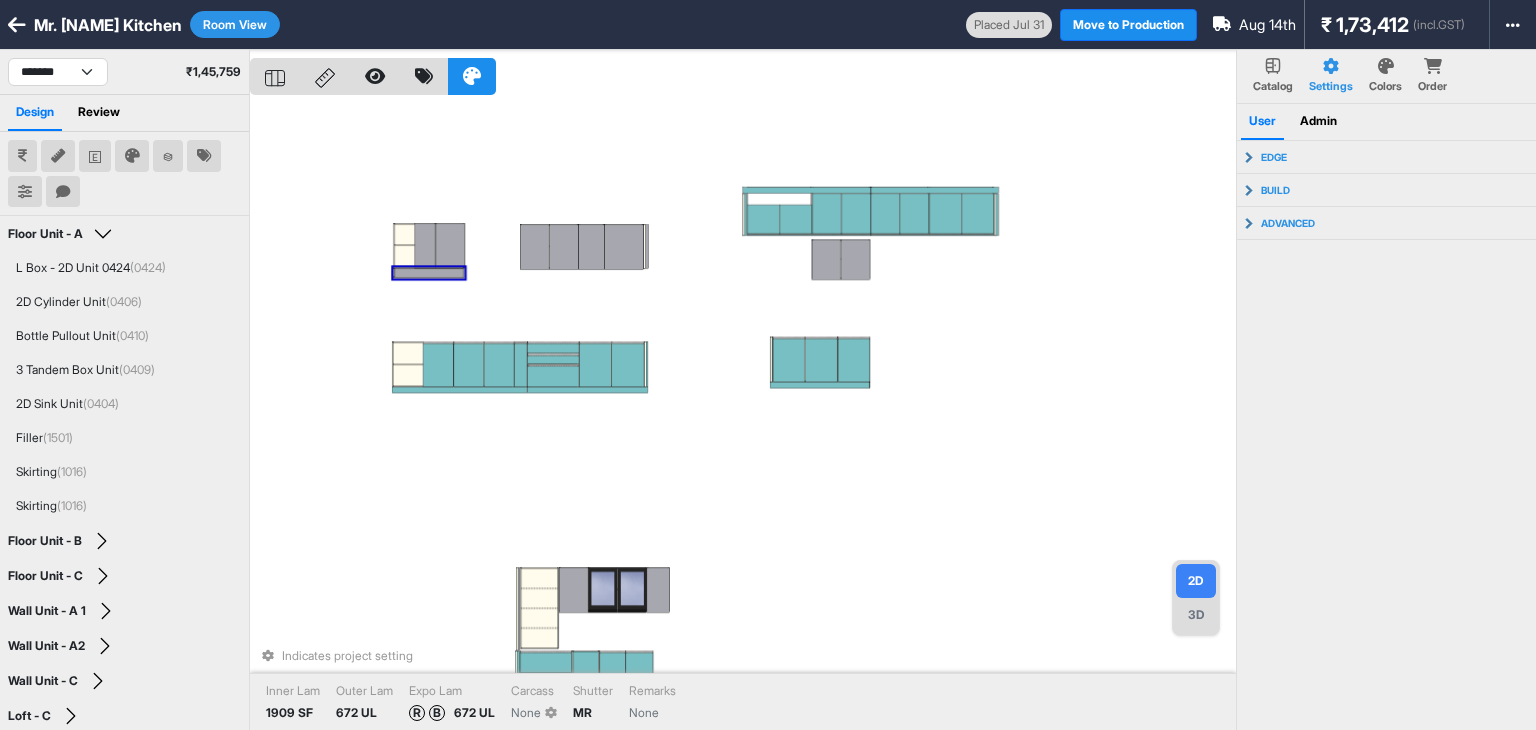click on "Room View" at bounding box center [235, 24] 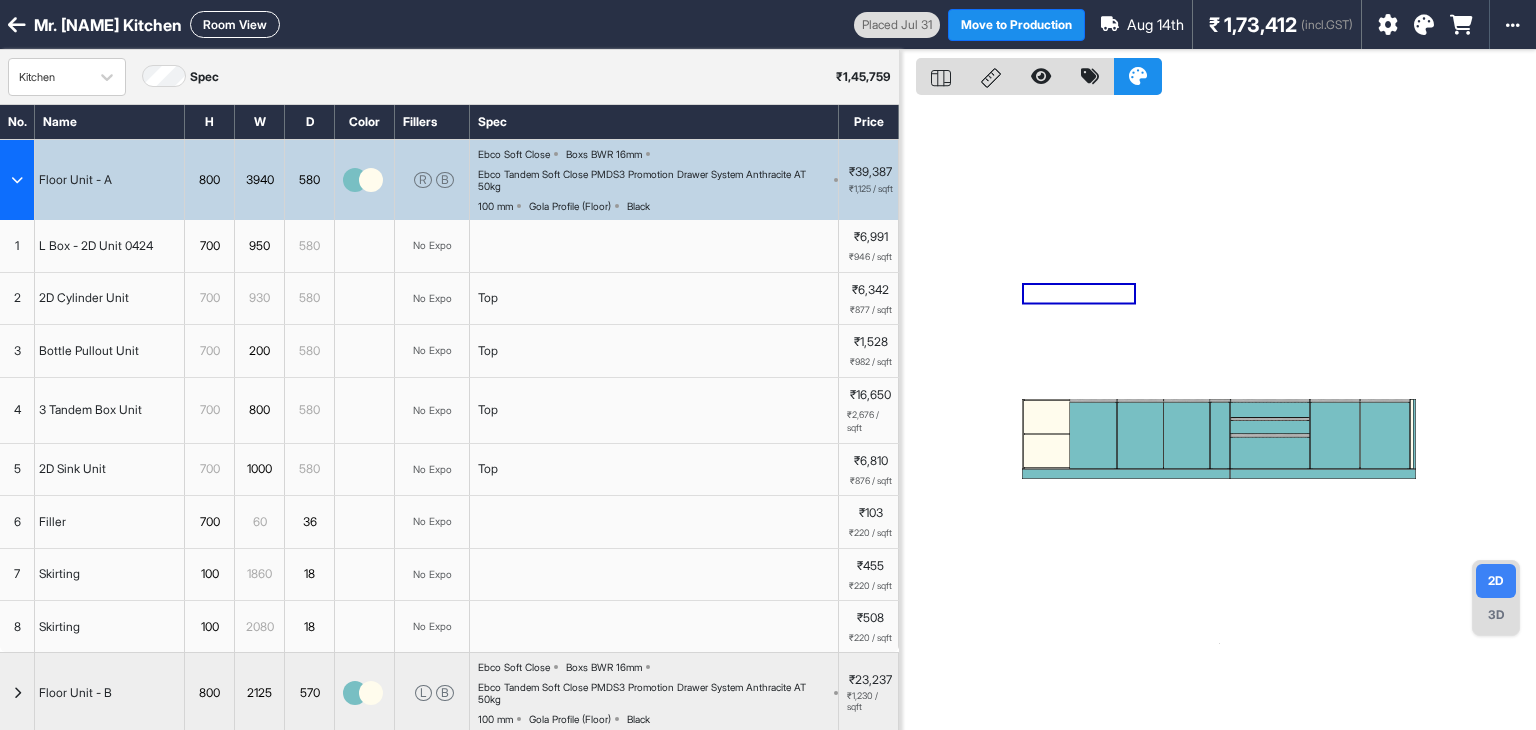 click at bounding box center (17, 180) 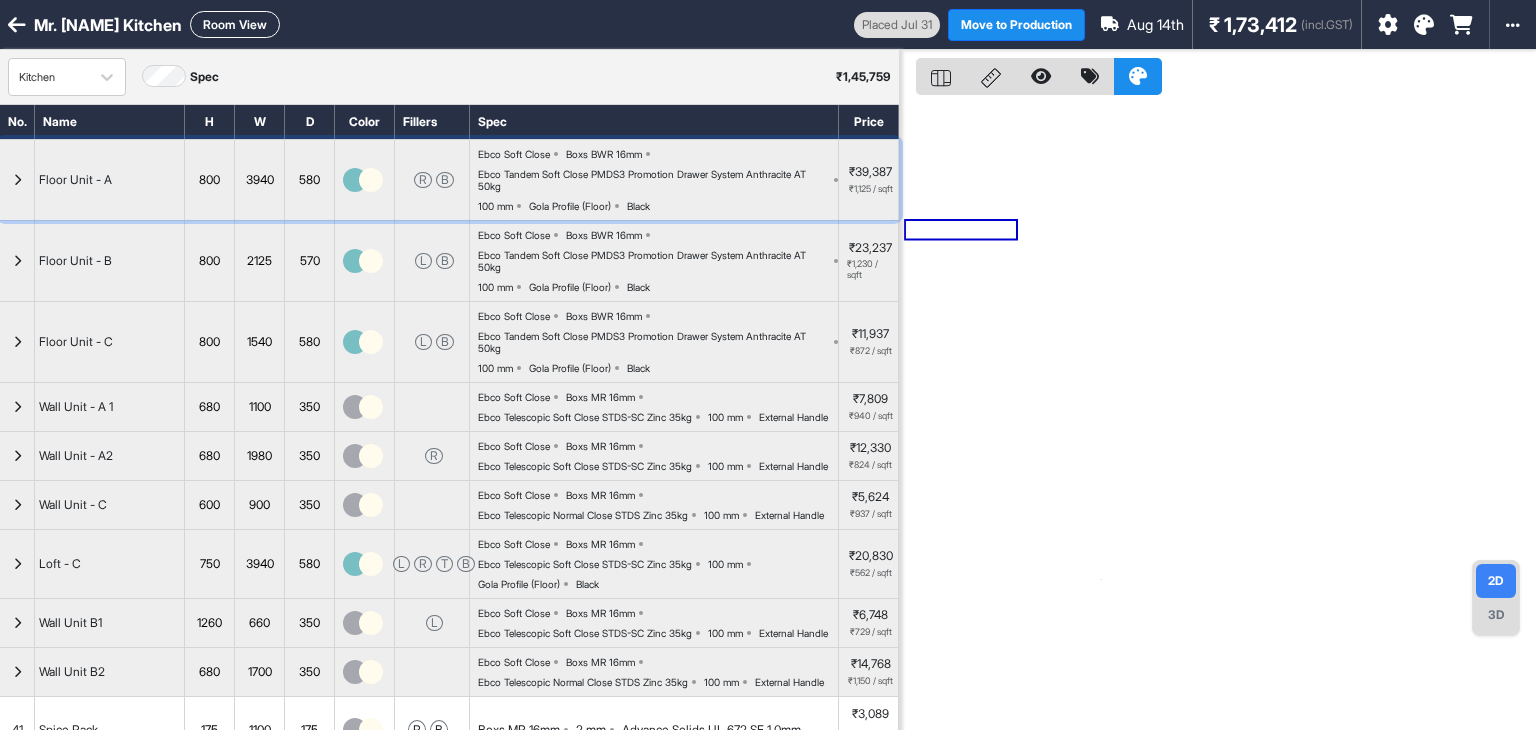 click at bounding box center (17, 180) 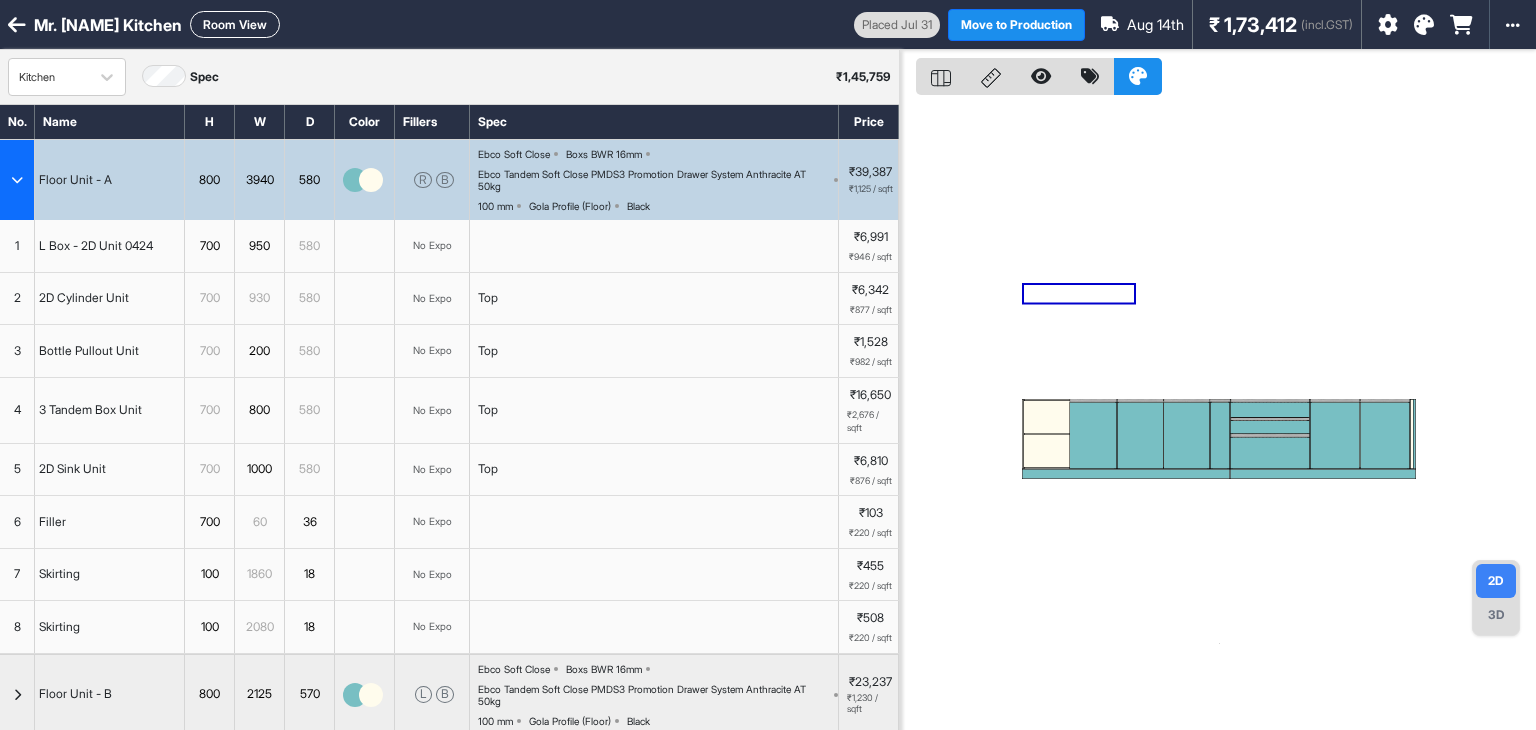 click at bounding box center [17, 180] 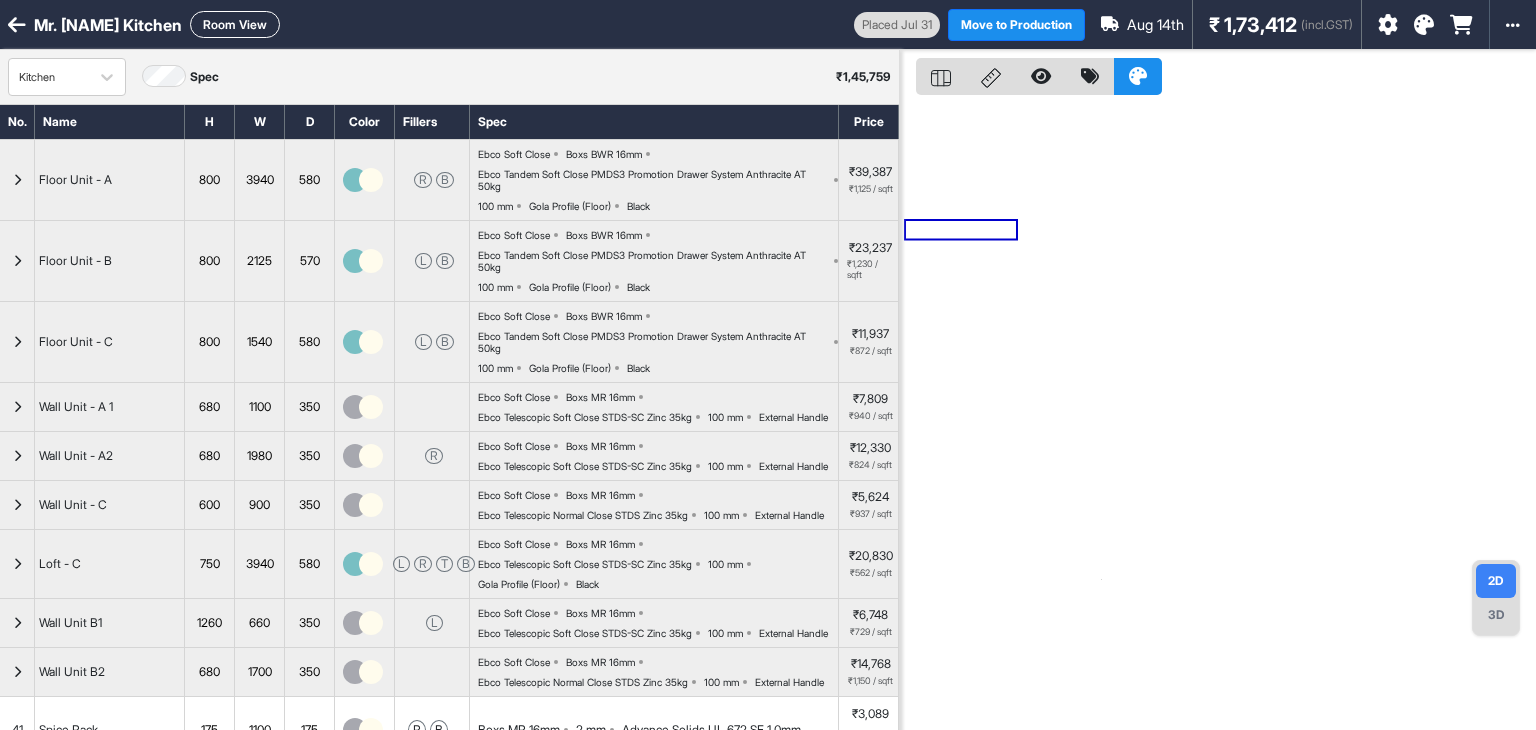 click on "Room View" at bounding box center (235, 24) 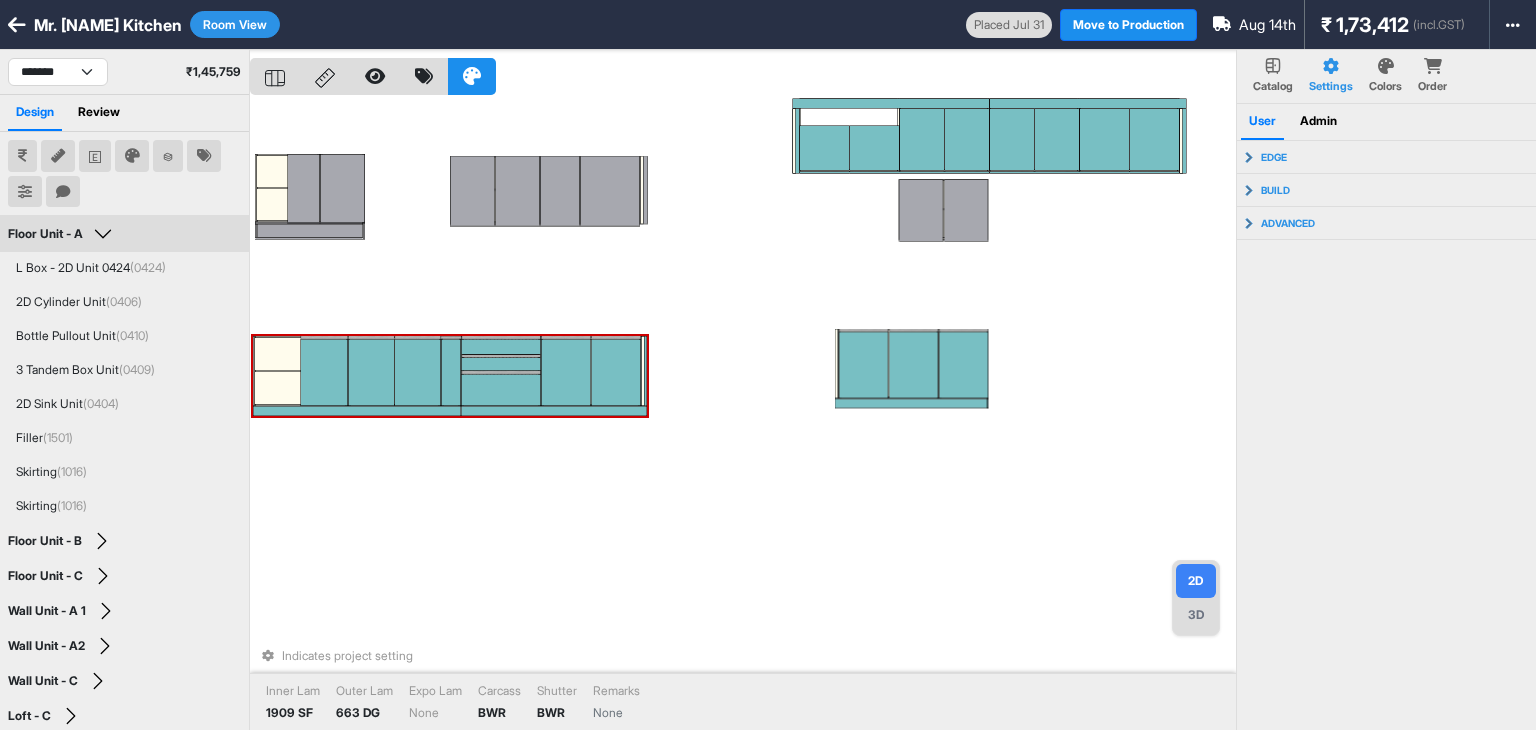 click at bounding box center [501, 364] 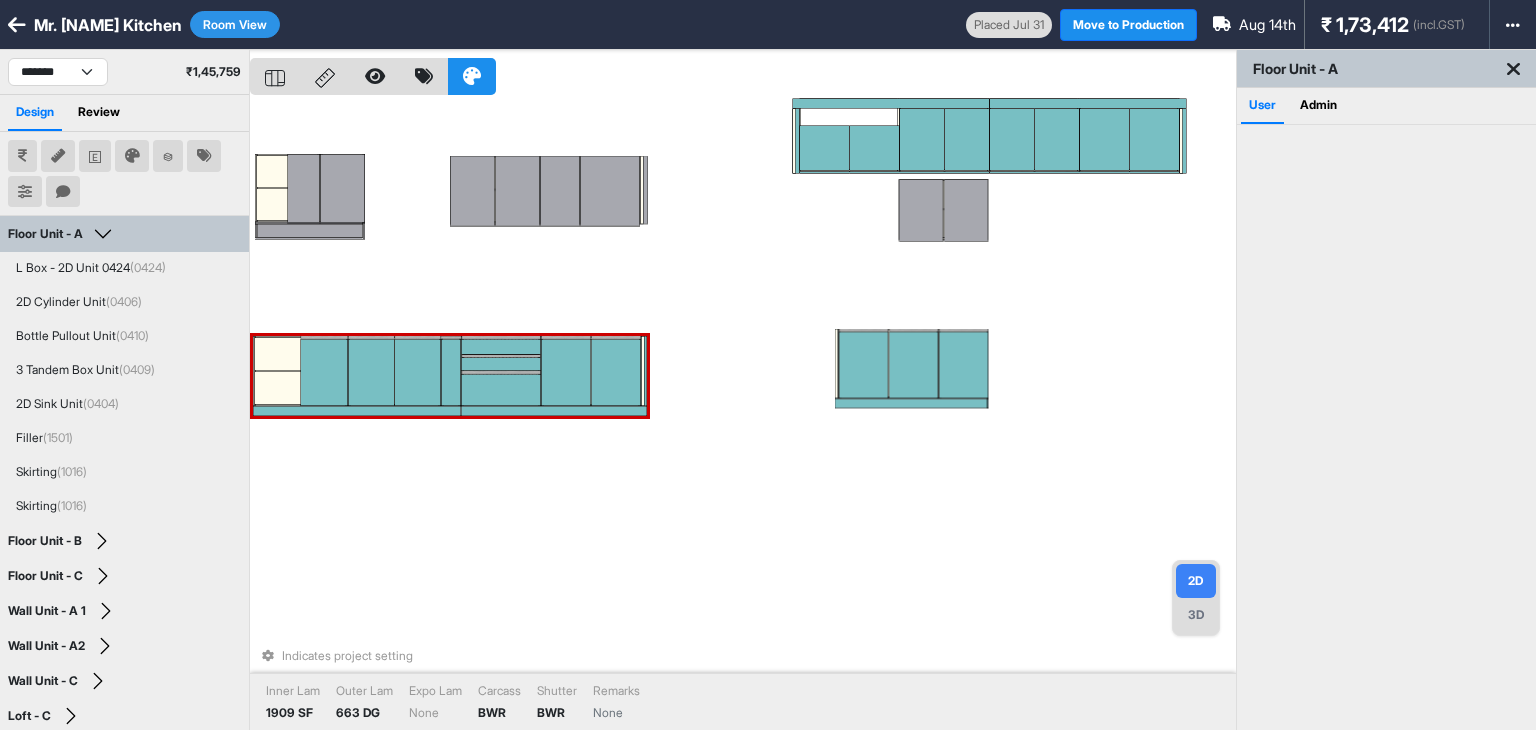 click at bounding box center [501, 346] 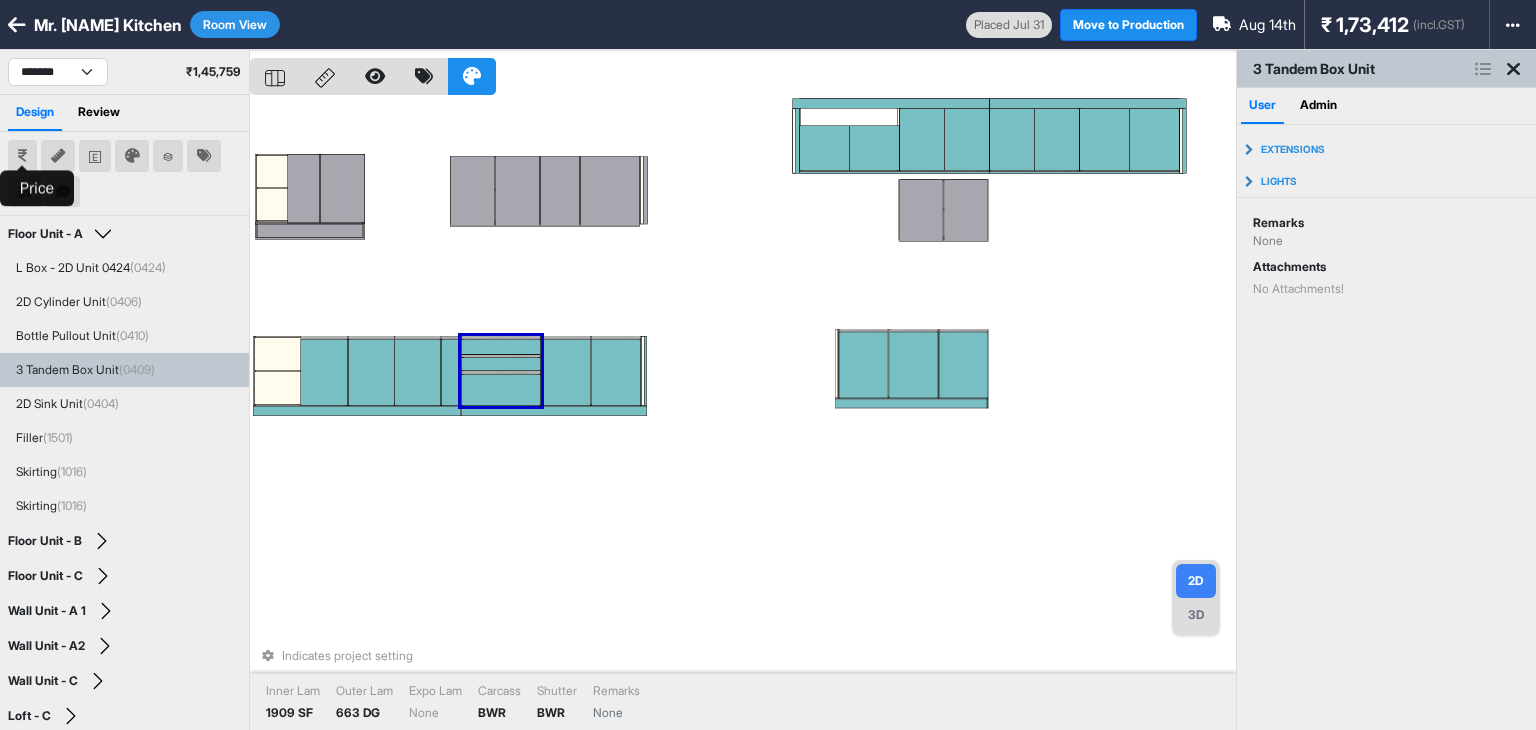 click at bounding box center [22, 156] 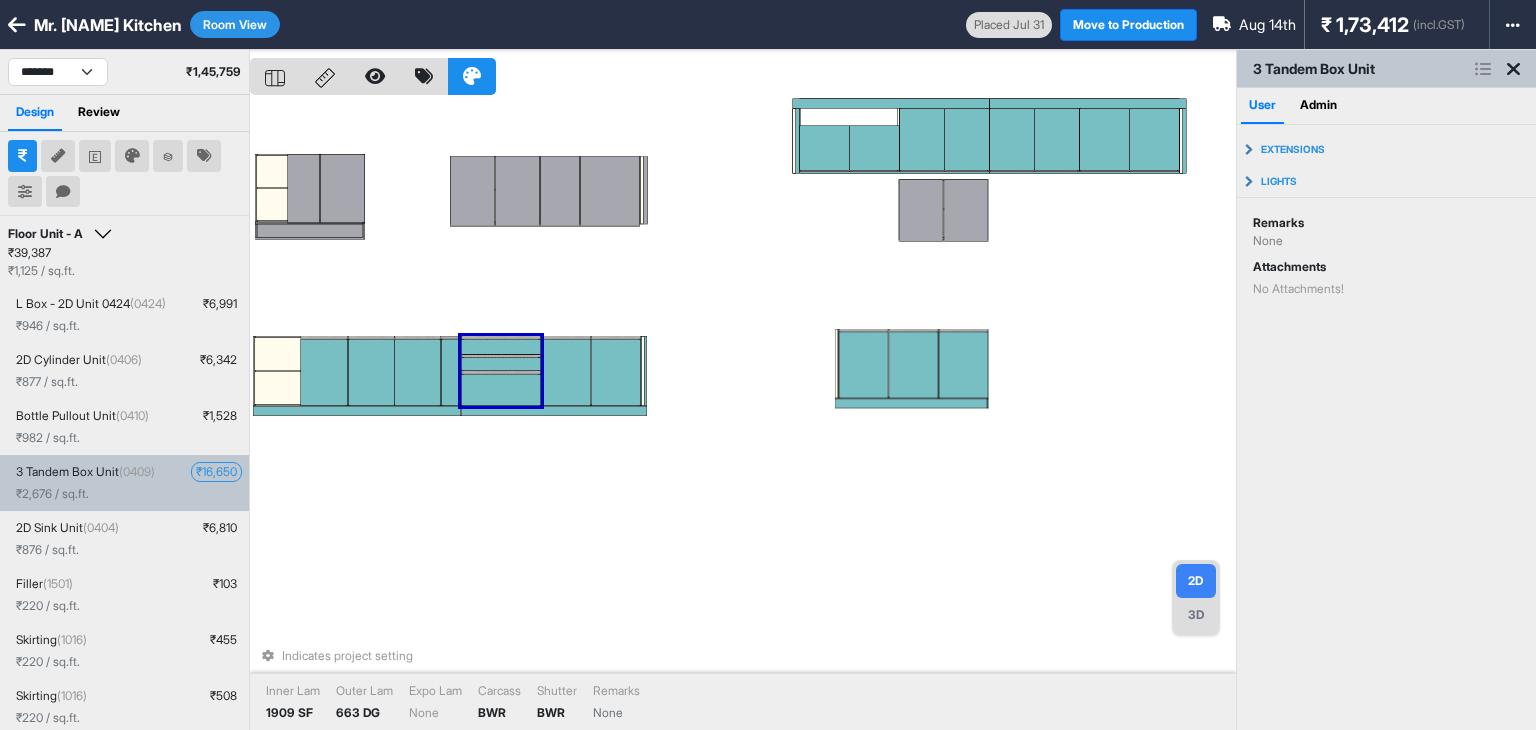 click on "₹ 16,650" at bounding box center (216, 472) 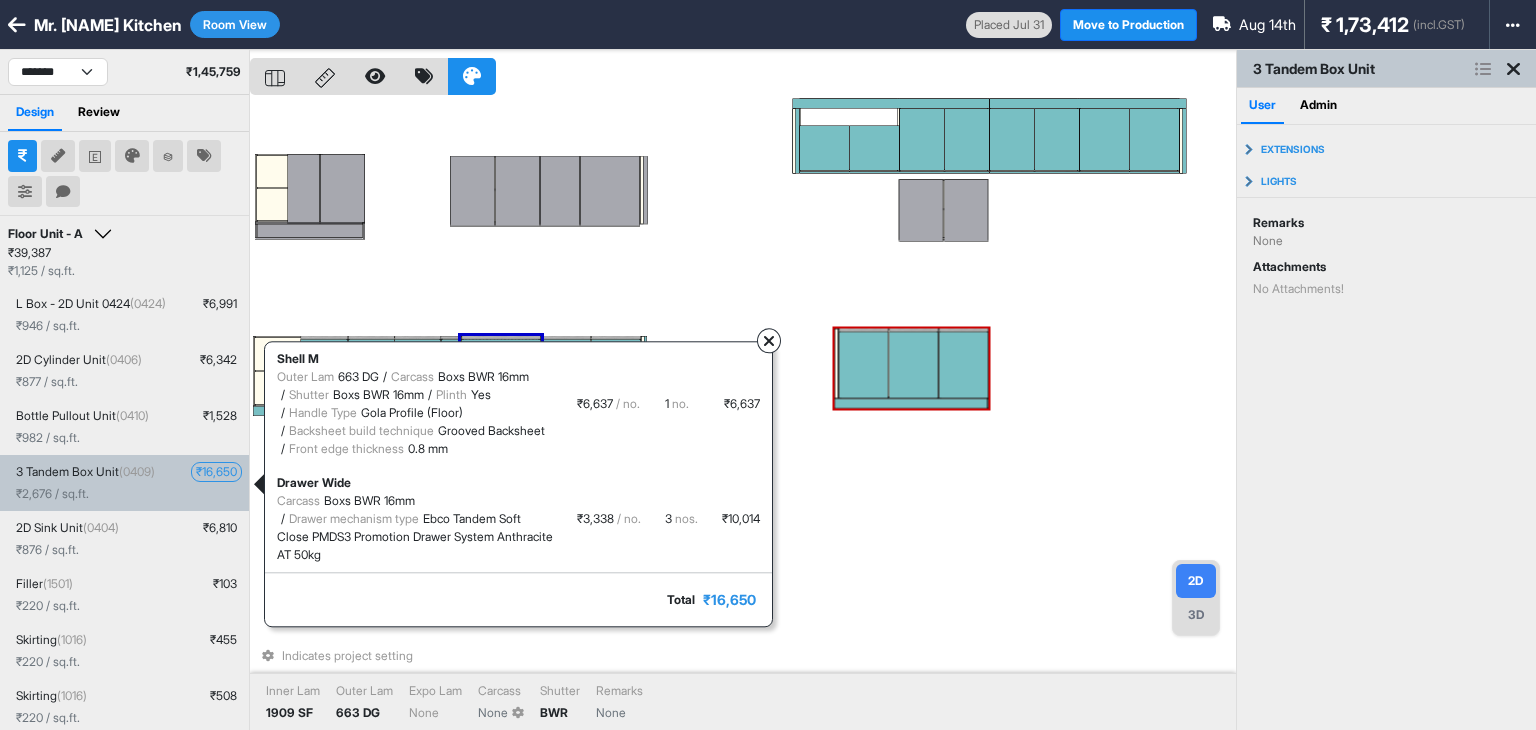 click on "Indicates project setting Inner Lam 1909 SF Outer Lam 663 DG Expo Lam None Carcass None Shutter BWR Remarks None" at bounding box center (743, 415) 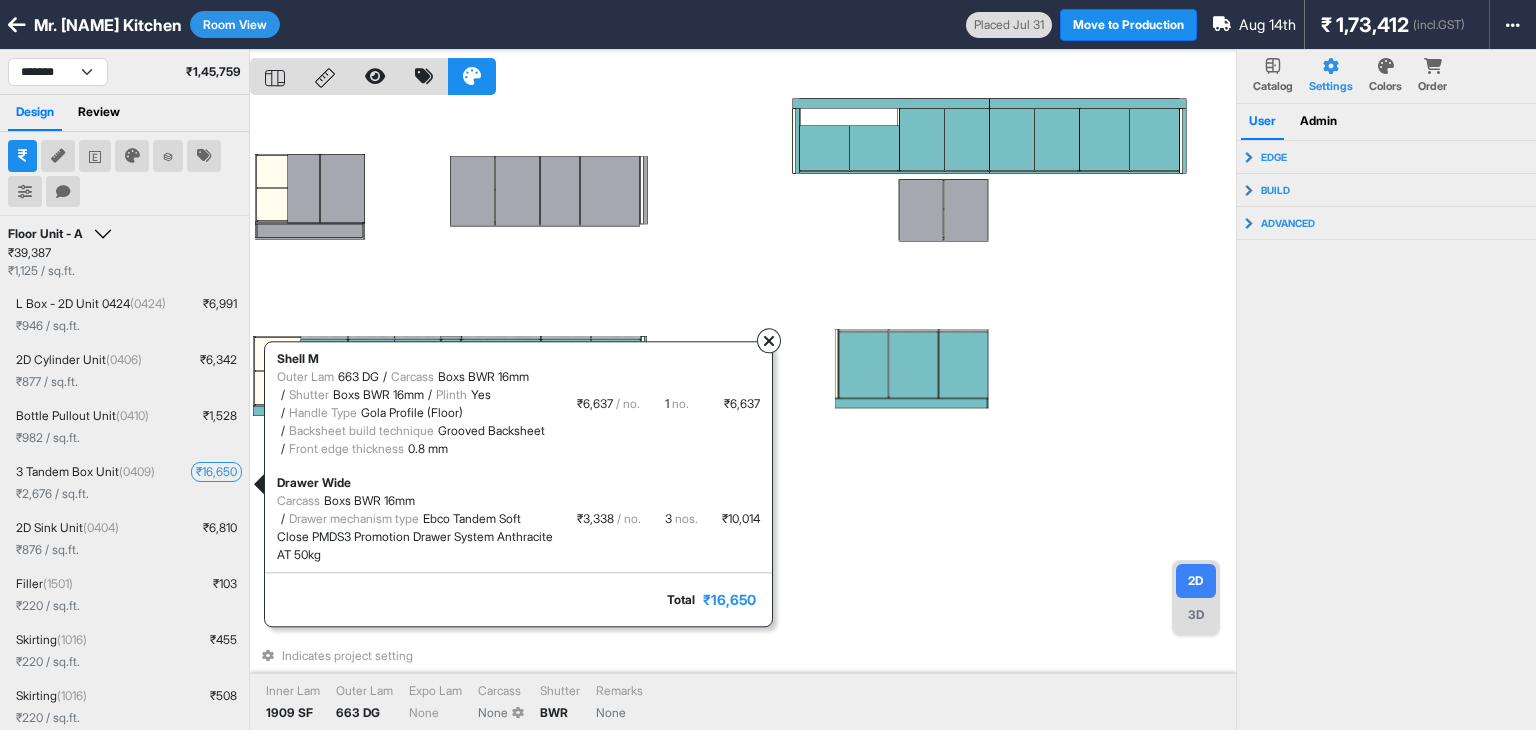 click at bounding box center (769, 342) 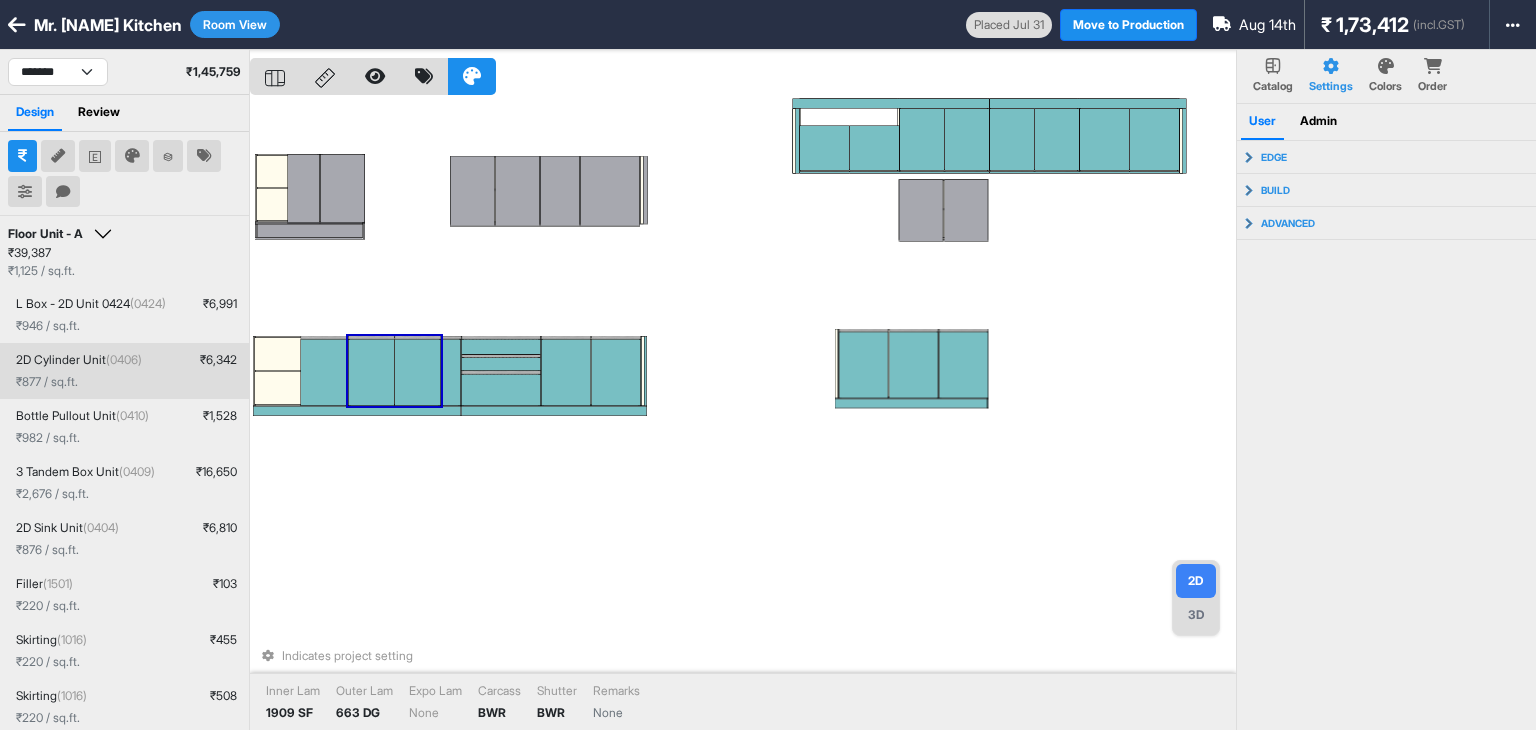 click on "₹ 877   / sq.ft." at bounding box center [47, 382] 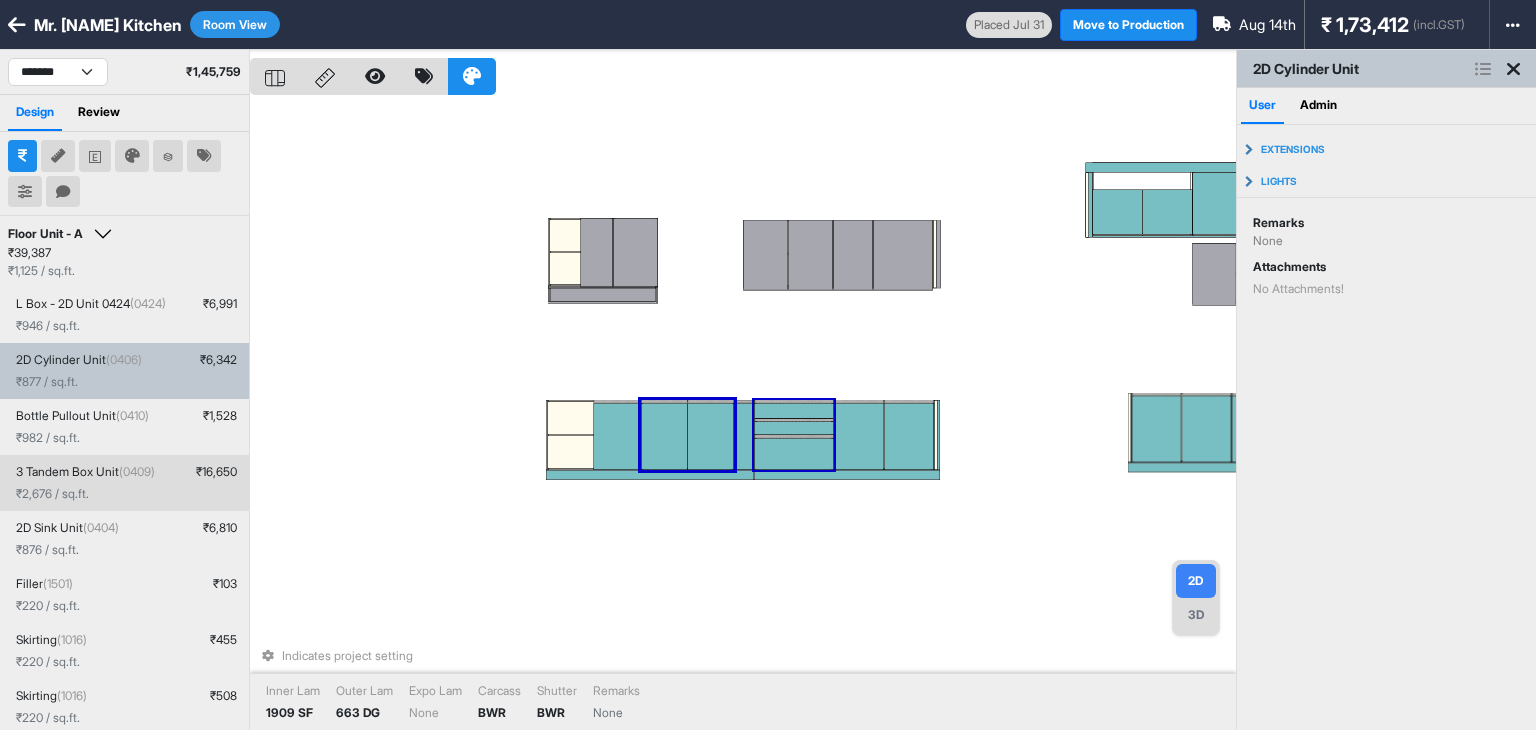 click at bounding box center [794, 428] 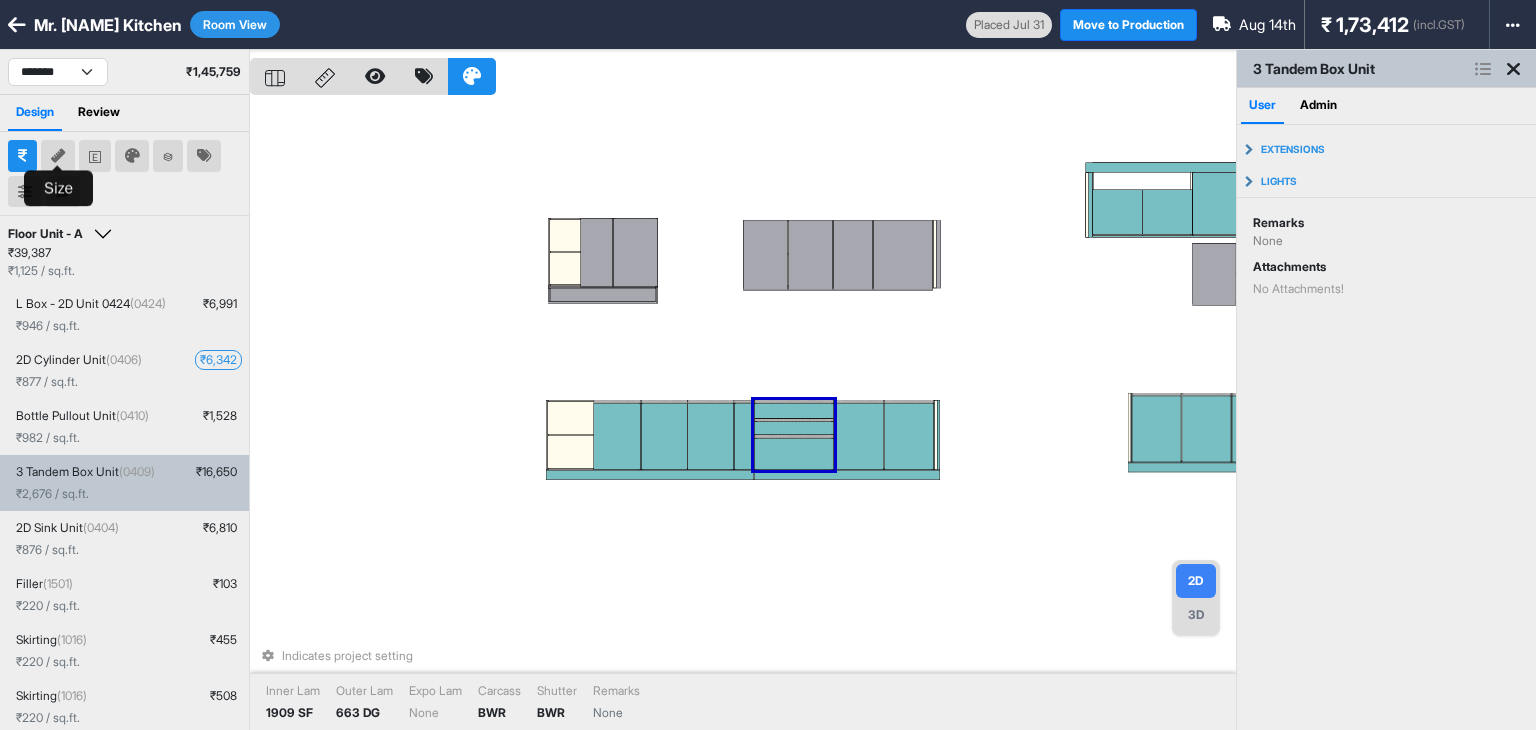 click at bounding box center [58, 156] 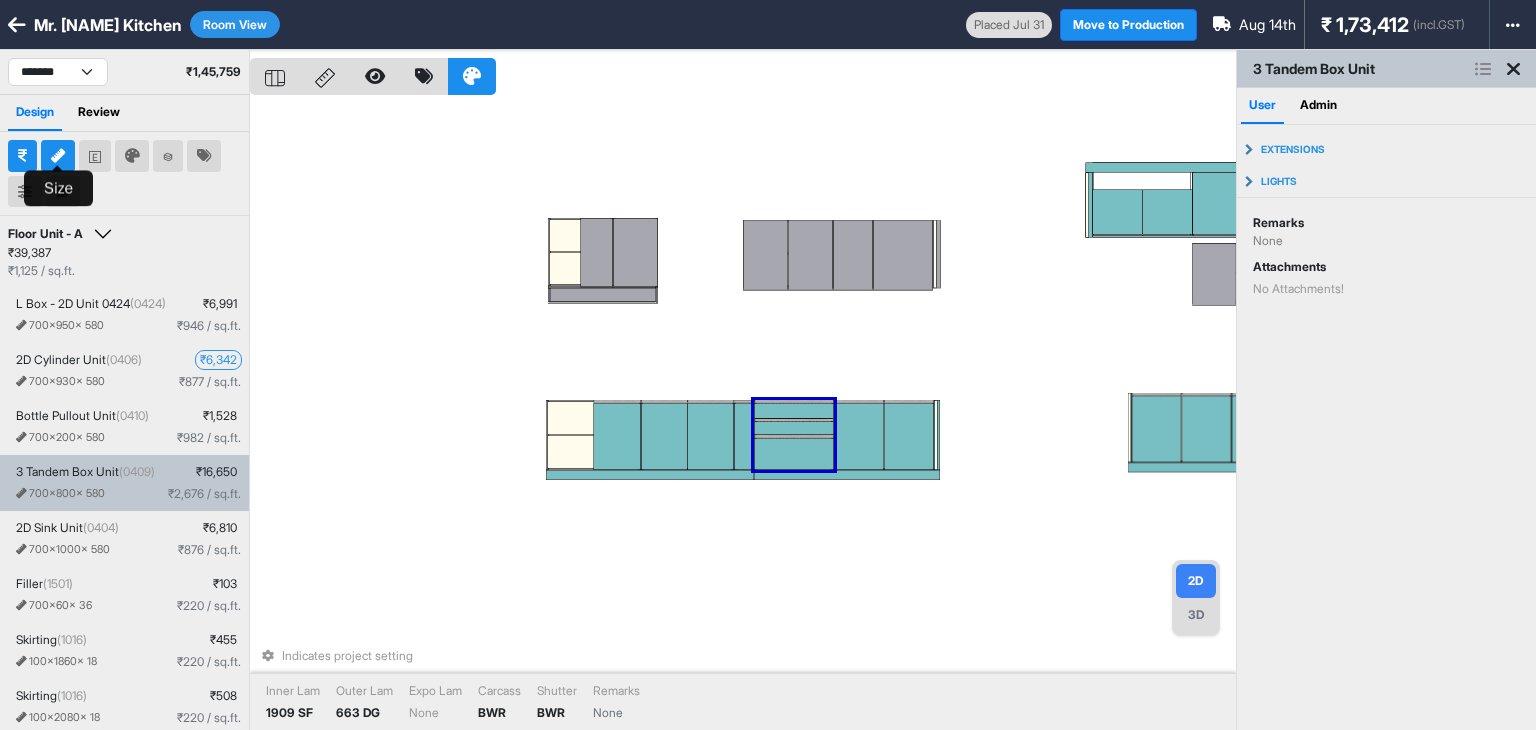 type 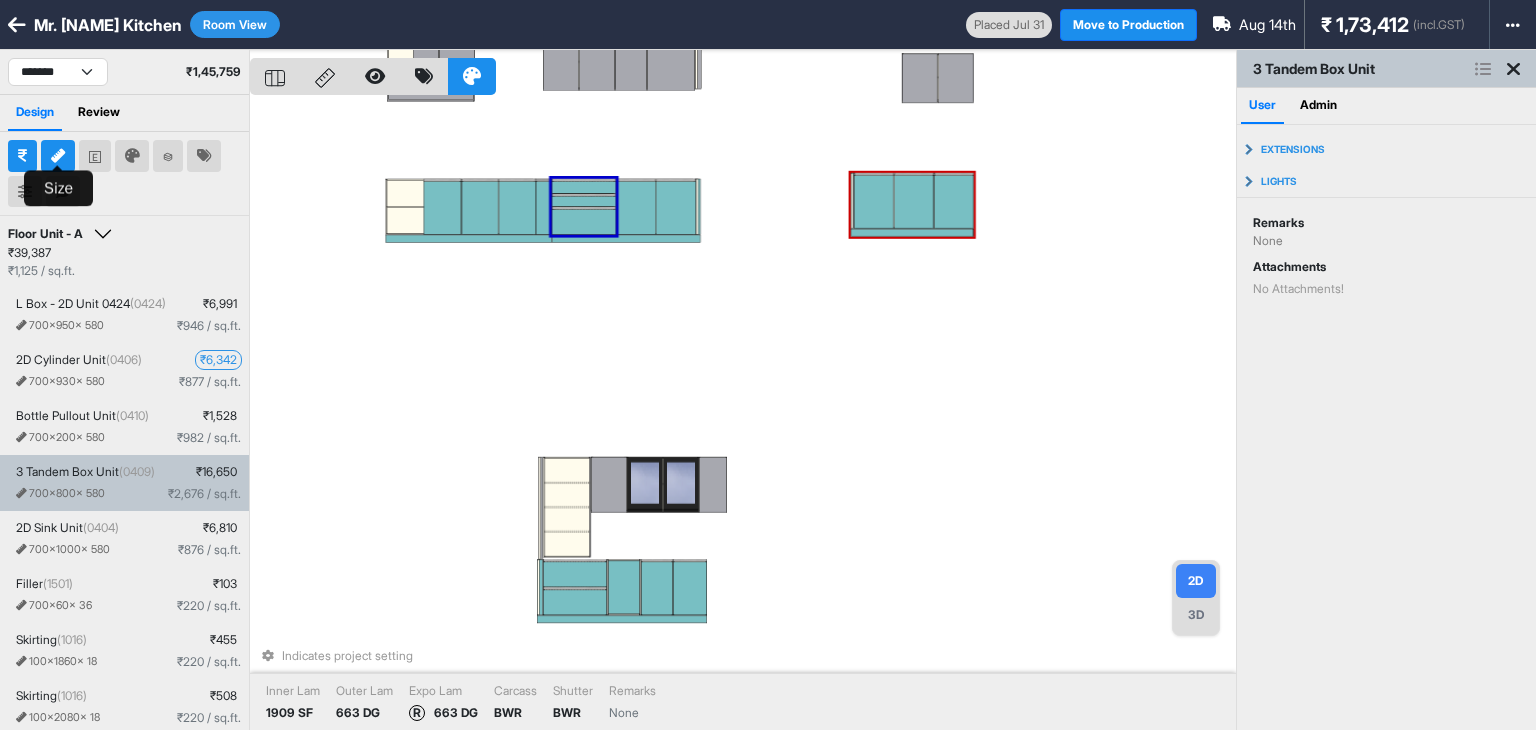 click on "Mr. paramesh Kitchen Room View Placed Jul 31 Move to Production Aug 14th ₹   1,73,412 (incl.GST) Import Assembly Archive Rename Refresh Price Production Add-Ons" at bounding box center [768, 25] 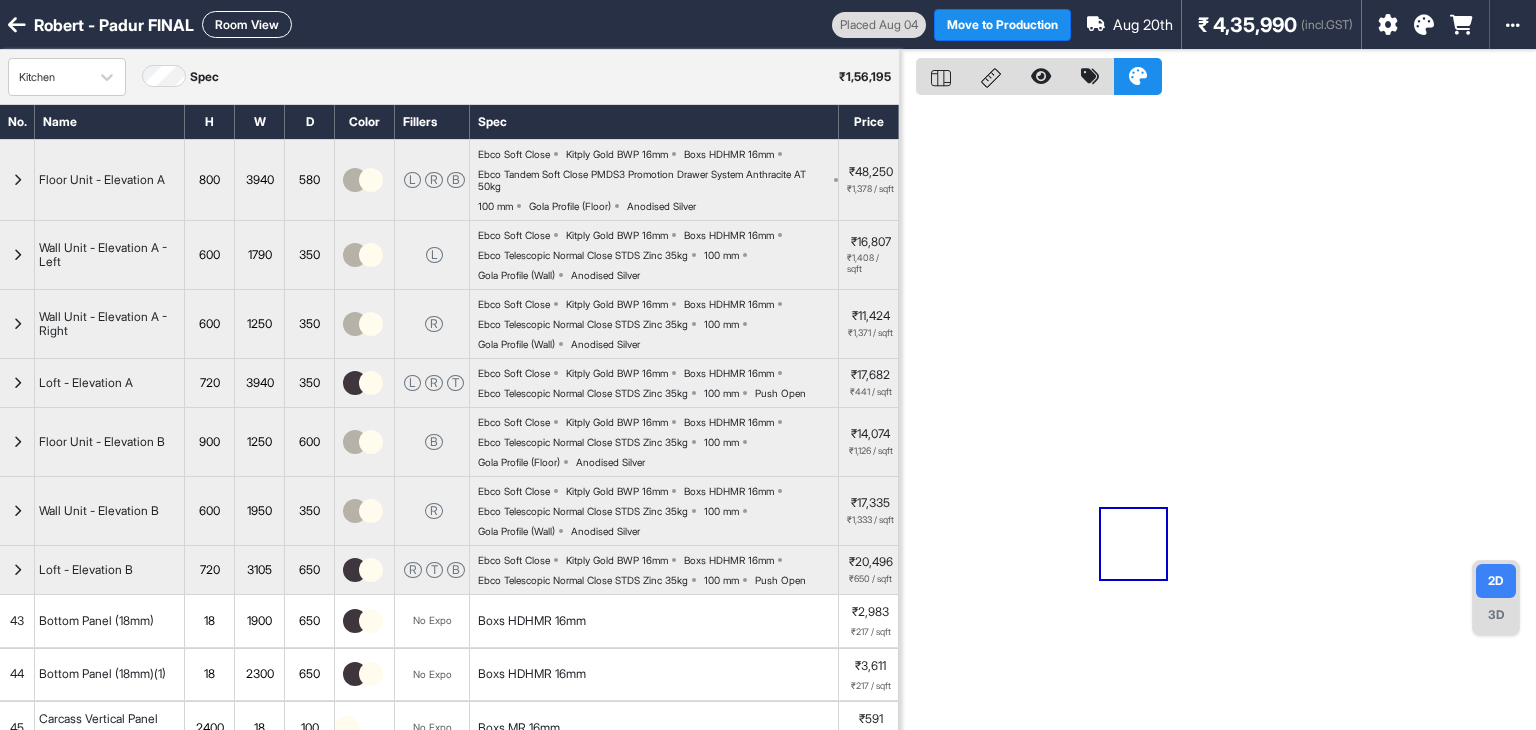 scroll, scrollTop: 0, scrollLeft: 0, axis: both 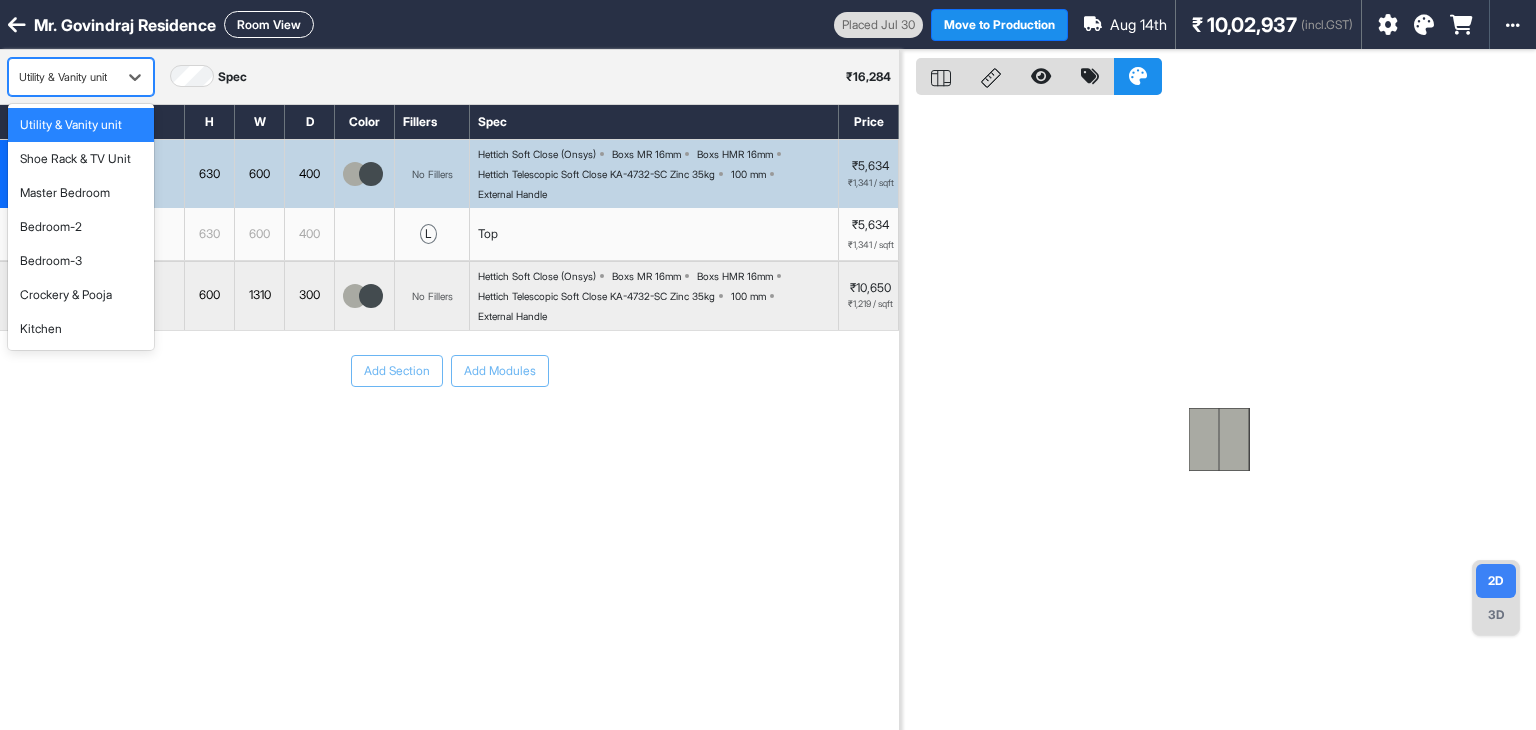 click at bounding box center [63, 77] 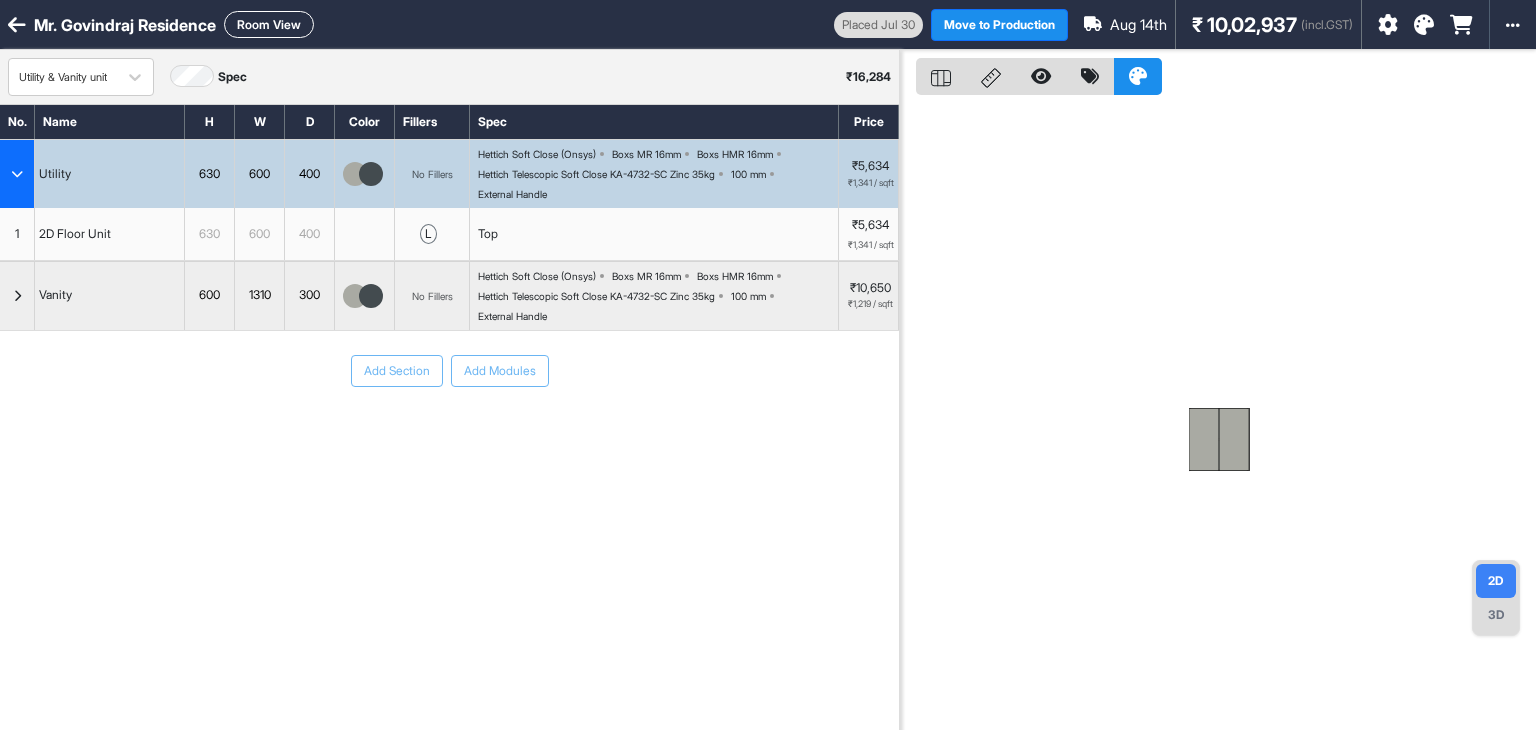 click on "Utility & Vanity unit Spec ₹ 16,284" at bounding box center (449, 77) 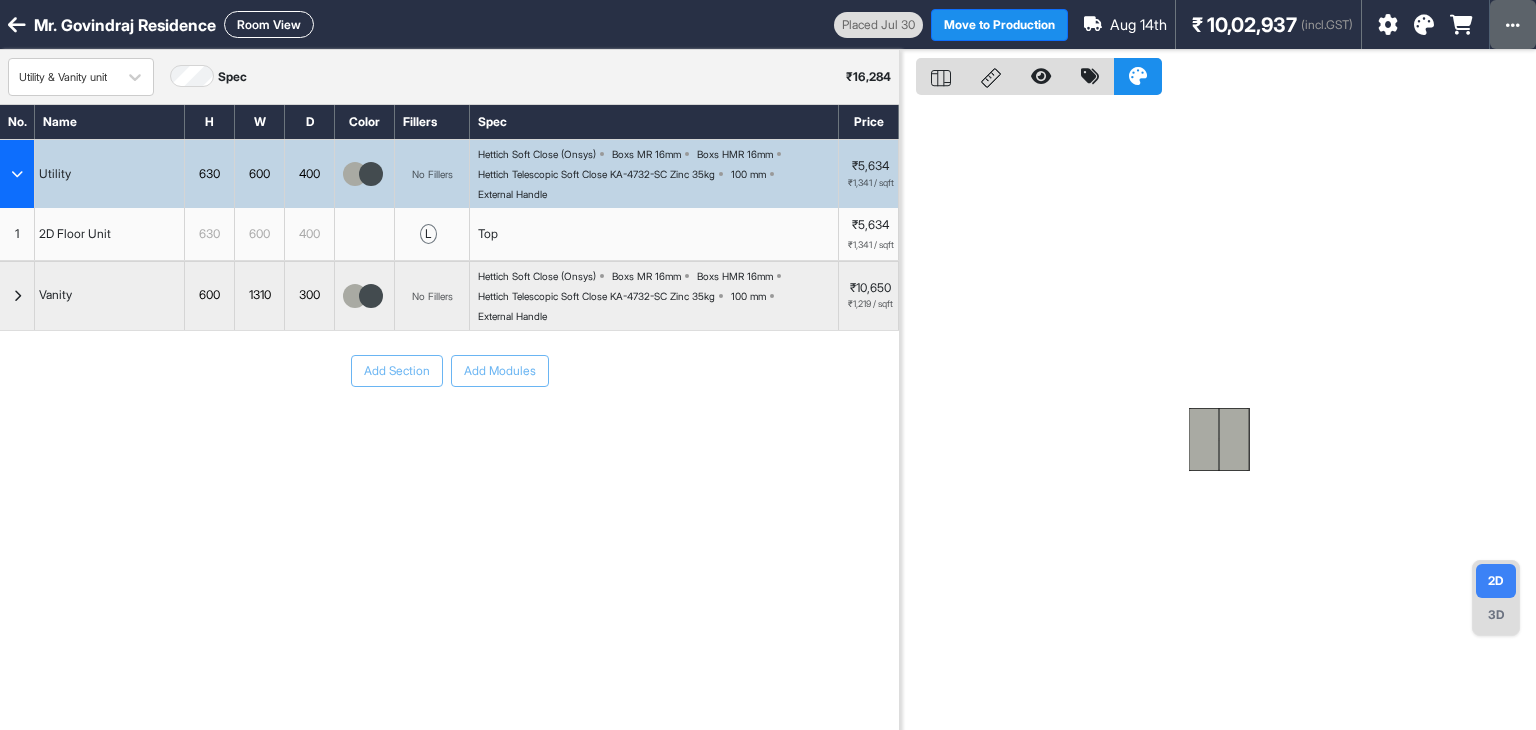 click at bounding box center [1513, 24] 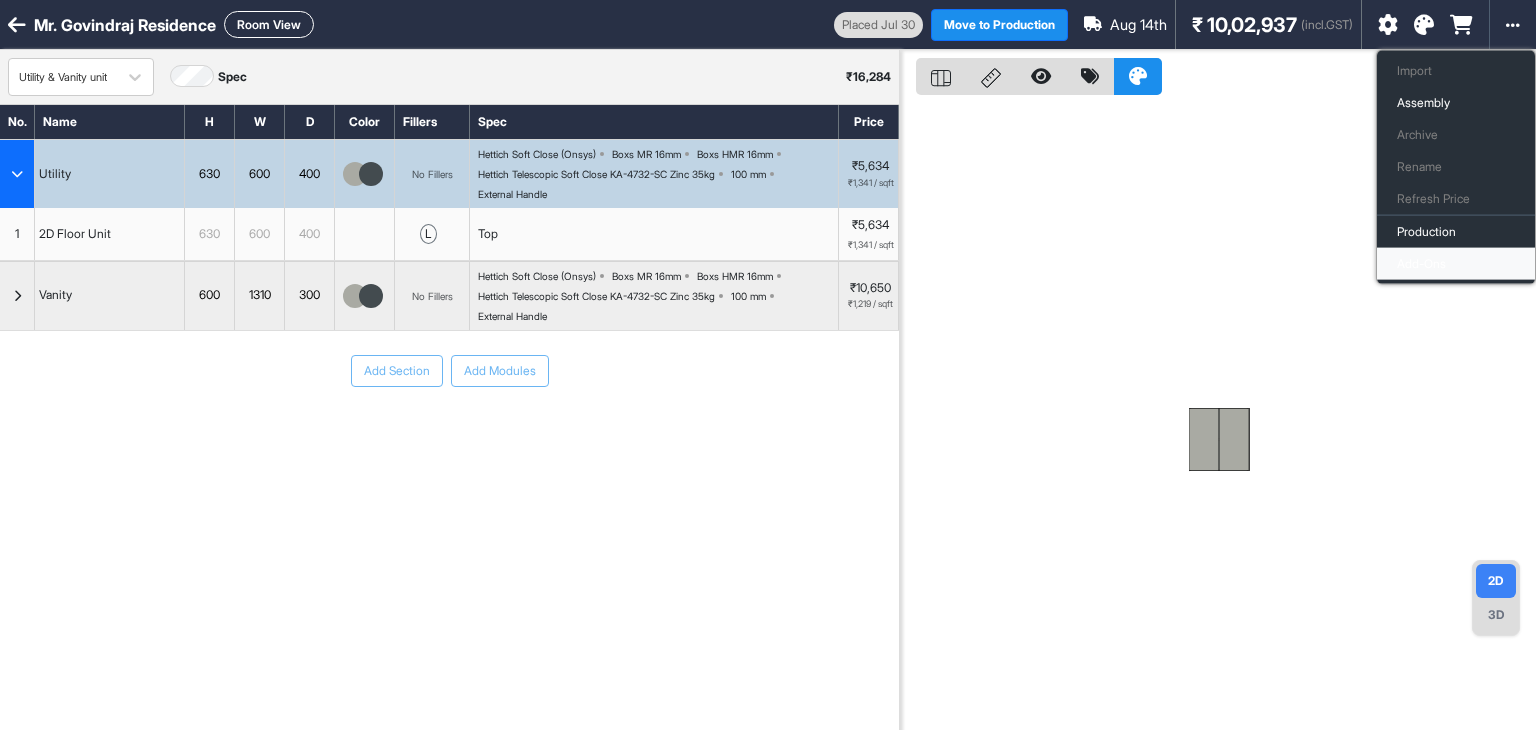 click on "Add-Ons" at bounding box center (1456, 264) 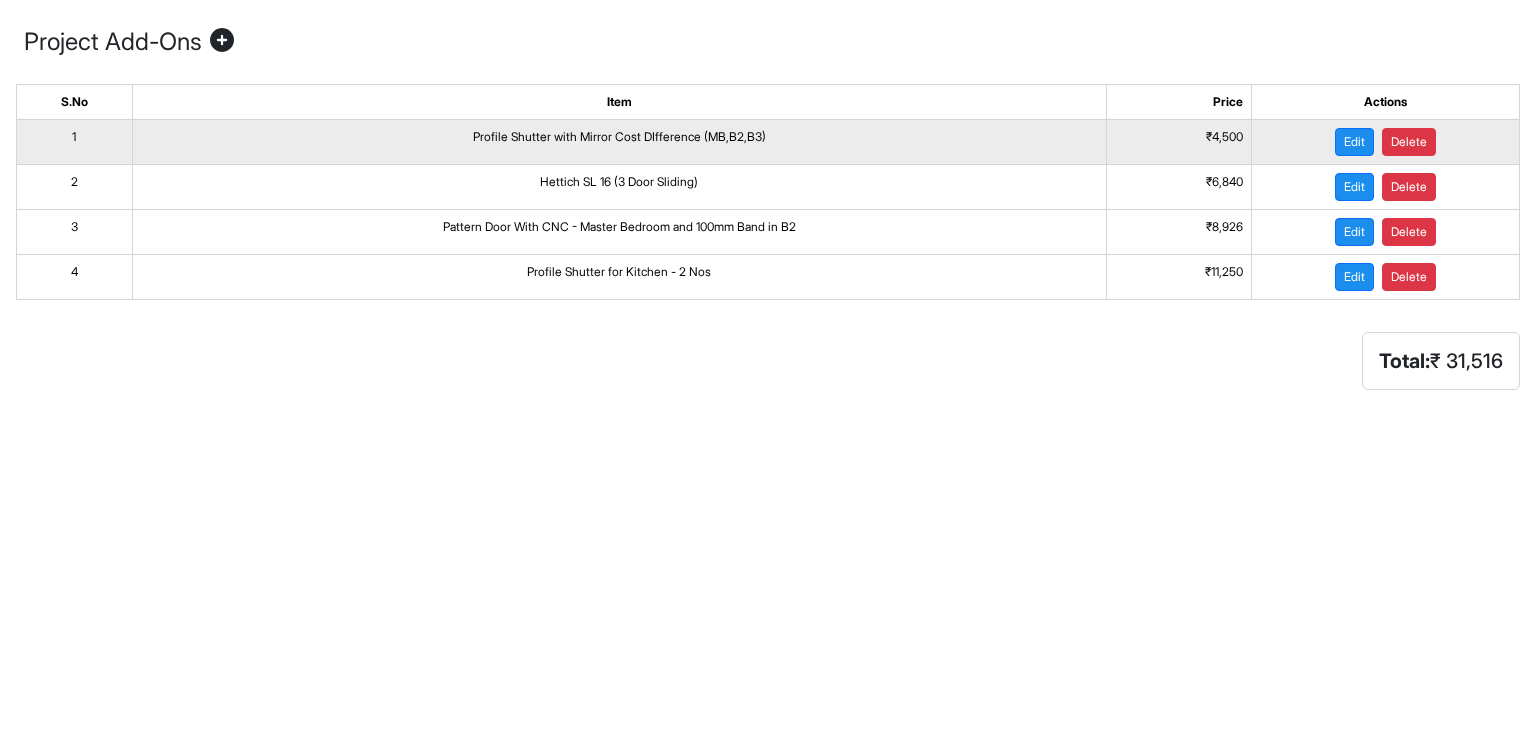 click on "Profile Shutter with Mirror Cost DIfference (MB,B2,B3)" at bounding box center (619, 142) 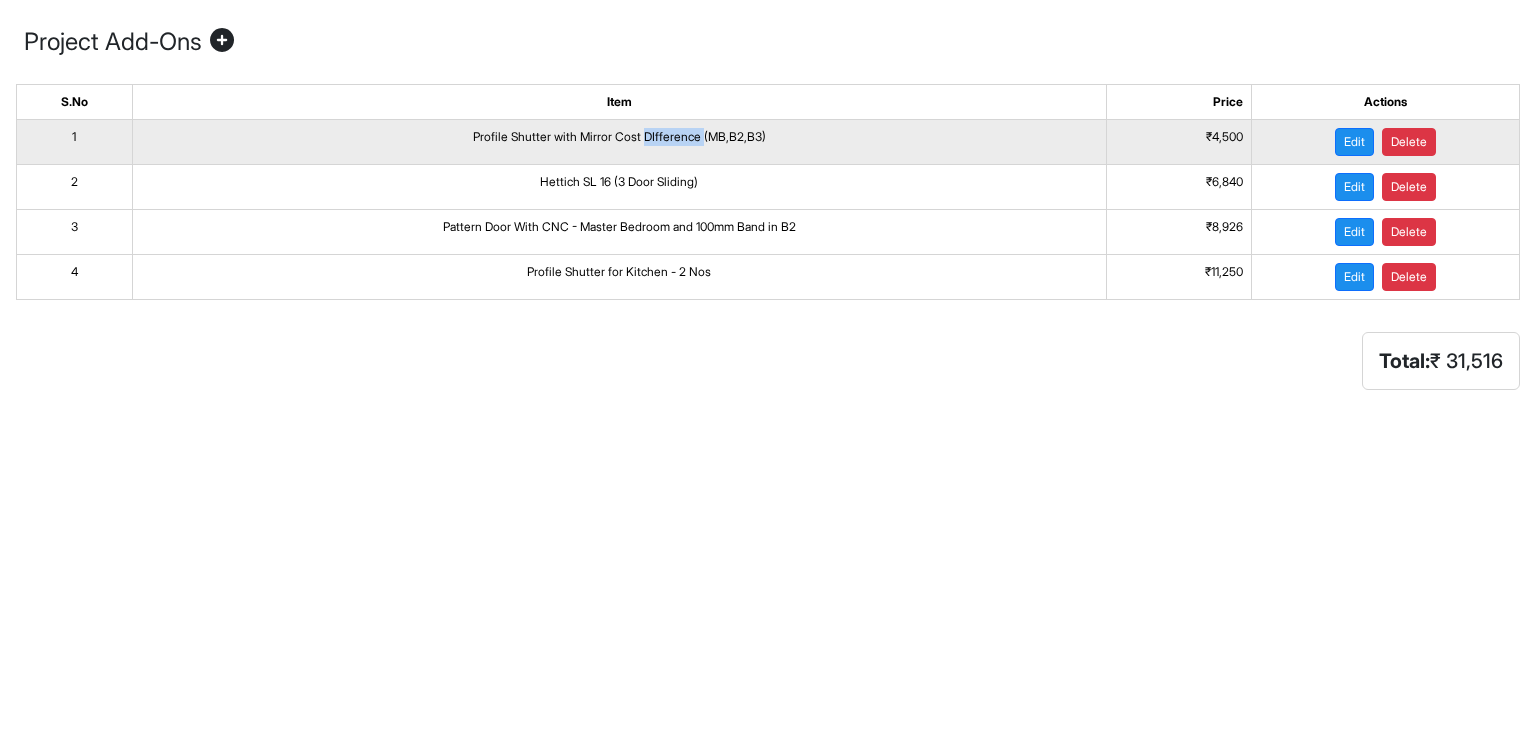 click on "Profile Shutter with Mirror Cost DIfference (MB,B2,B3)" at bounding box center (619, 142) 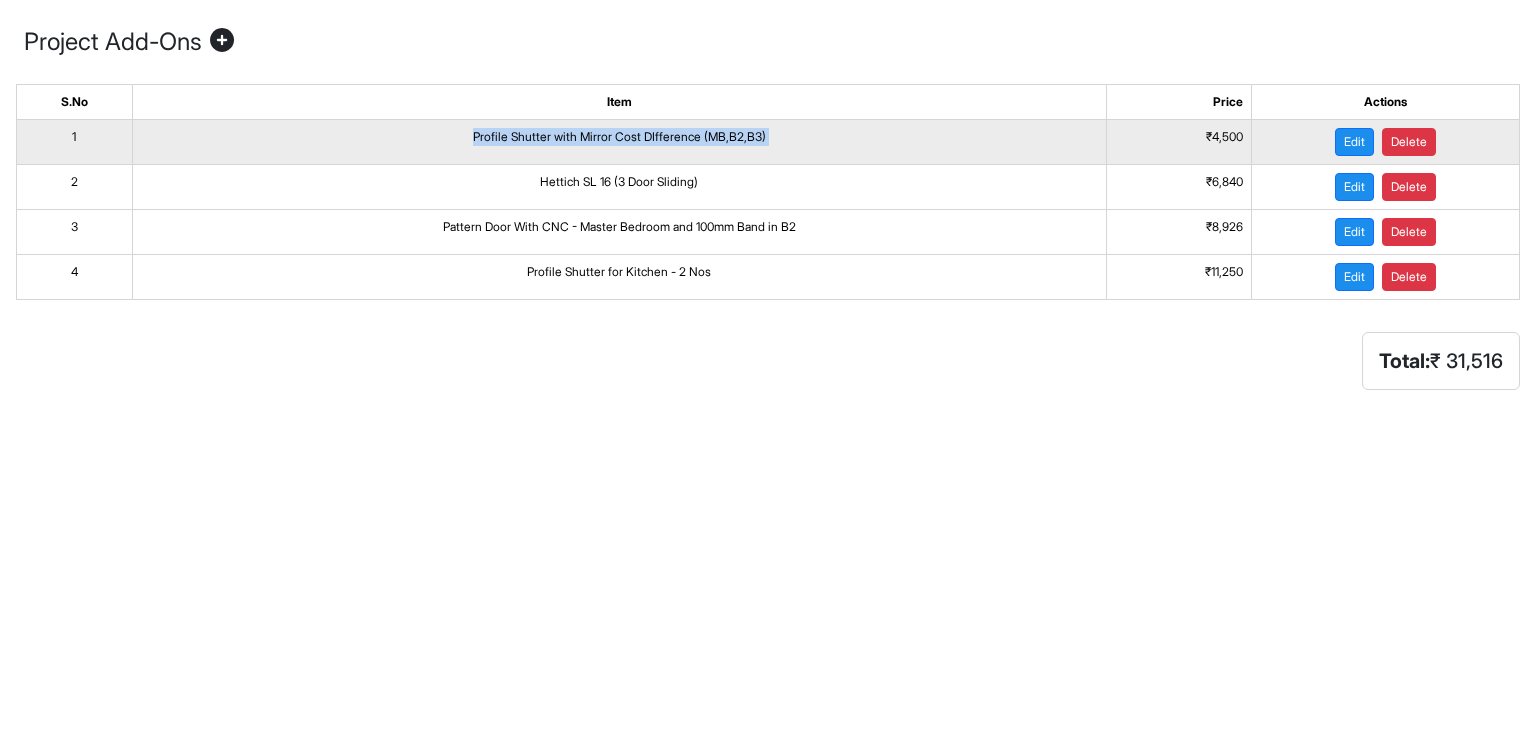 click on "Profile Shutter with Mirror Cost DIfference (MB,B2,B3)" at bounding box center [619, 142] 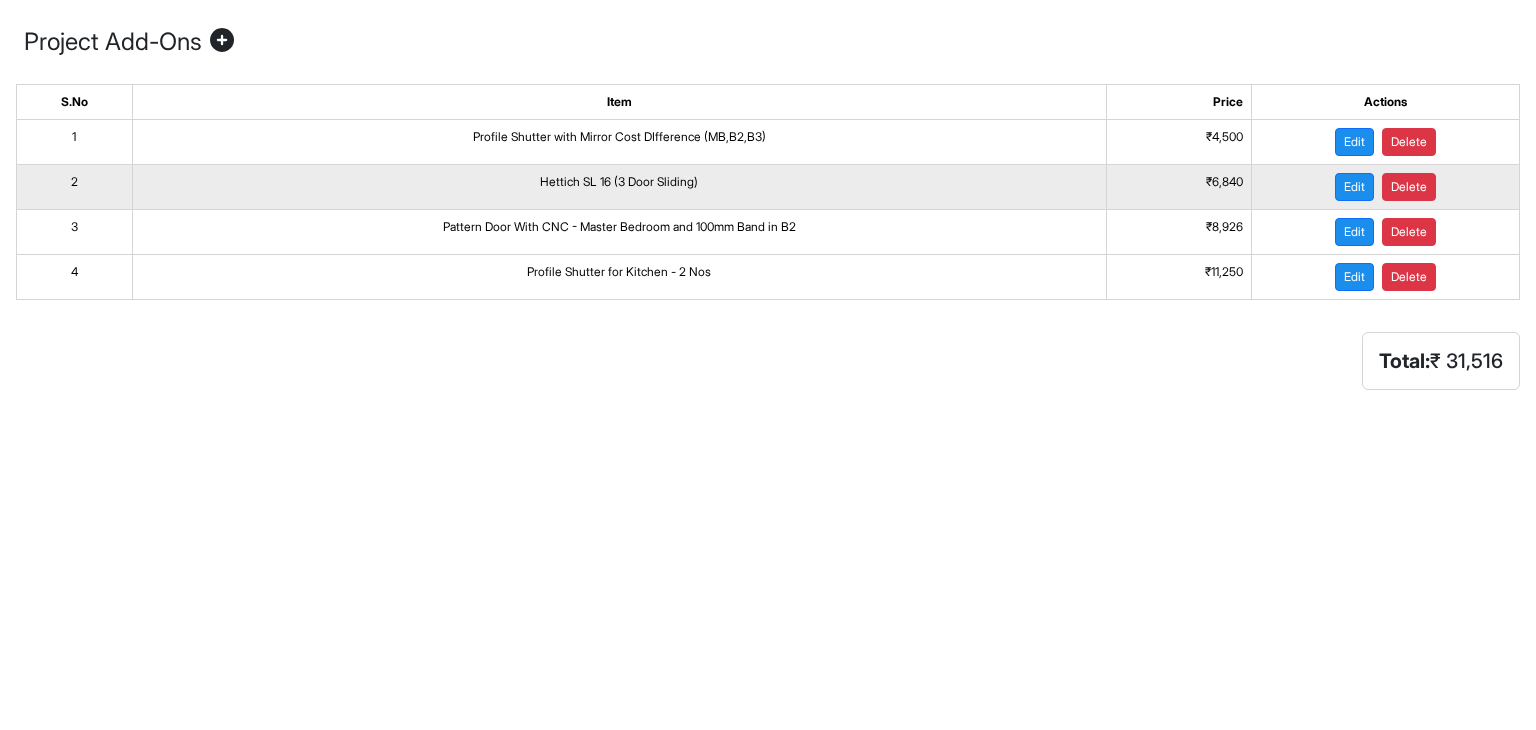 click on "Hettich SL 16 (3 Door Sliding)" at bounding box center [619, 187] 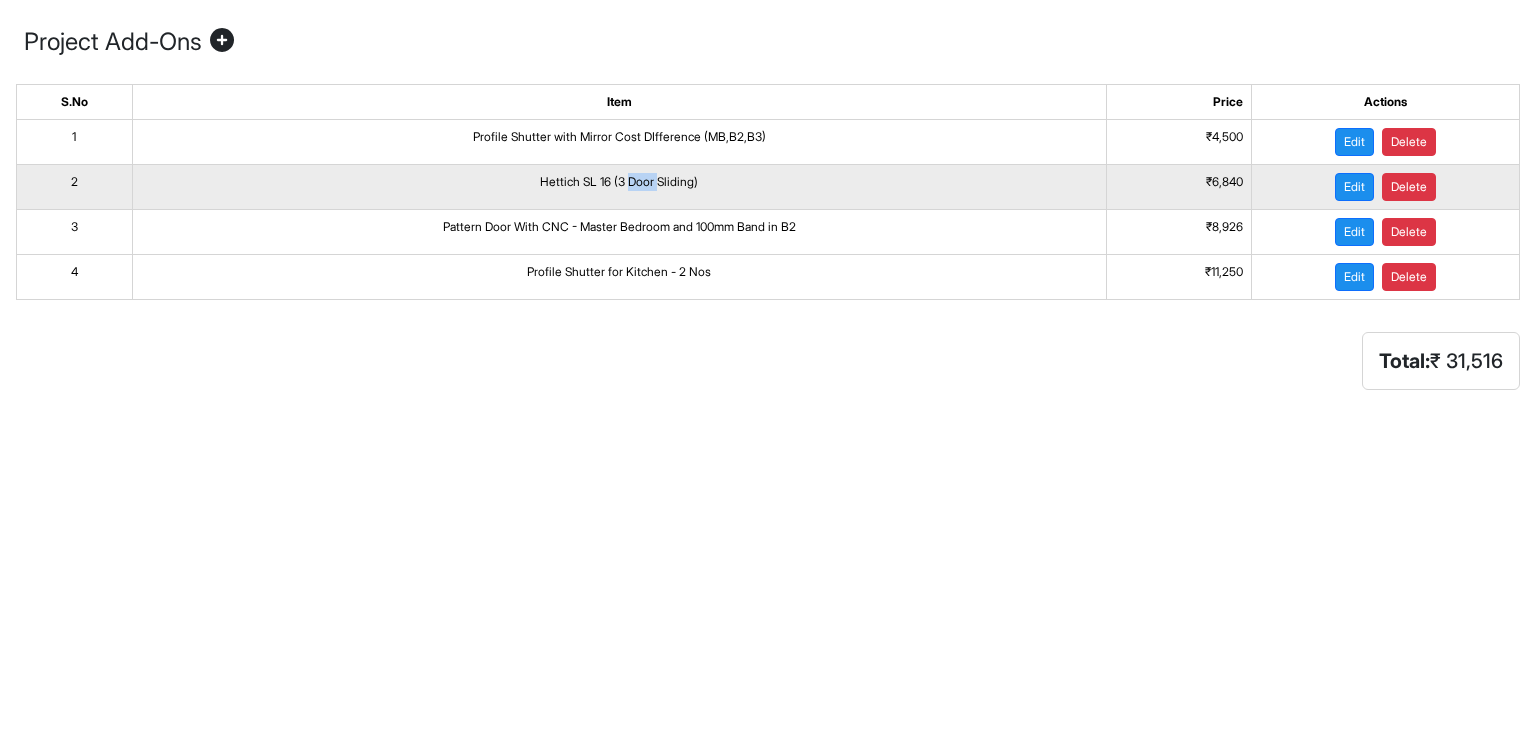 click on "Hettich SL 16 (3 Door Sliding)" at bounding box center [619, 187] 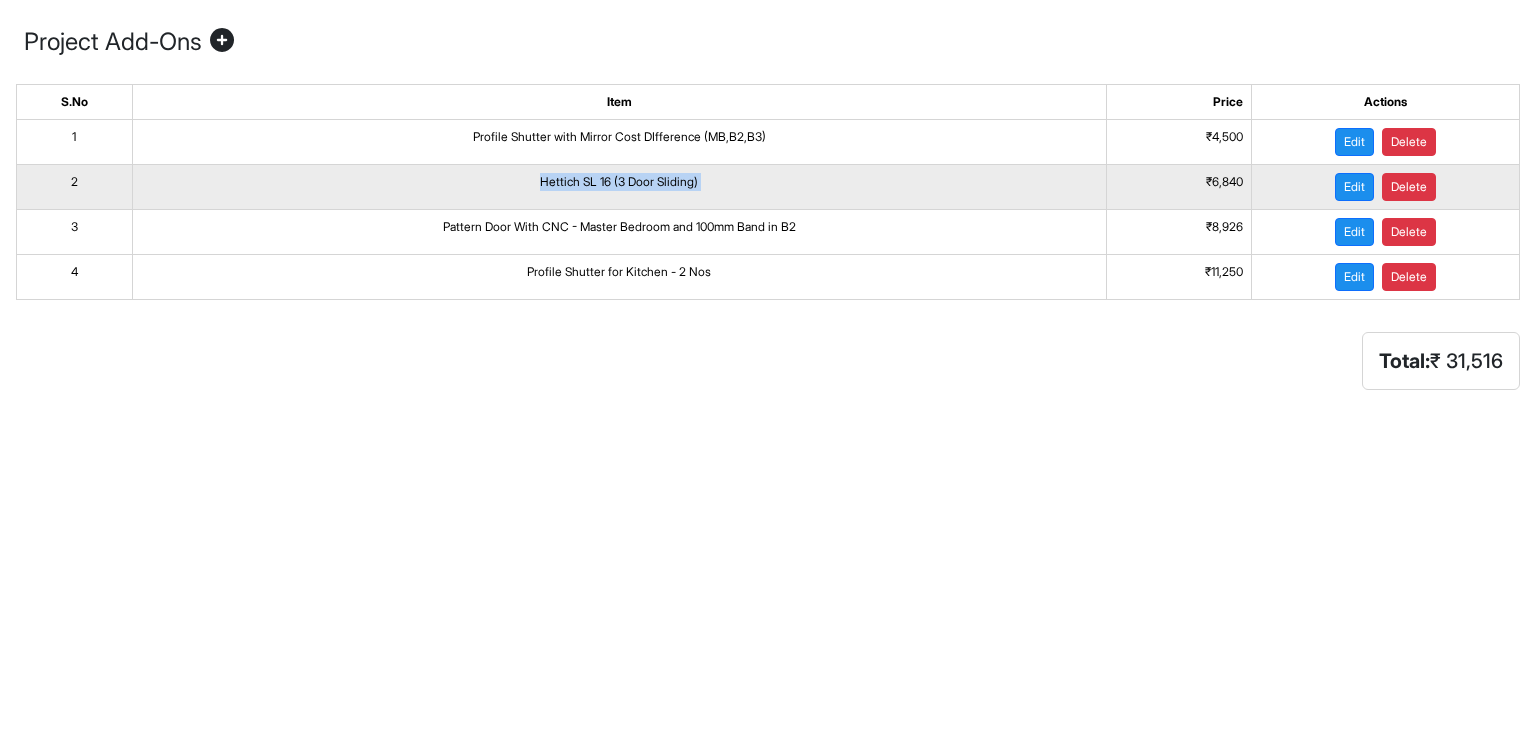 click on "Hettich SL 16 (3 Door Sliding)" at bounding box center (619, 187) 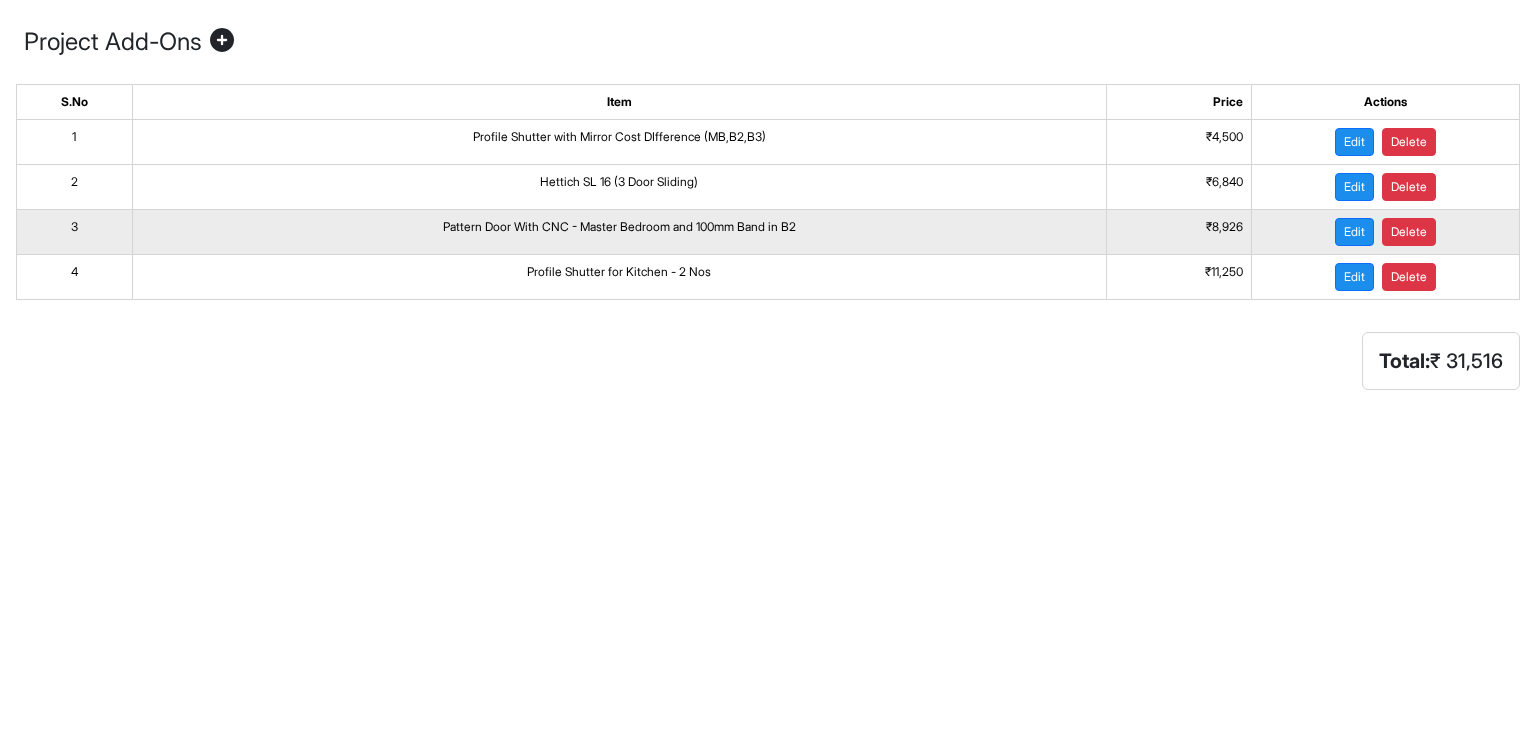 click on "Pattern Door With CNC - Master Bedroom and 100mm Band in B2" at bounding box center [619, 232] 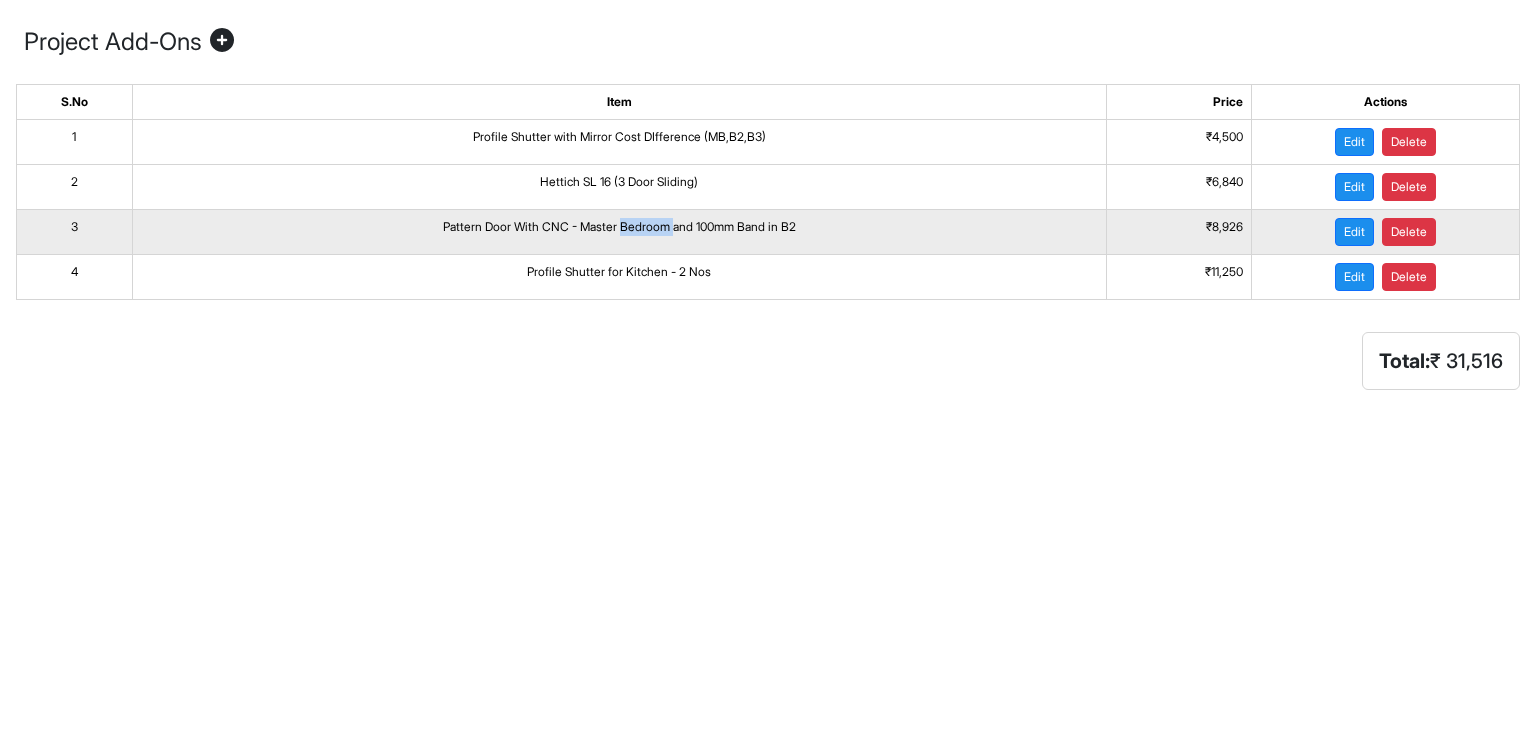 click on "Pattern Door With CNC - Master Bedroom and 100mm Band in B2" at bounding box center [619, 232] 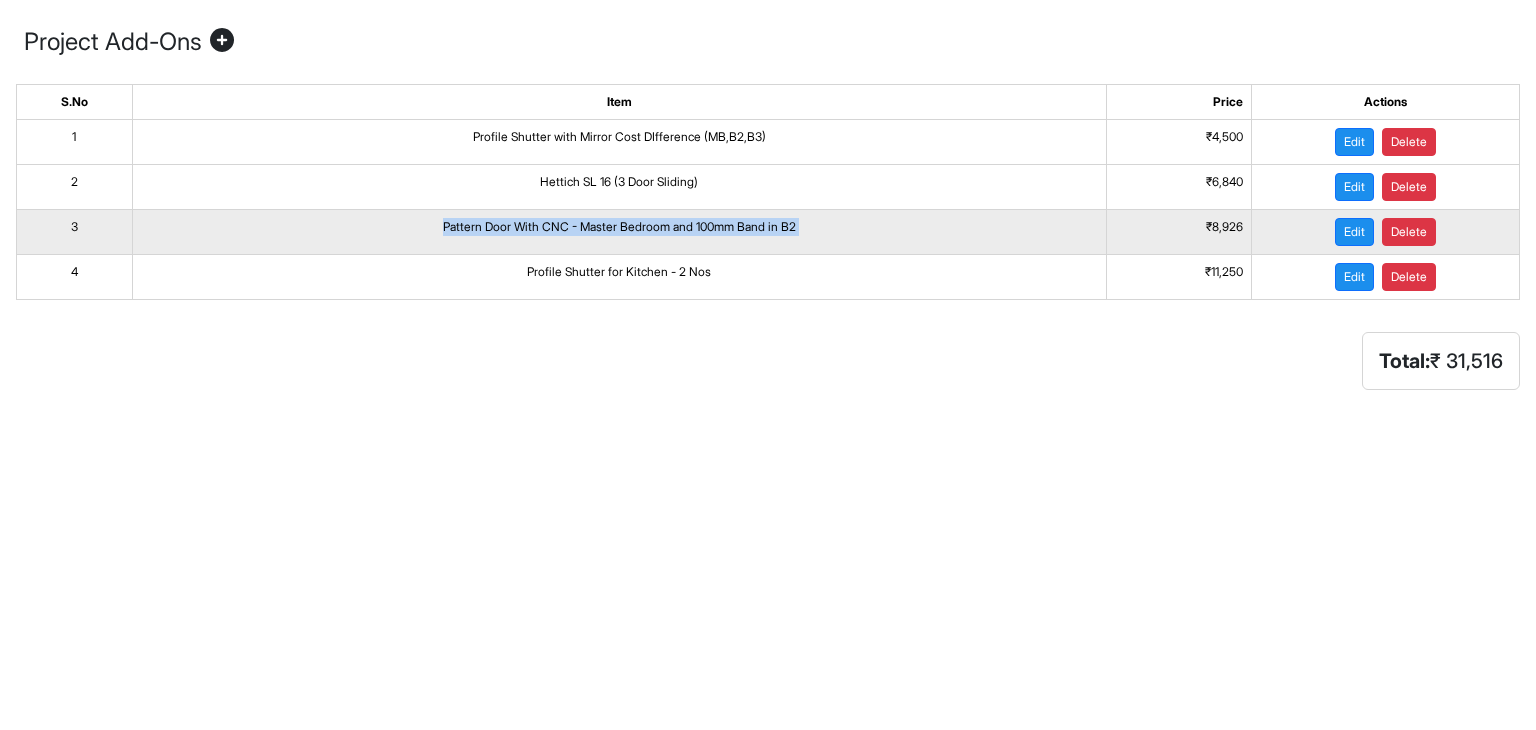 click on "Pattern Door With CNC - Master Bedroom and 100mm Band in B2" at bounding box center [619, 232] 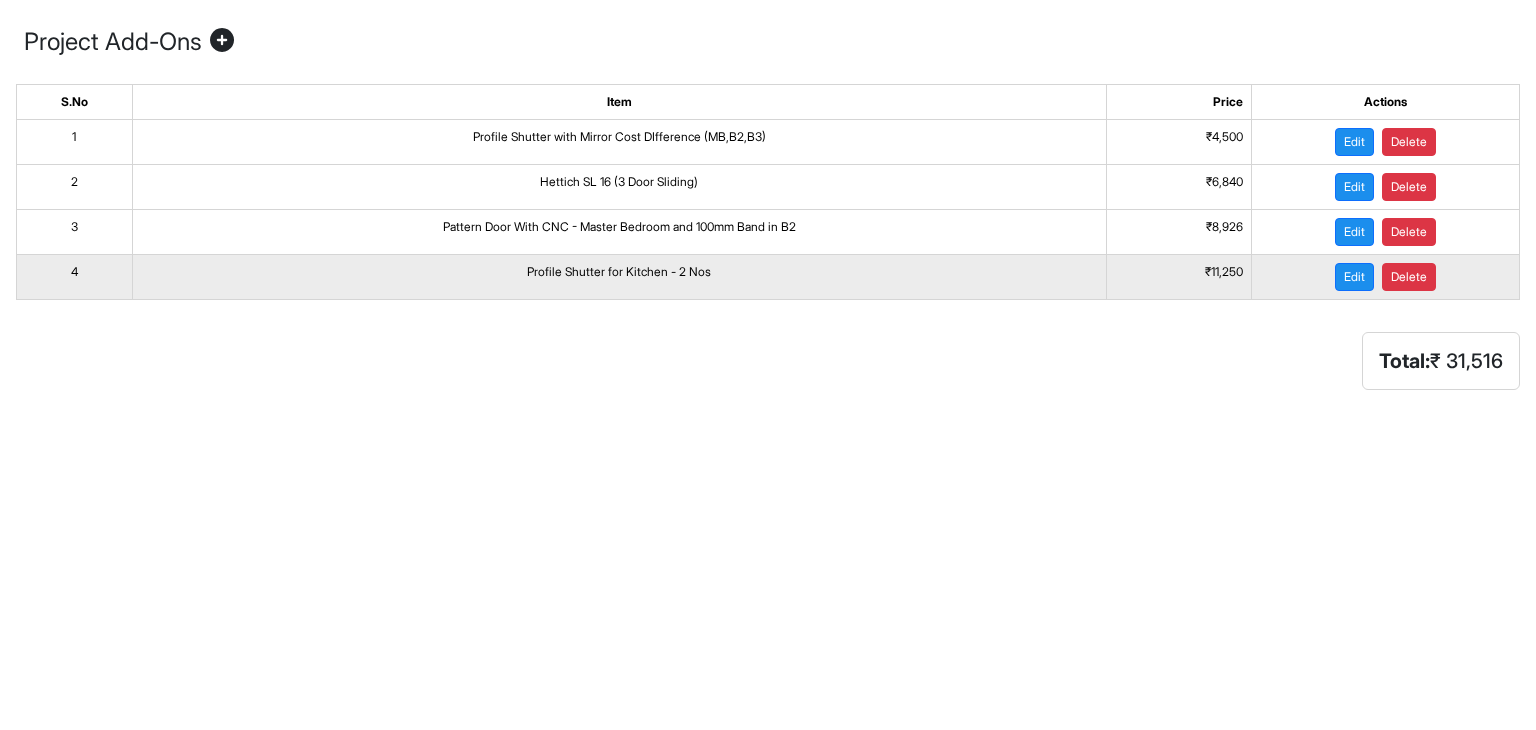 click on "Profile Shutter for Kitchen - 2 Nos" at bounding box center (619, 277) 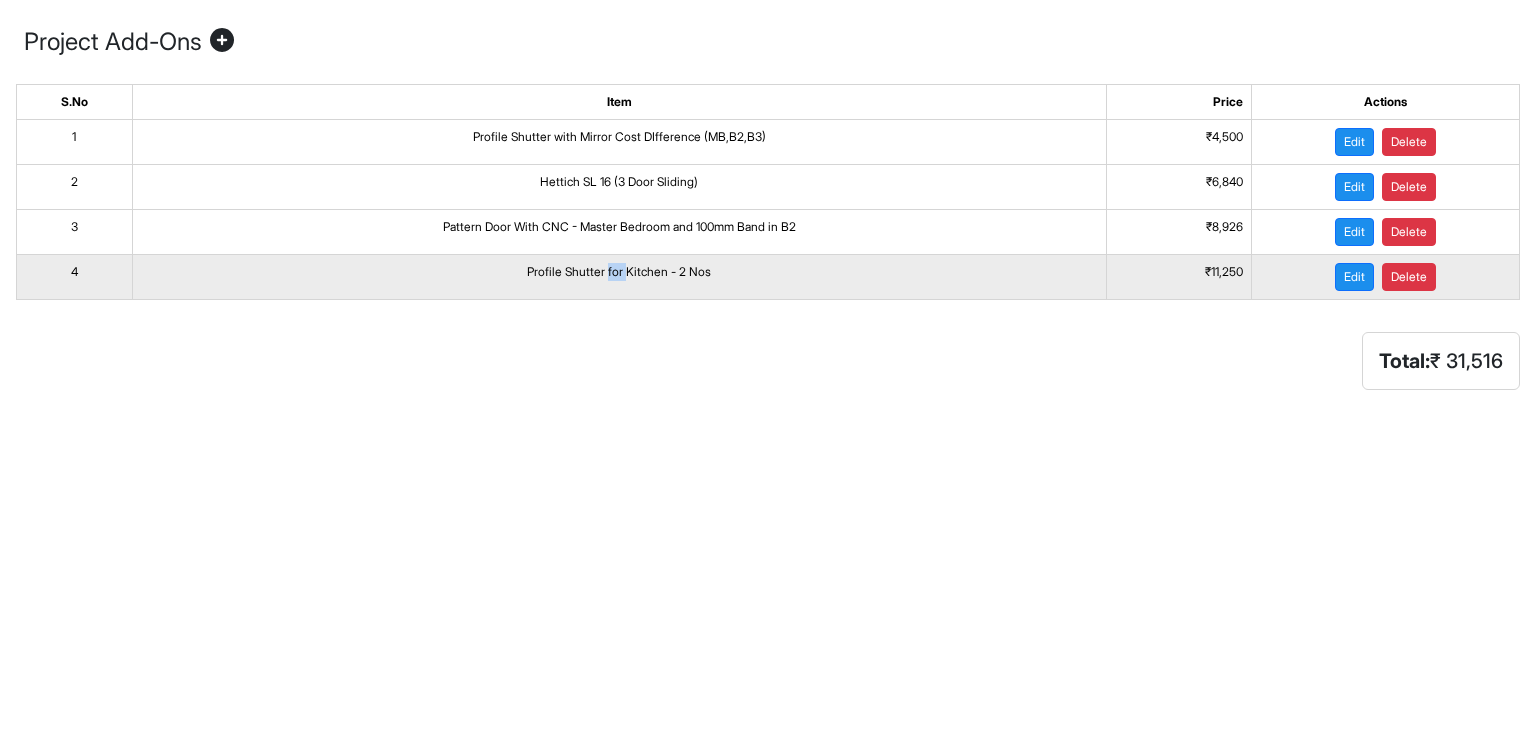 click on "Profile Shutter for Kitchen - 2 Nos" at bounding box center (619, 277) 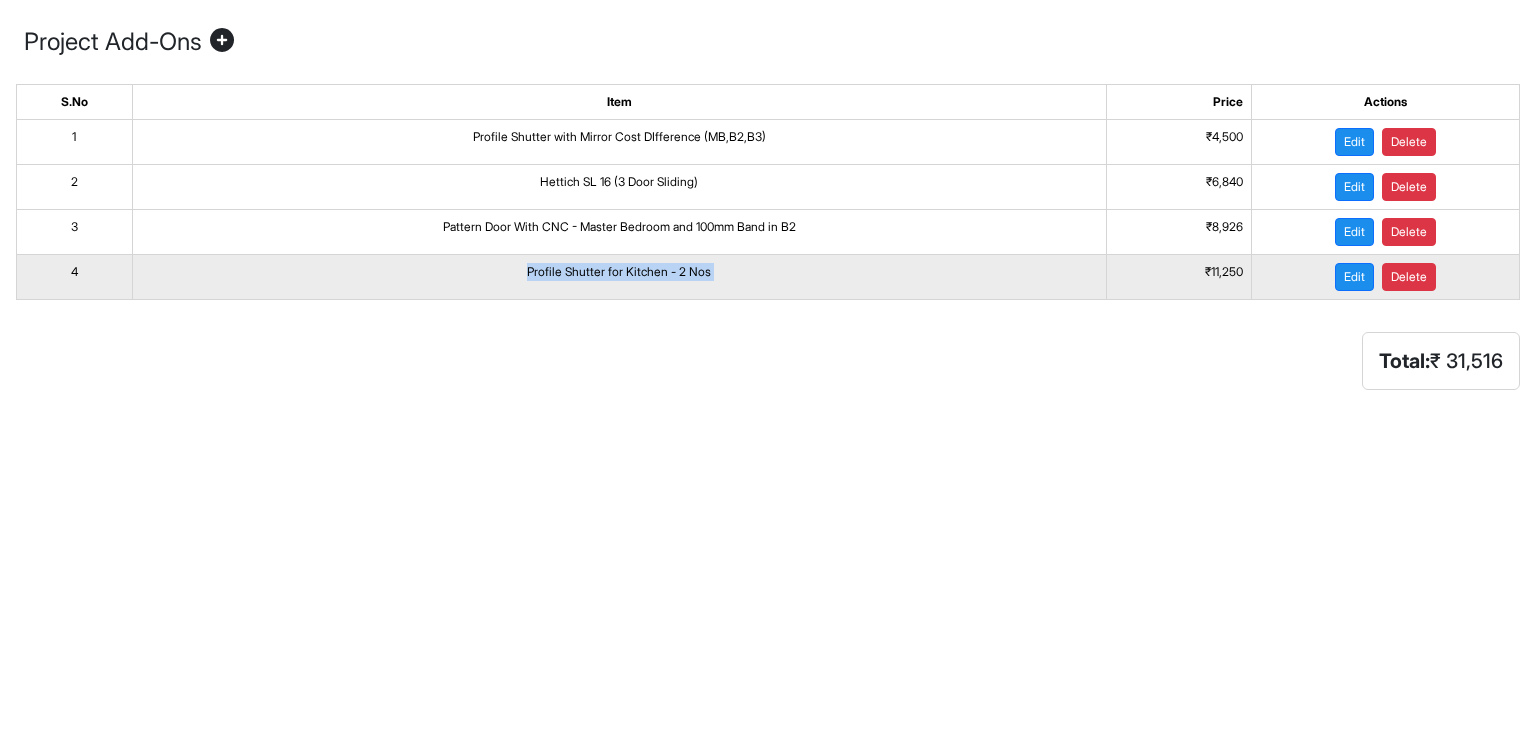 click on "Profile Shutter for Kitchen - 2 Nos" at bounding box center (619, 277) 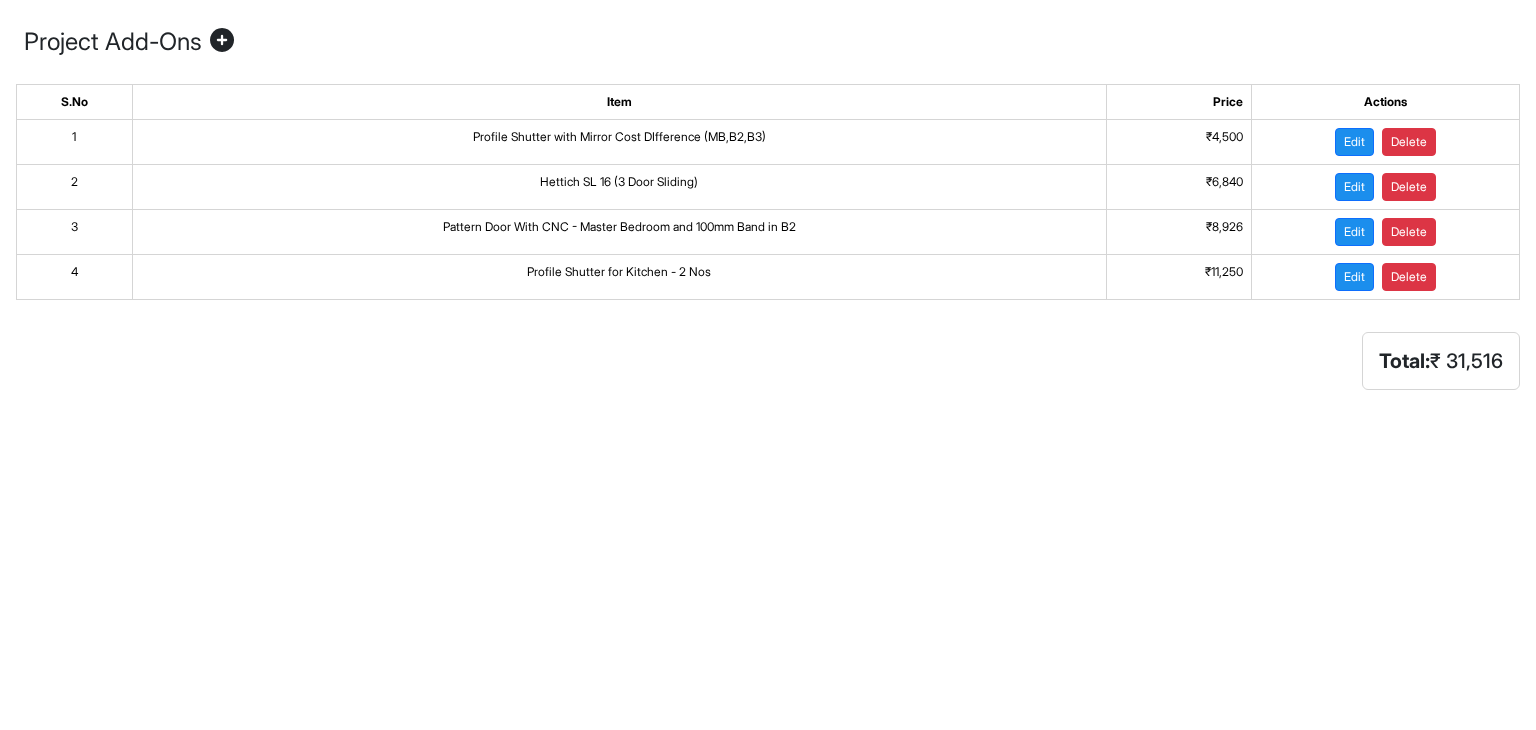 click on "Total:  ₹   31,516" at bounding box center [768, 361] 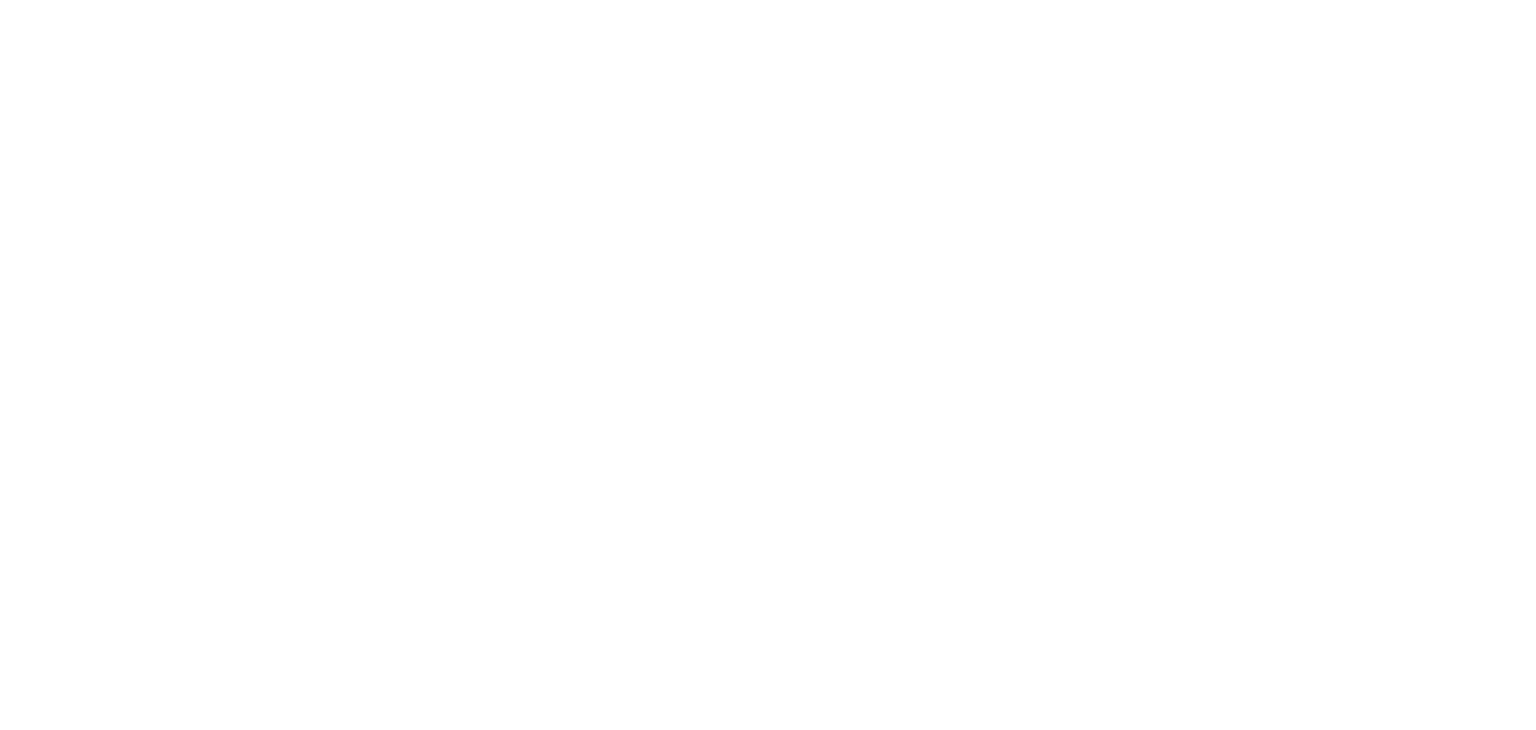 scroll, scrollTop: 0, scrollLeft: 0, axis: both 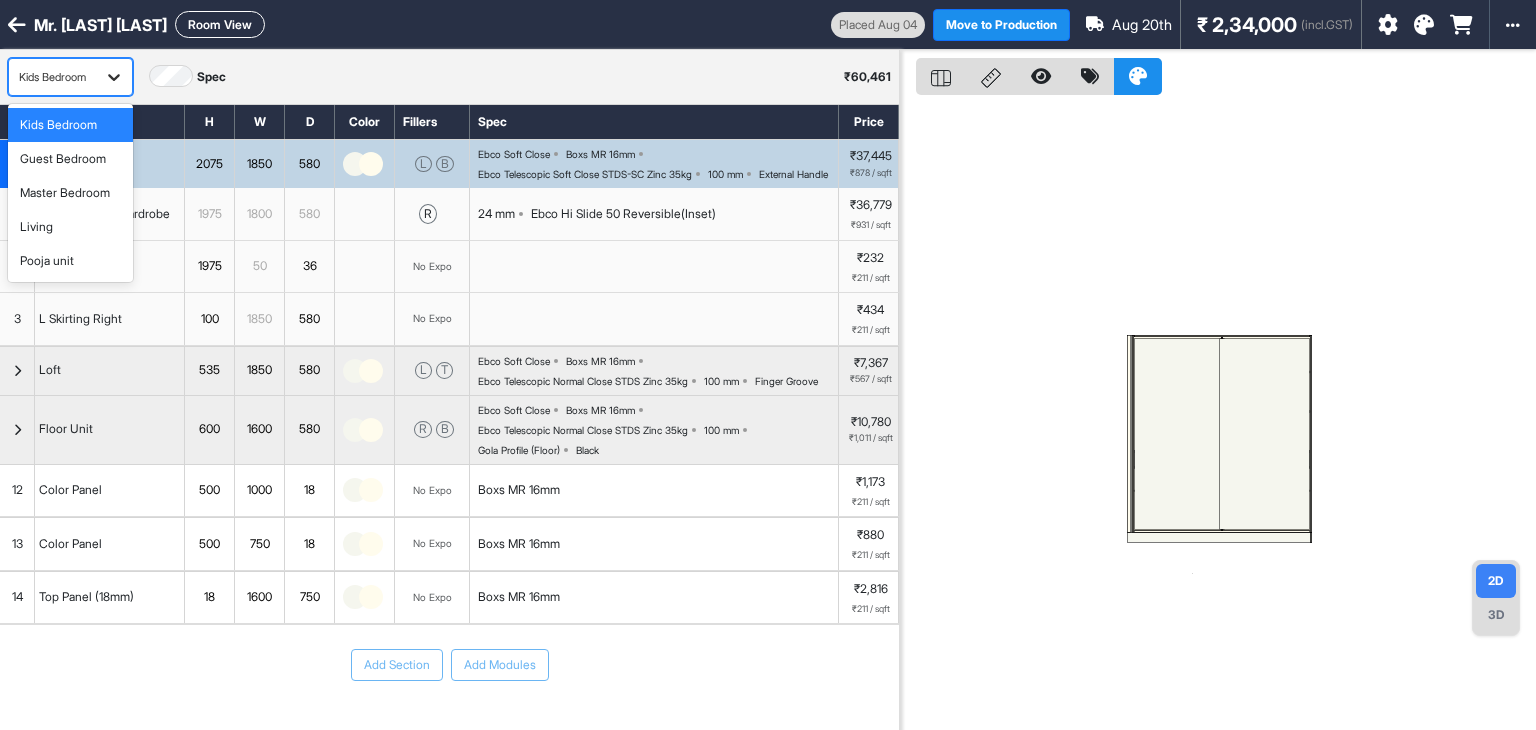click 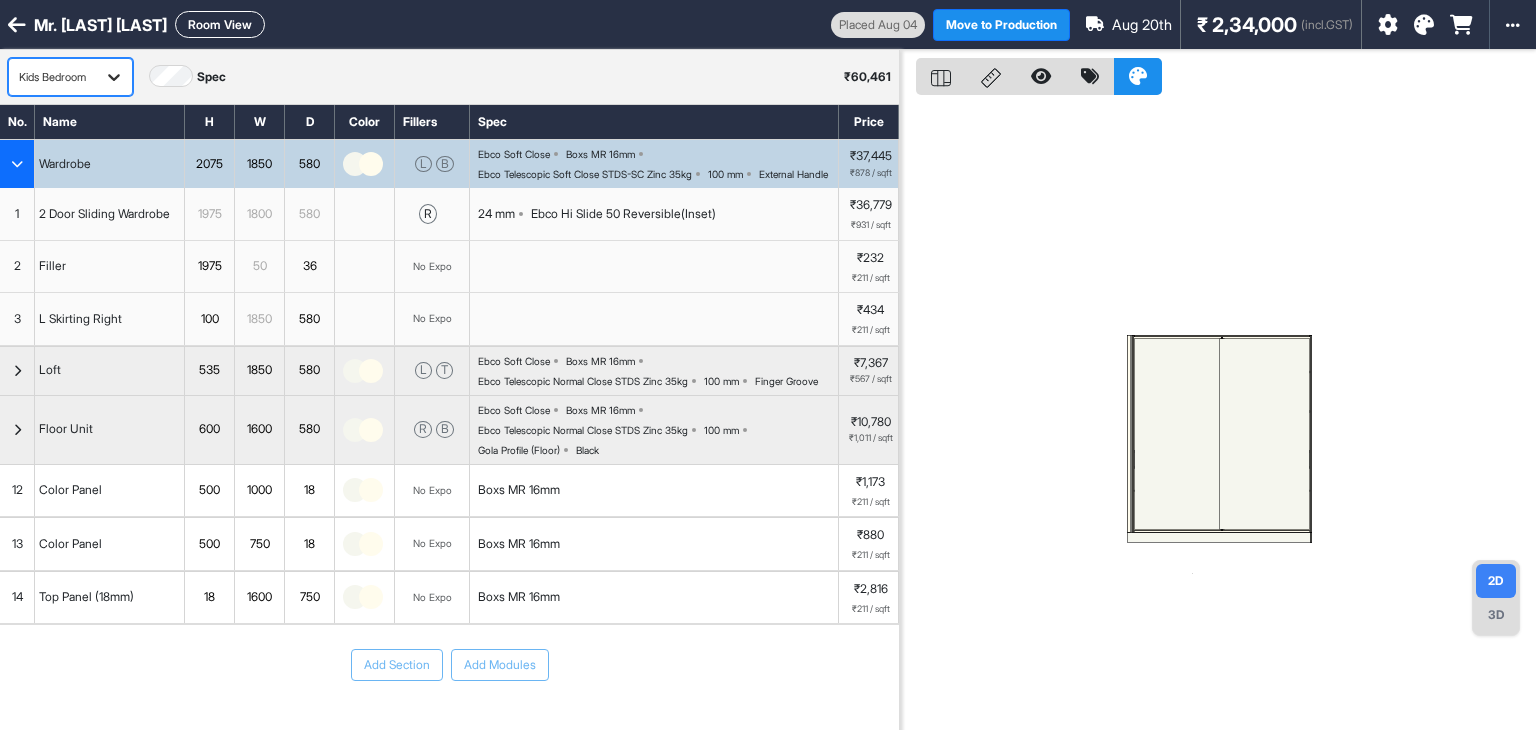 click 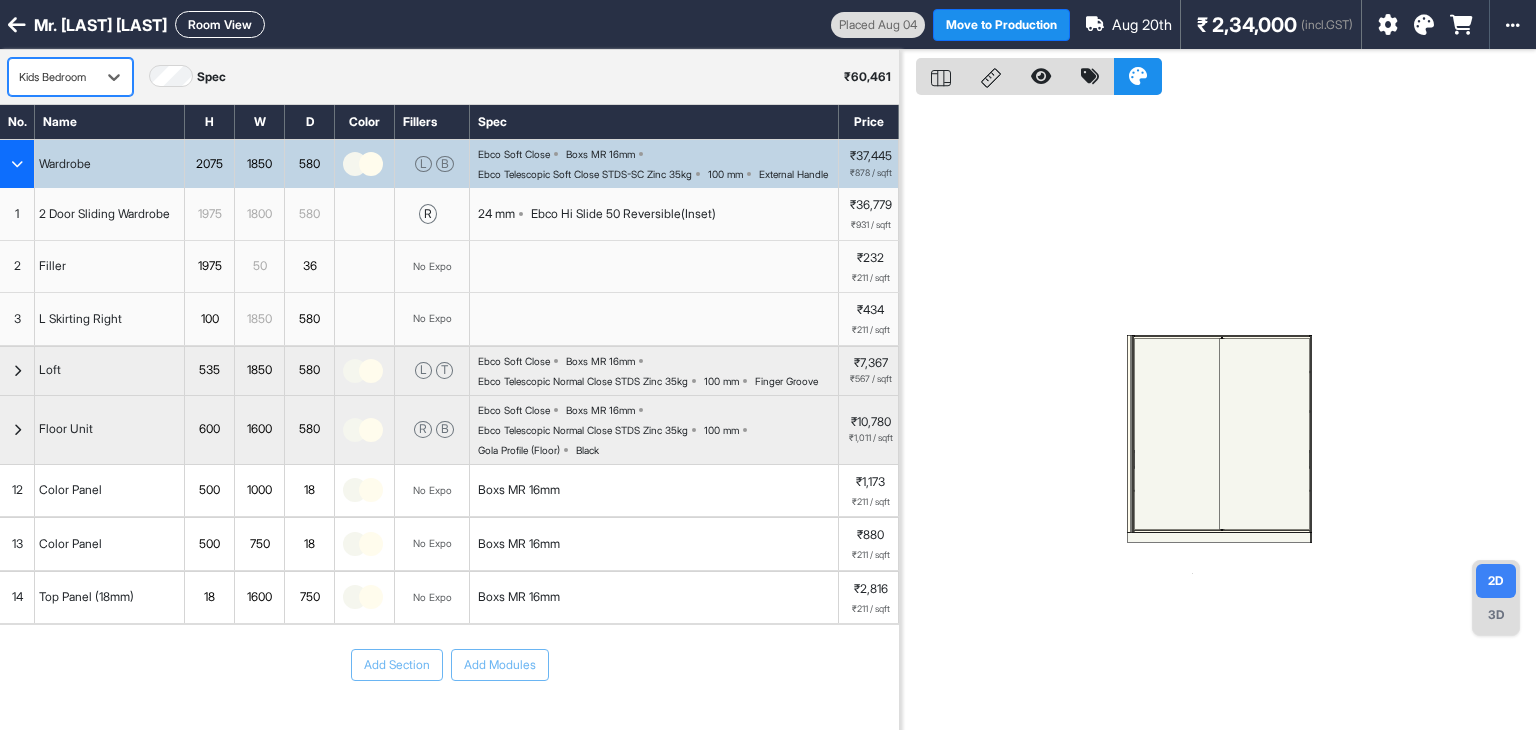 click on "Room View" at bounding box center (220, 24) 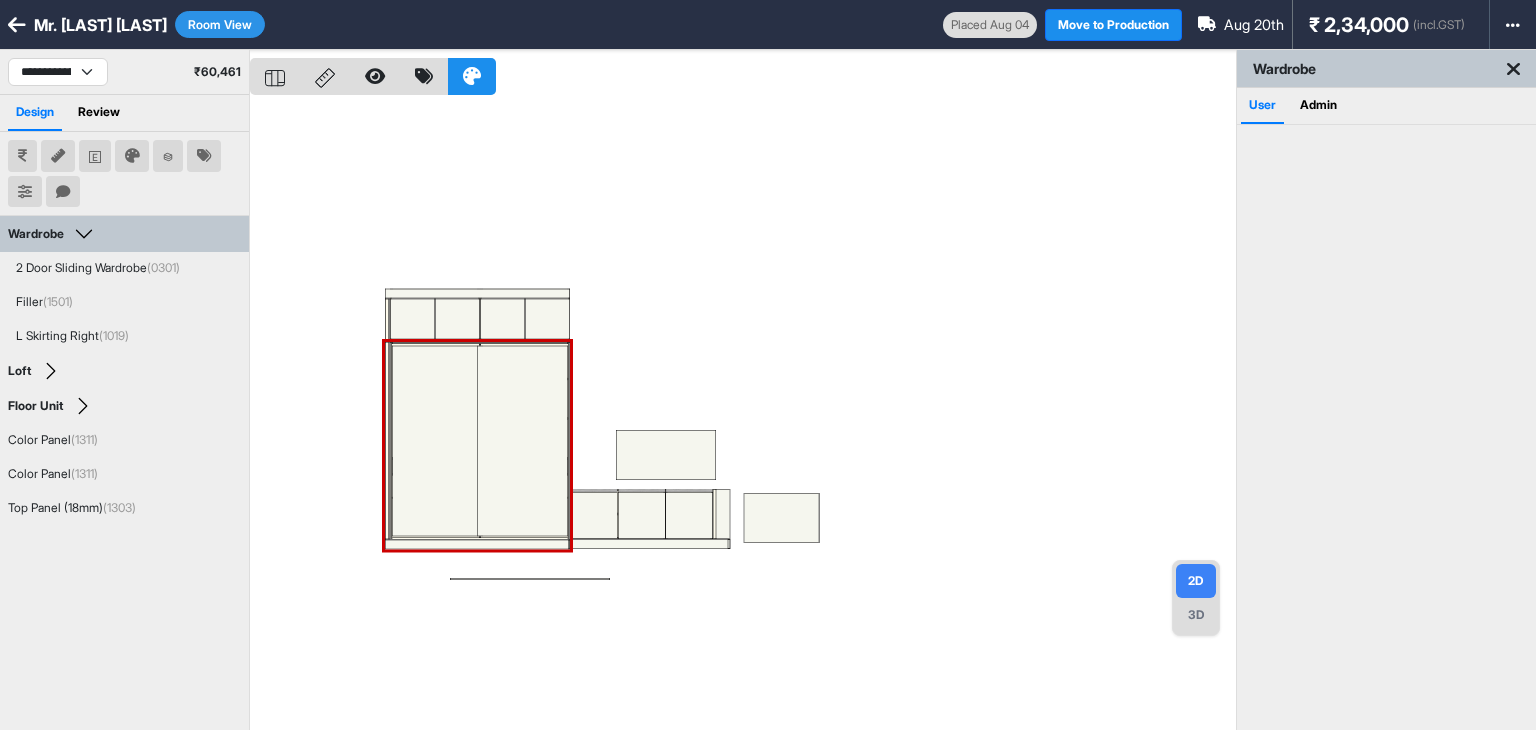 click at bounding box center [743, 415] 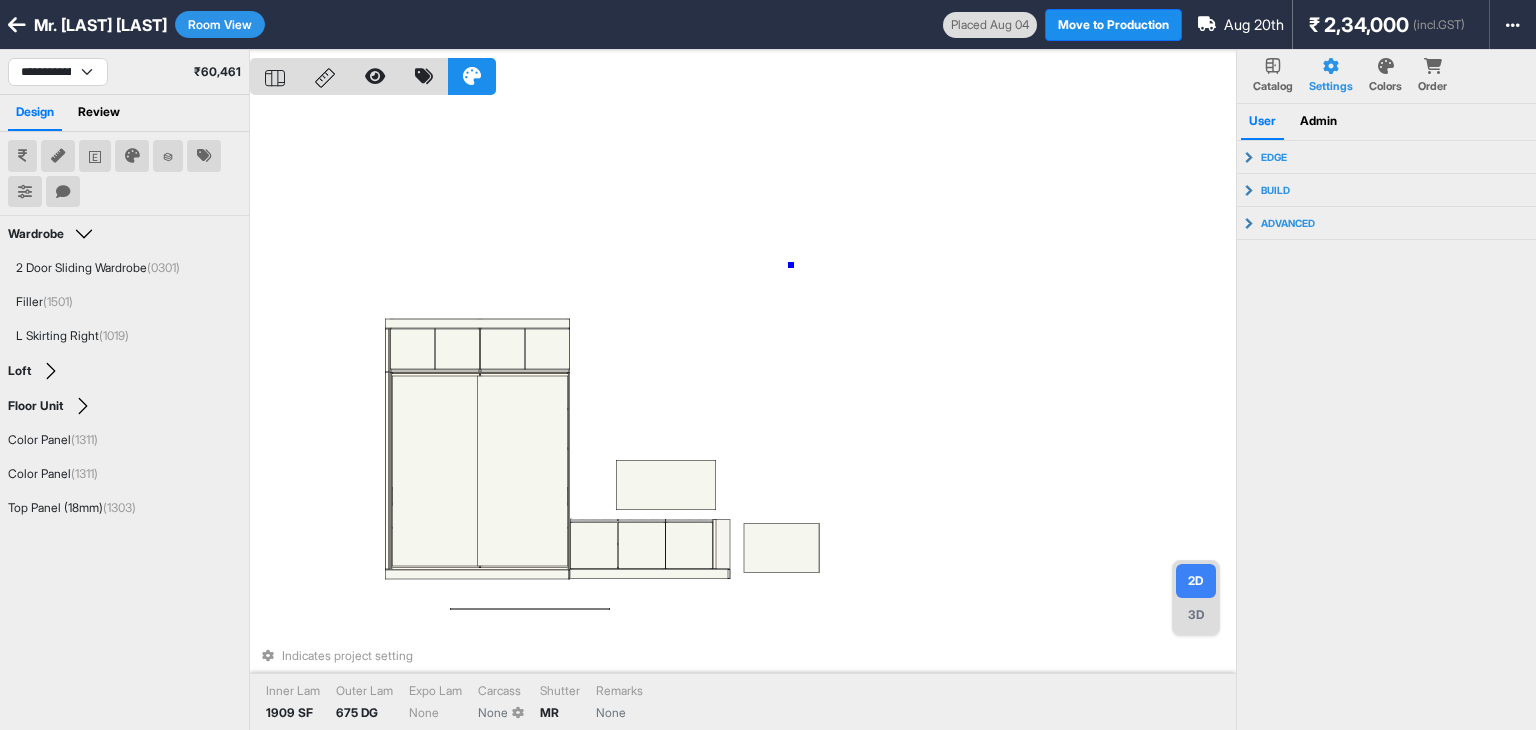 click on "Indicates project setting Inner Lam 1909 SF Outer Lam 675 DG Expo Lam None Carcass None Shutter MR Remarks None" at bounding box center (743, 415) 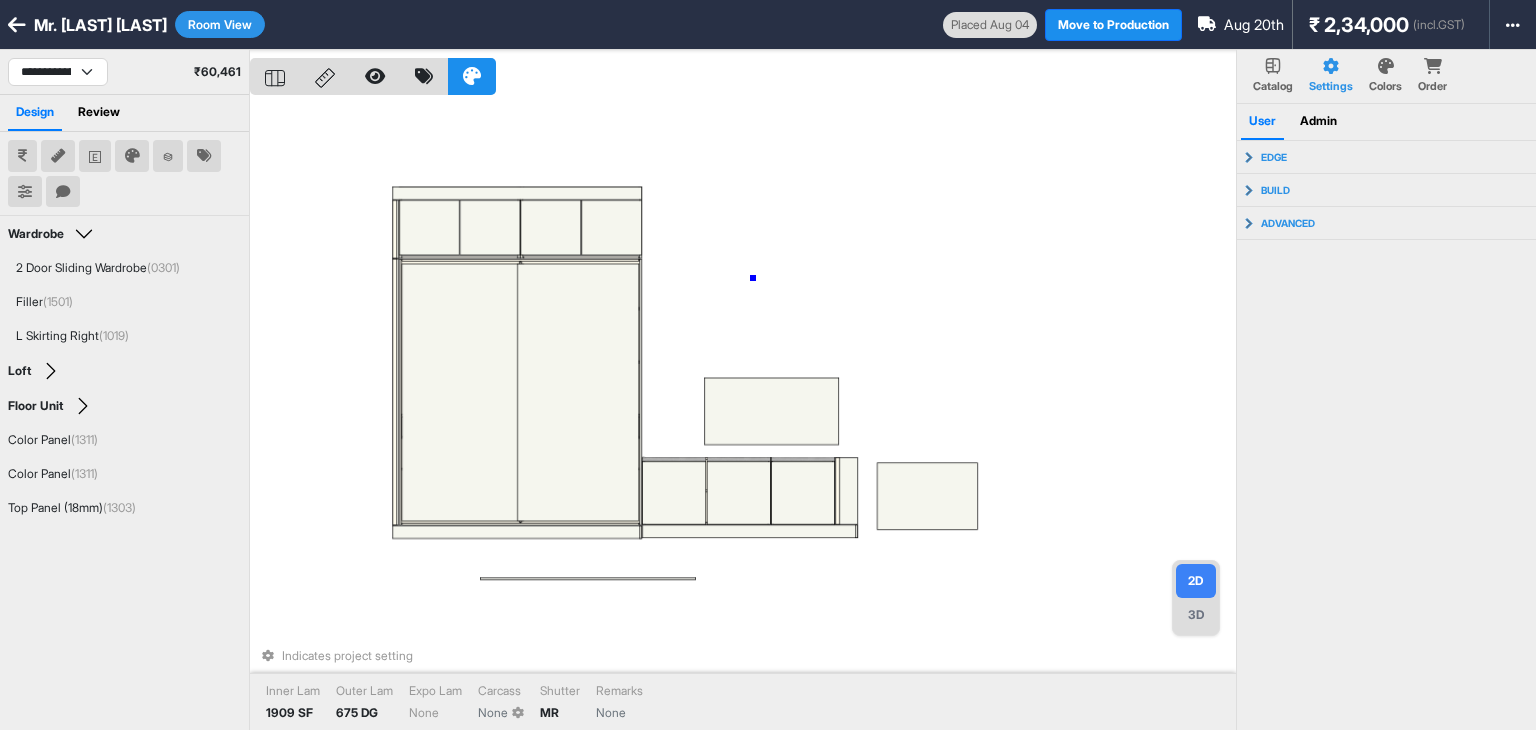click on "Indicates project setting Inner Lam 1909 SF Outer Lam 675 DG Expo Lam None Carcass None Shutter MR Remarks None" at bounding box center (743, 415) 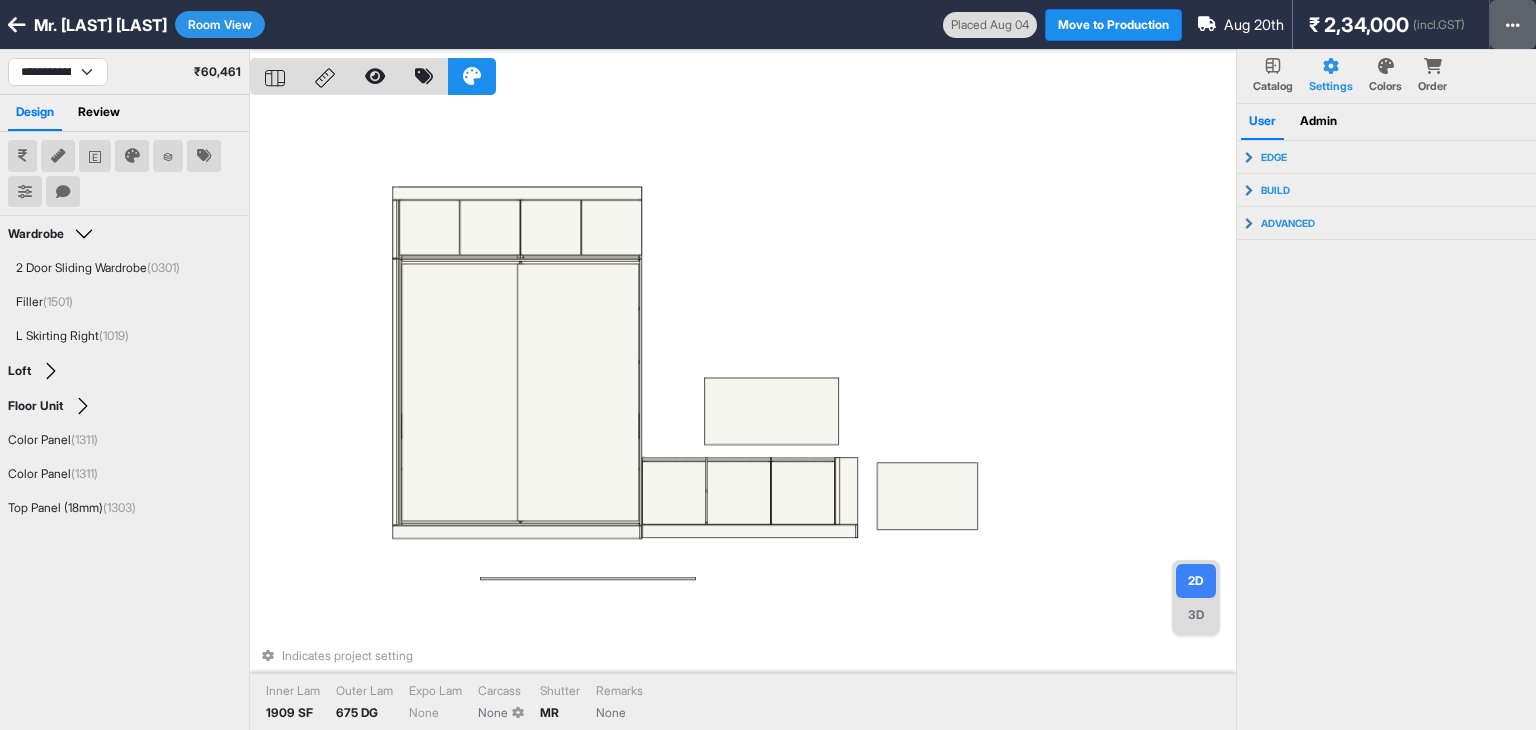 click at bounding box center [1513, 24] 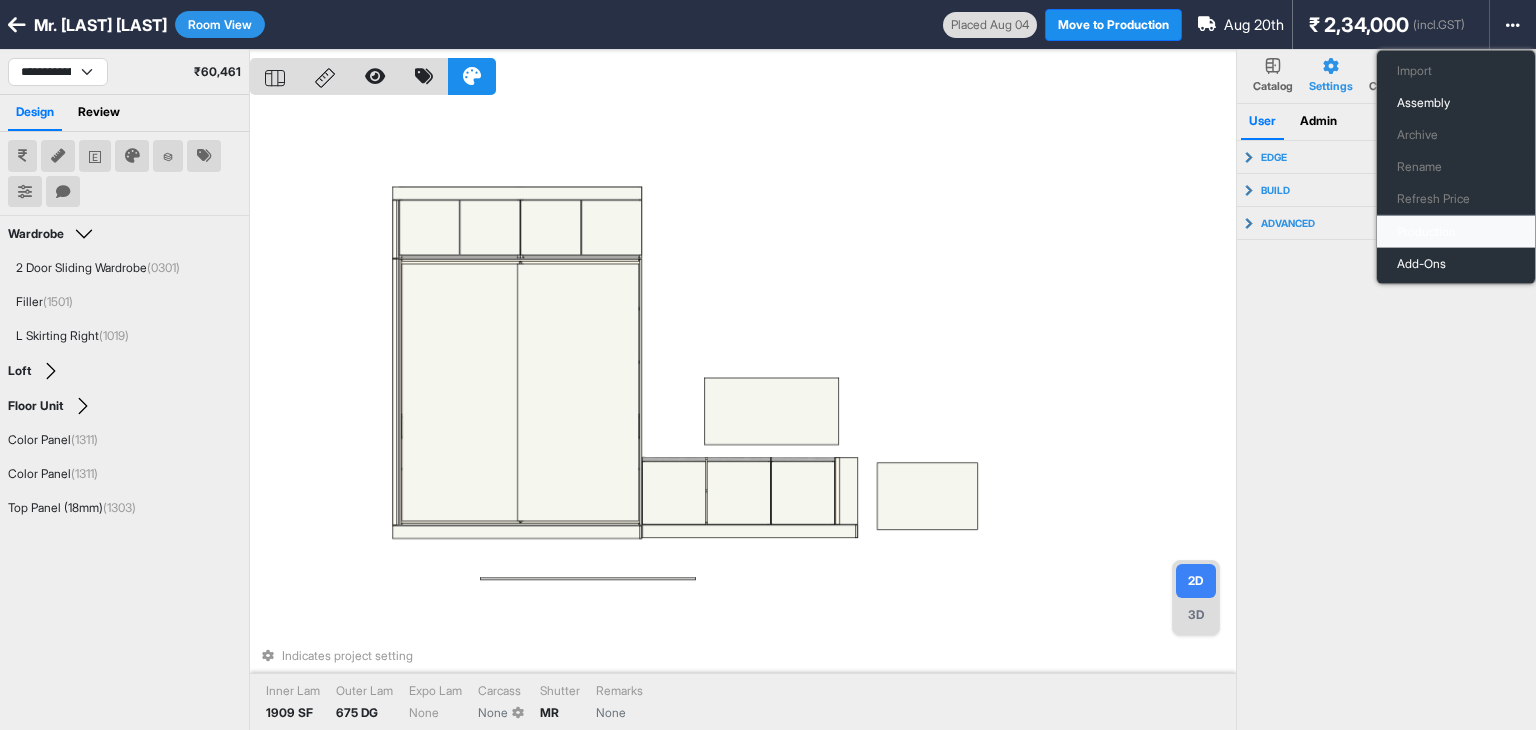 click on "Production" at bounding box center [1456, 232] 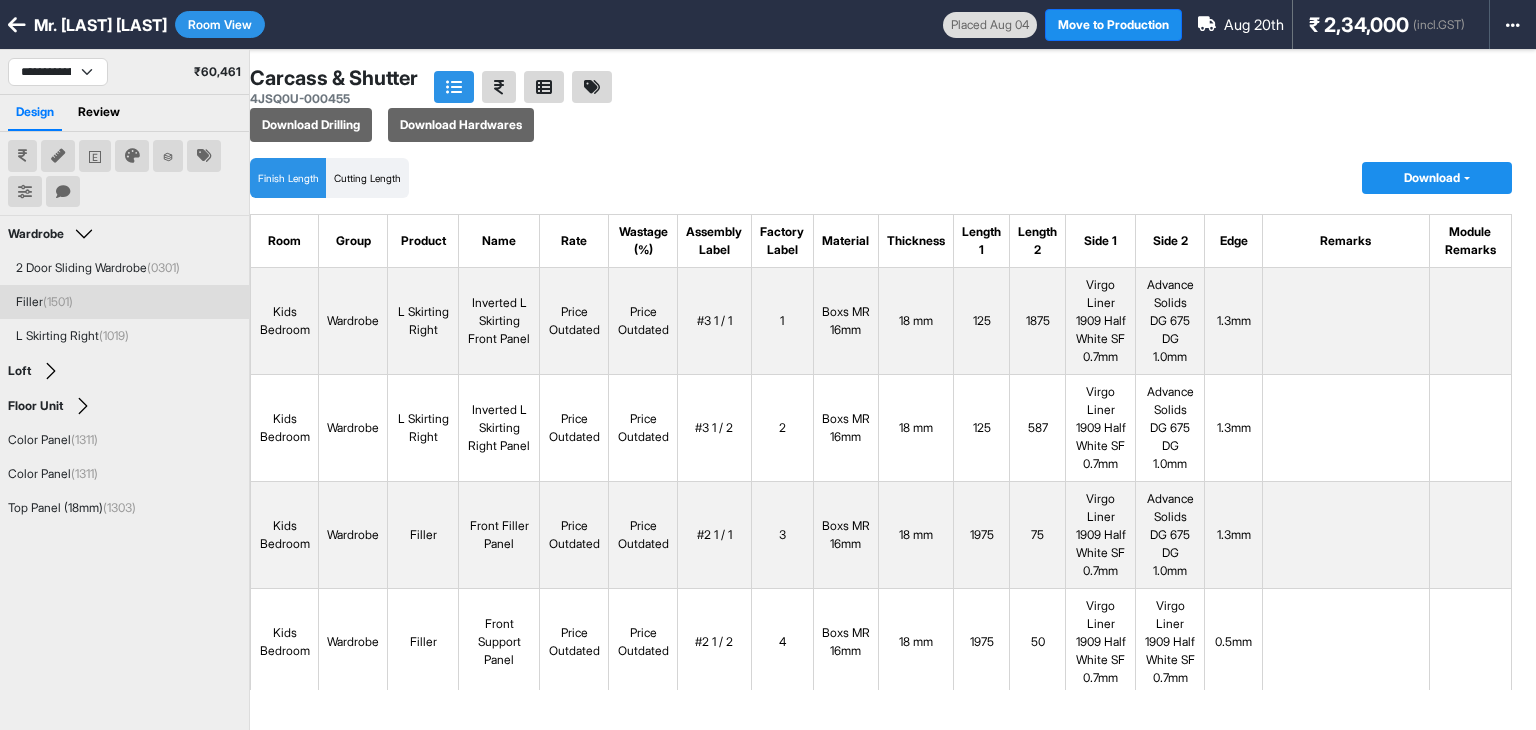 click on "Filler  (1501)" at bounding box center (124, 302) 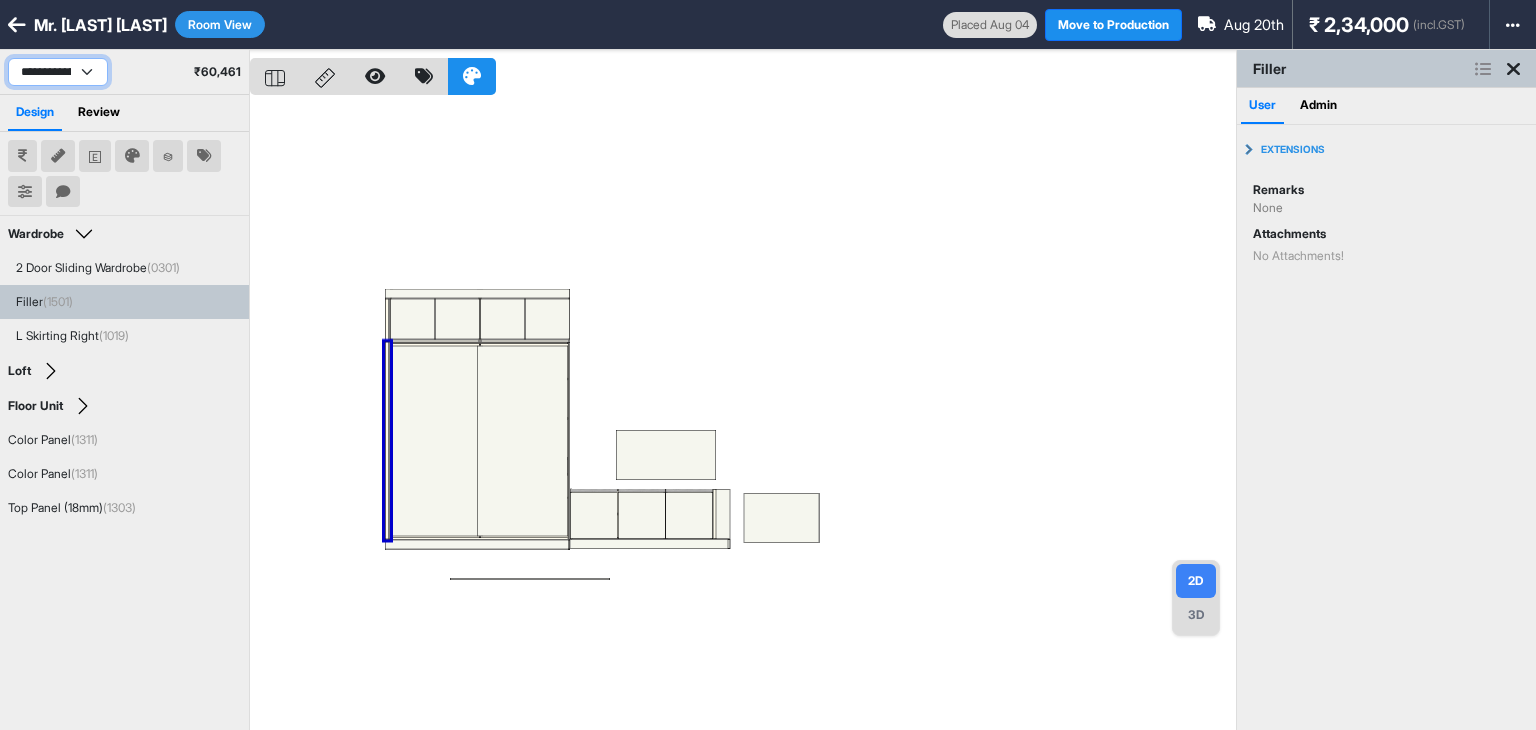 click on "**********" at bounding box center (58, 72) 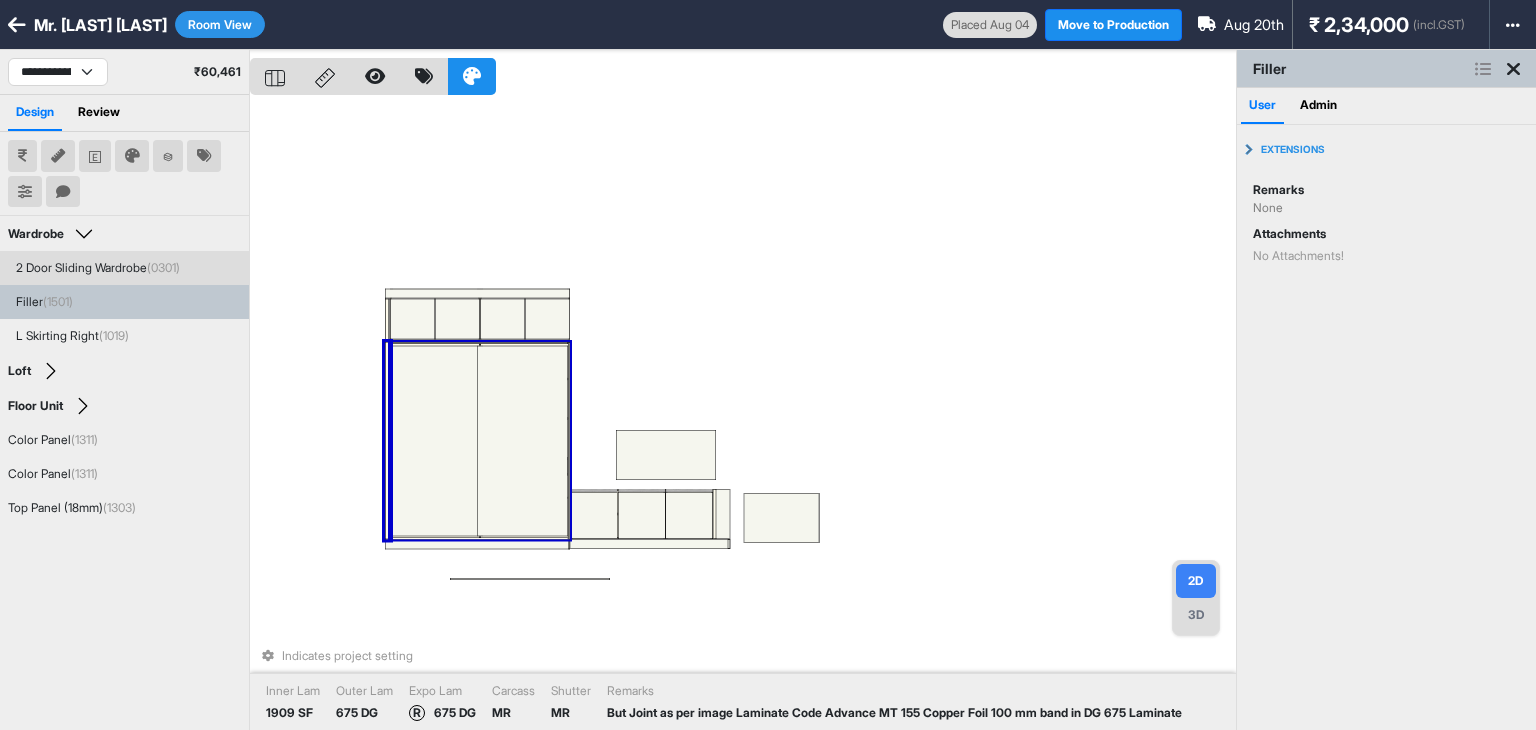 click on "Indicates project setting Inner Lam 1909 SF Outer Lam 675 DG Expo Lam R 675 DG Carcass MR Shutter MR Remarks But Joint as per image Laminate Code Advance MT 155 Copper Foil
100 mm band in DG 675 Laminate" at bounding box center [743, 415] 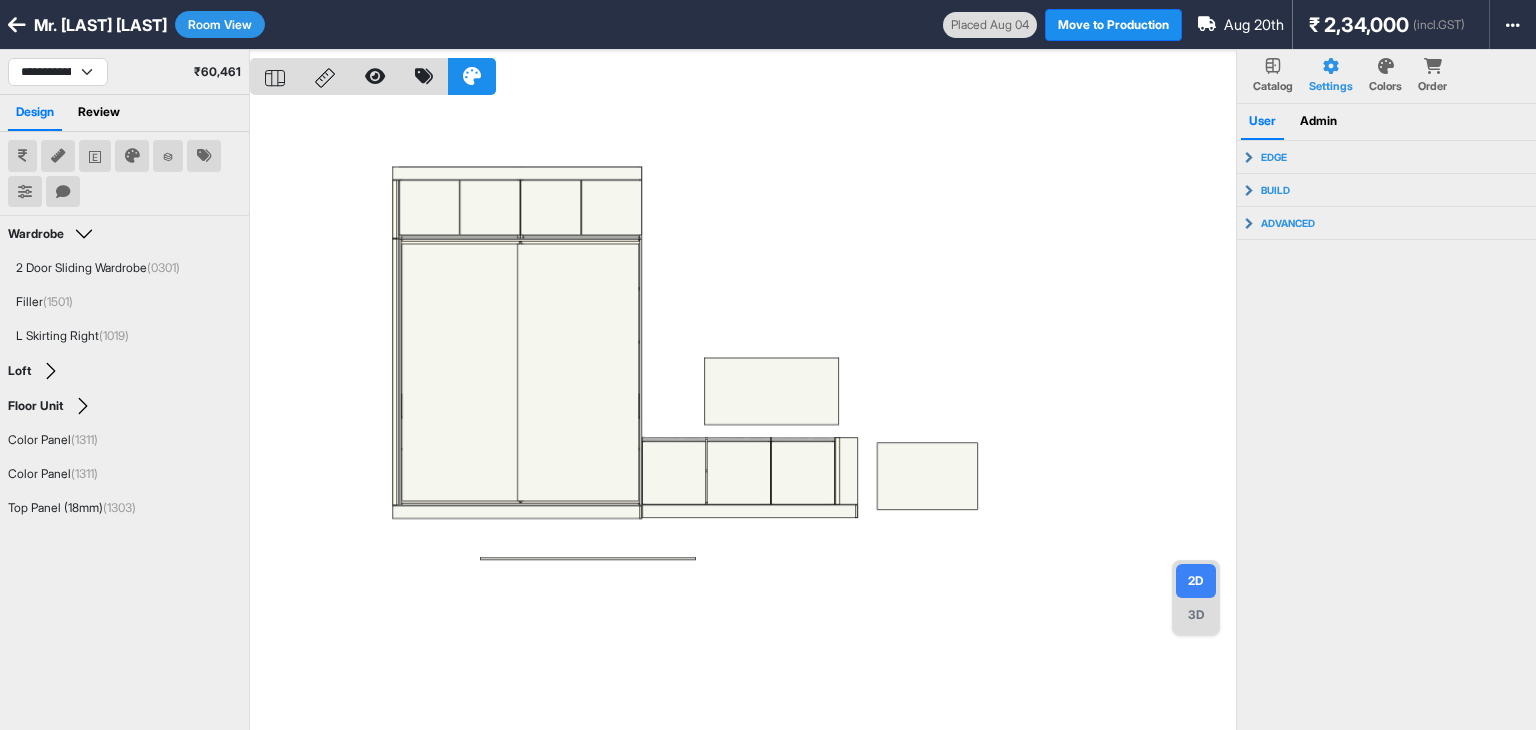 click at bounding box center [743, 415] 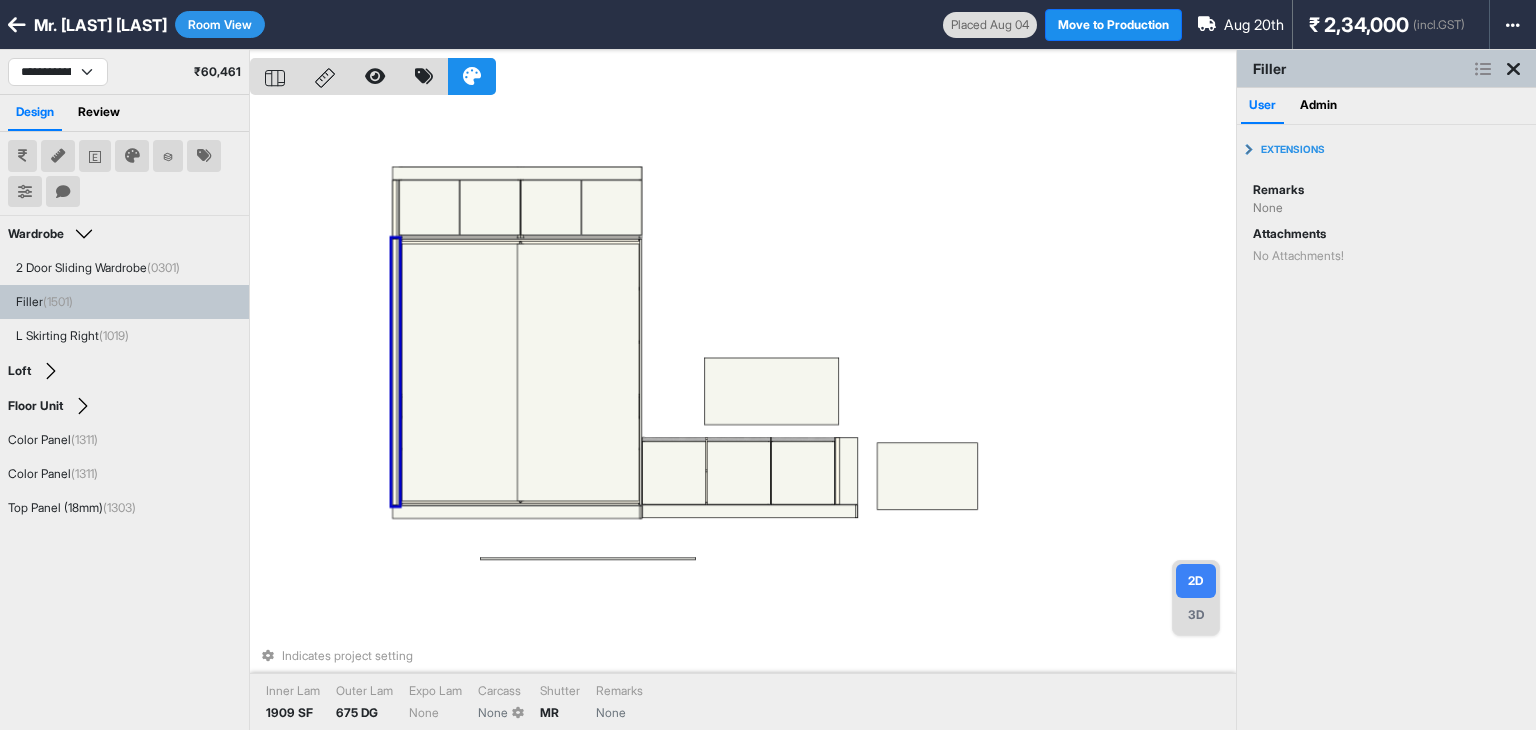 click on "Indicates project setting Inner Lam 1909 SF Outer Lam 675 DG Expo Lam None Carcass None Shutter MR Remarks None" at bounding box center [743, 415] 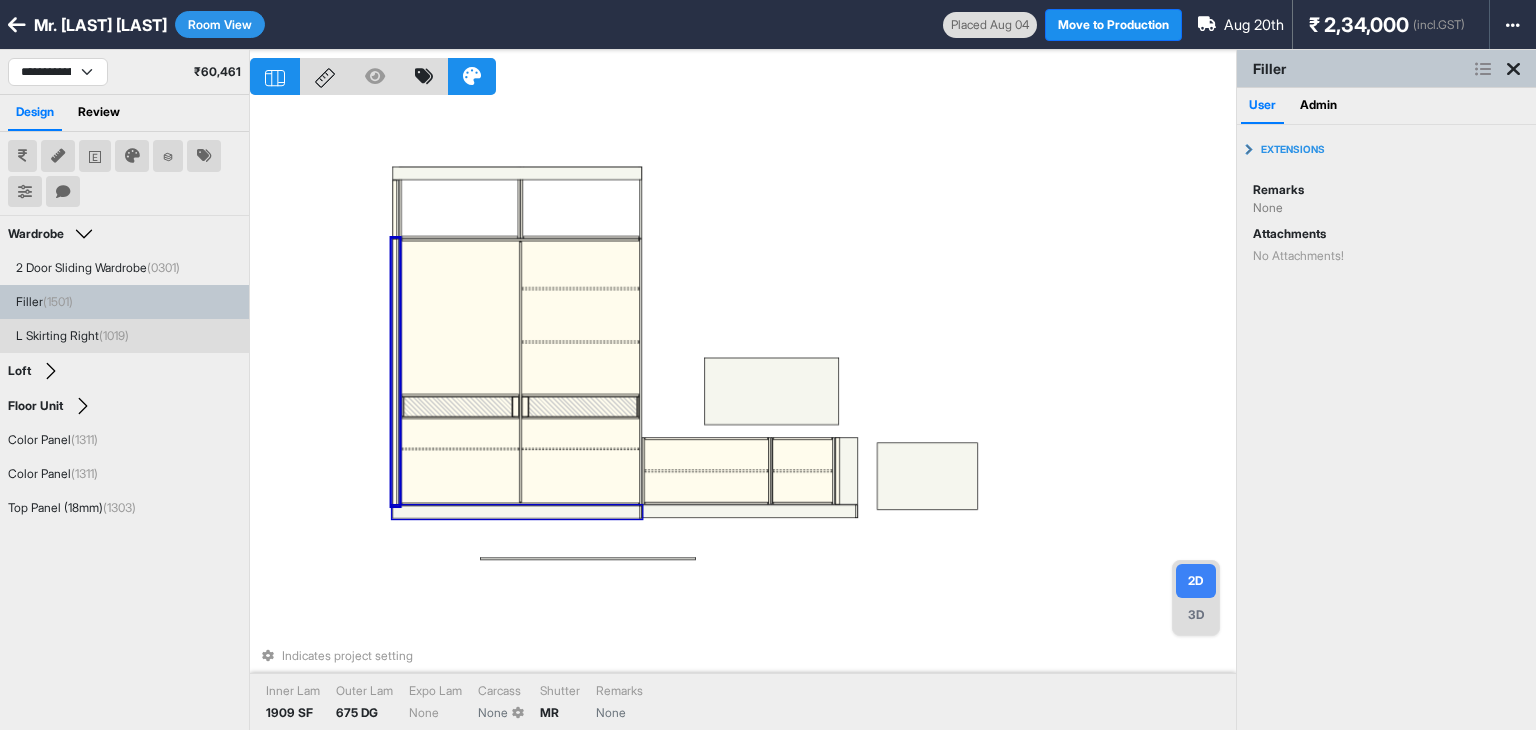 click at bounding box center (517, 512) 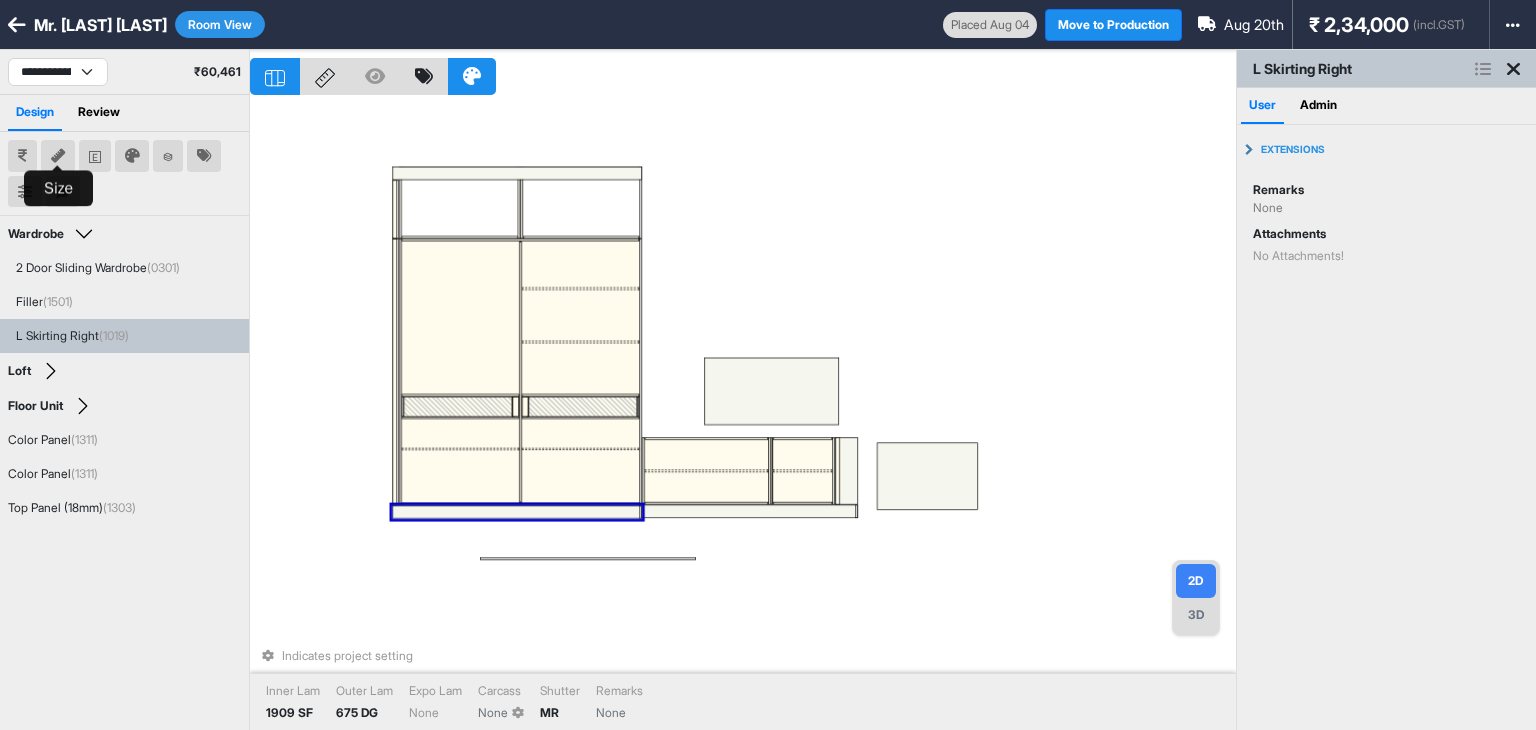click at bounding box center (58, 156) 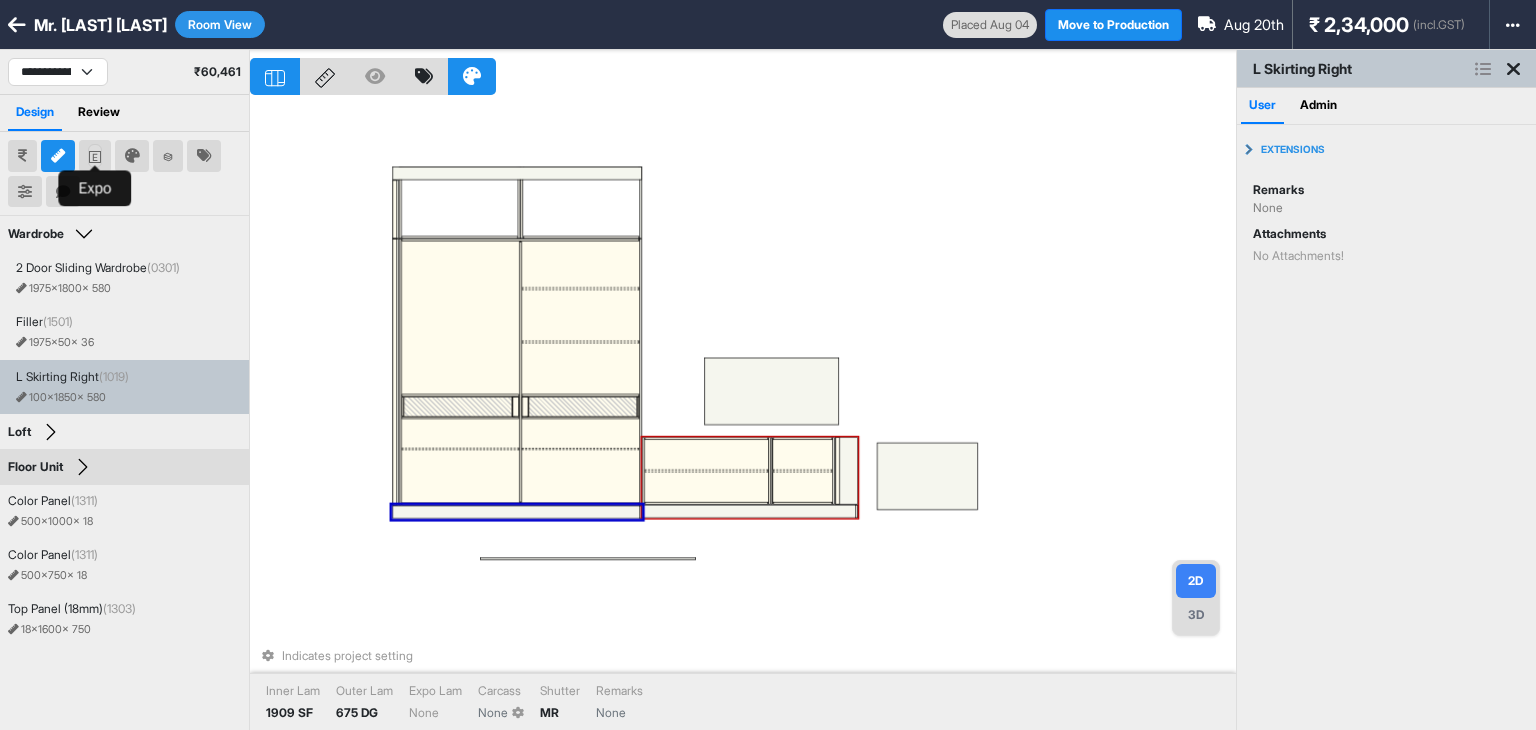 click 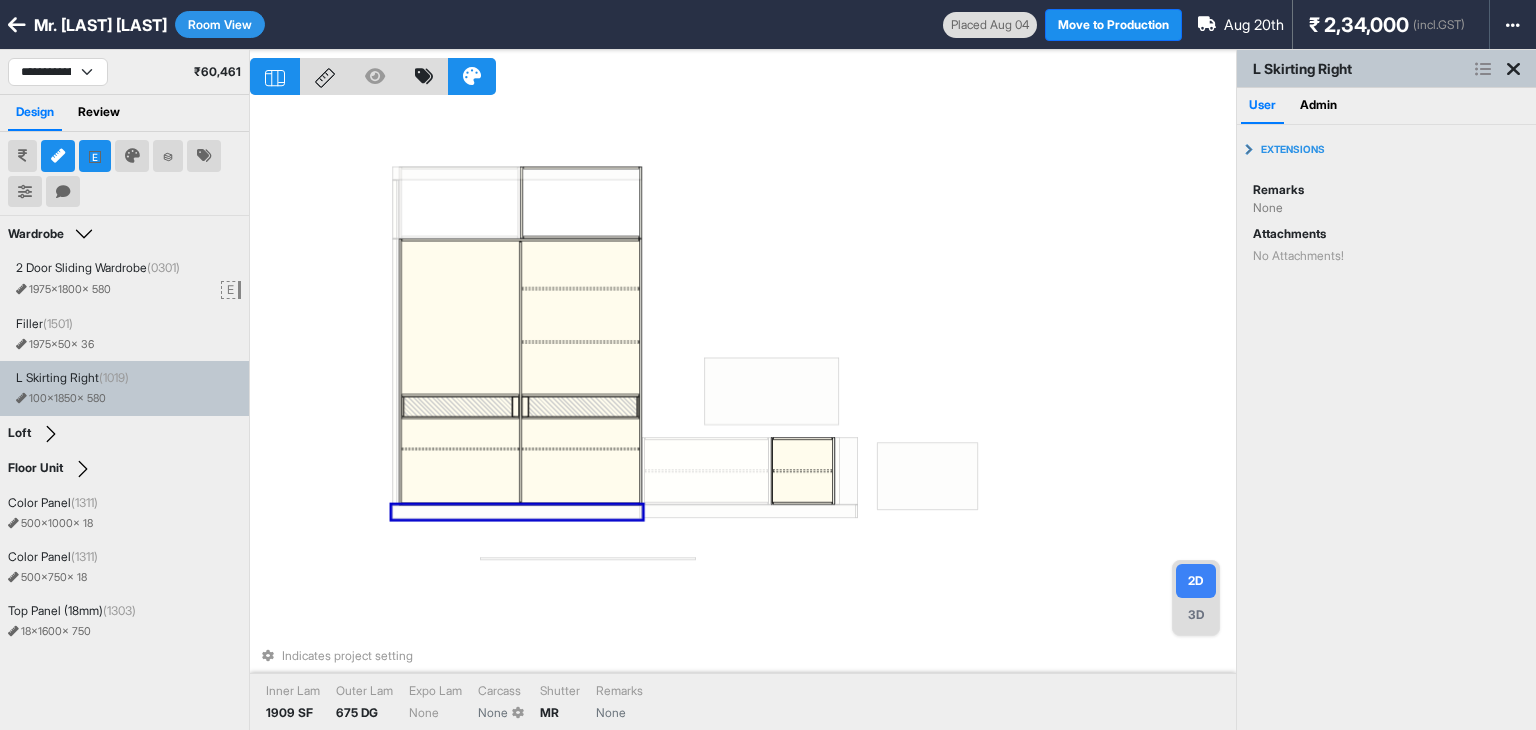 click on "Room View" at bounding box center [220, 24] 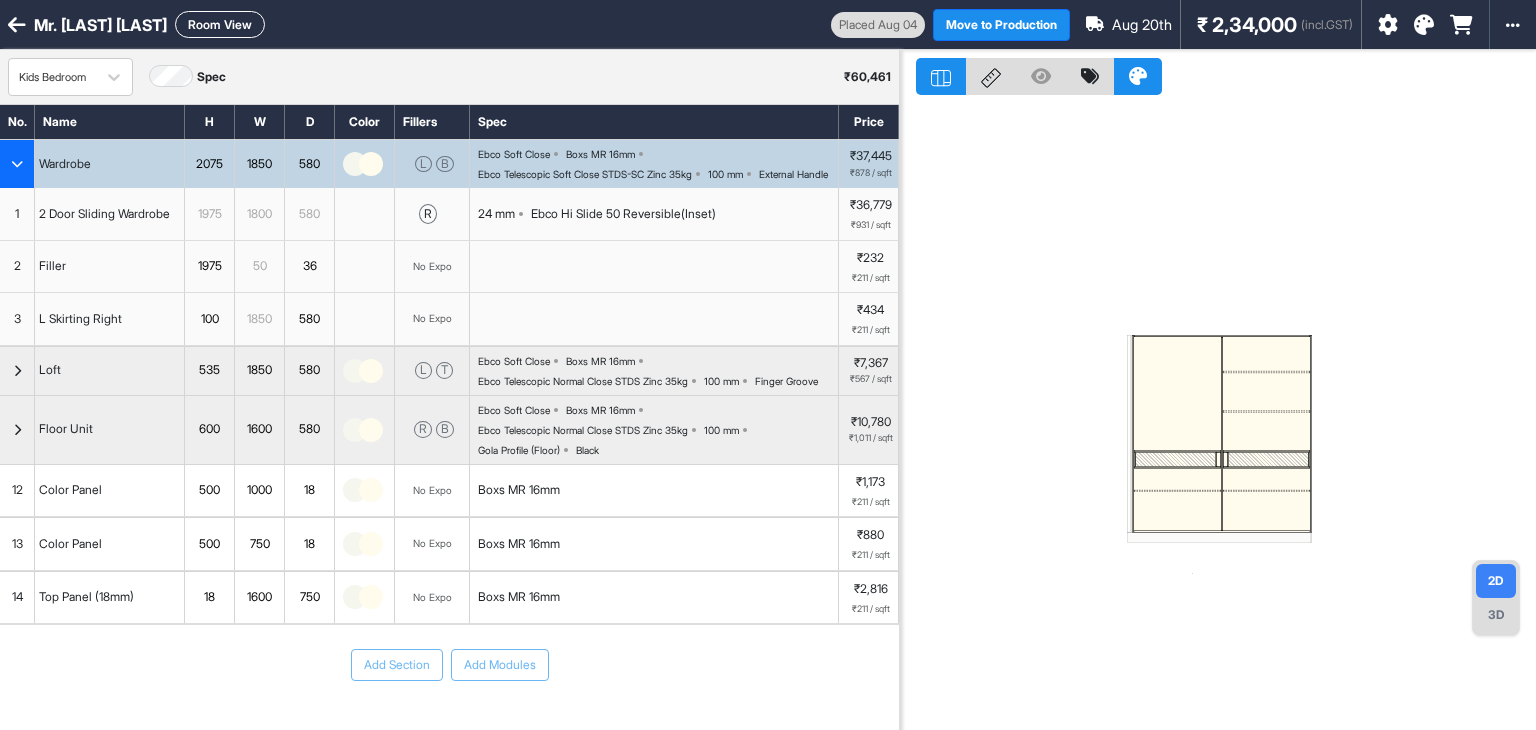 click on "Room View" at bounding box center [220, 24] 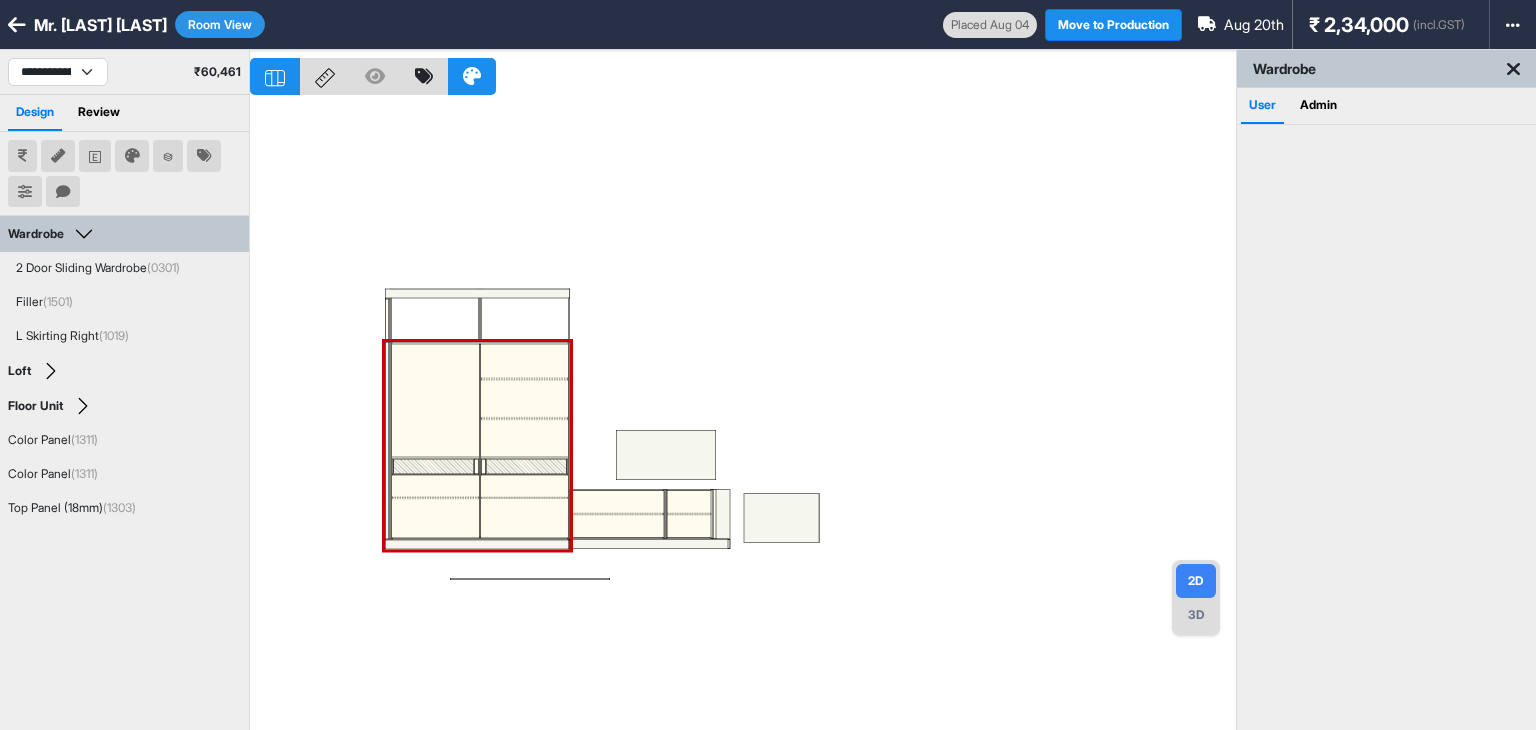 click at bounding box center [743, 415] 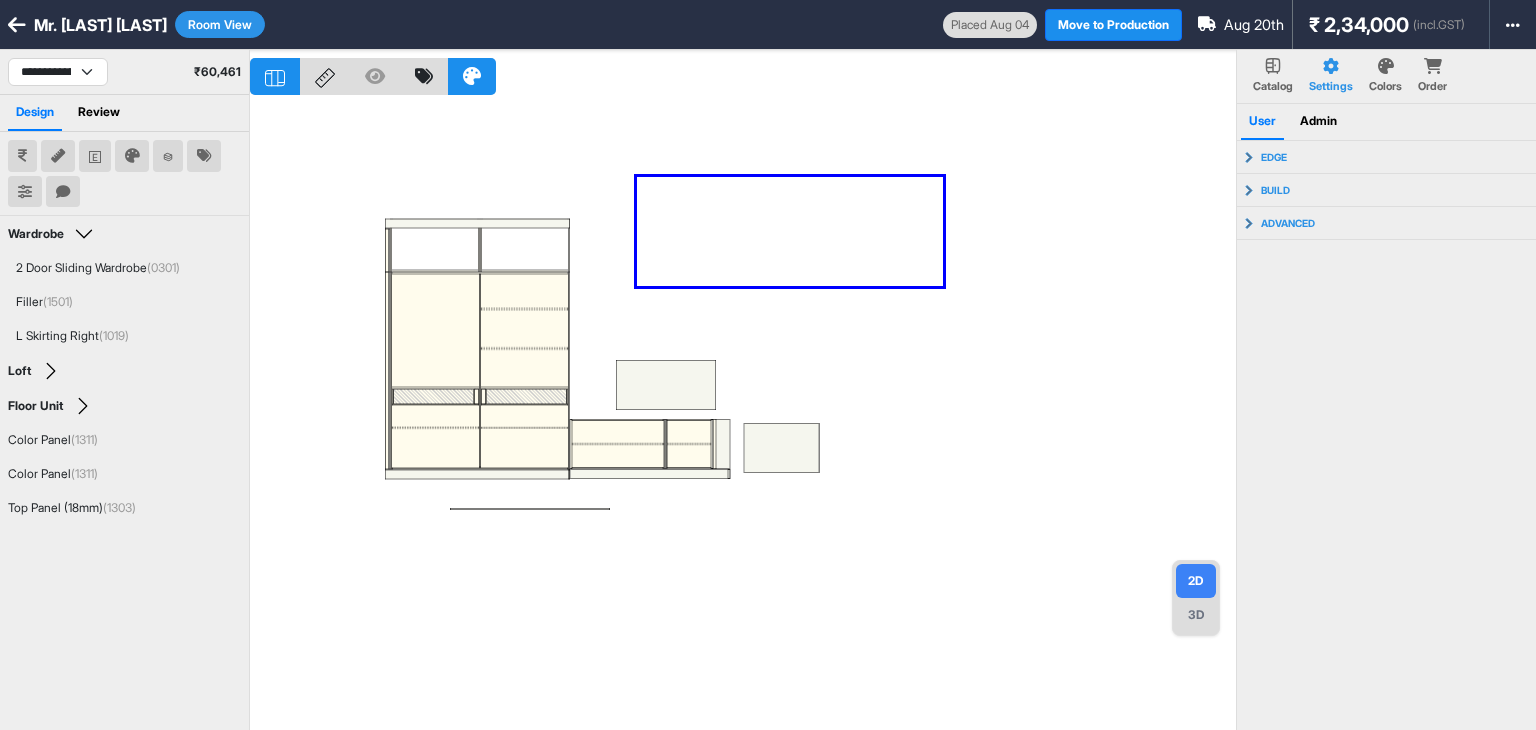 click at bounding box center [743, 415] 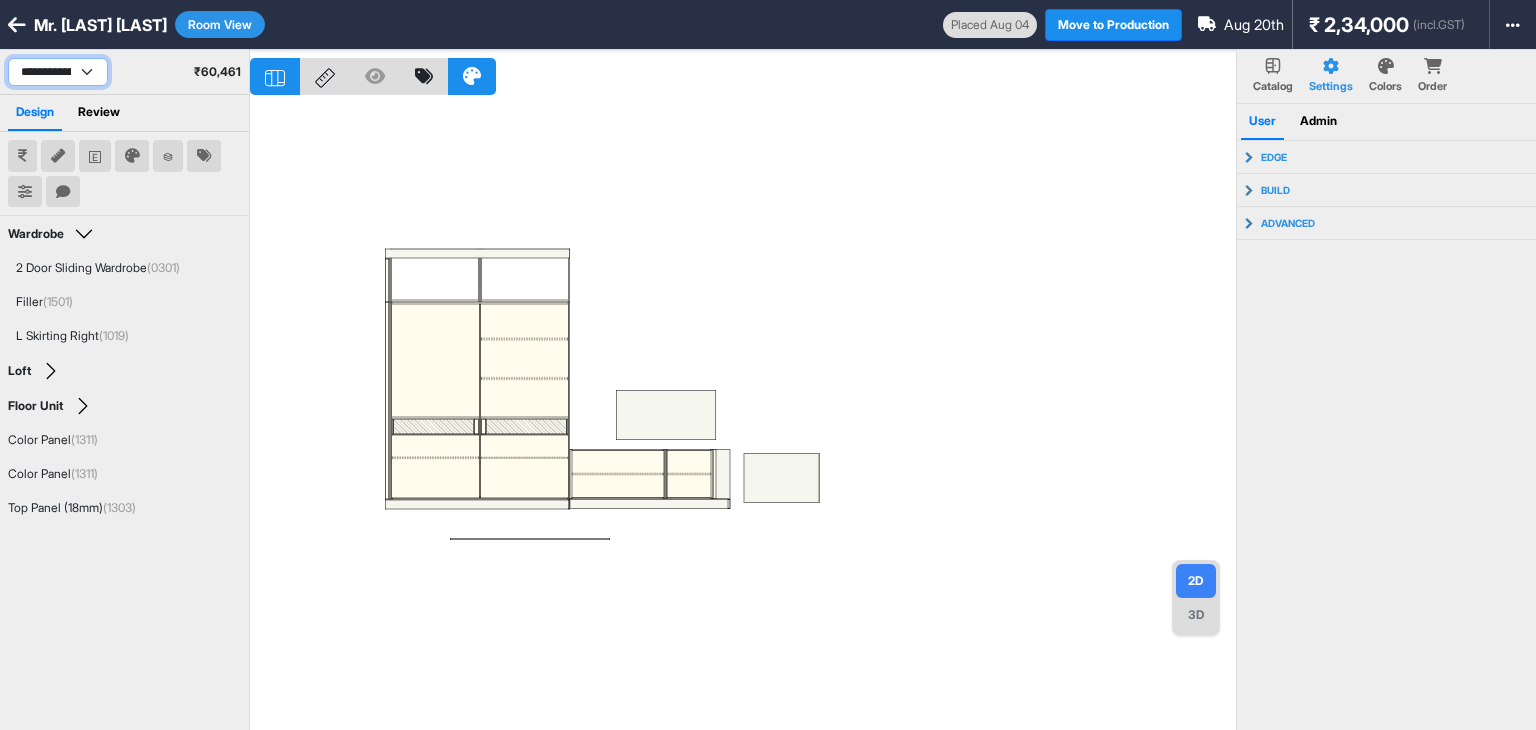 click on "**********" at bounding box center [58, 72] 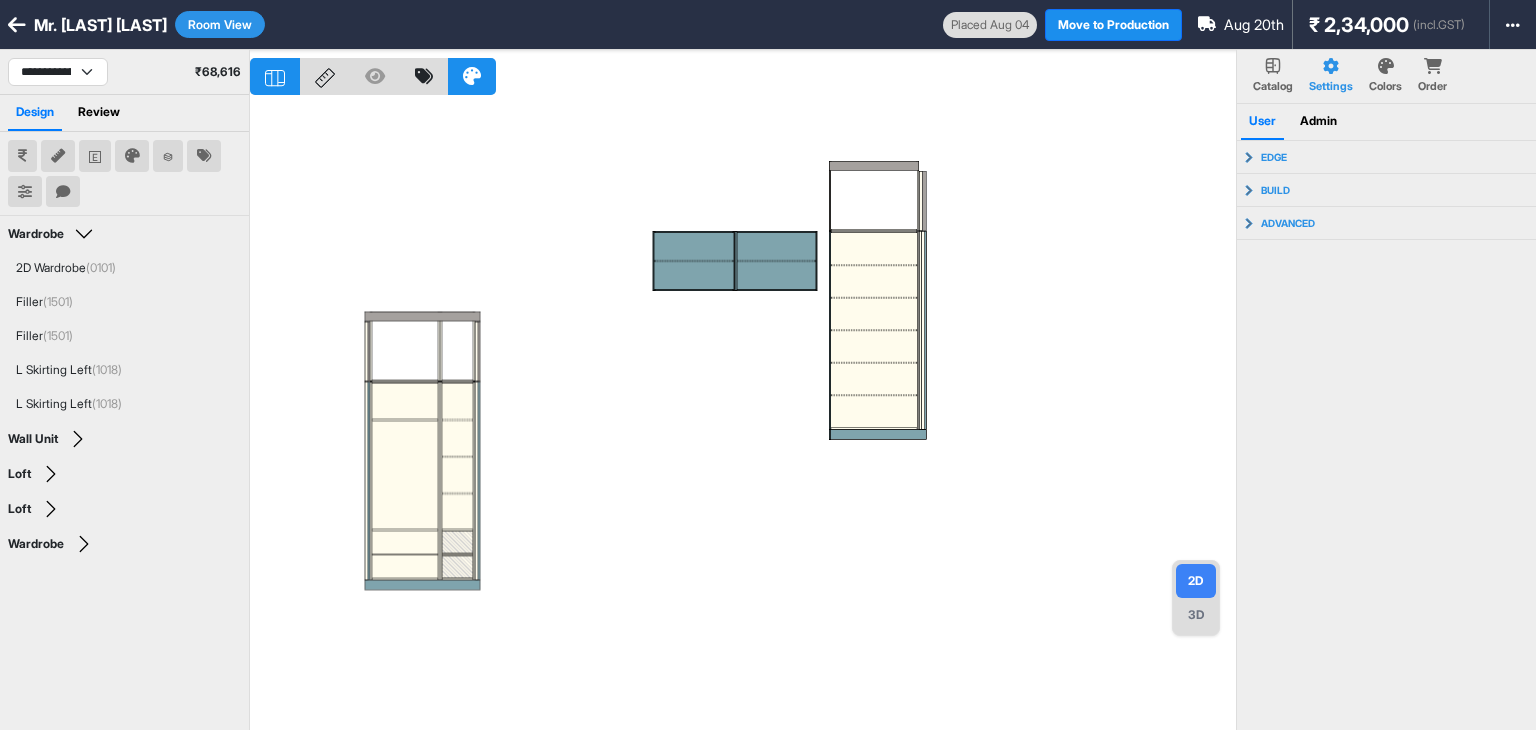 click at bounding box center [743, 415] 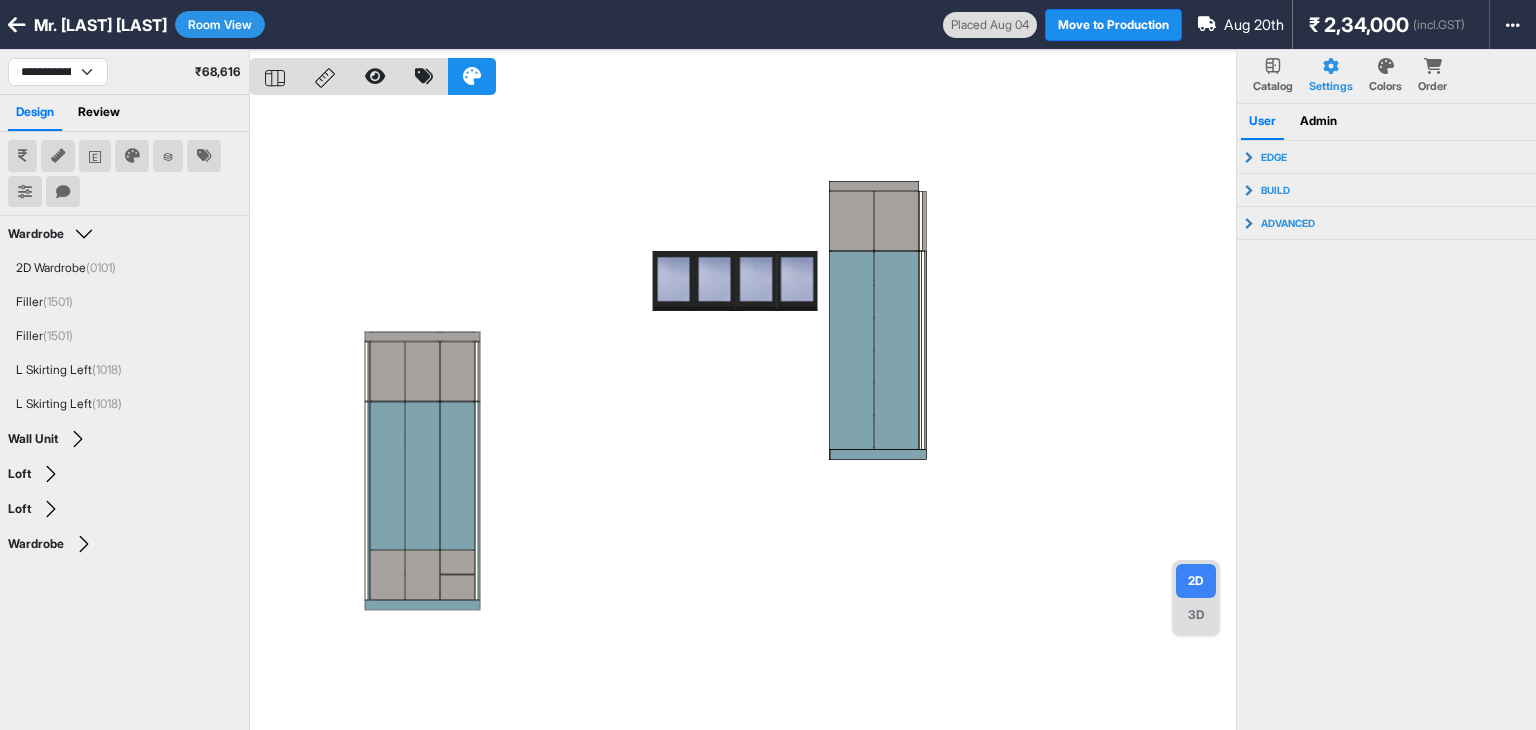 click at bounding box center [743, 415] 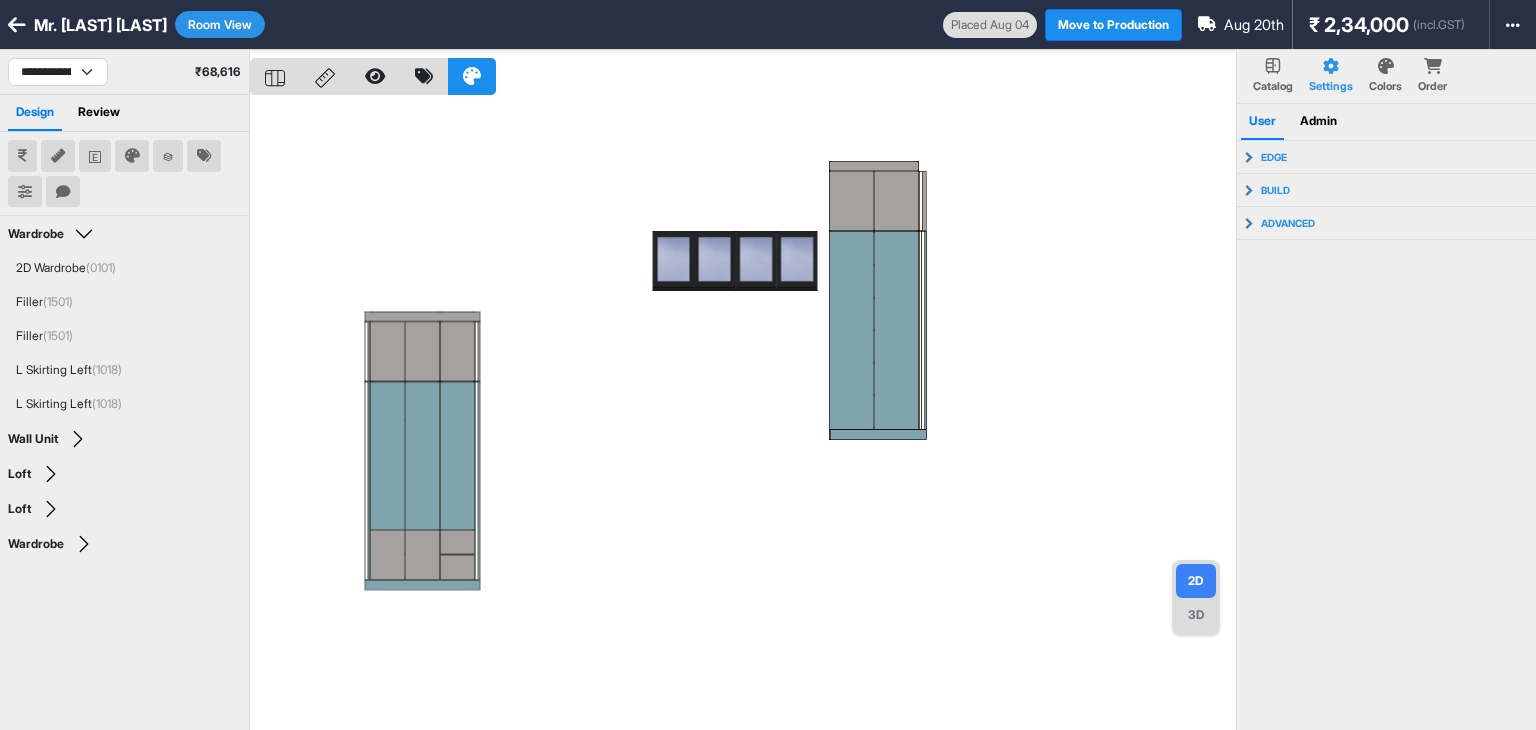 click at bounding box center (743, 415) 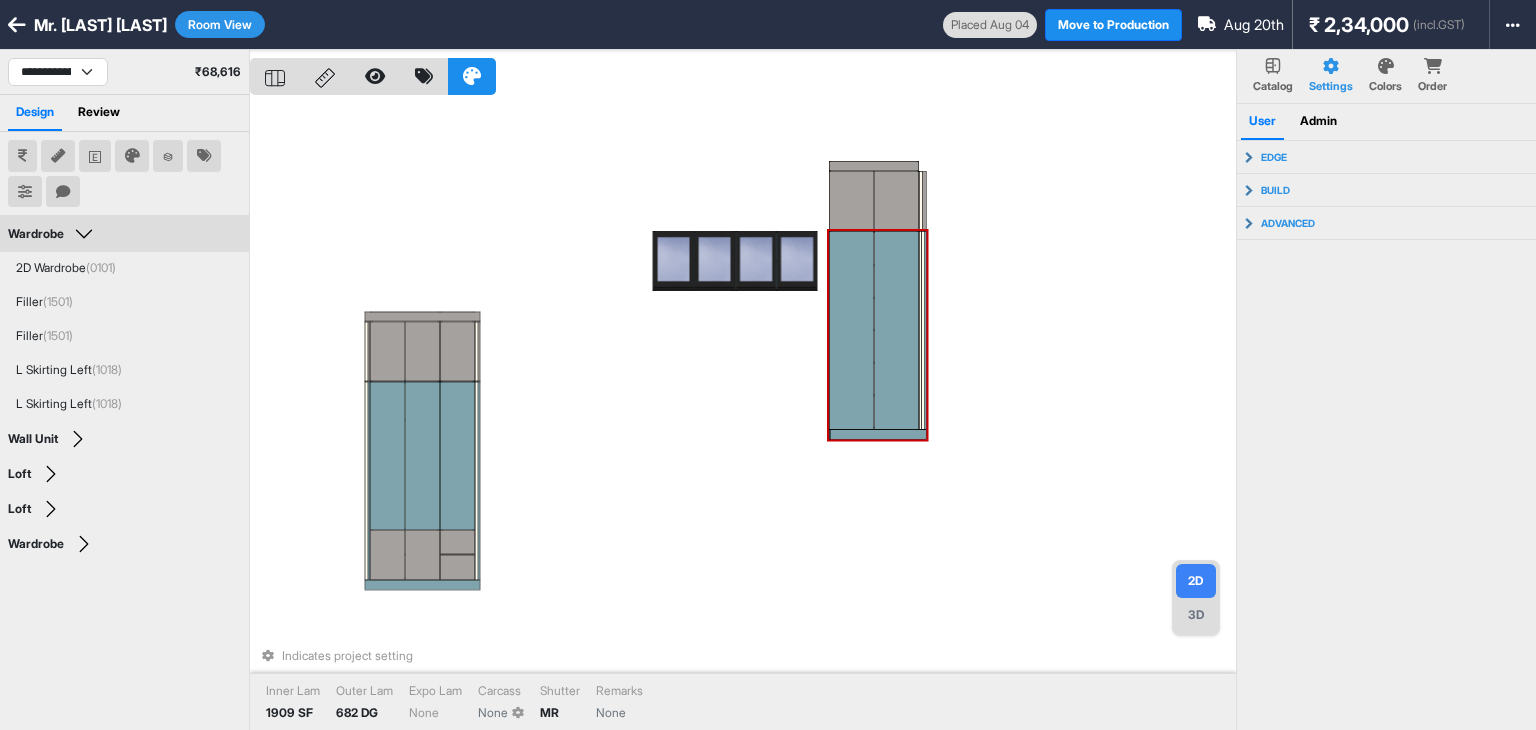 click on "**********" at bounding box center [124, 72] 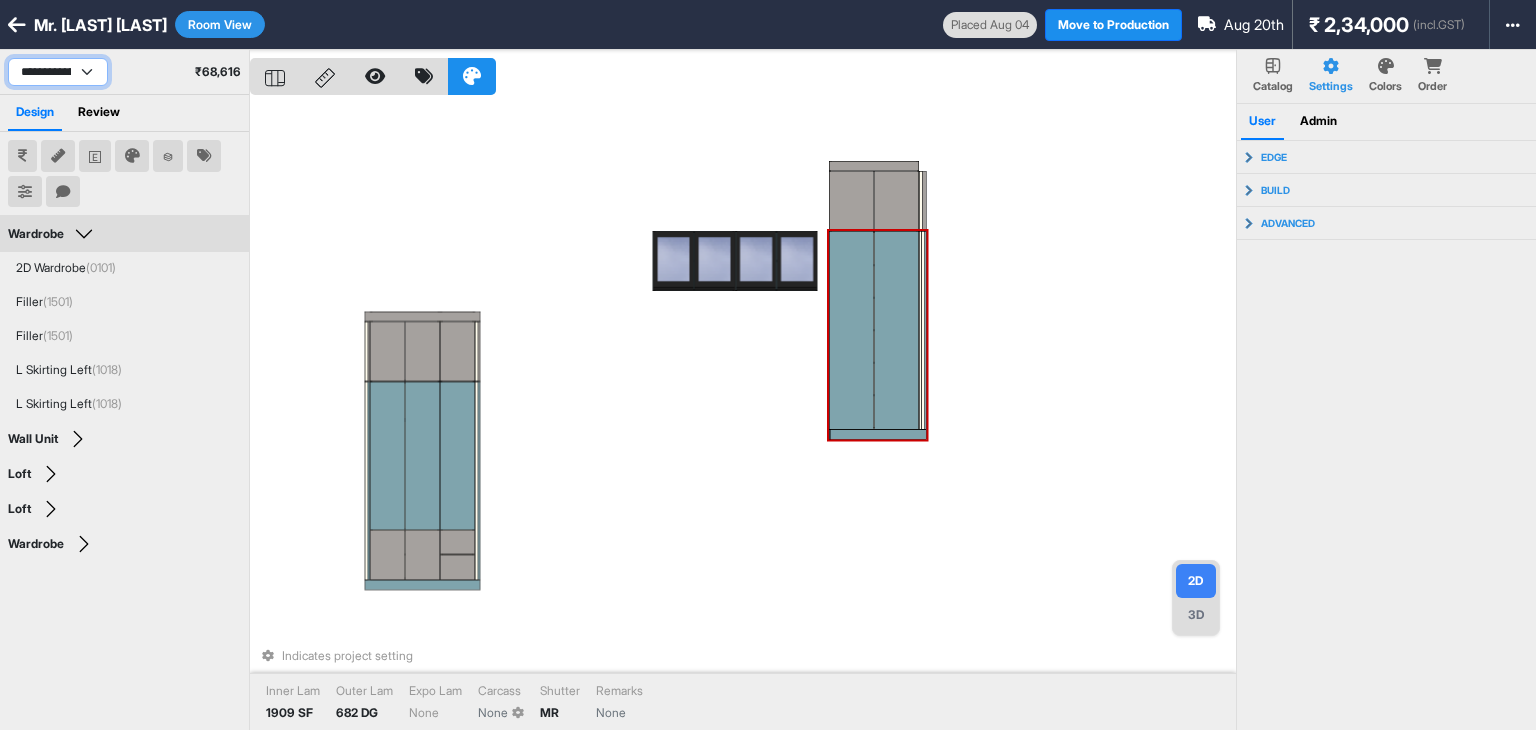 click on "**********" at bounding box center [58, 72] 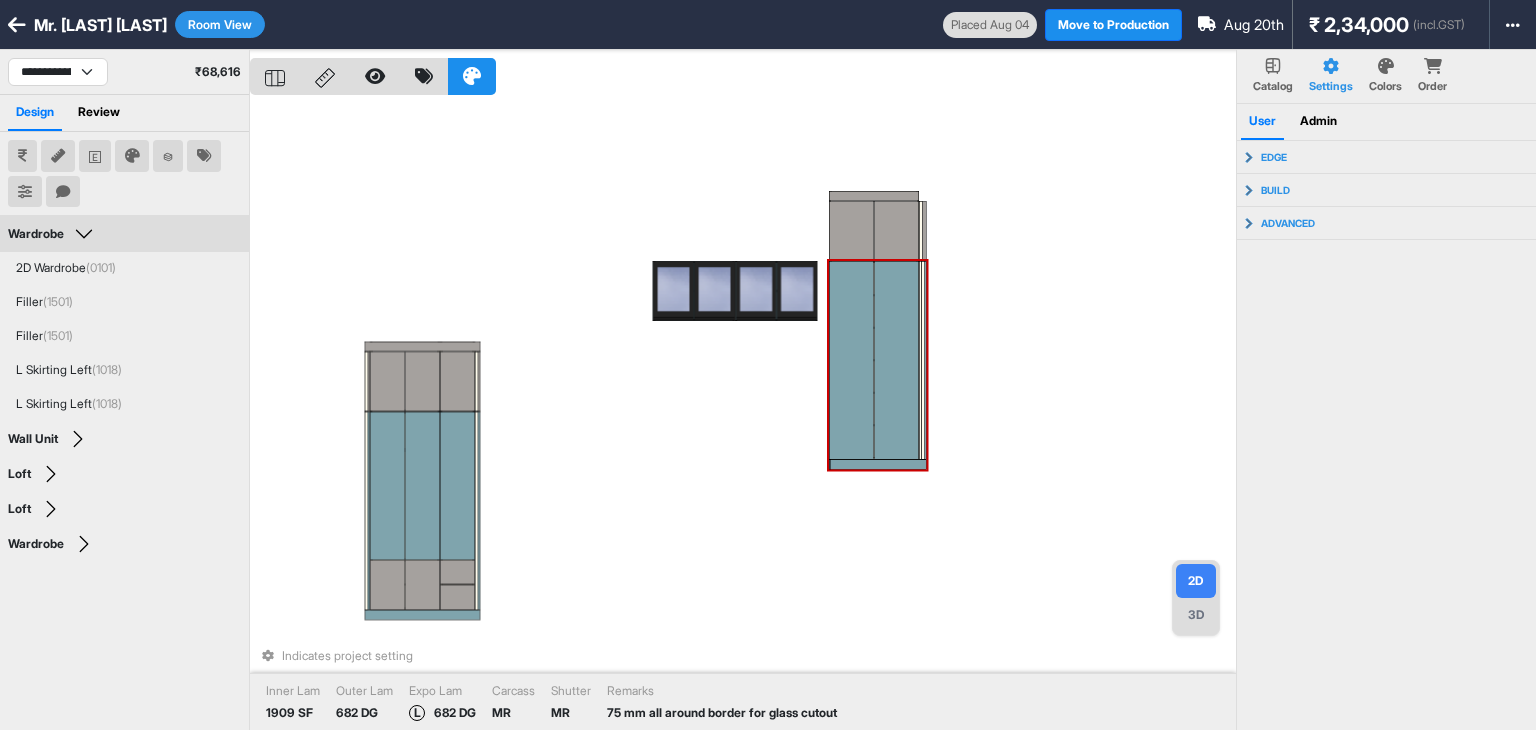click at bounding box center (851, 360) 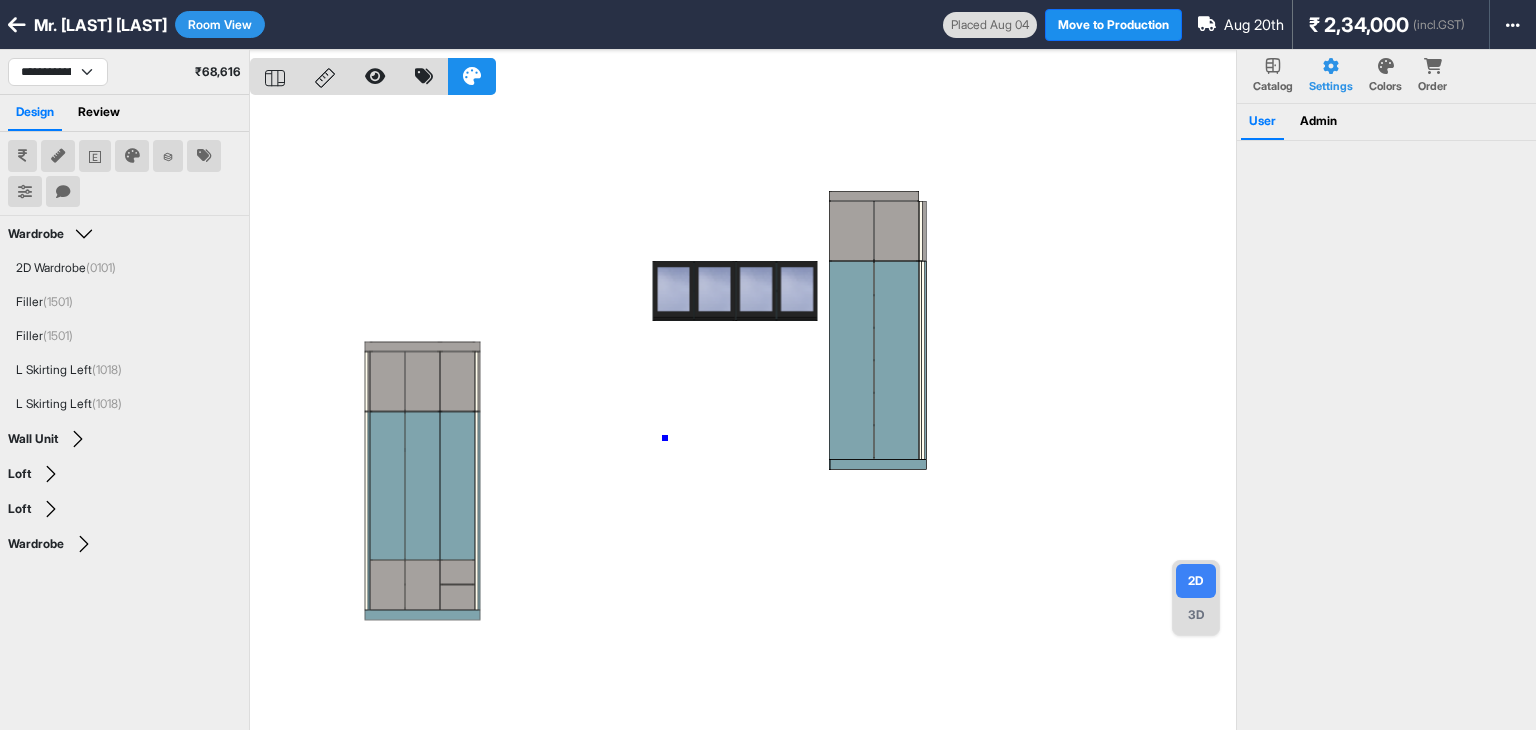 click at bounding box center [743, 415] 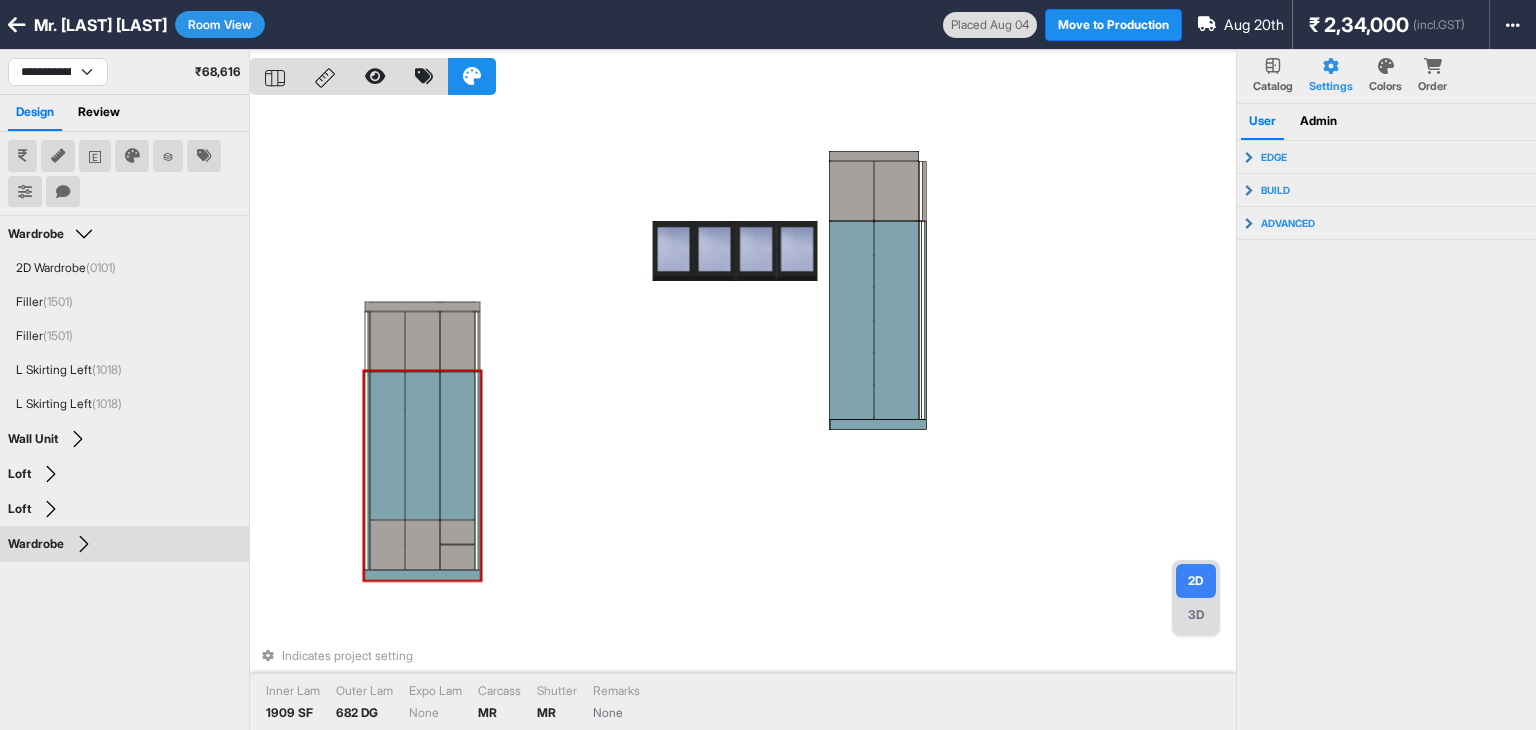 click at bounding box center [387, 446] 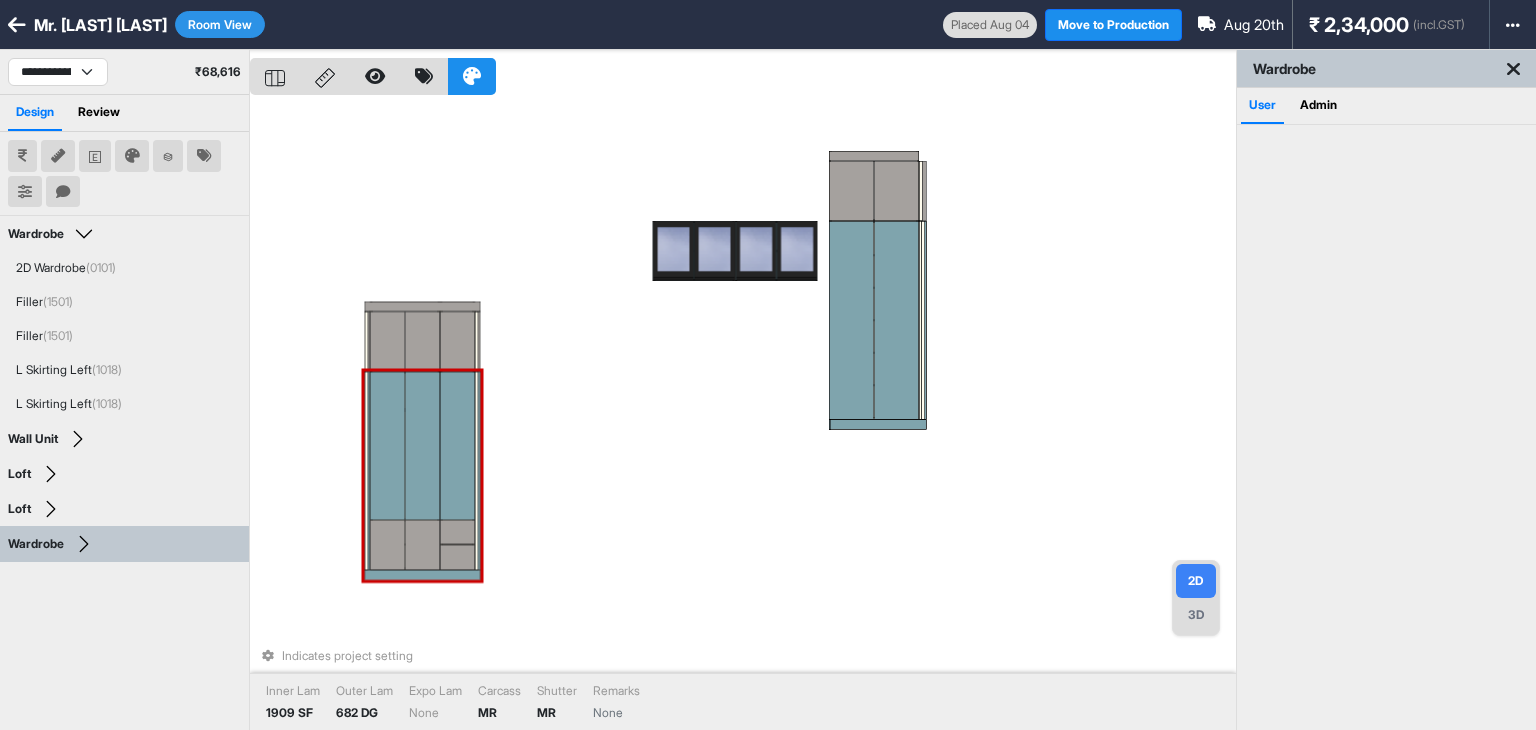 click at bounding box center [387, 446] 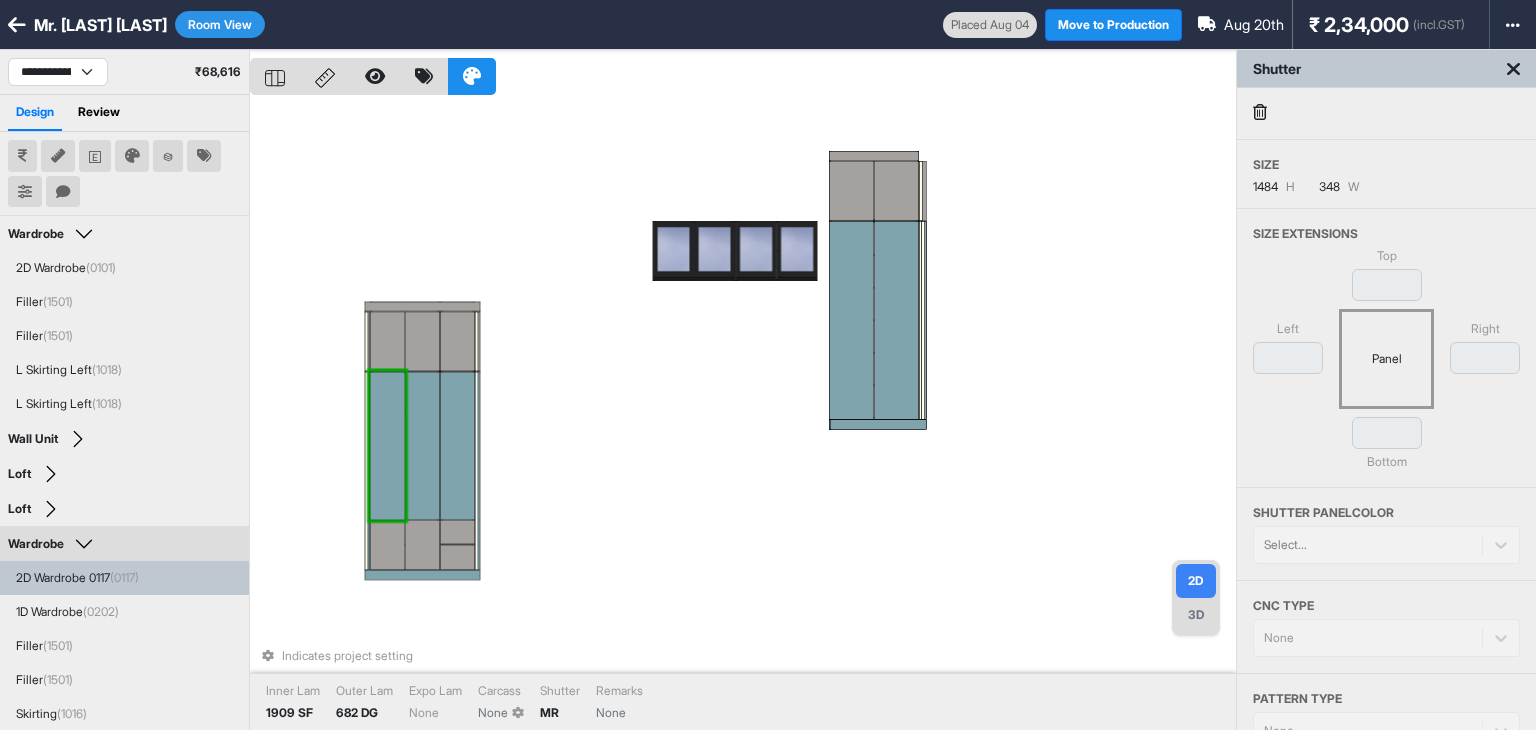 drag, startPoint x: 596, startPoint y: 404, endPoint x: 568, endPoint y: 396, distance: 29.12044 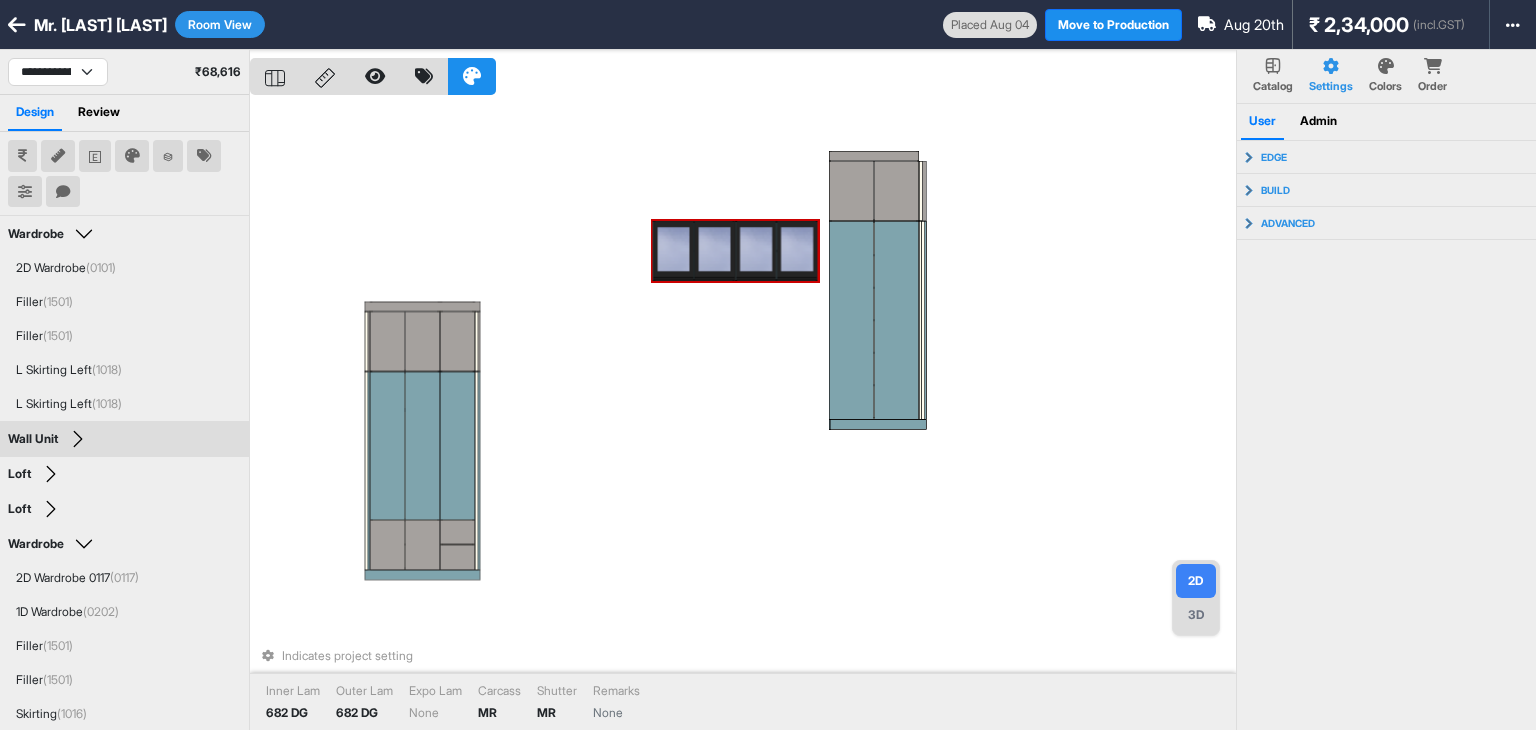 click on "Indicates project setting Inner Lam 682 DG Outer Lam 682 DG Expo Lam None Carcass MR Shutter MR Remarks None" at bounding box center [743, 415] 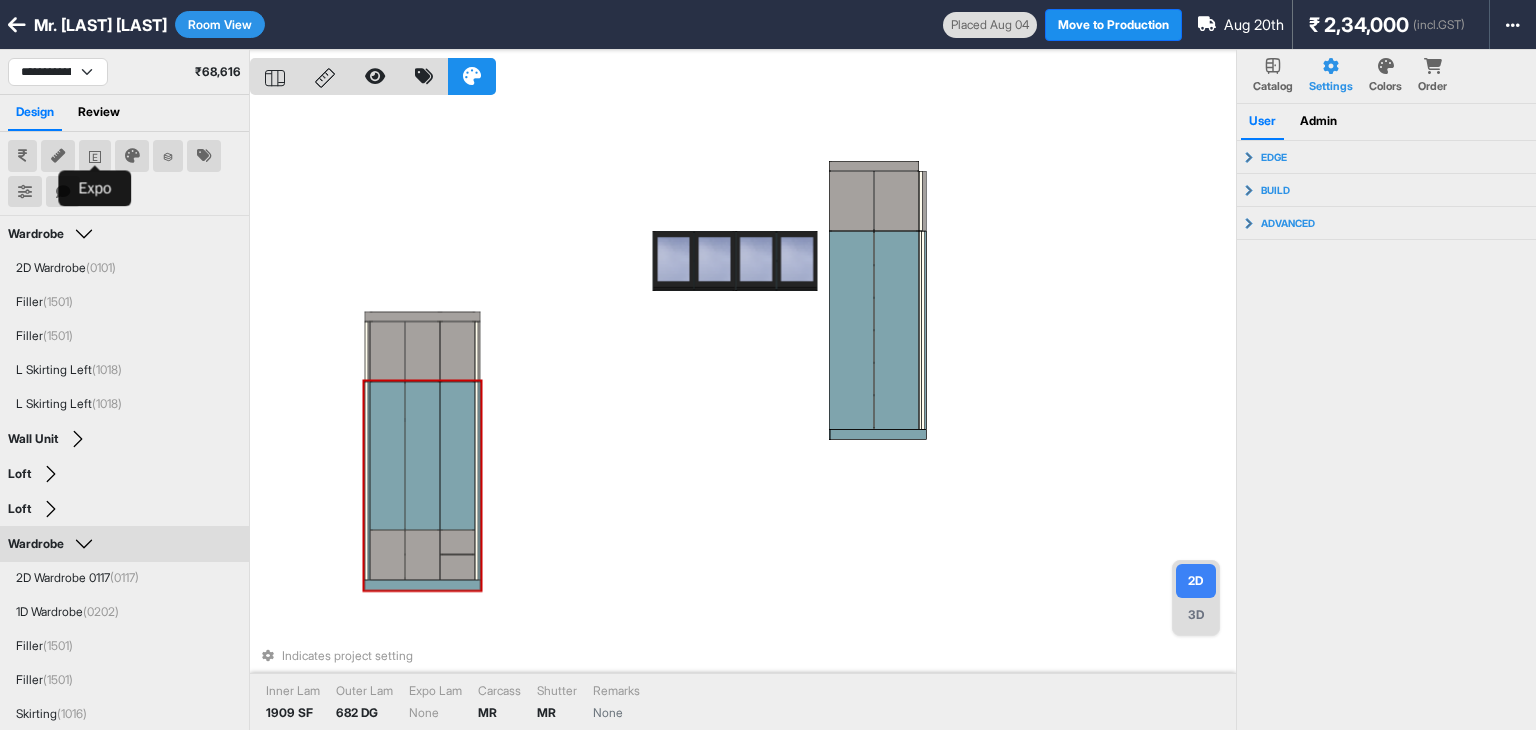 click at bounding box center (95, 156) 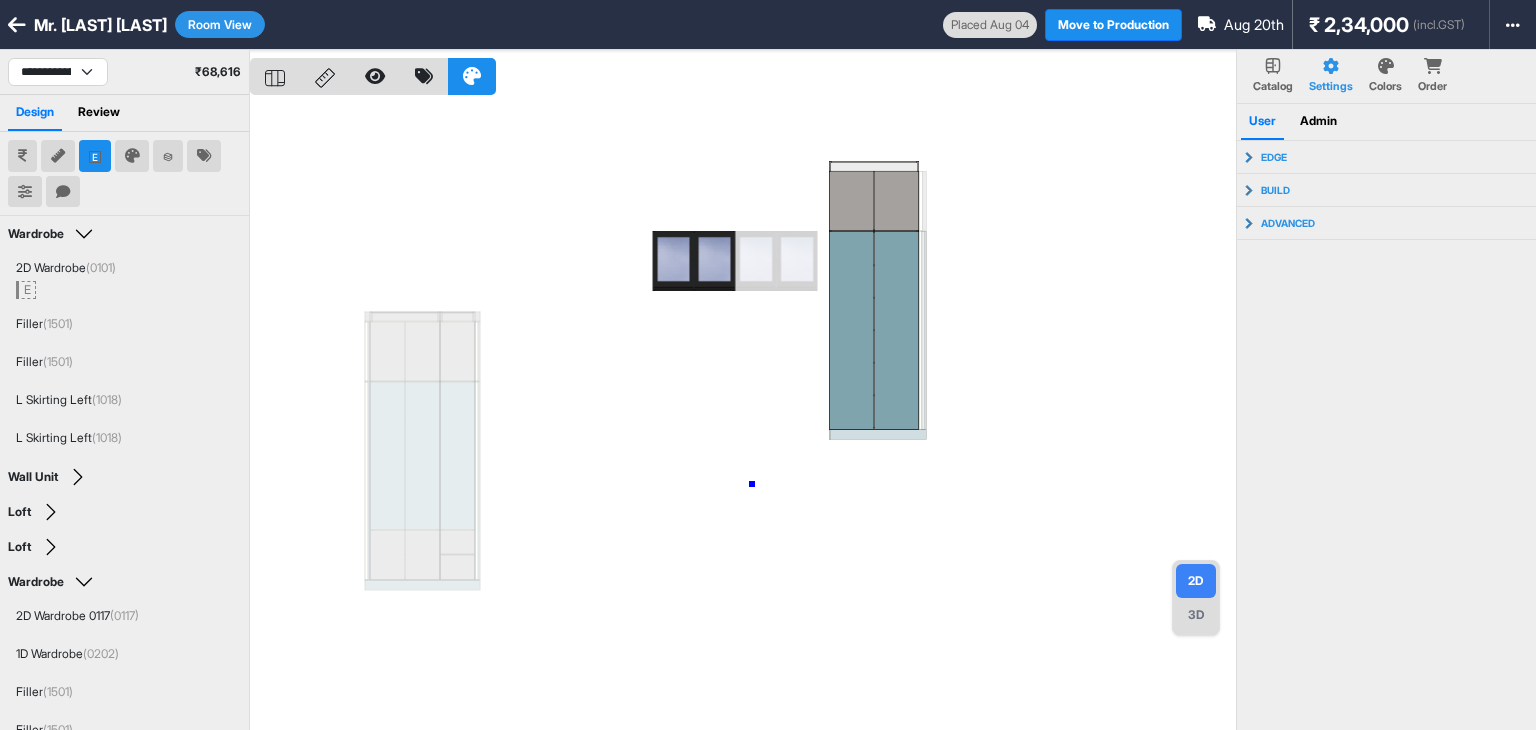 click at bounding box center [743, 415] 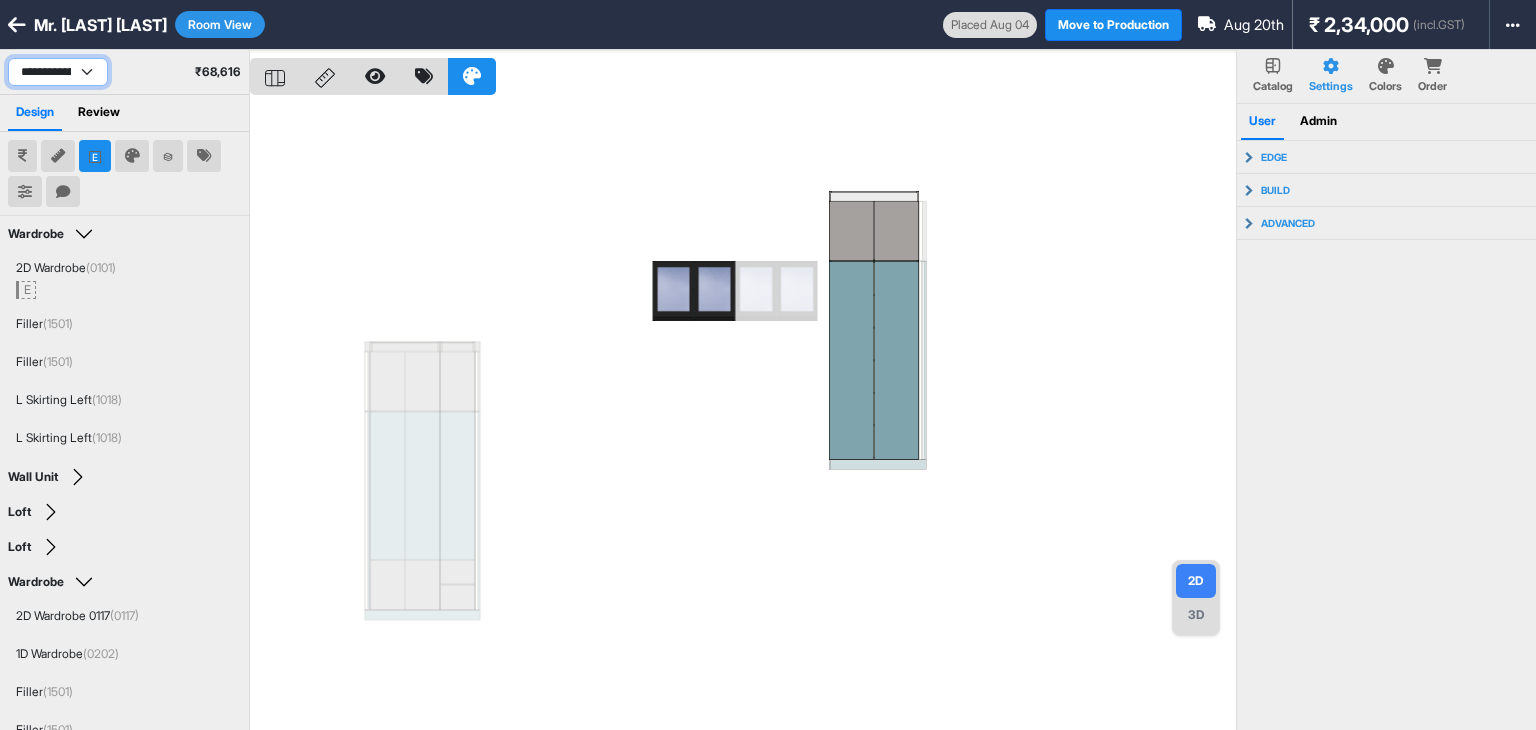 click on "**********" at bounding box center [58, 72] 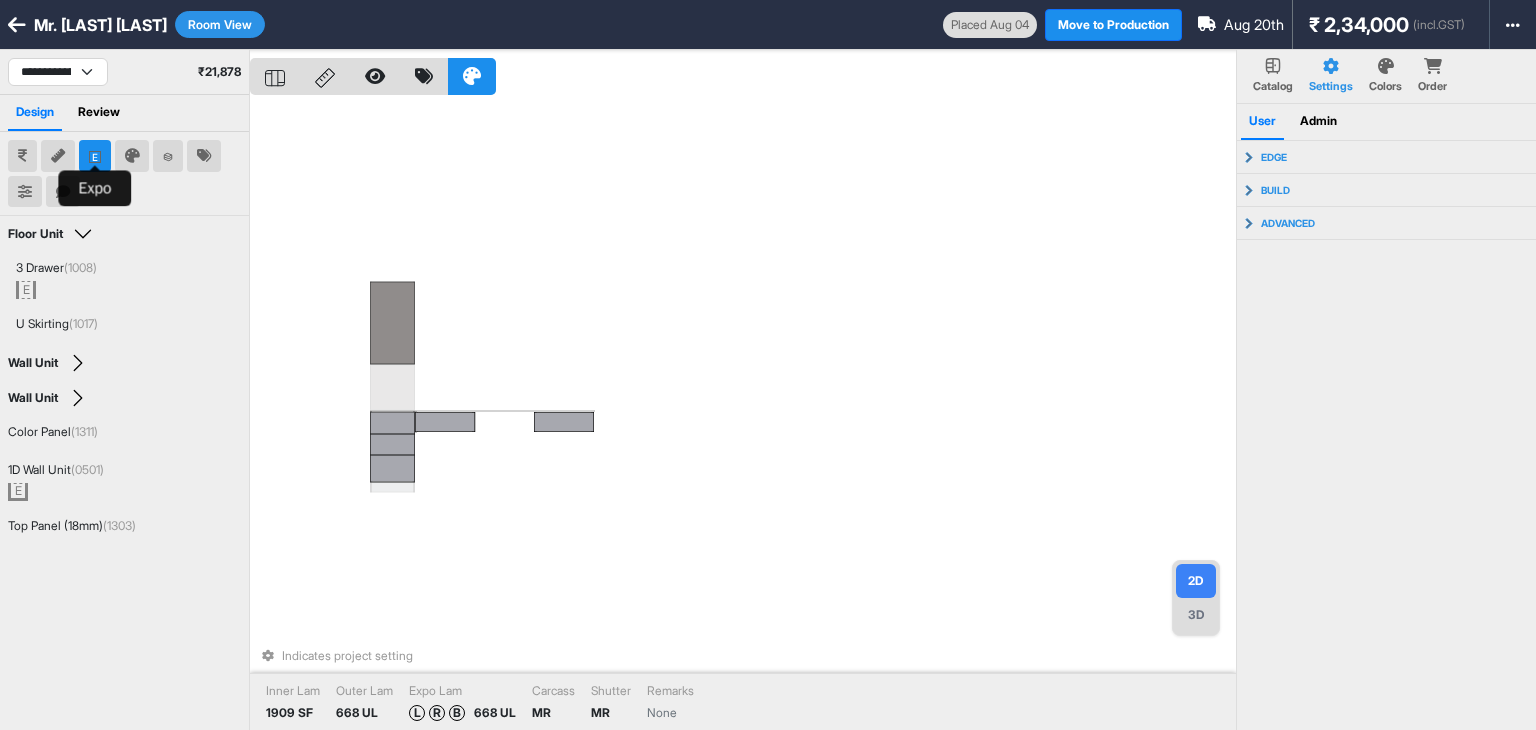 click at bounding box center (95, 156) 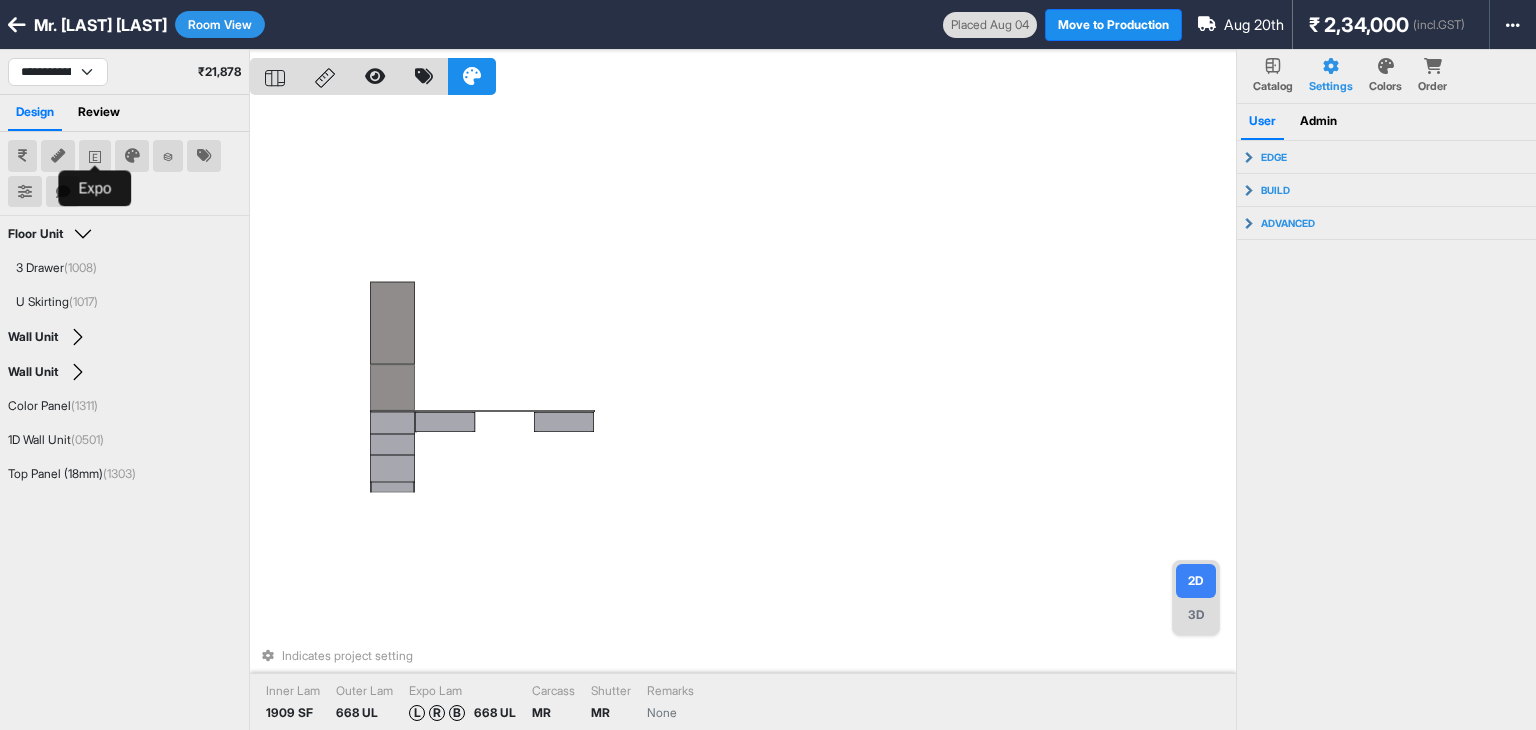 click on "Indicates project setting Inner Lam 1909 SF Outer Lam 668 UL Expo Lam L R B 668 UL Carcass MR Shutter MR Remarks None" at bounding box center [743, 415] 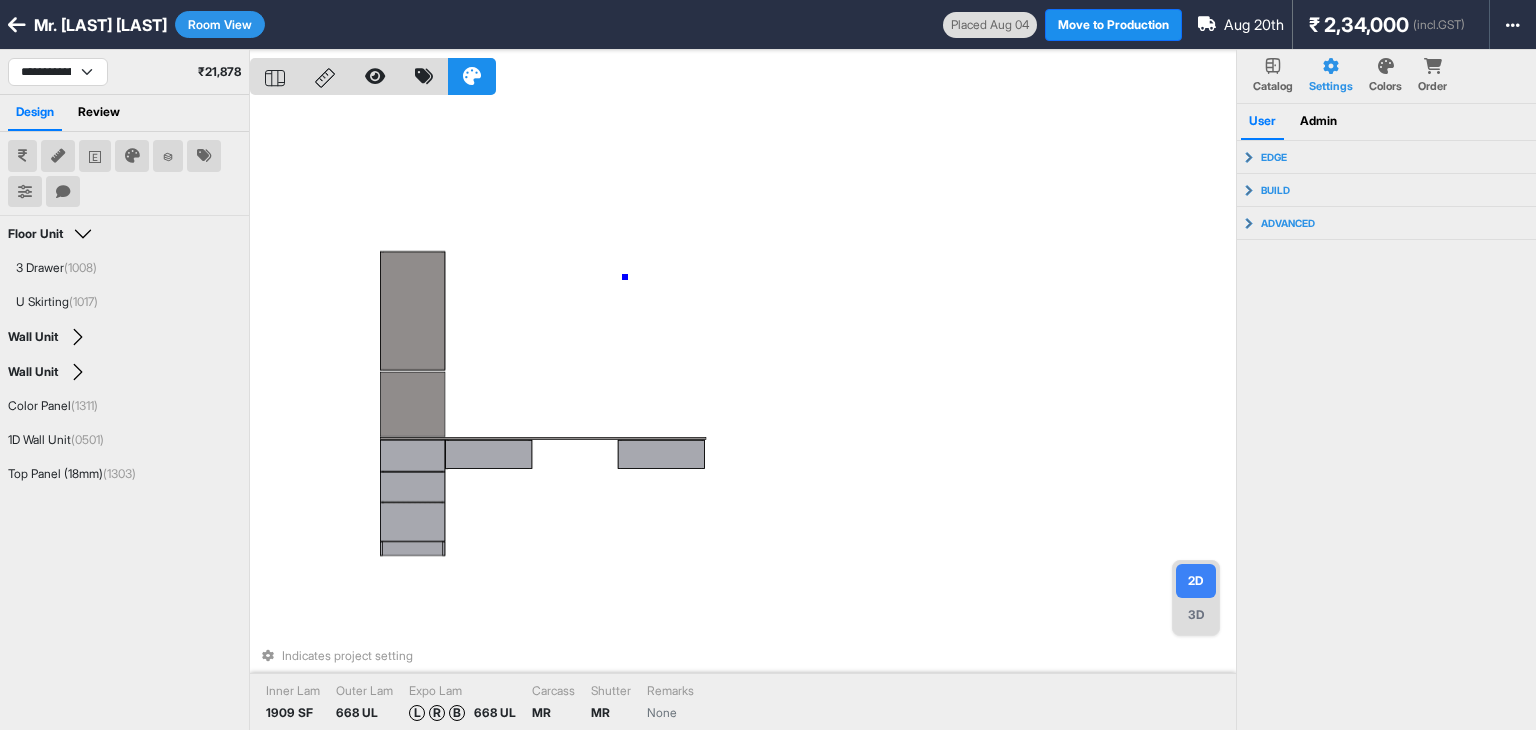 click on "Indicates project setting Inner Lam 1909 SF Outer Lam 668 UL Expo Lam L R B 668 UL Carcass MR Shutter MR Remarks None" at bounding box center (743, 415) 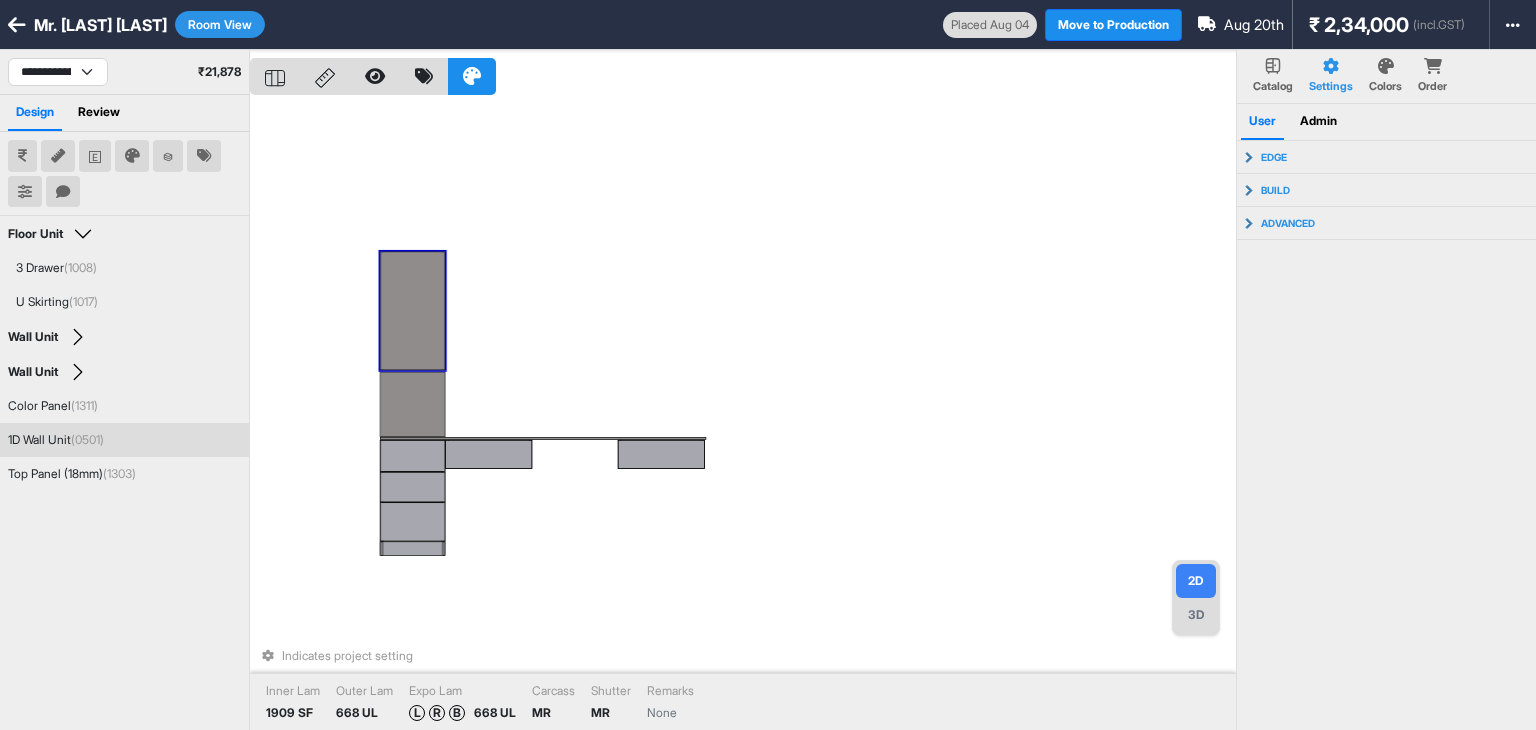 click at bounding box center (412, 310) 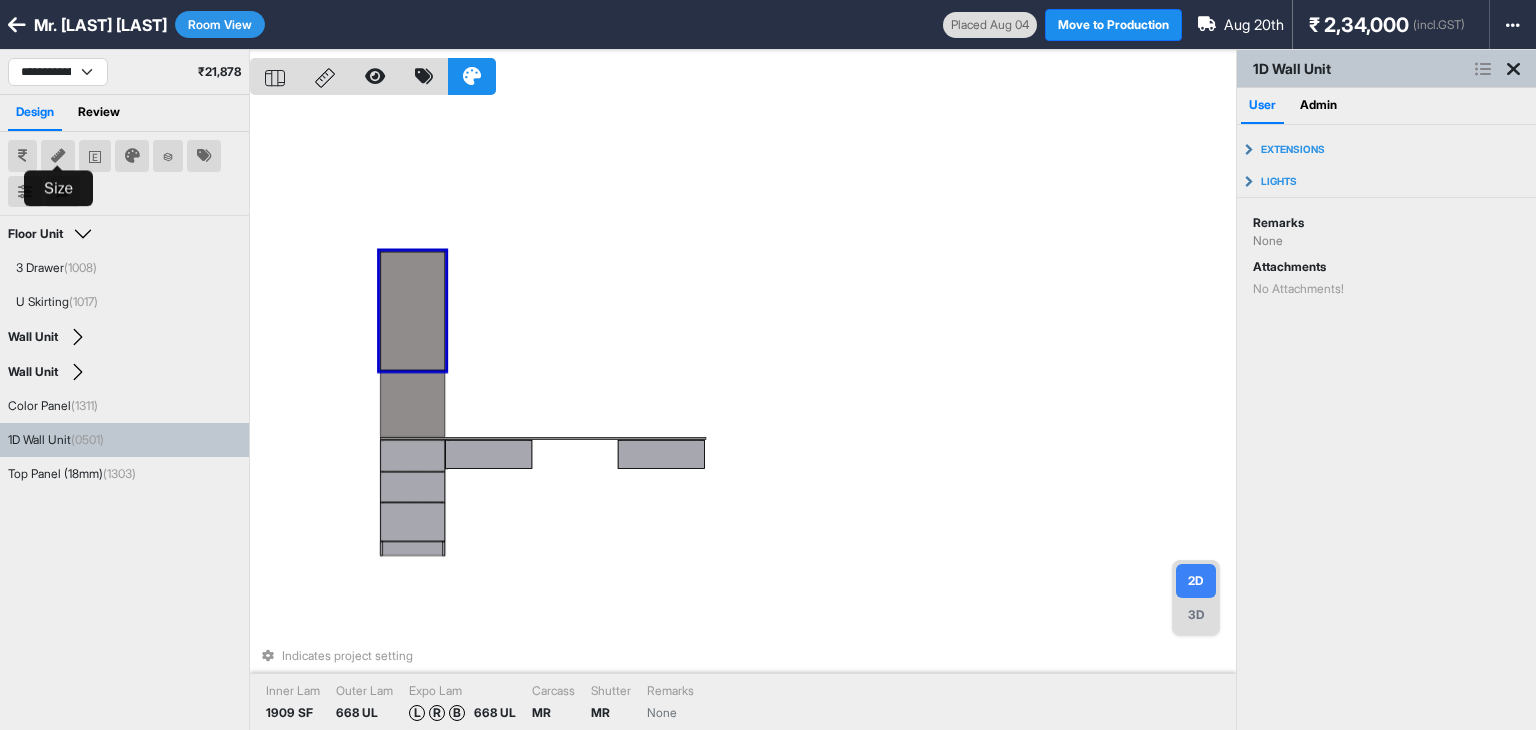 click at bounding box center (58, 156) 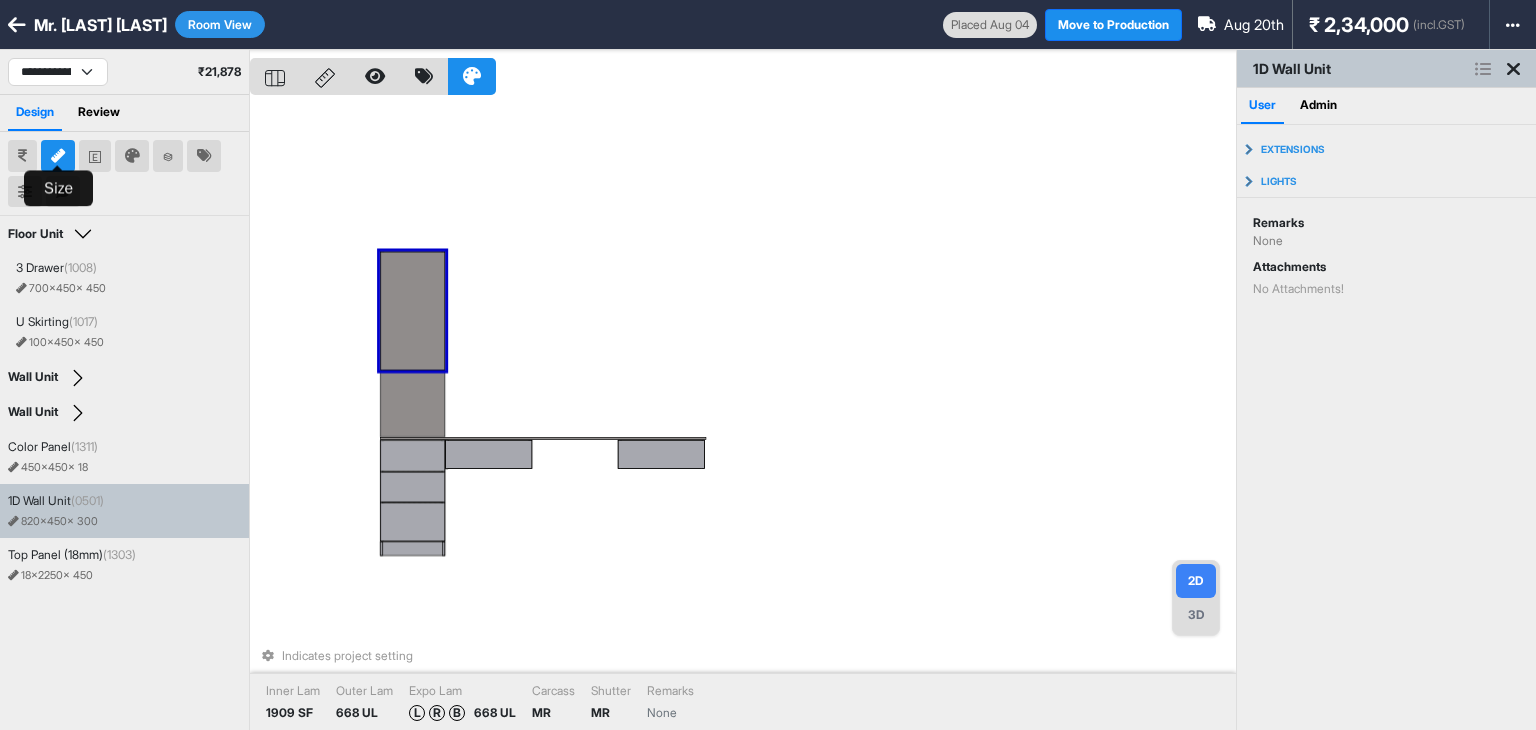 click at bounding box center (58, 156) 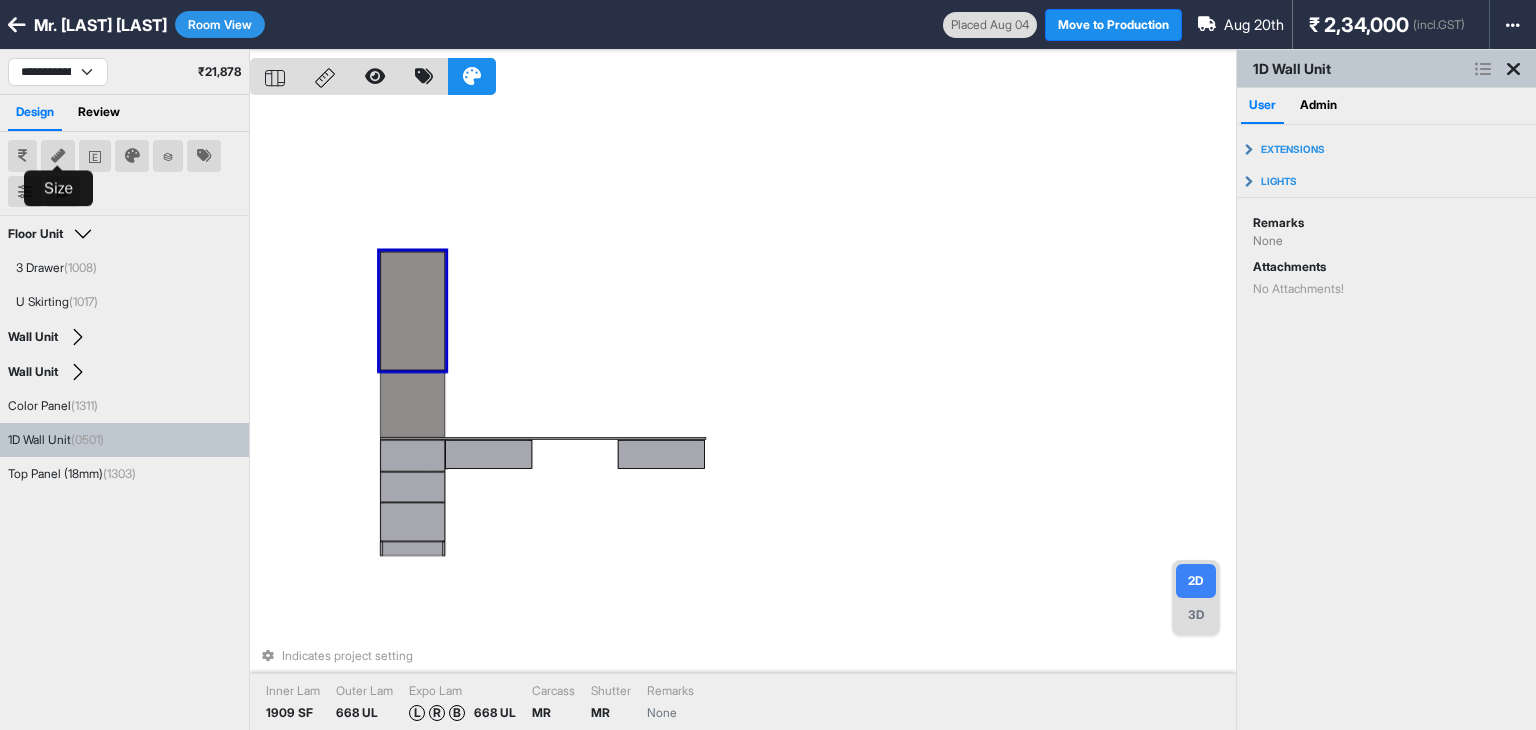 click on "Indicates project setting Inner Lam 1909 SF Outer Lam 668 UL Expo Lam L R B 668 UL Carcass MR Shutter MR Remarks None" at bounding box center (743, 415) 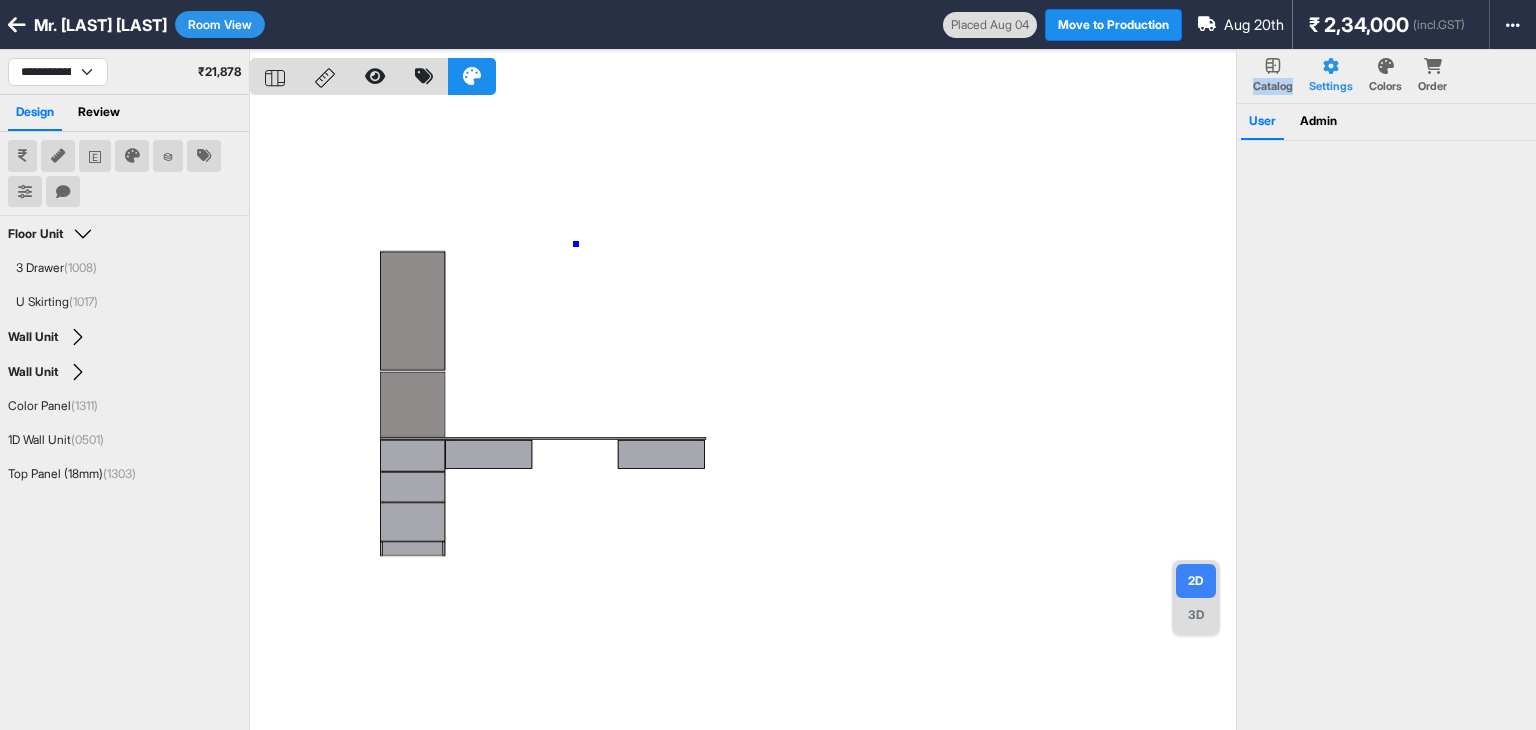 click at bounding box center (743, 415) 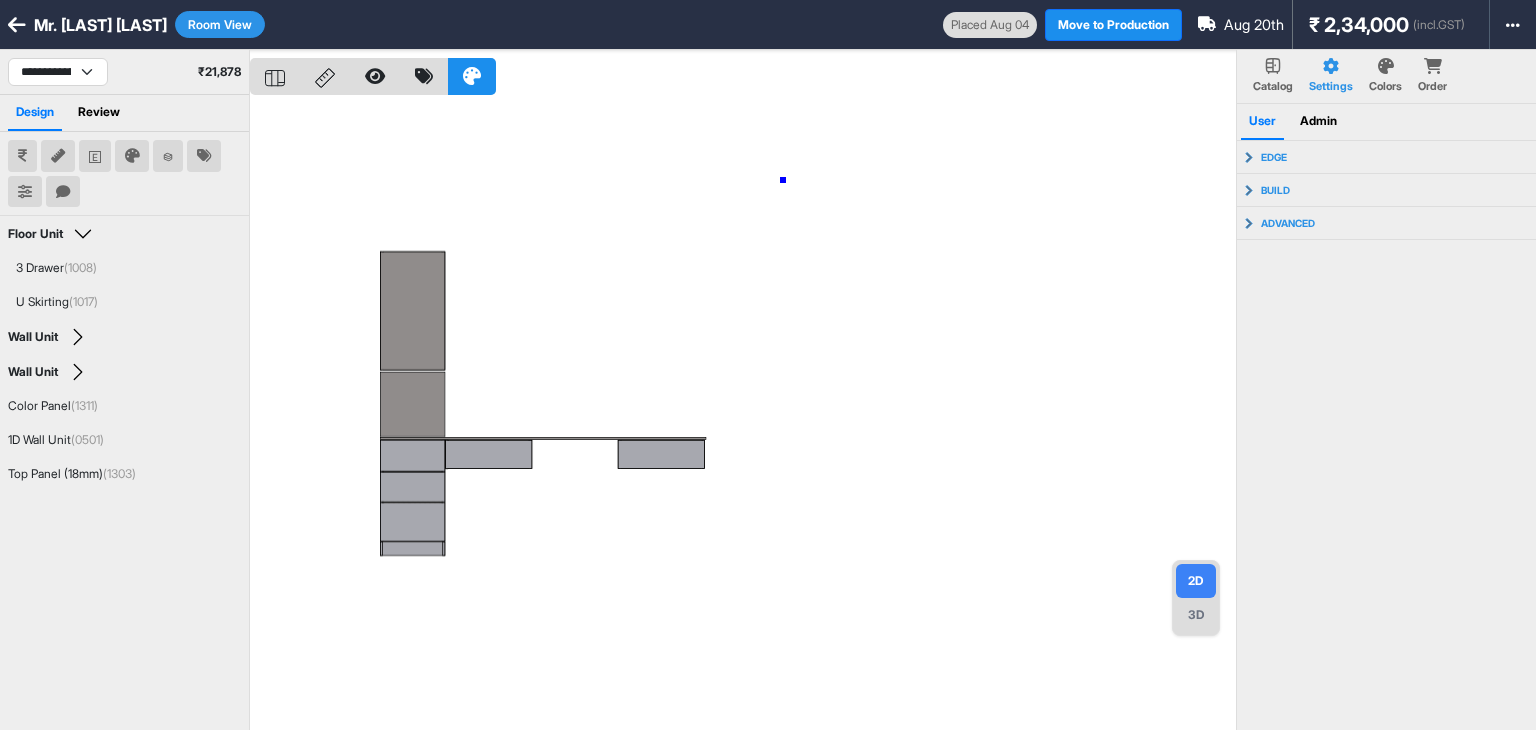 click at bounding box center [743, 415] 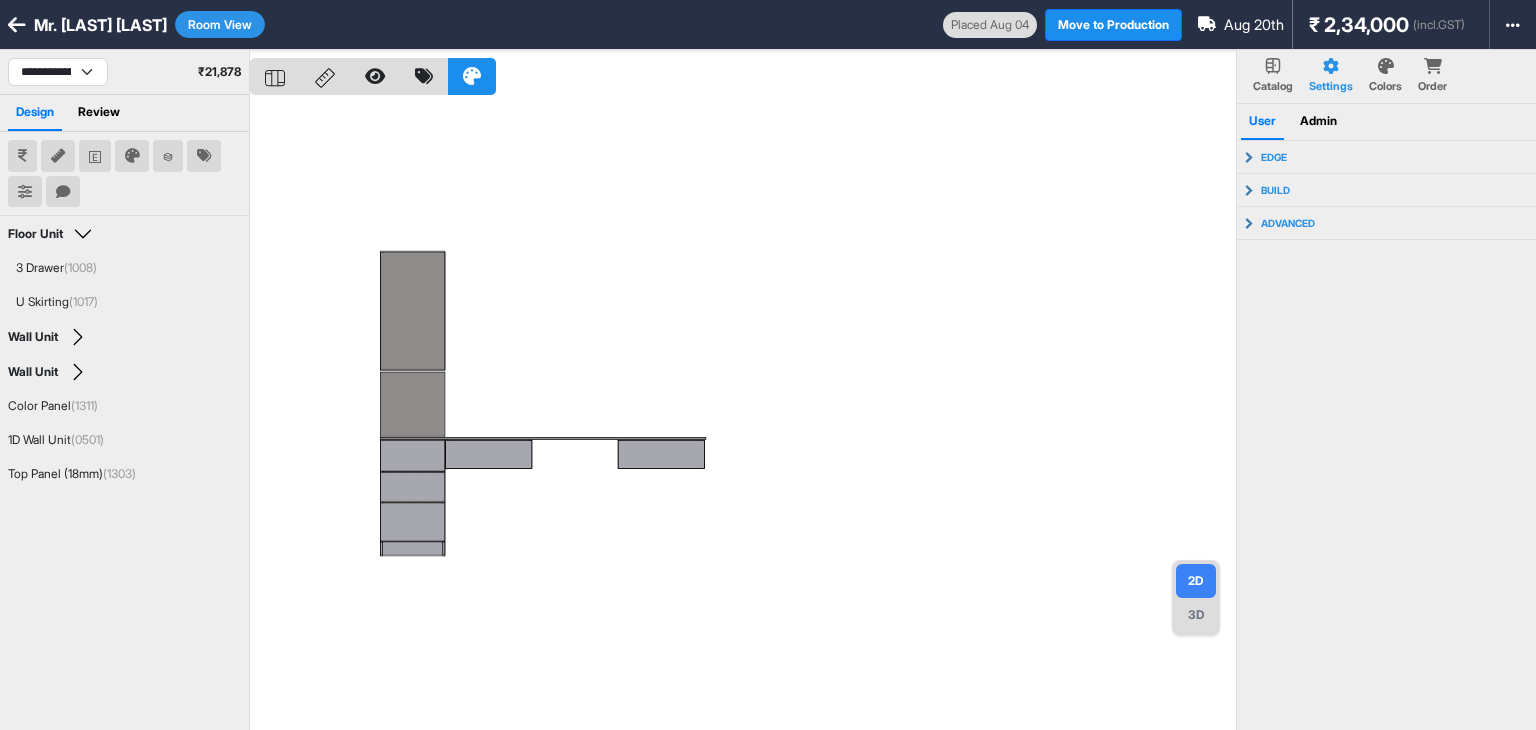click at bounding box center (95, 156) 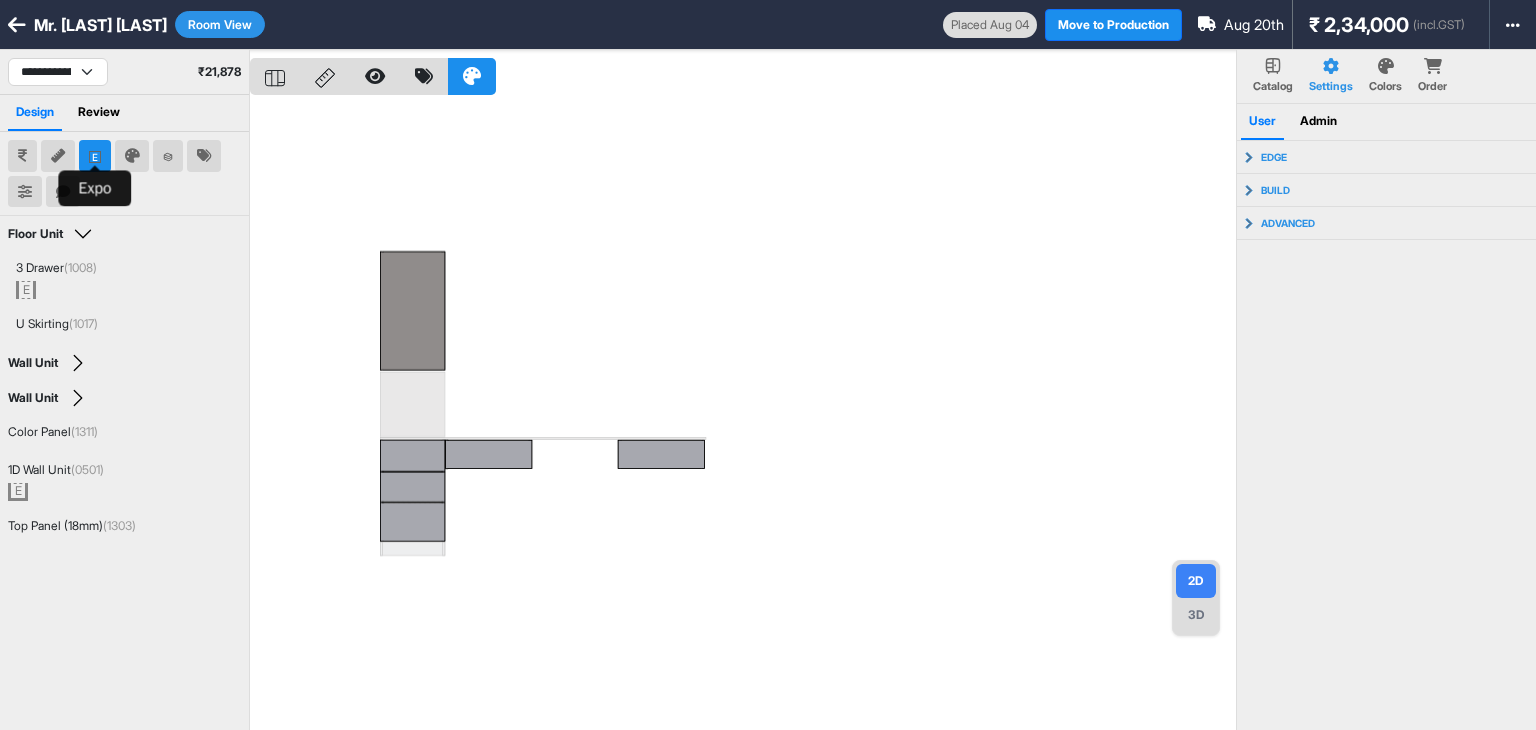 click at bounding box center [95, 156] 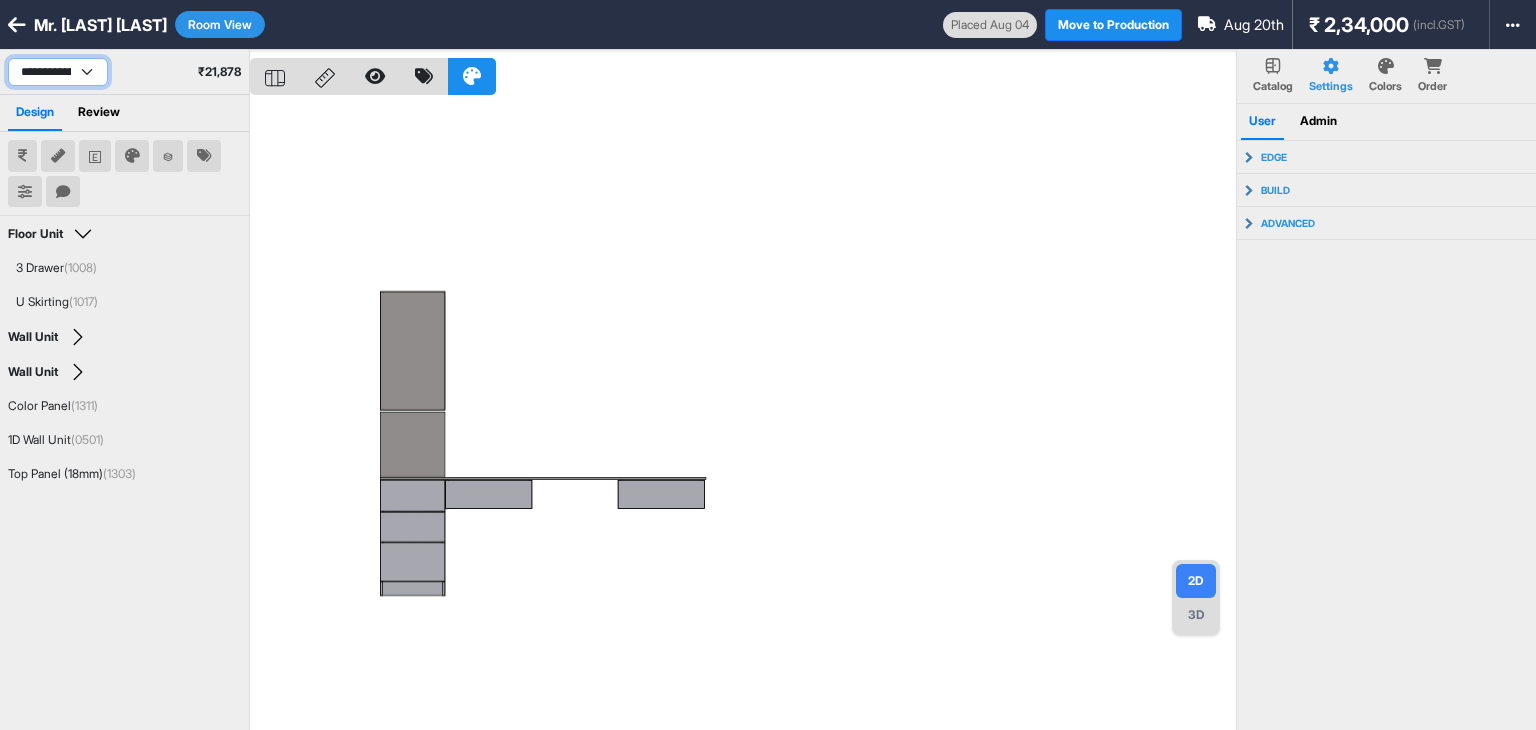 click on "**********" at bounding box center [58, 72] 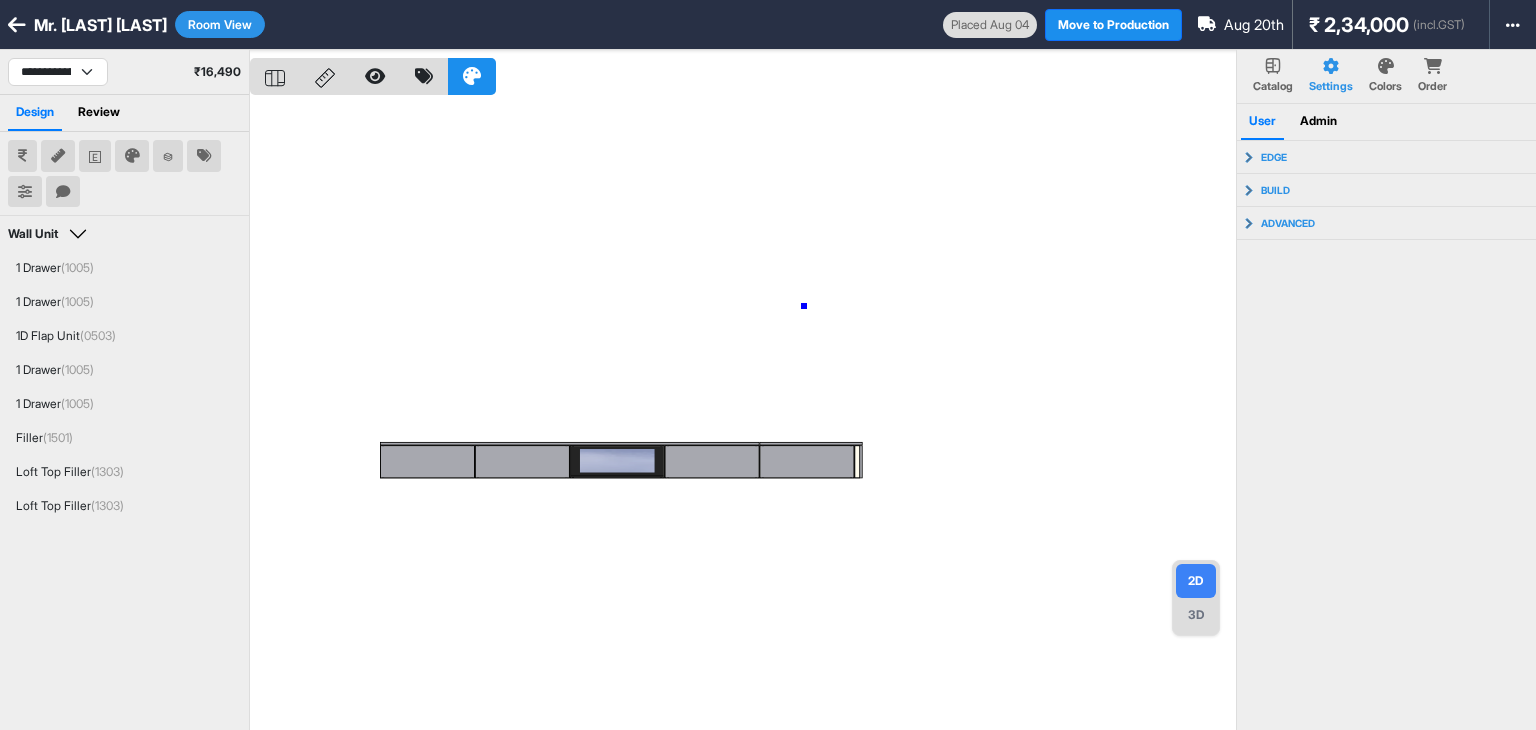 click at bounding box center [743, 415] 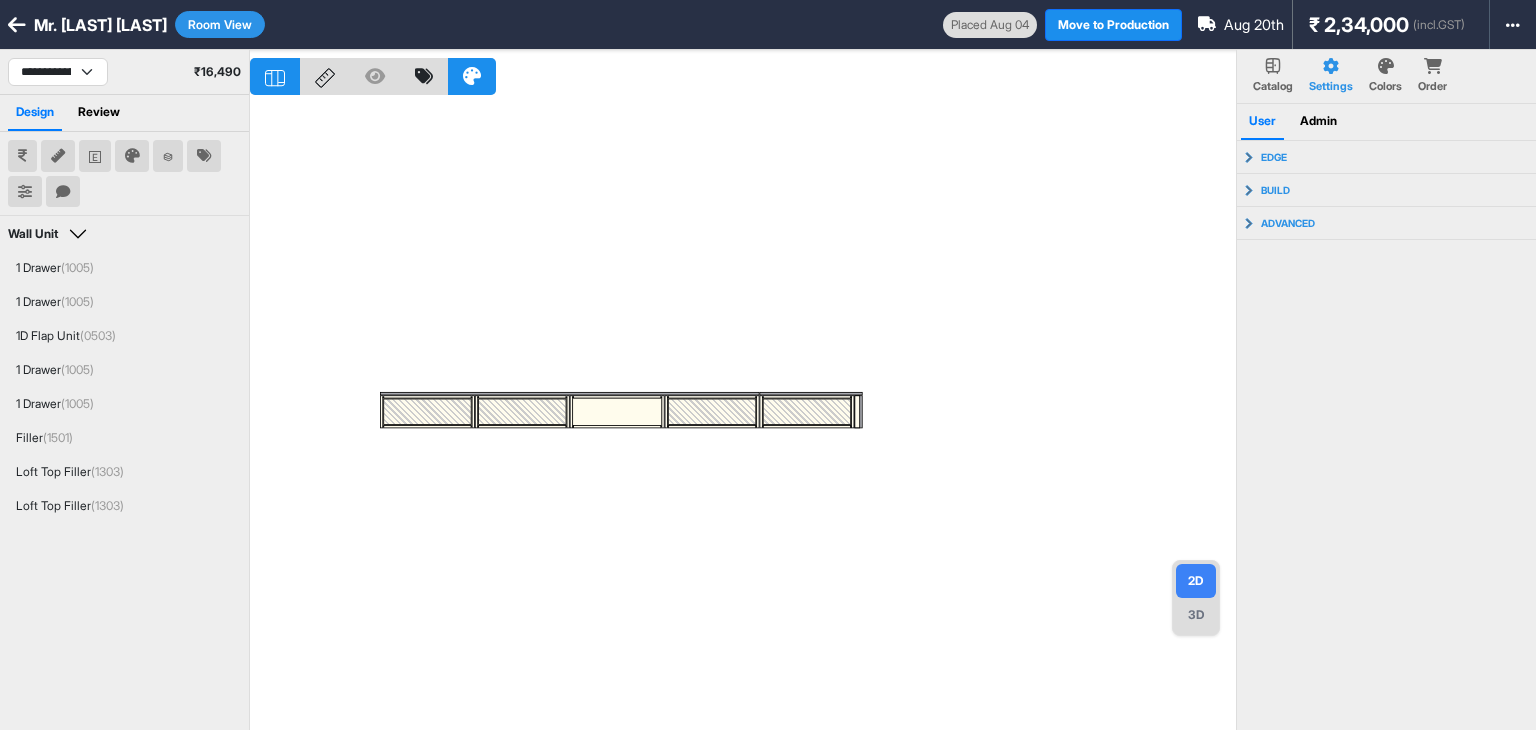 click at bounding box center (743, 415) 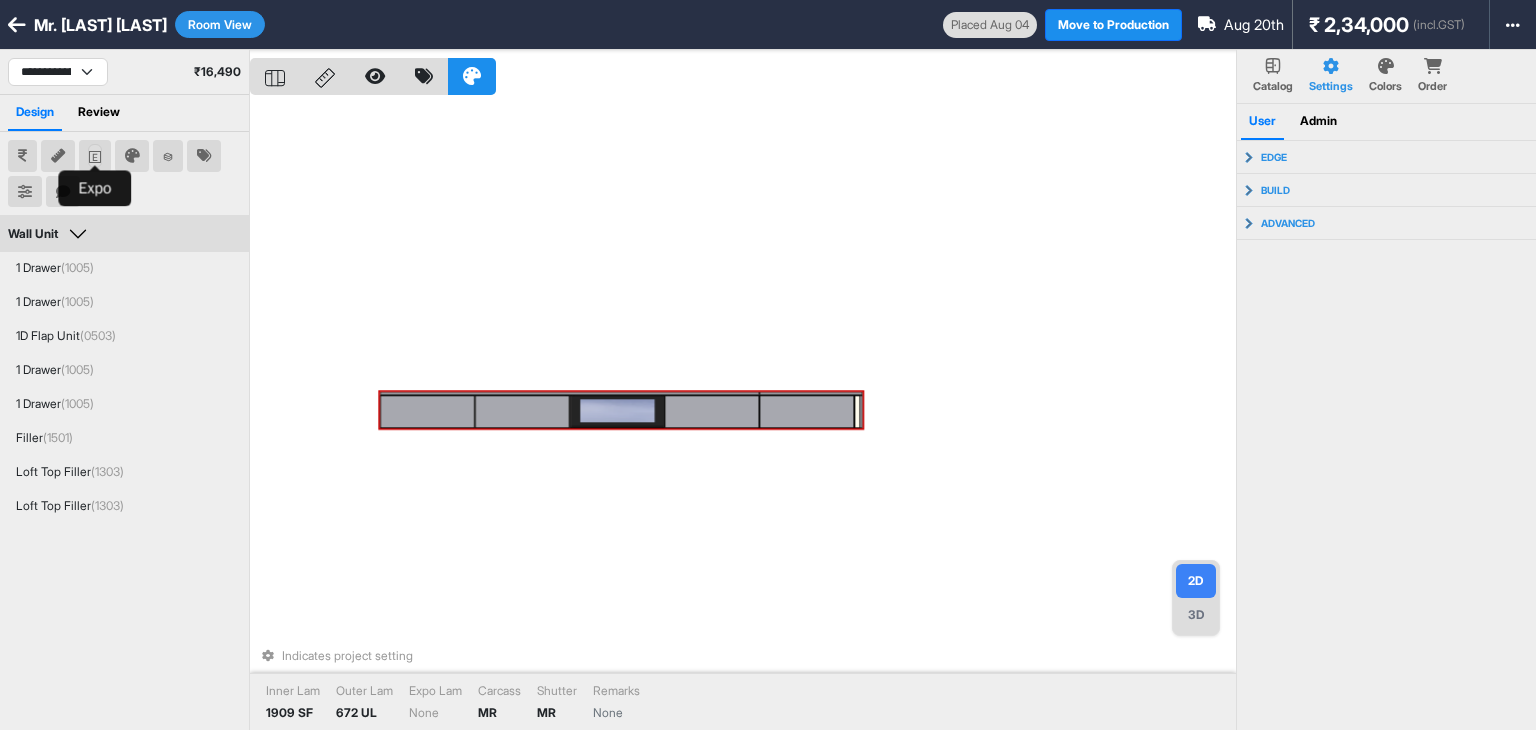 click 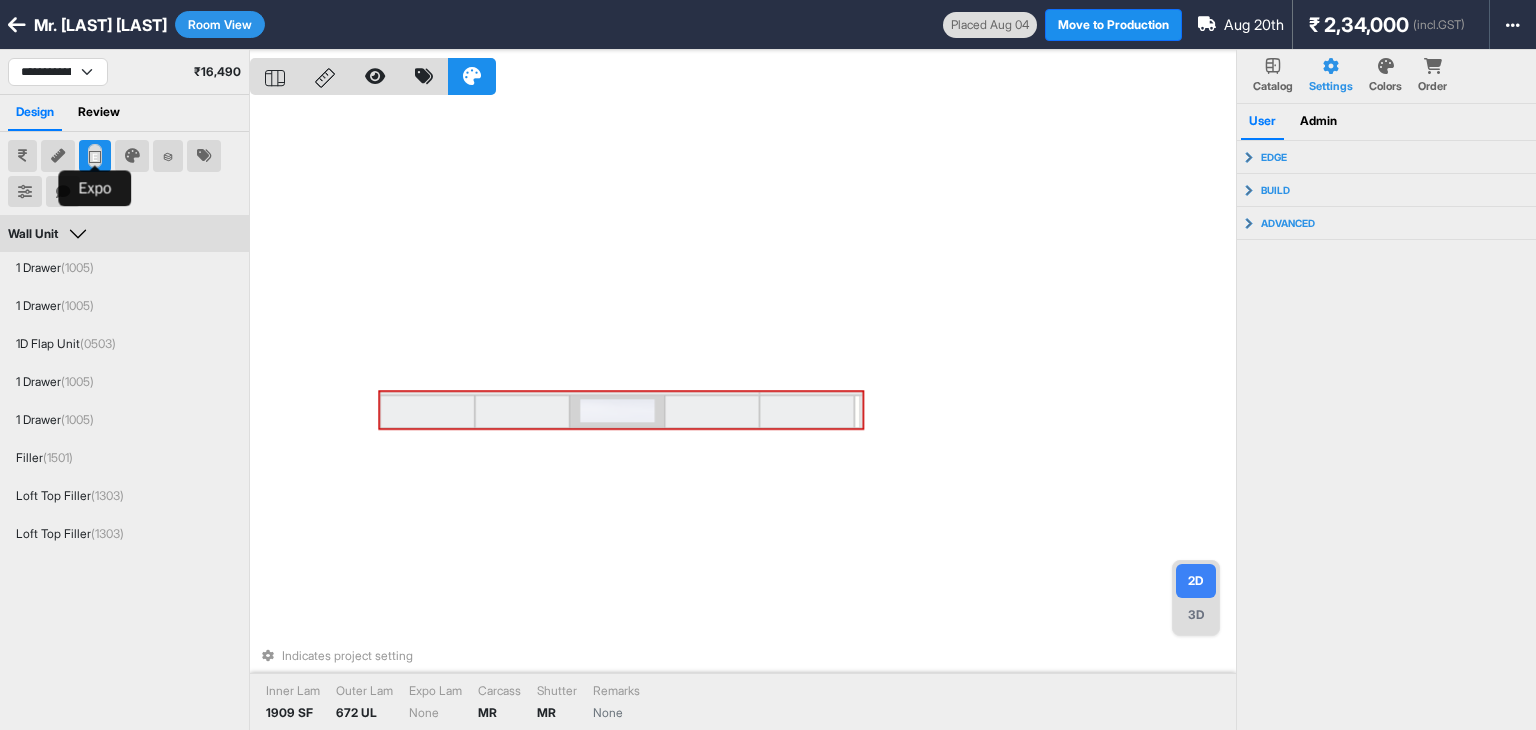 click 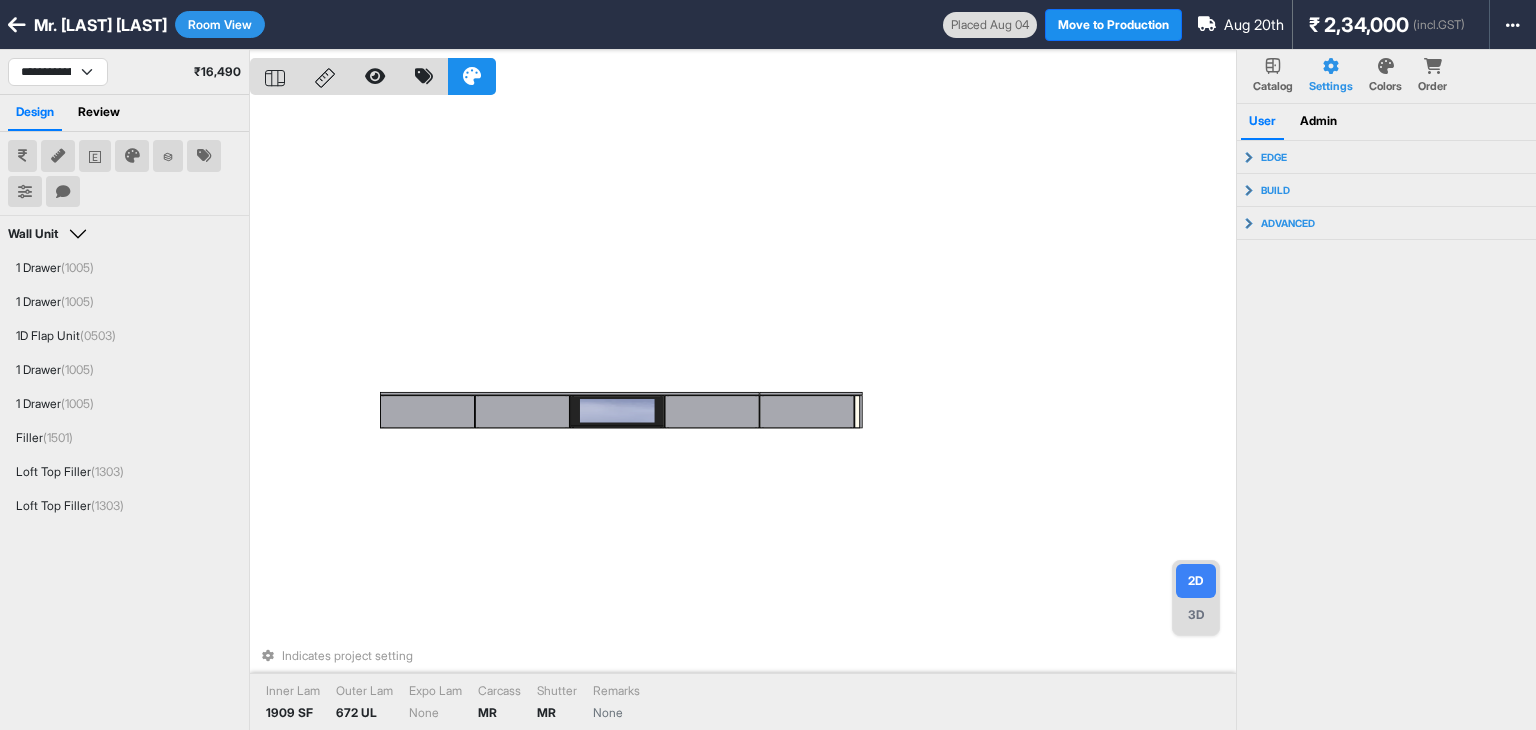 click on "Indicates project setting Inner Lam 1909 SF Outer Lam 672 UL Expo Lam None Carcass MR Shutter MR Remarks None" at bounding box center [743, 415] 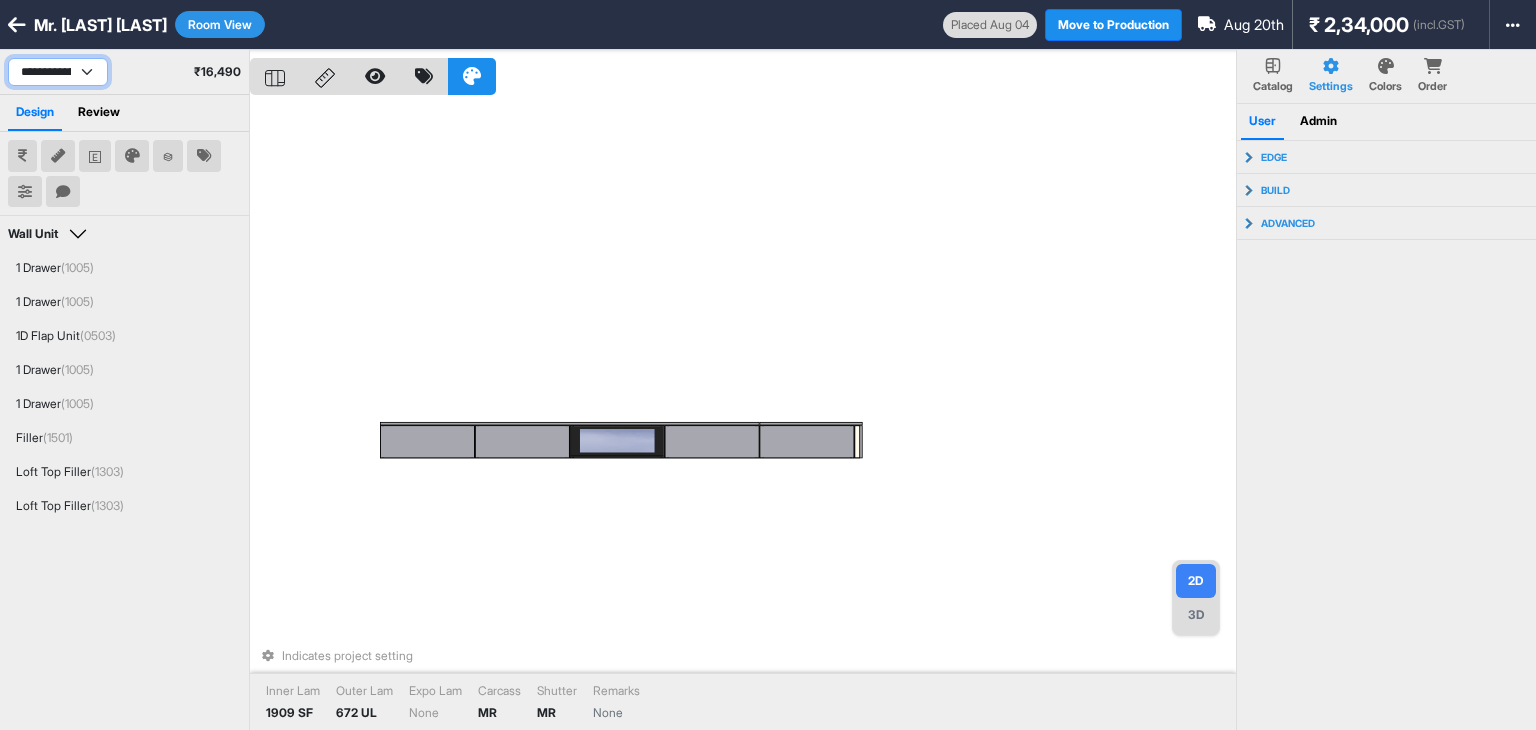 click on "**********" at bounding box center [58, 72] 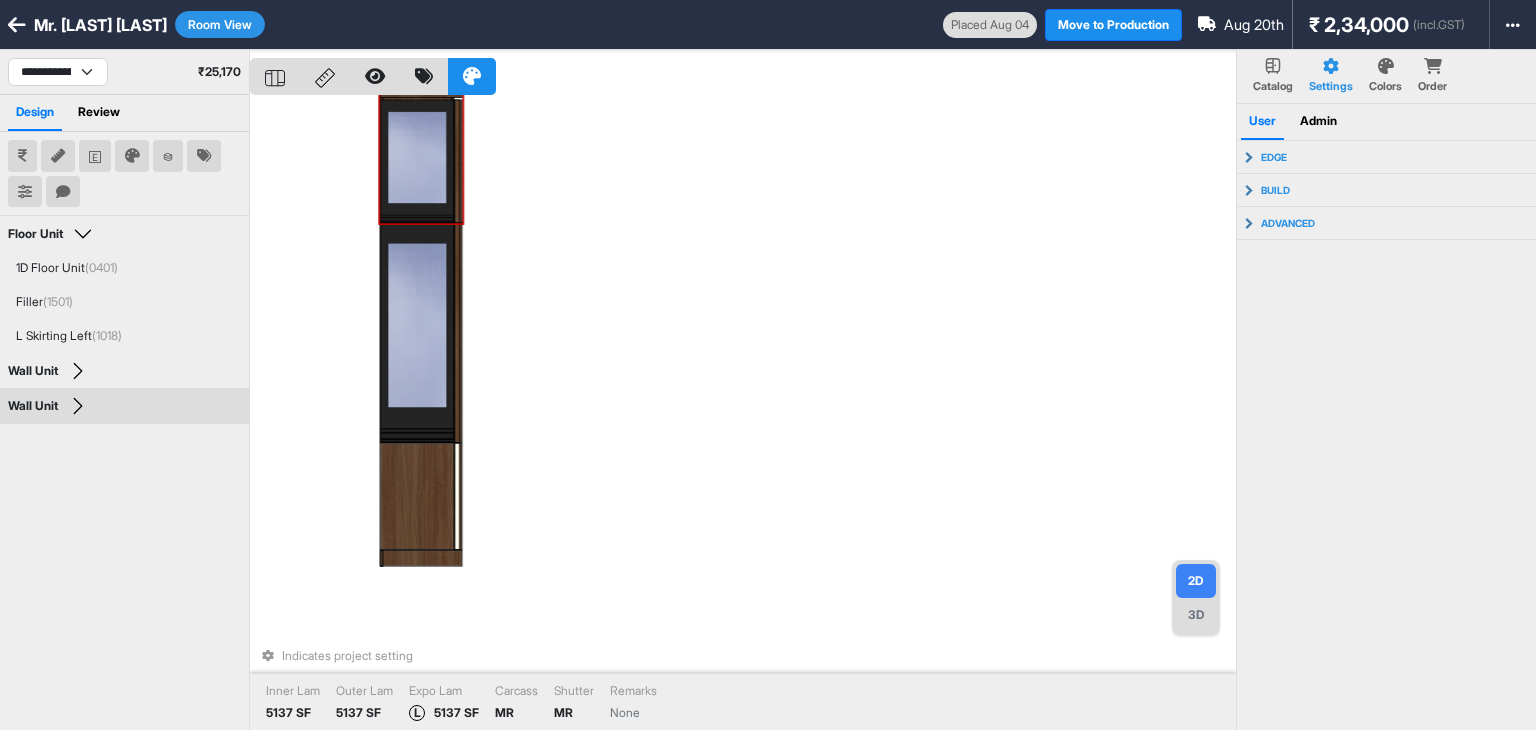 click at bounding box center [417, 162] 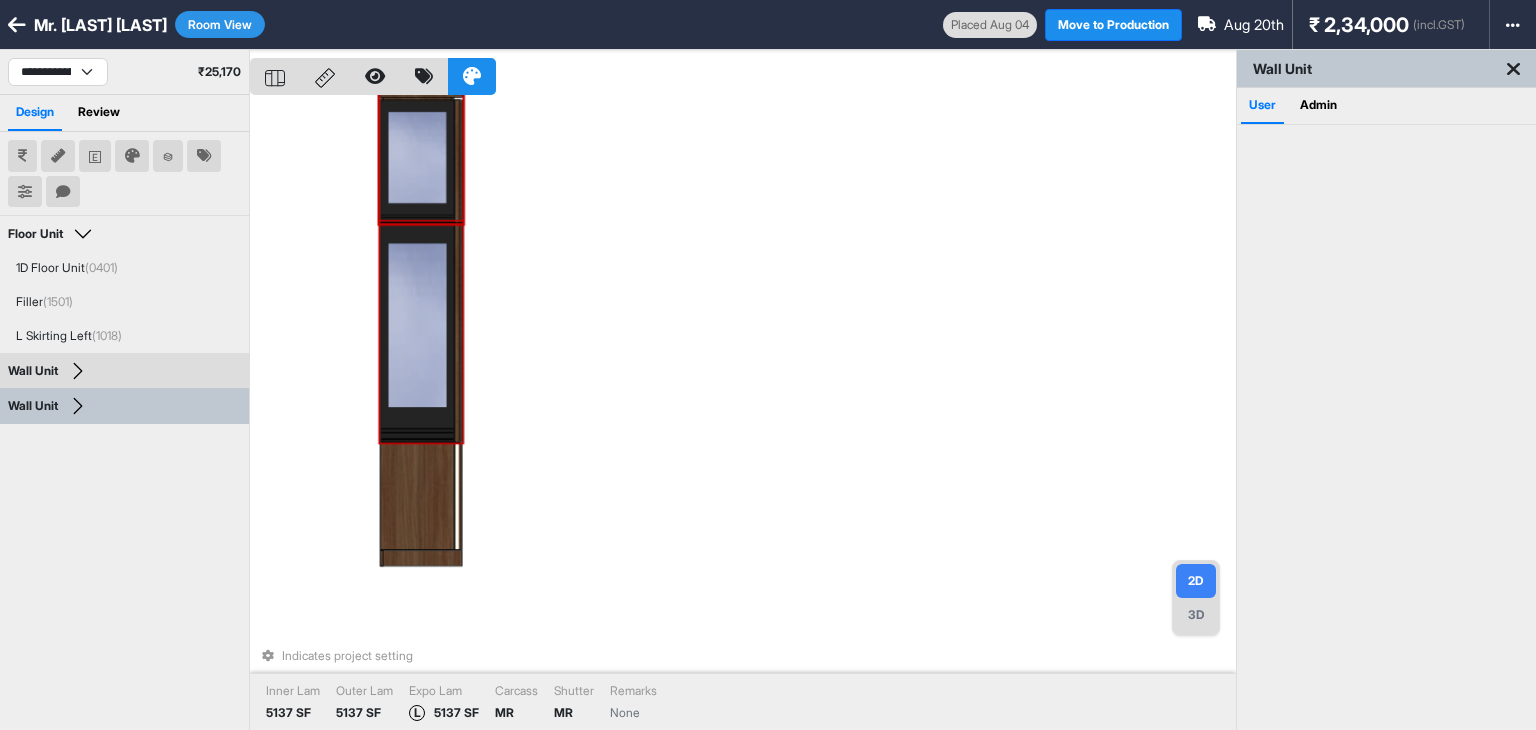click at bounding box center [417, 332] 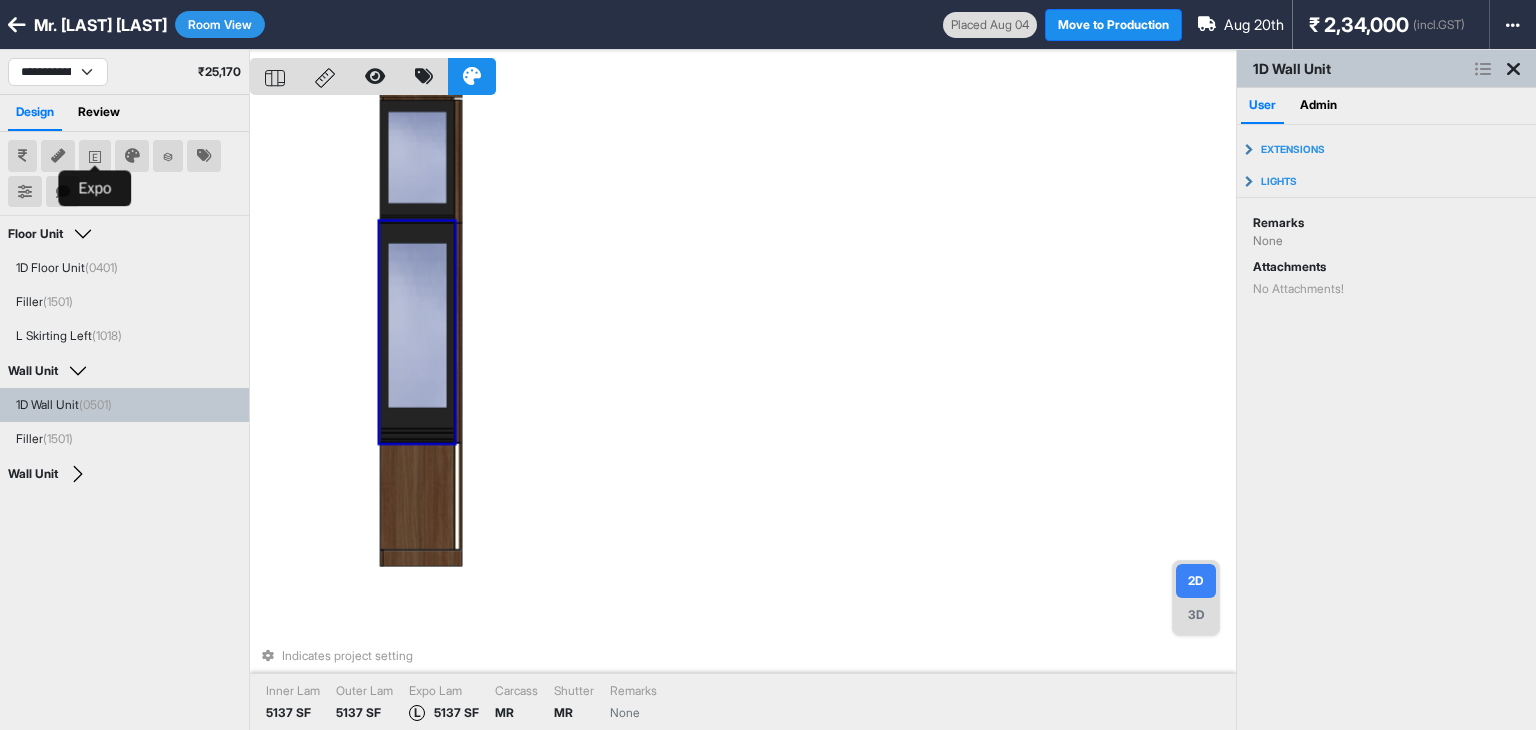 click at bounding box center [95, 156] 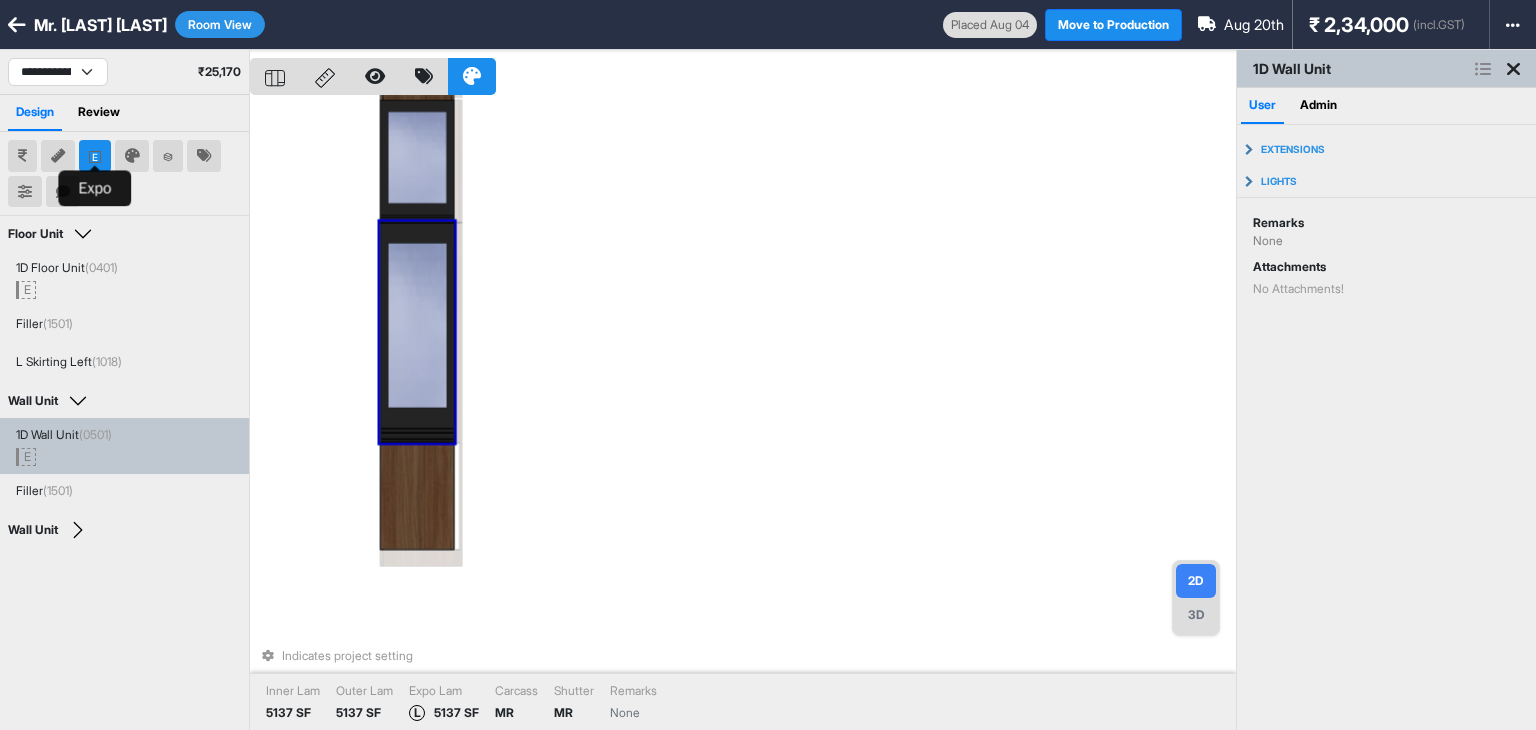 click at bounding box center [95, 156] 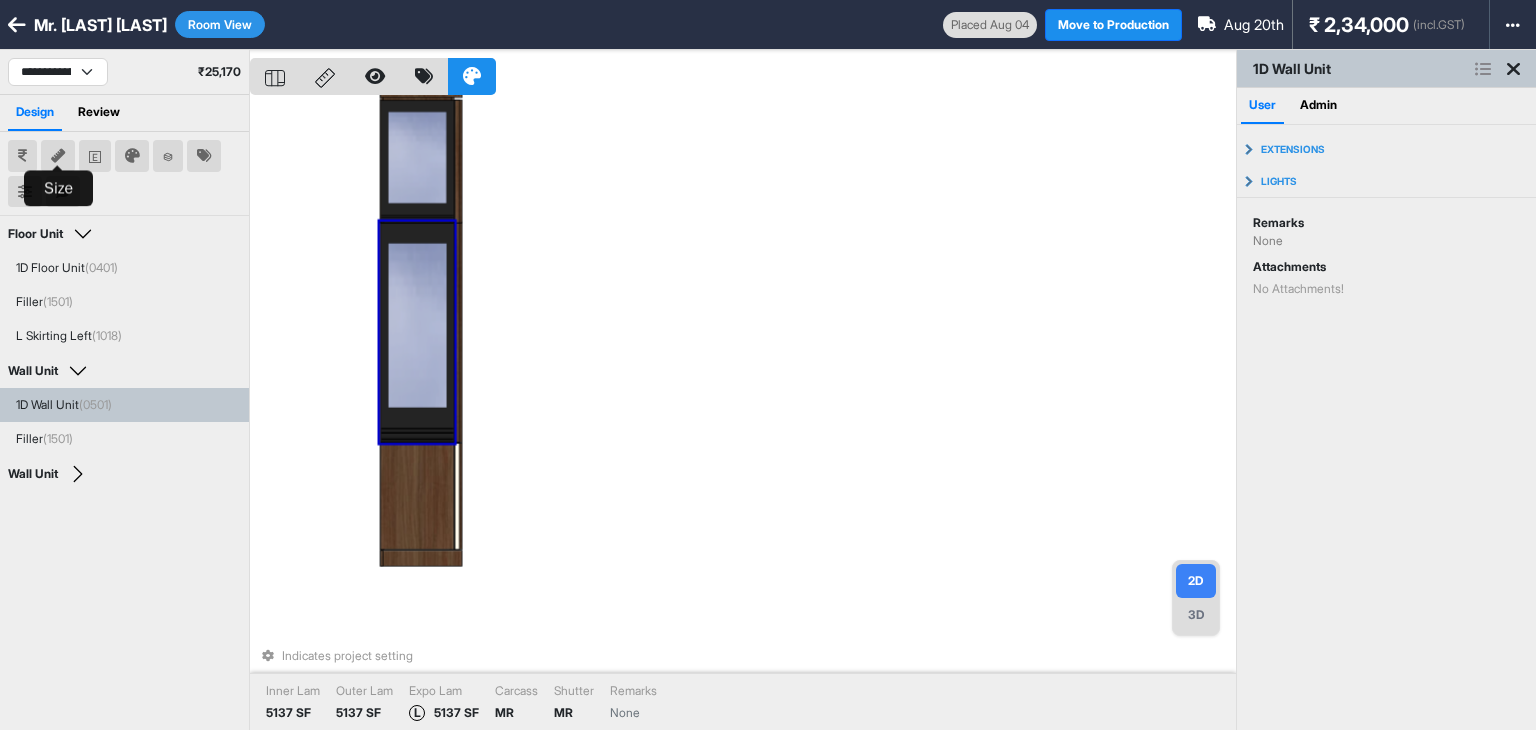click at bounding box center [58, 156] 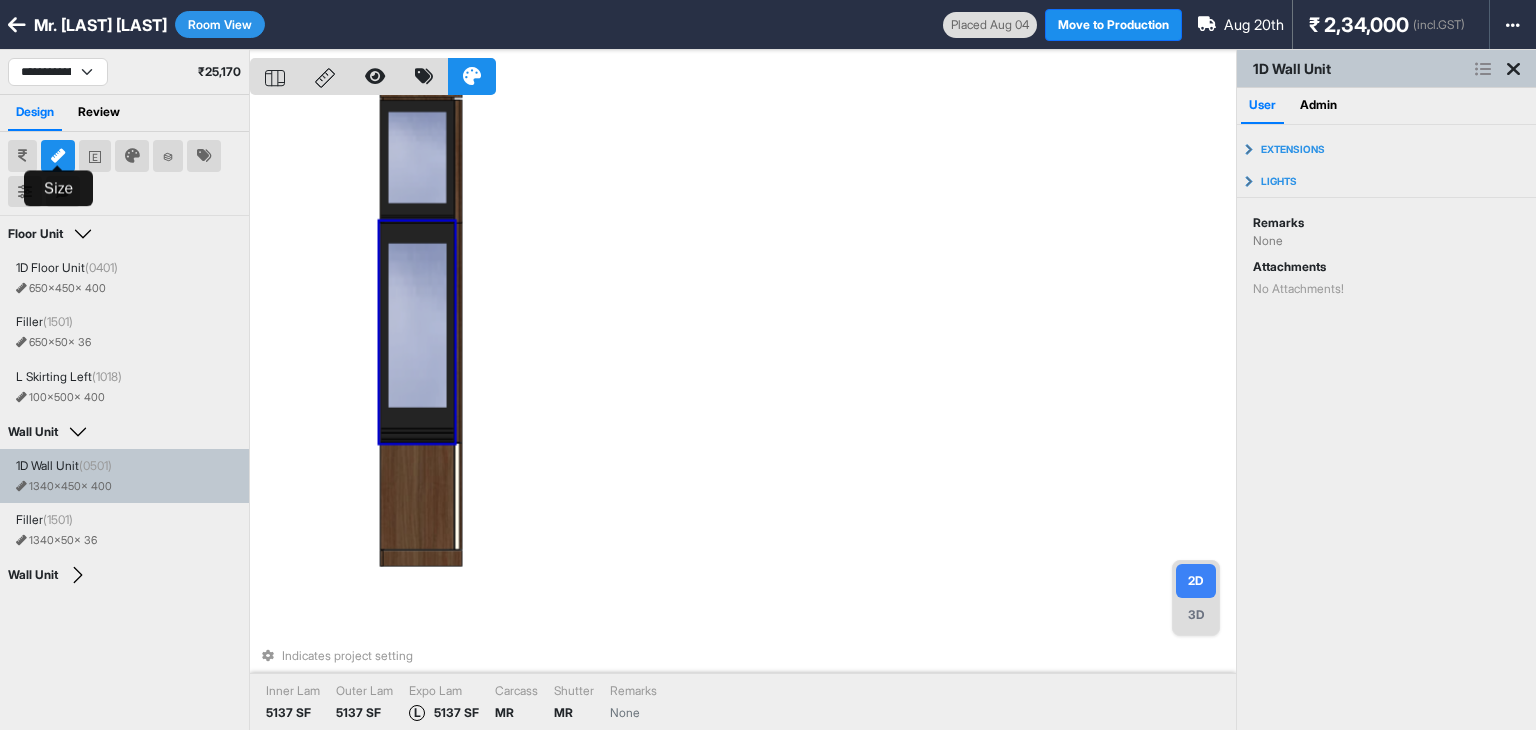 click at bounding box center [58, 156] 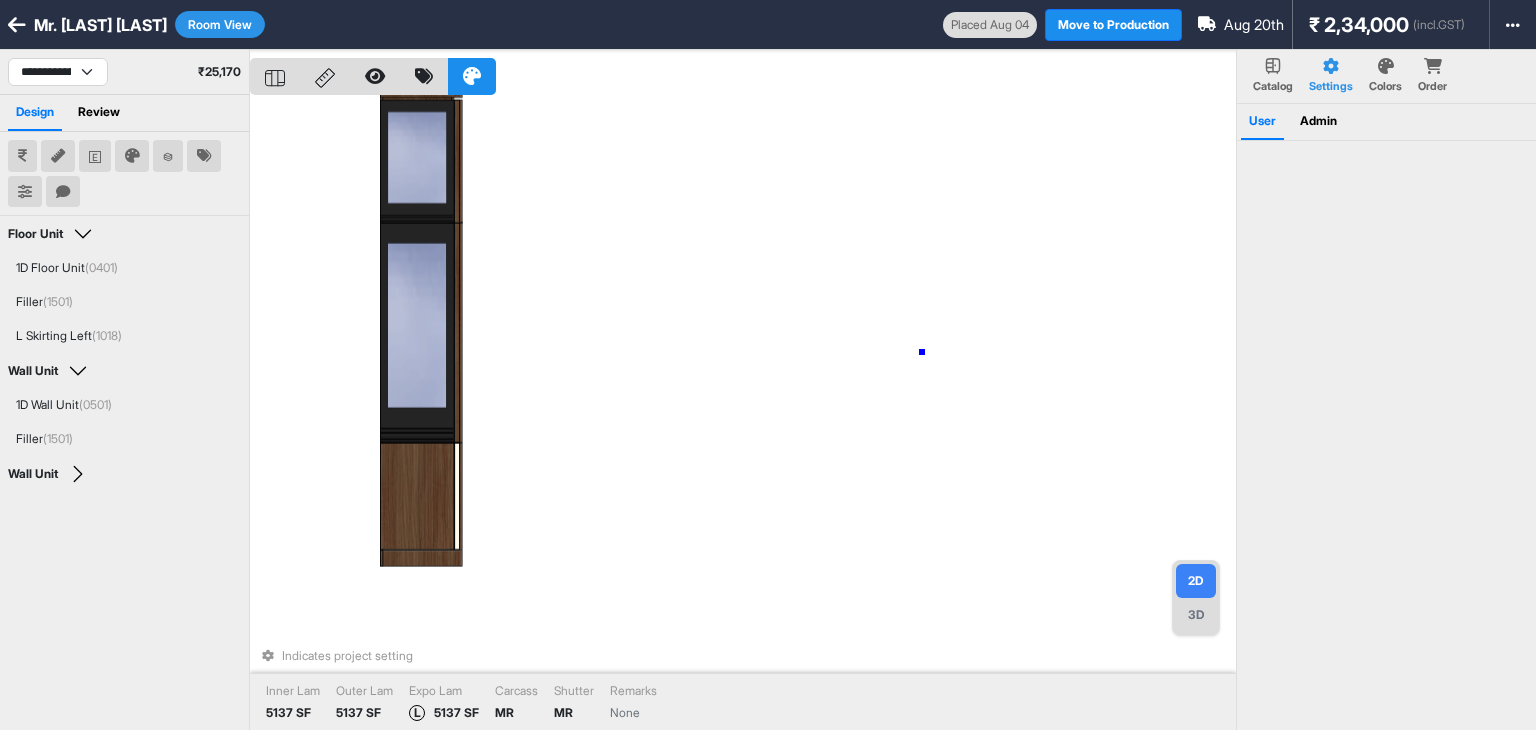 click on "Indicates project setting Inner Lam 5137 SF Outer Lam 5137 SF Expo Lam L 5137 SF Carcass MR Shutter MR Remarks None" at bounding box center [743, 415] 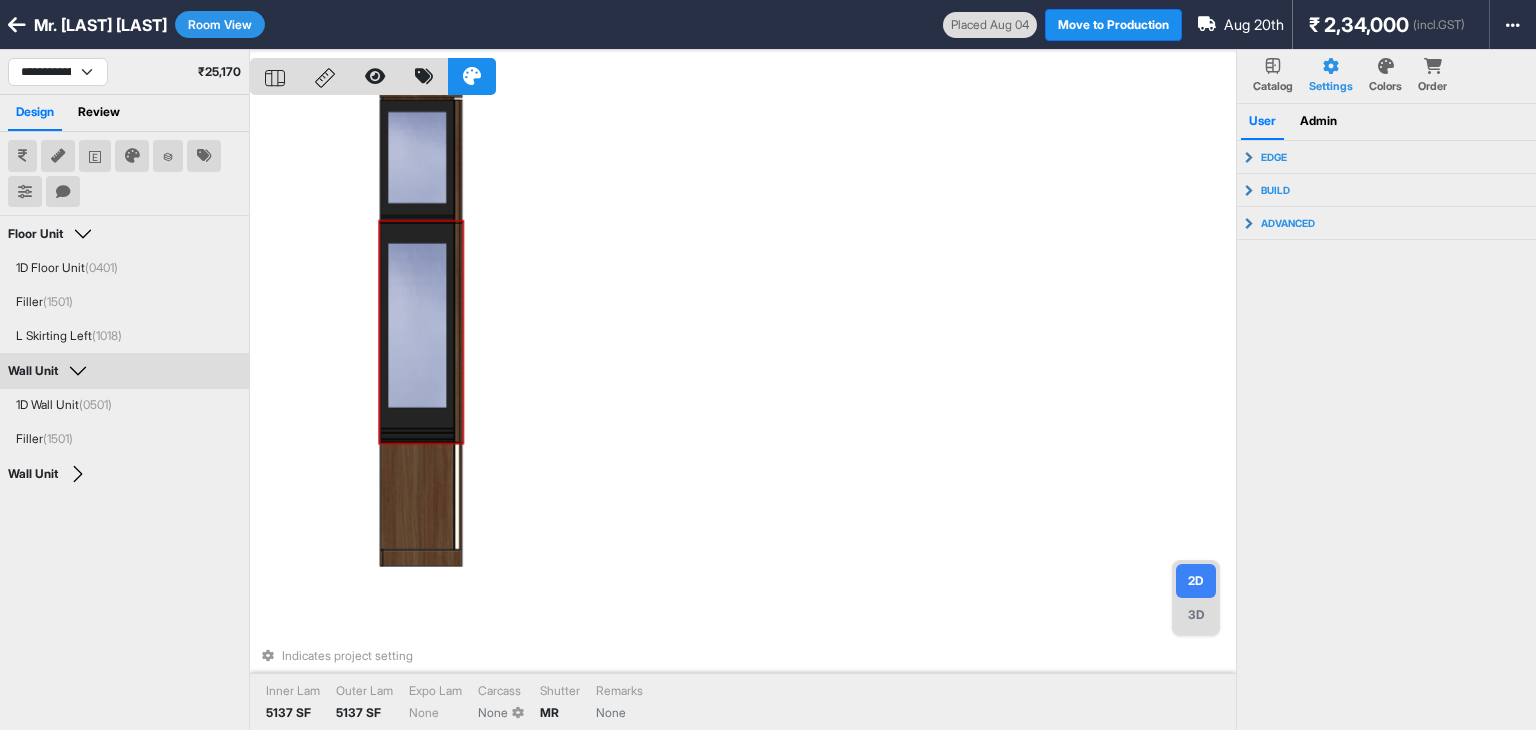 click on "Indicates project setting Inner Lam 5137 SF Outer Lam 5137 SF Expo Lam None Carcass None Shutter MR Remarks None" at bounding box center (743, 415) 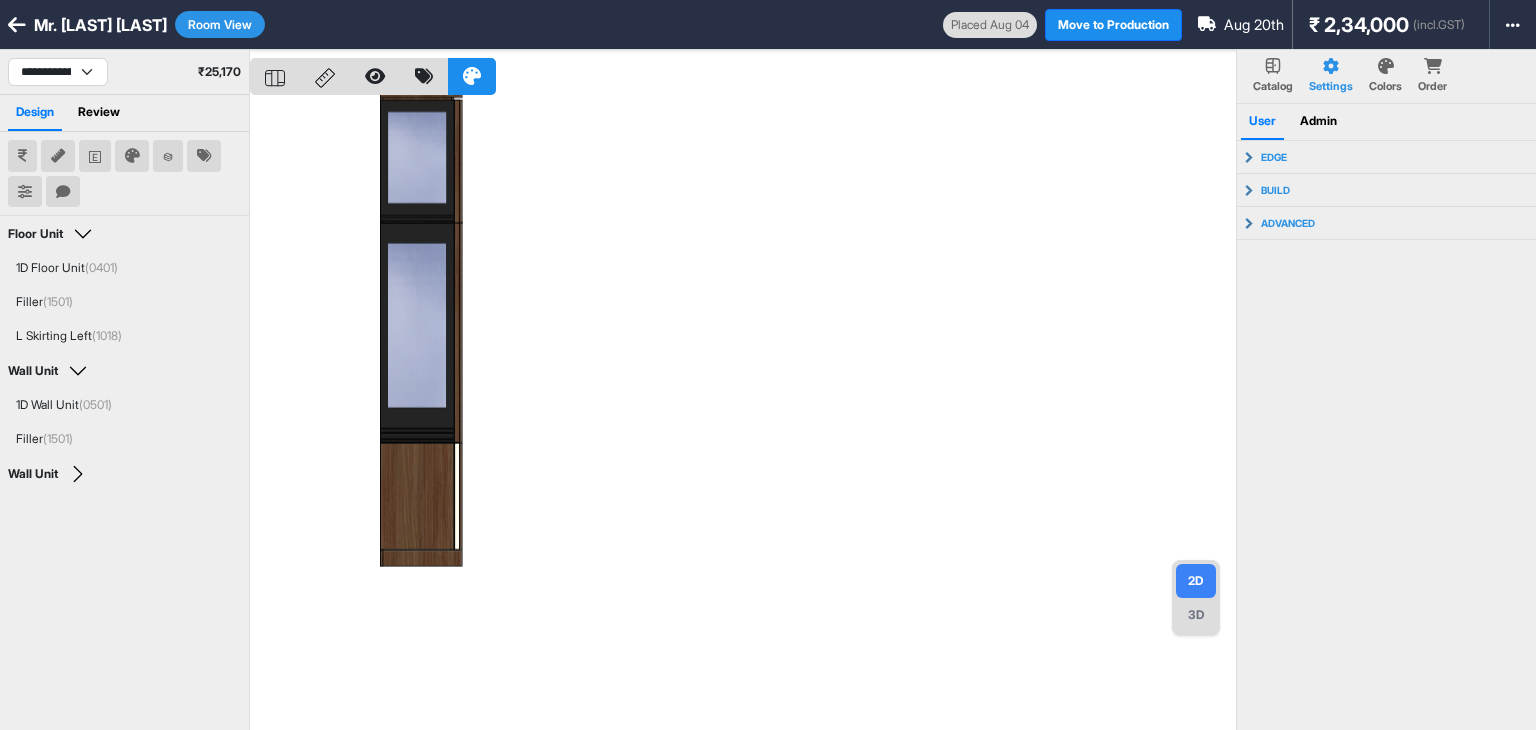 click at bounding box center [743, 415] 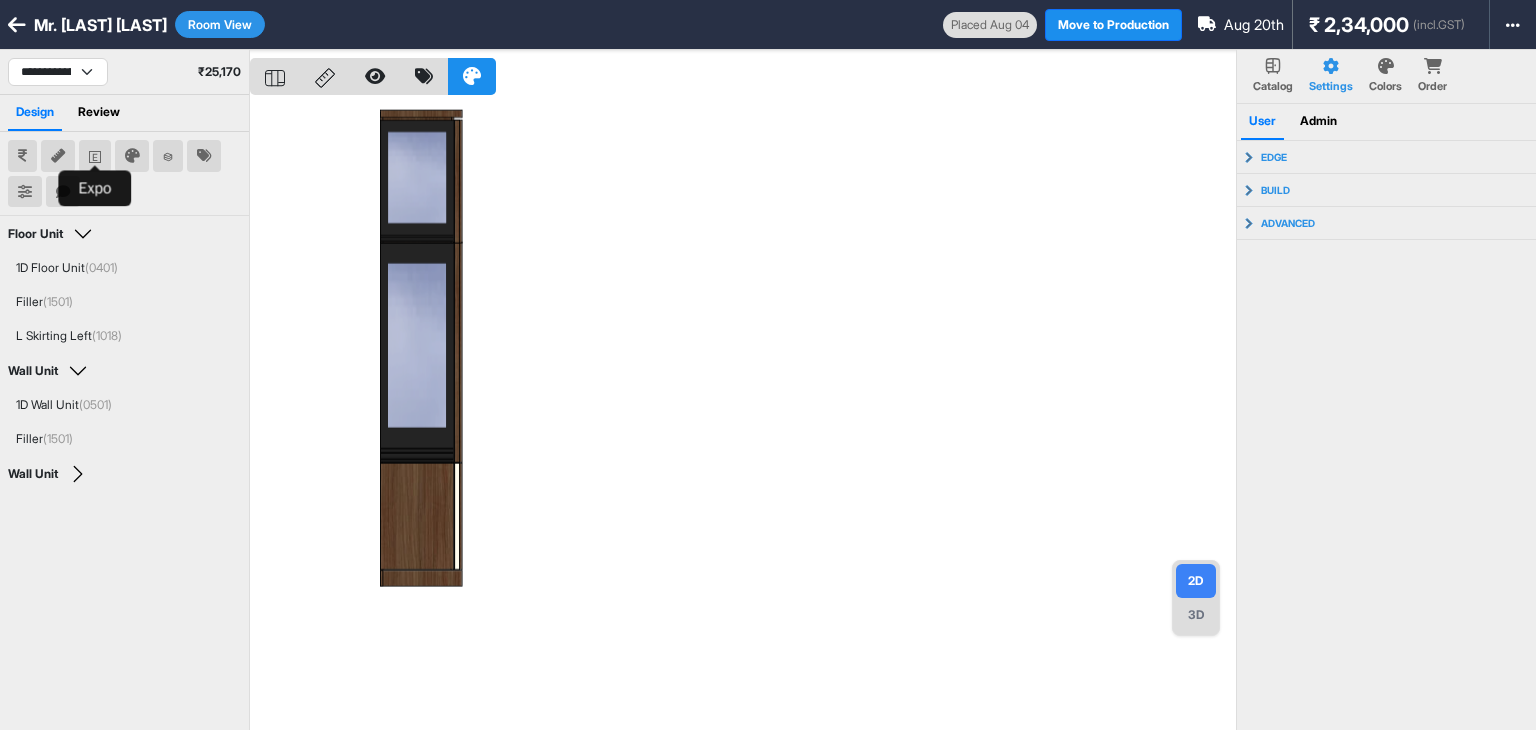 click at bounding box center [95, 156] 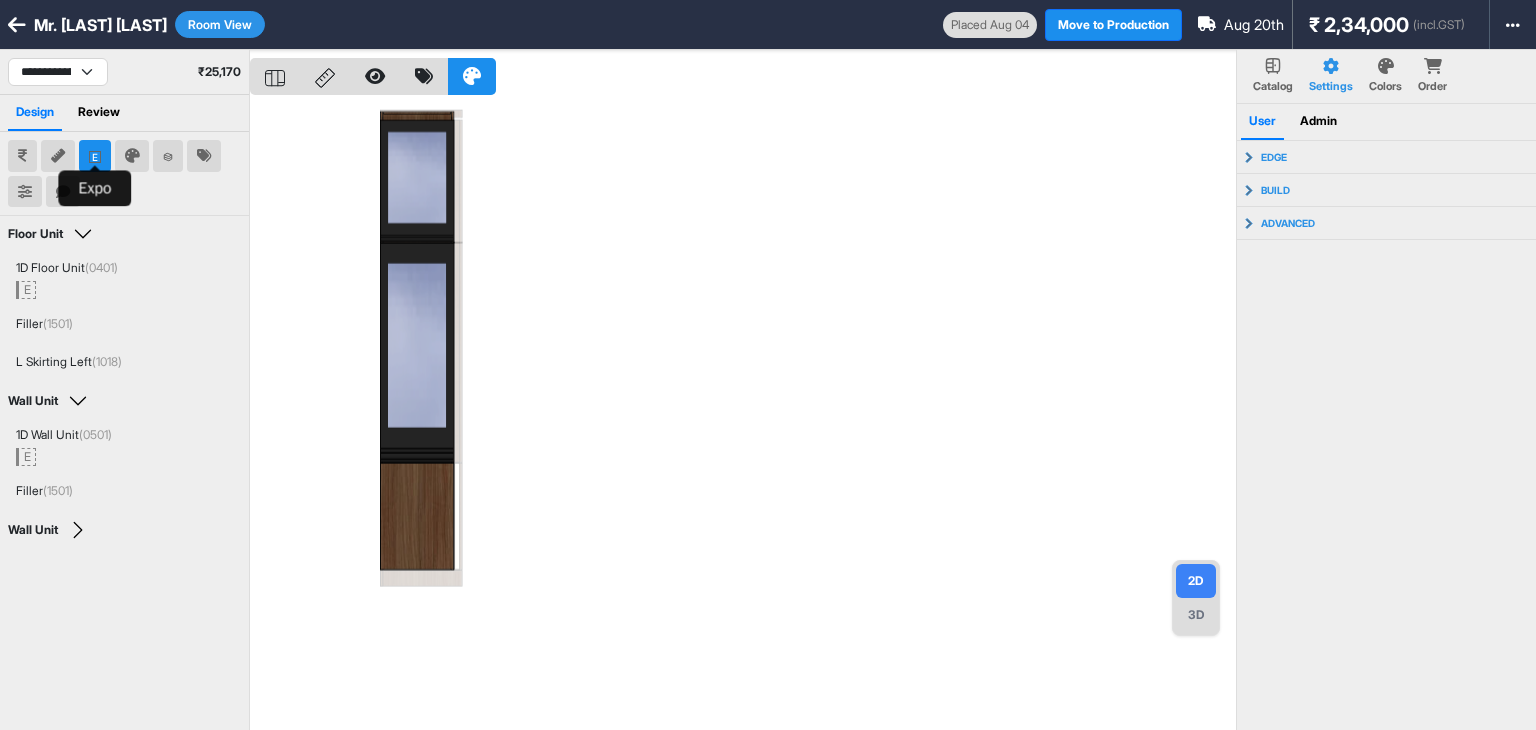 click at bounding box center (95, 156) 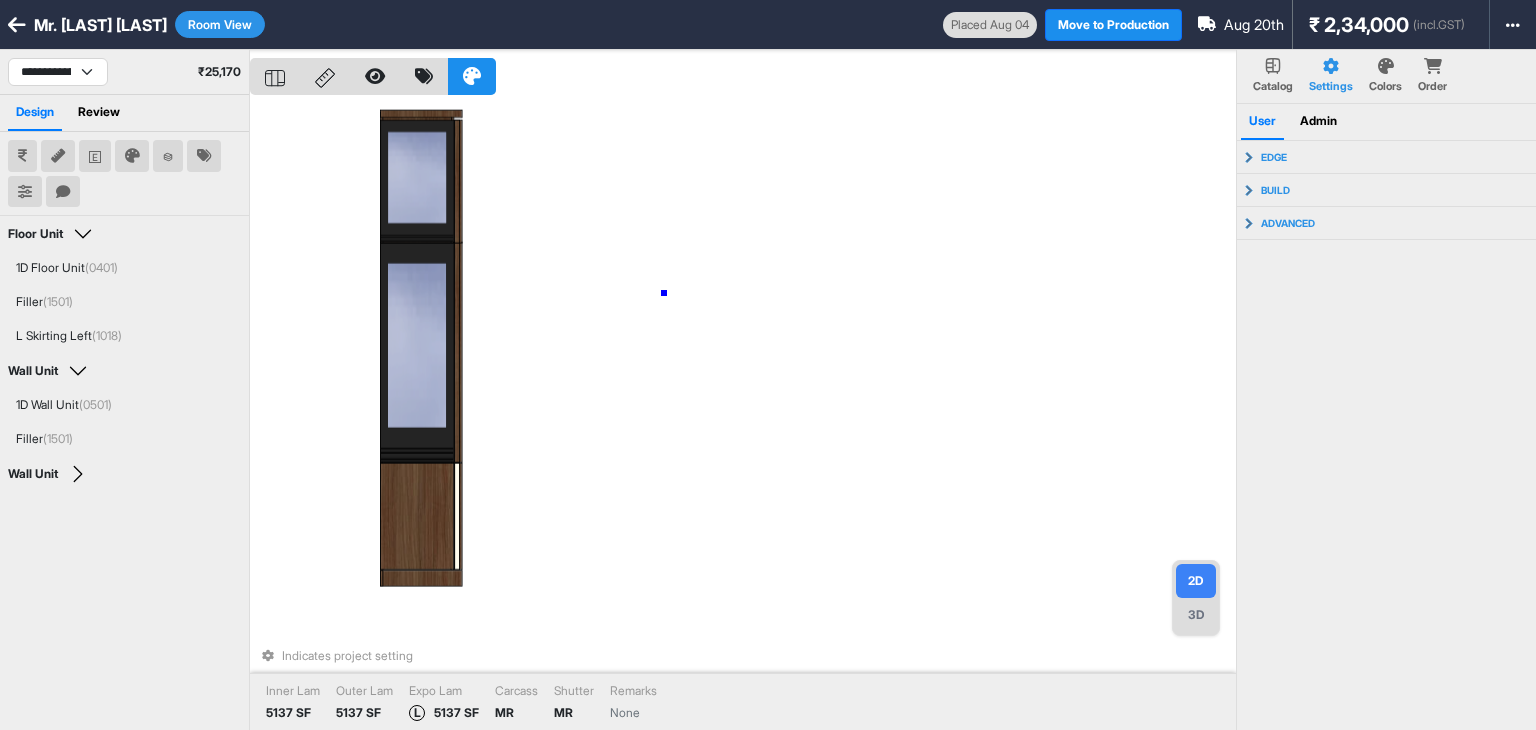 click on "Indicates project setting Inner Lam 5137 SF Outer Lam 5137 SF Expo Lam L 5137 SF Carcass MR Shutter MR Remarks None" at bounding box center [743, 415] 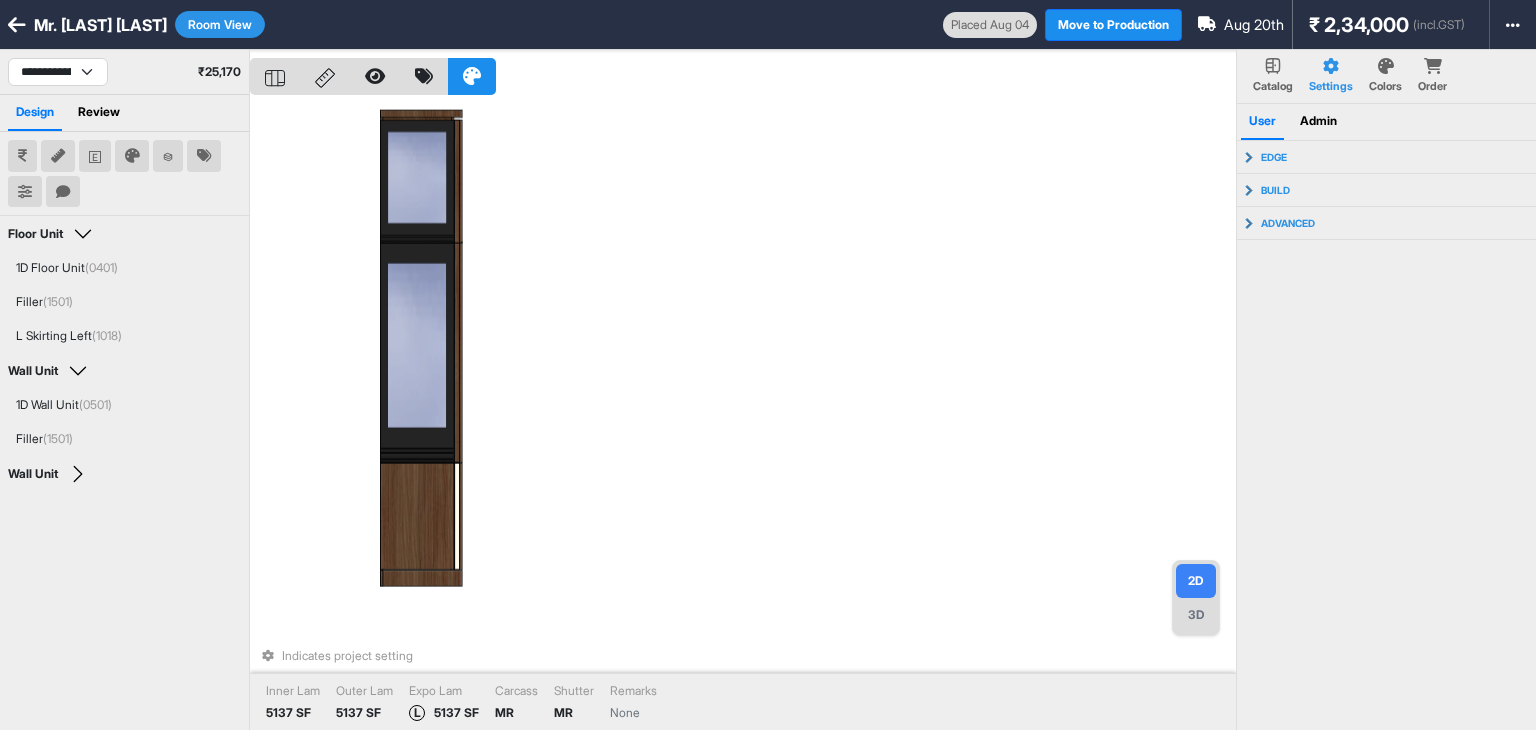 click on "Order" at bounding box center [1432, 86] 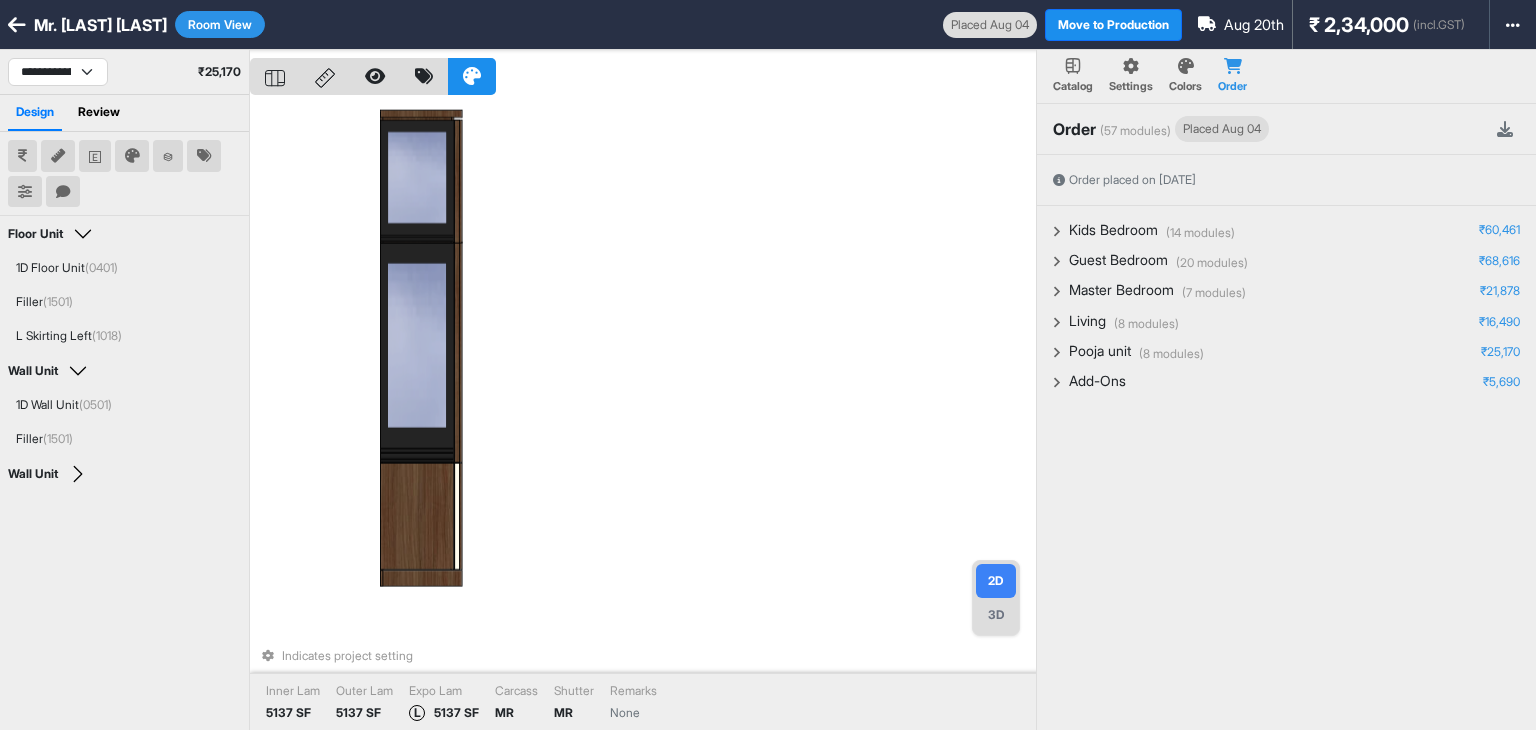 click on "(14 modules) Kids Bedroom ₹60,461 (41.3 sq.ft) Wardrobe ₹37,445 2 Door Sliding Wardrobe ₹36,779 Filler ₹232 L Skirting Right ₹434 (12.6 sq.ft) Loft ₹7,367 2D Loft ₹3,111 2D Loft ₹3,771 Filler ₹51 Top Filler ₹434 (10.3 sq.ft) Floor Unit ₹10,780 Filler ₹201 L Skirting Right ₹375 2D Floor Unit ₹6,267 1D Floor Unit ₹3,936 Color Panel ₹1,173 Color Panel ₹880 Top Panel (18mm) ₹2,816 (20 modules) Guest Bedroom ₹68,616 (24 sq.ft) Wardrobe ₹18,821 2D Wardrobe ₹17,781 Filler ₹349 Filler ₹233 L Skirting Left ₹229 L Skirting Left ₹229 (10.7 sq.ft) Wall Unit ₹22,108 2D Wall Unit ₹11,336 2D Wall Unit ₹10,772 (9.8 sq.ft) Loft ₹3,574 2D Loft ₹2,102 1D Loft ₹1,051 Filler ₹75 Filler ₹75 Top Filler ₹271 (8.2 sq.ft) Loft ₹3,681 2D Loft - Left Exposed ₹3,364 Filler ₹106 Top Filler ₹211 (25.9 sq.ft) Wardrobe ₹20,433 2D Wardrobe 0117 ₹11,131 1D Wardrobe ₹8,537 Filler ₹247 Filler ₹247 Skirting ₹271 (7 modules) Master Bedroom ₹21,878 (3.9 sq.ft)" at bounding box center [1286, 306] 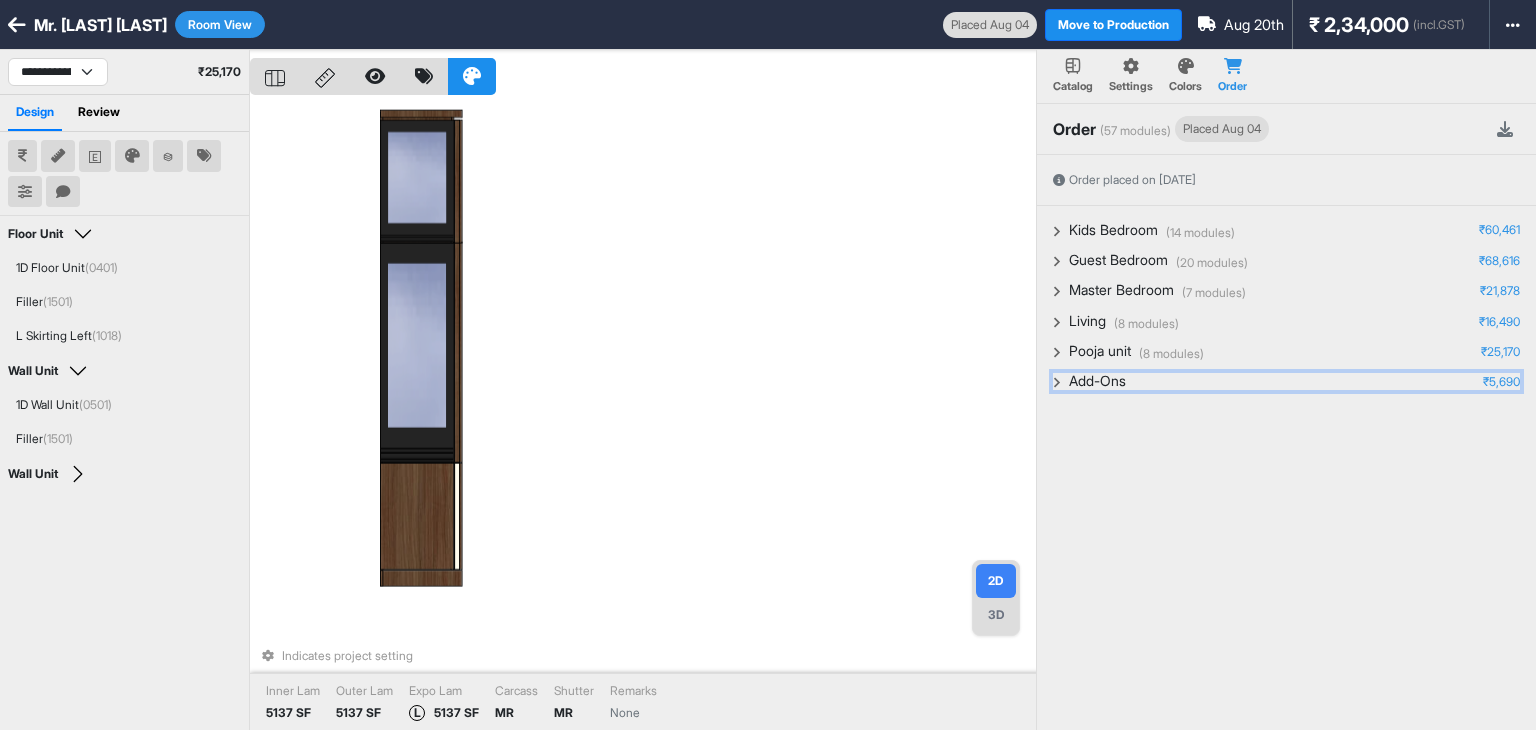click on "Add-Ons" at bounding box center (1097, 381) 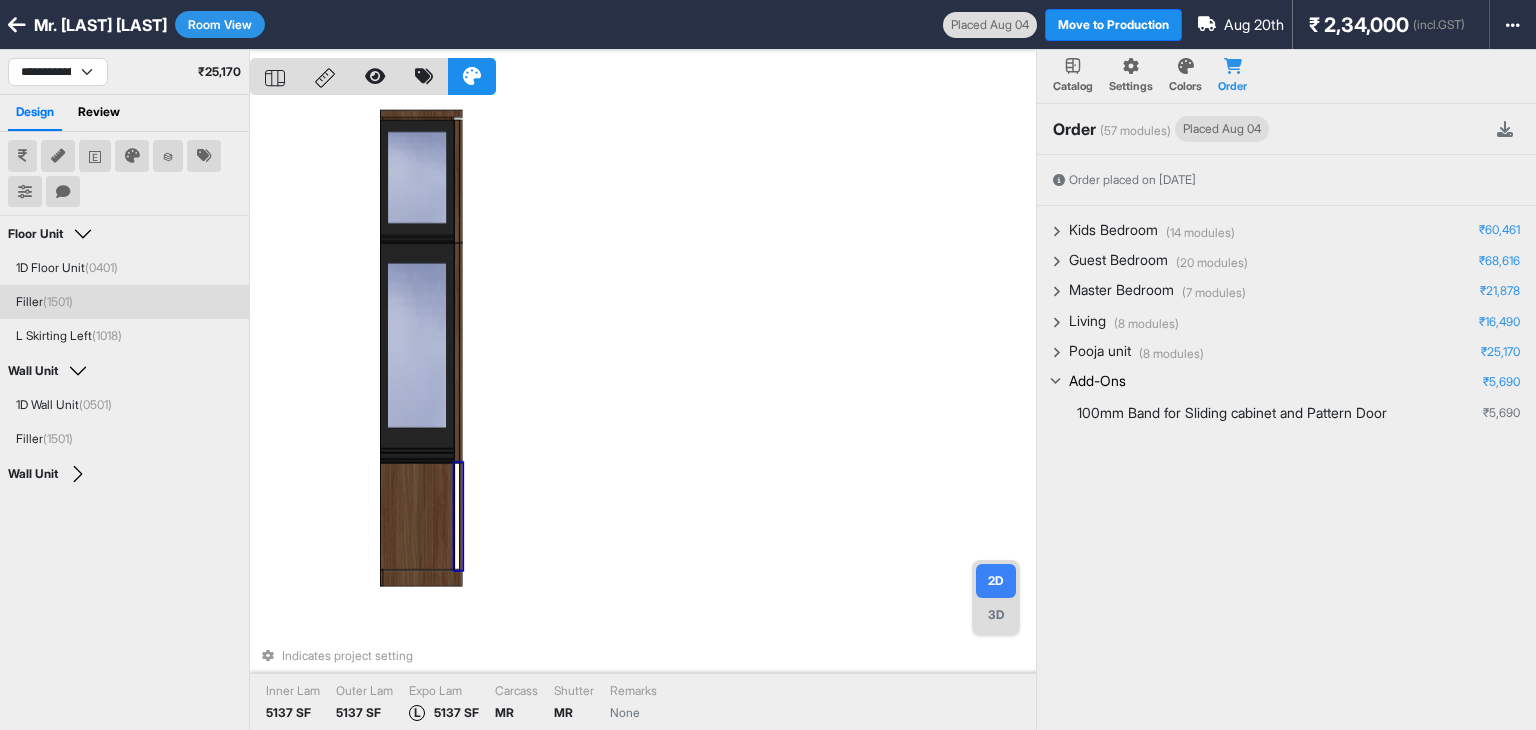 click on "Filler  (1501)" at bounding box center [124, 302] 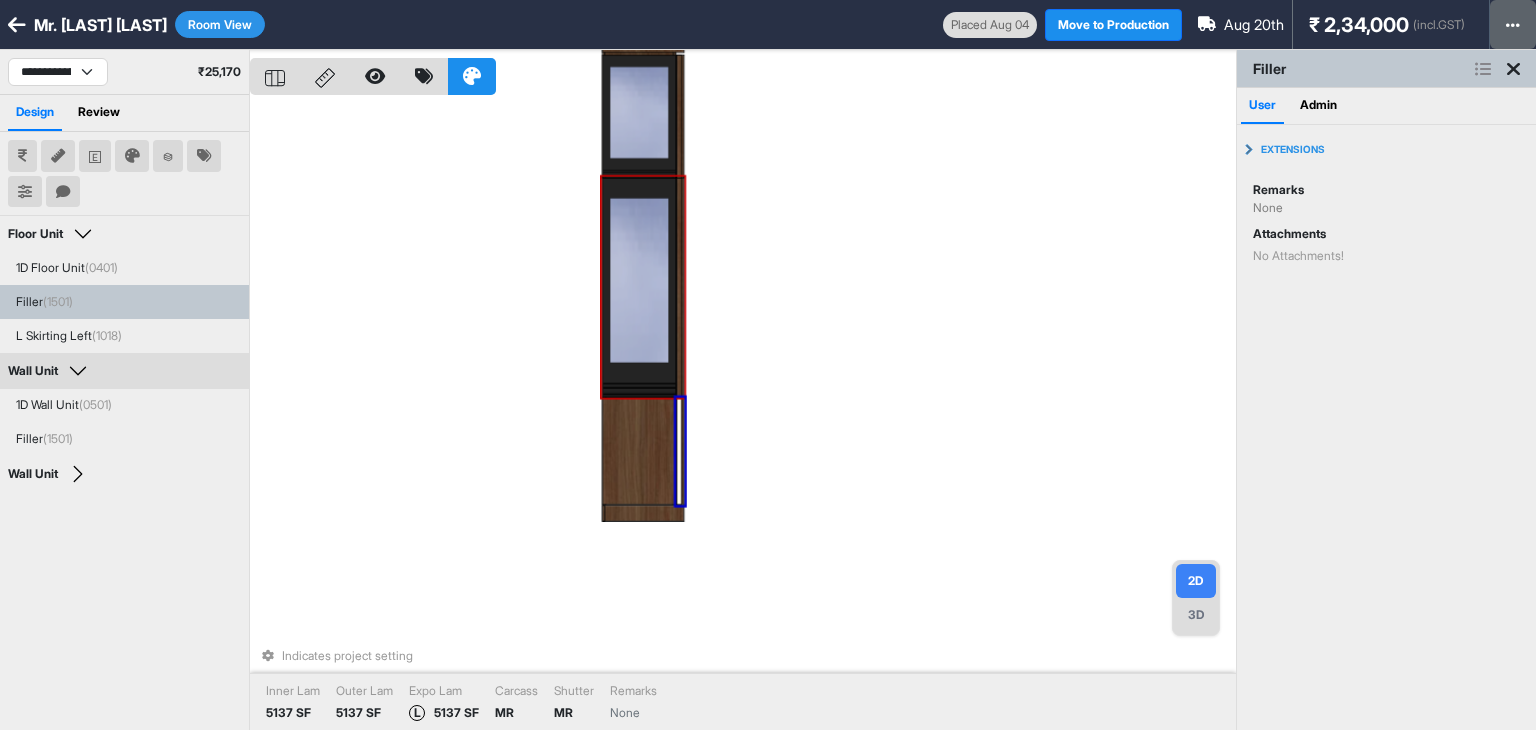 click at bounding box center [1513, 24] 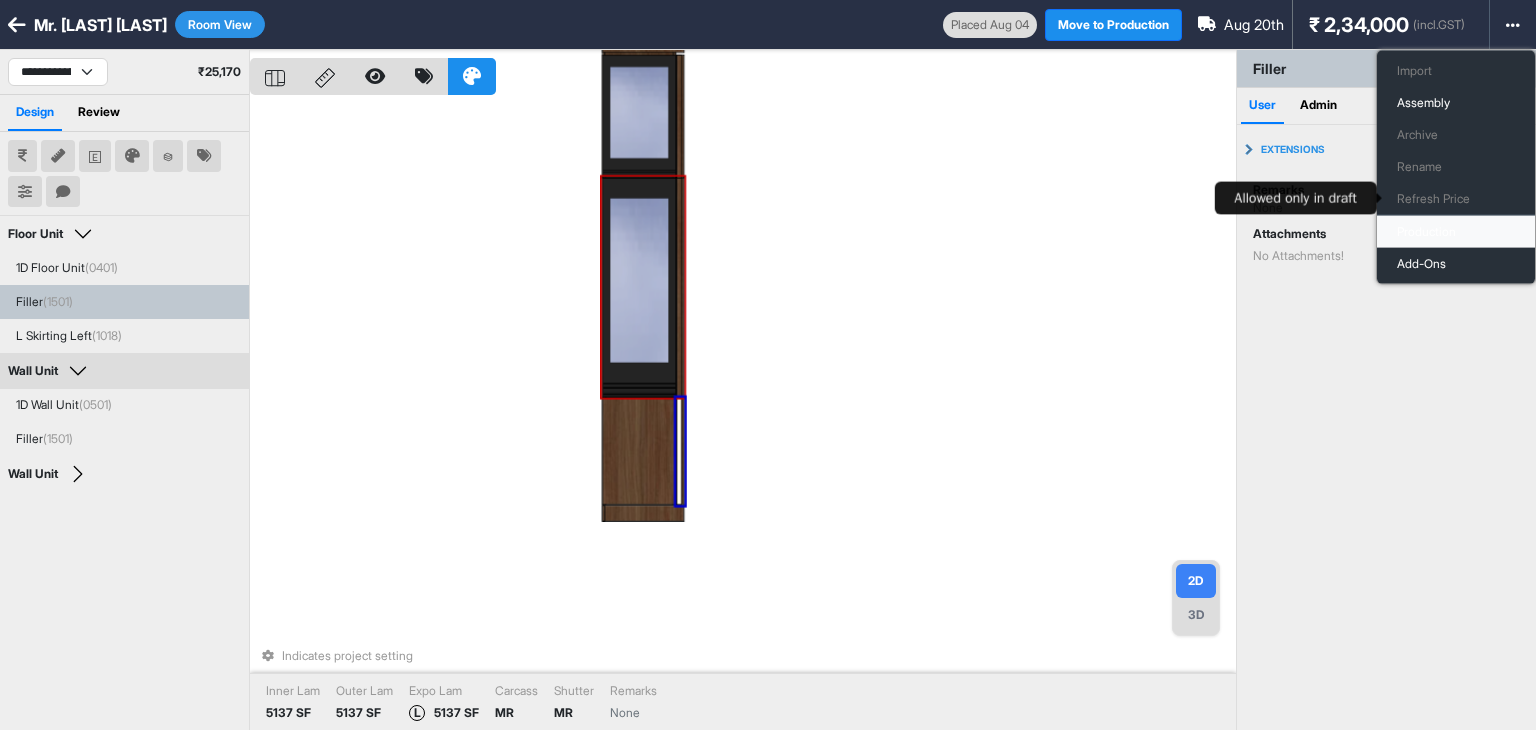 click on "Production" at bounding box center [1456, 232] 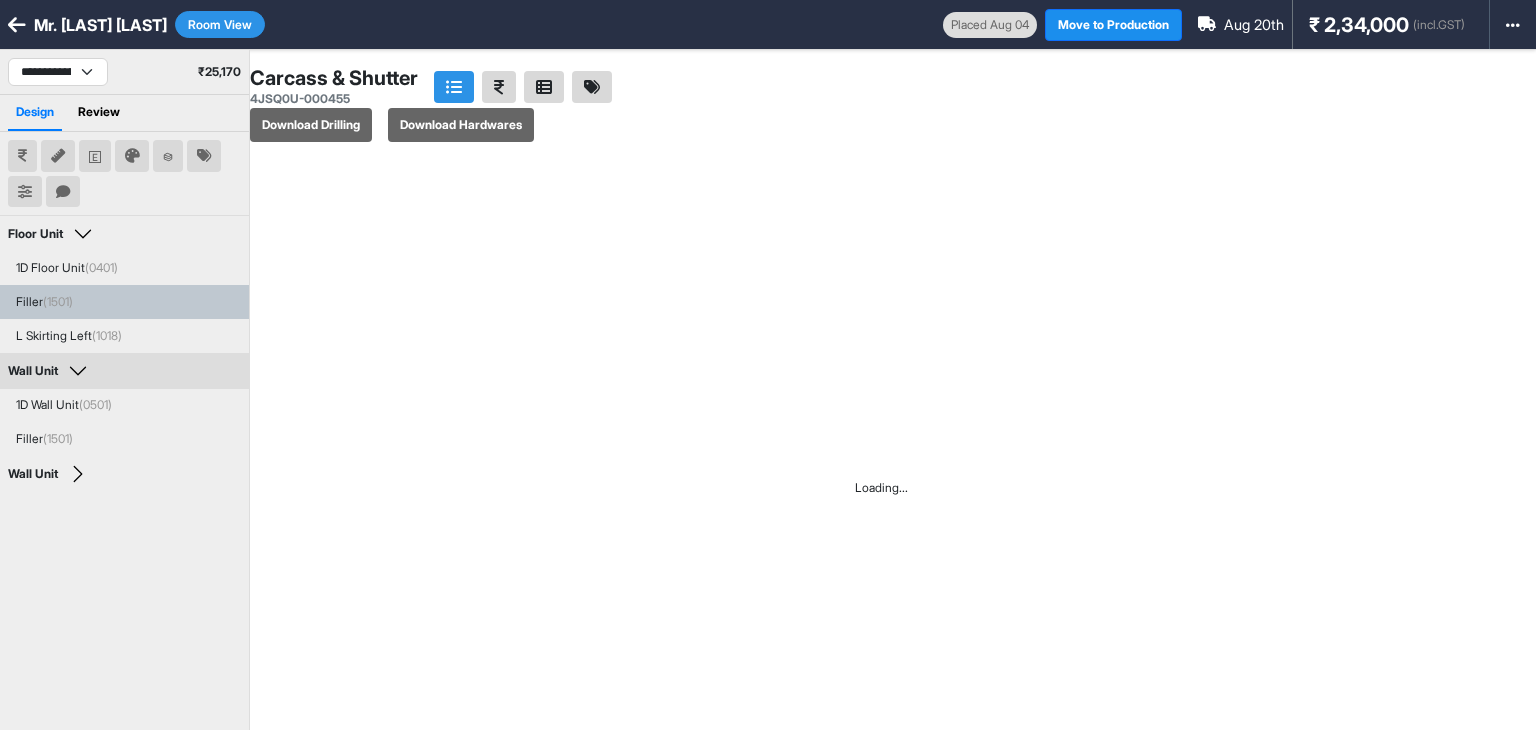 click on "Download Hardwares" at bounding box center (461, 125) 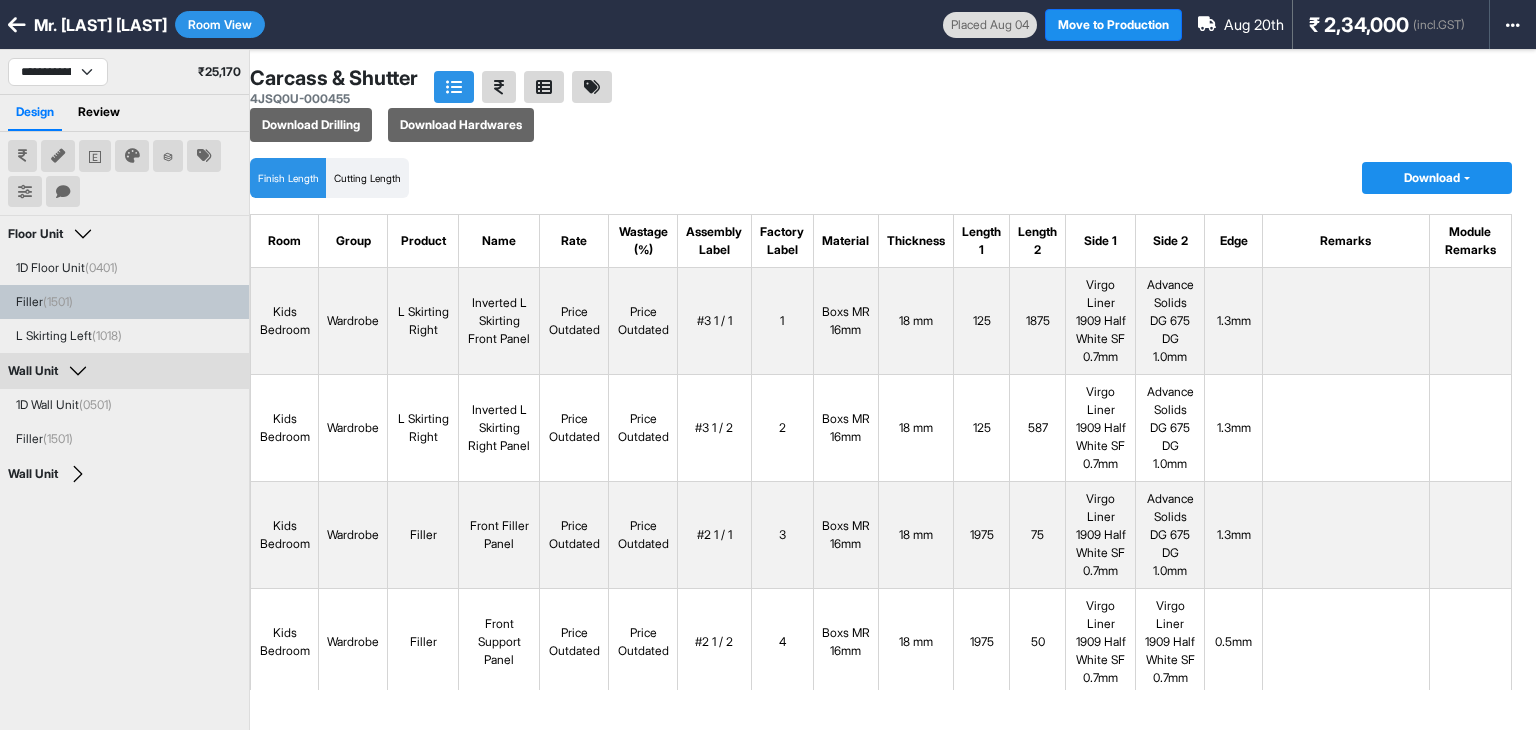 click on "Finish Length Cutting Length Download Copy Plank Format (CSV) SmartSpace Format (CSV) Pricing (CSV) Room Group Product Name Rate Wastage (%) Assembly Label Factory Label Material Thickness Length 1 Length 2 Side 1 Side 2 Edge Remarks Module Remarks Kids Bedroom Wardrobe L Skirting Right Inverted L Skirting Front Panel Price Outdated Price Outdated #3 1 / 1 1 Boxs MR 16mm 18 mm 125 1875 Virgo Liner 1909 Half White SF 0.7mm Advance Solids DG 675 DG 1.0mm 1.3mm   Kids Bedroom Wardrobe L Skirting Right Inverted L Skirting Right Panel Price Outdated Price Outdated #3 1 / 2 2 Boxs MR 16mm 18 mm 125 587 Virgo Liner 1909 Half White SF 0.7mm Advance Solids DG 675 DG 1.0mm 1.3mm   Kids Bedroom Wardrobe Filler Front Filler Panel Price Outdated Price Outdated #2 1 / 1 3 Boxs MR 16mm 18 mm 1975 75 Virgo Liner 1909 Half White SF 0.7mm Advance Solids DG 675 DG 1.0mm 1.3mm   Kids Bedroom Wardrobe Filler Front Support Panel Price Outdated Price Outdated #2 1 / 2 4 Boxs MR 16mm 18 mm 1975 50 0.5mm   Kids Bedroom 5 580" at bounding box center [881, 416] 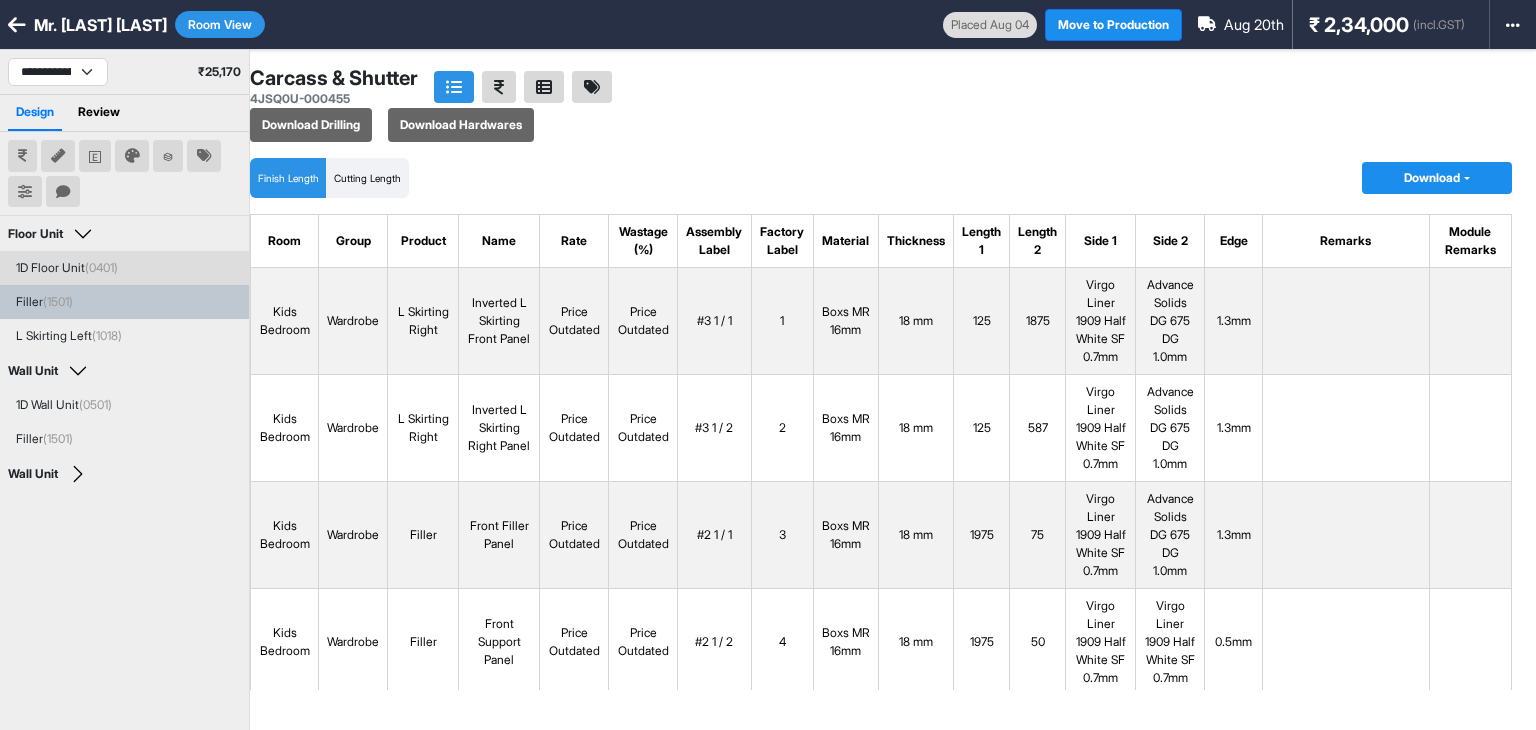 click on "1D Floor Unit (0401)" at bounding box center [128, 268] 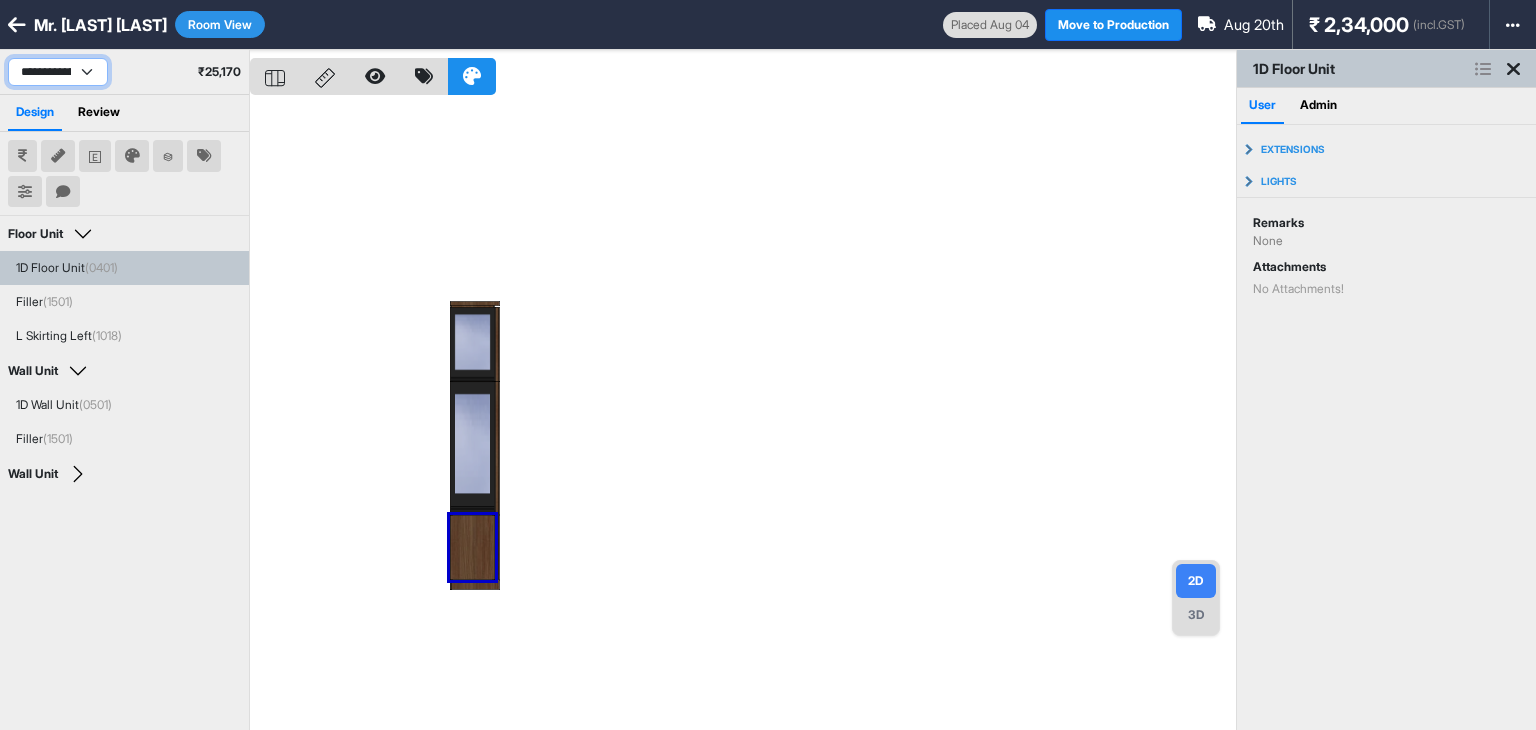 click on "**********" at bounding box center (58, 72) 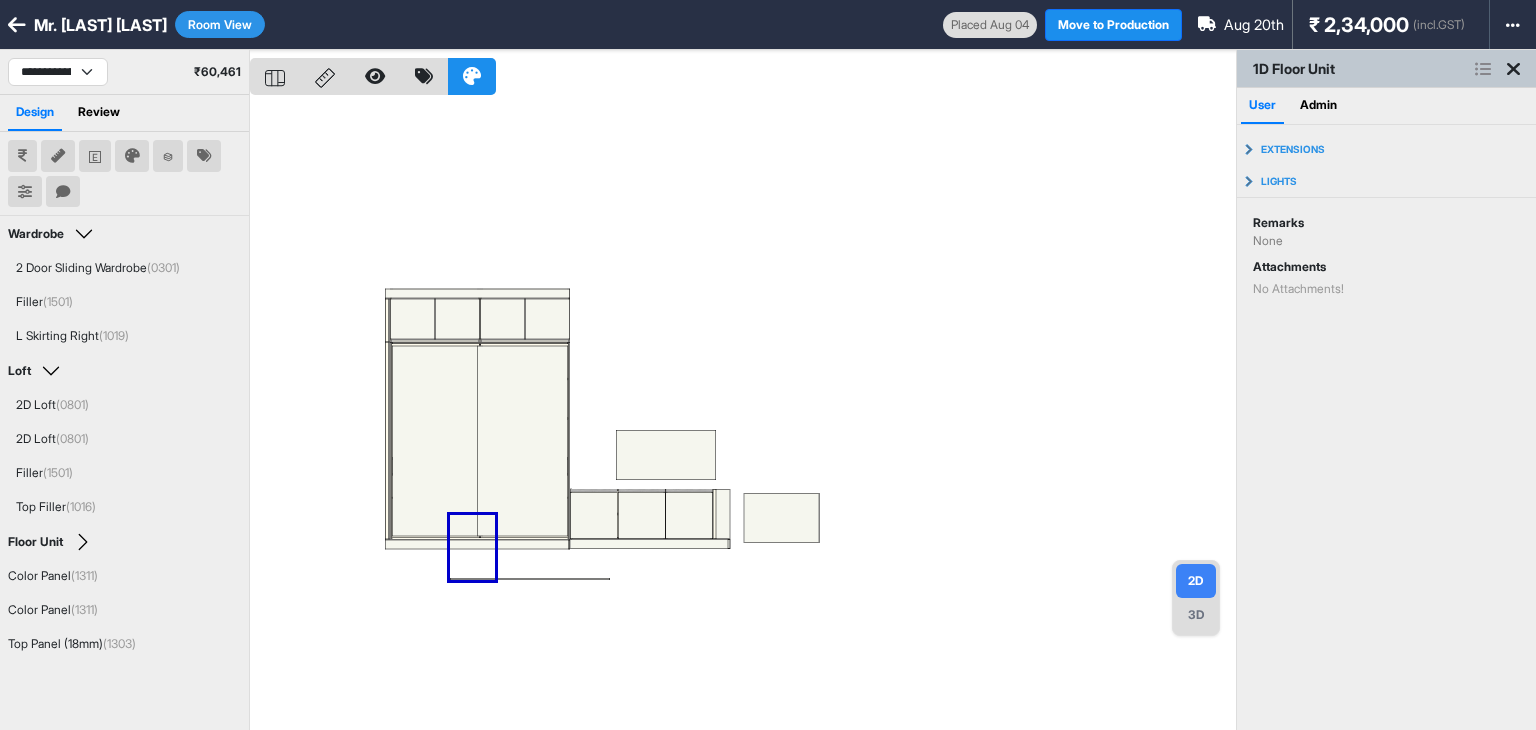 click on "Room View" at bounding box center [220, 24] 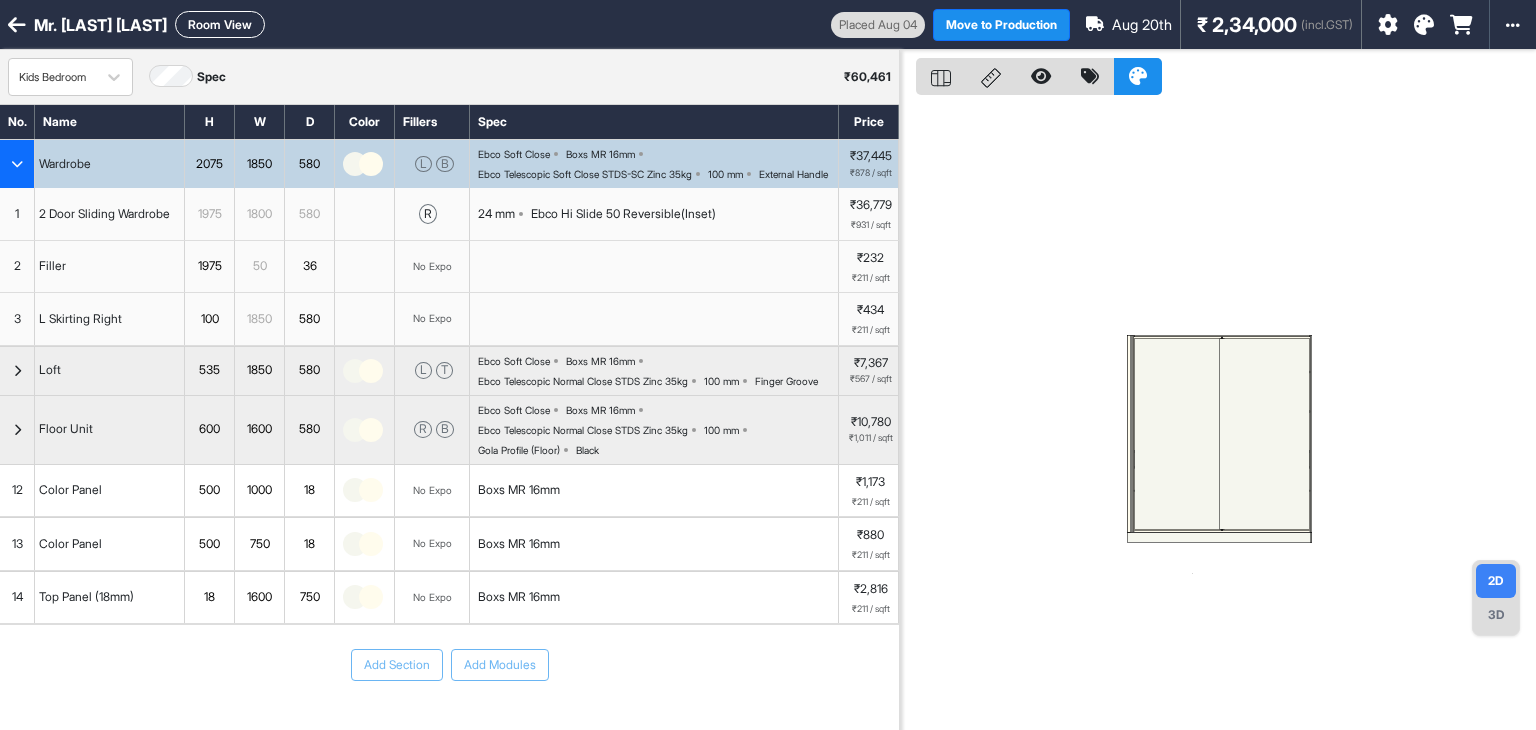 click at bounding box center (17, 164) 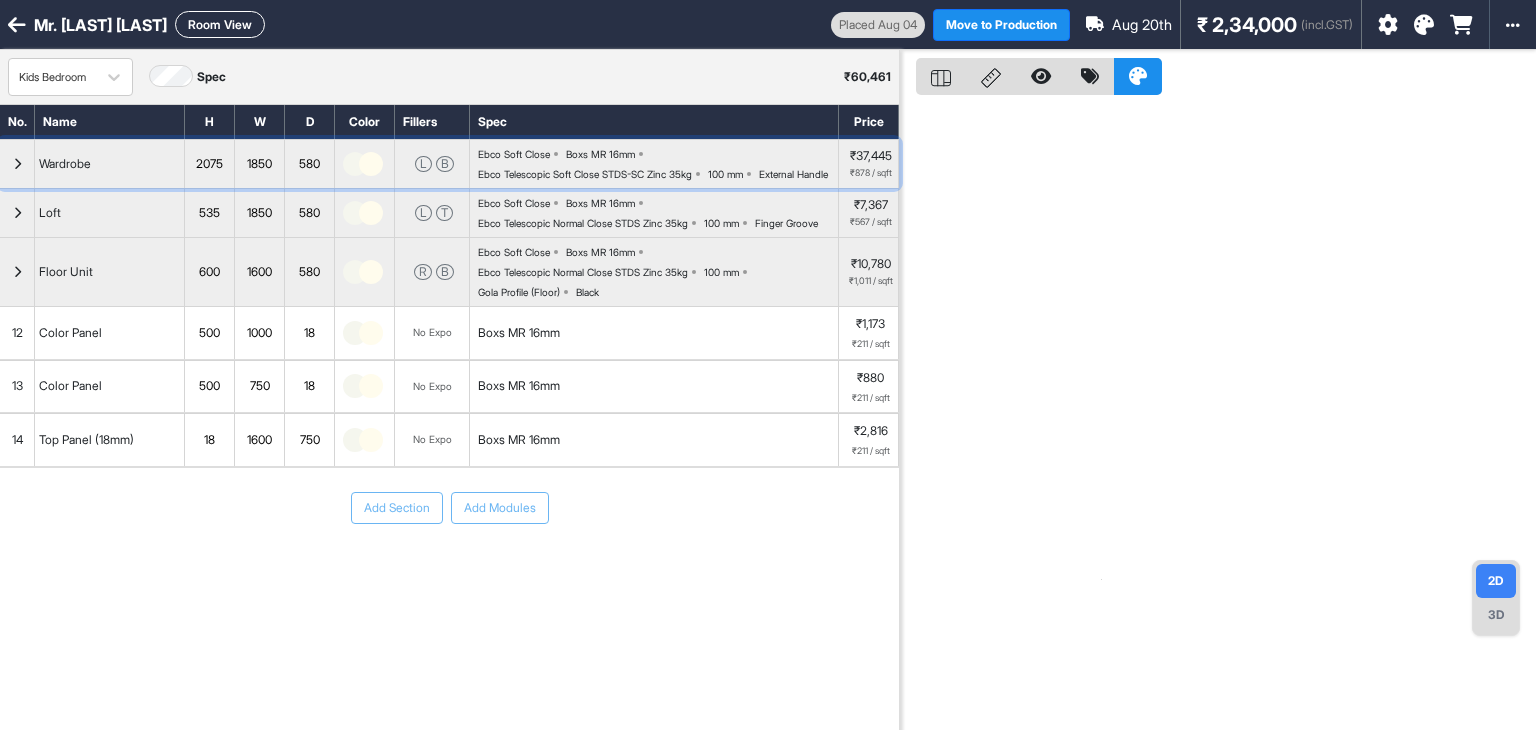 click at bounding box center [17, 164] 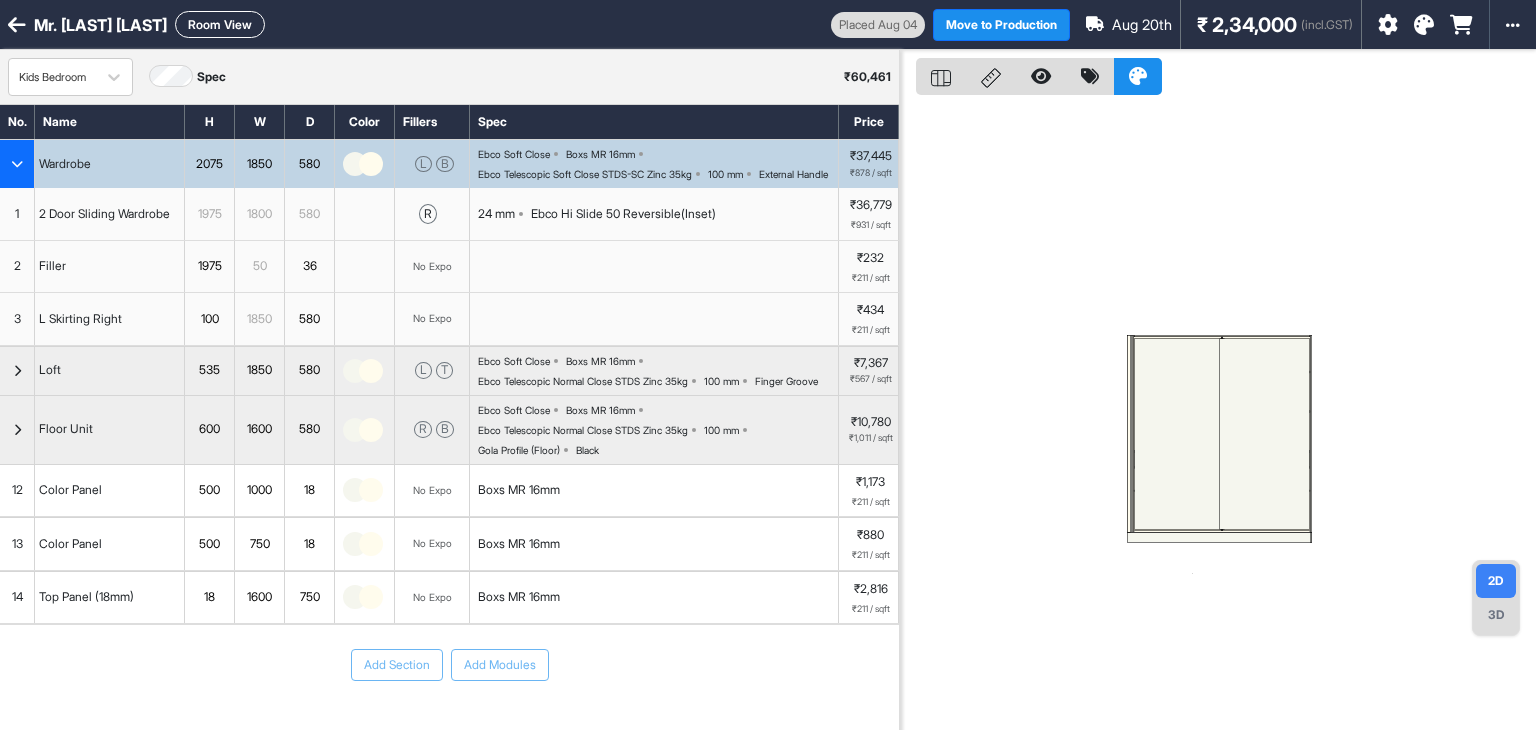 click at bounding box center (17, 164) 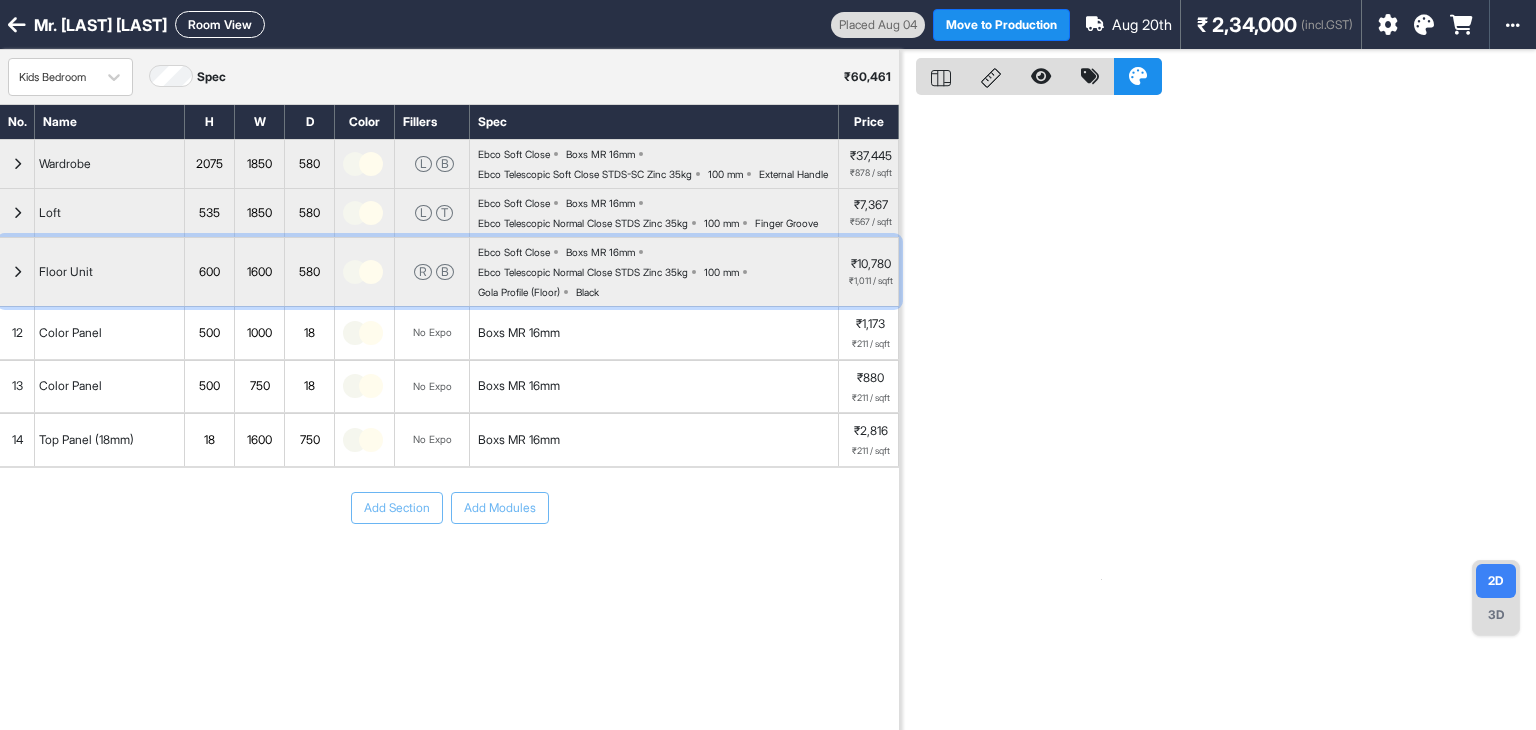 click at bounding box center [17, 272] 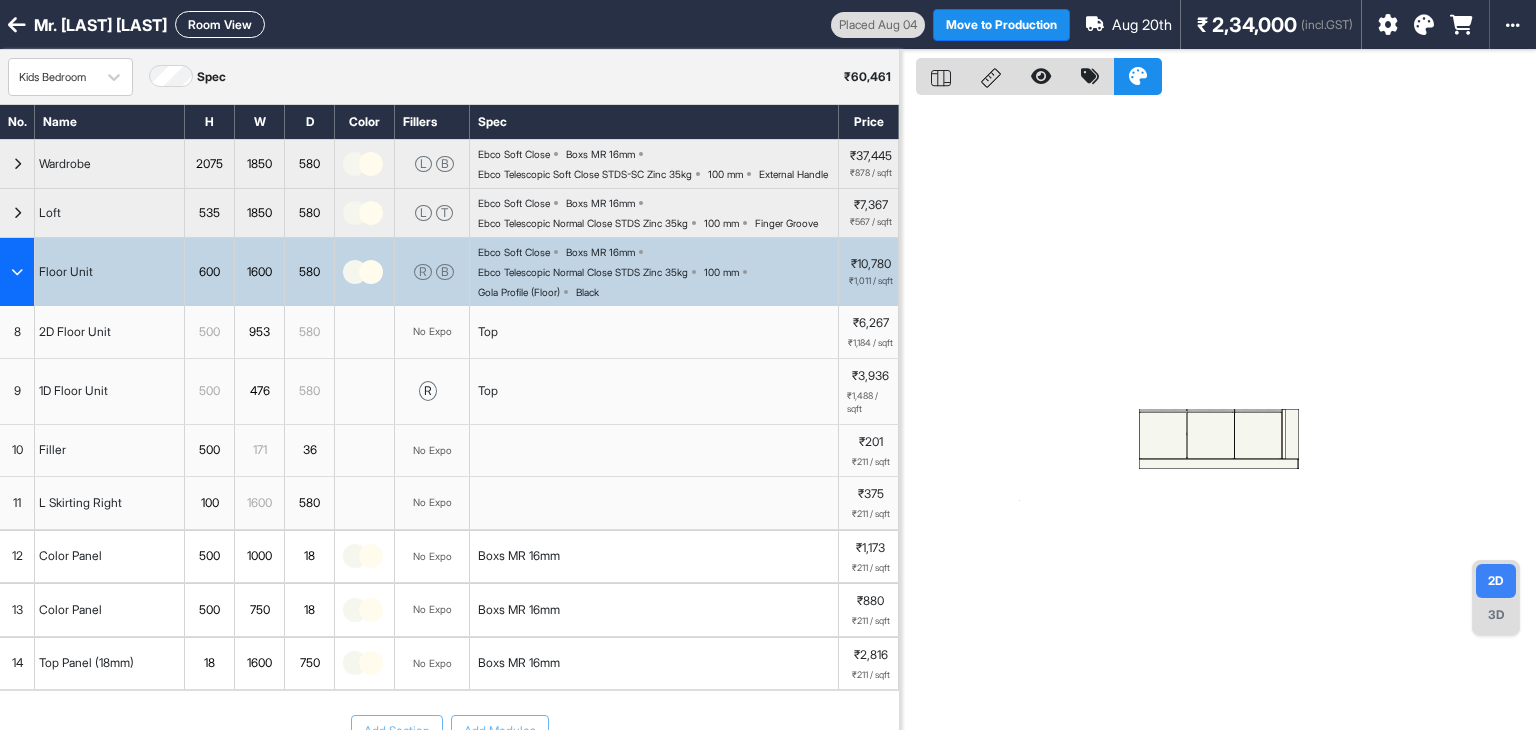 click on "Room View" at bounding box center [220, 24] 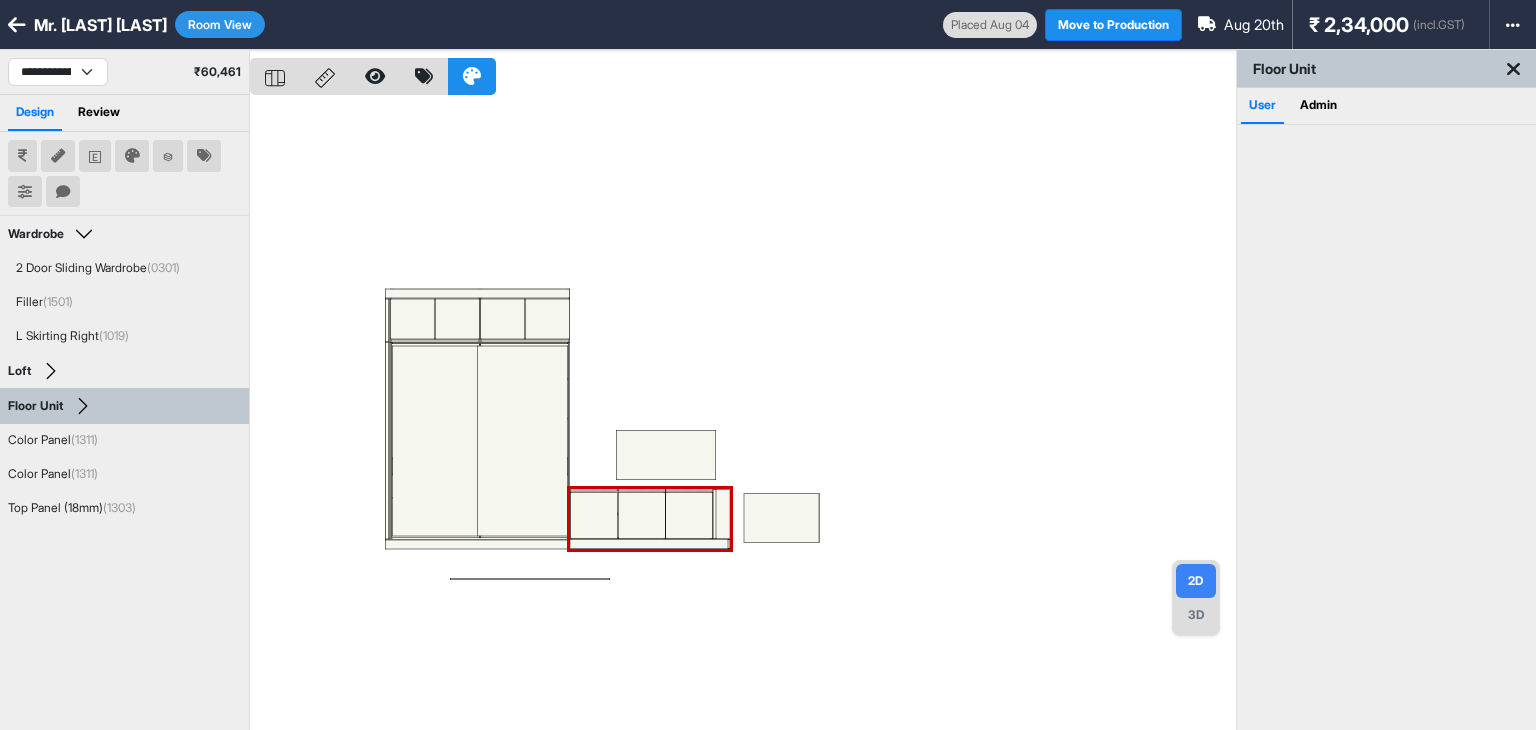 click at bounding box center (743, 415) 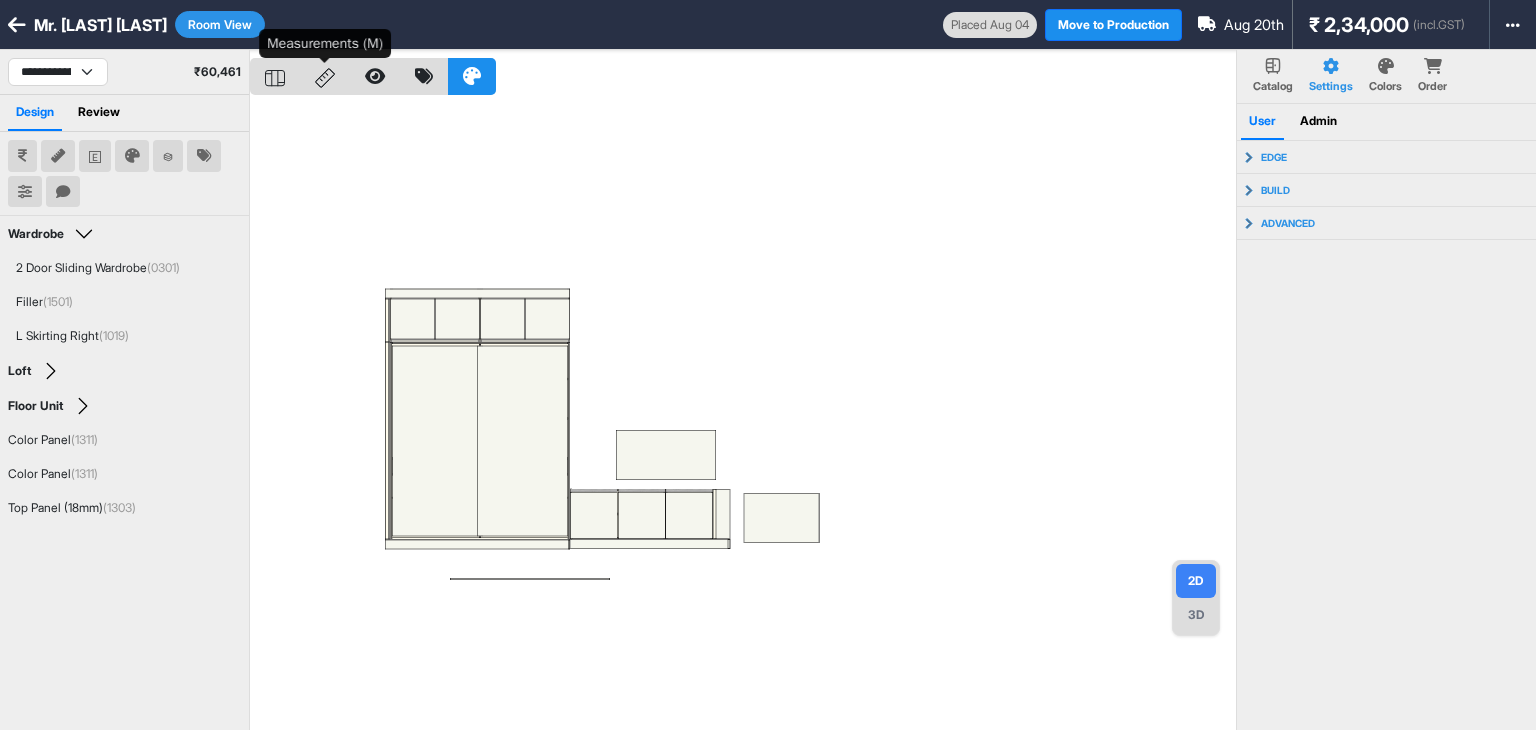 click 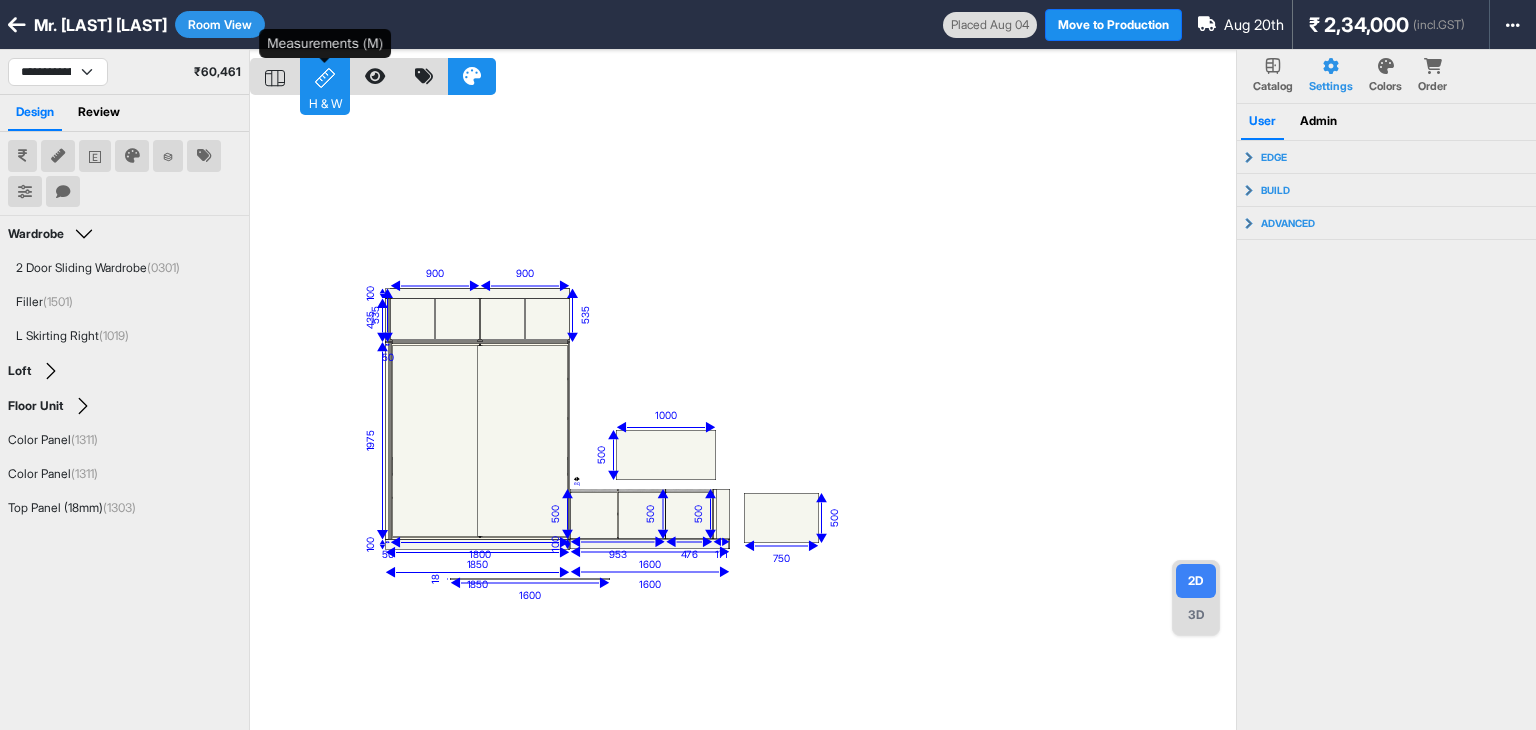 click 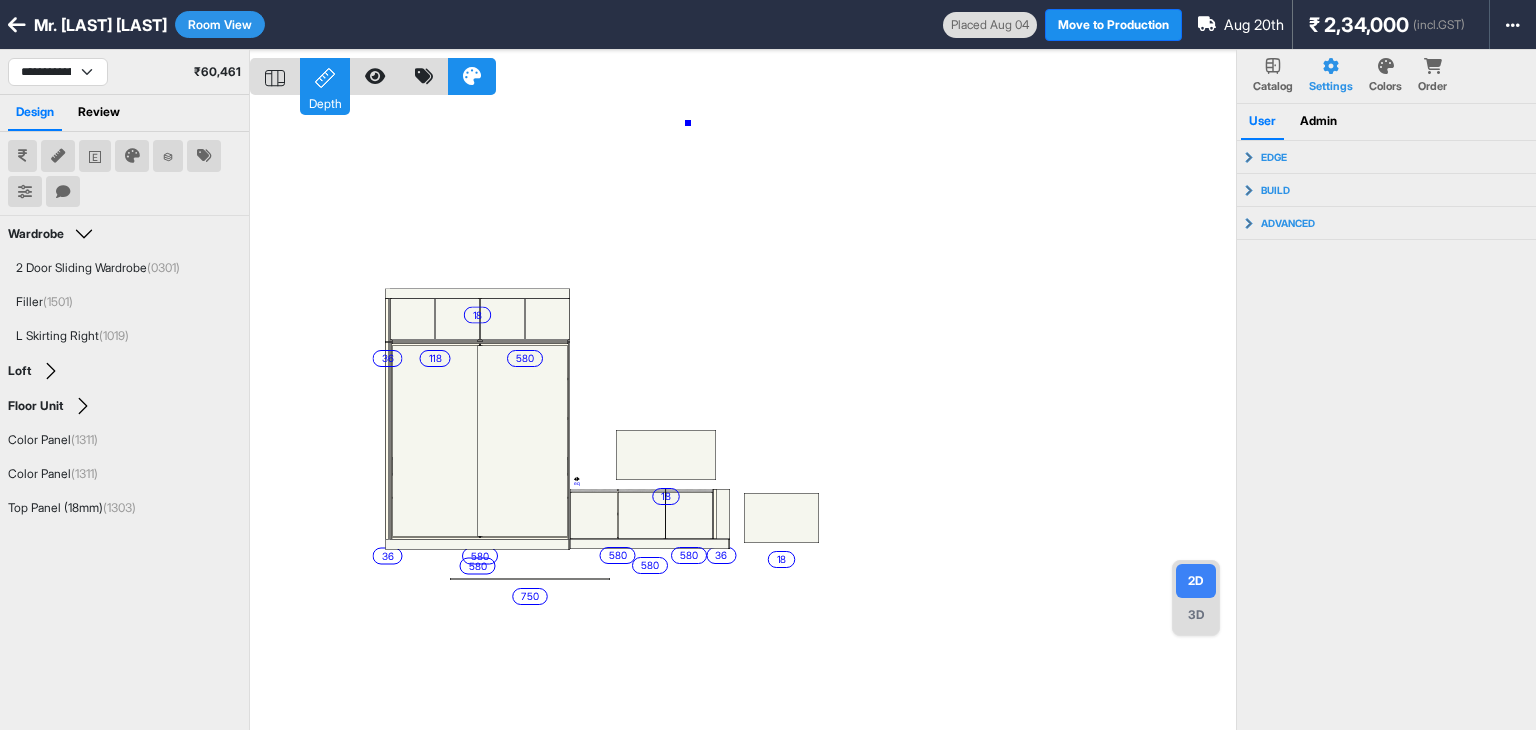 click on "1132 eq eq 150 eq eq eq 377 377 eq eq eq 580   36   580   118   580   36   18   36   580   eq eq 580   eq eq 580   18   18   750" at bounding box center (743, 415) 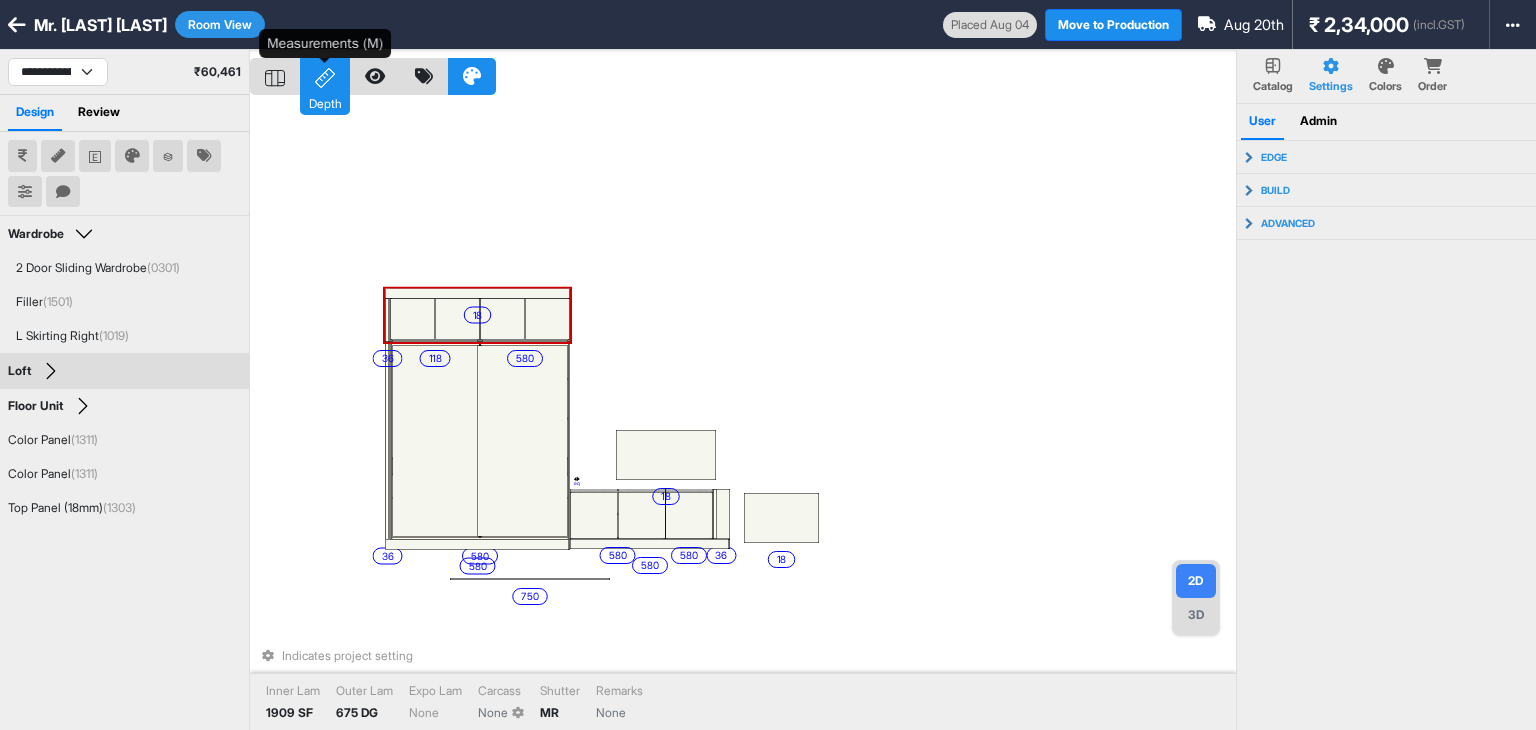 click 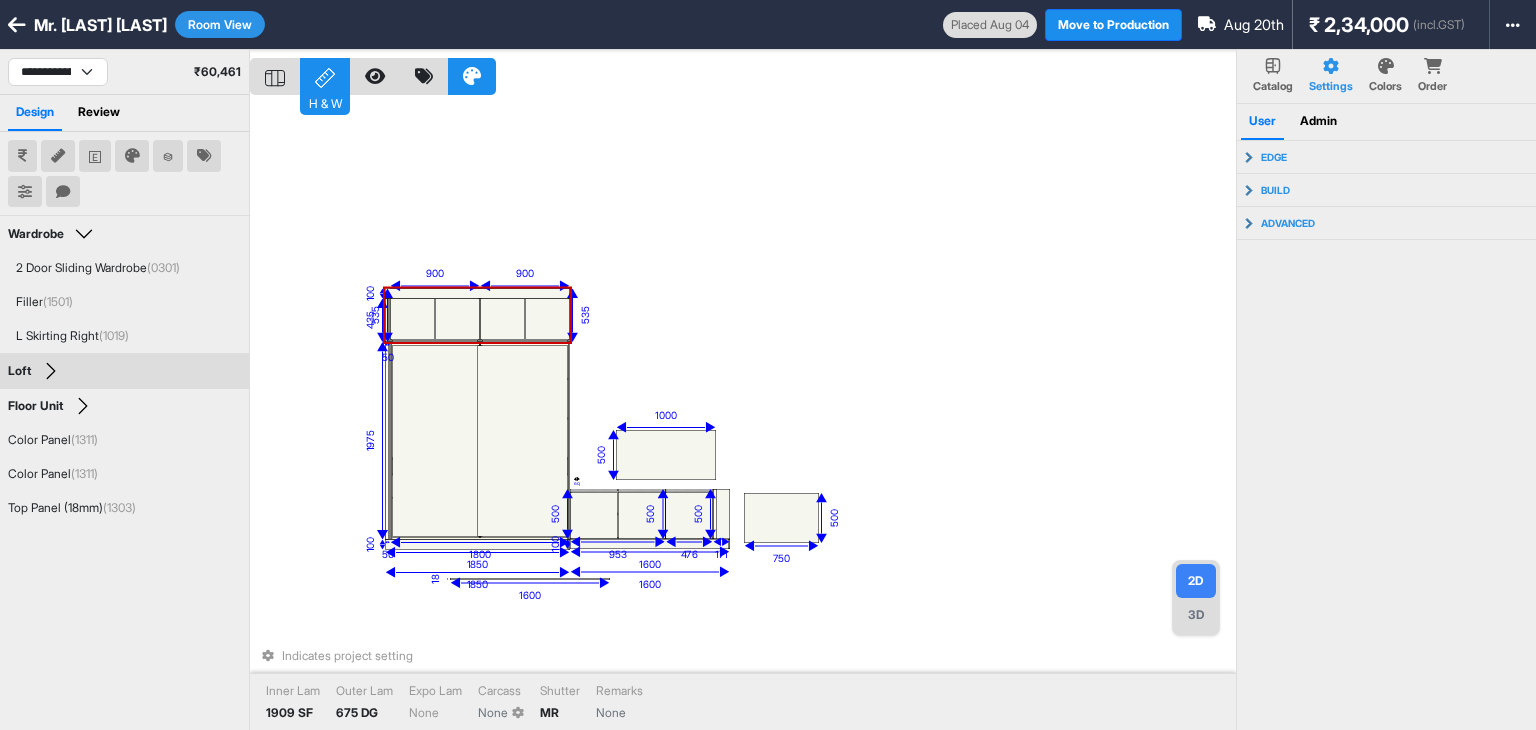 click on "H & W" at bounding box center [325, 76] 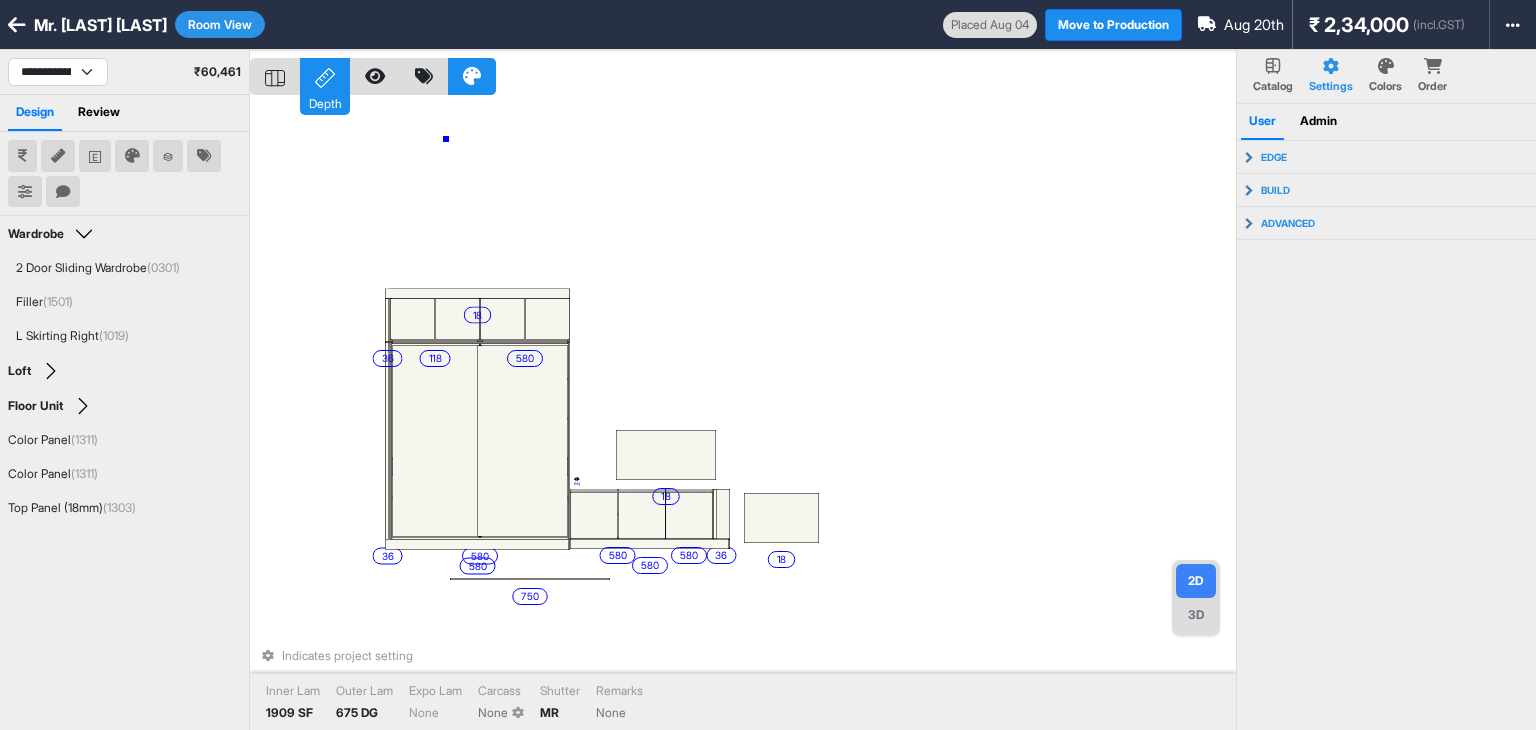 click on "1132 eq eq 150 eq eq eq 377 377 eq eq eq 580   36   580   118   580   36   18   36   580   eq eq 580   eq eq 580   18   18   750   Indicates project setting Inner Lam 1909 SF Outer Lam 675 DG Expo Lam None Carcass None Shutter MR Remarks None" at bounding box center (743, 415) 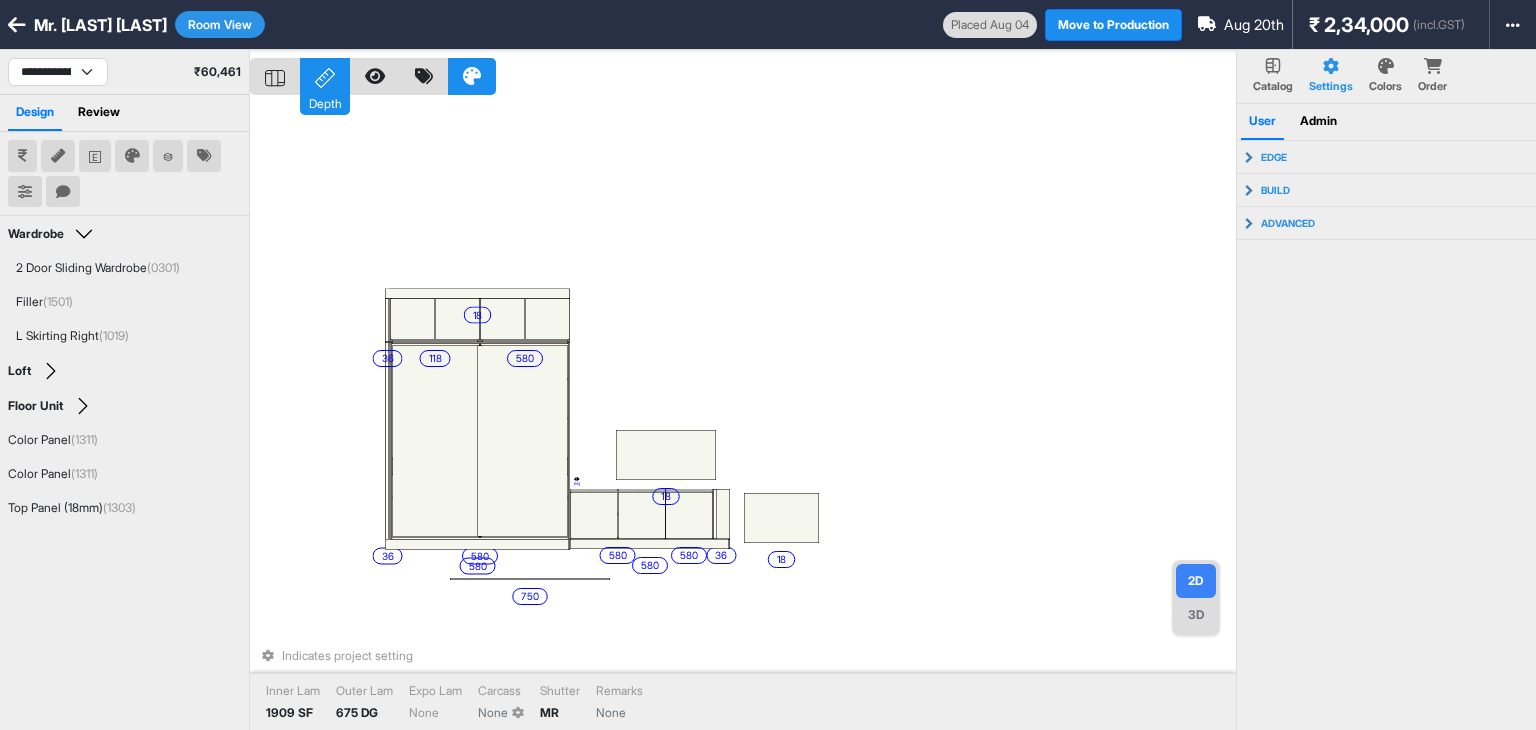click 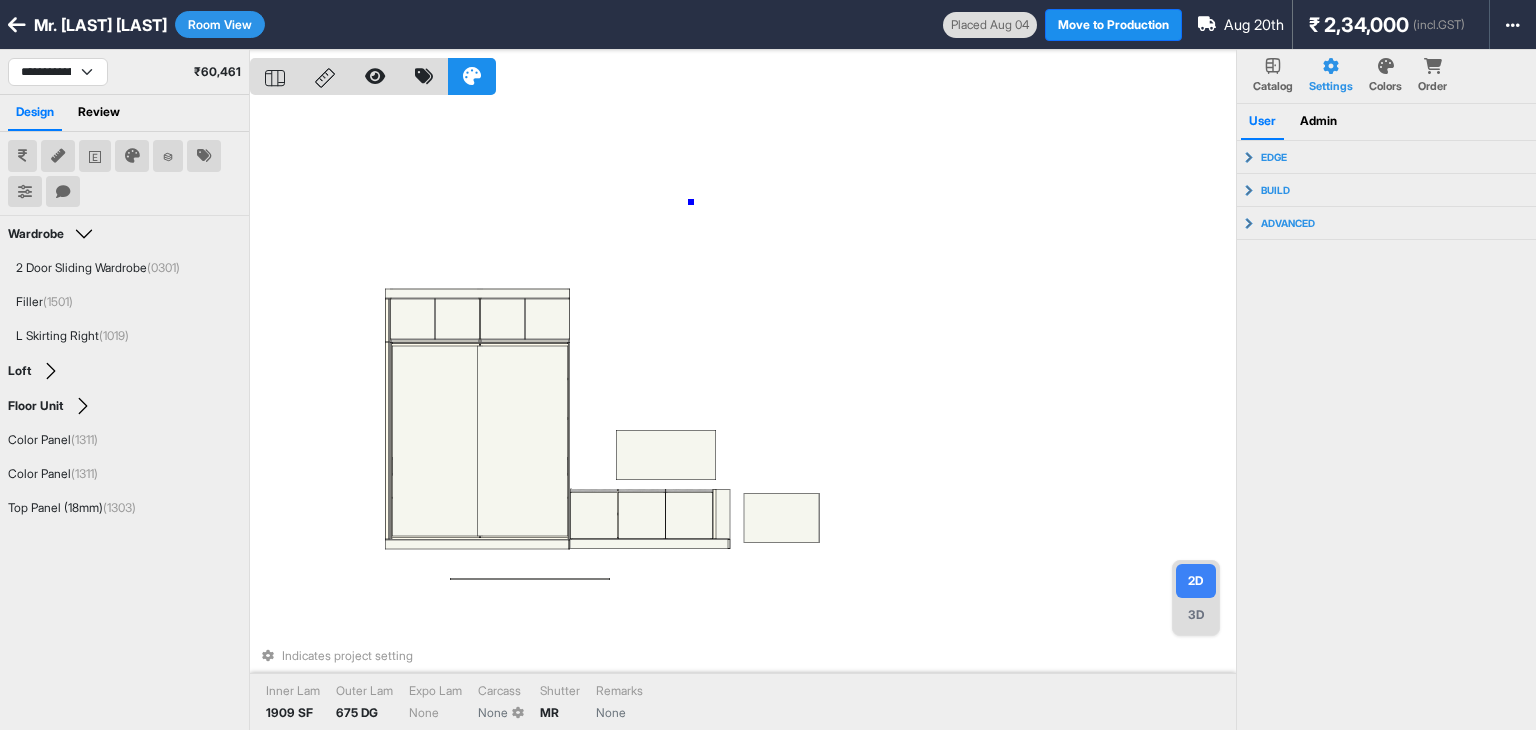 click on "Indicates project setting Inner Lam 1909 SF Outer Lam 675 DG Expo Lam None Carcass None Shutter MR Remarks None" at bounding box center [743, 415] 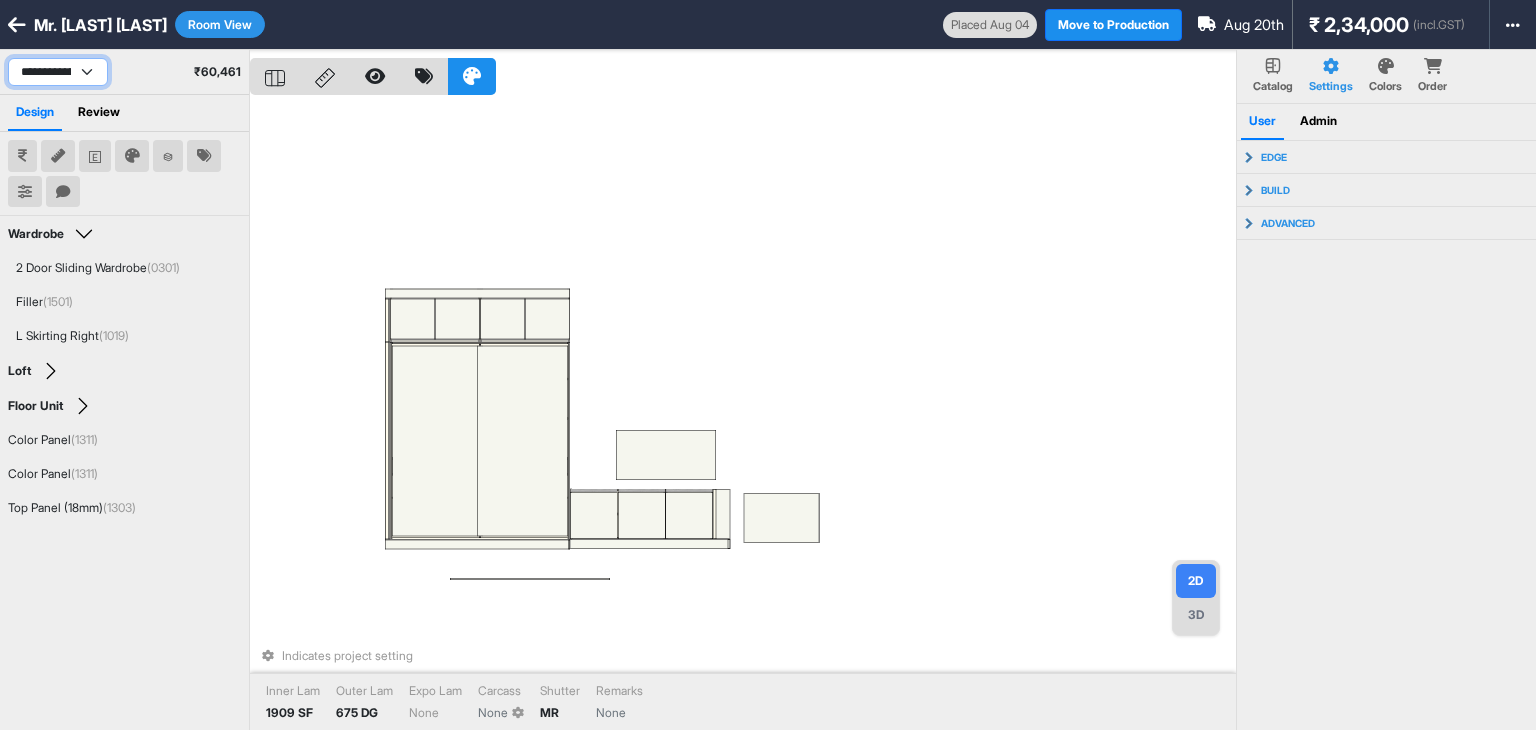 click on "**********" at bounding box center [58, 72] 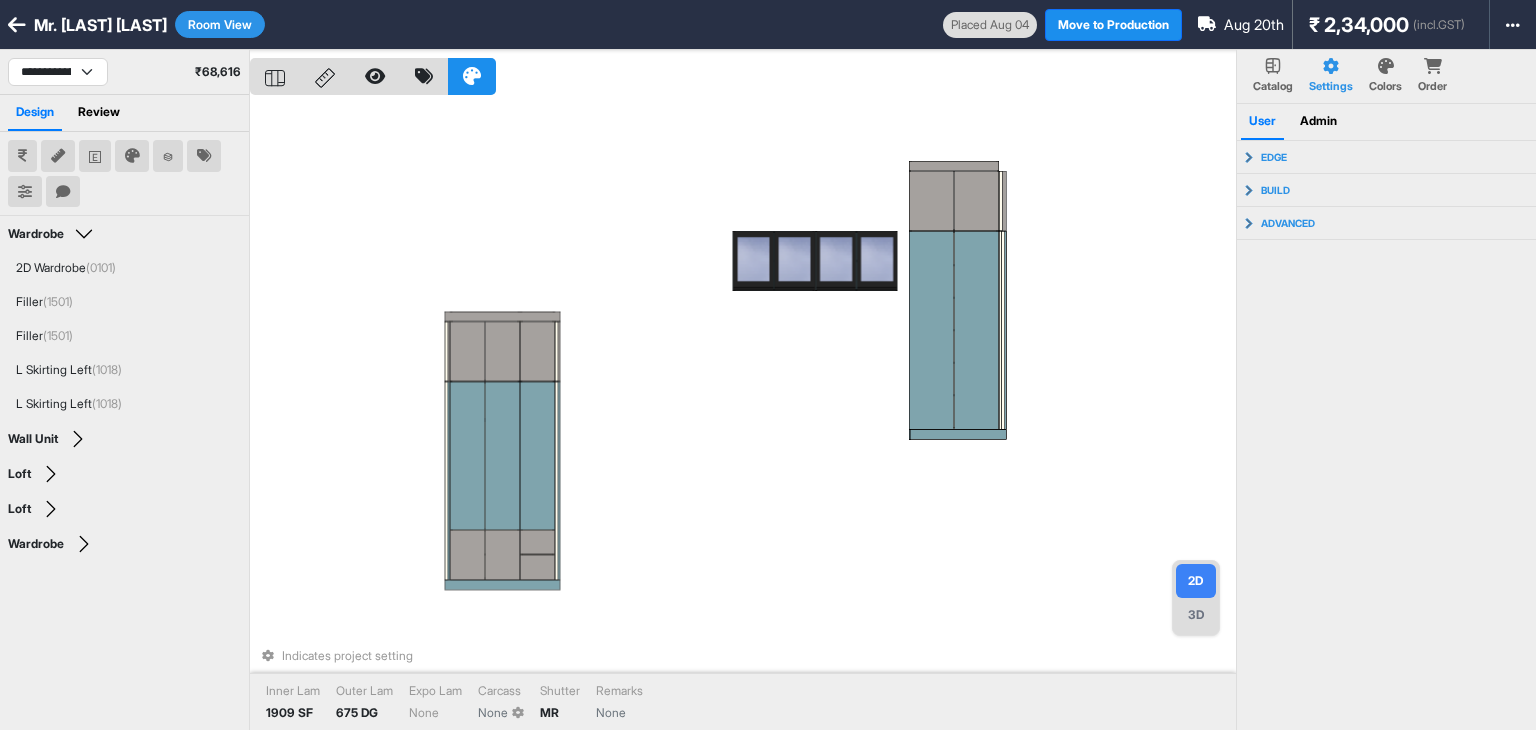 click on "Room View" at bounding box center [220, 24] 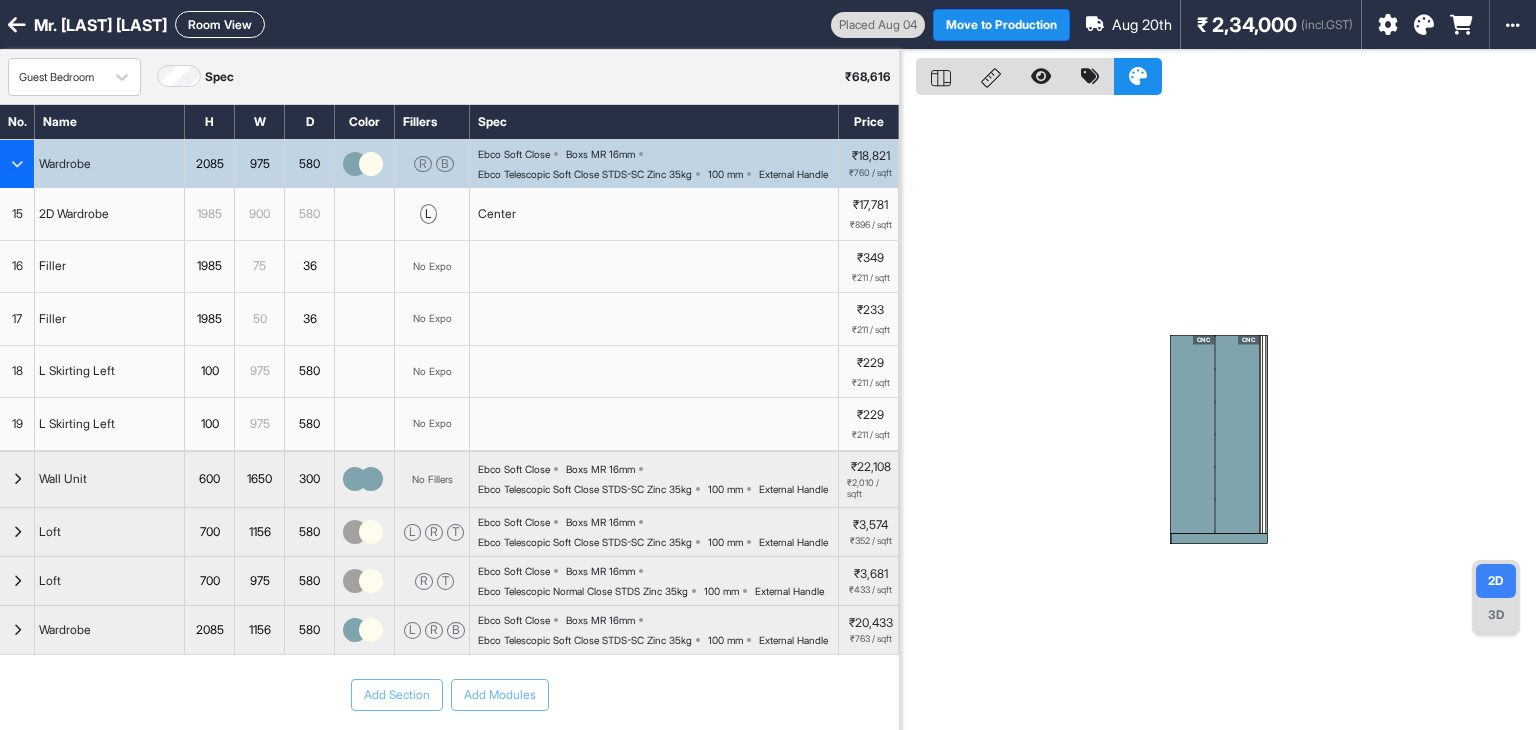 click at bounding box center (17, 164) 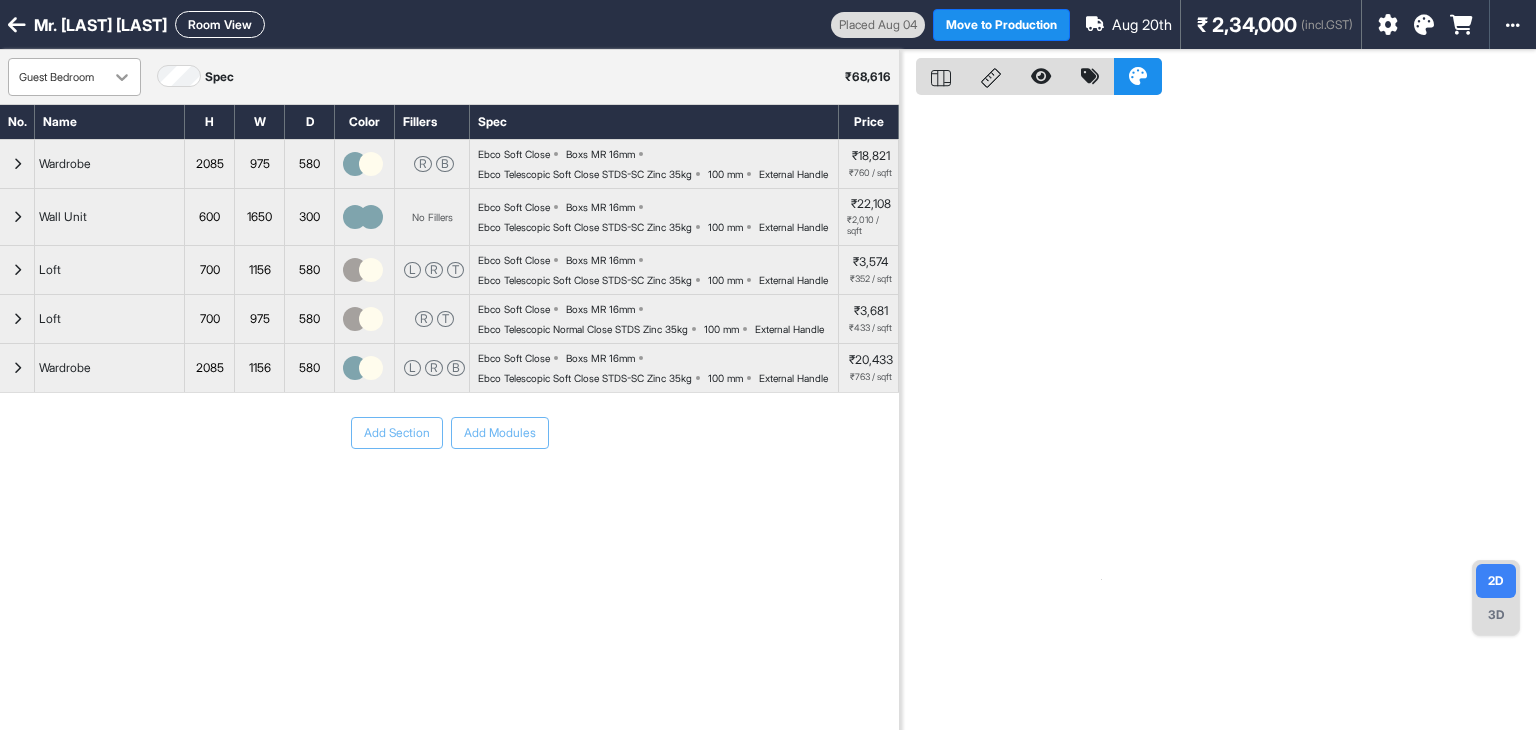 click 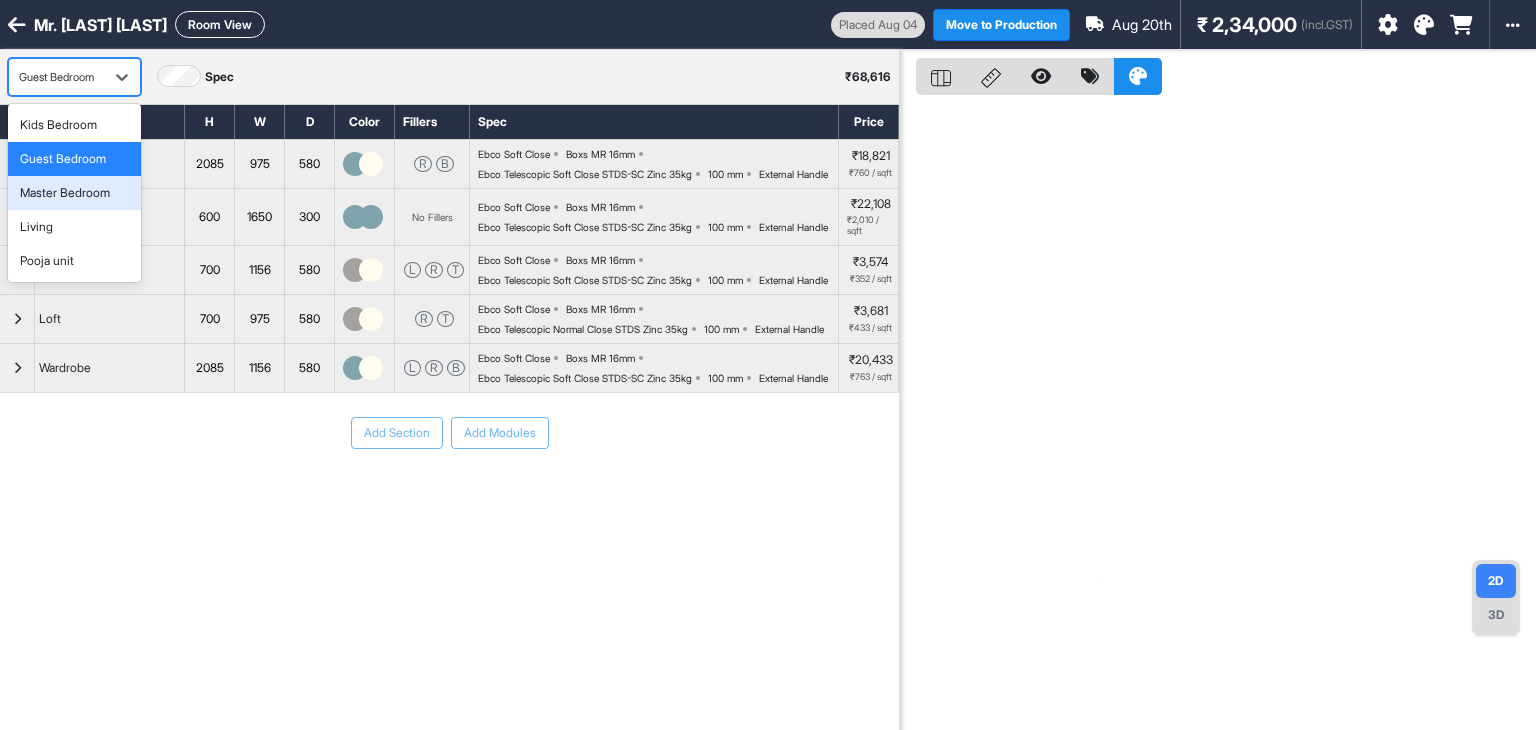 click on "Master Bedroom" at bounding box center (74, 193) 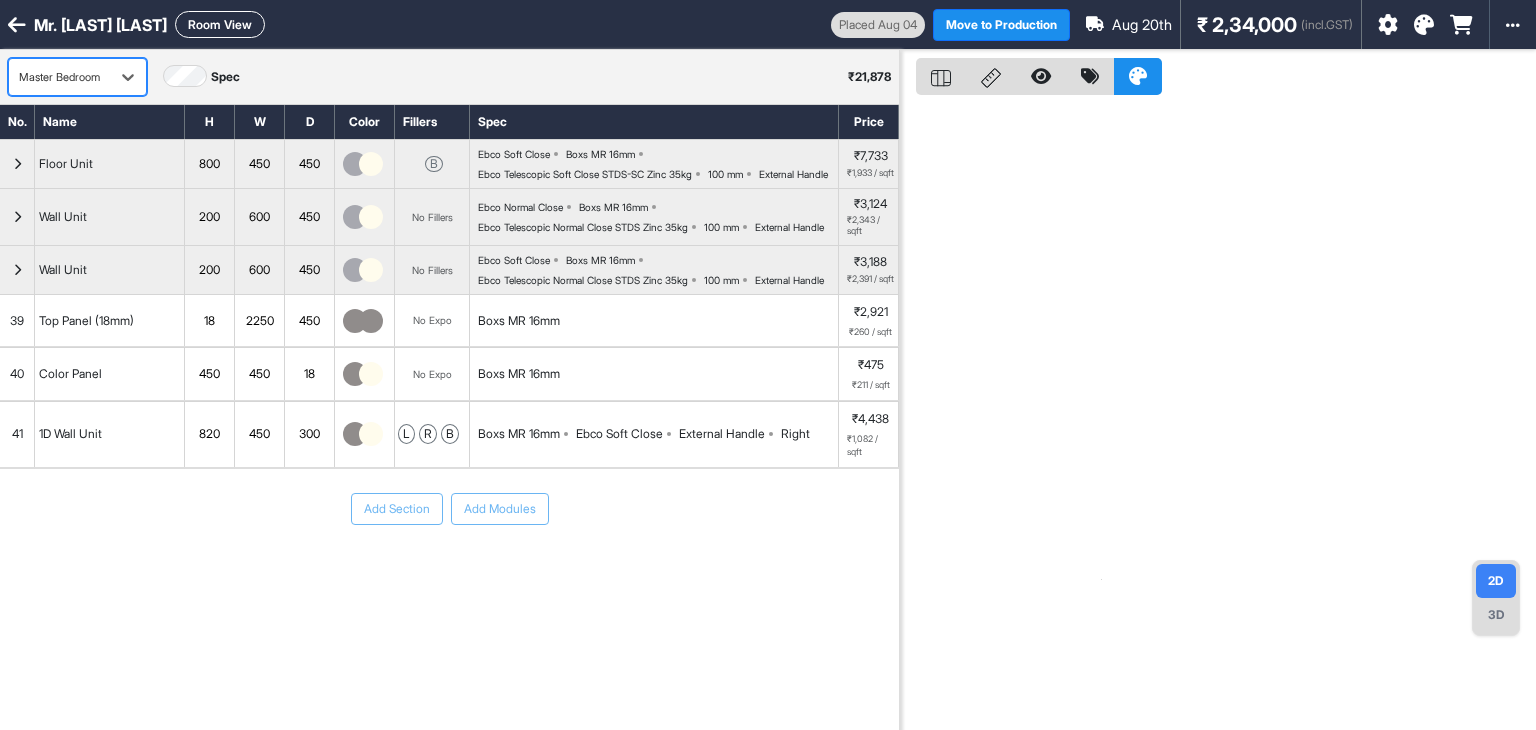 click at bounding box center (59, 77) 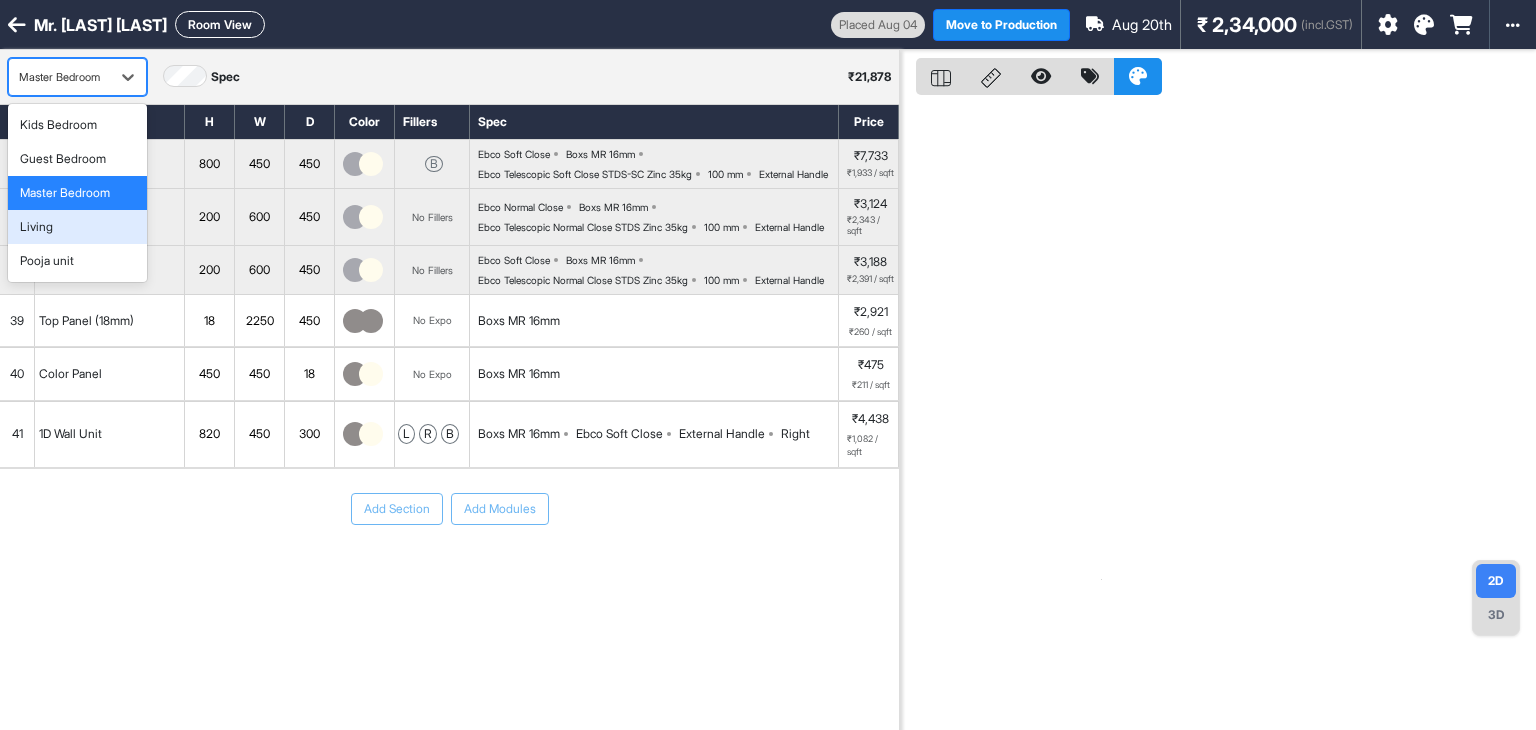 click on "Living" at bounding box center [77, 227] 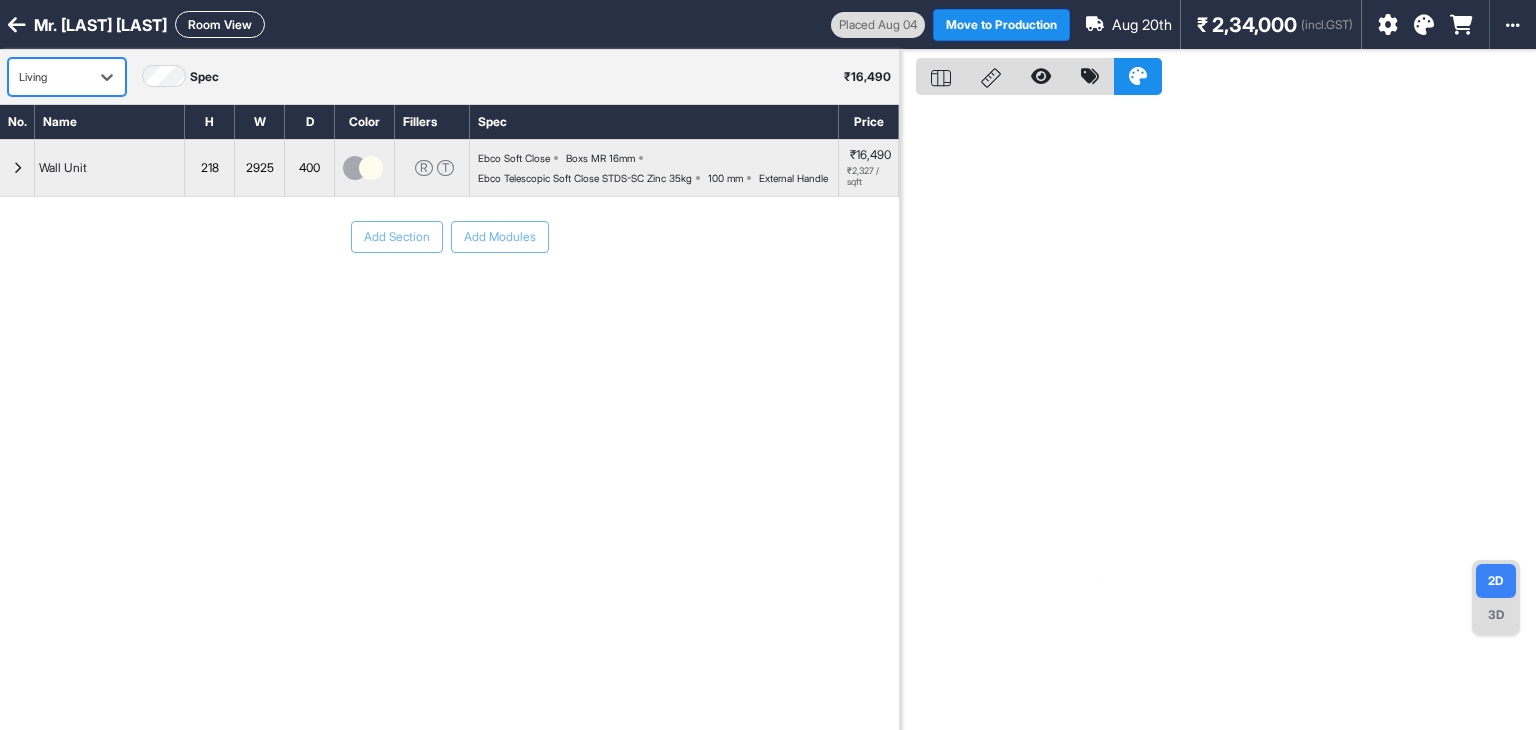 click on "Living" at bounding box center [49, 77] 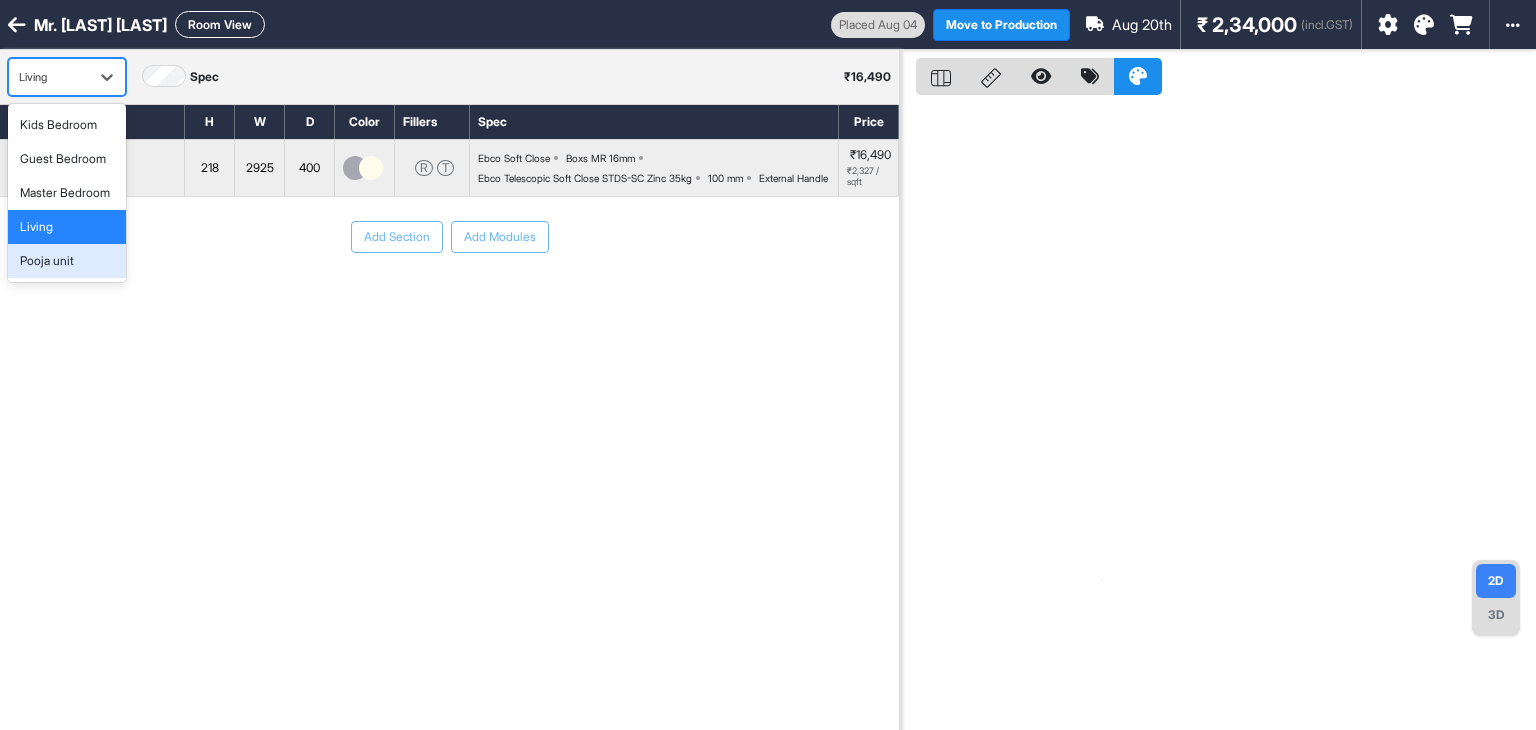 click on "Pooja unit" at bounding box center [67, 261] 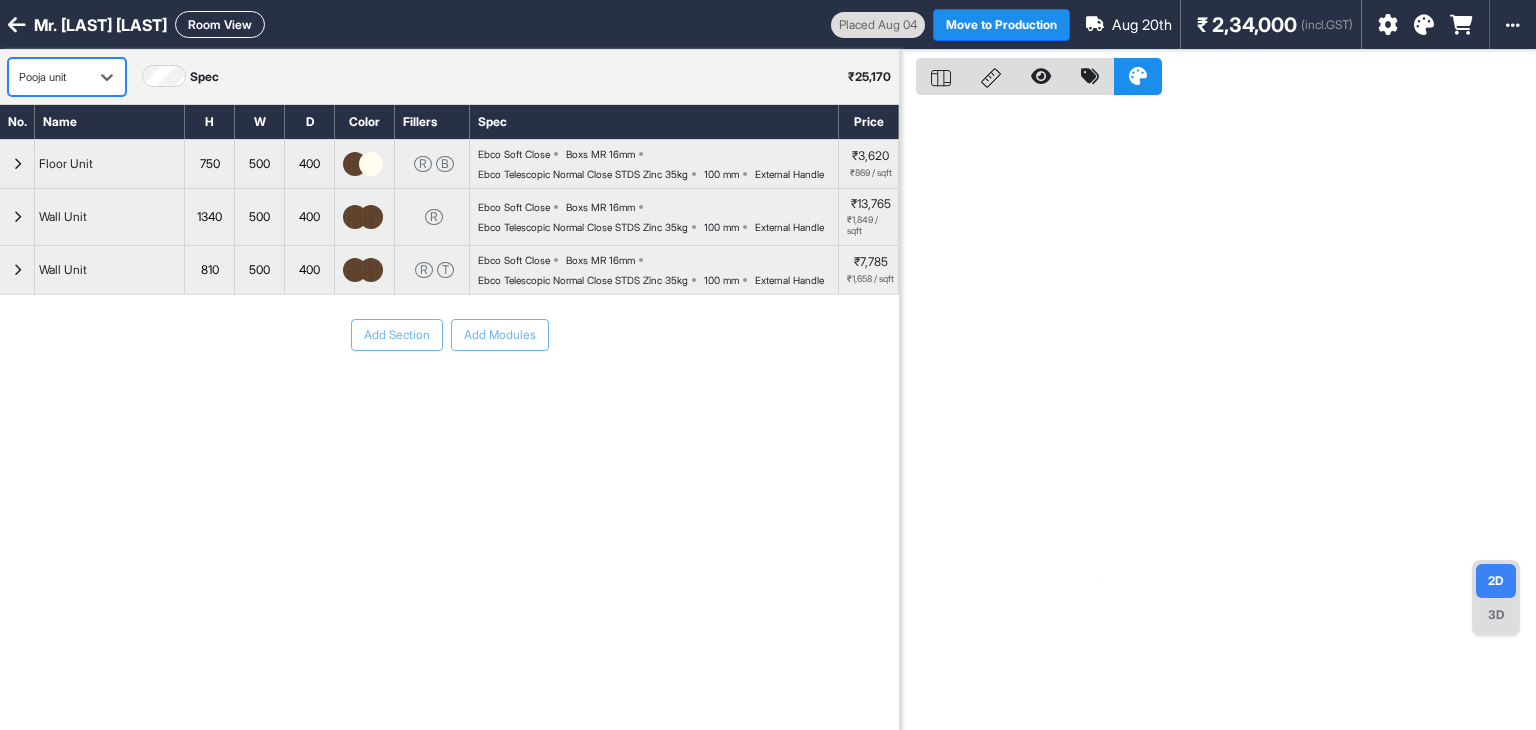 click on "Pooja unit" at bounding box center (67, 77) 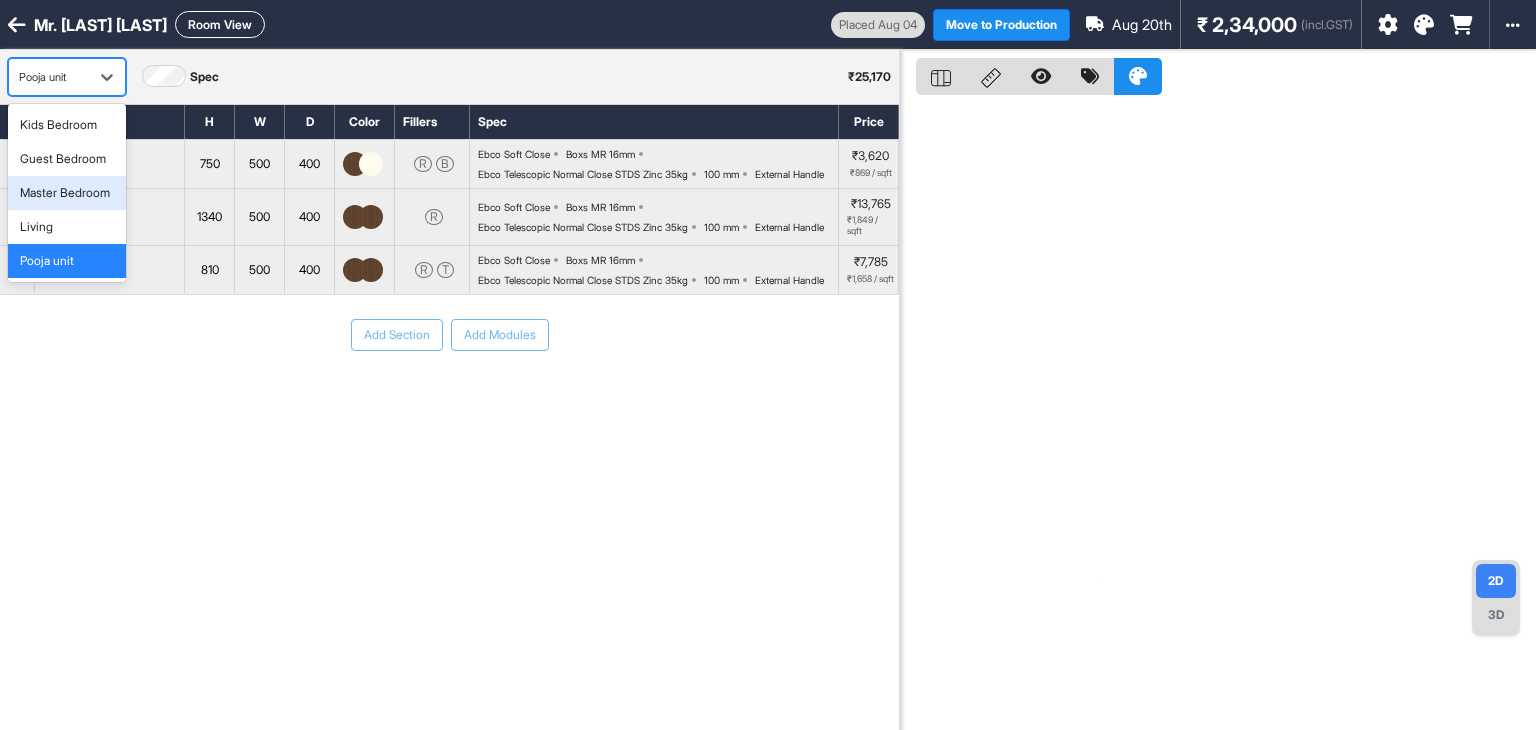 click on "Master Bedroom" at bounding box center (65, 193) 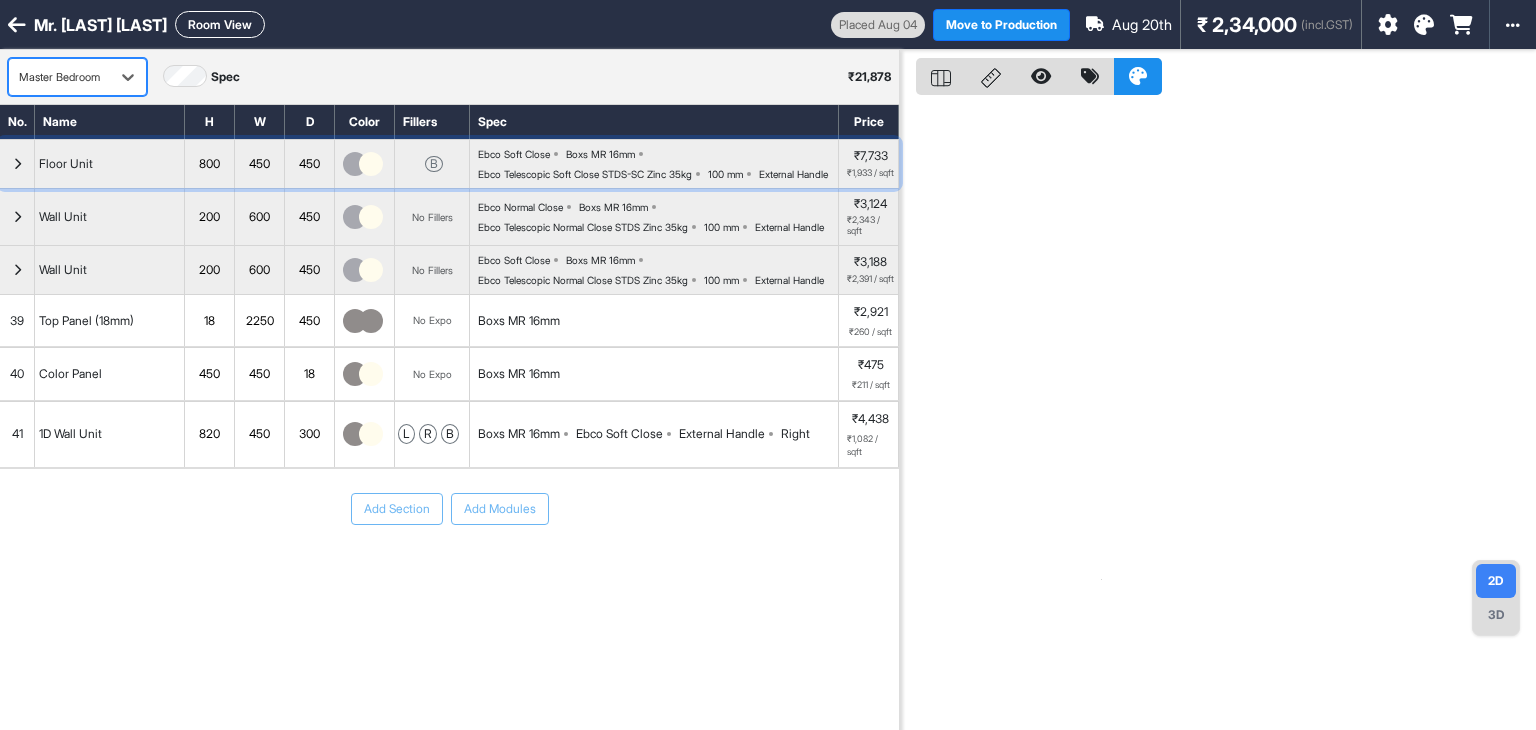 click at bounding box center (17, 164) 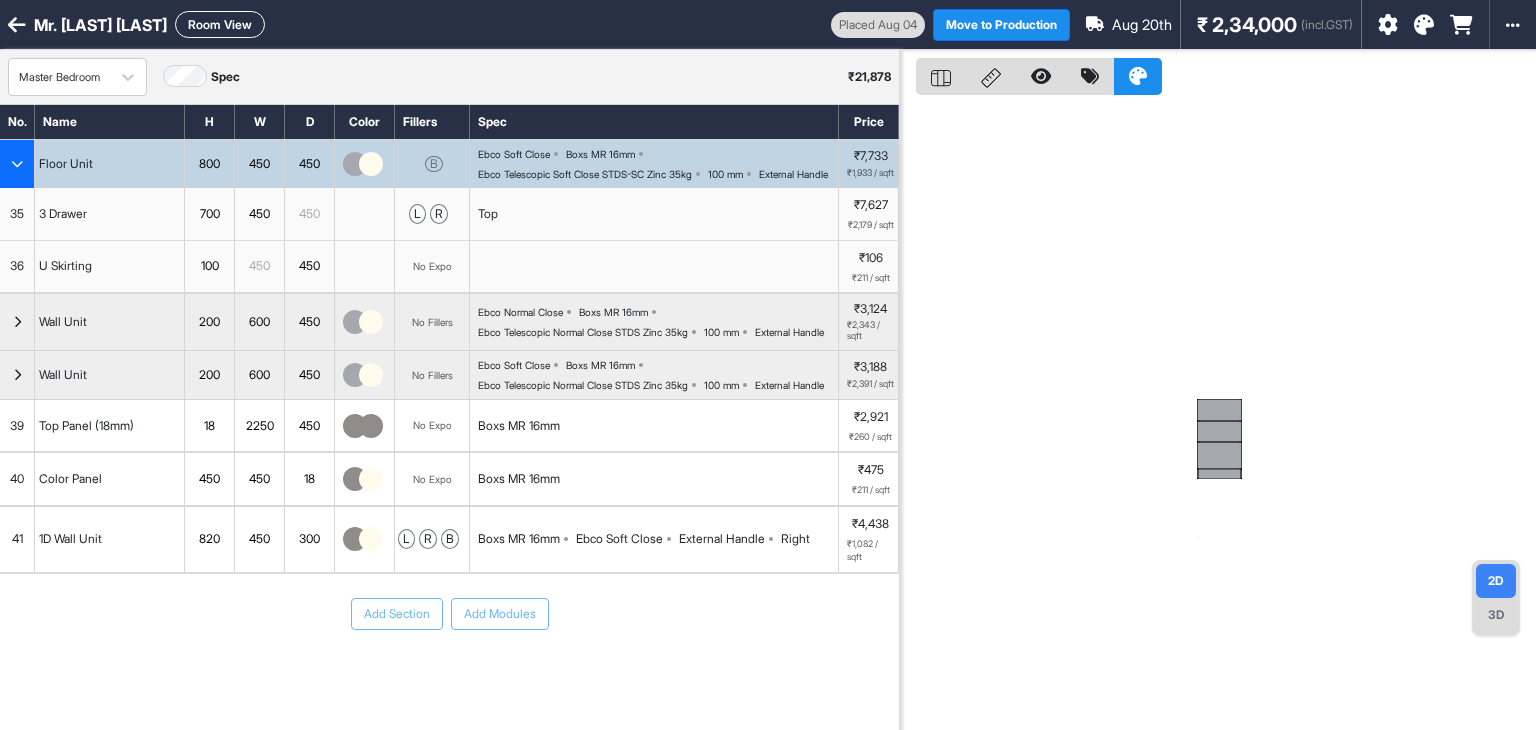 click at bounding box center (17, 164) 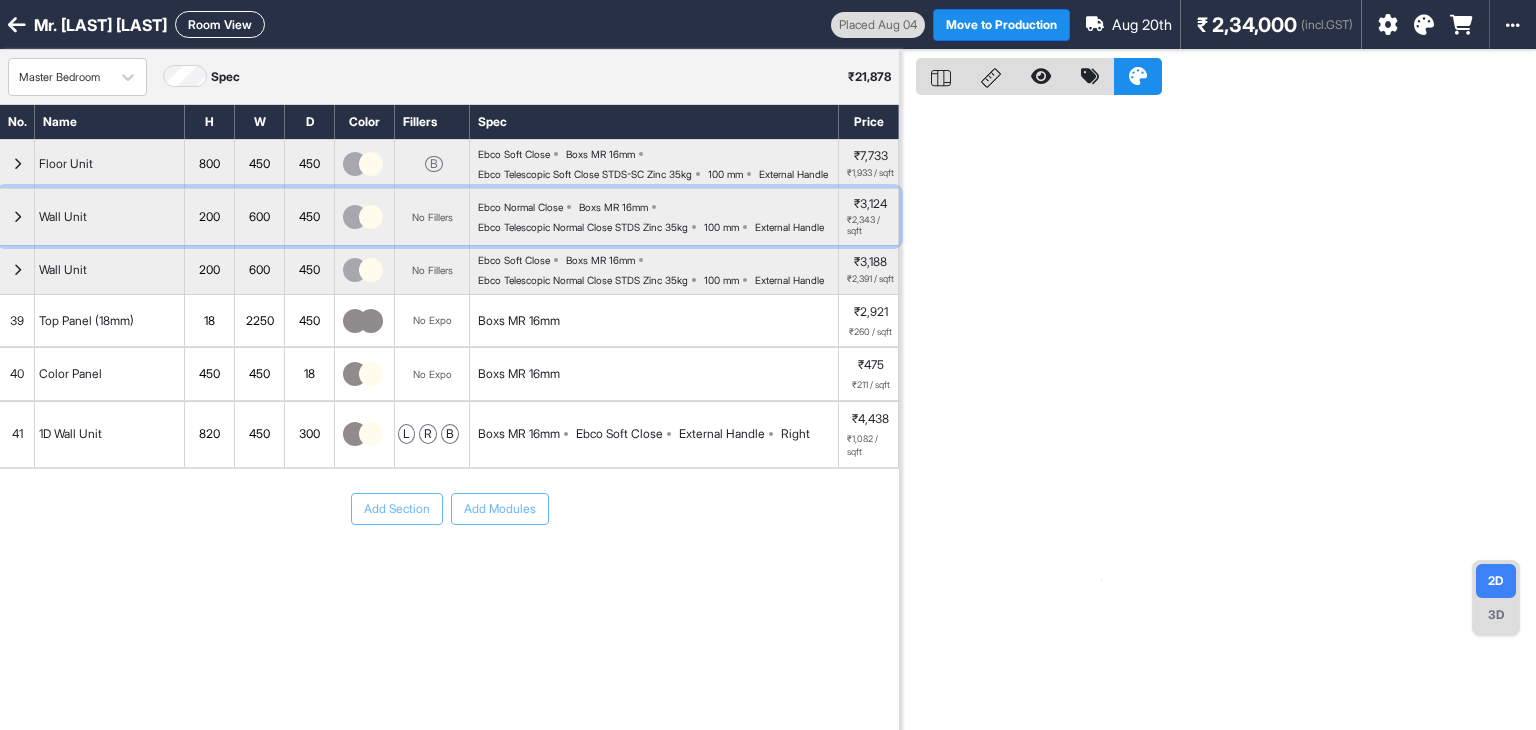 click at bounding box center [17, 217] 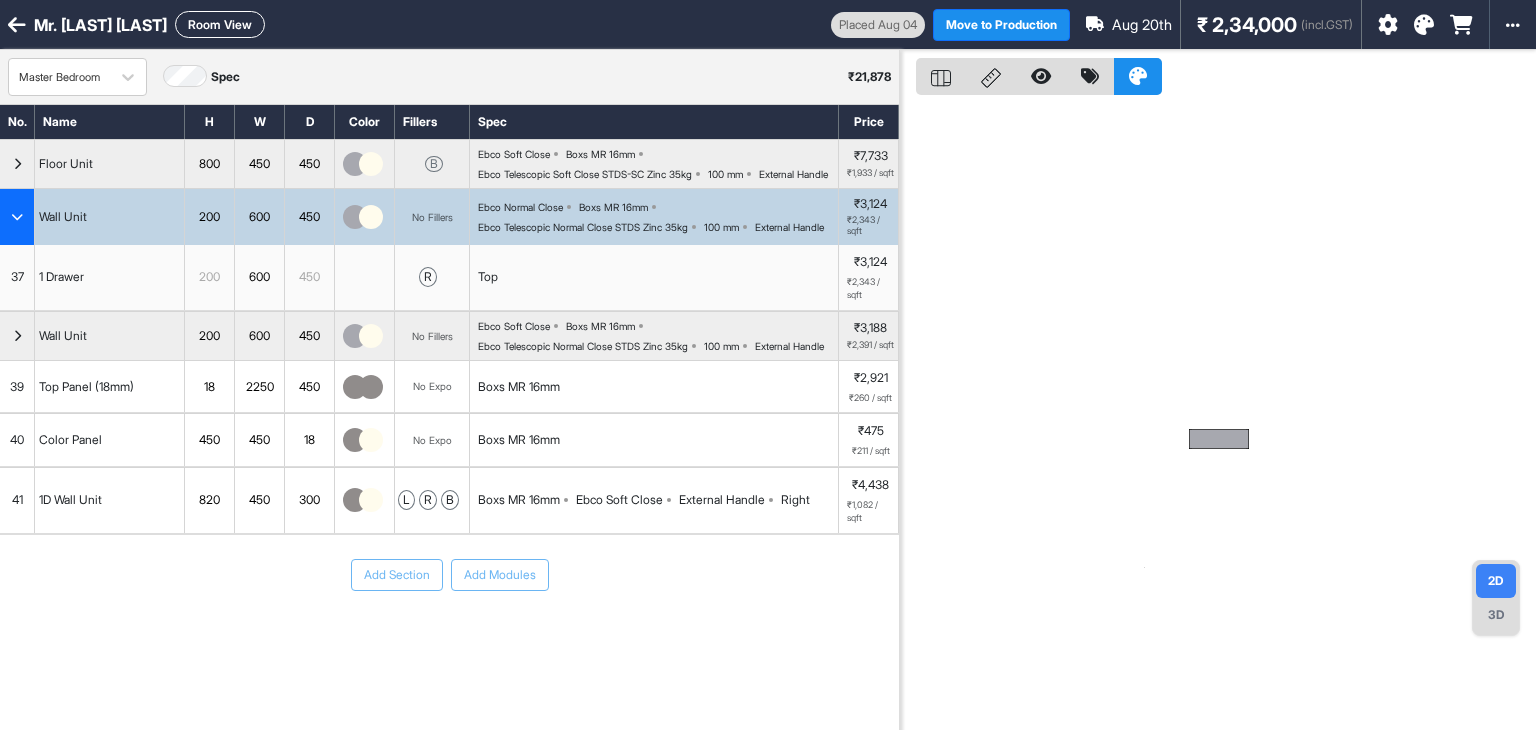 click at bounding box center (17, 217) 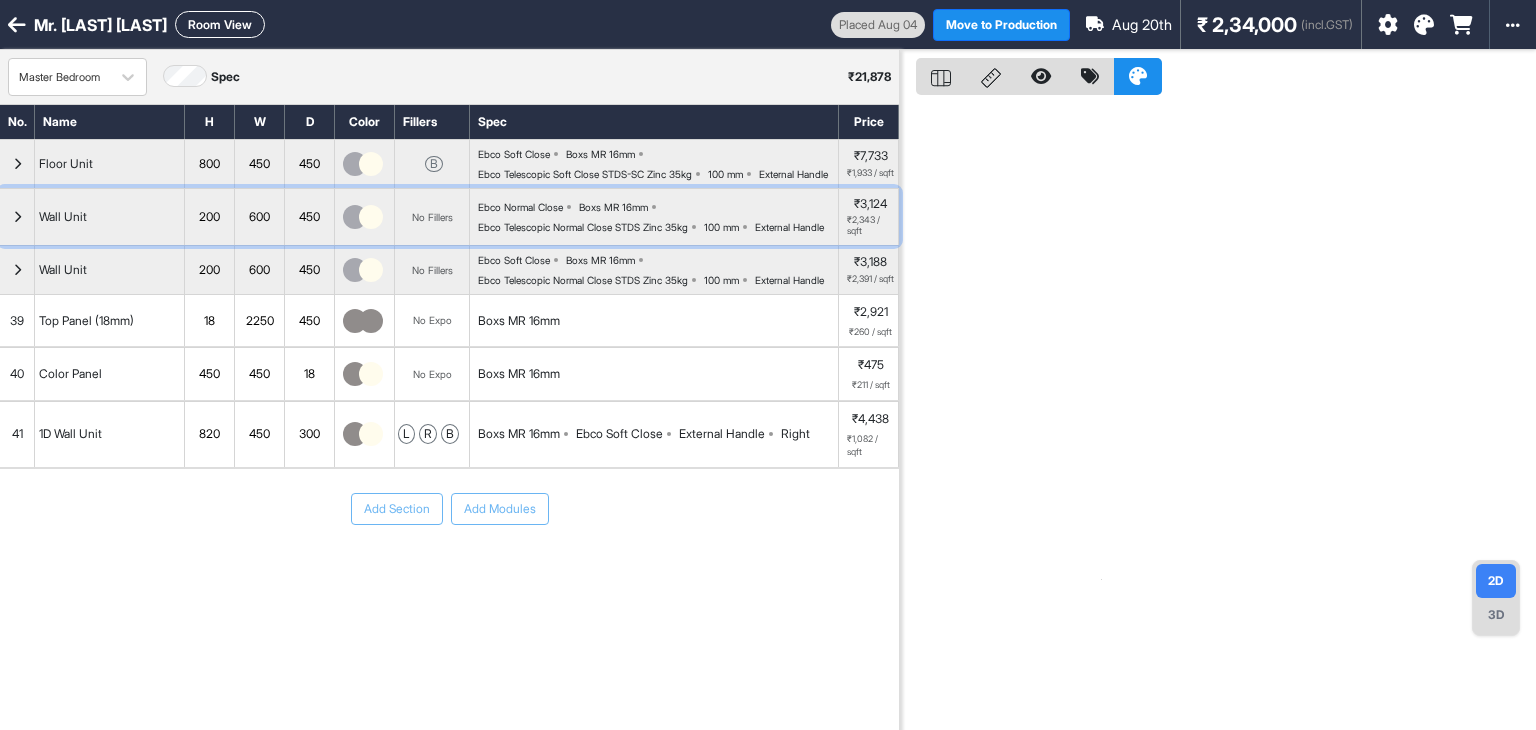 click at bounding box center [17, 217] 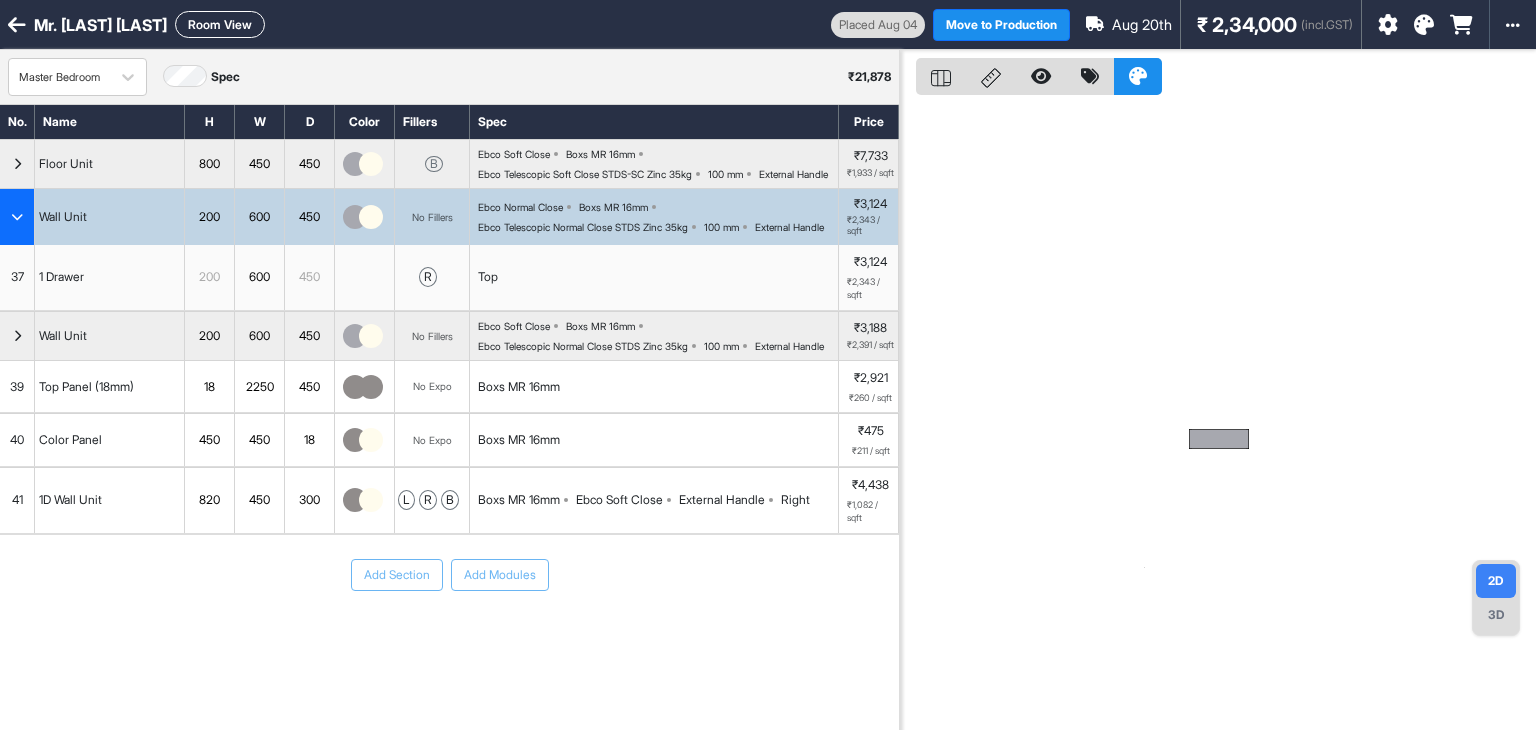 click at bounding box center (17, 217) 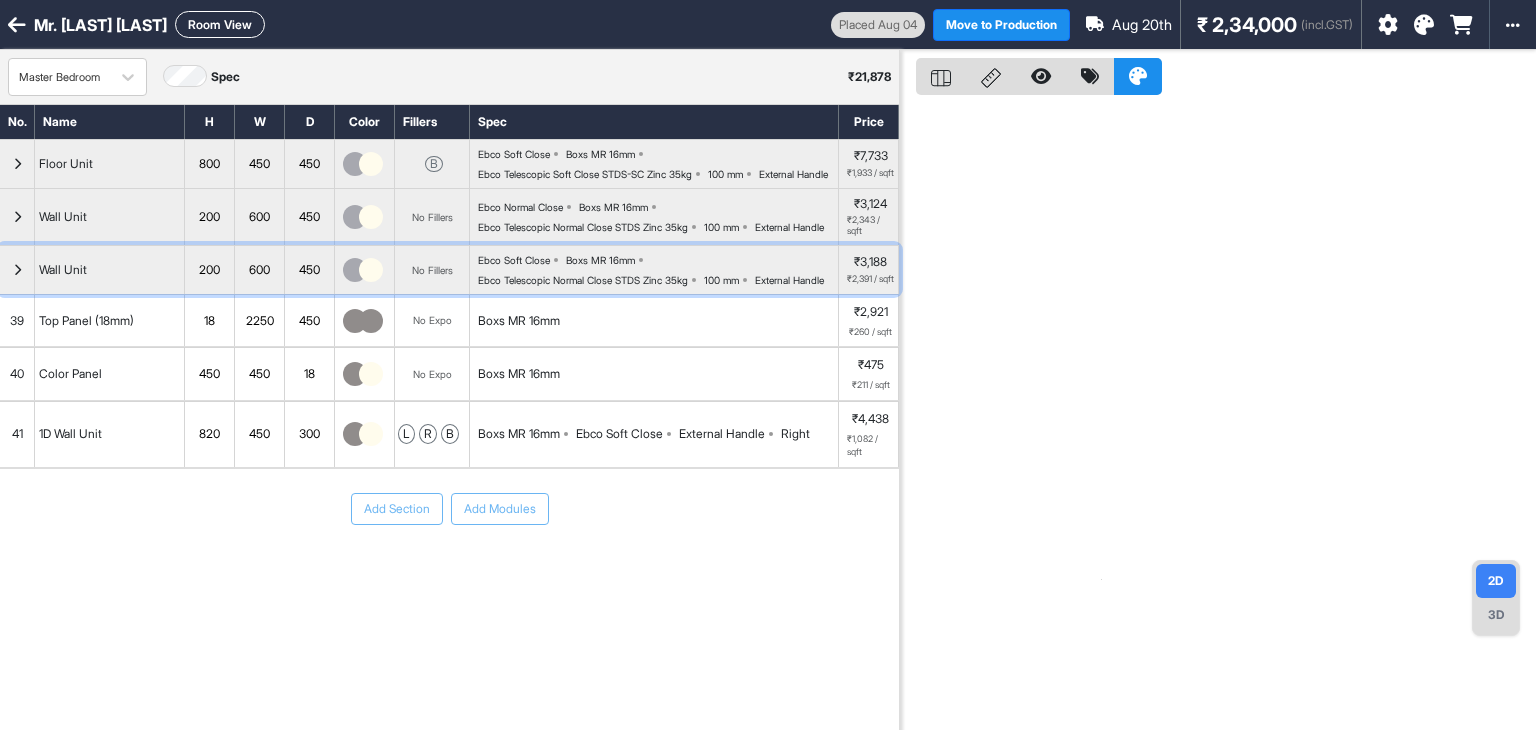 click at bounding box center [17, 270] 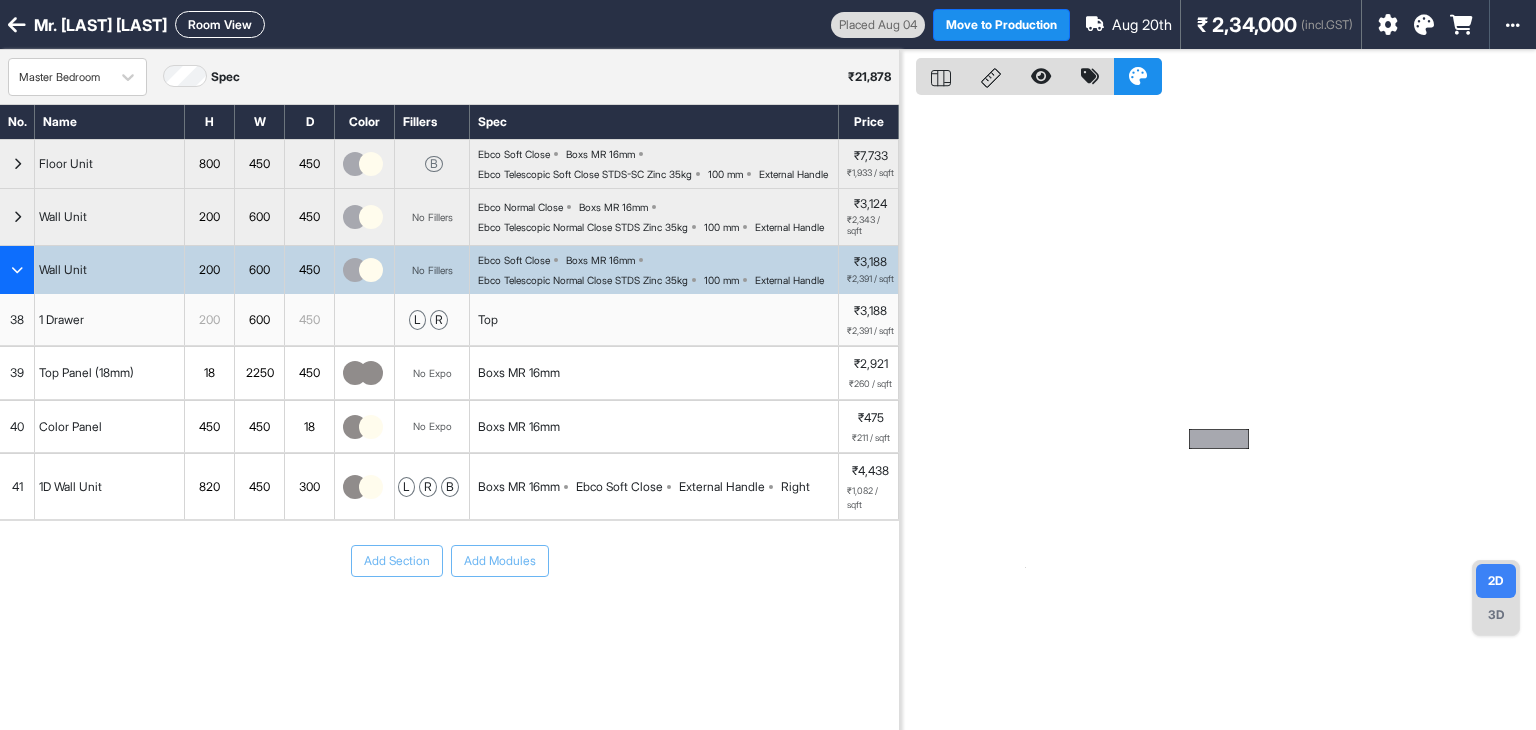 click at bounding box center [17, 270] 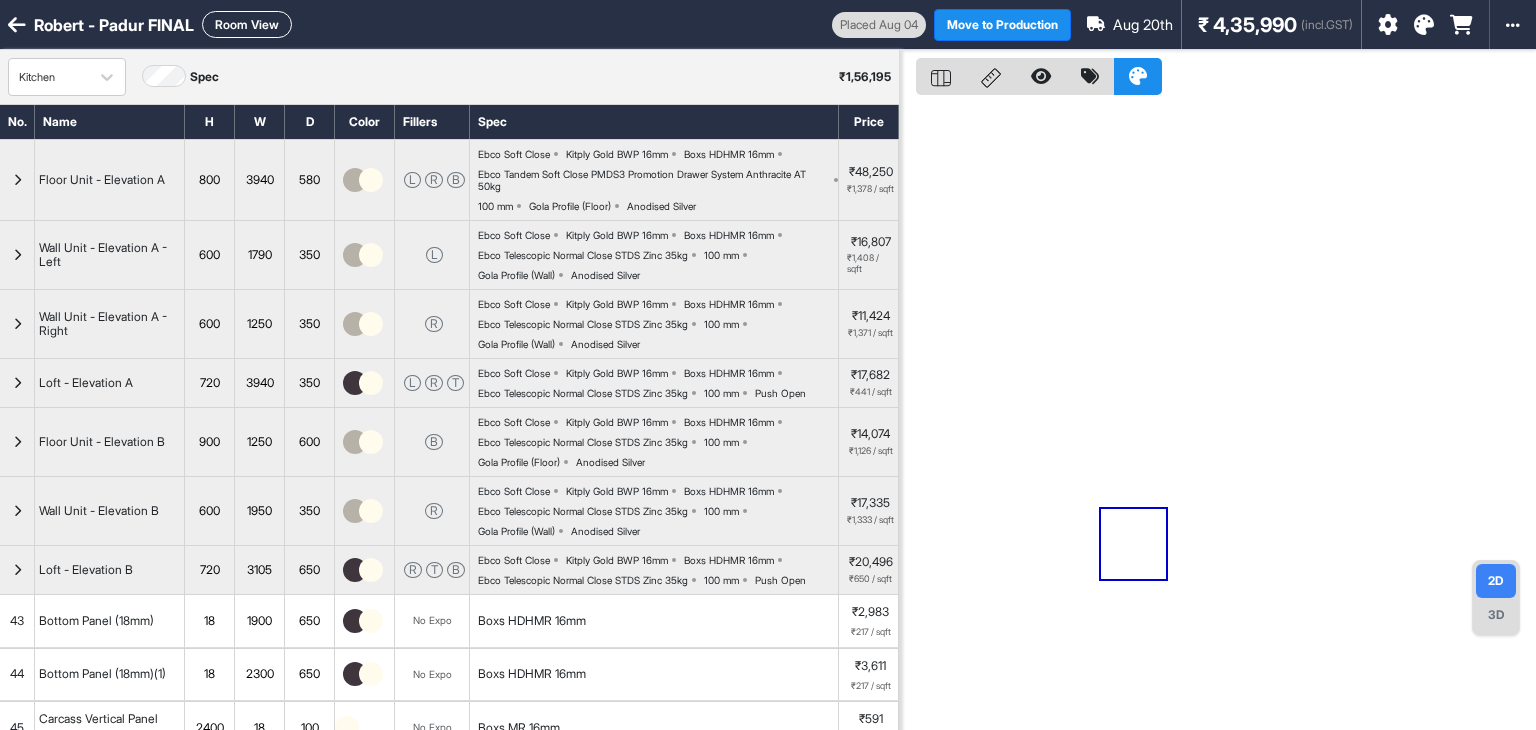 scroll, scrollTop: 0, scrollLeft: 0, axis: both 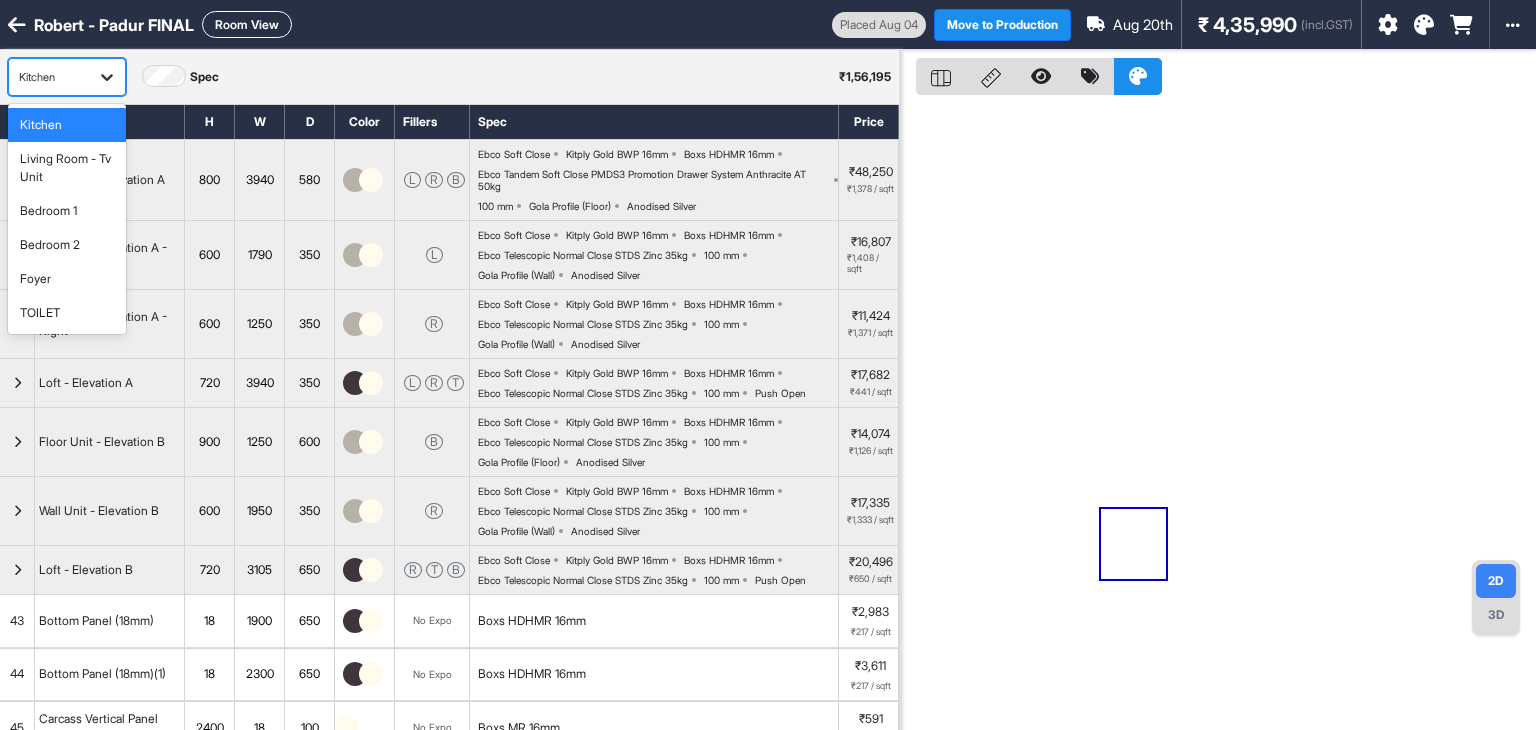 click 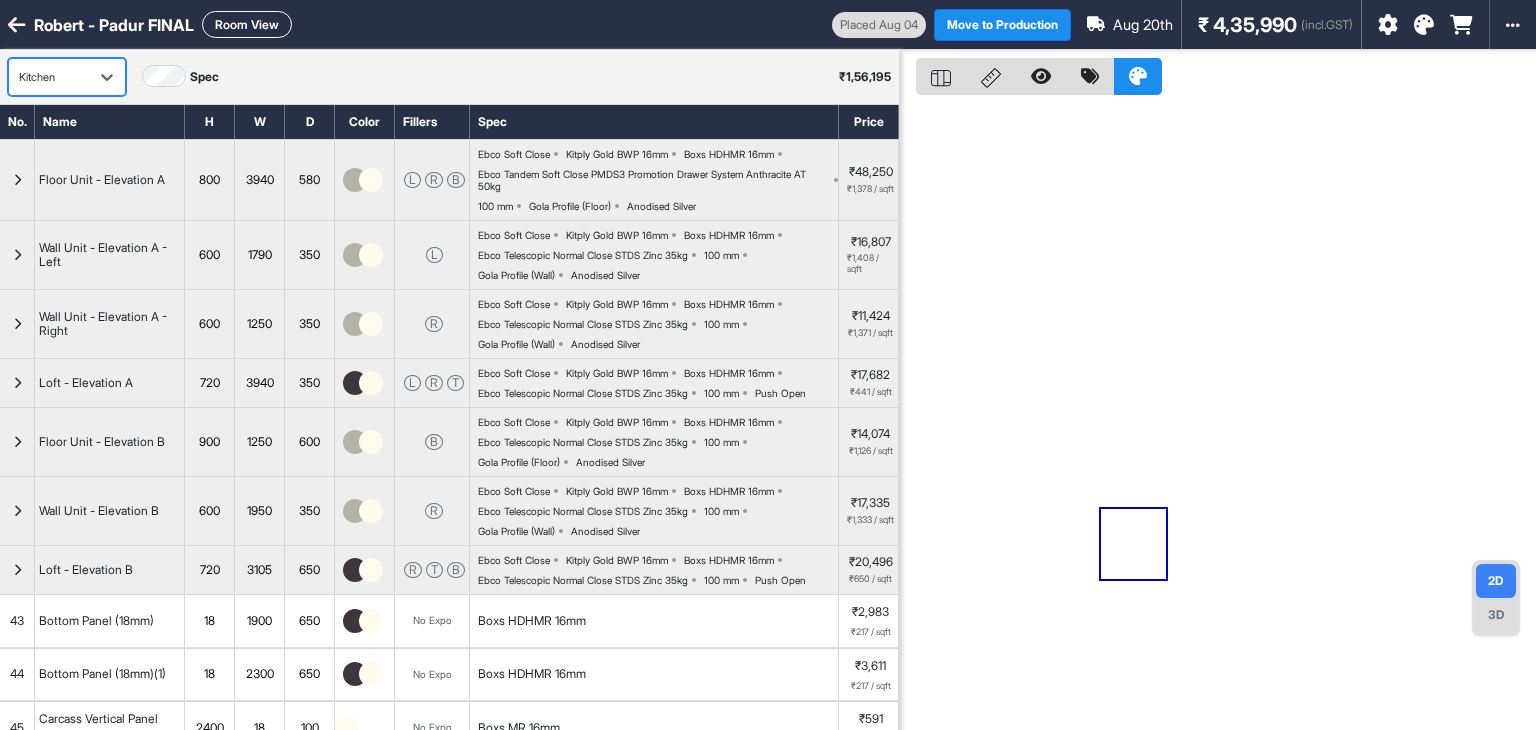 click on "Kitchen" at bounding box center [67, 77] 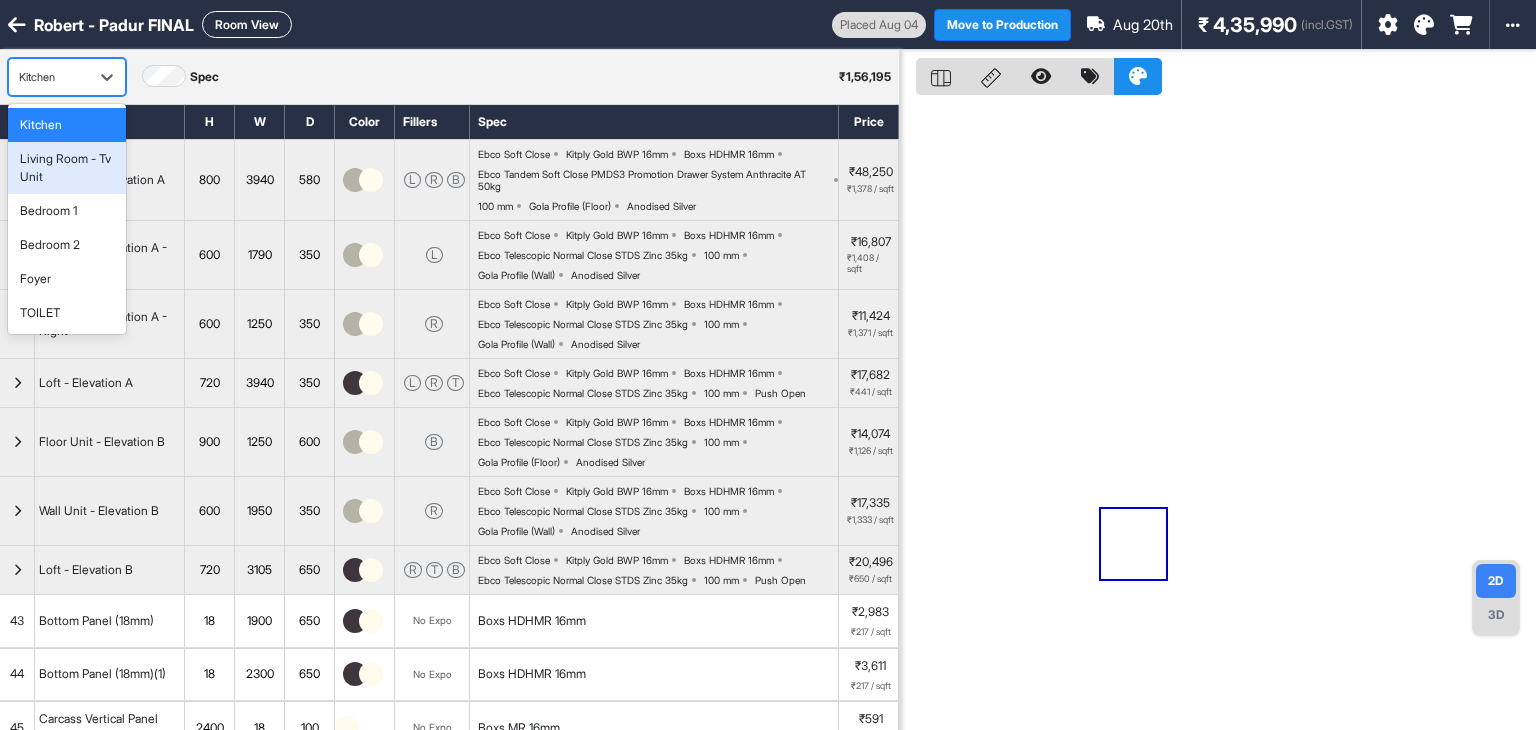 click on "Living Room - Tv Unit" at bounding box center (67, 168) 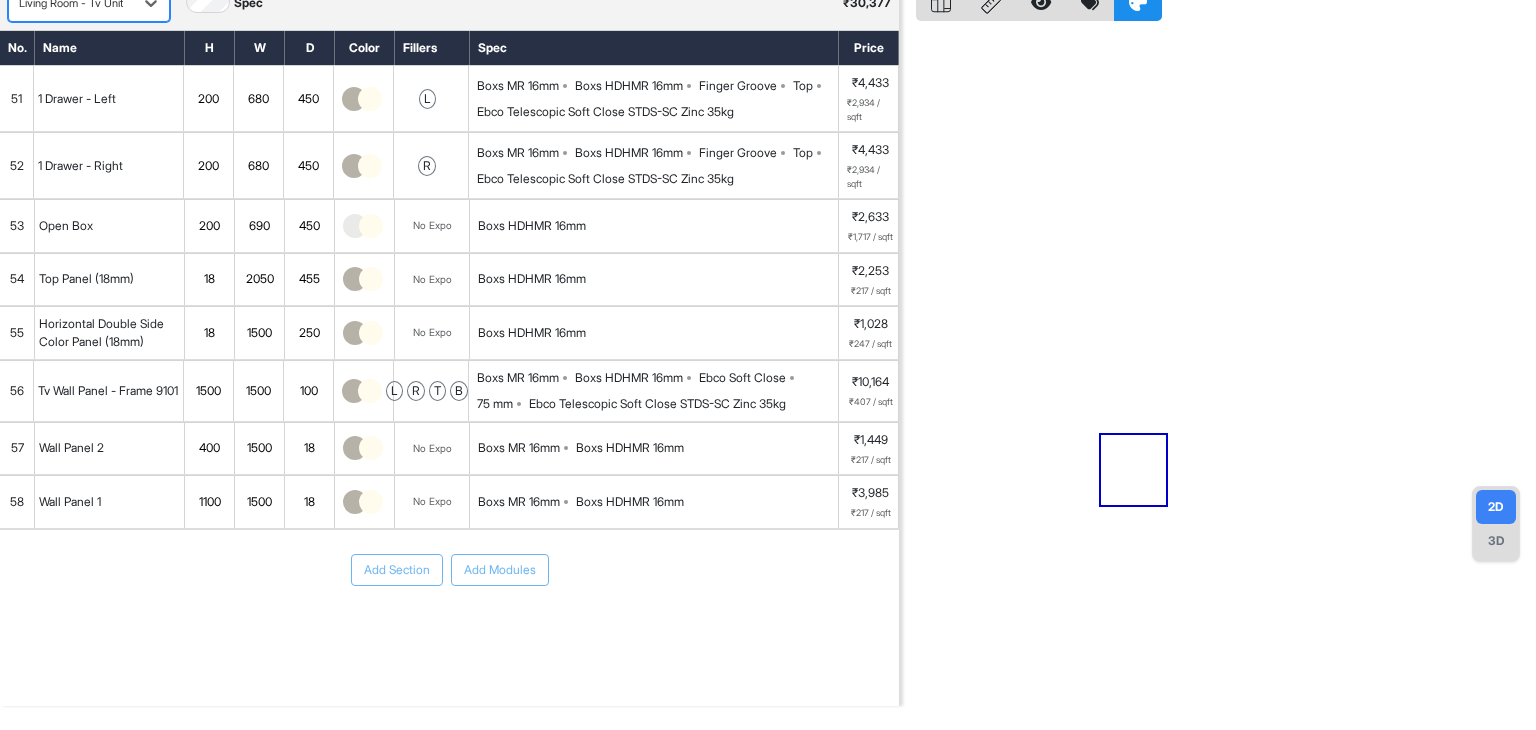 scroll, scrollTop: 0, scrollLeft: 0, axis: both 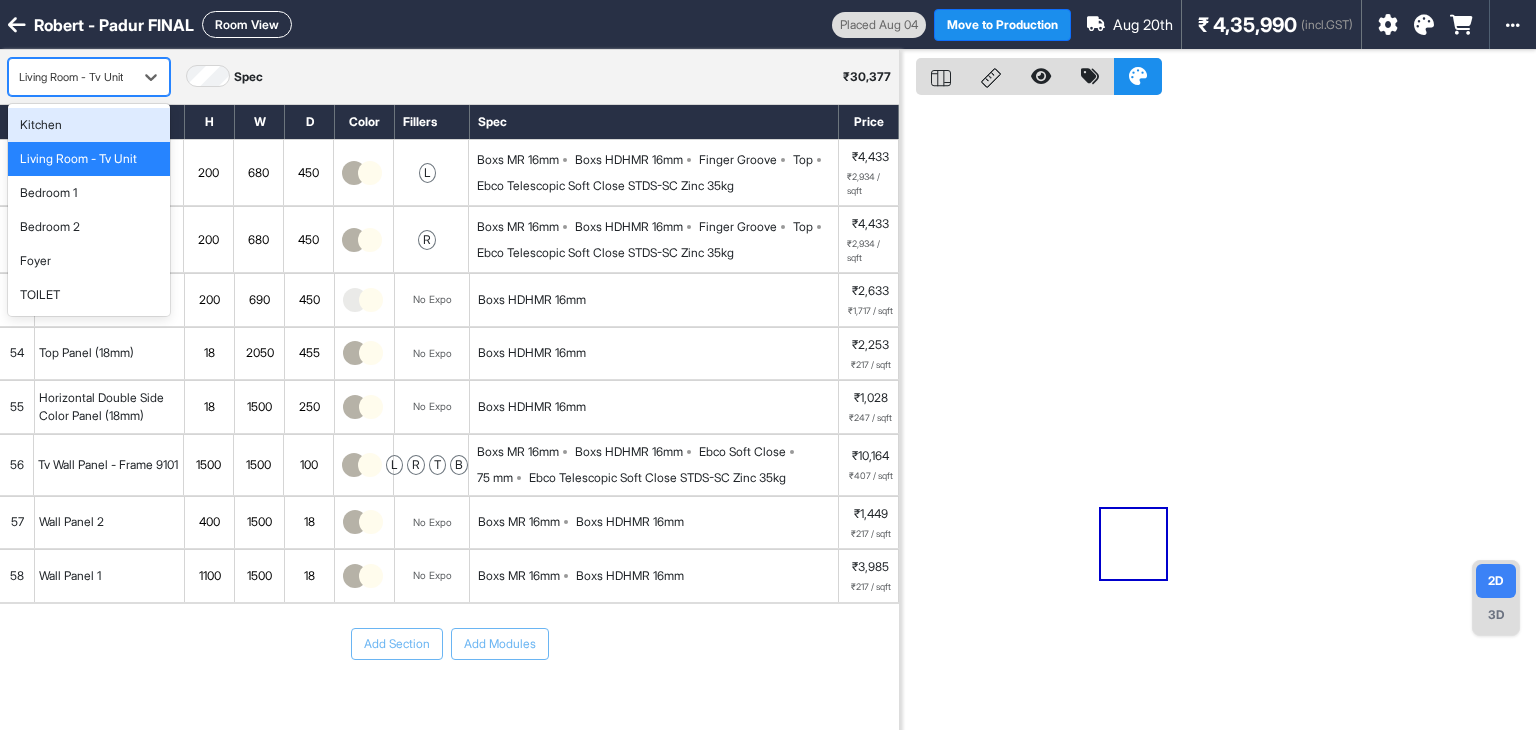 click at bounding box center (71, 77) 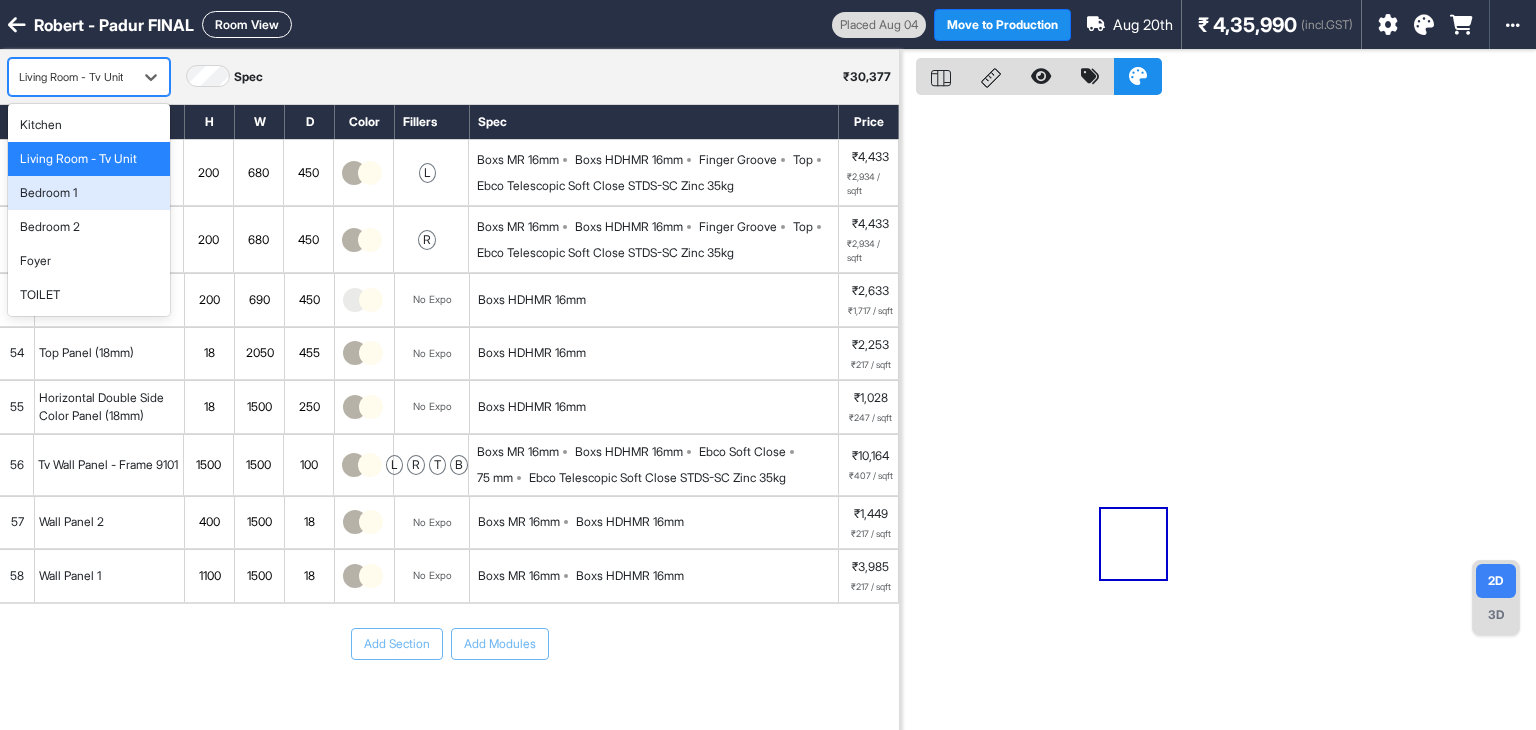 click on "Bedroom 1" at bounding box center (48, 193) 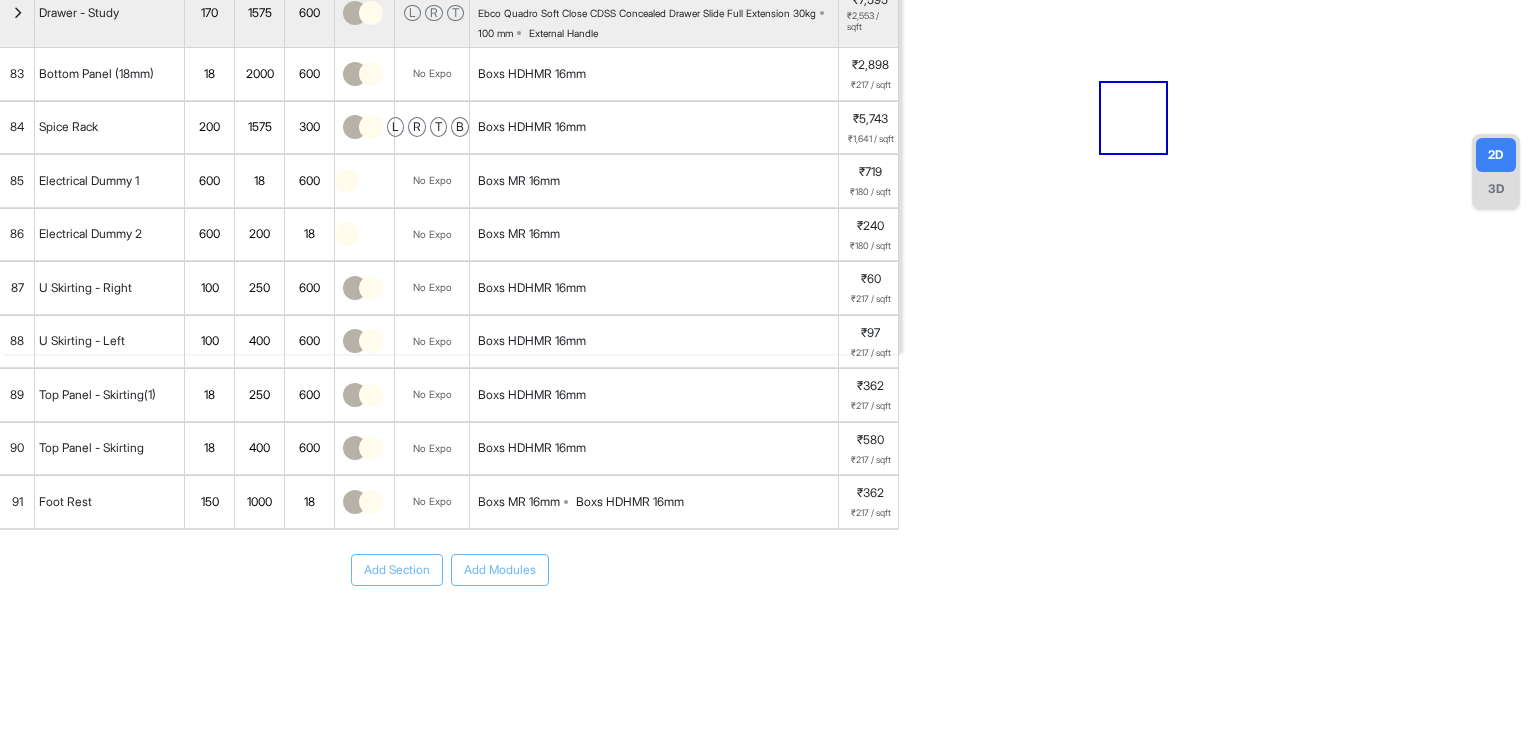 scroll, scrollTop: 0, scrollLeft: 0, axis: both 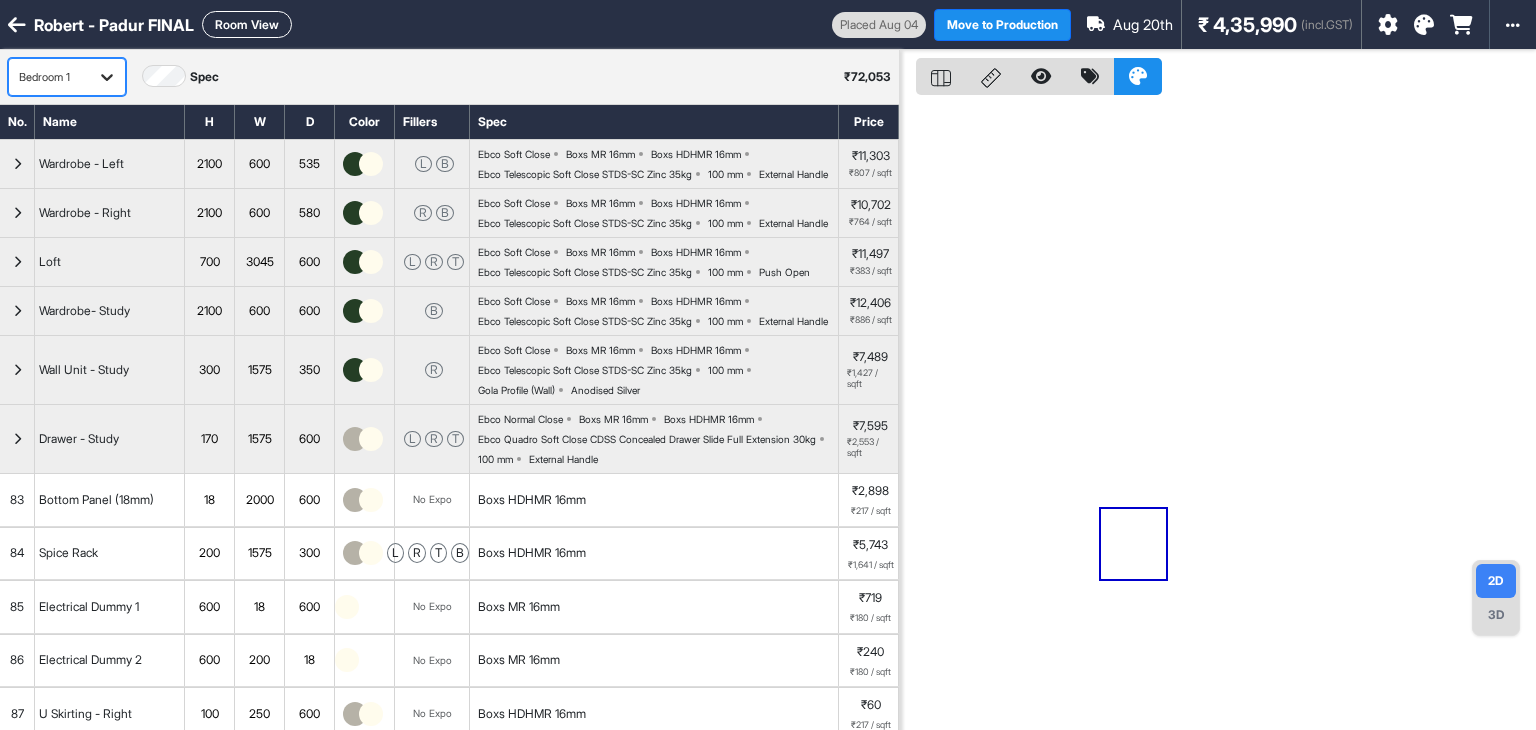 click 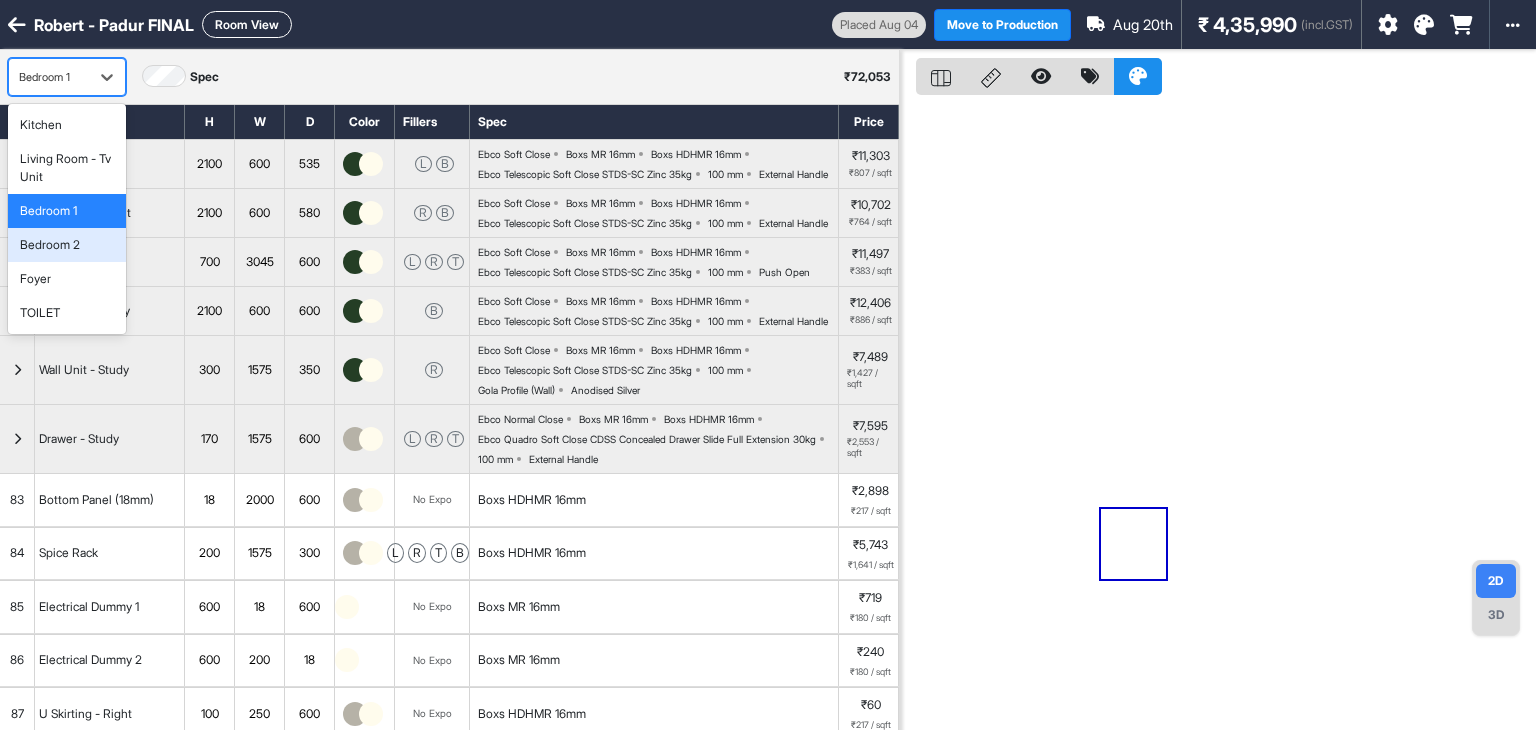 click on "Bedroom 2" at bounding box center [50, 245] 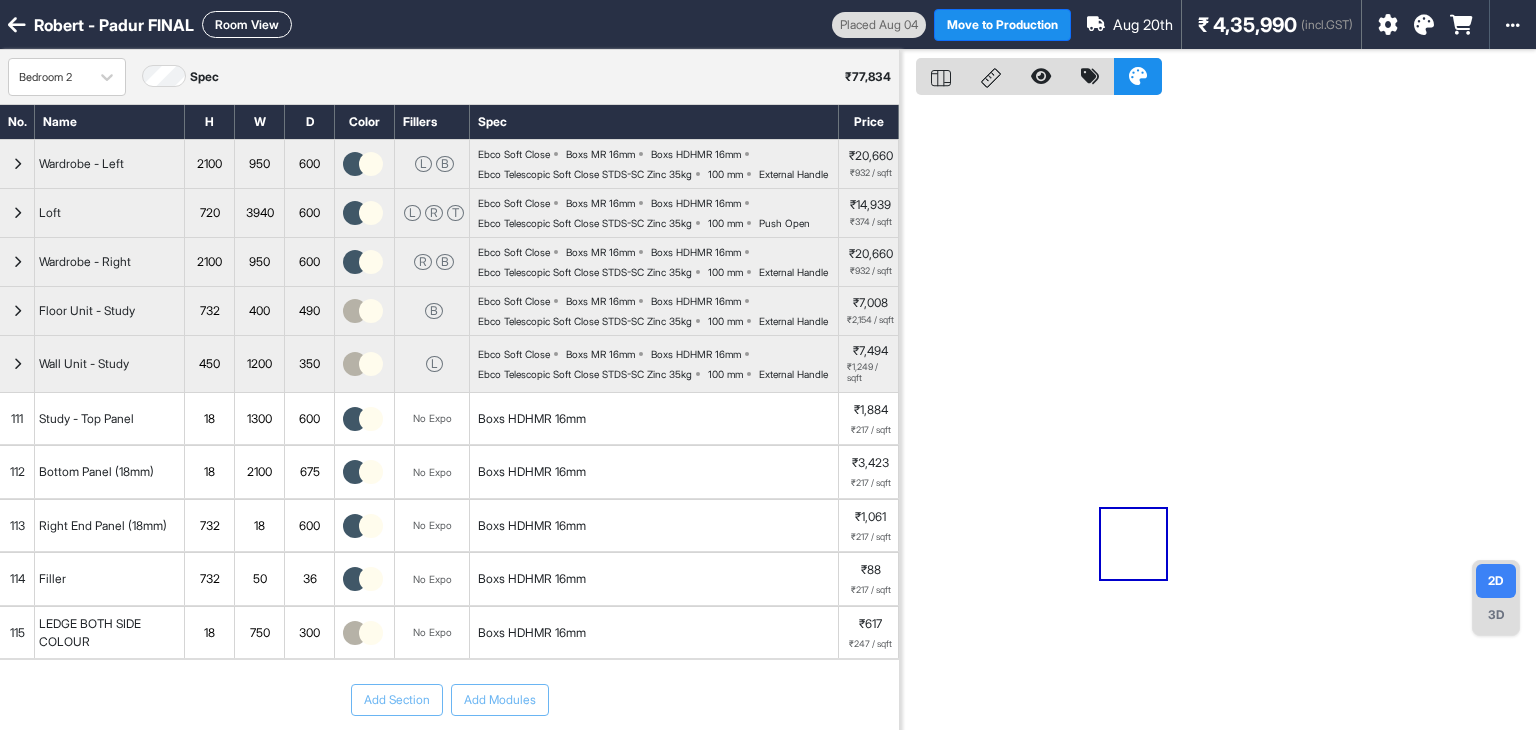 click on "Robert - Padur FINAL" at bounding box center [114, 25] 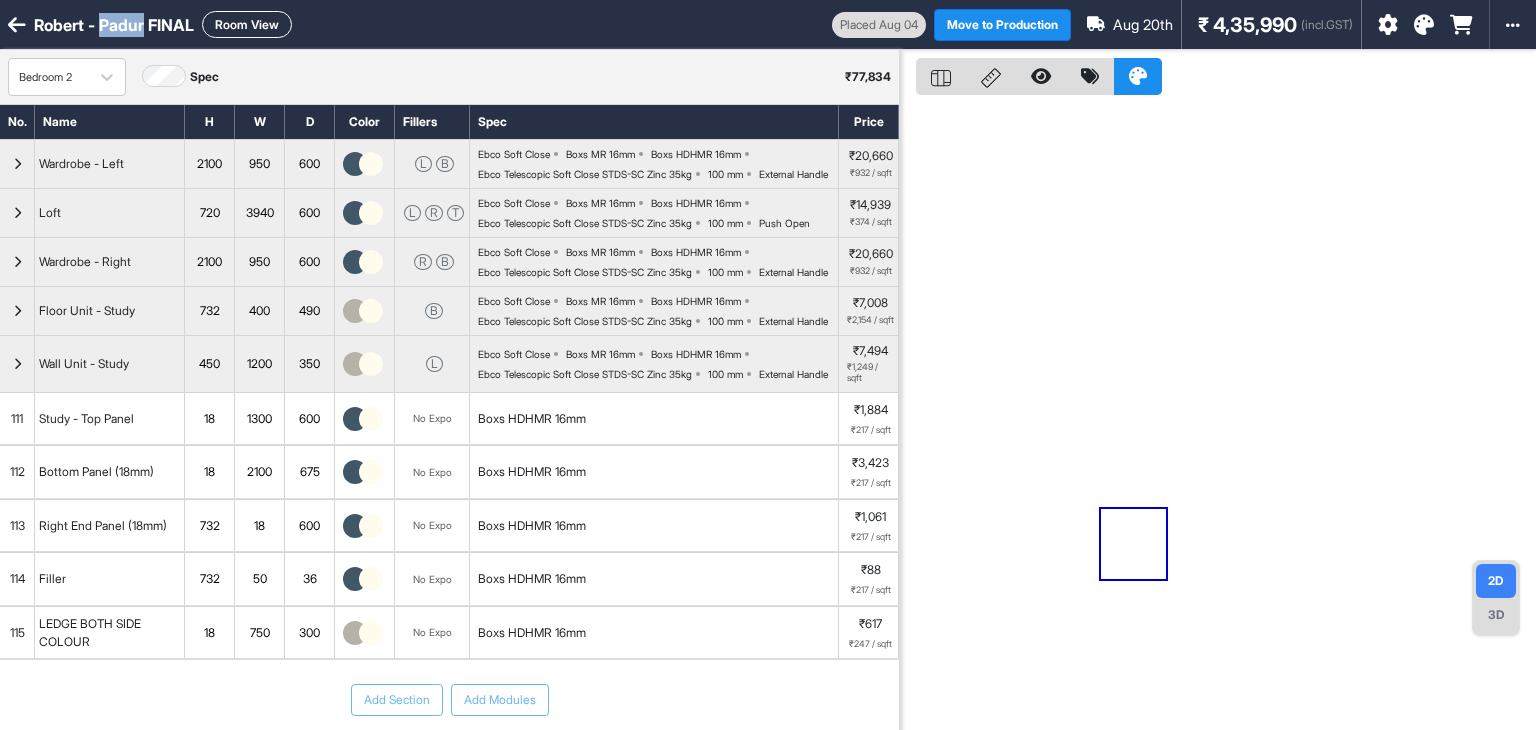click on "Robert - Padur FINAL" at bounding box center [114, 25] 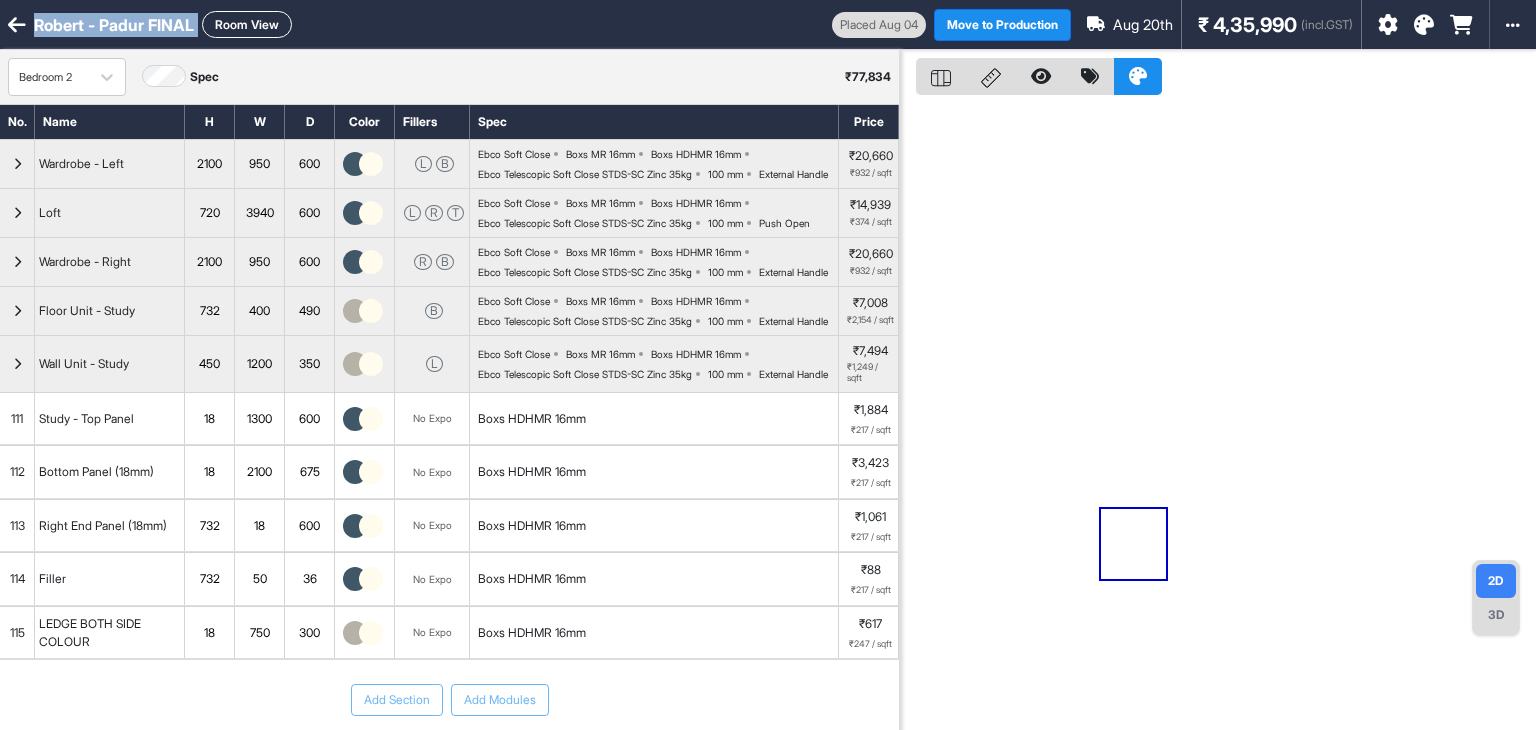 click on "Robert - Padur FINAL" at bounding box center (114, 25) 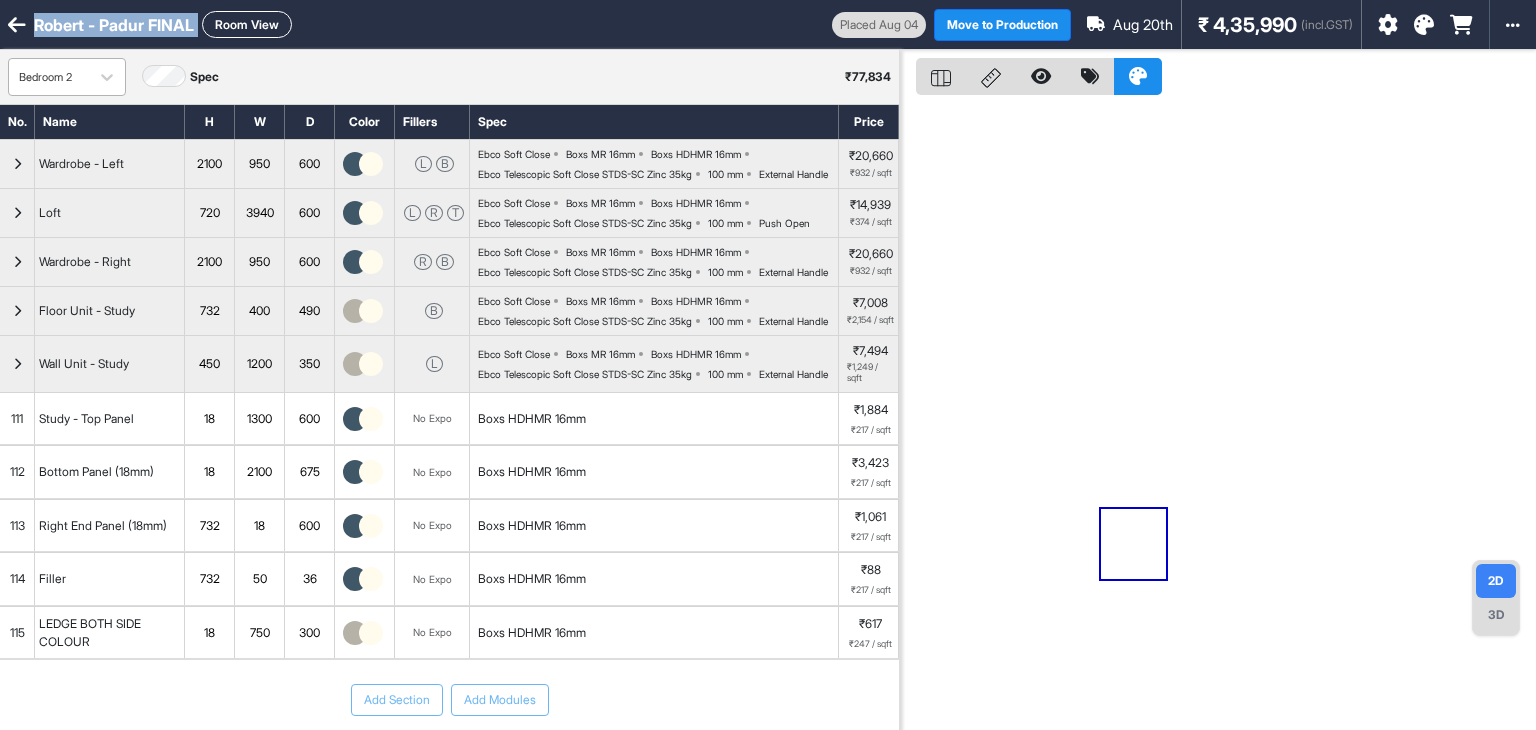 click on "Bedroom 2" at bounding box center (49, 77) 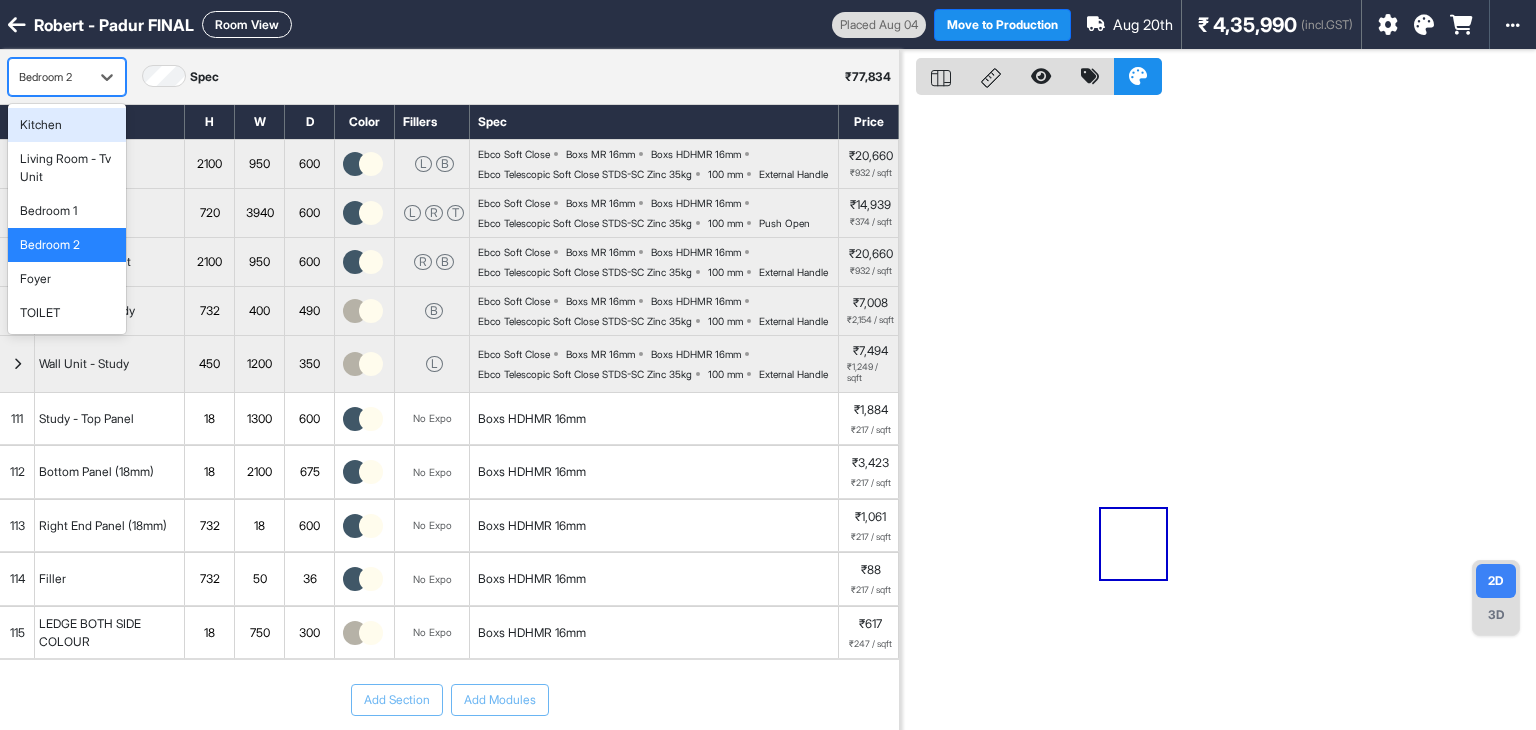click on "Kitchen" at bounding box center [67, 125] 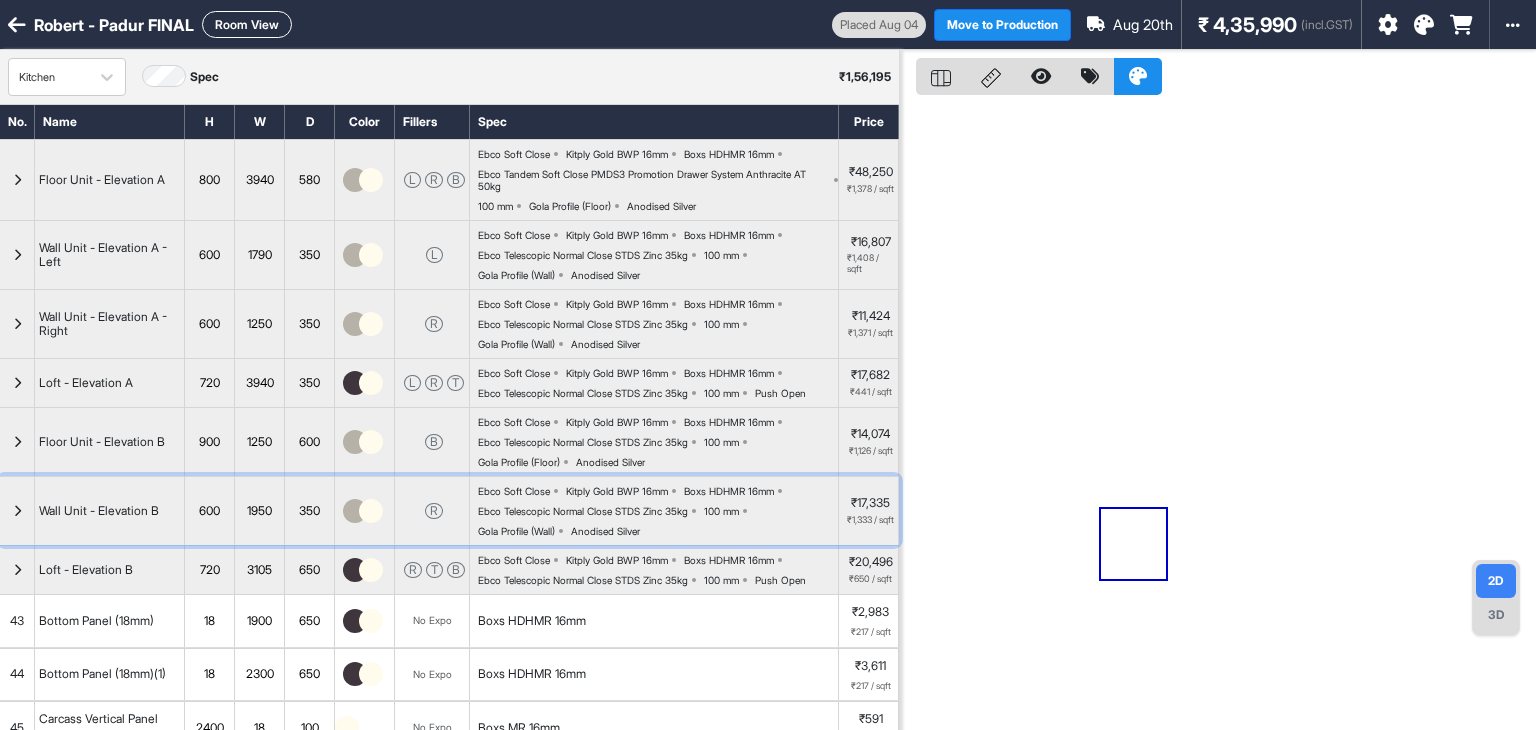 click on "Anodised Silver" at bounding box center [605, 531] 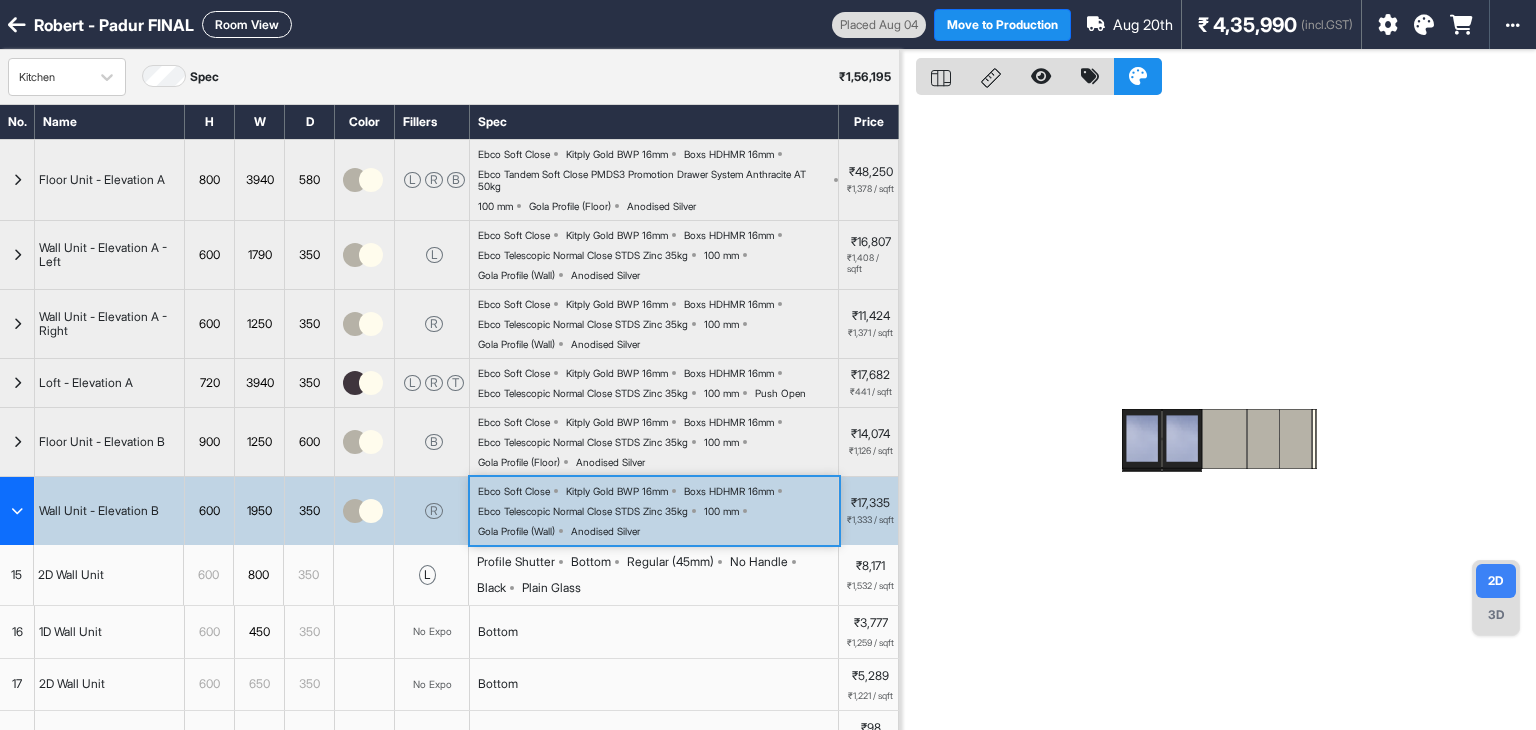 click on "Anodised Silver" at bounding box center [605, 531] 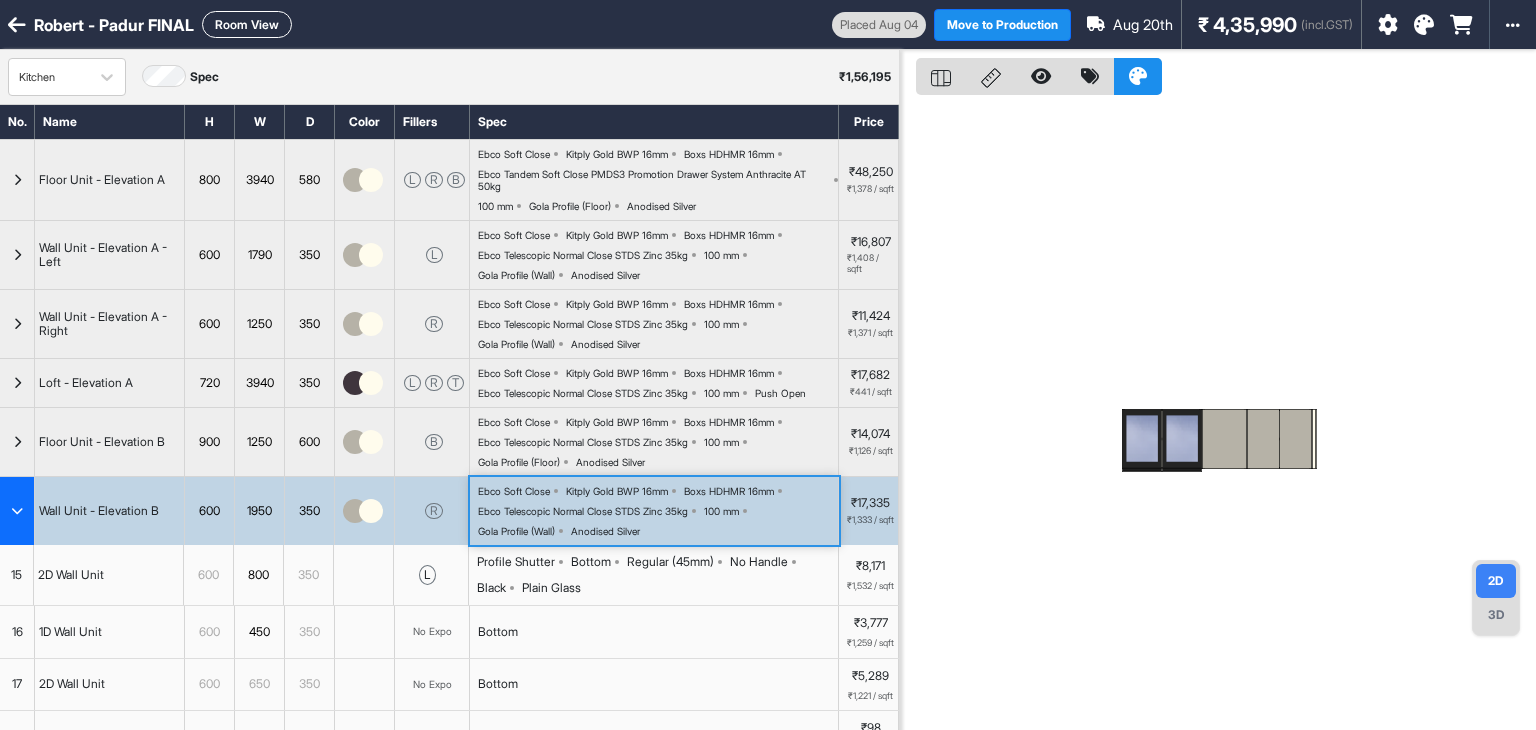 click on "Anodised Silver" at bounding box center [605, 531] 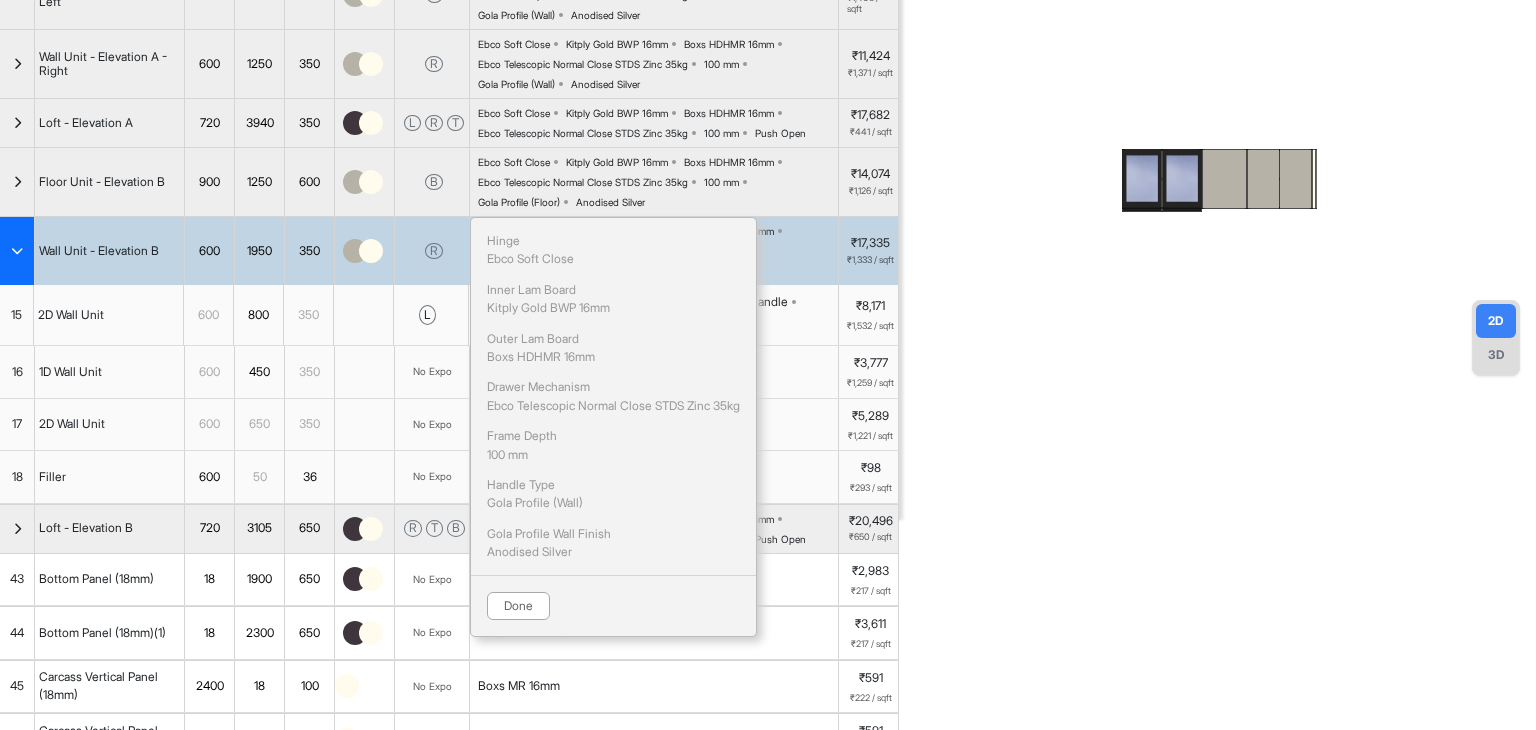 scroll, scrollTop: 300, scrollLeft: 0, axis: vertical 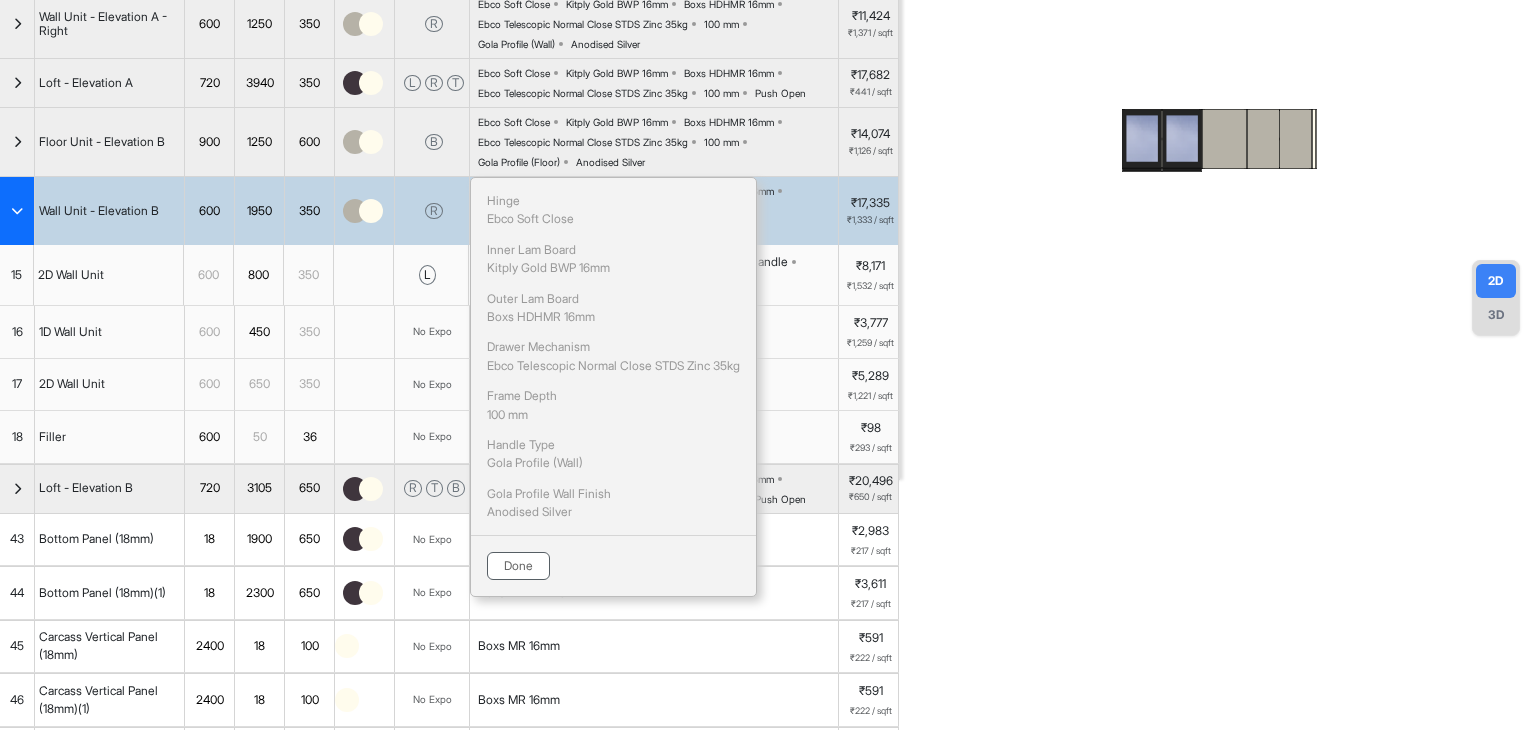 click on "Done" at bounding box center [518, 566] 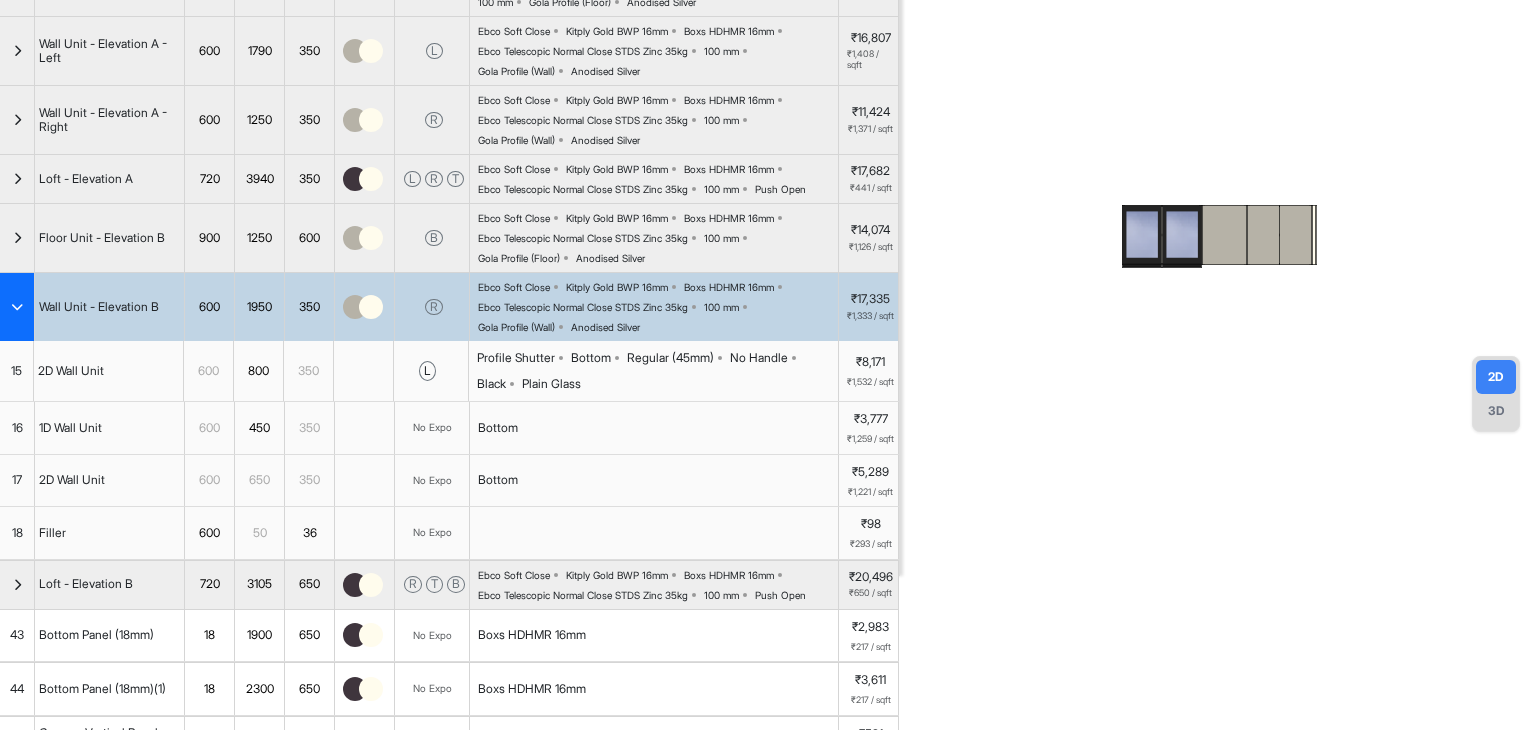scroll, scrollTop: 200, scrollLeft: 0, axis: vertical 